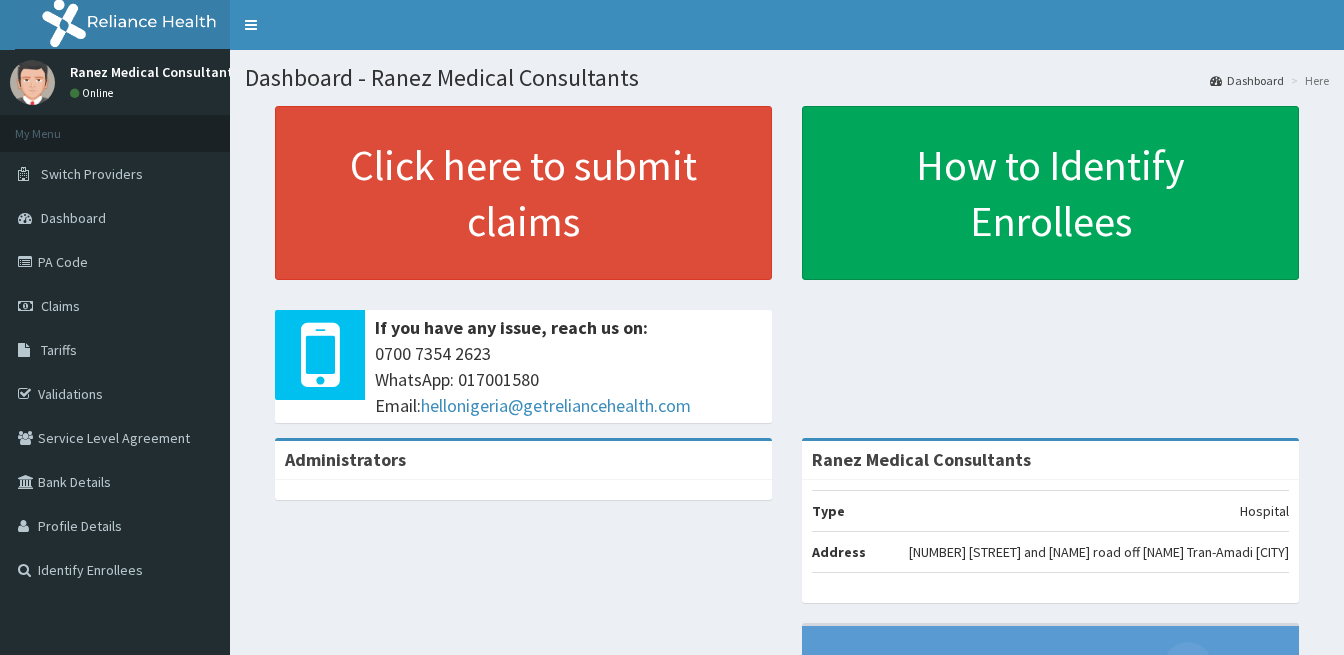 scroll, scrollTop: 0, scrollLeft: 0, axis: both 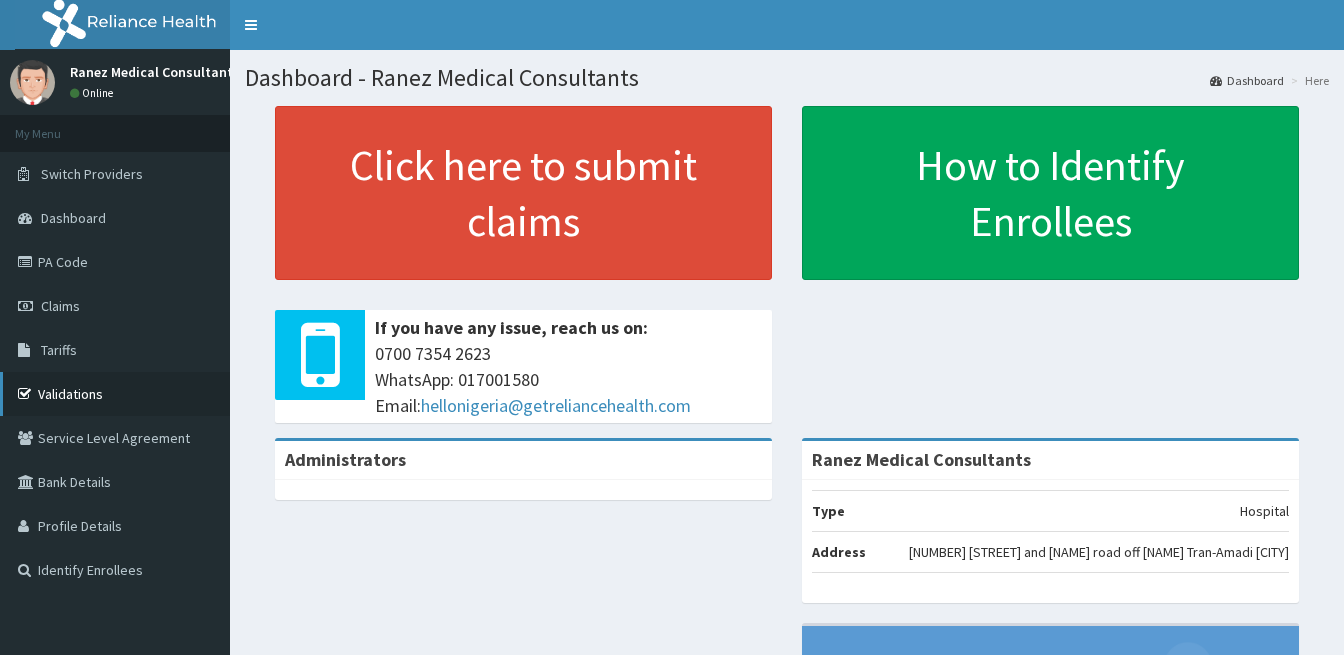 click on "Validations" at bounding box center (115, 394) 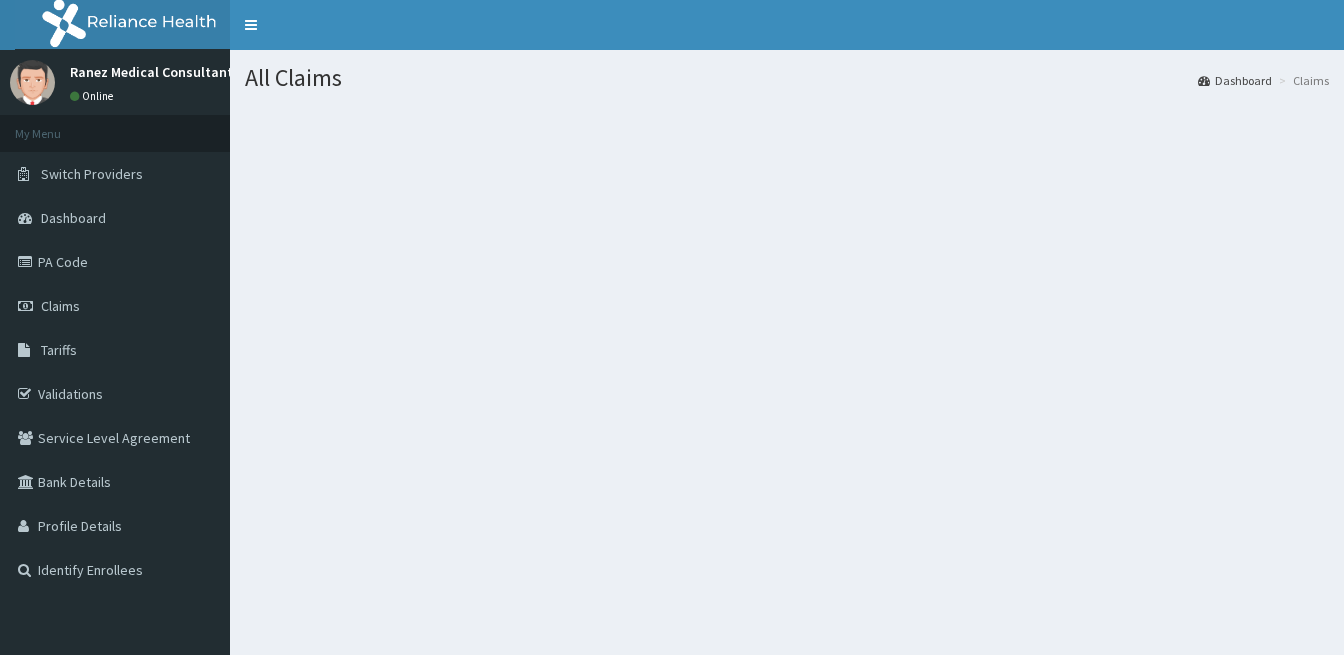 scroll, scrollTop: 0, scrollLeft: 0, axis: both 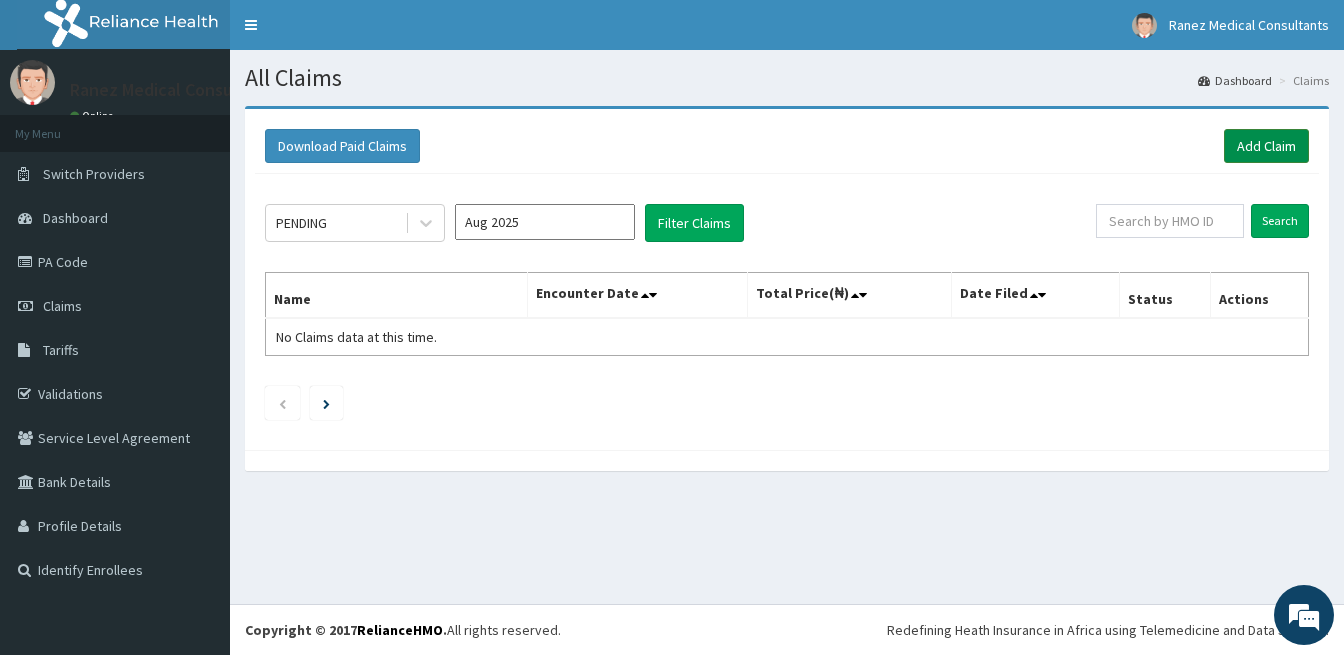 click on "Add Claim" at bounding box center (1266, 146) 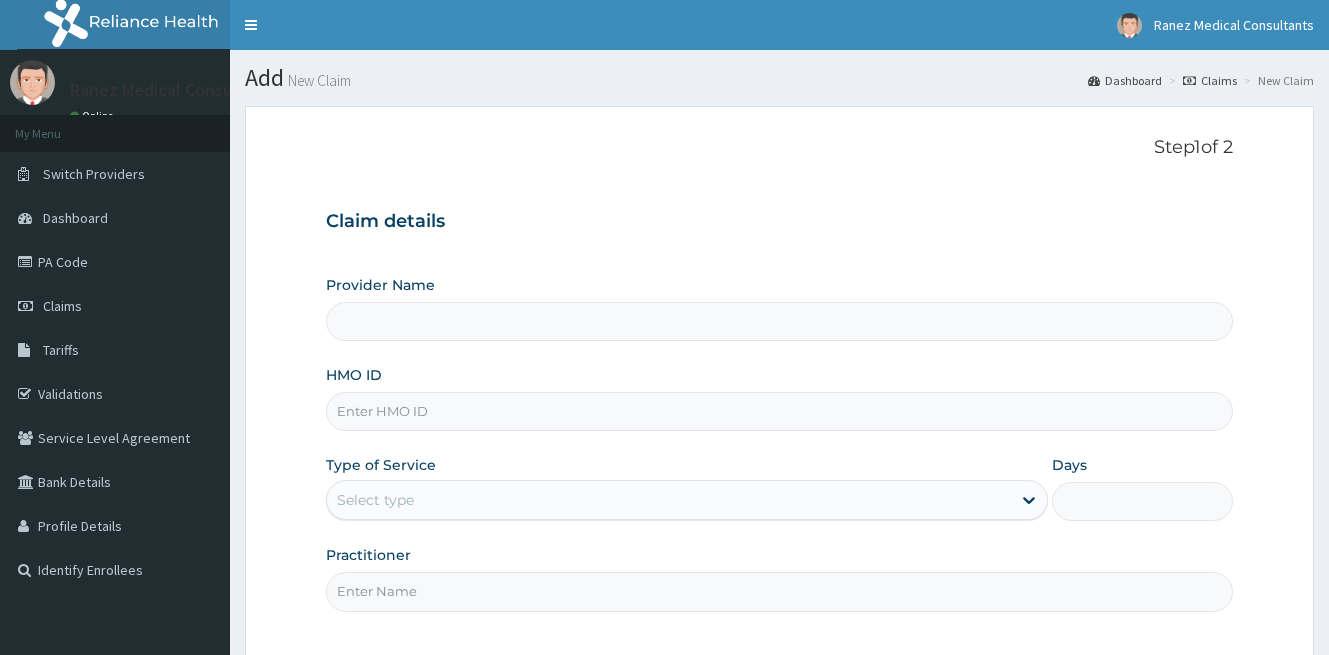 scroll, scrollTop: 0, scrollLeft: 0, axis: both 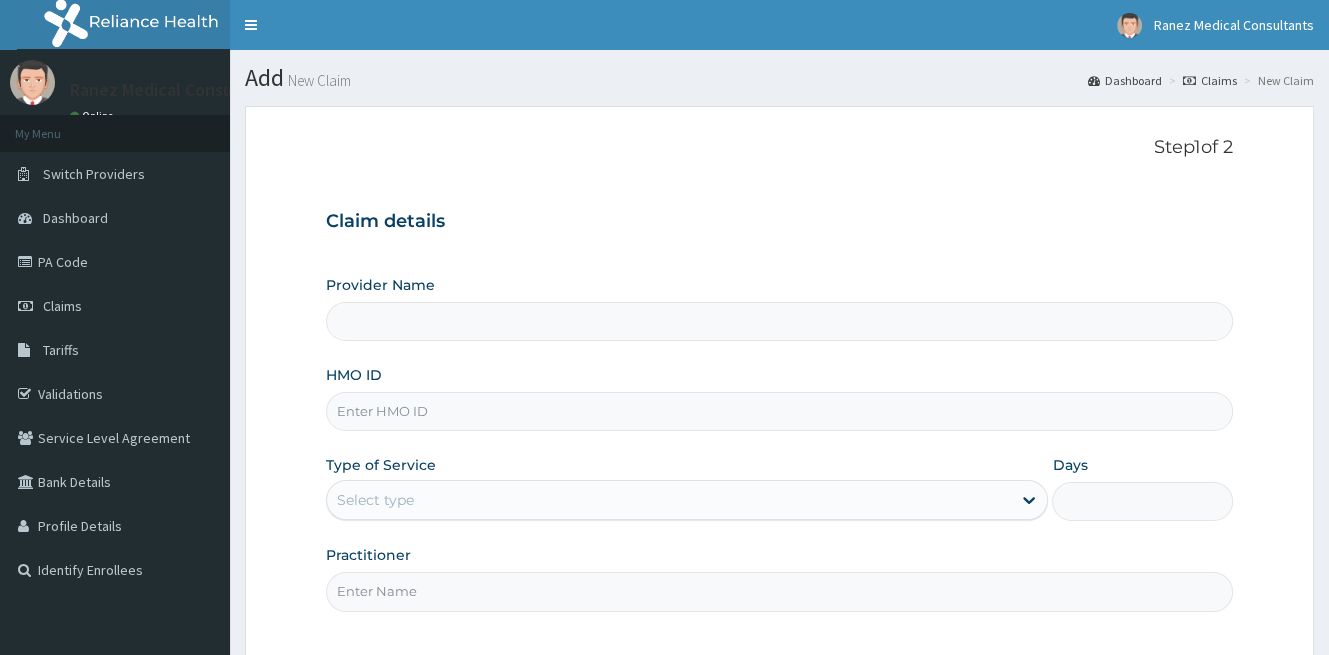 type on "Ranez Medical Consultants" 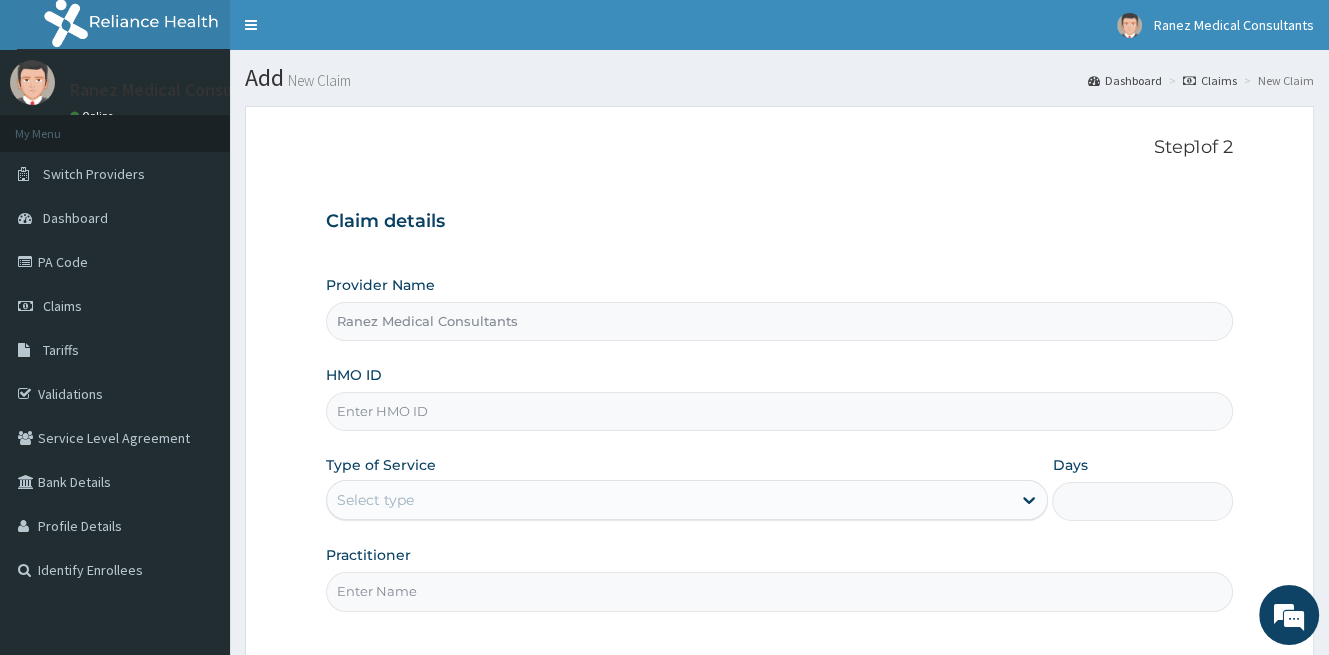 click on "HMO ID" at bounding box center (779, 411) 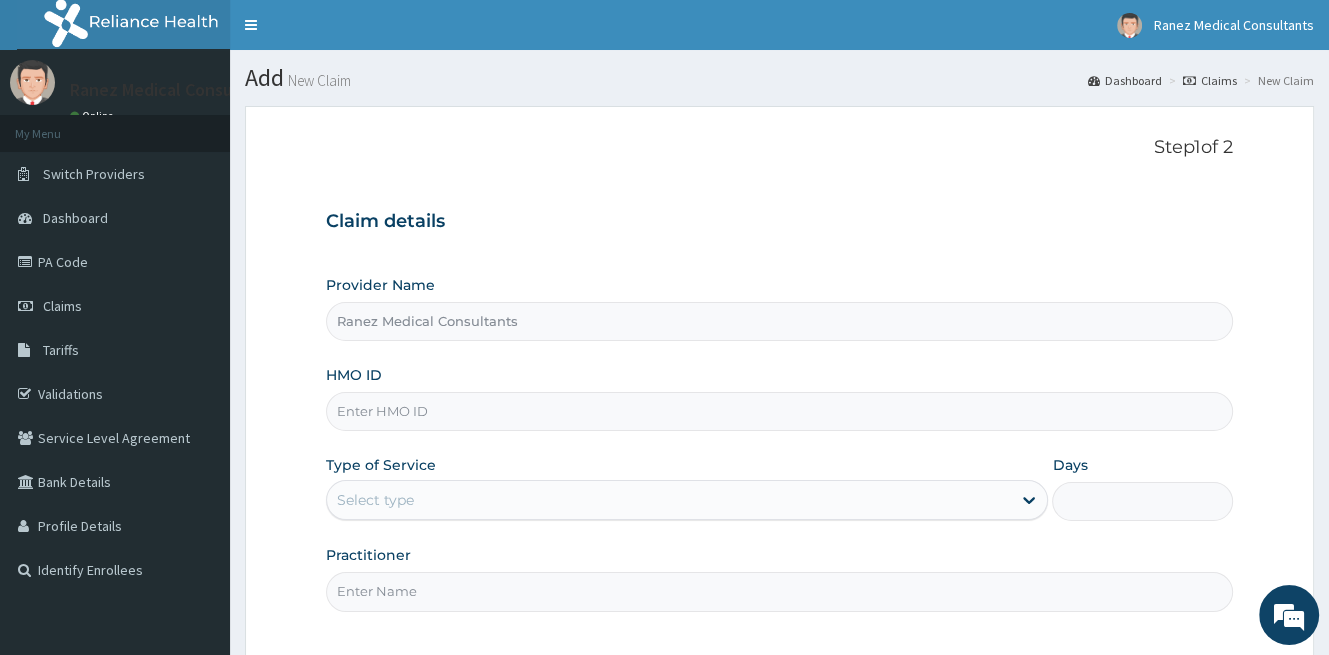 scroll, scrollTop: 0, scrollLeft: 0, axis: both 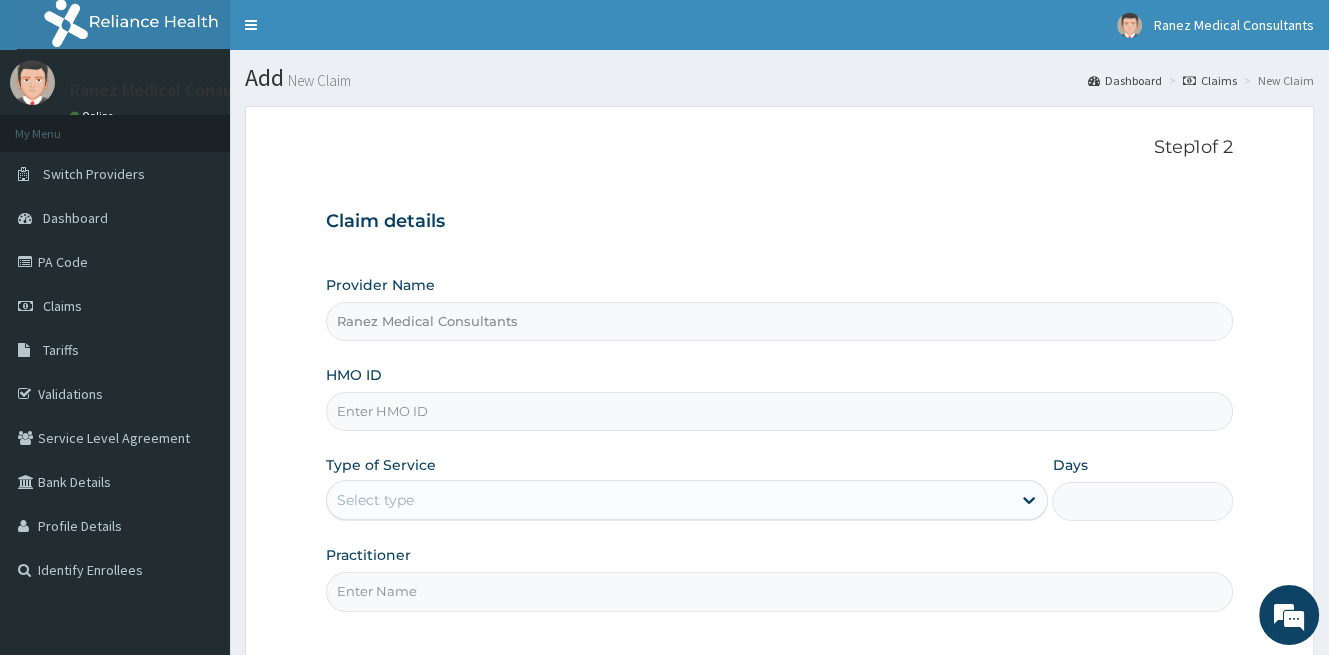 click on "HMO ID" at bounding box center [779, 411] 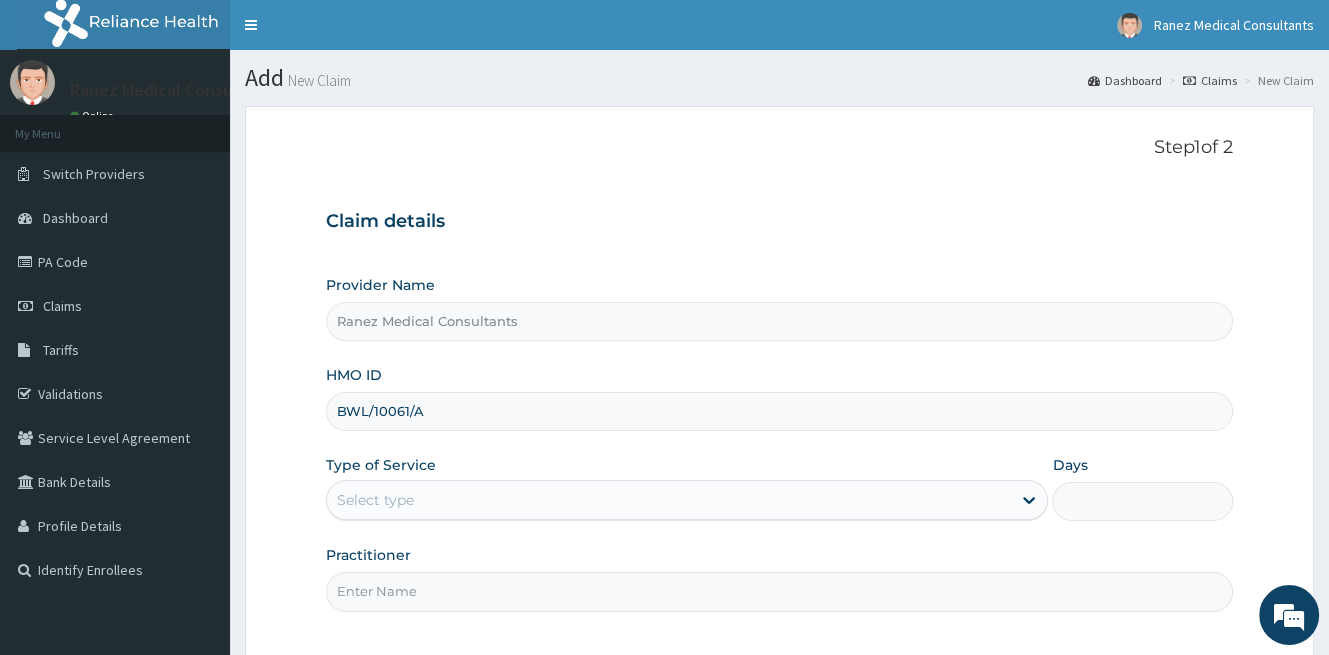 type on "BWL/10061/A" 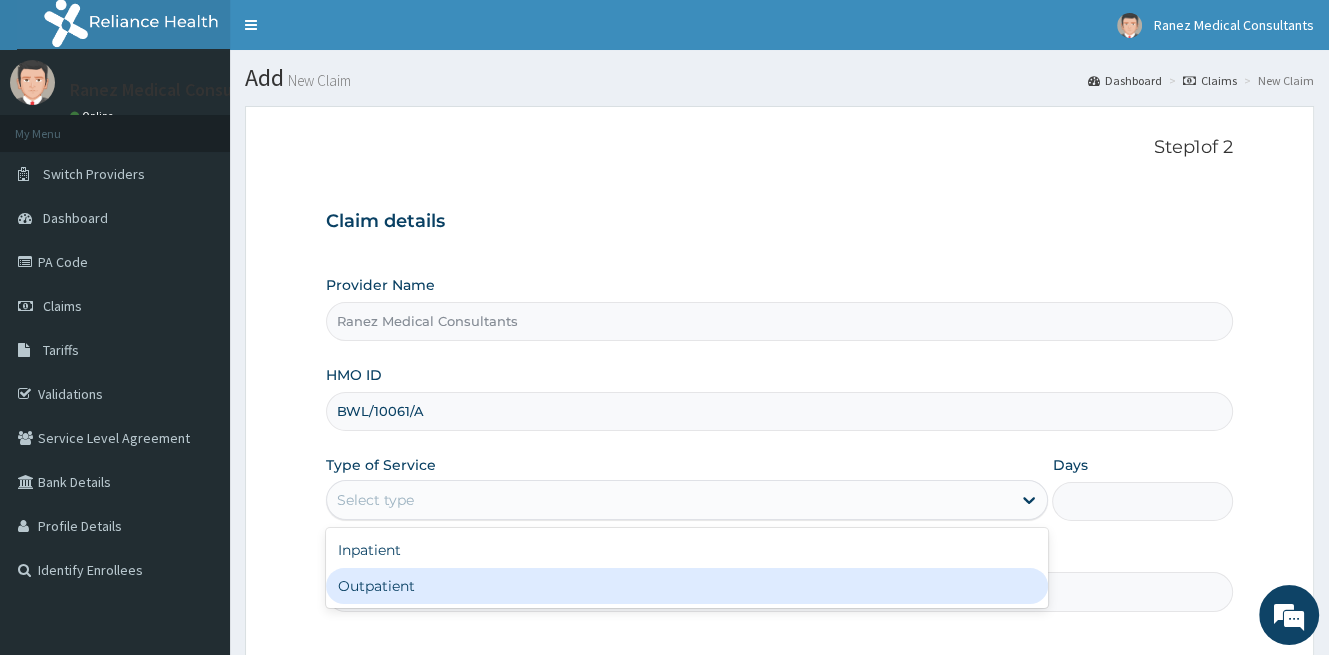 click on "Outpatient" at bounding box center [687, 586] 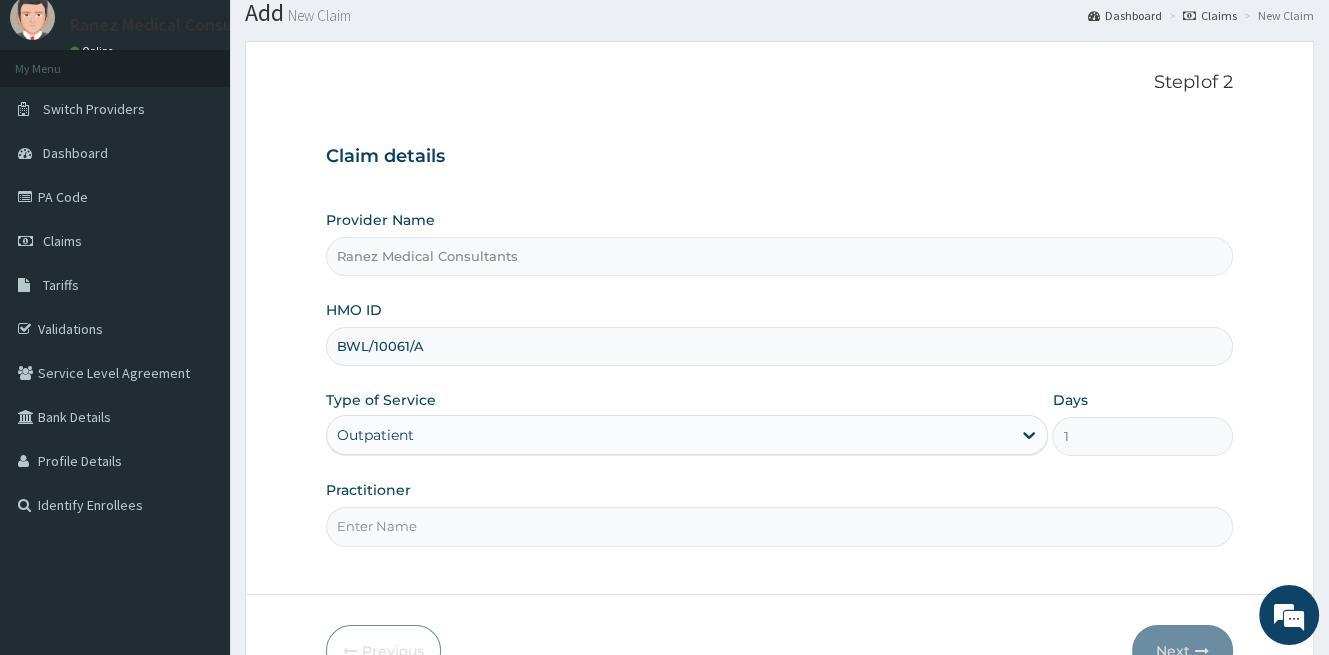 scroll, scrollTop: 183, scrollLeft: 0, axis: vertical 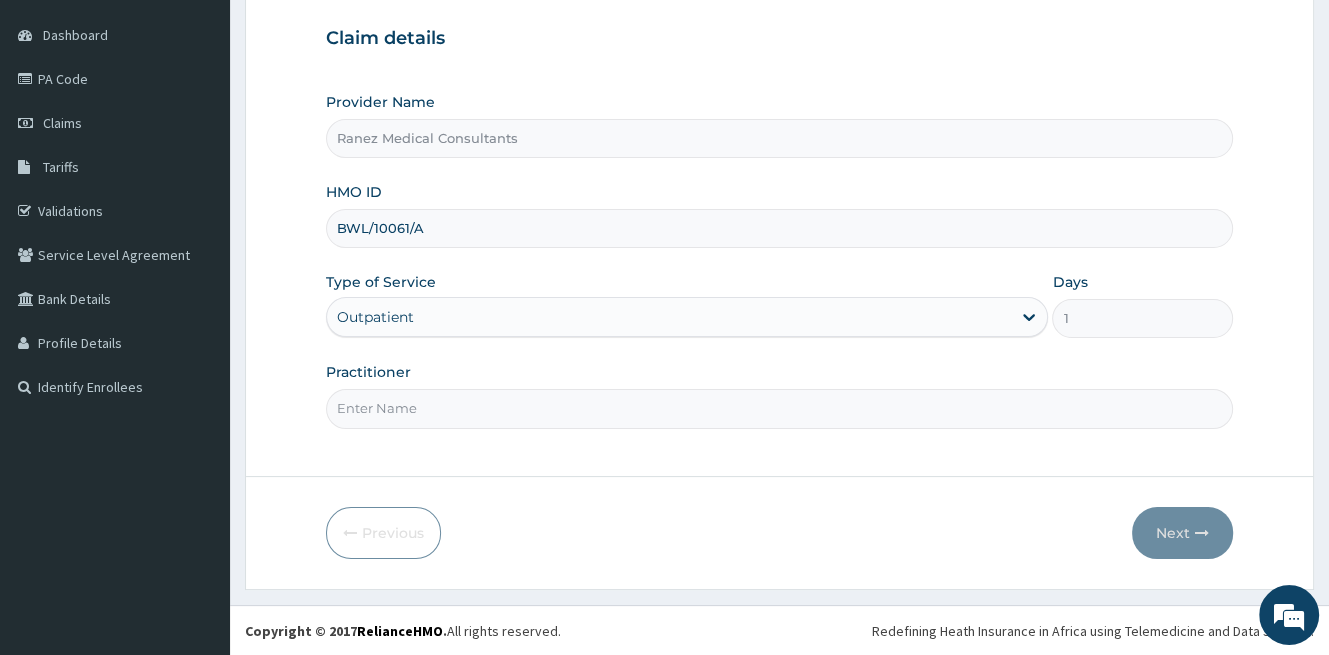 click on "Practitioner" at bounding box center (779, 408) 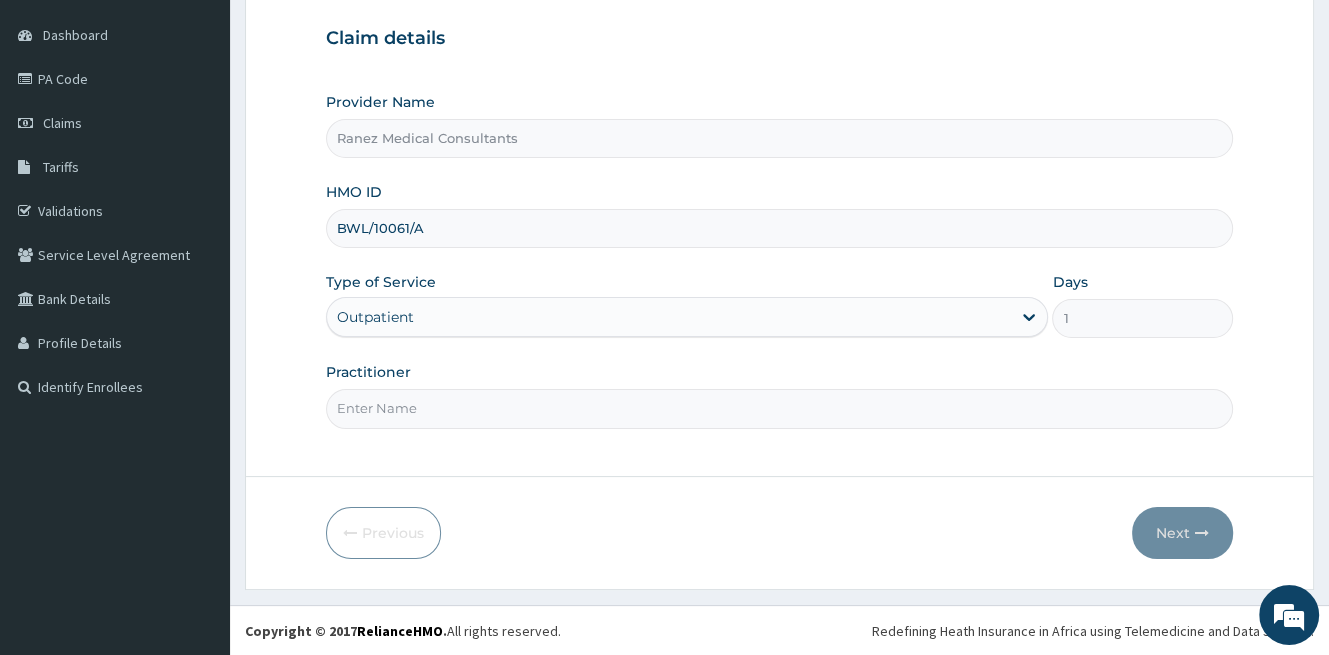 type on "DR ALOZIE" 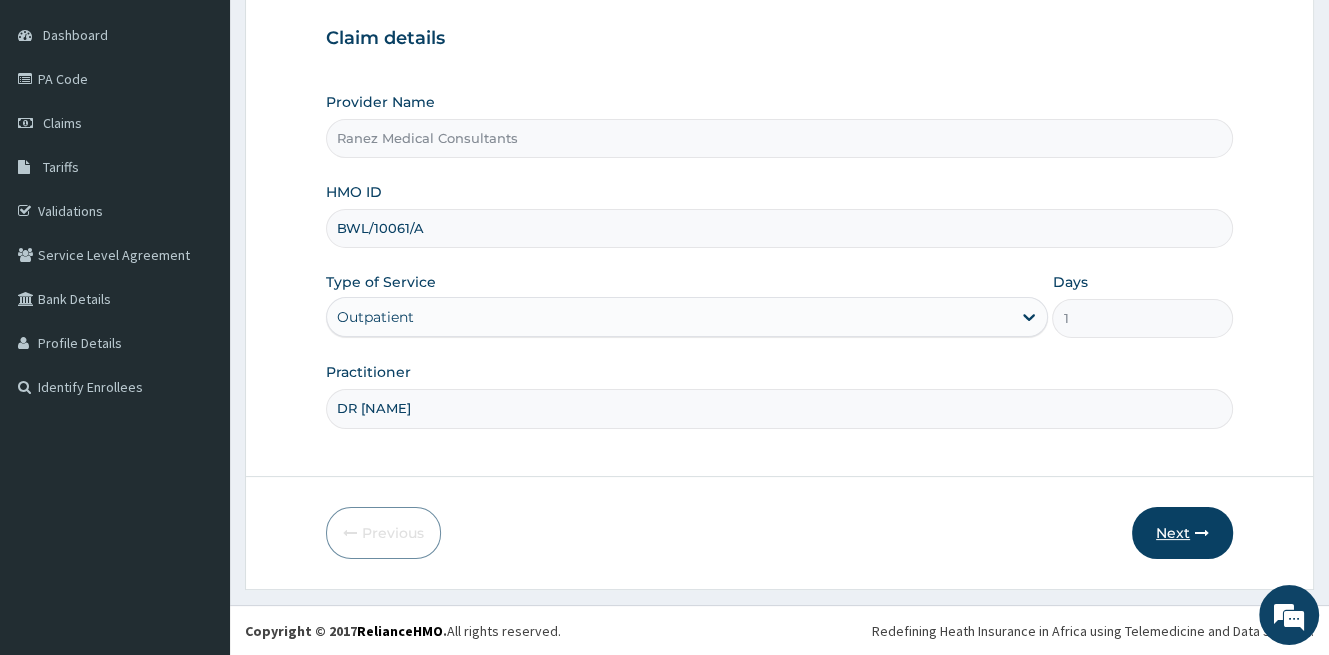 click at bounding box center [1202, 533] 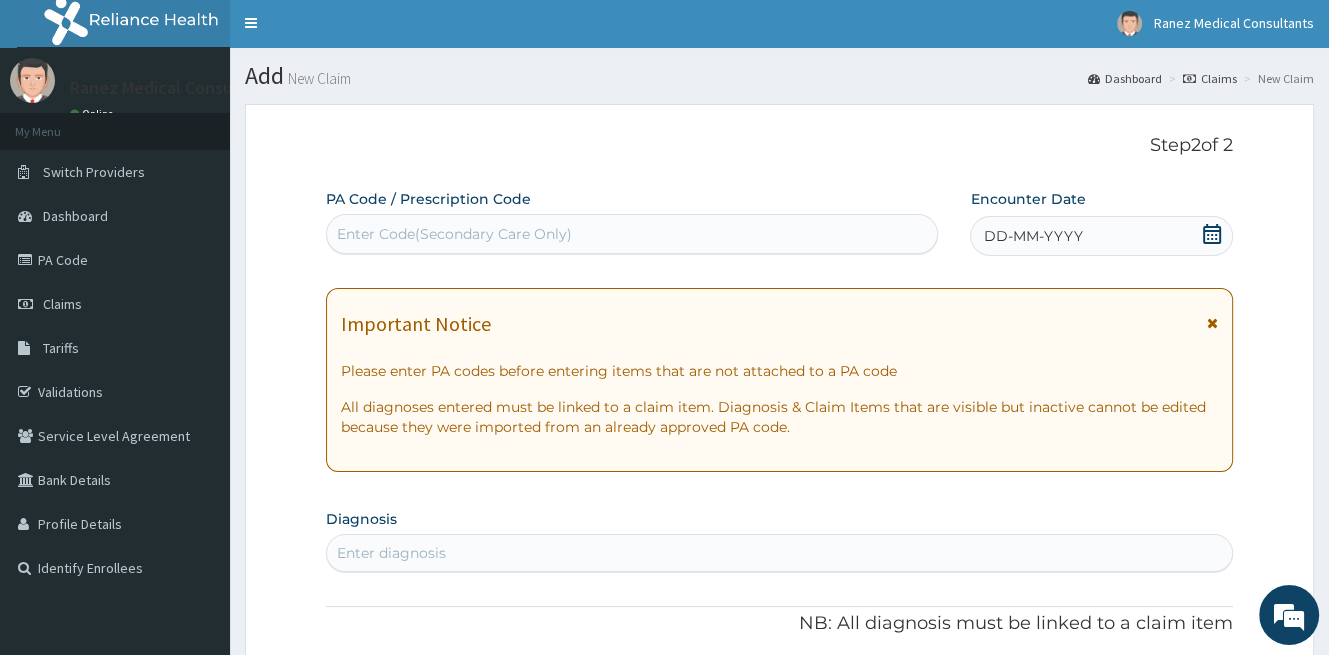 scroll, scrollTop: 0, scrollLeft: 0, axis: both 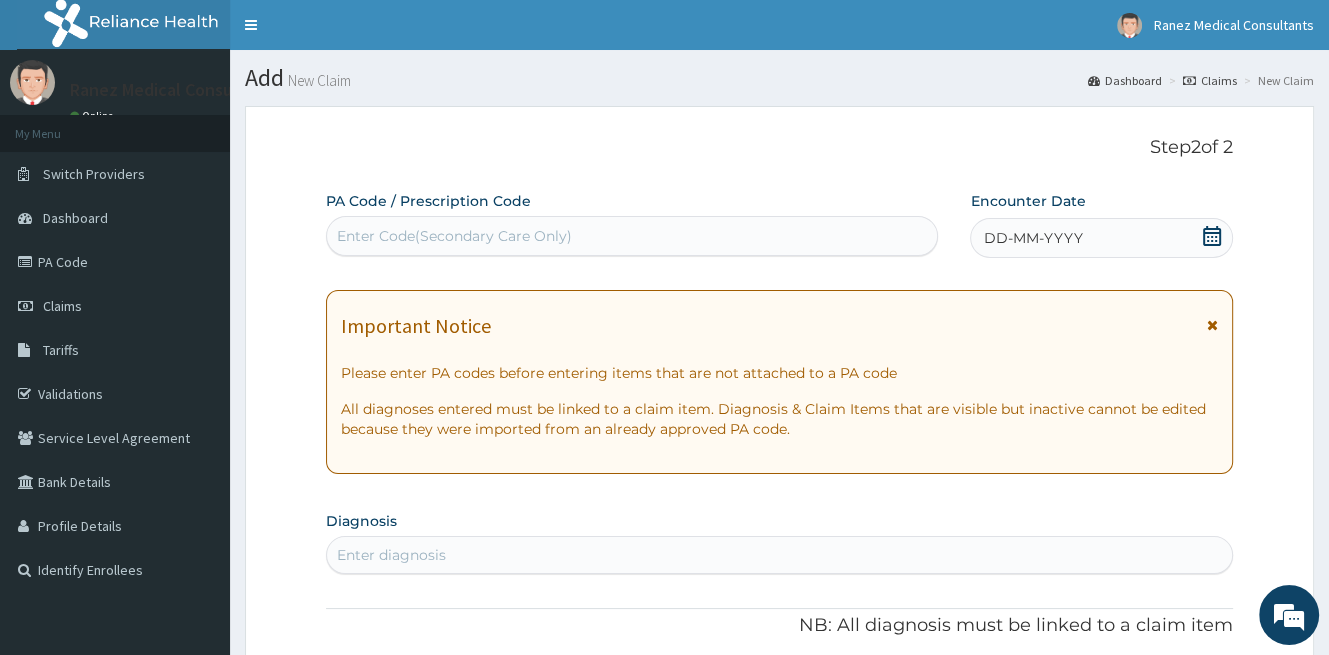 click 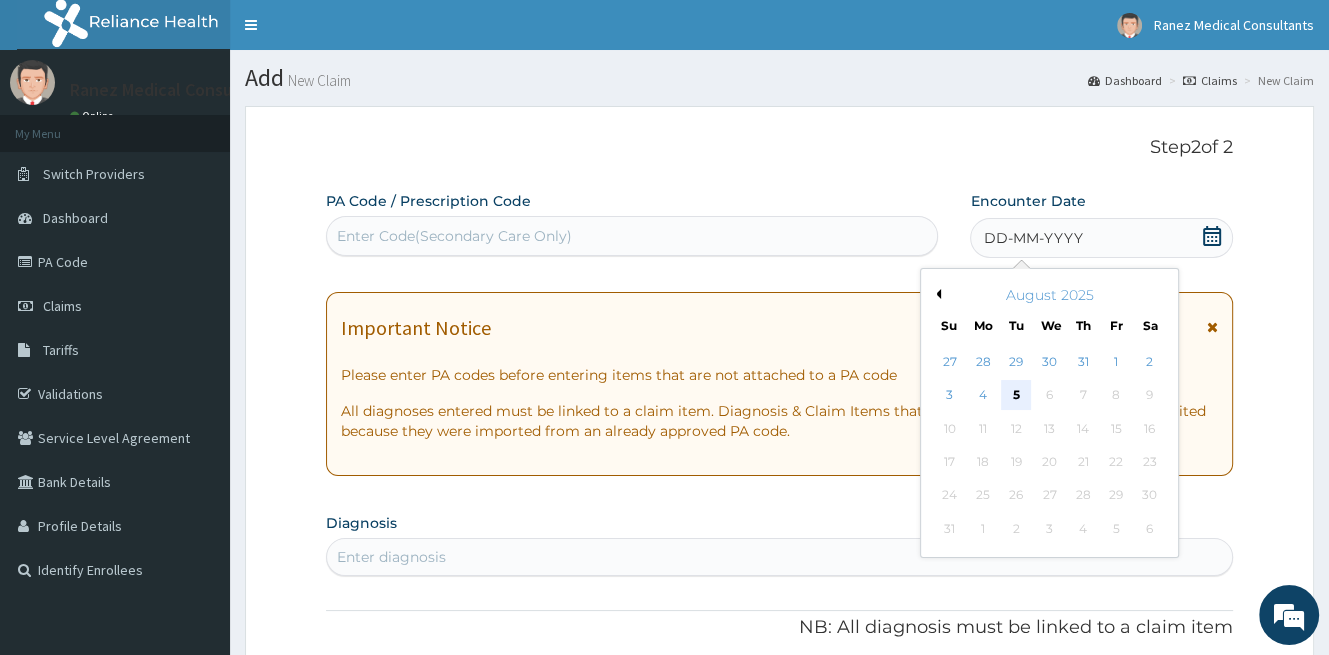 click on "5" at bounding box center (1017, 396) 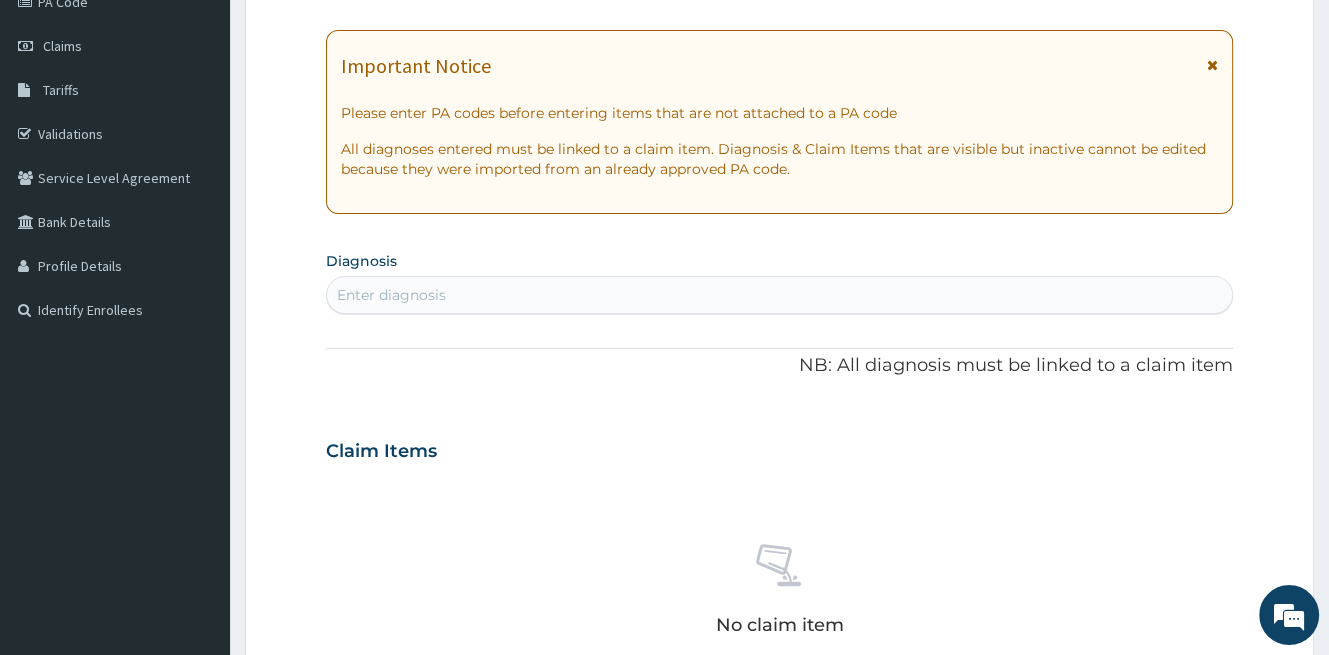 scroll, scrollTop: 300, scrollLeft: 0, axis: vertical 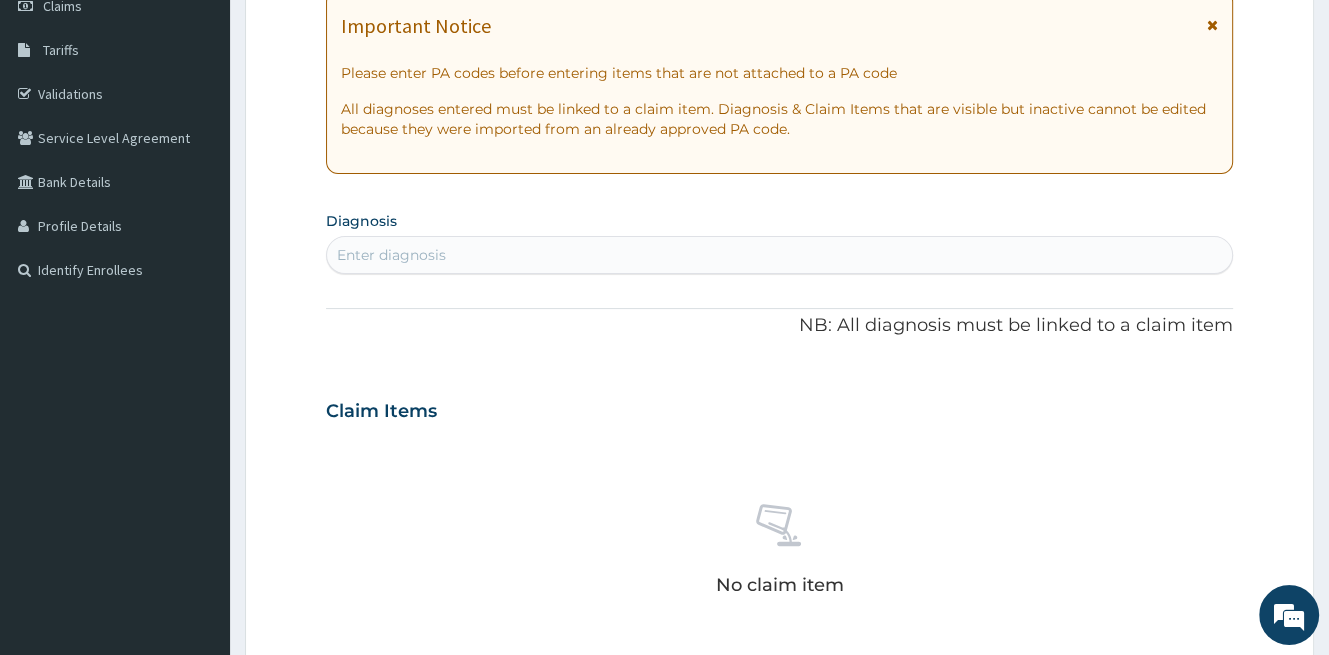 click on "Enter diagnosis" at bounding box center (779, 255) 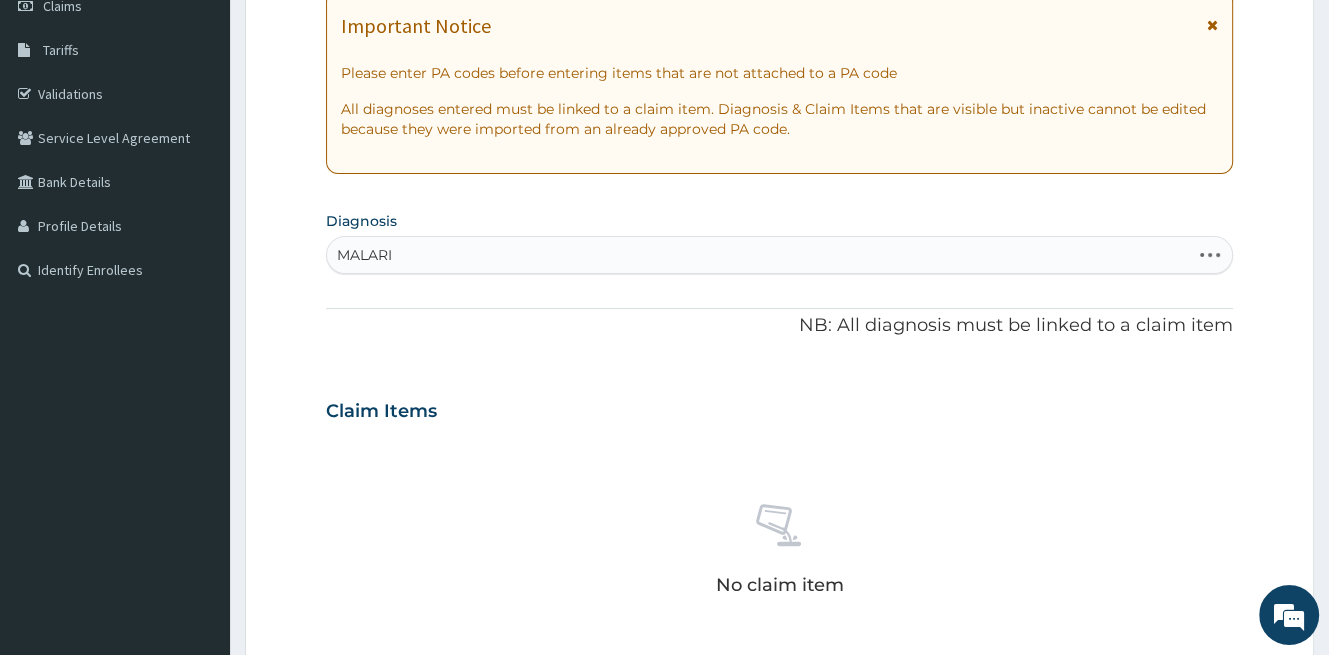 type on "MALARIA" 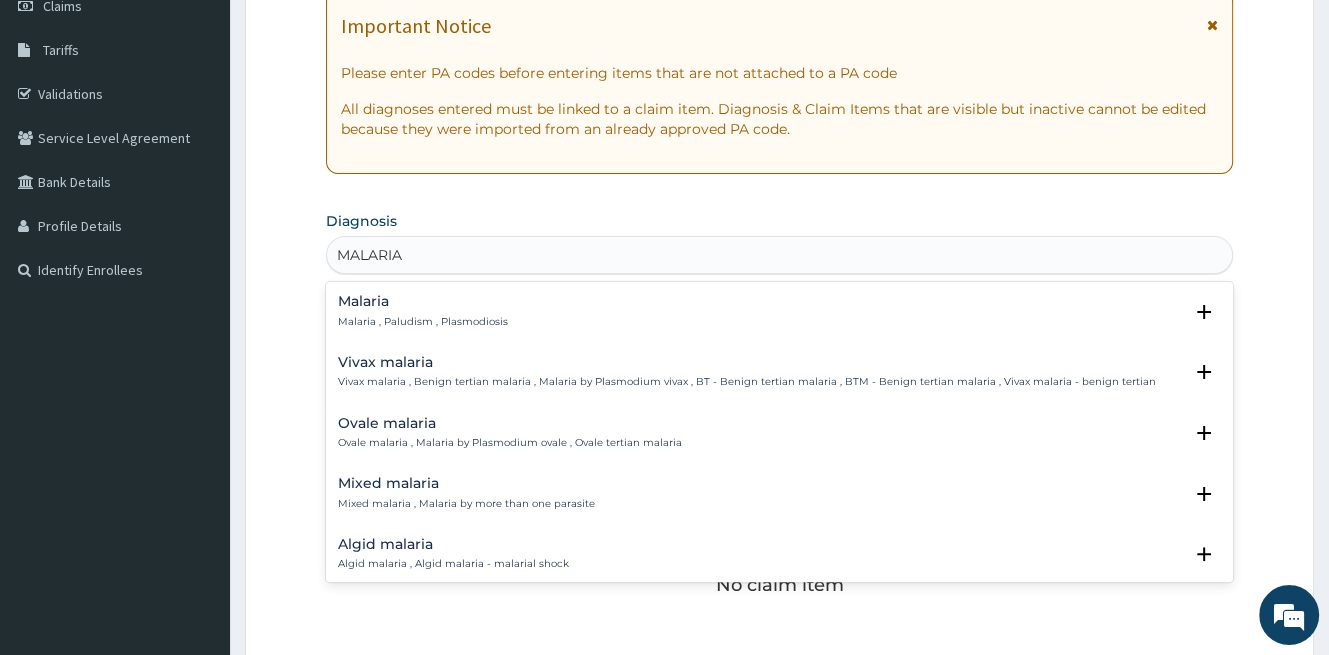 click on "Malaria Malaria , Paludism , Plasmodiosis" at bounding box center (423, 311) 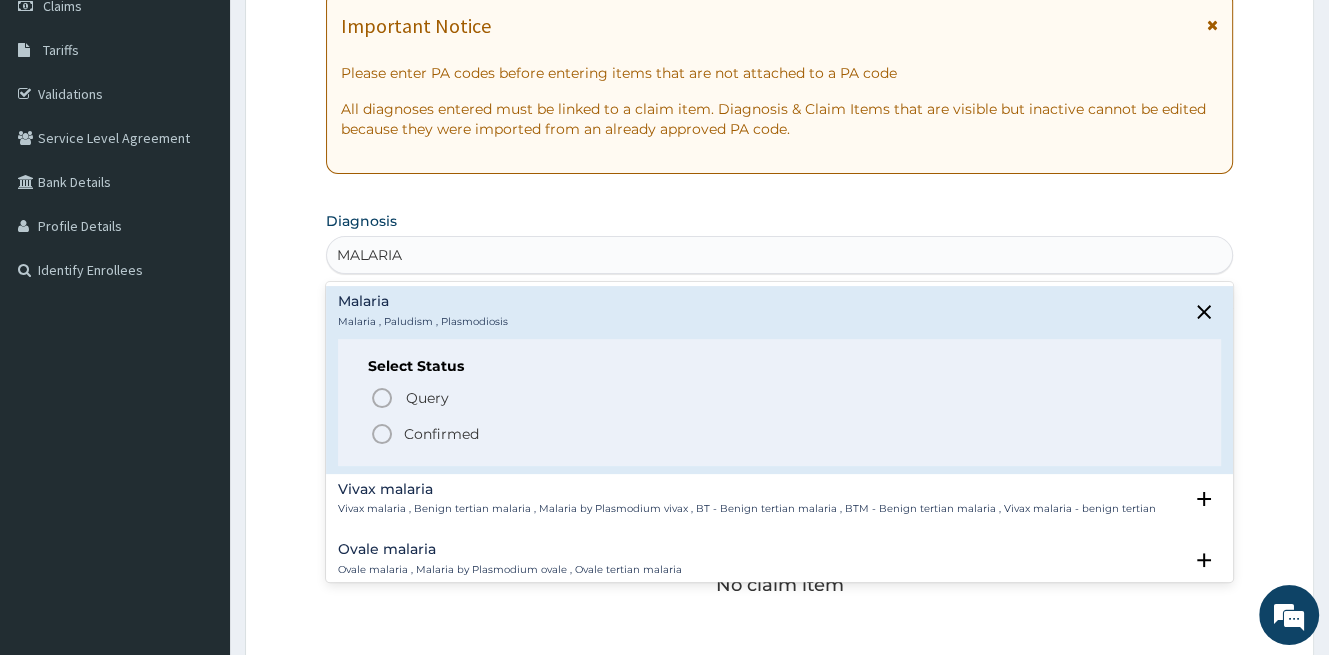drag, startPoint x: 440, startPoint y: 433, endPoint x: 435, endPoint y: 417, distance: 16.763054 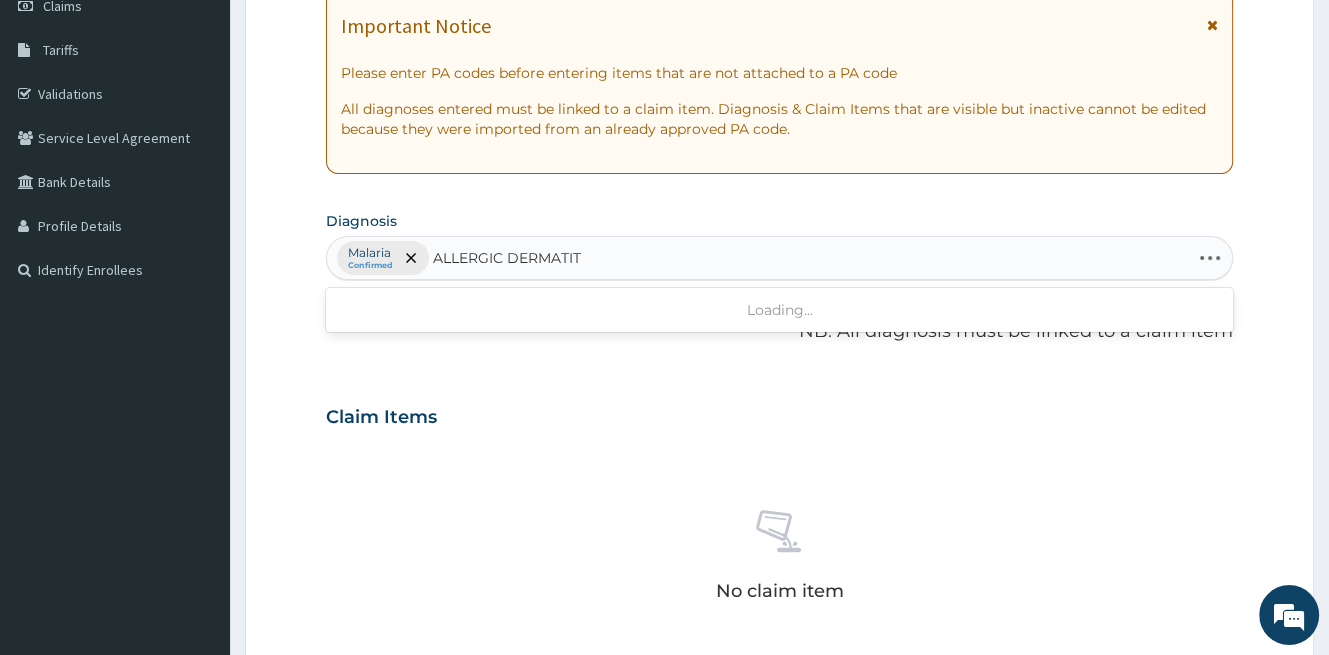 type on "ALLERGIC DERMATITI" 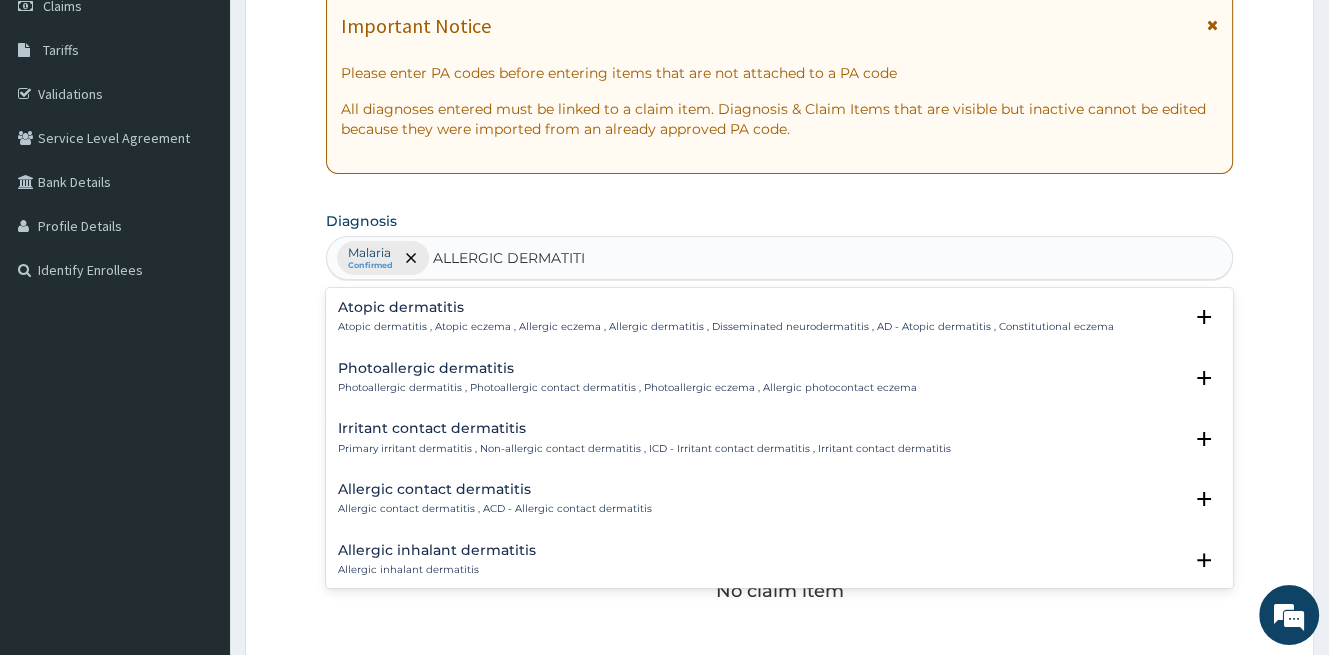 click on "Allergic contact dermatitis , ACD - Allergic contact dermatitis" at bounding box center [495, 509] 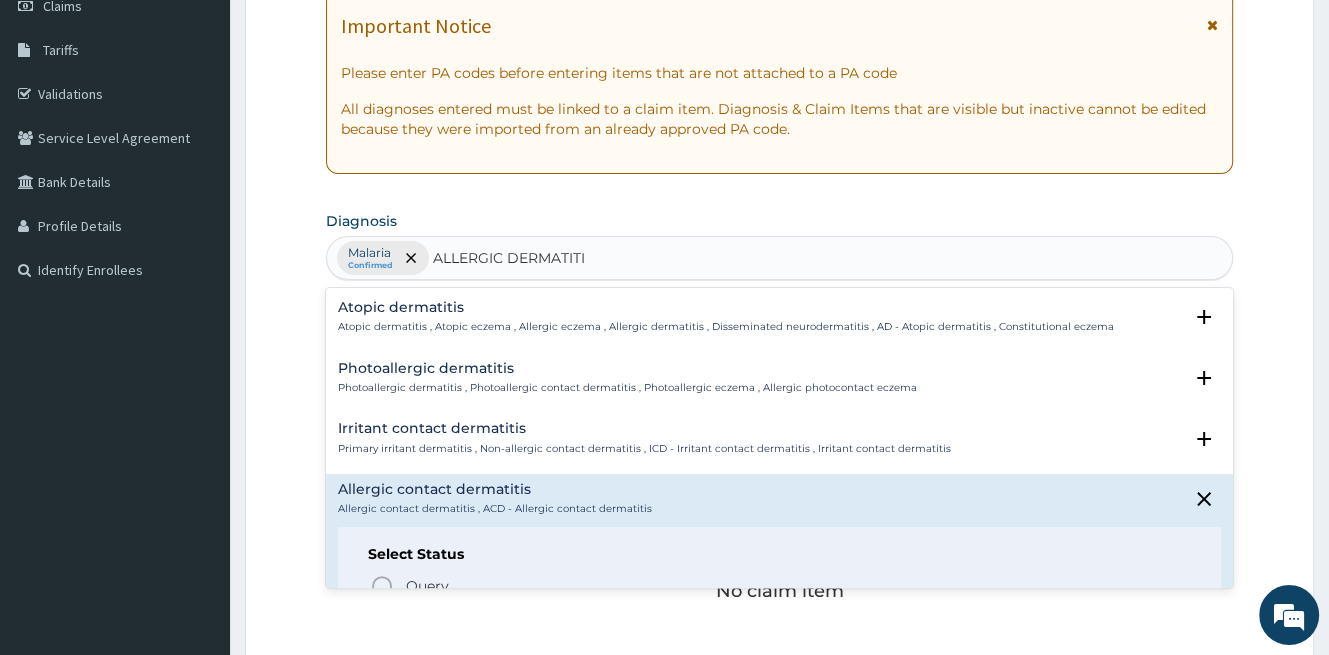 scroll, scrollTop: 100, scrollLeft: 0, axis: vertical 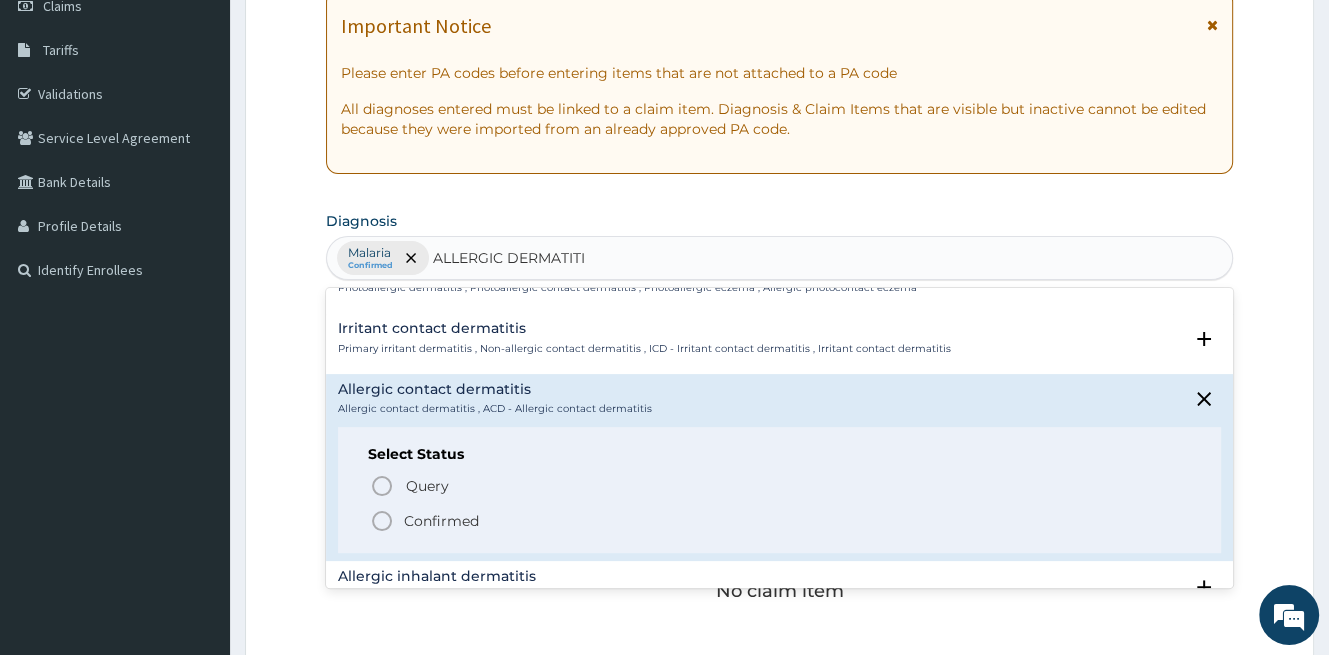 click on "Confirmed" at bounding box center [780, 521] 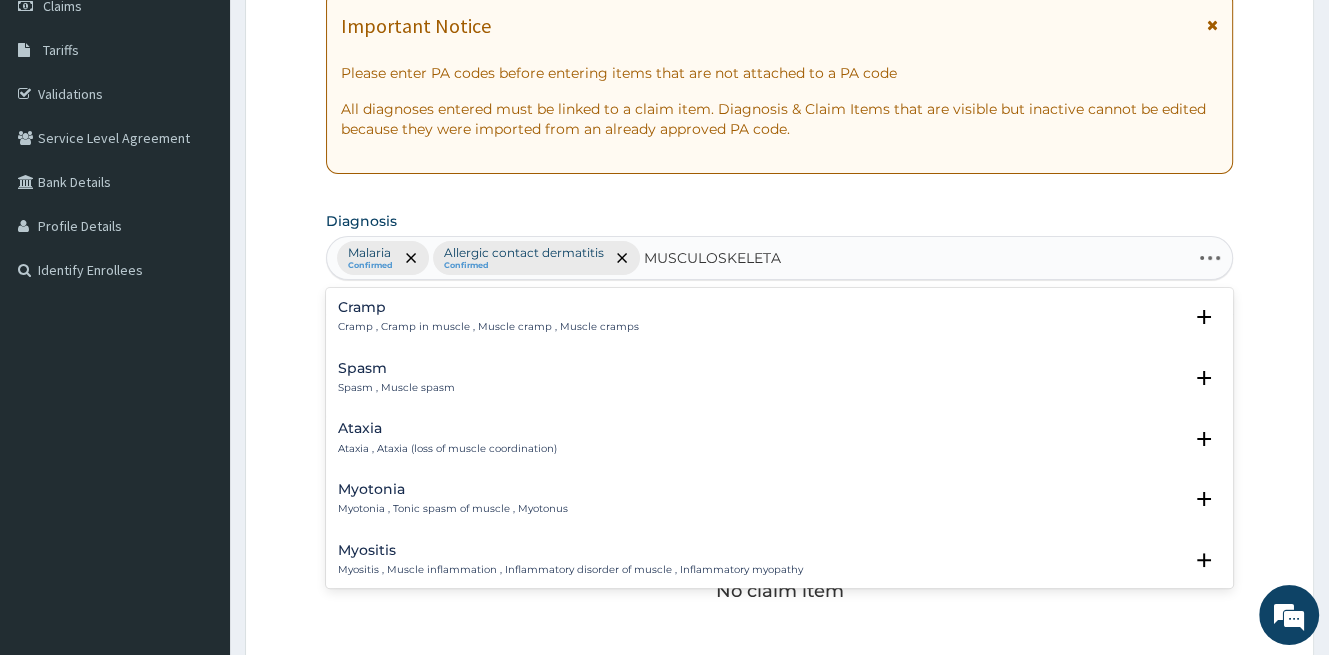 type on "MUSCULOSKELETAL" 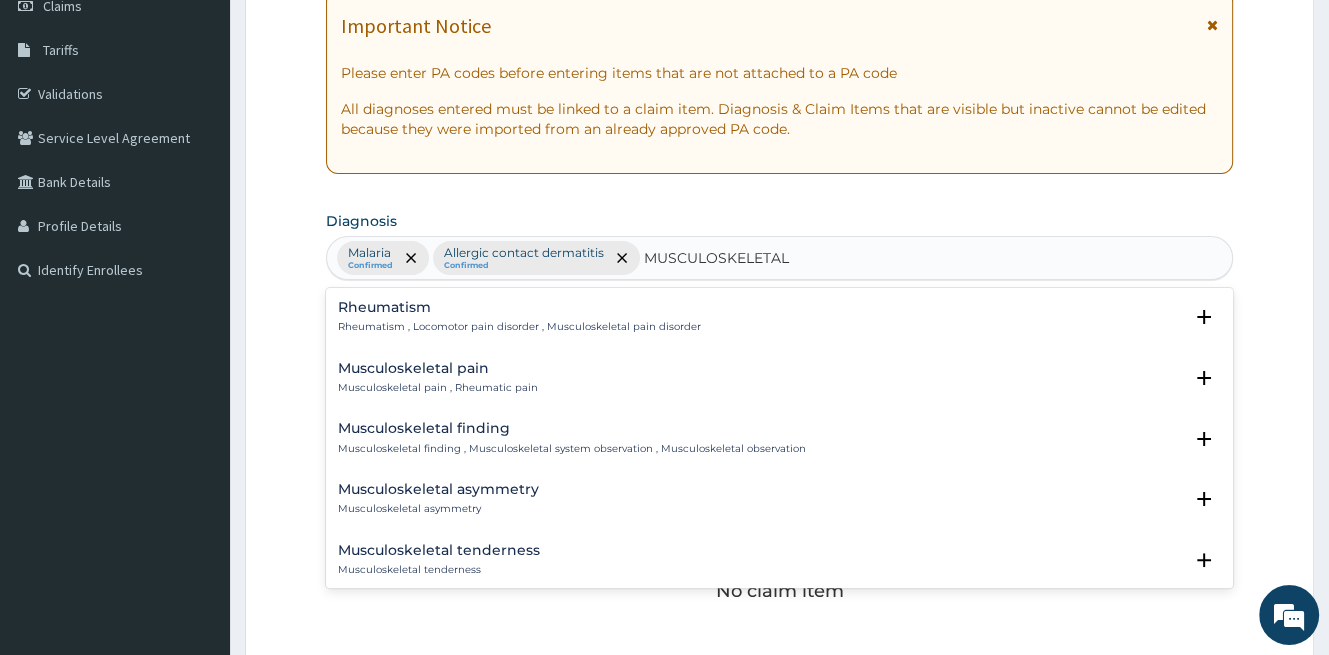 click on "Musculoskeletal pain , Rheumatic pain" at bounding box center (438, 388) 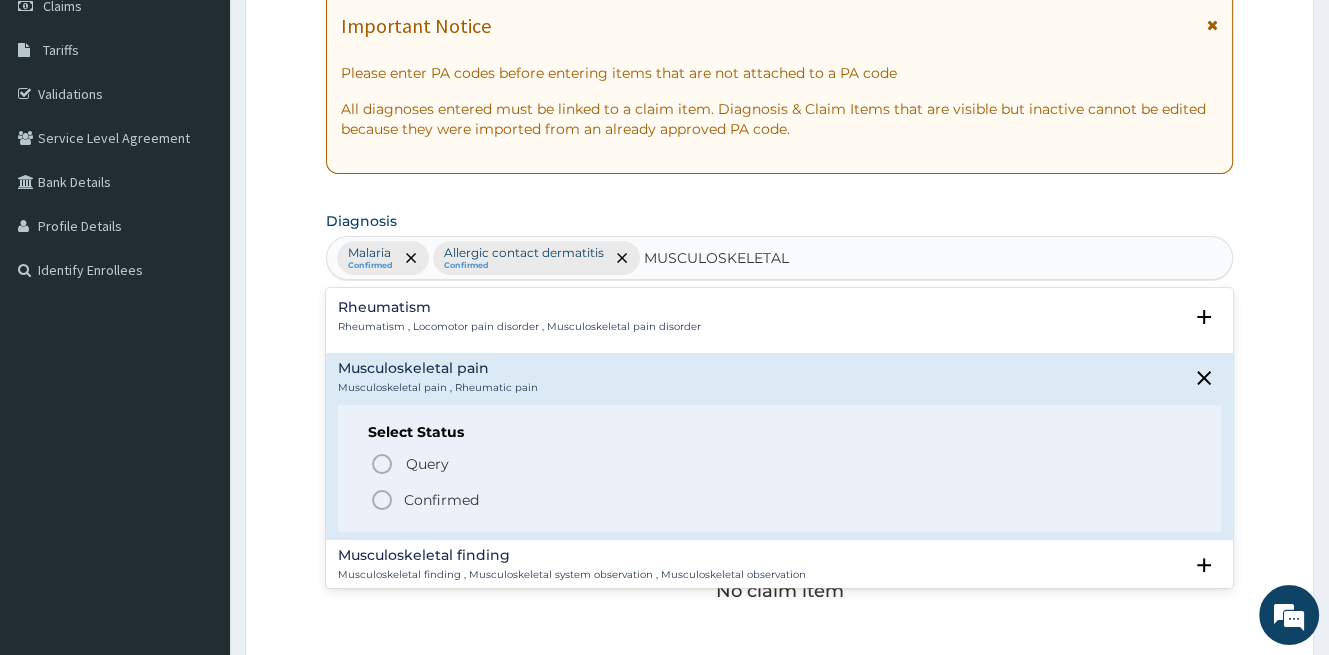 drag, startPoint x: 456, startPoint y: 493, endPoint x: 462, endPoint y: 483, distance: 11.661903 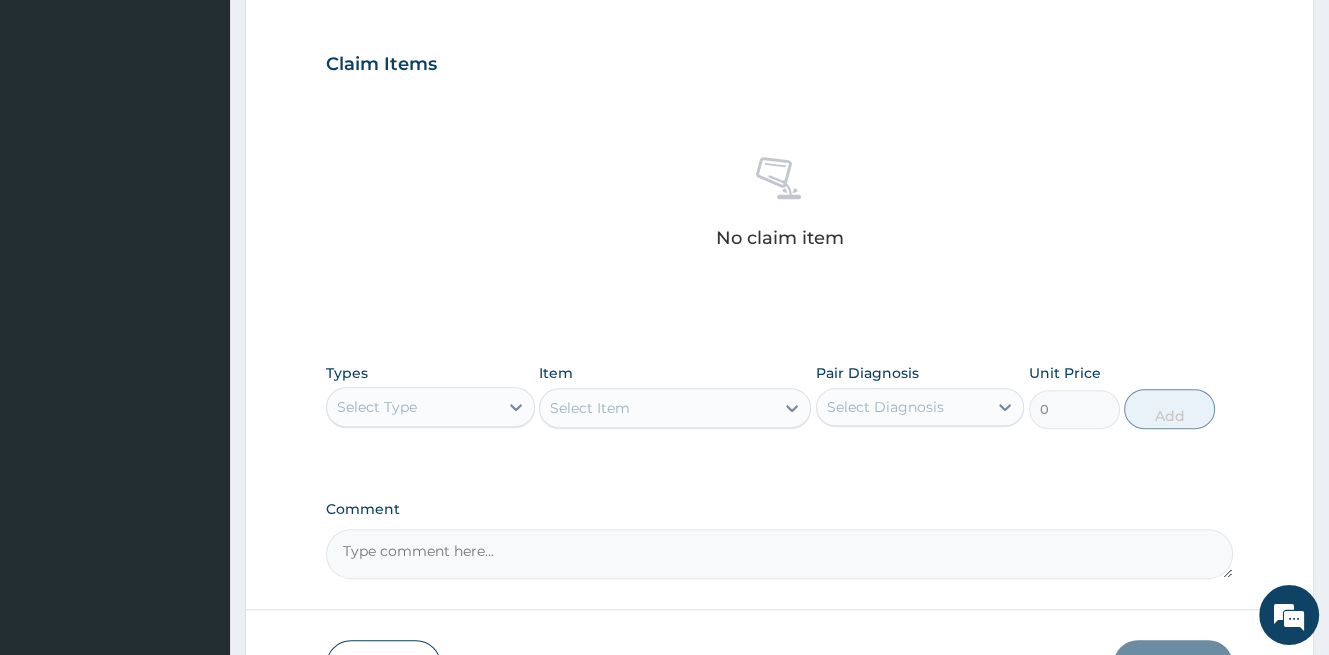 scroll, scrollTop: 700, scrollLeft: 0, axis: vertical 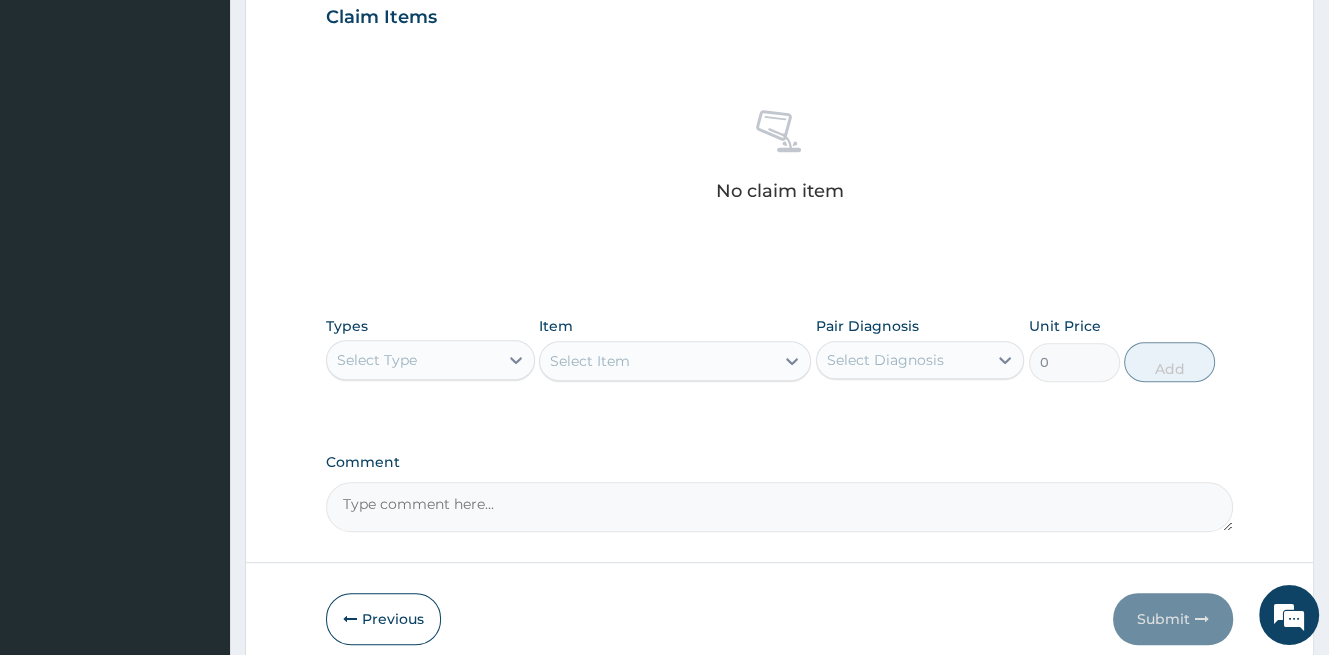 click on "Select Type" at bounding box center [412, 360] 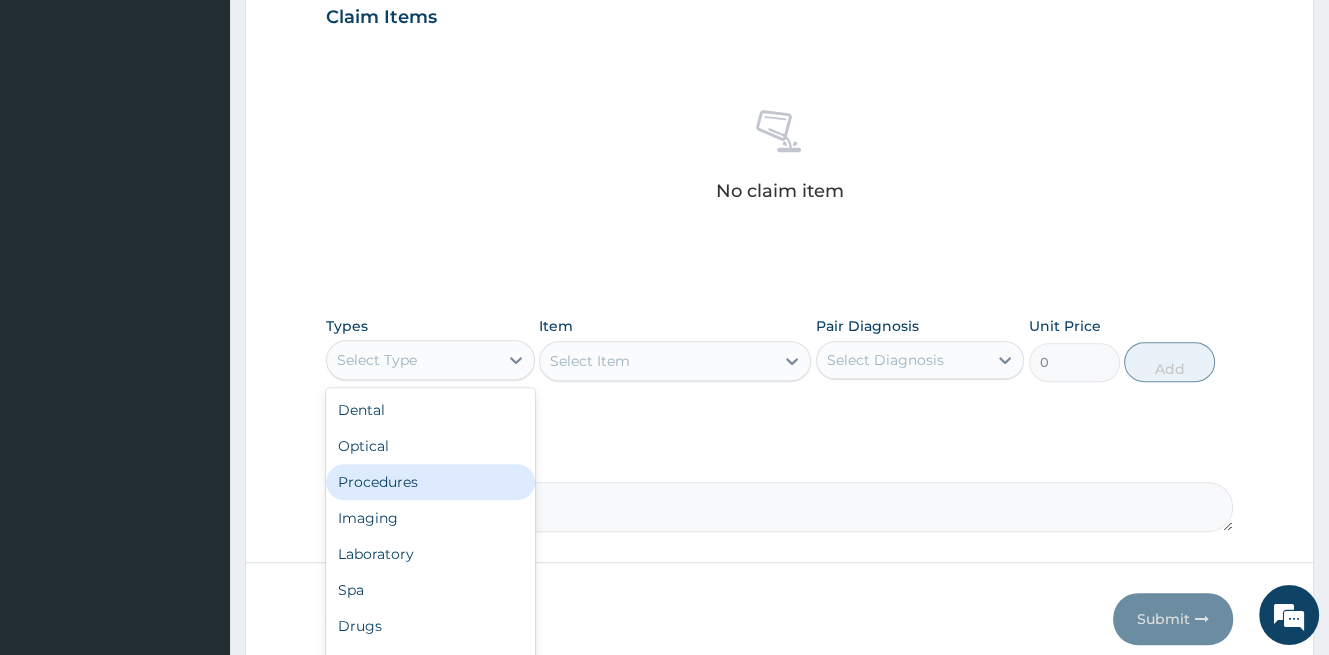 click on "Procedures" at bounding box center [430, 482] 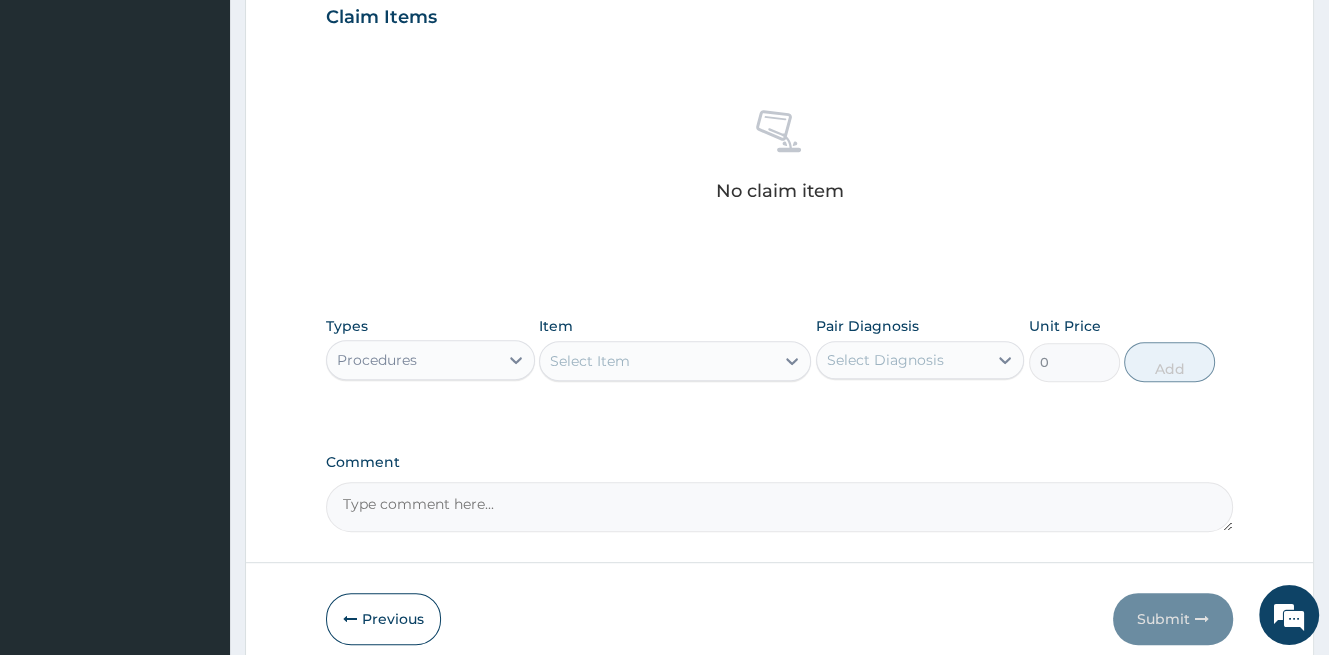 click on "Select Item" at bounding box center (657, 361) 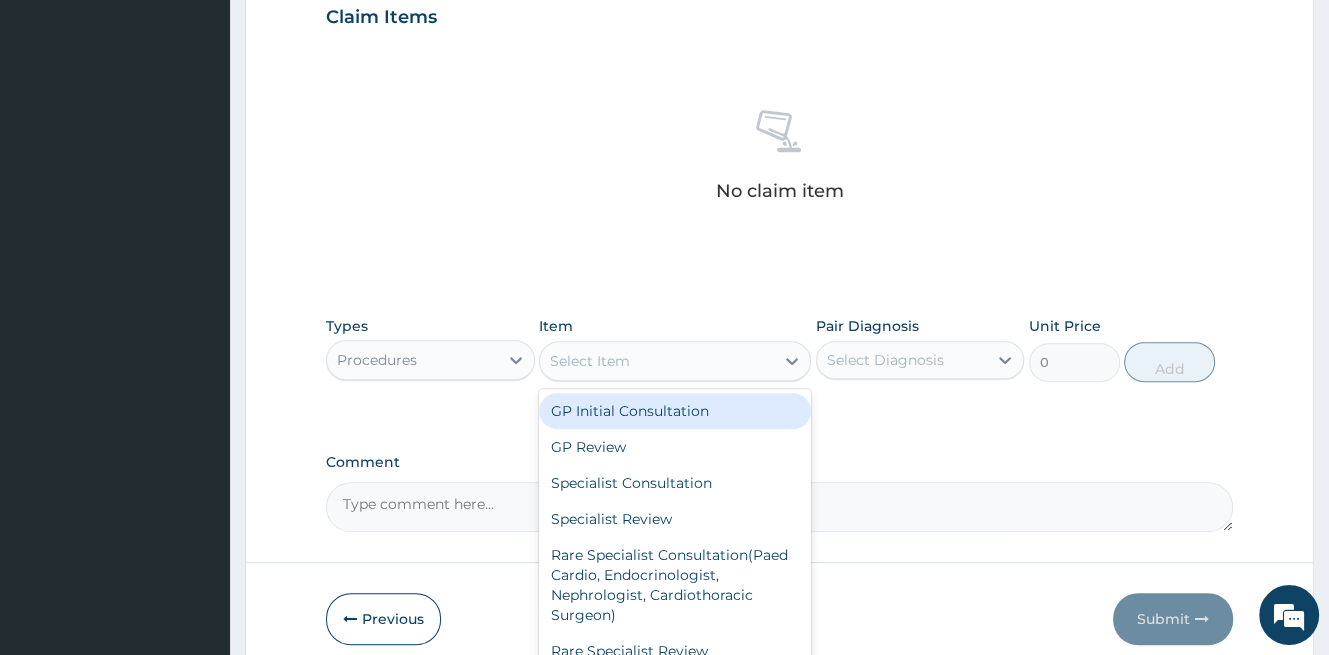 drag, startPoint x: 671, startPoint y: 411, endPoint x: 884, endPoint y: 380, distance: 215.24405 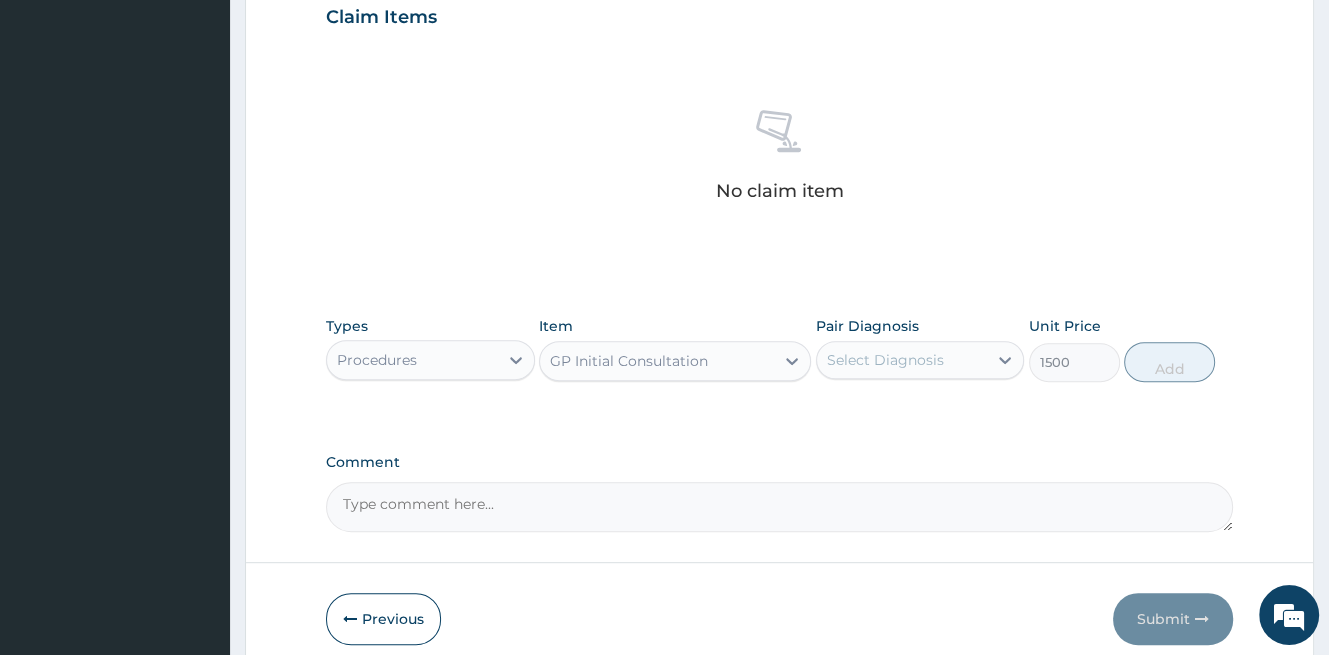 click on "Select Diagnosis" at bounding box center [885, 360] 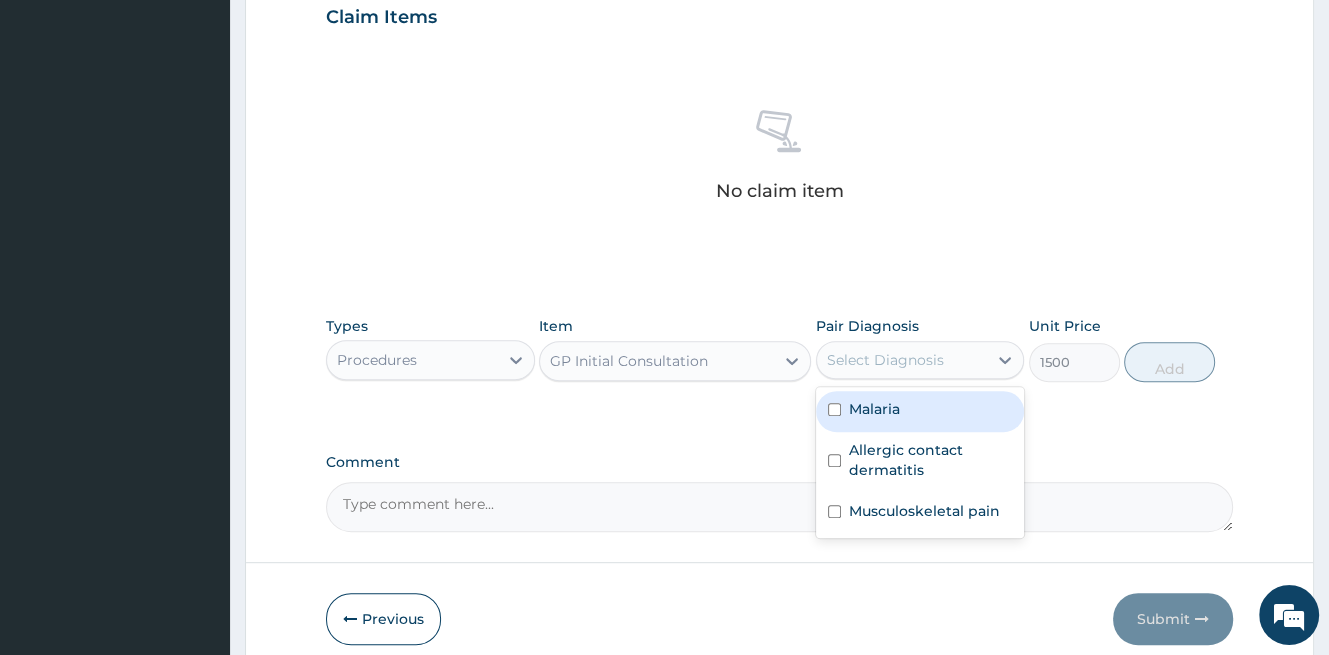 click on "Malaria" at bounding box center [874, 409] 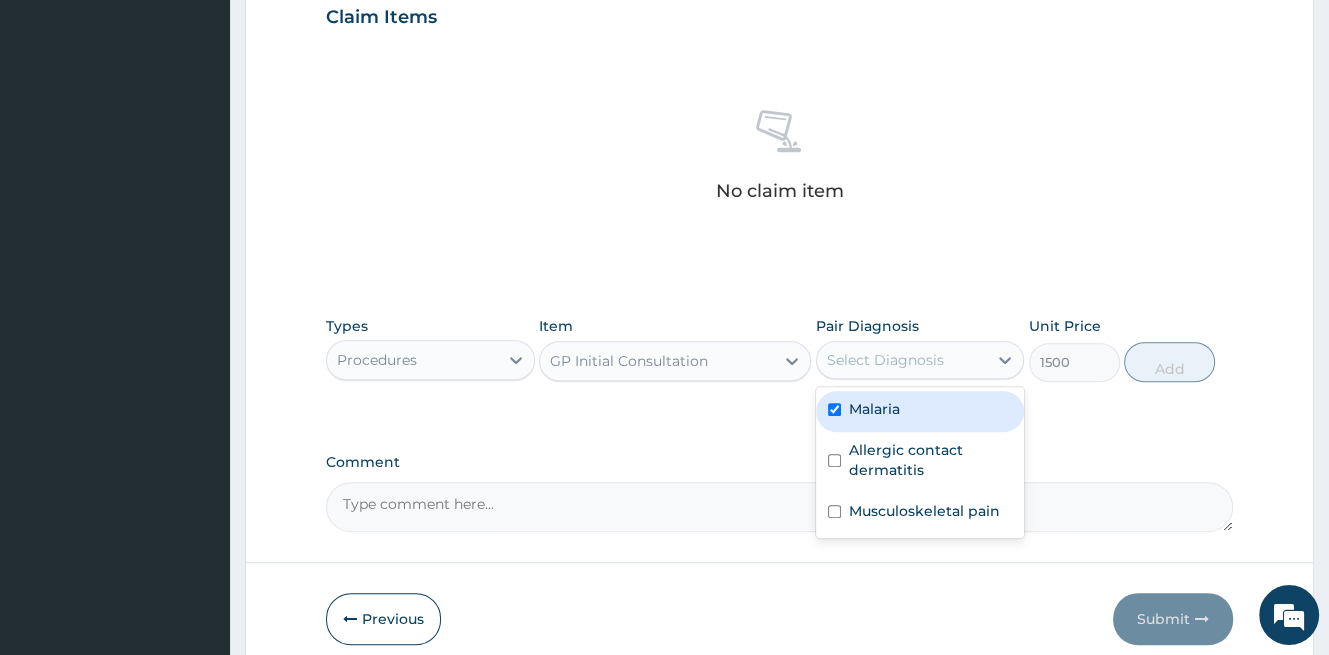 checkbox on "true" 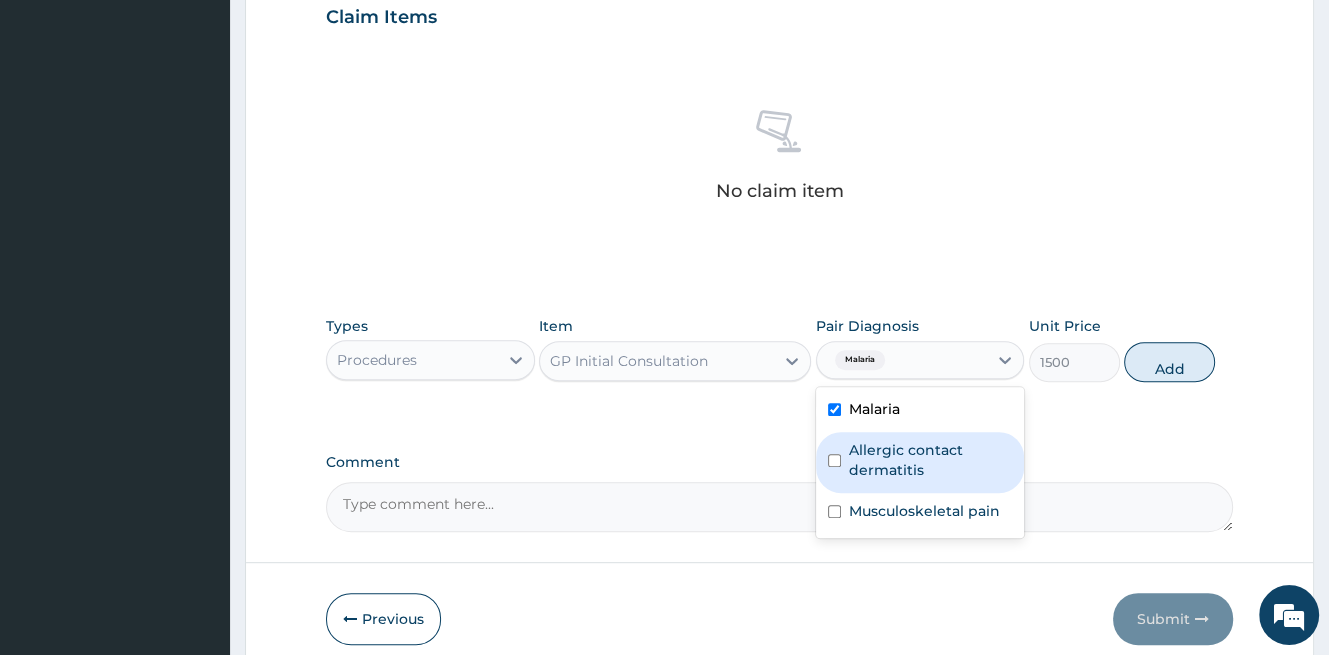 drag, startPoint x: 867, startPoint y: 468, endPoint x: 879, endPoint y: 495, distance: 29.546574 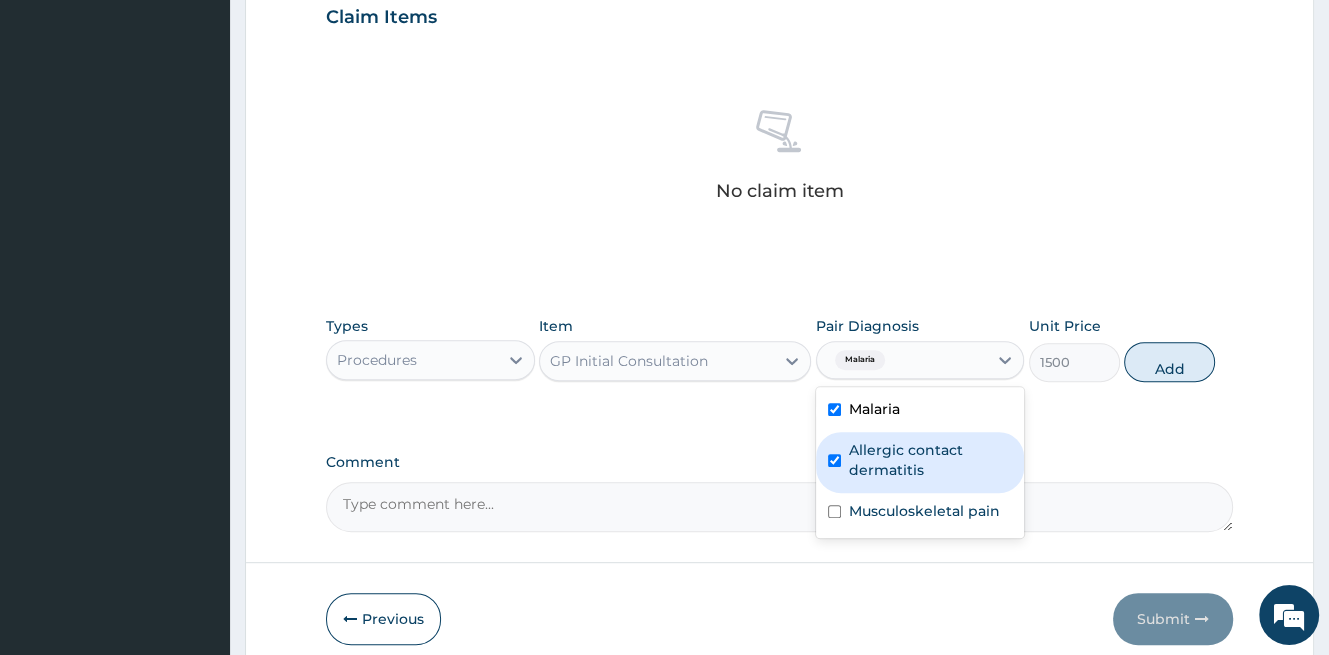 checkbox on "true" 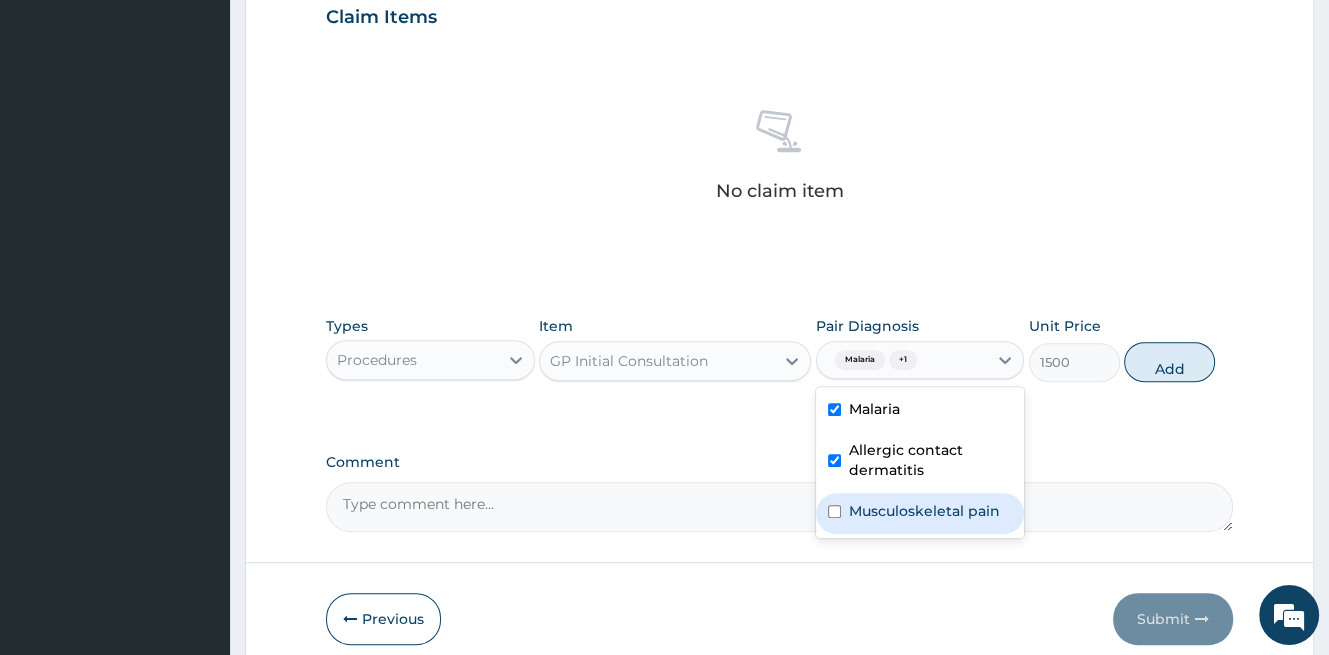 click on "Musculoskeletal pain" at bounding box center [924, 511] 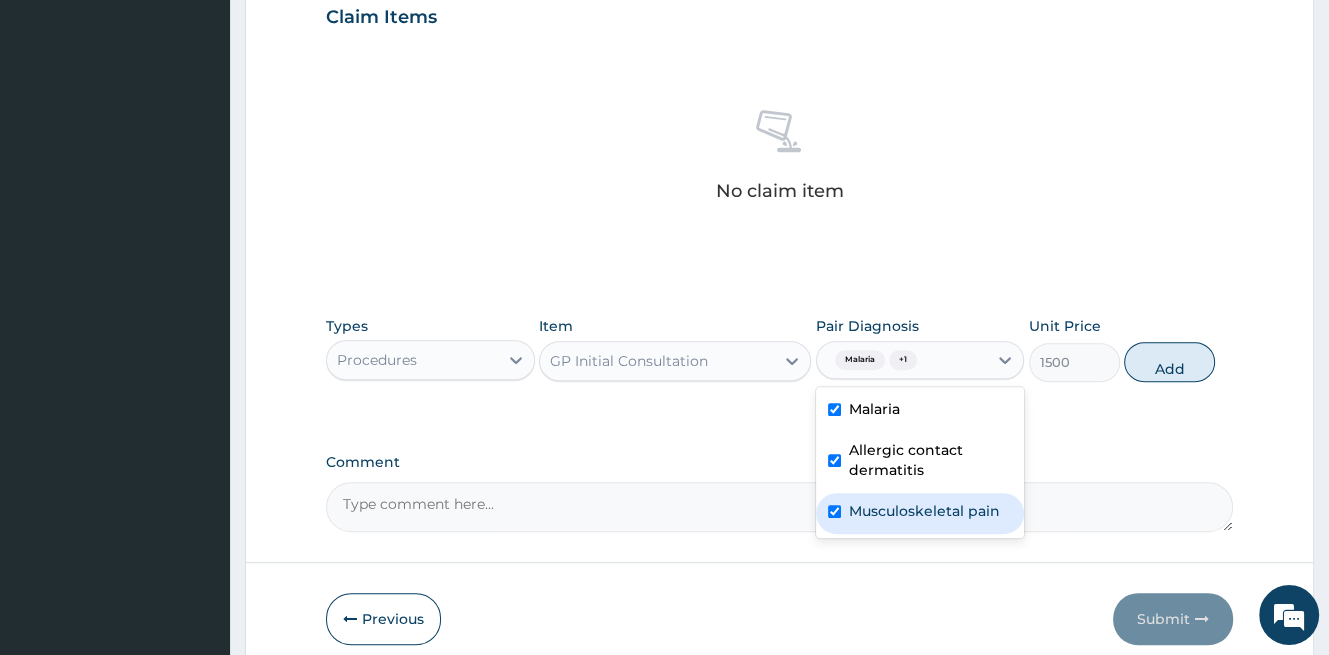 checkbox on "true" 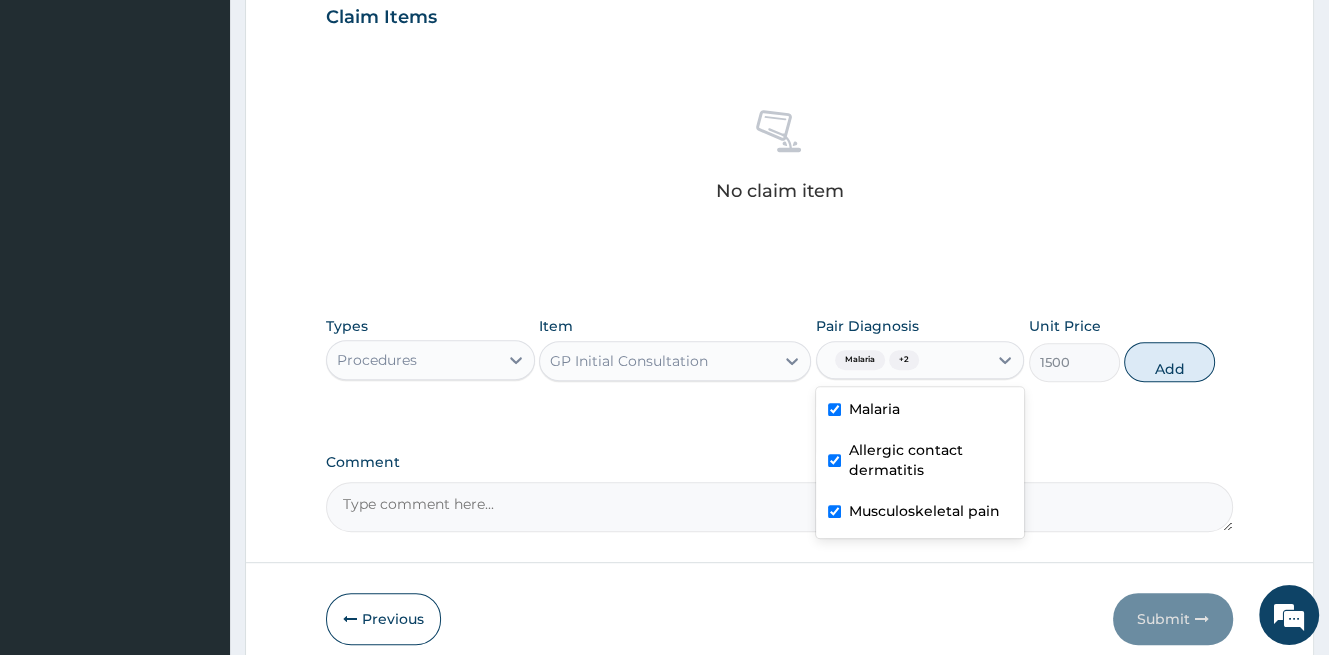 drag, startPoint x: 1155, startPoint y: 358, endPoint x: 1111, endPoint y: 365, distance: 44.553337 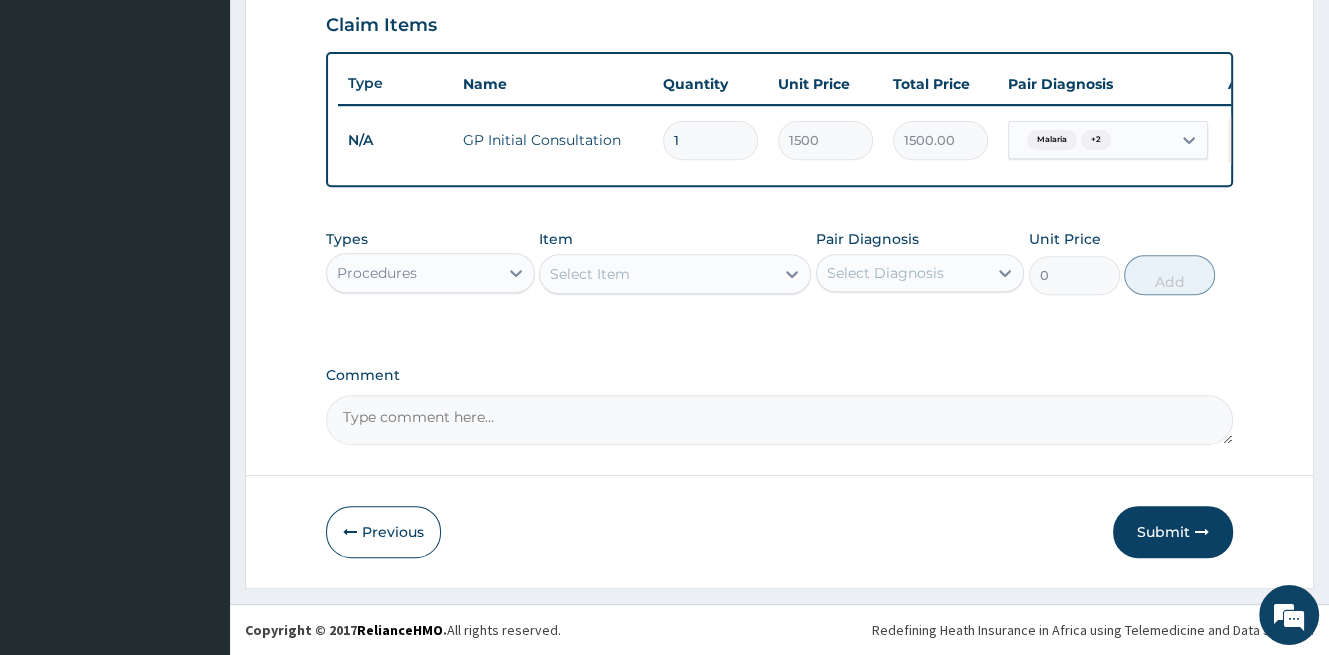 click on "Procedures" at bounding box center [412, 273] 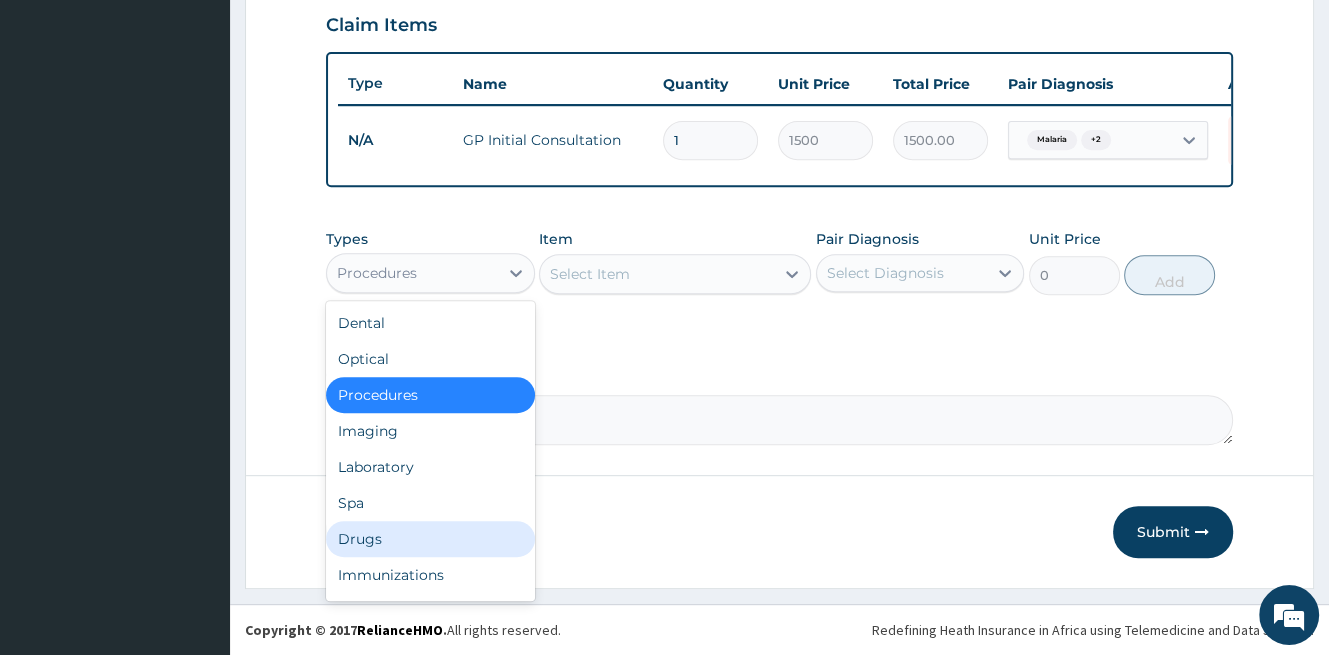 click on "Drugs" at bounding box center (430, 539) 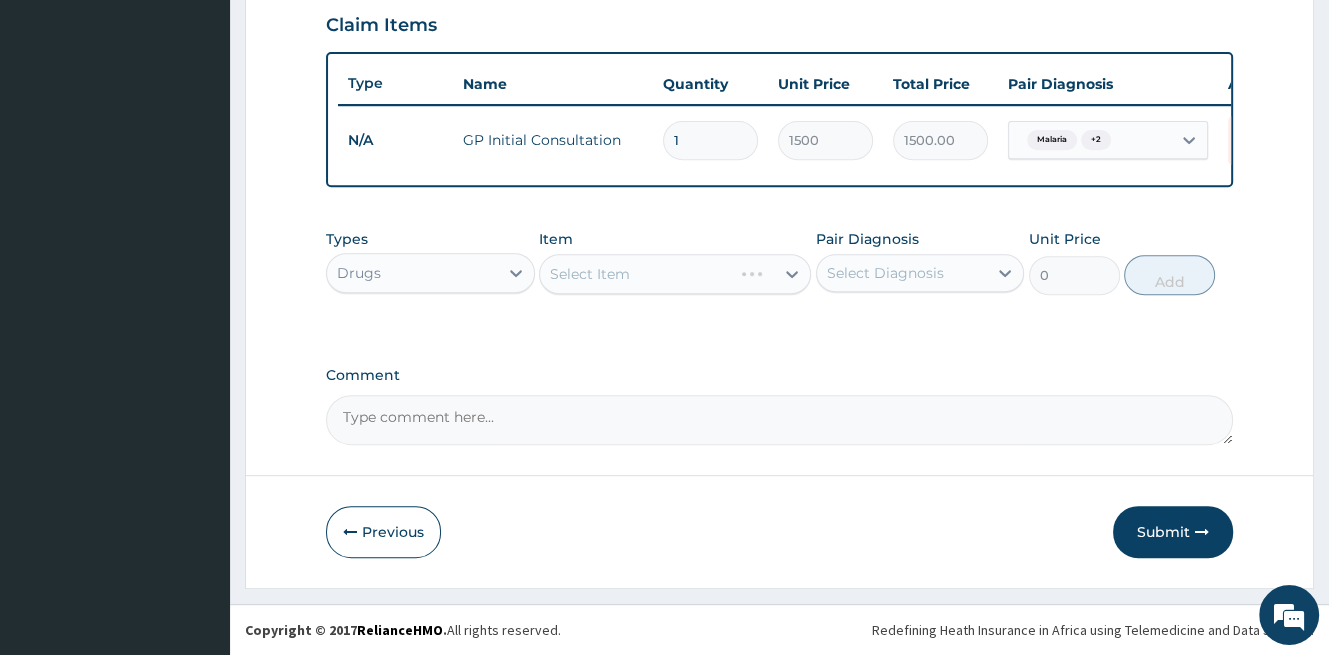 click on "Drugs" at bounding box center [412, 273] 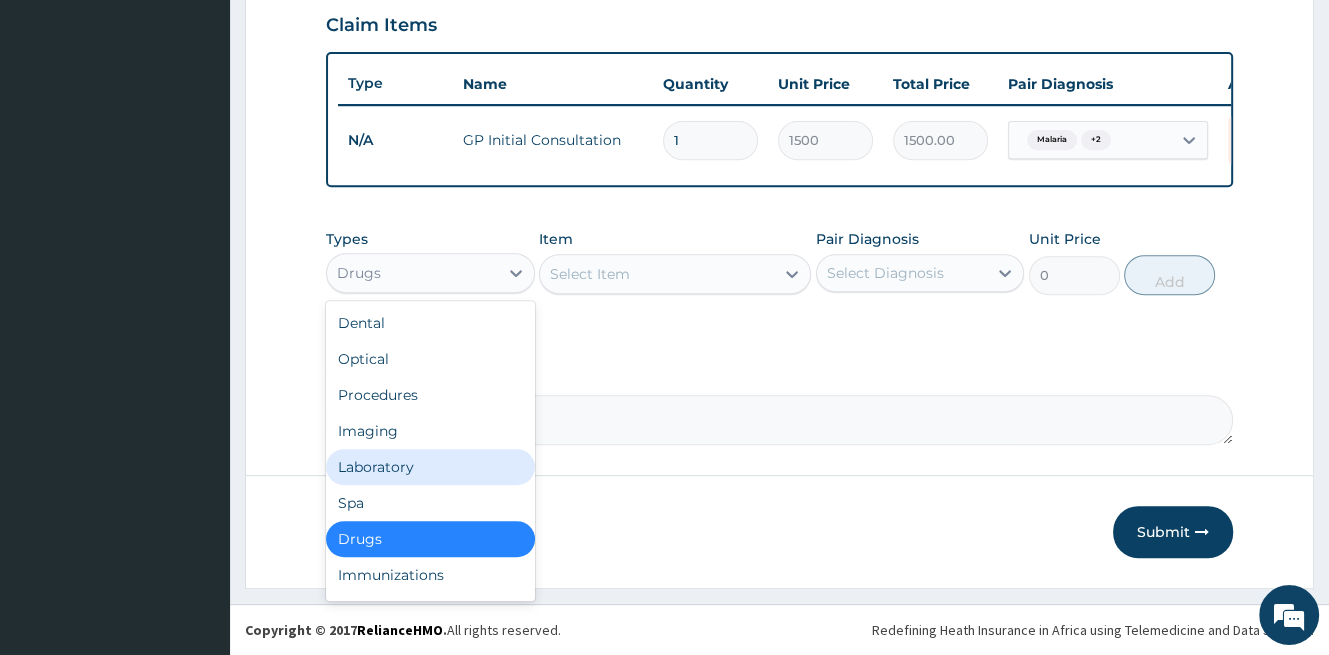 click on "Laboratory" at bounding box center (430, 467) 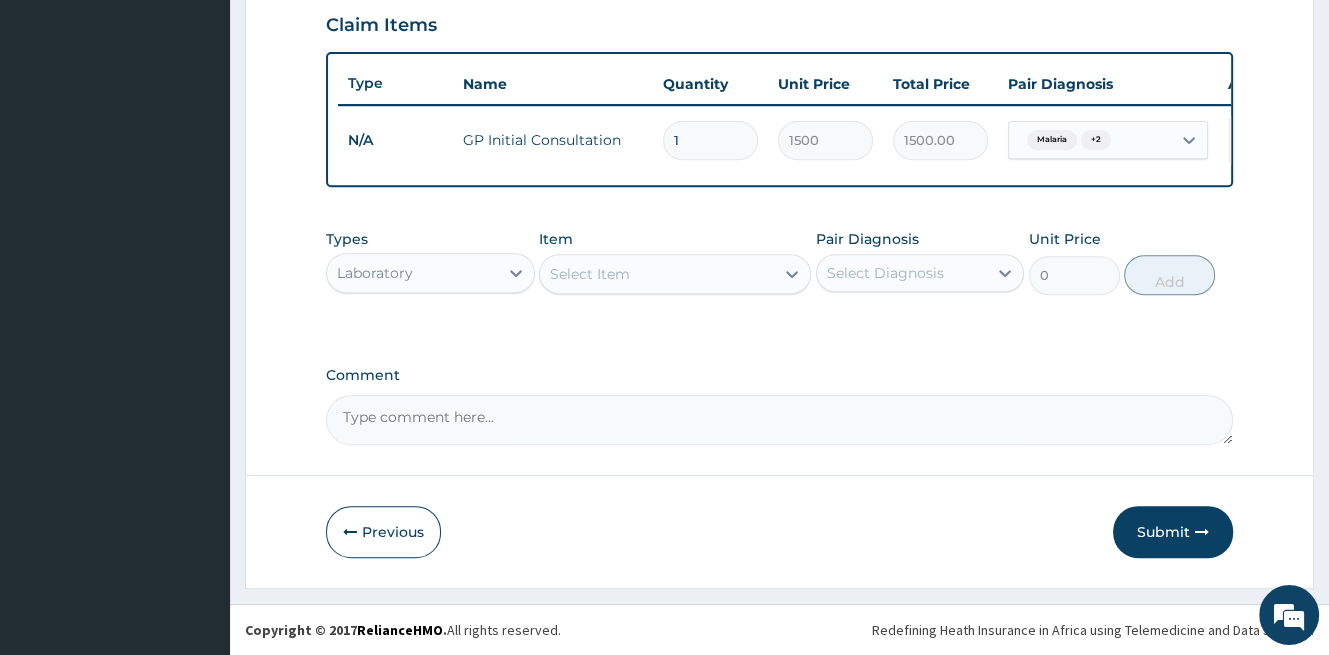 click on "Select Item" at bounding box center (590, 274) 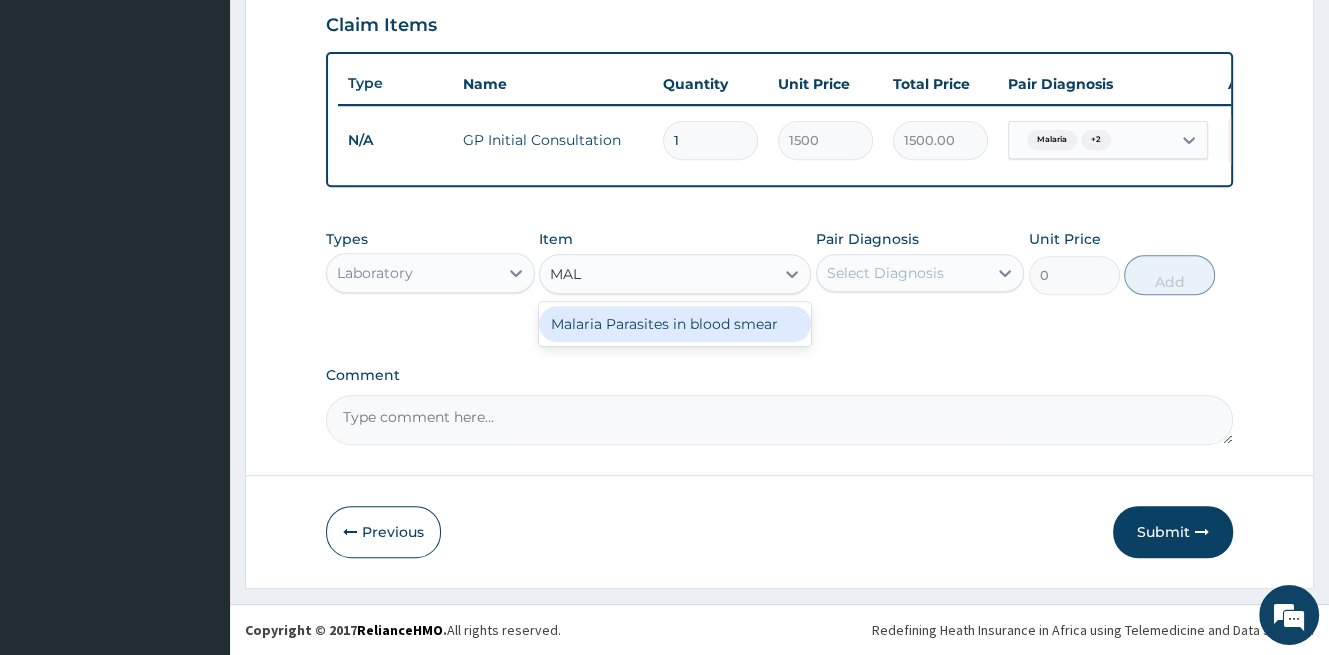 type on "MALA" 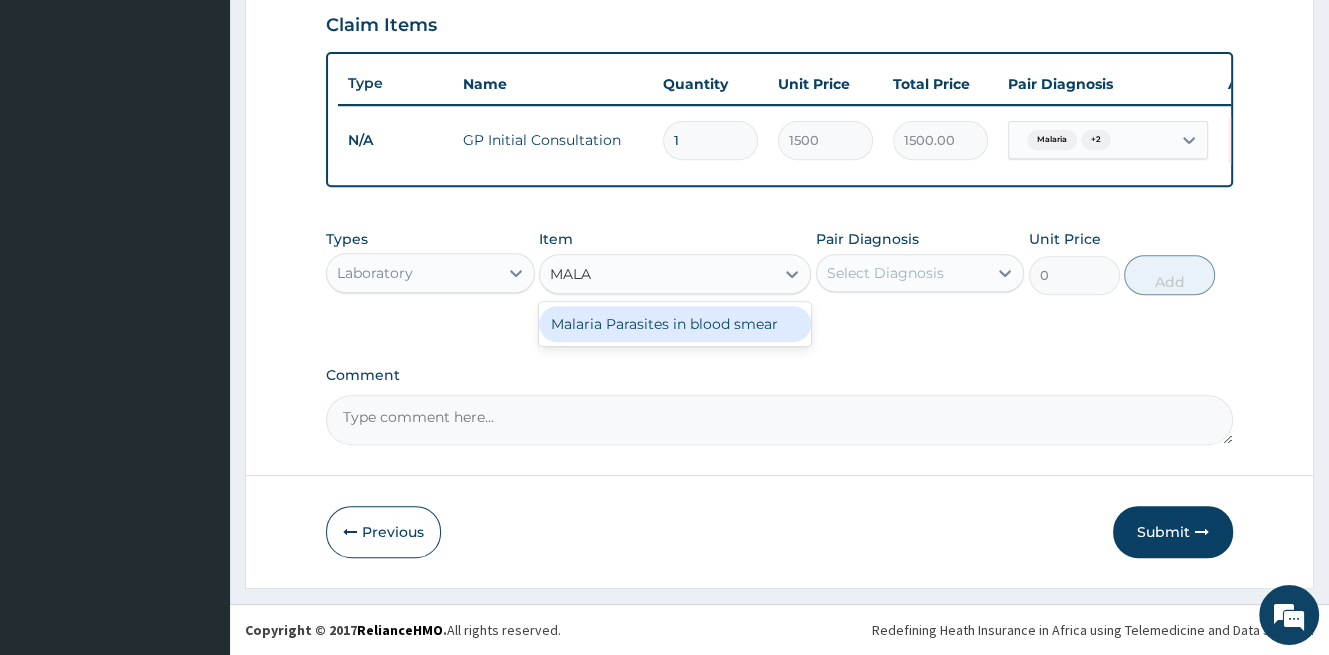 click on "Malaria Parasites in blood smear" at bounding box center (675, 324) 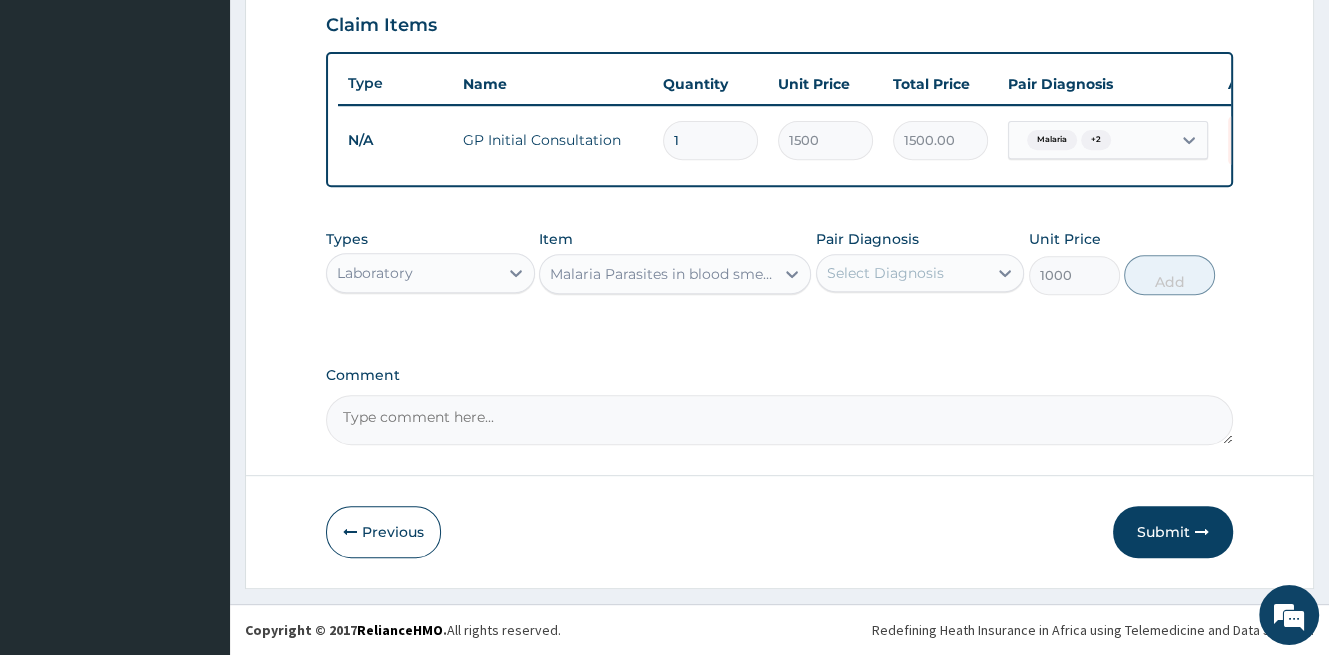 click on "Select Diagnosis" at bounding box center [902, 273] 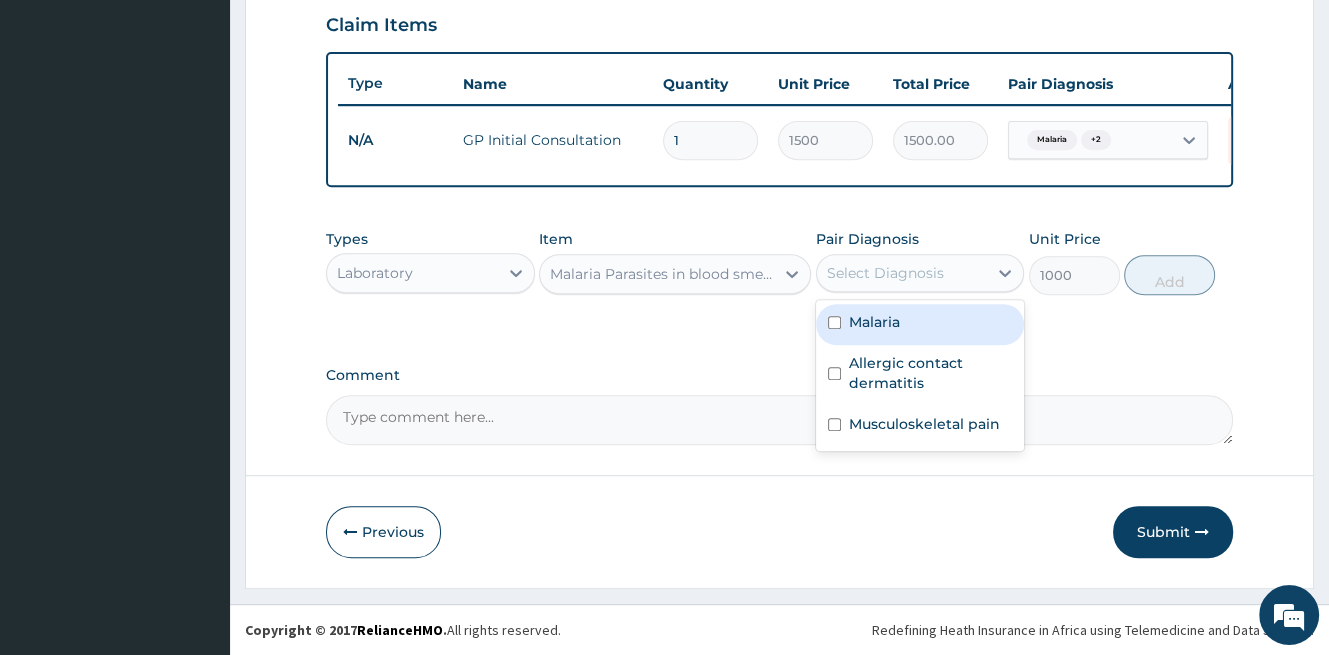 click on "Malaria" at bounding box center [874, 322] 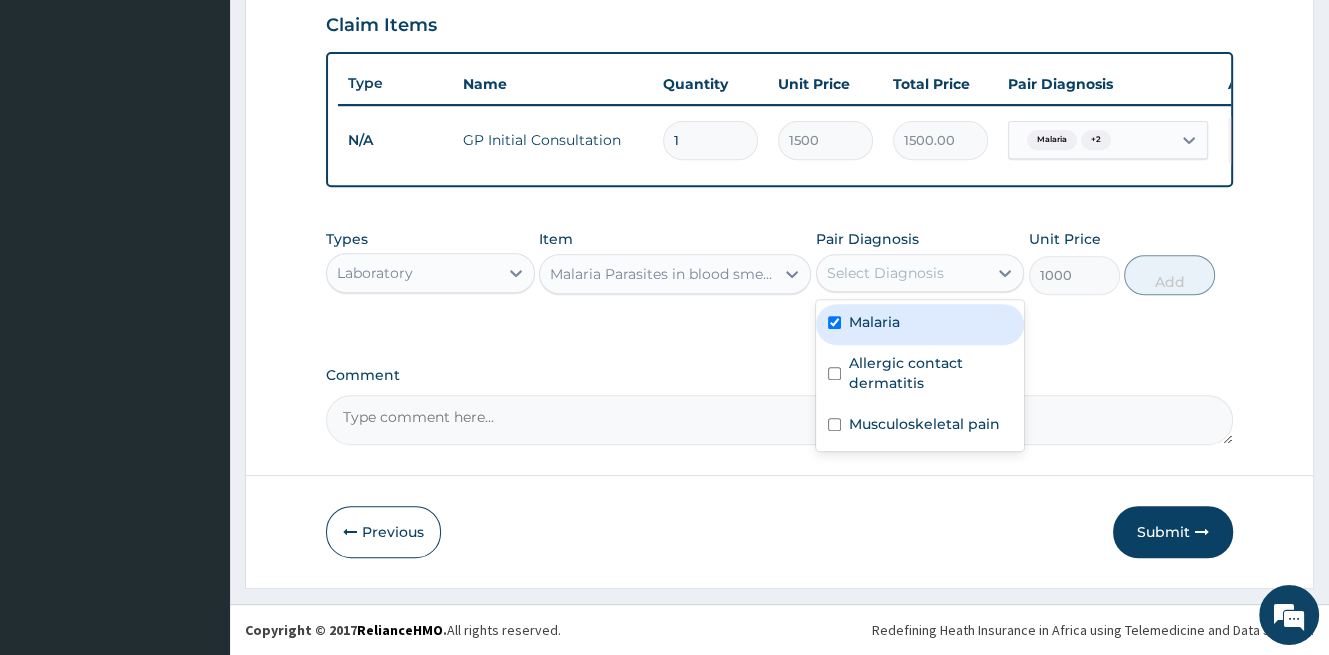 checkbox on "true" 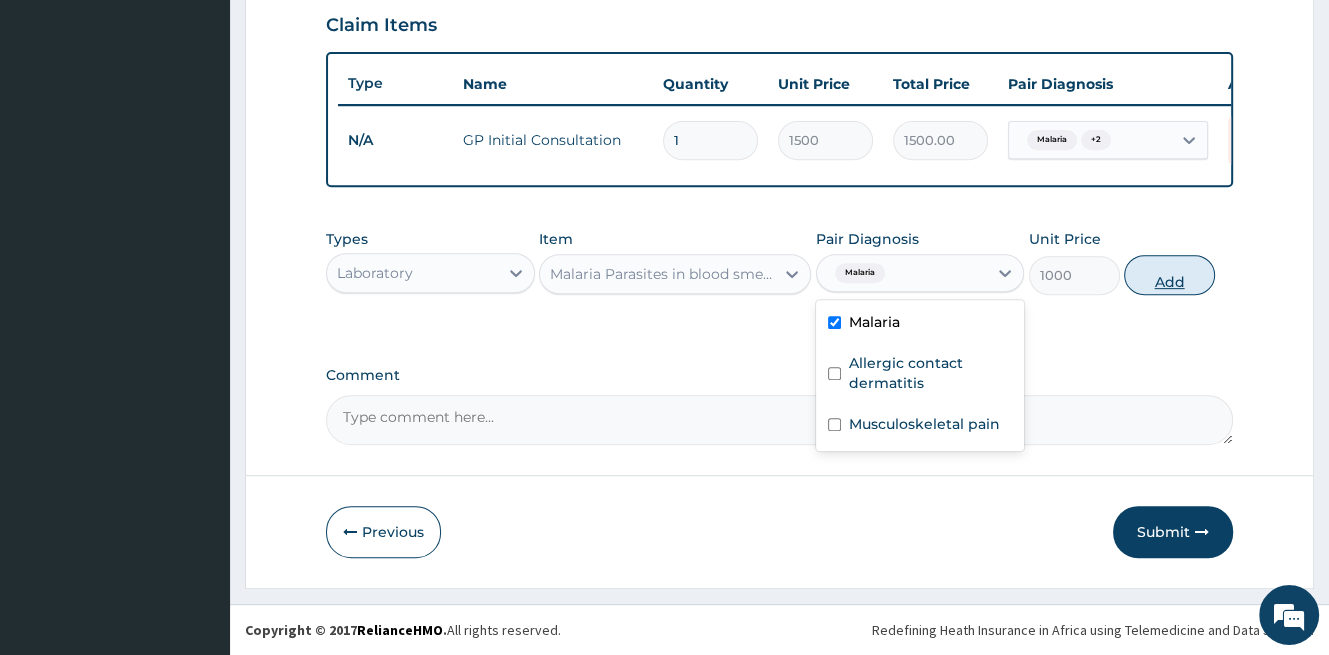 click on "Add" at bounding box center [1169, 275] 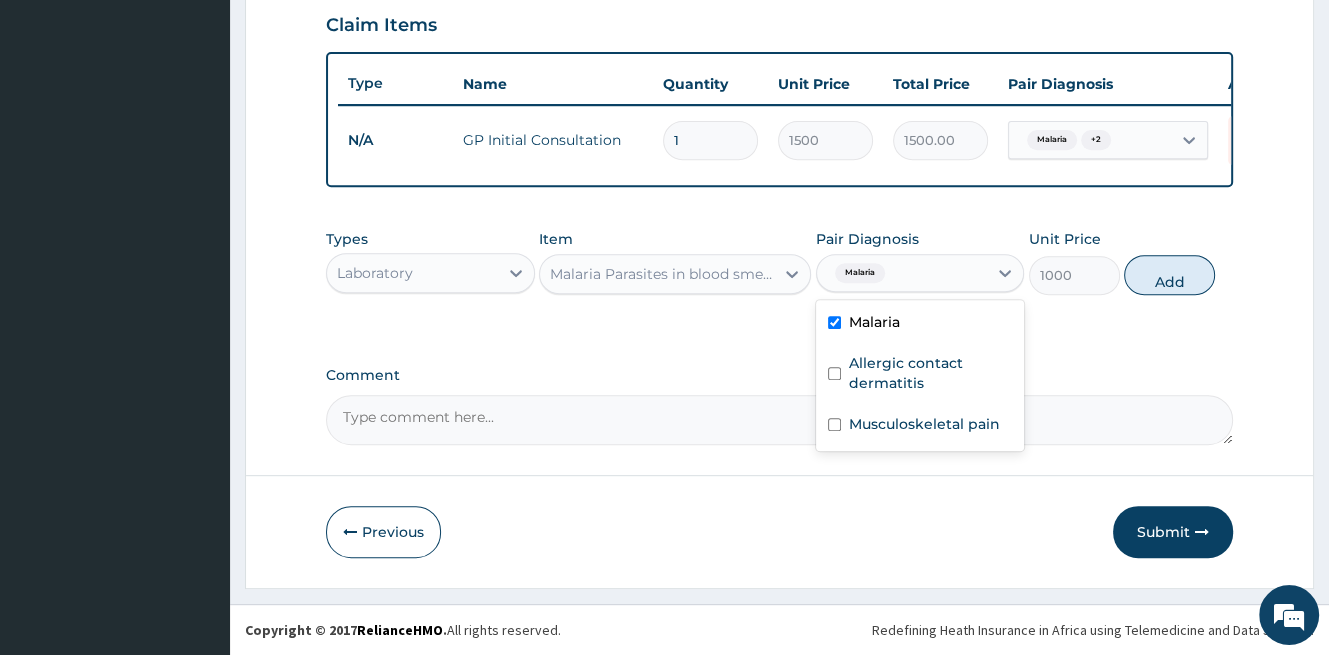 type on "0" 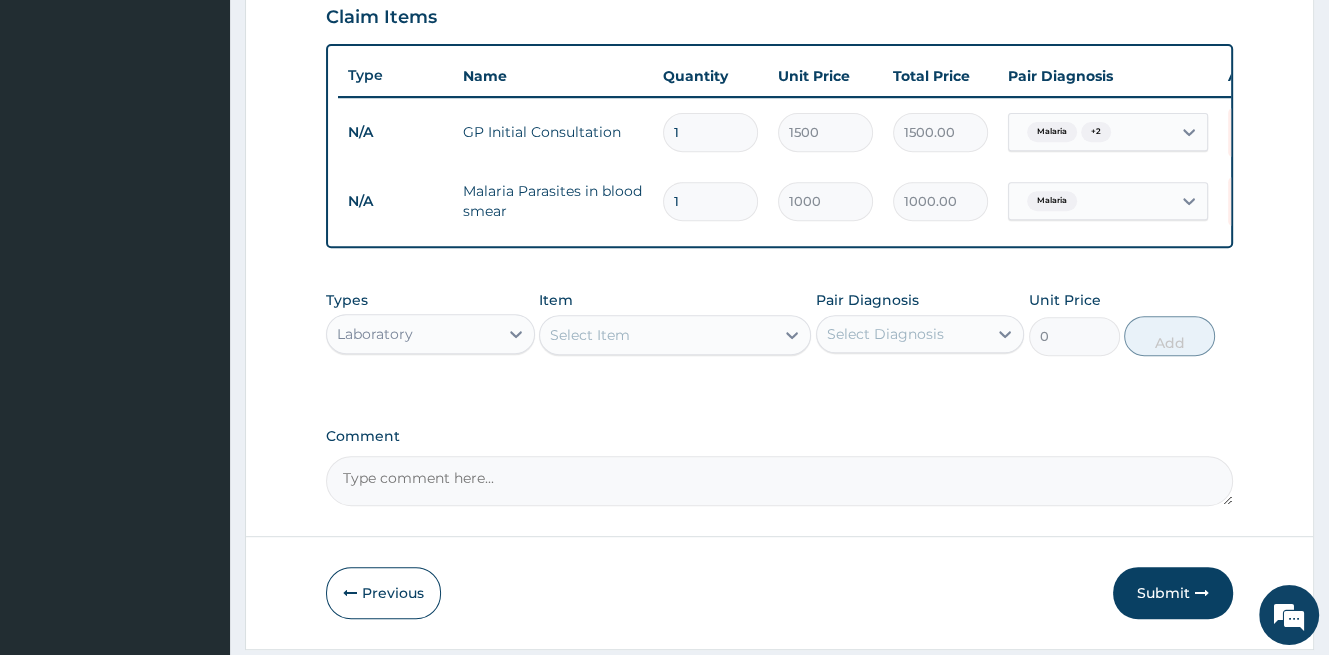 click on "Laboratory" at bounding box center [375, 334] 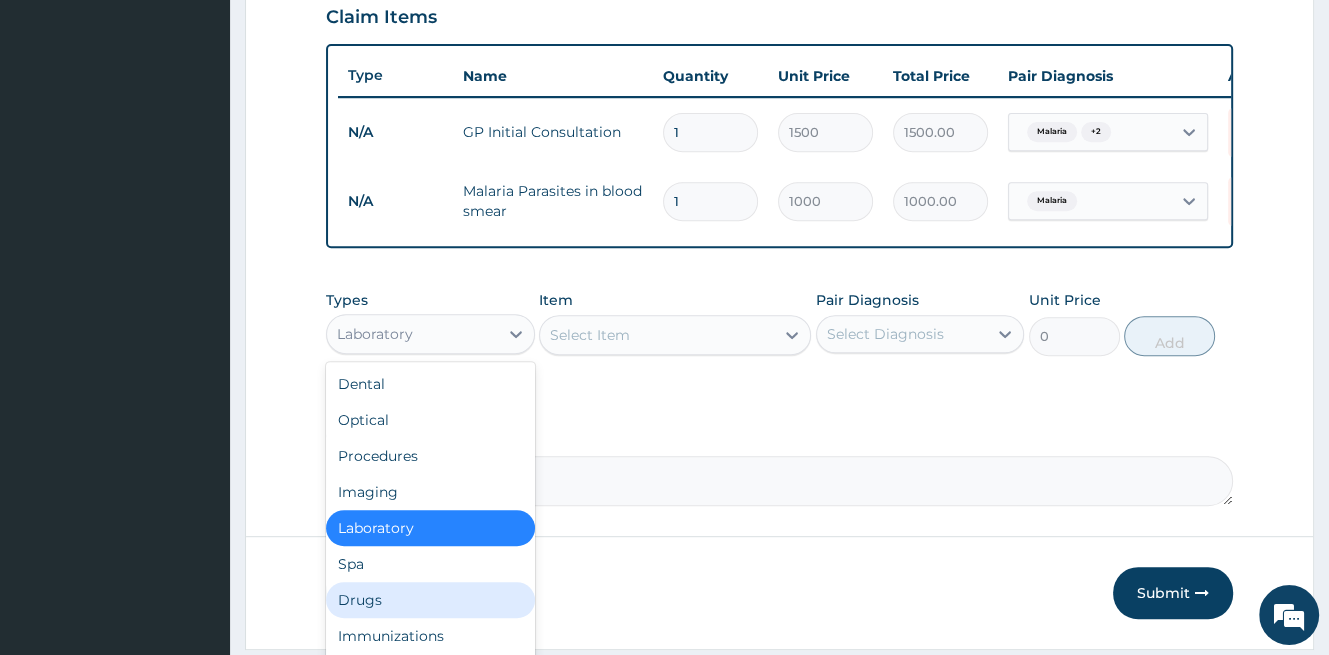 drag, startPoint x: 371, startPoint y: 613, endPoint x: 416, endPoint y: 520, distance: 103.315056 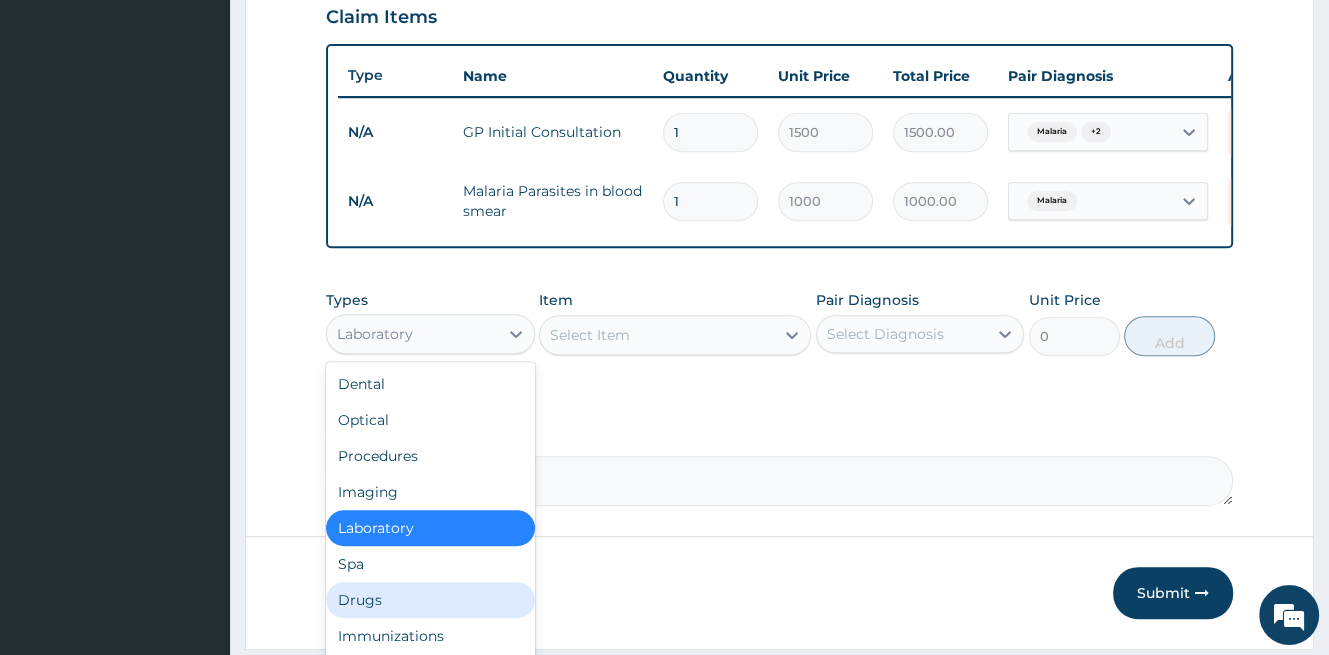 click on "Drugs" at bounding box center [430, 600] 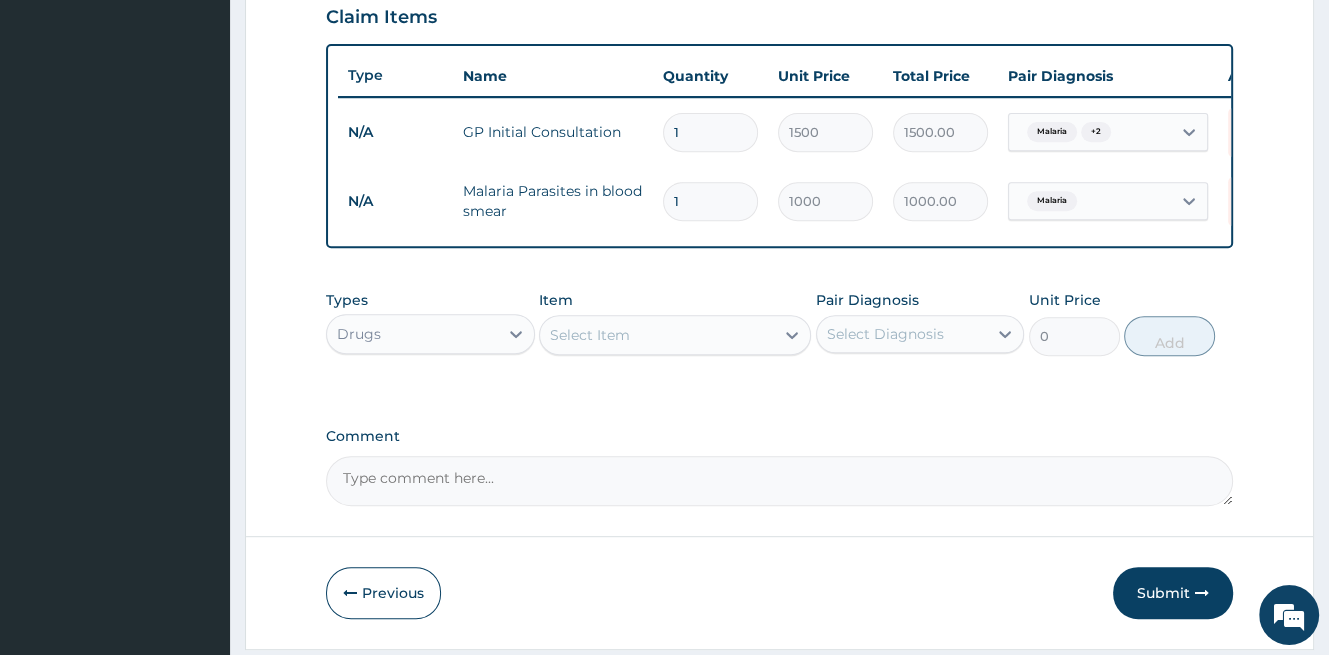 click on "Select Item" at bounding box center [590, 335] 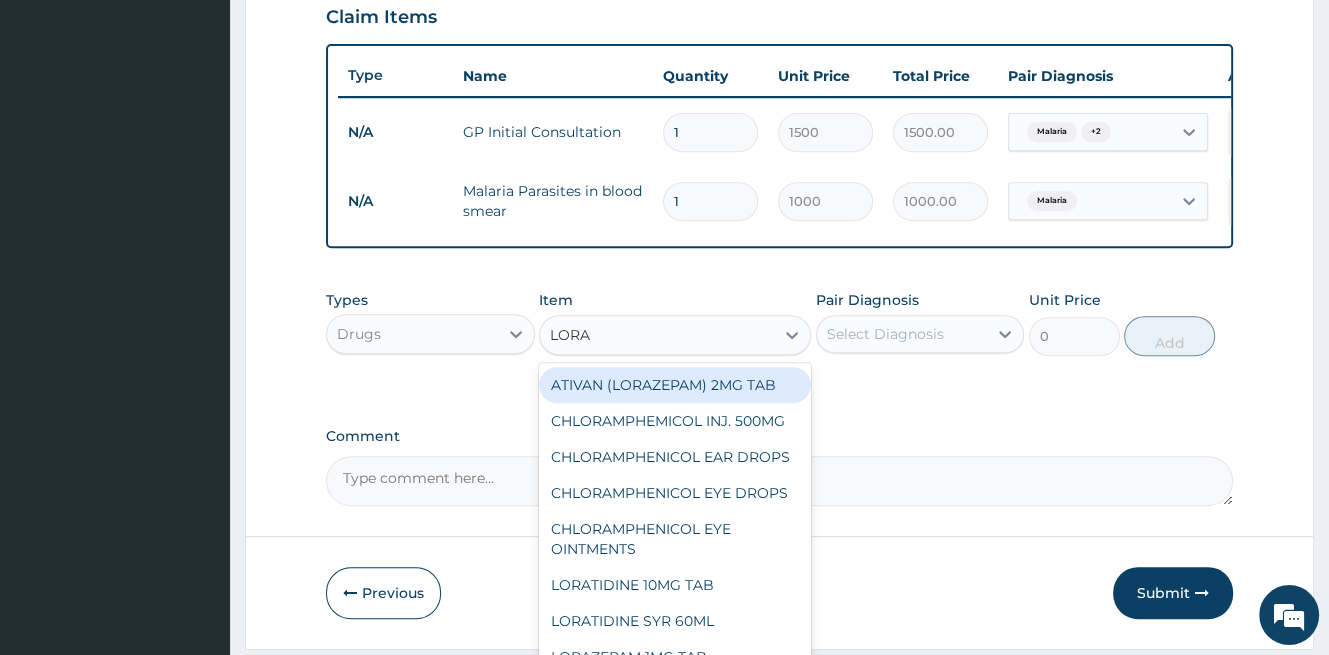 type on "LORAT" 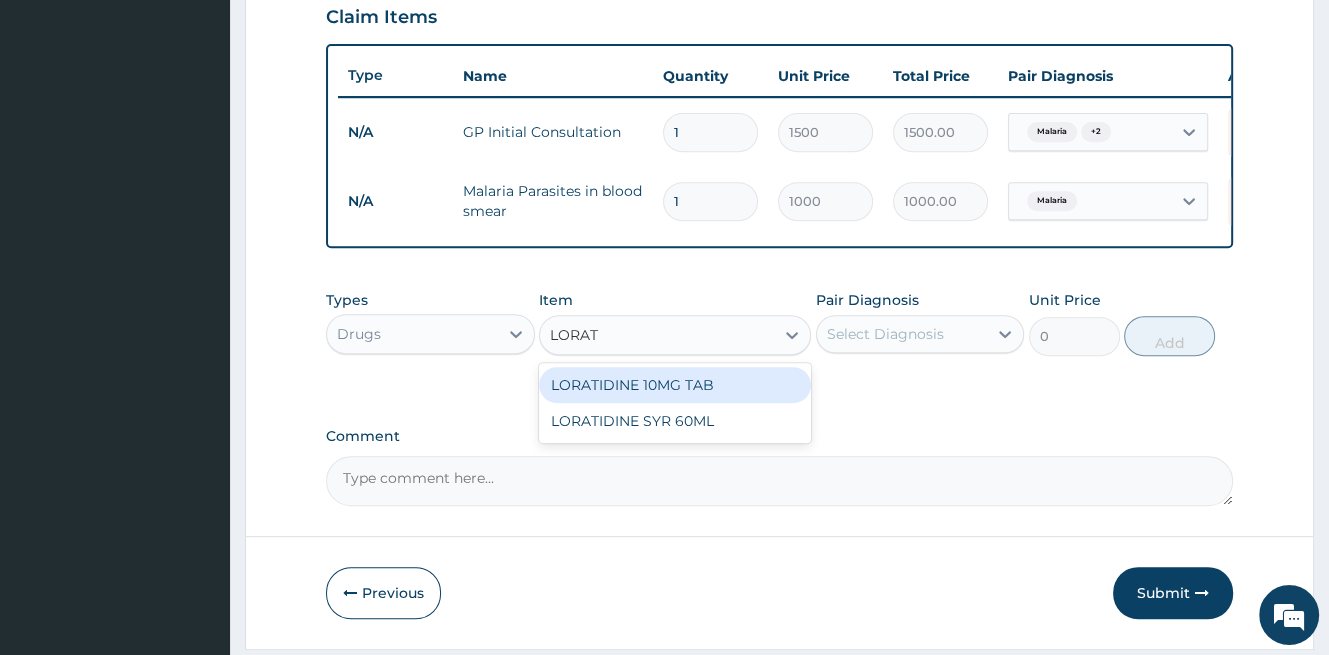 click on "LORATIDINE 10MG TAB" at bounding box center [675, 385] 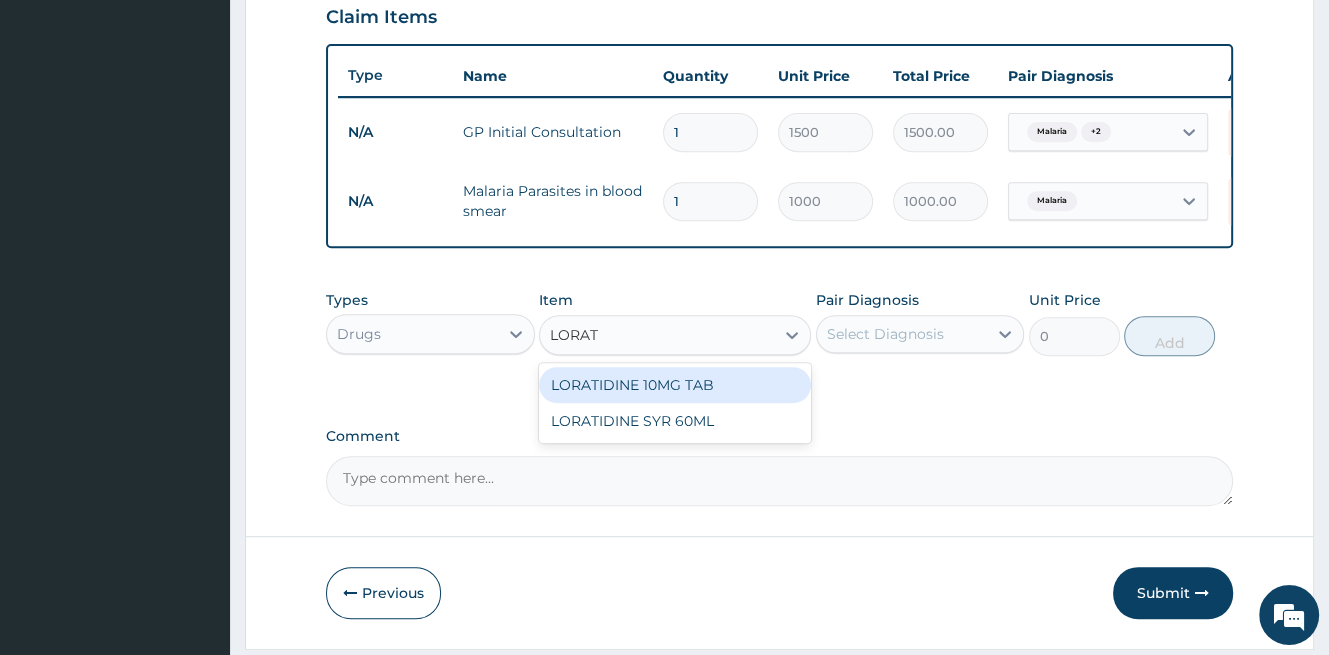 type 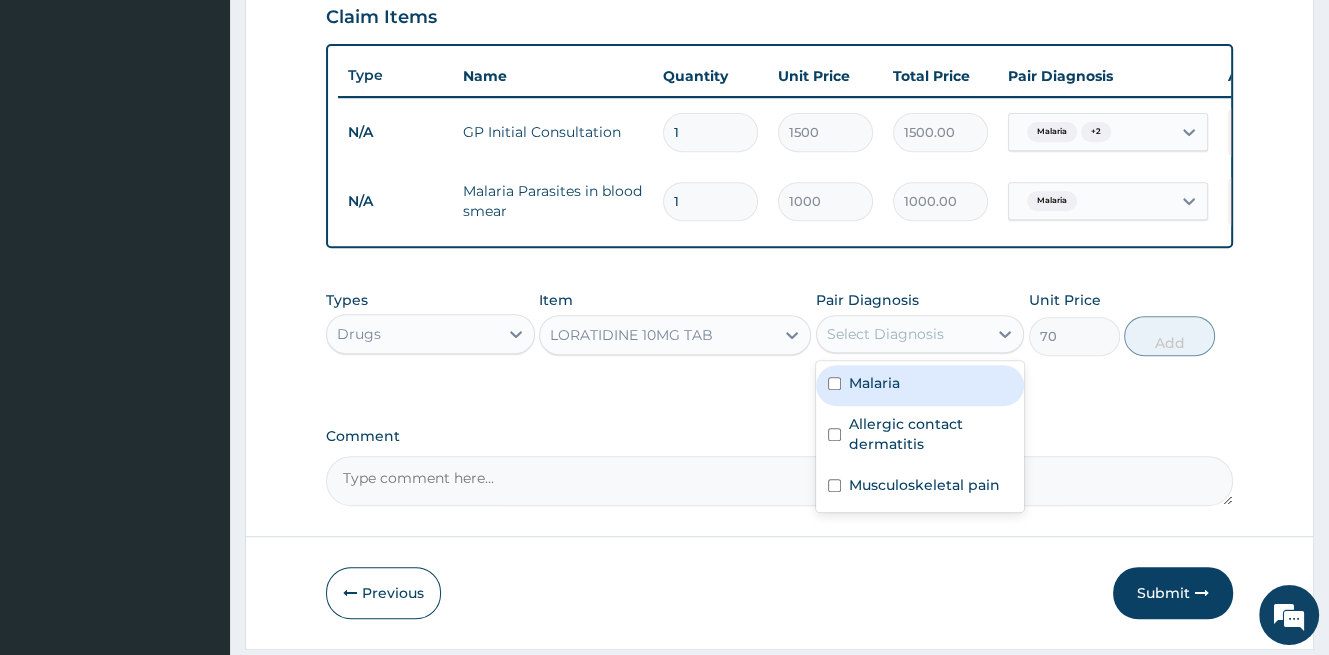 click on "Select Diagnosis" at bounding box center (885, 334) 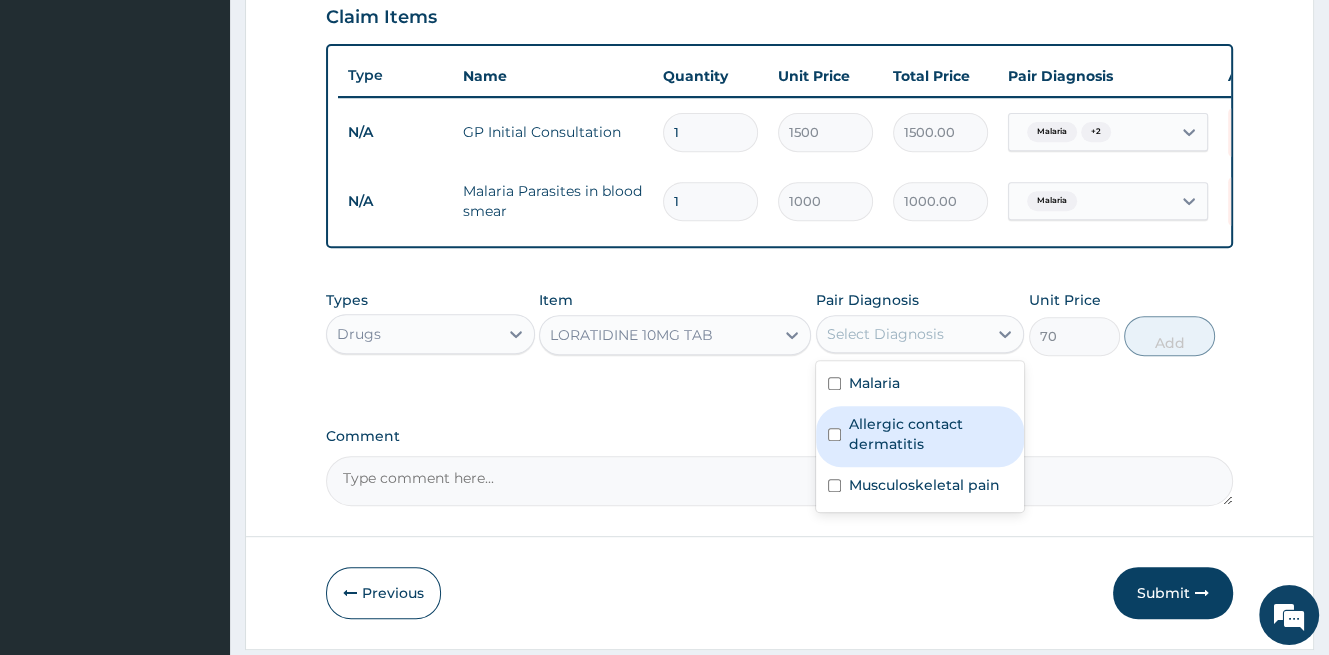 click on "Allergic contact dermatitis" at bounding box center [931, 434] 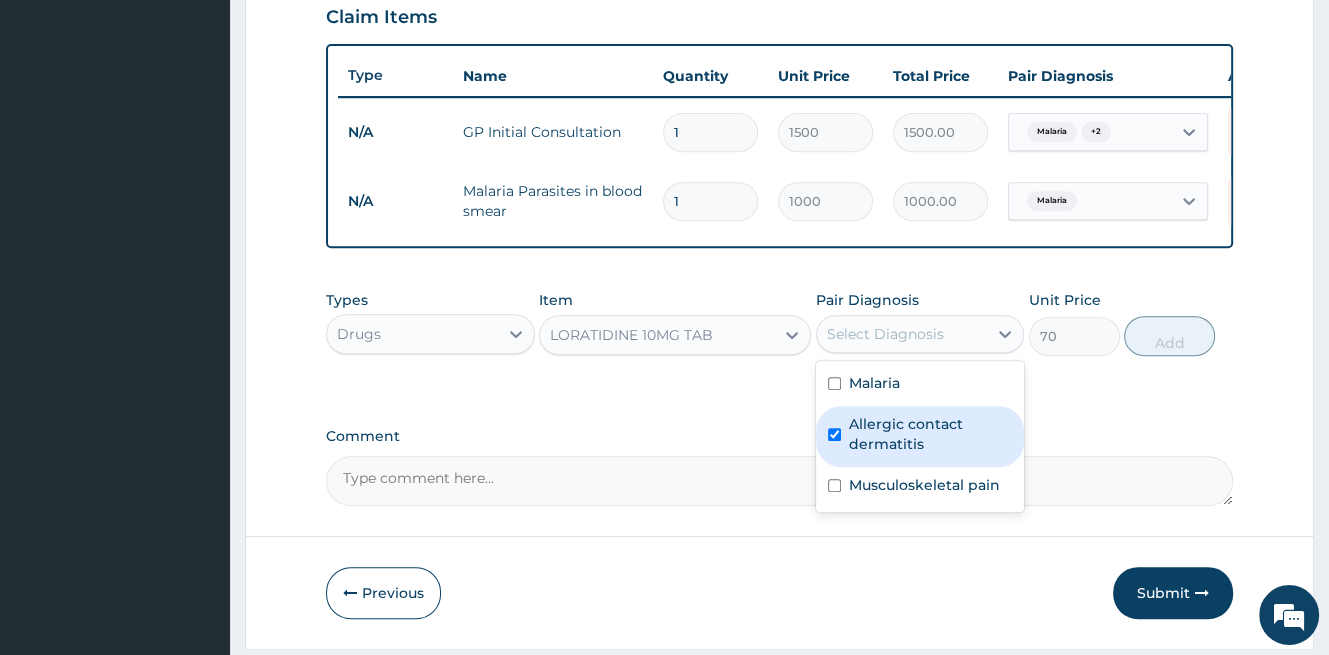 checkbox on "true" 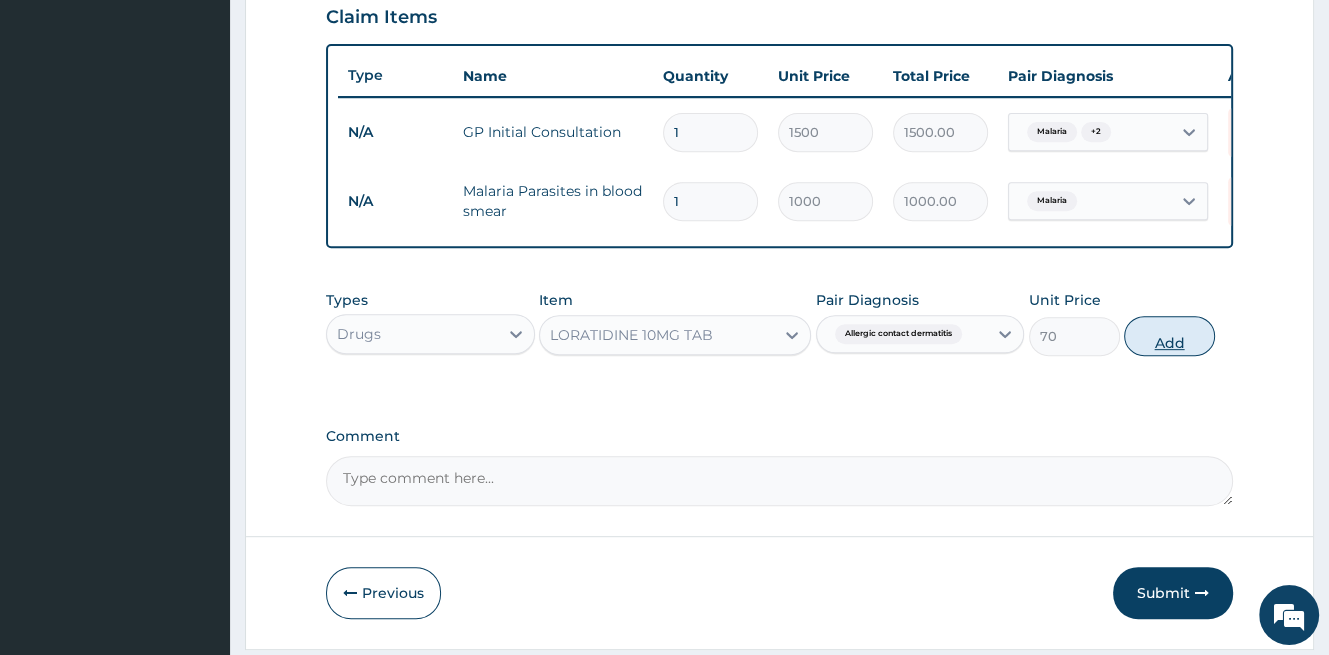 click on "Add" at bounding box center [1169, 336] 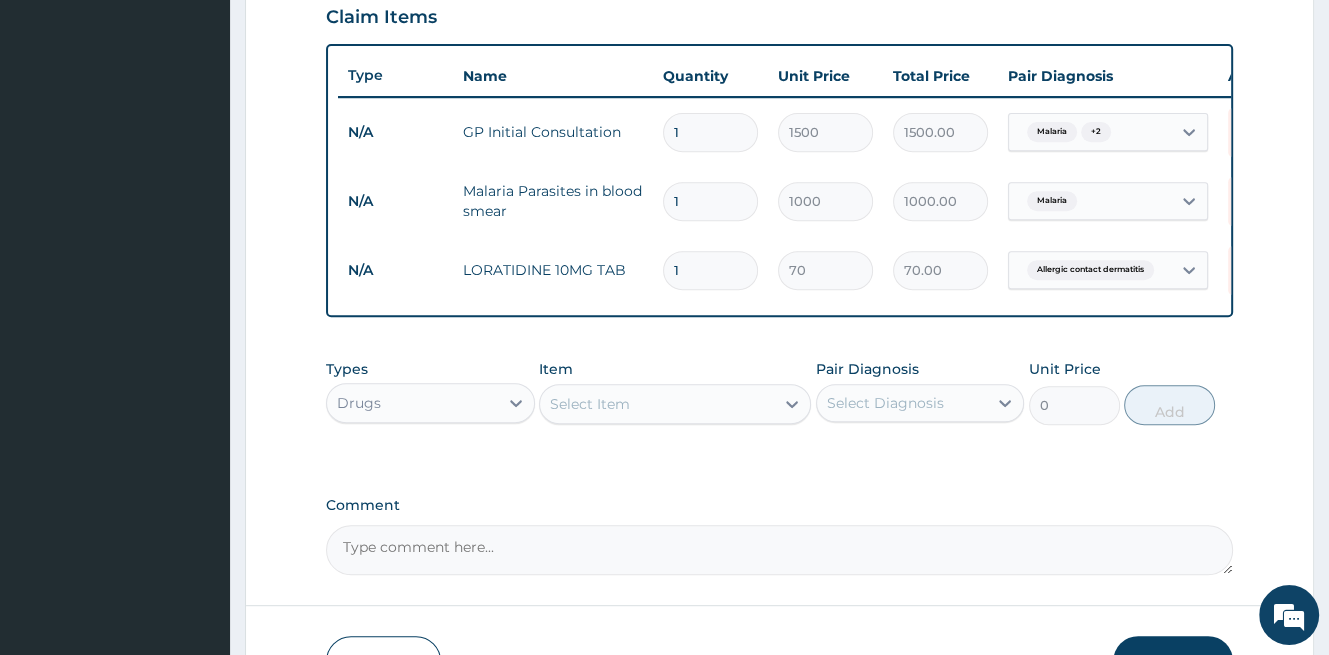 type 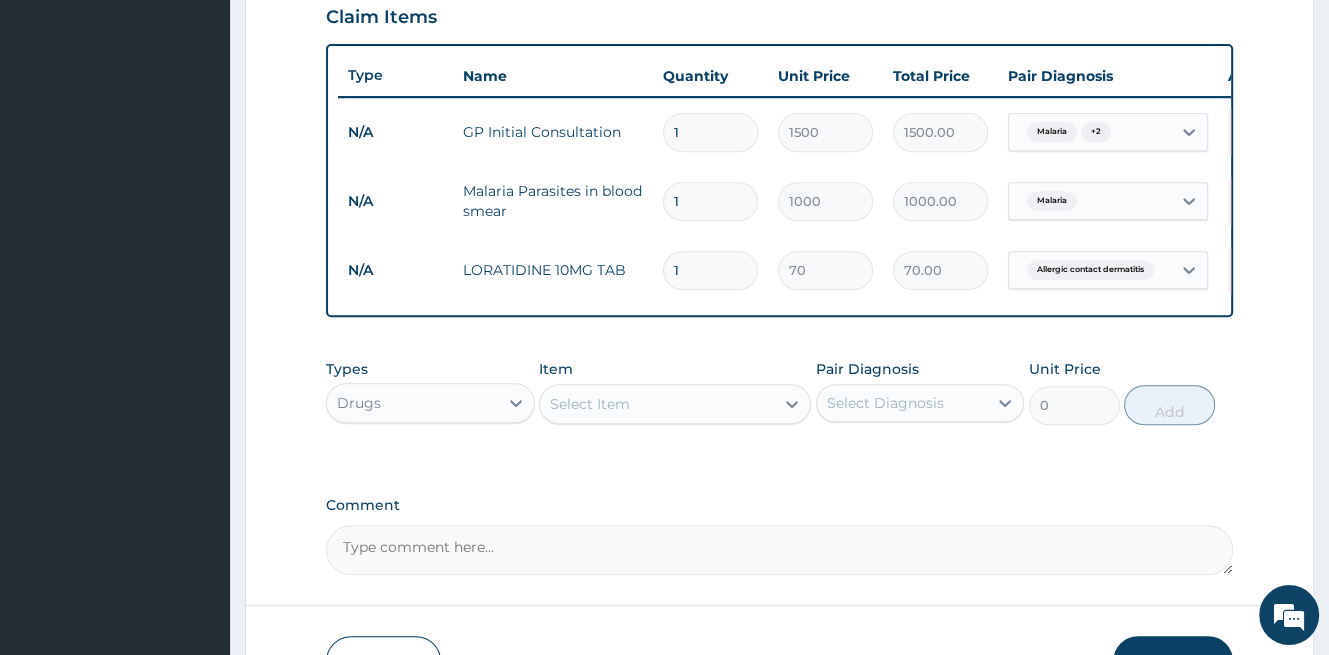 type on "0.00" 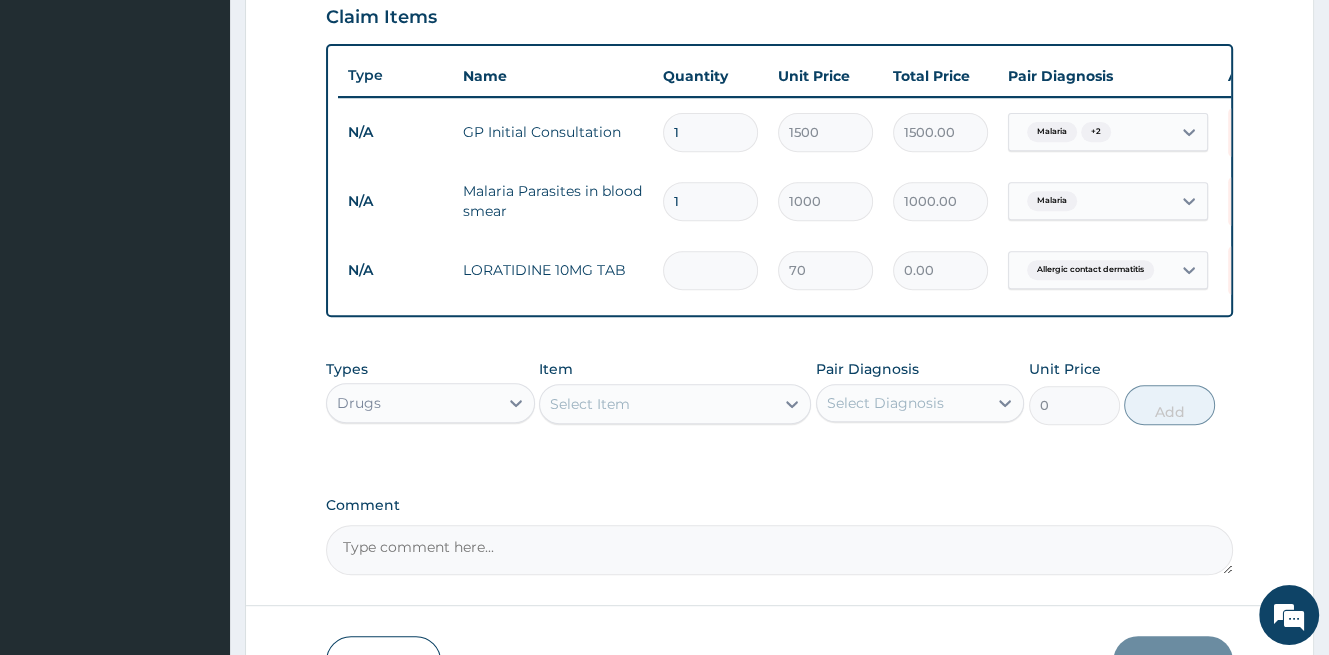 type on "5" 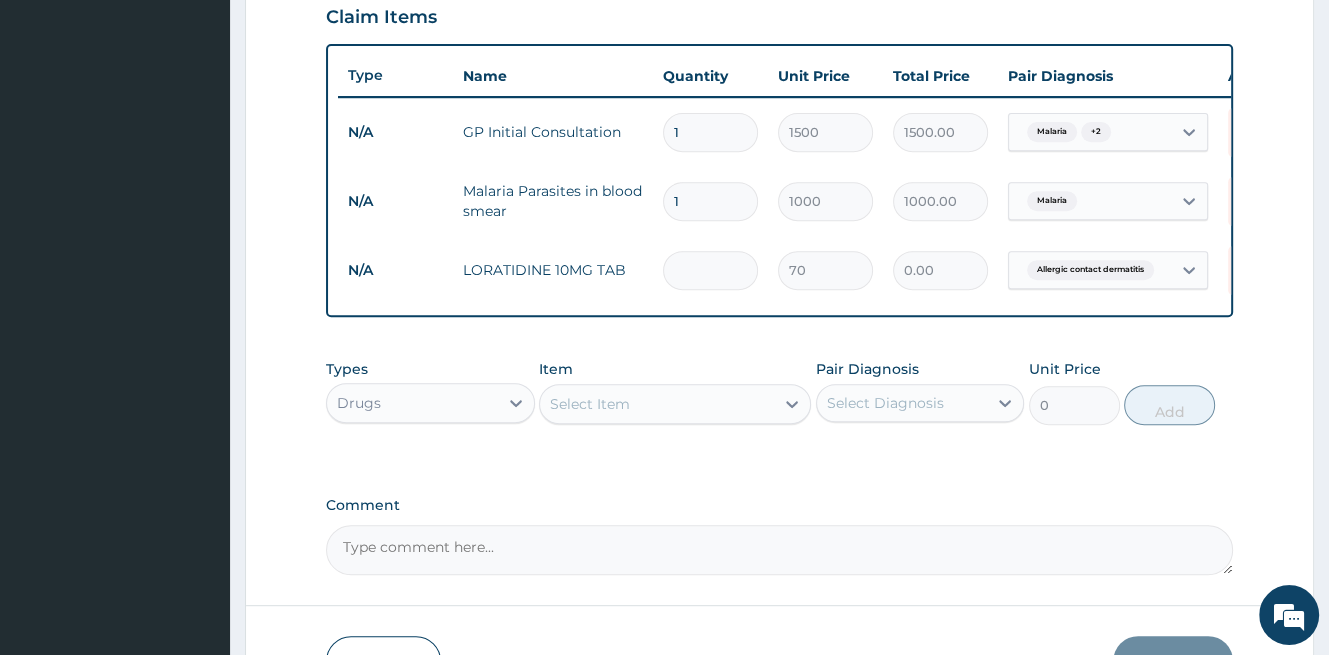 type on "350.00" 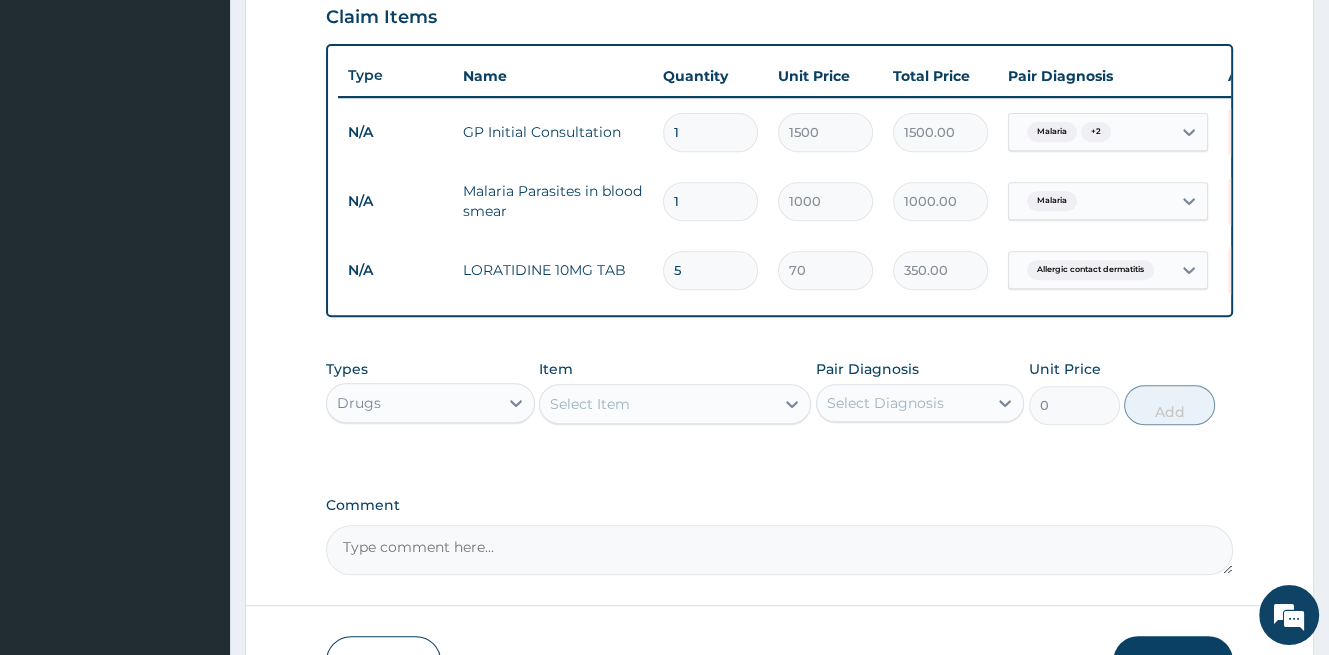 type on "5" 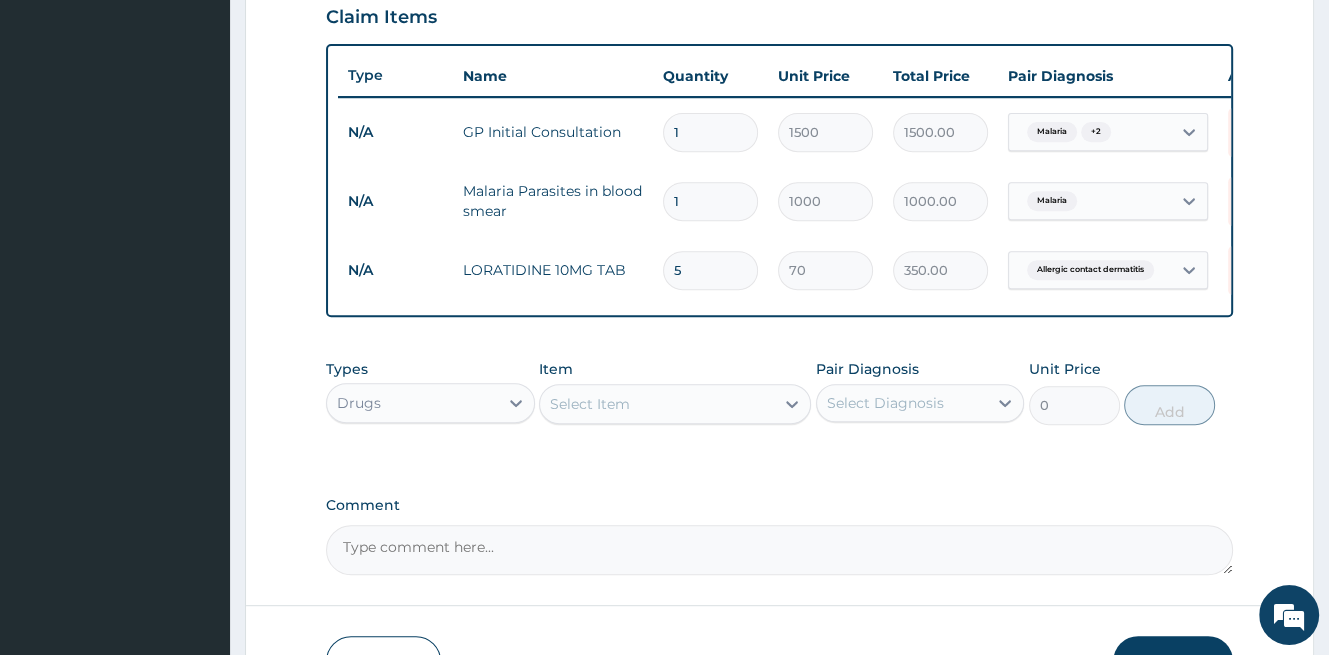 click on "Select Item" at bounding box center [590, 404] 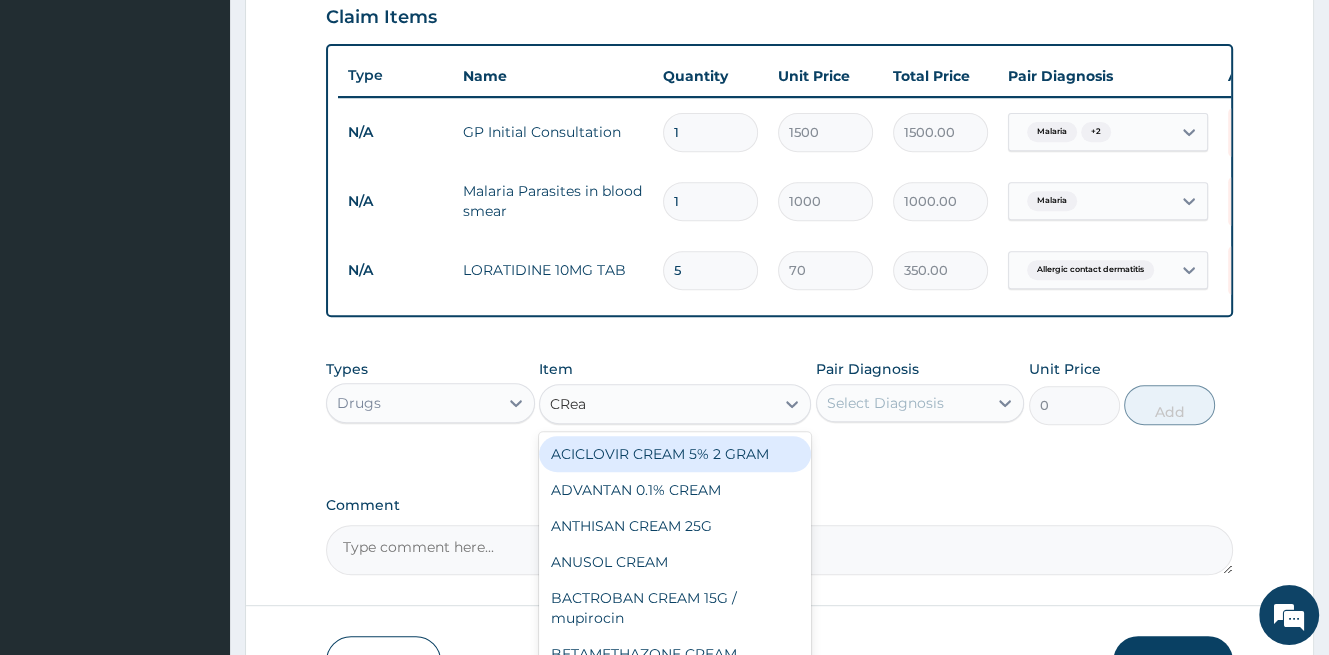 type on "CReam" 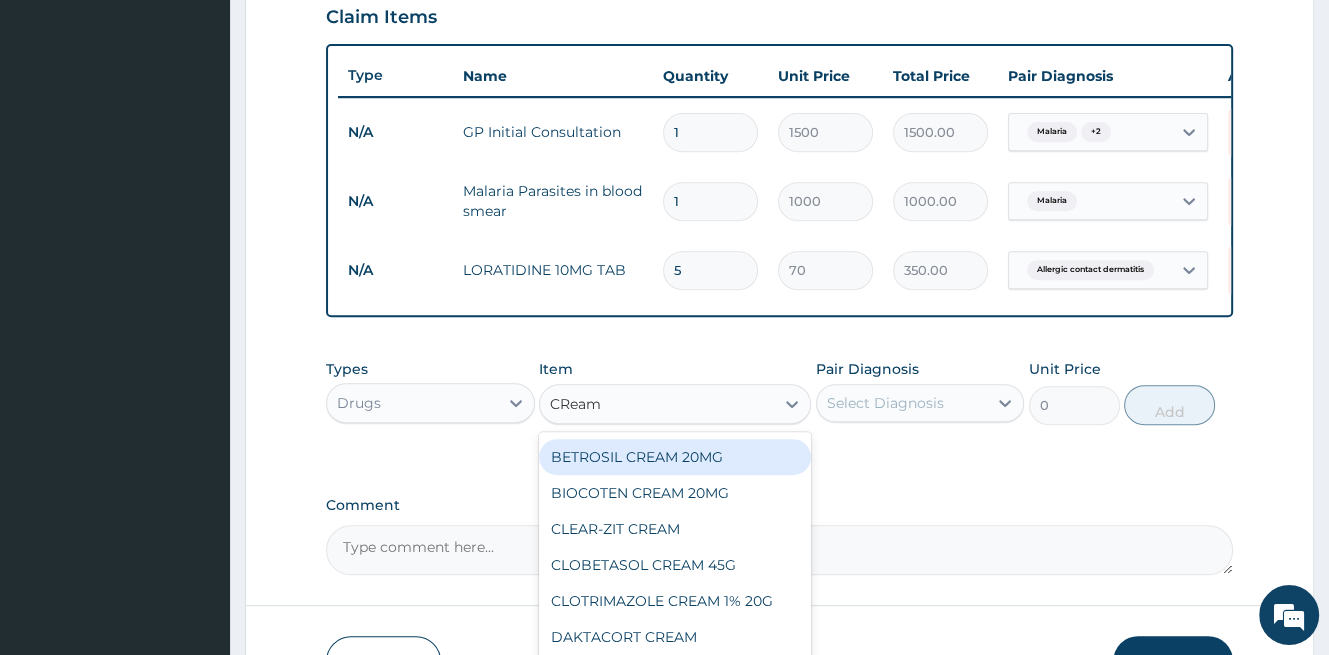 scroll, scrollTop: 300, scrollLeft: 0, axis: vertical 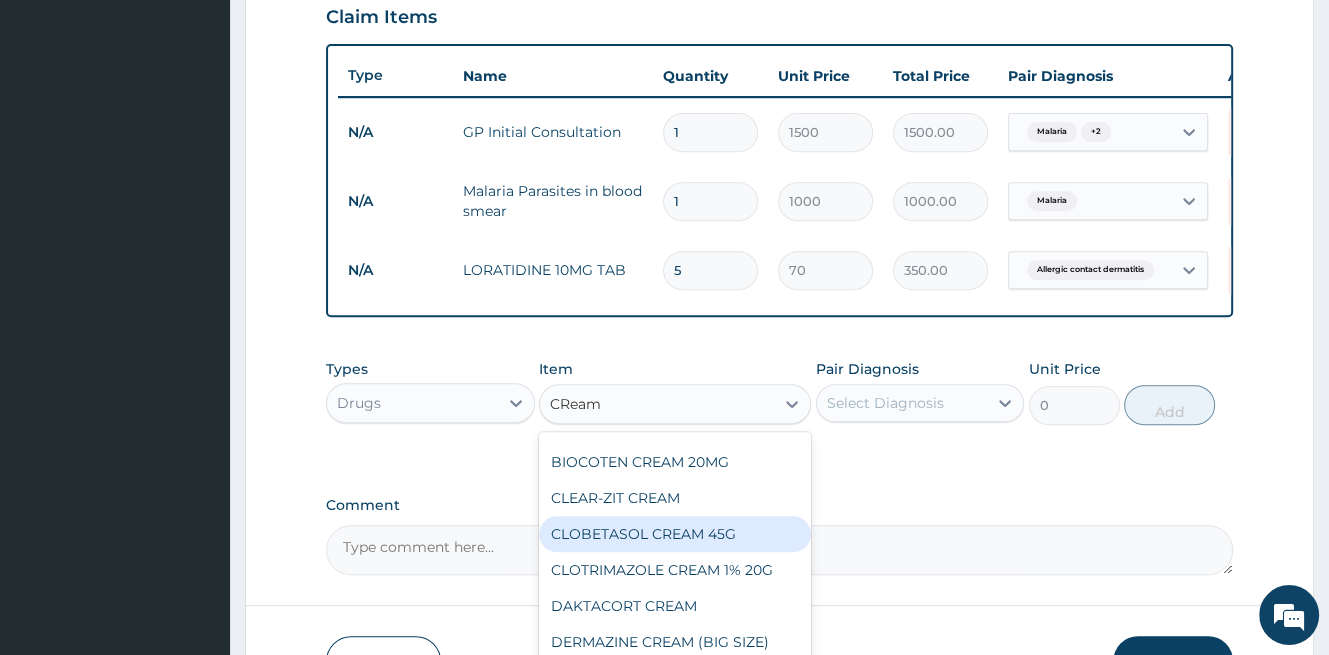 click on "CLOBETASOL CREAM 45G" at bounding box center [675, 534] 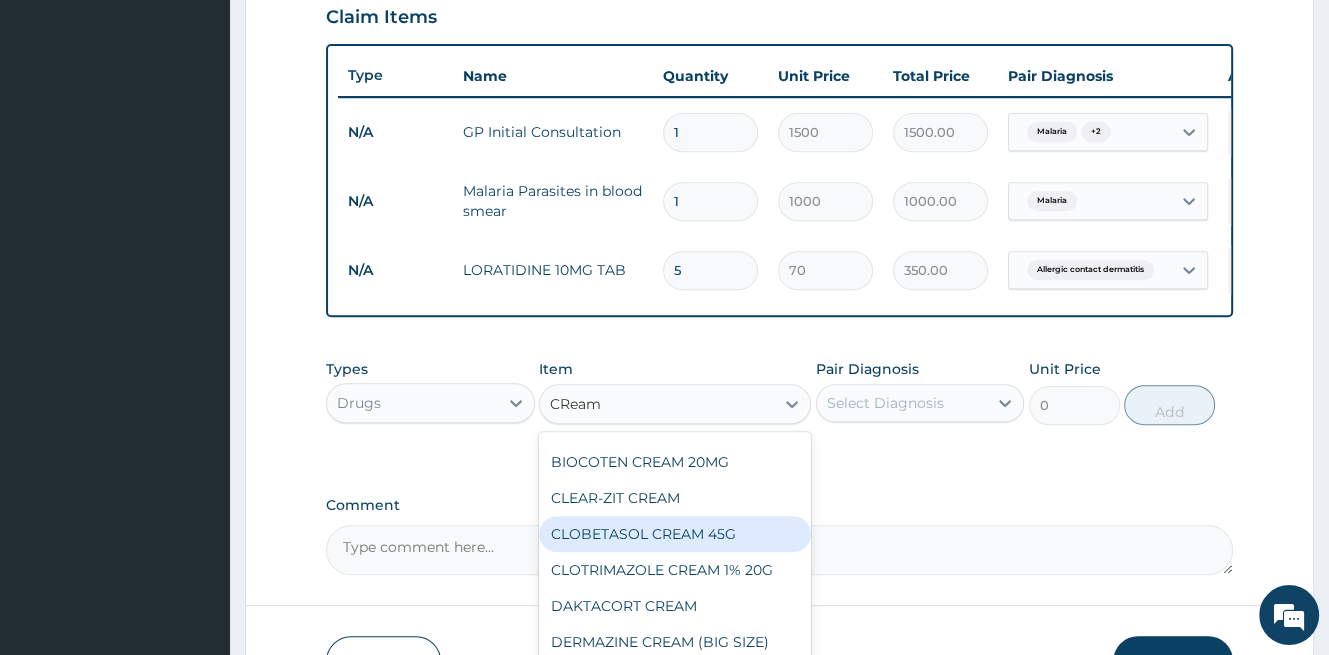 type 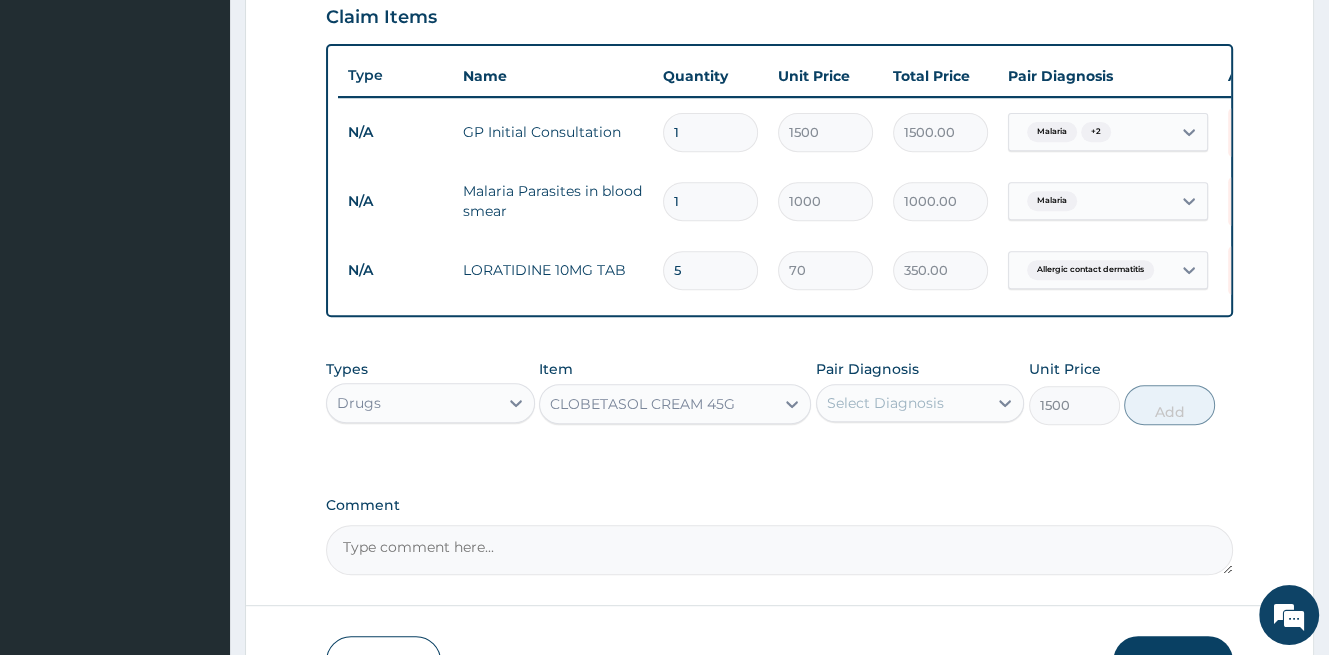 click on "Select Diagnosis" at bounding box center (885, 403) 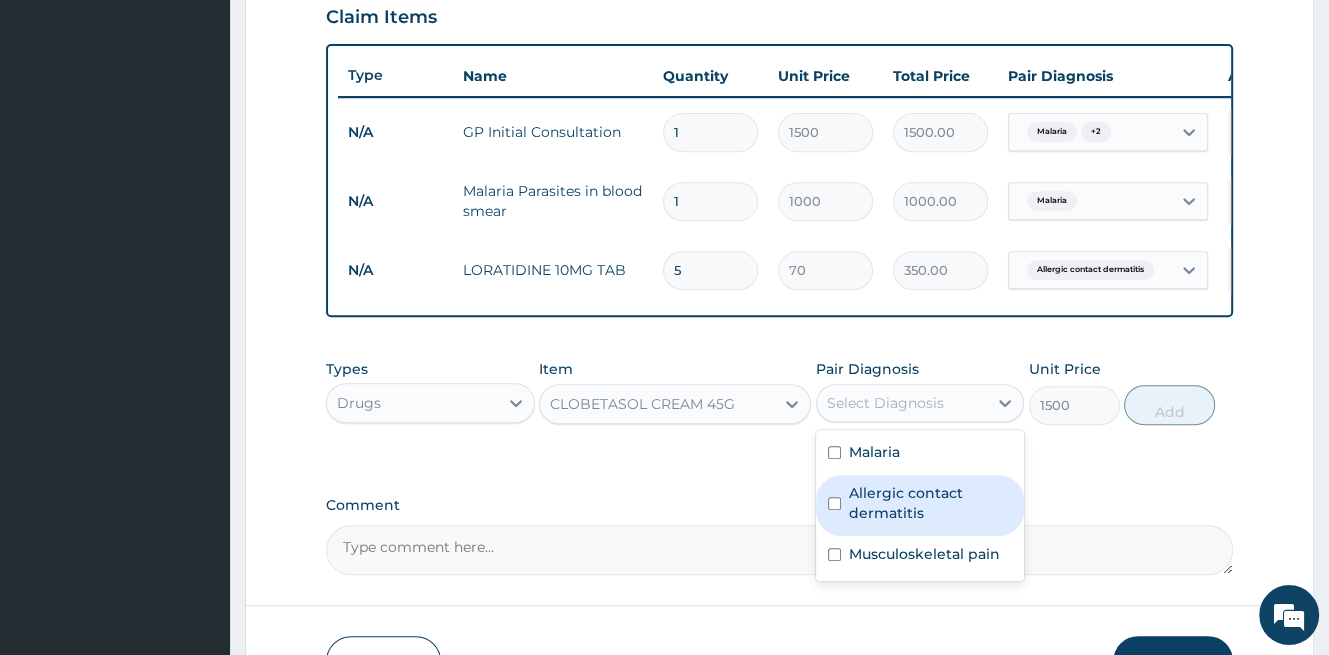 click on "Allergic contact dermatitis" at bounding box center [931, 503] 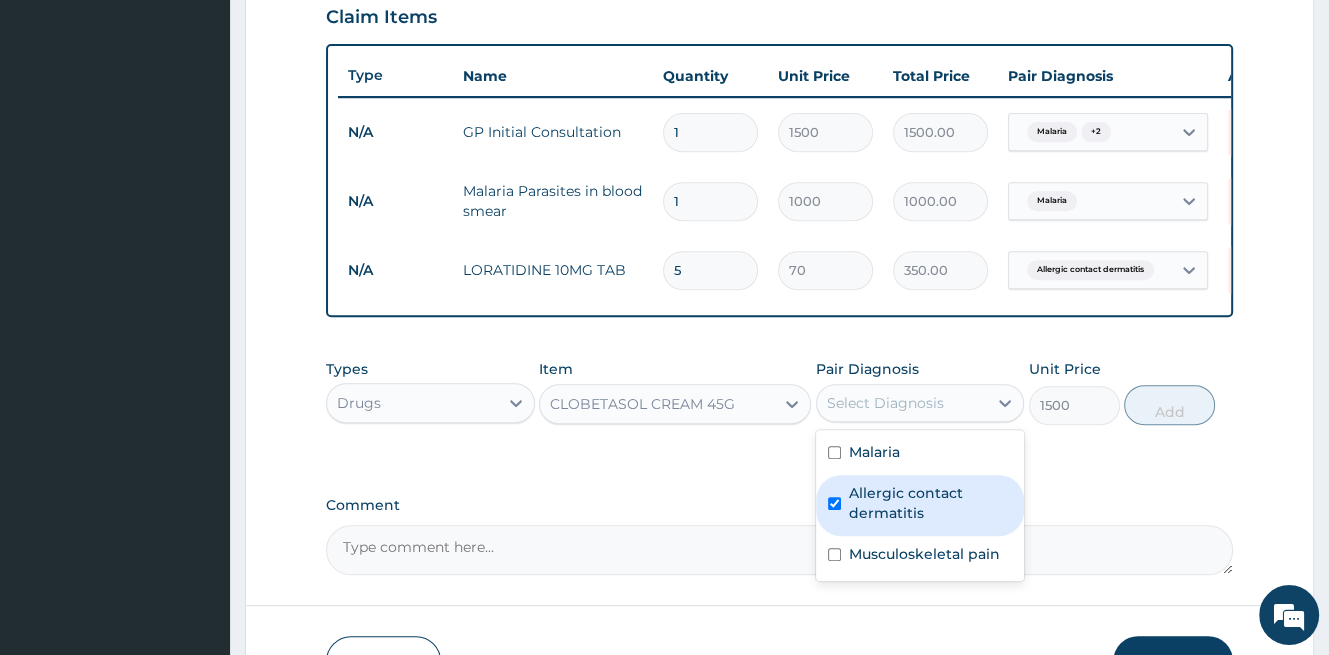 checkbox on "true" 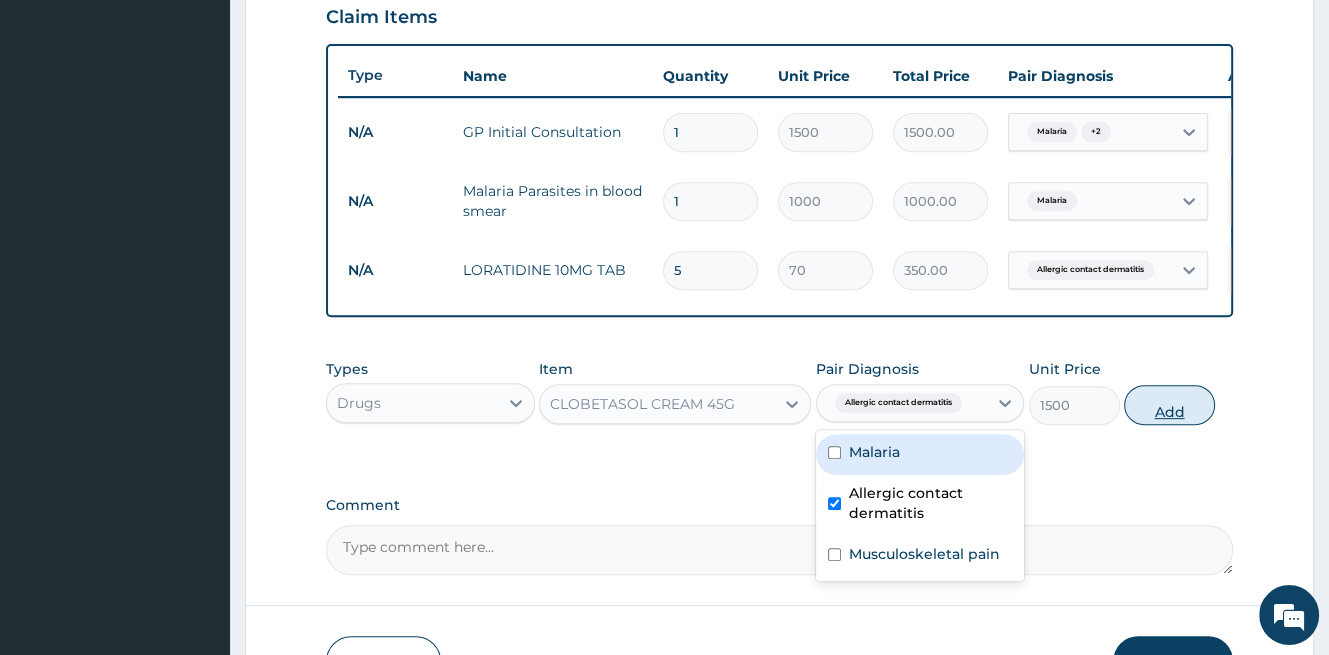 click on "Add" at bounding box center [1169, 405] 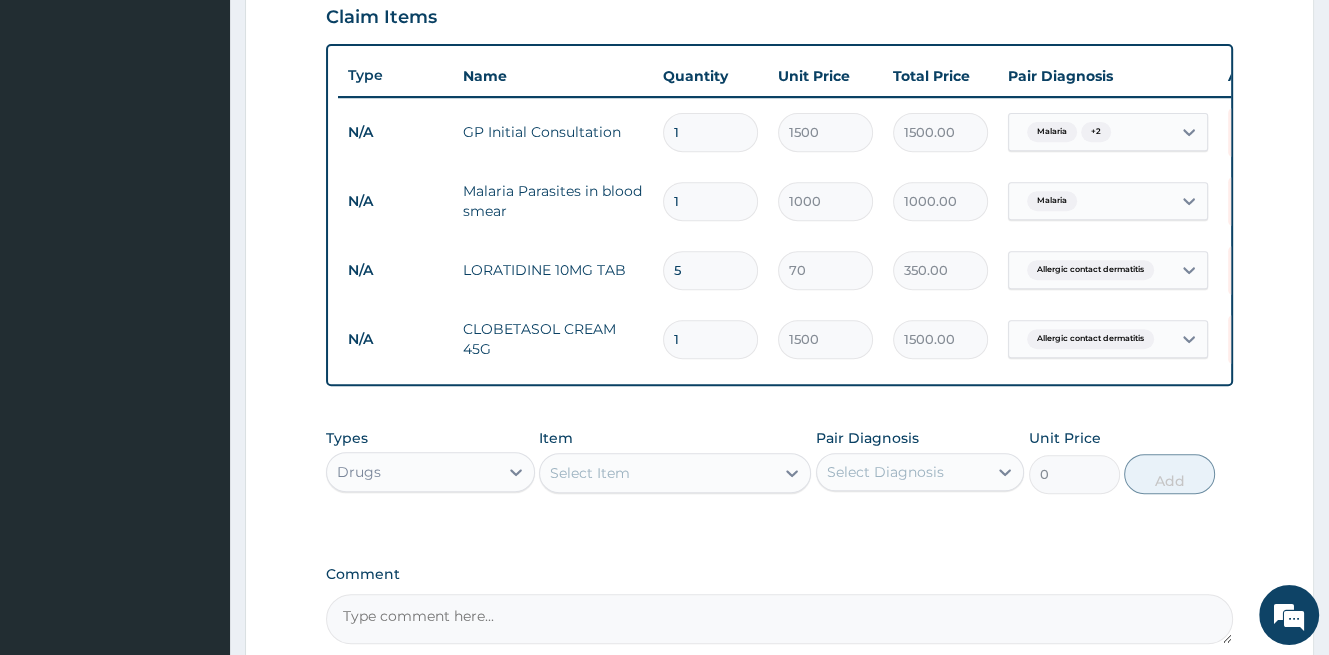 click on "Select Item" at bounding box center (657, 473) 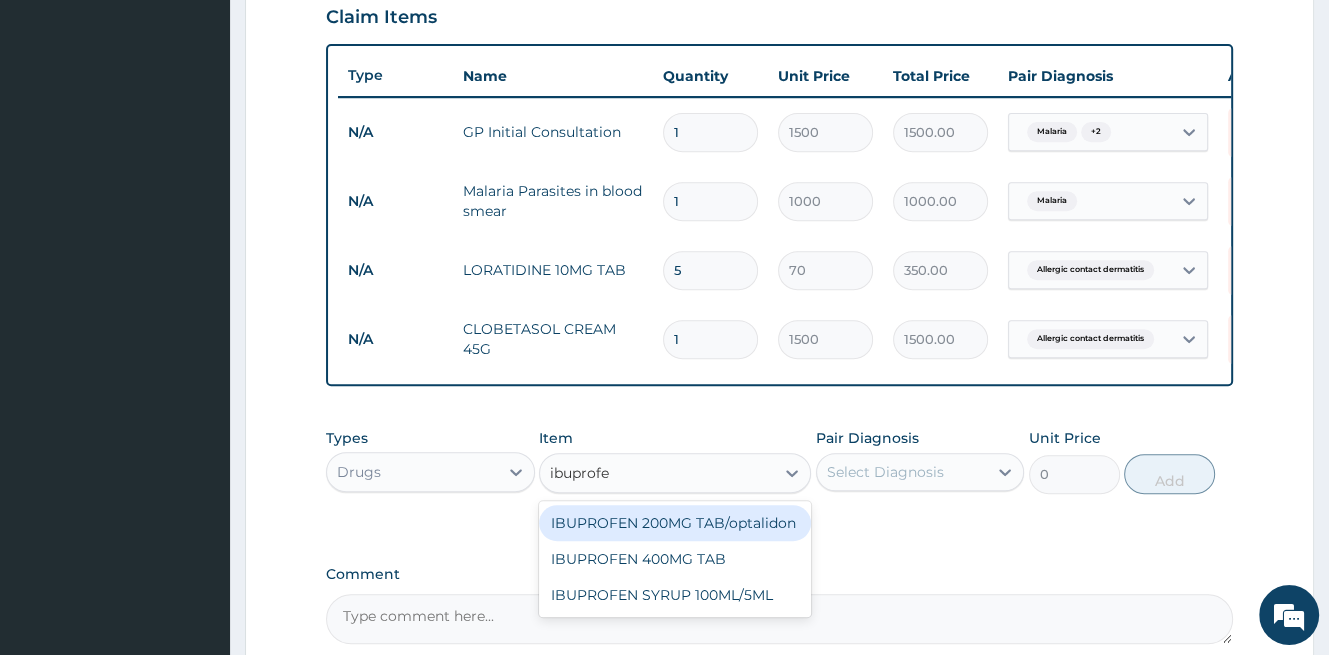 type on "ibuprofen" 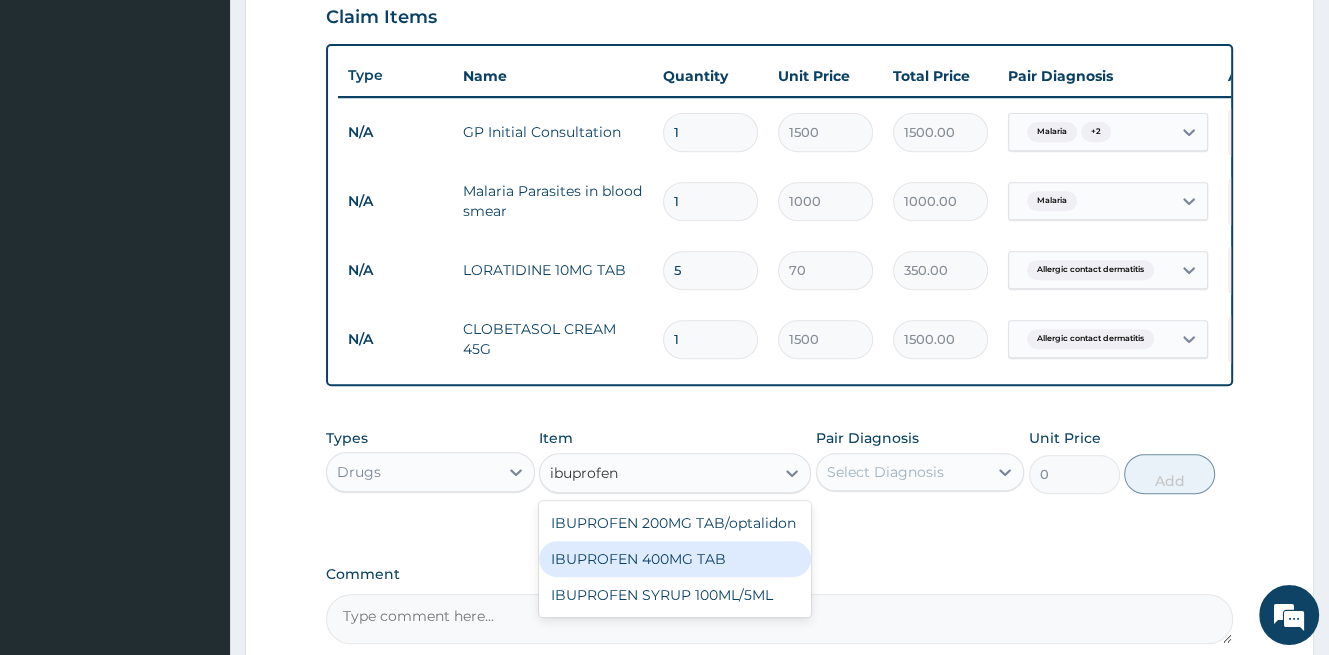 click on "IBUPROFEN 400MG TAB" at bounding box center [675, 559] 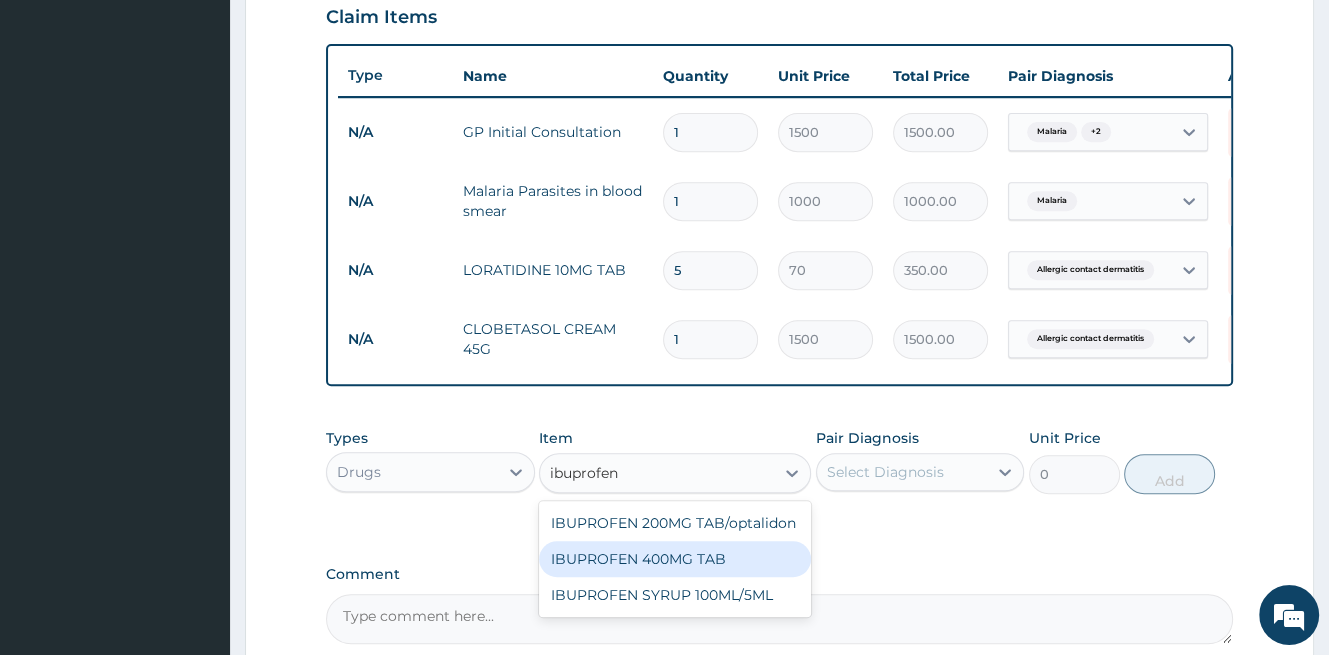 type 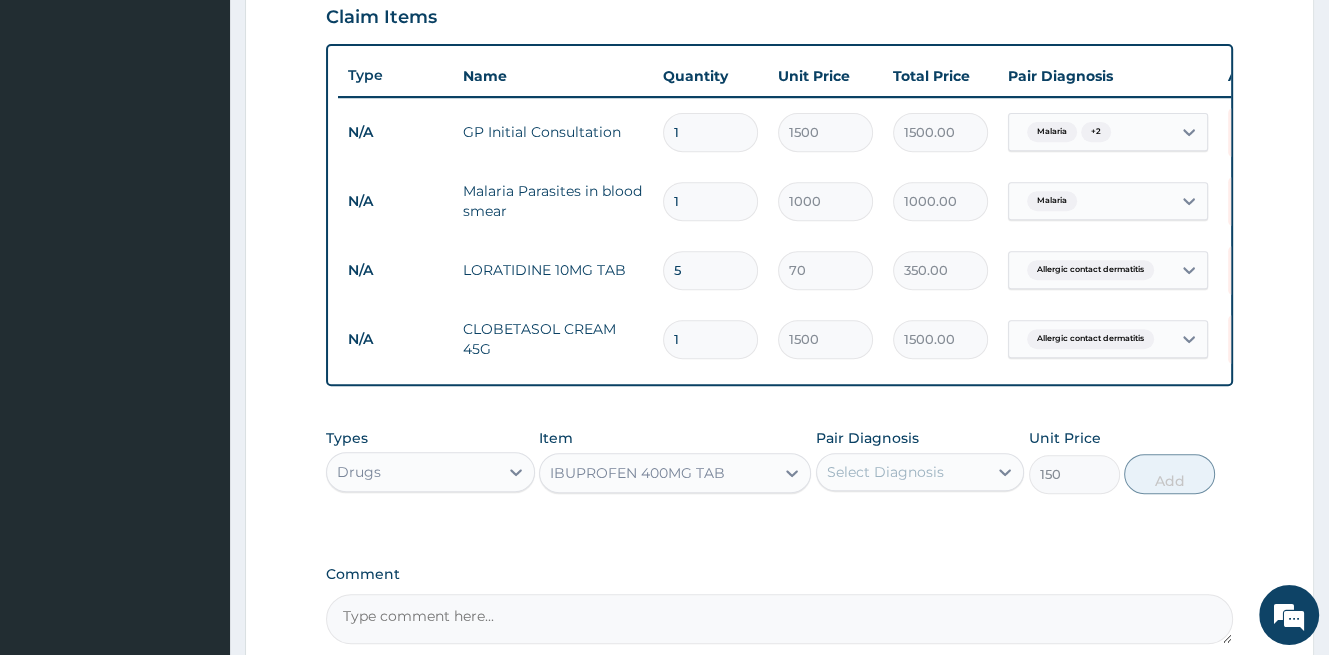 click on "Select Diagnosis" at bounding box center (885, 472) 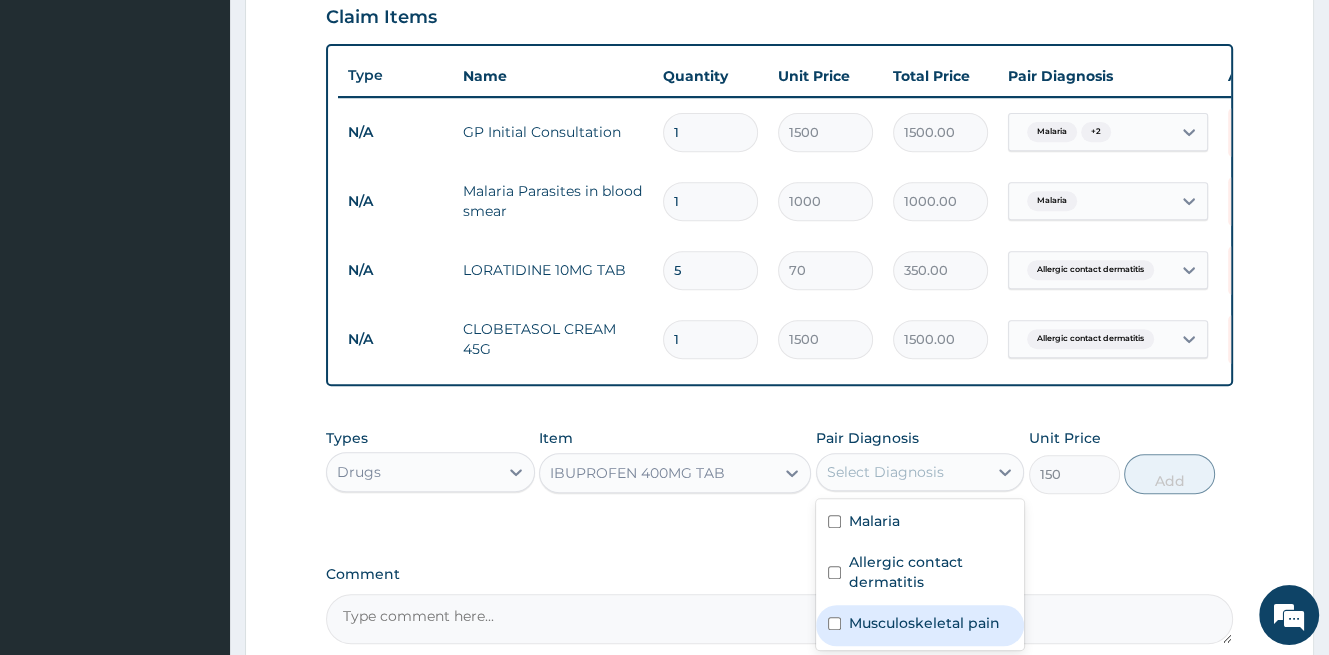 click on "Musculoskeletal pain" at bounding box center [924, 623] 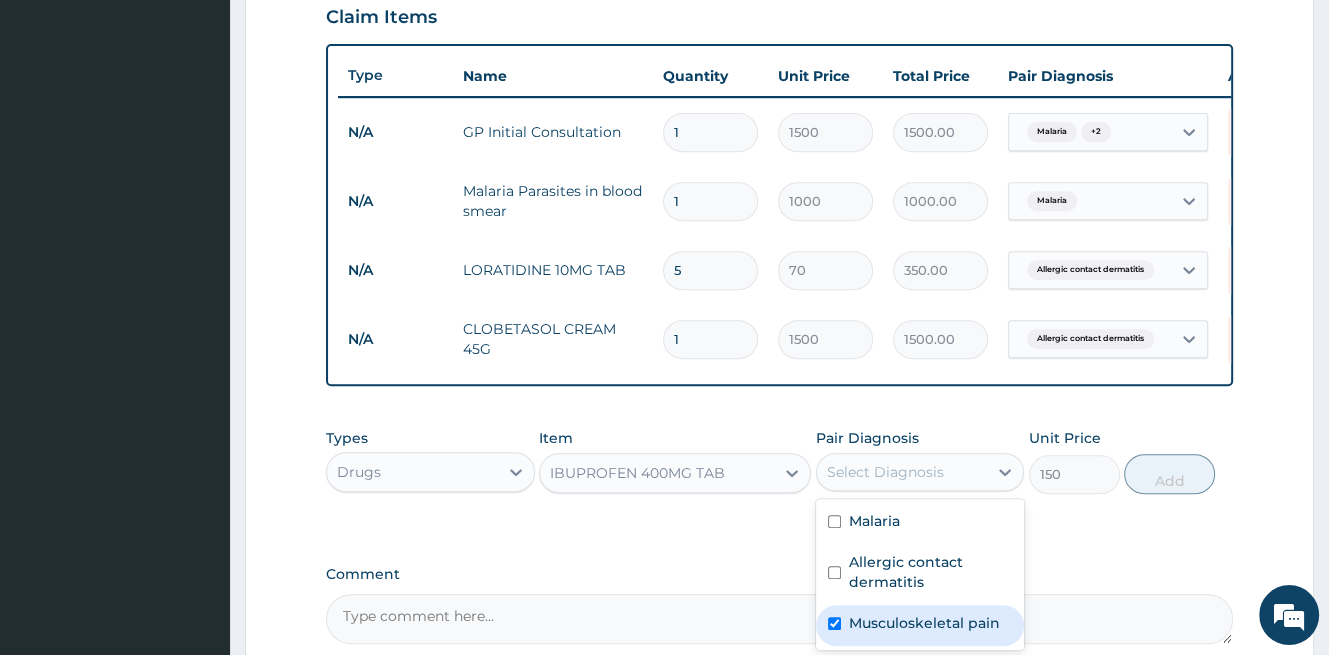 checkbox on "true" 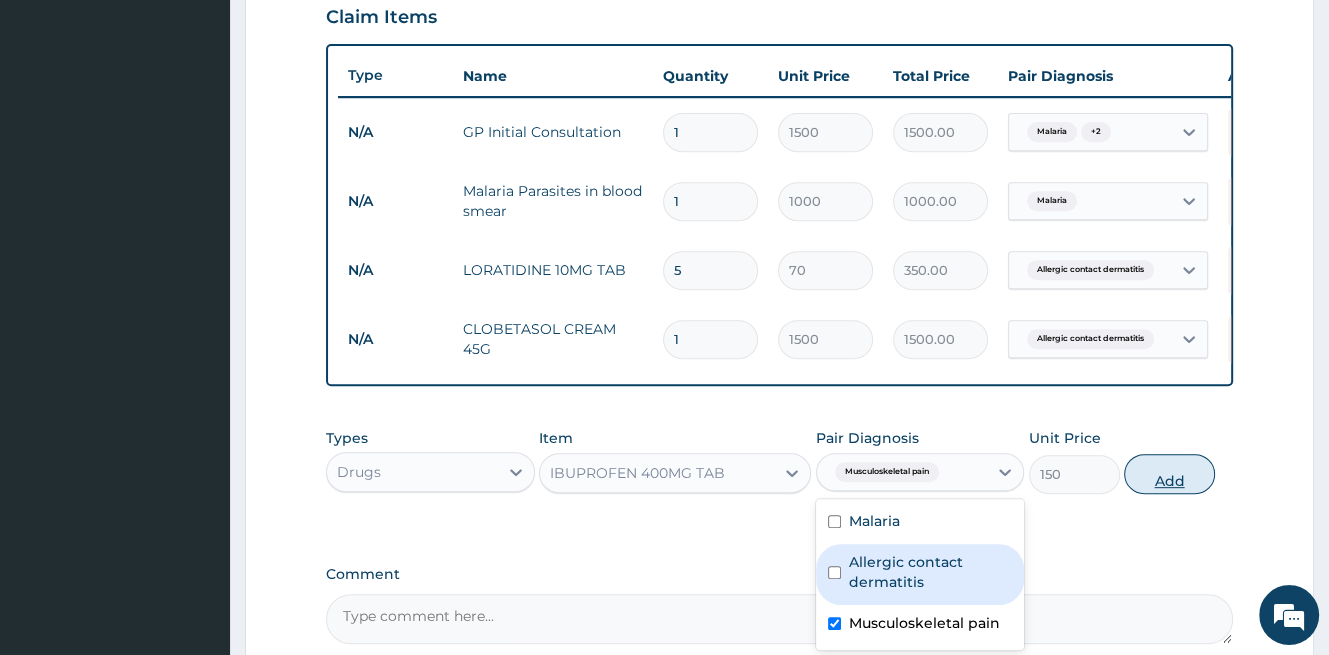 click on "Add" at bounding box center [1169, 474] 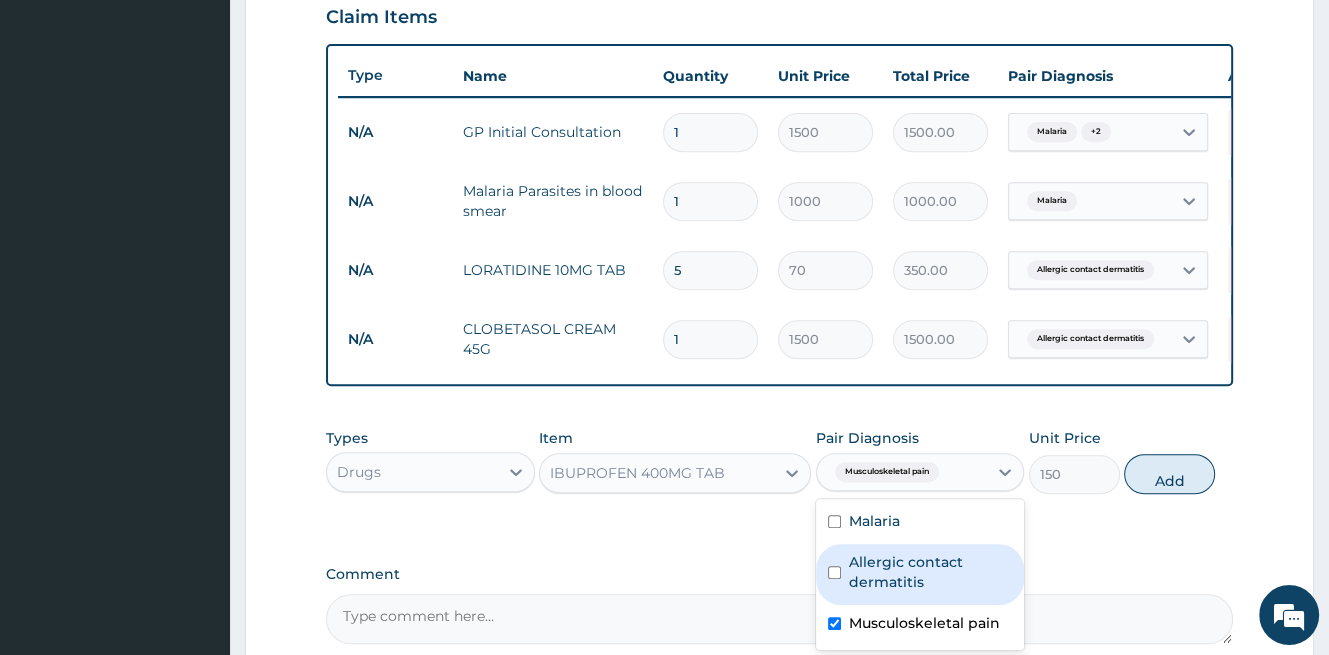 type on "0" 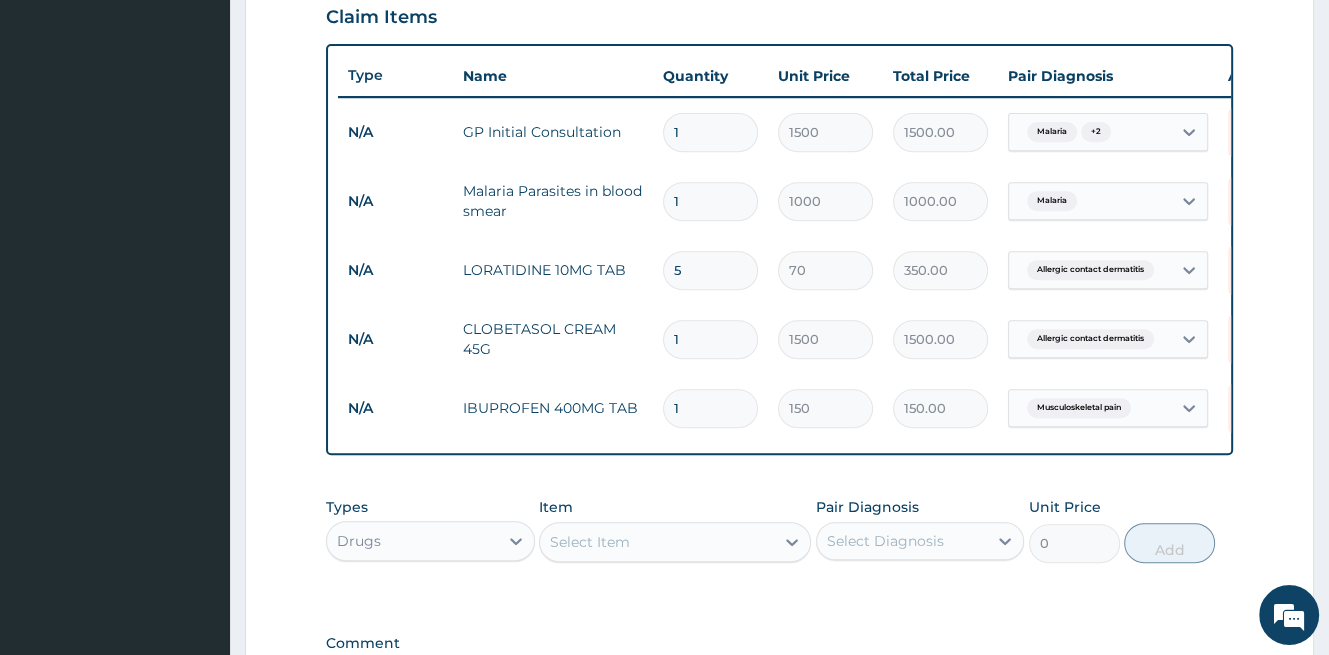 type 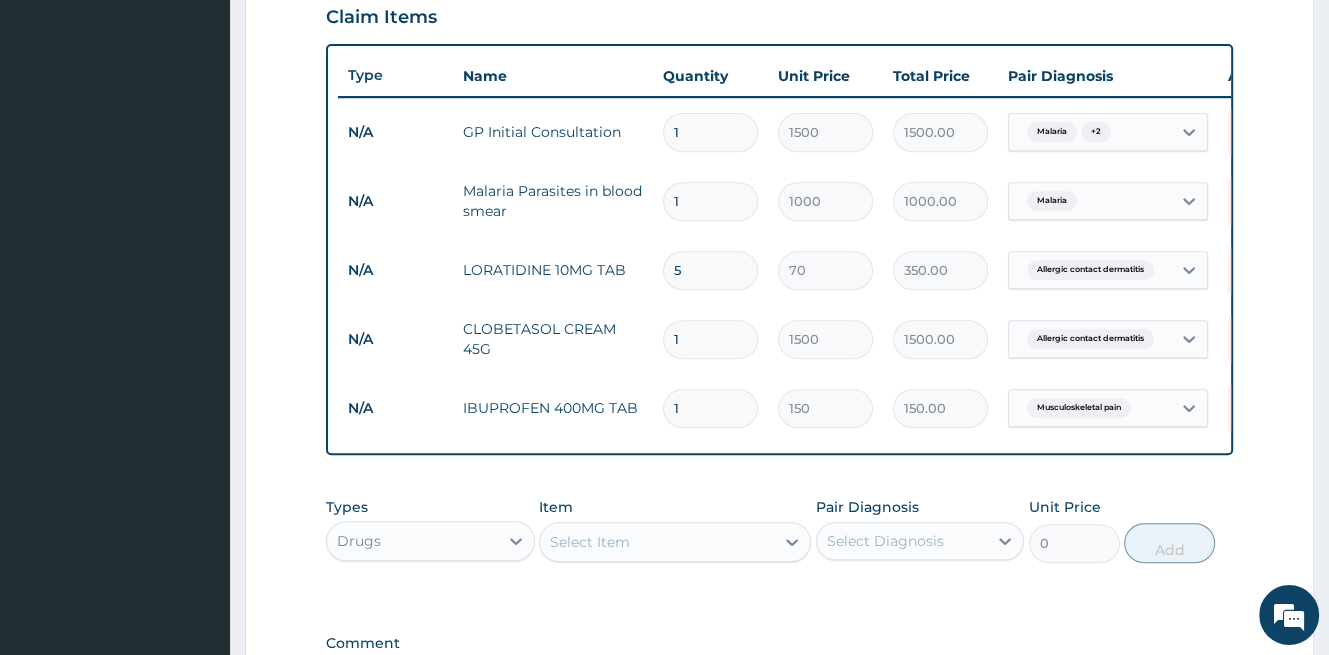type on "0.00" 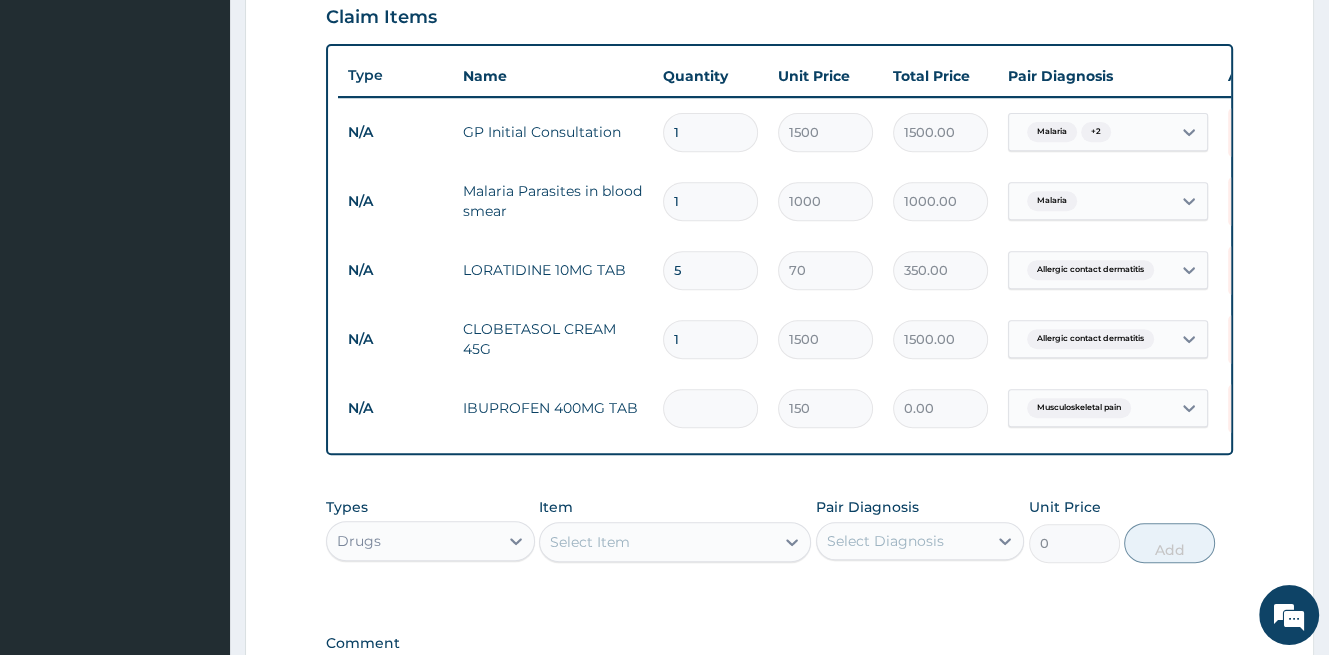 type on "9" 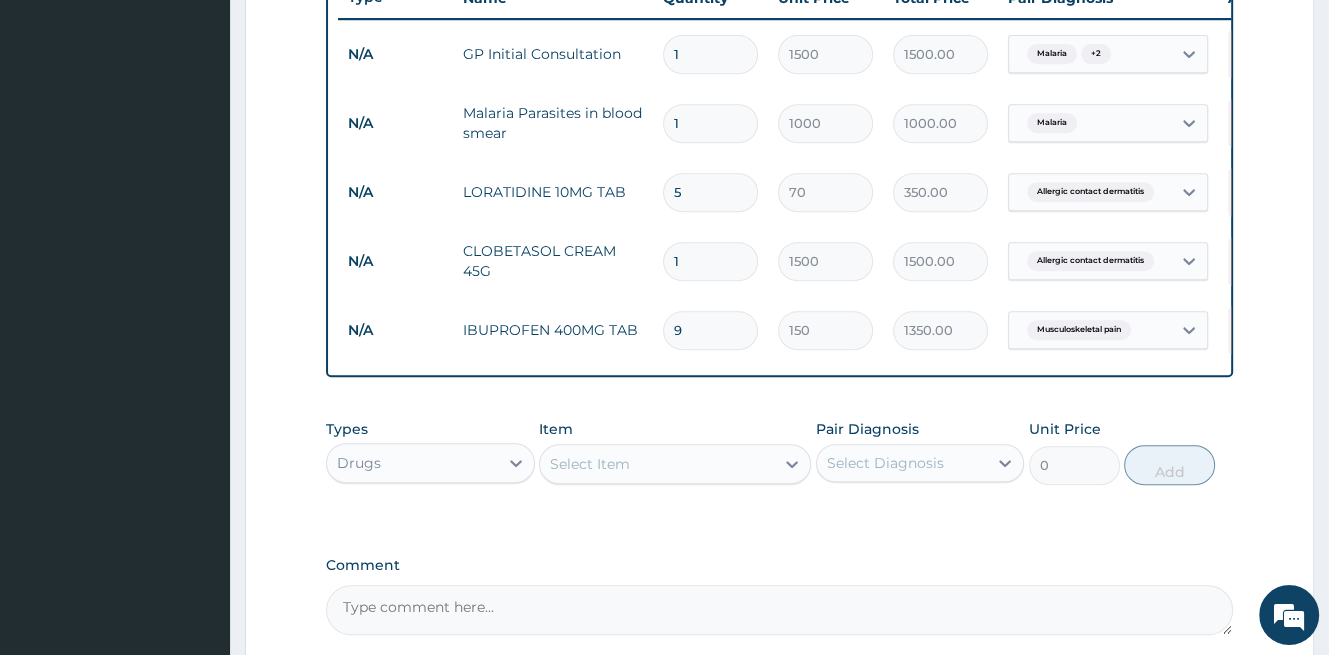 type on "8" 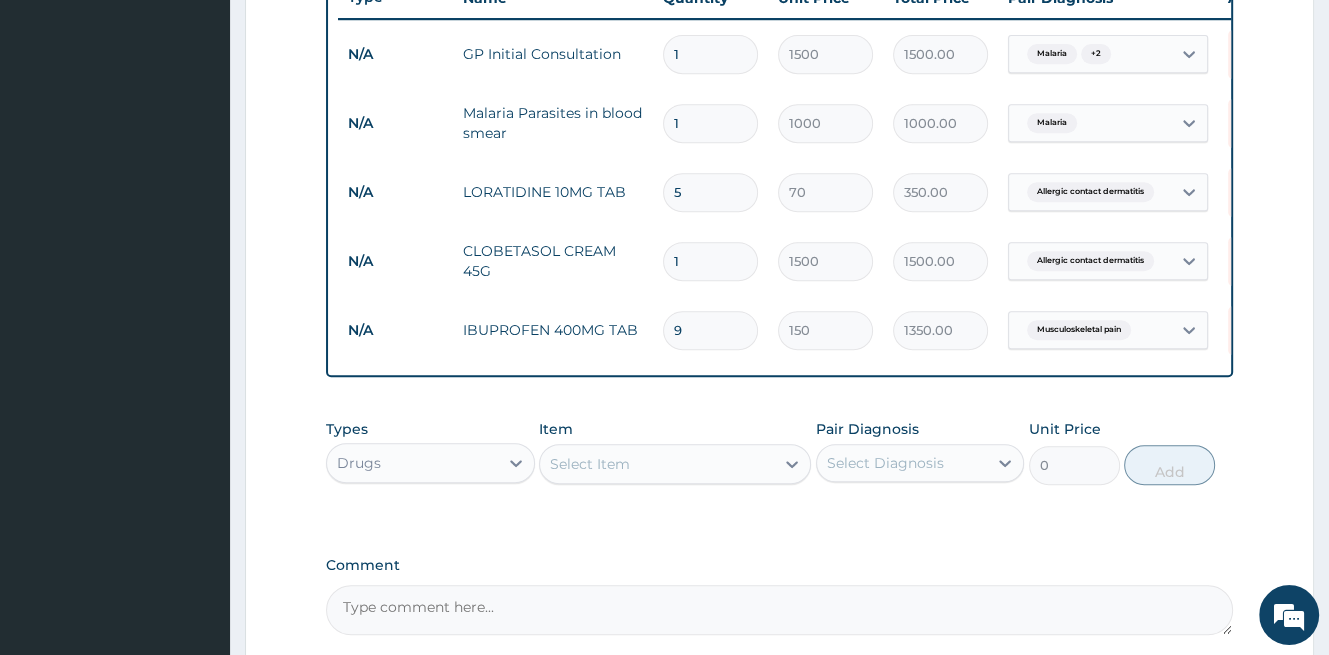type on "1200.00" 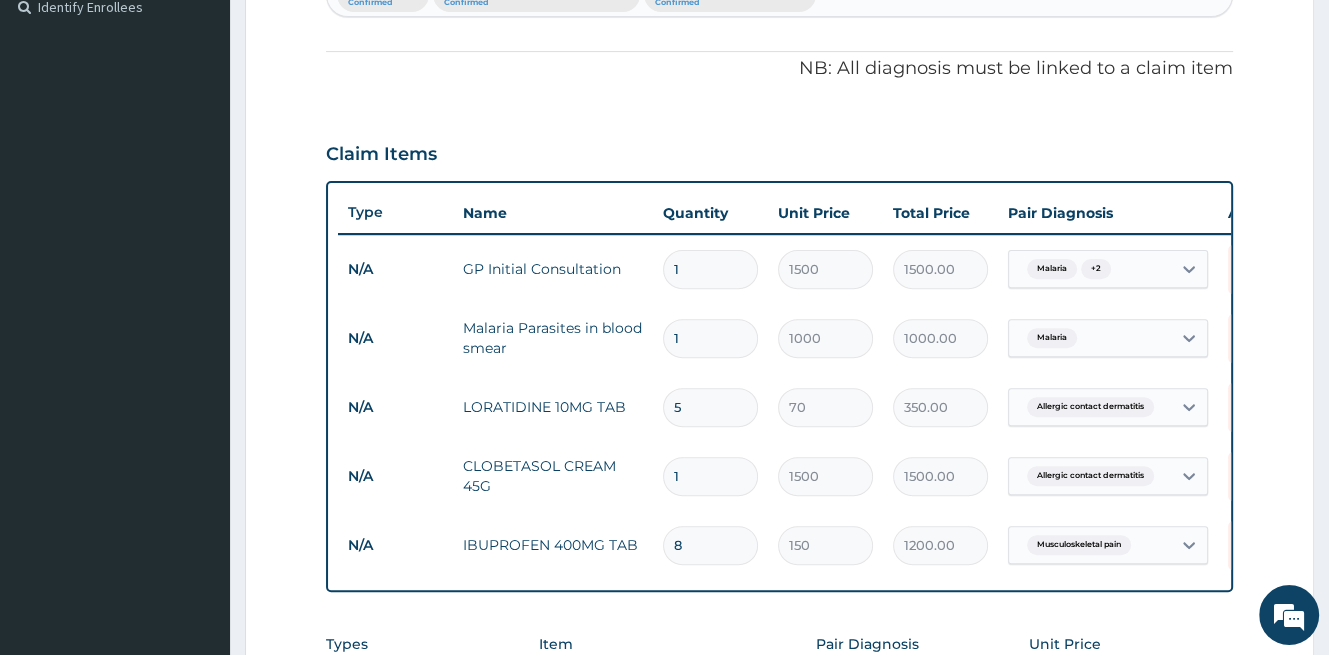 scroll, scrollTop: 679, scrollLeft: 0, axis: vertical 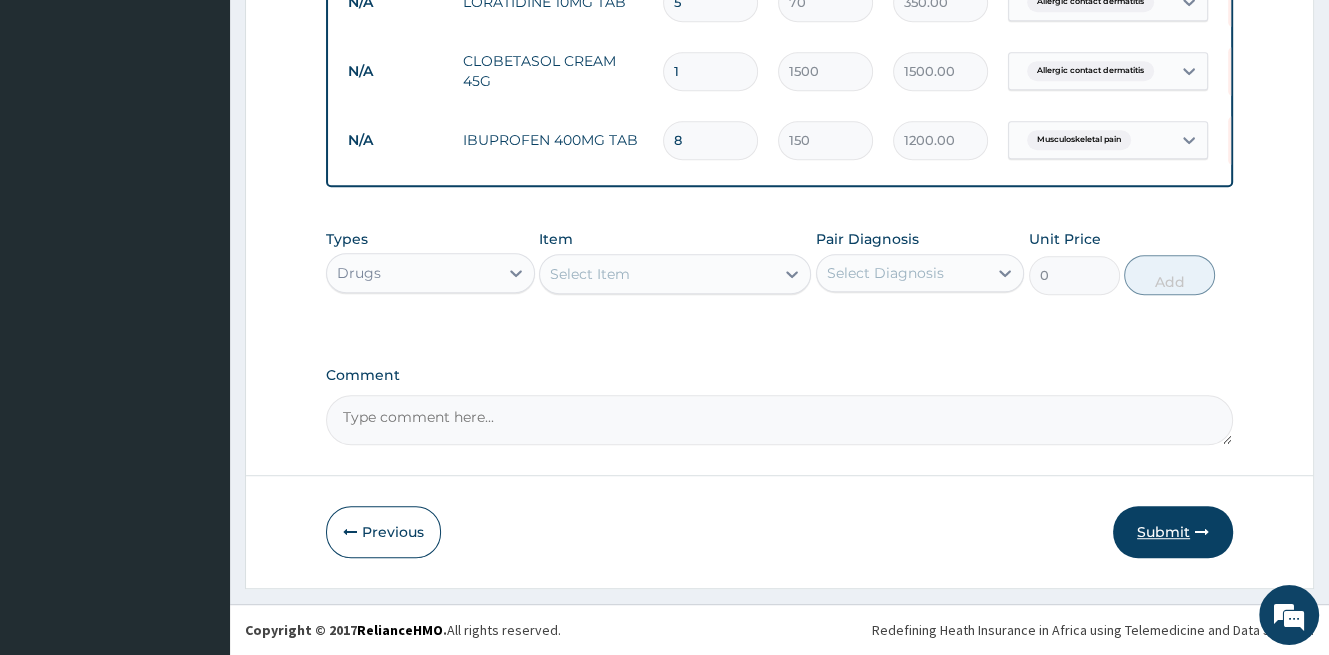 type on "8" 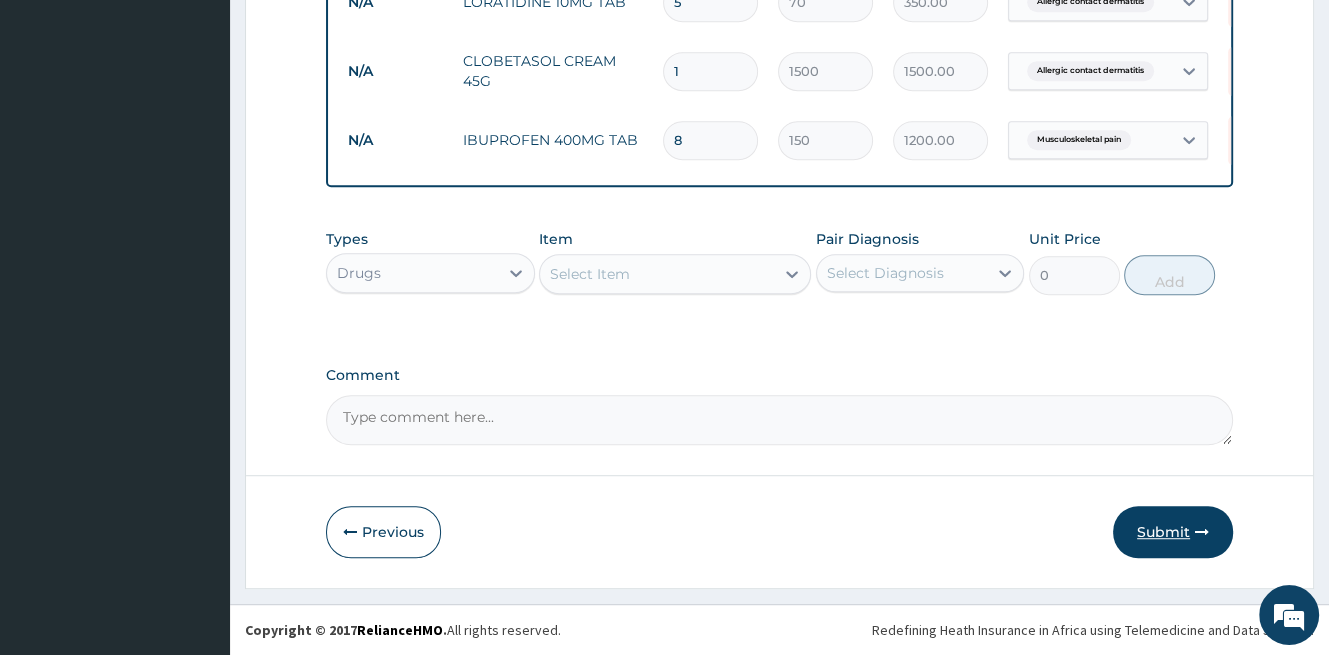 click on "Submit" at bounding box center (1173, 532) 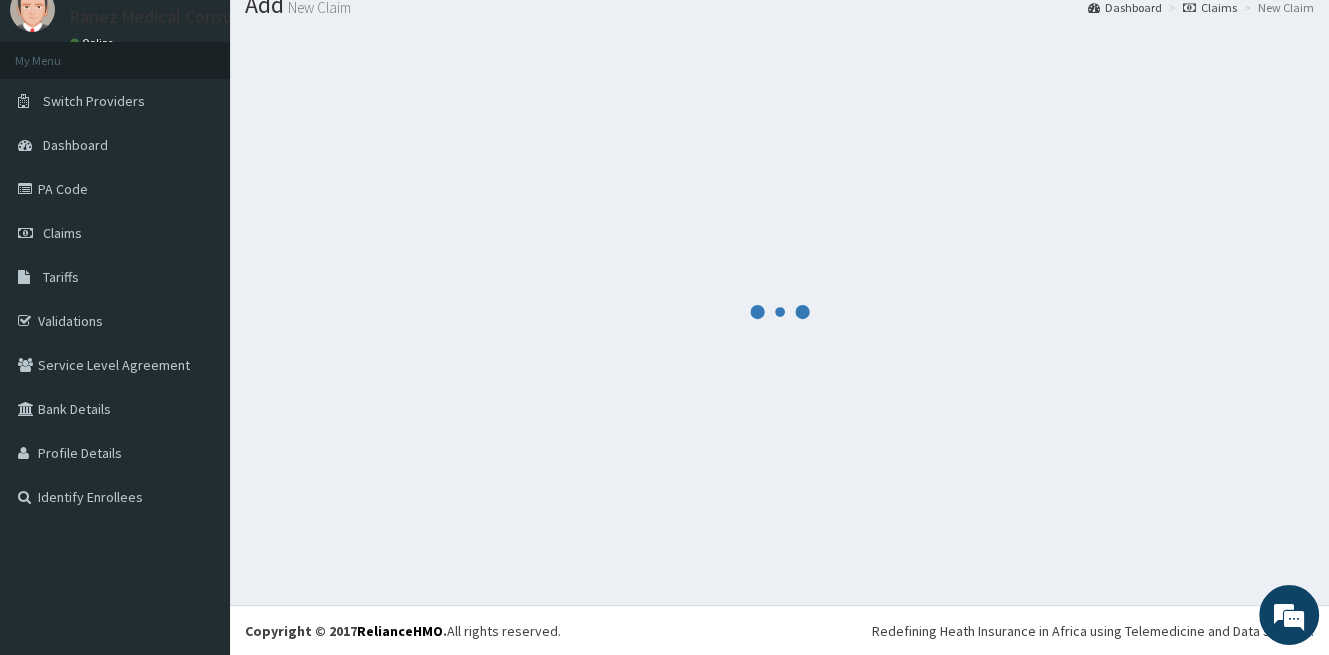 scroll, scrollTop: 979, scrollLeft: 0, axis: vertical 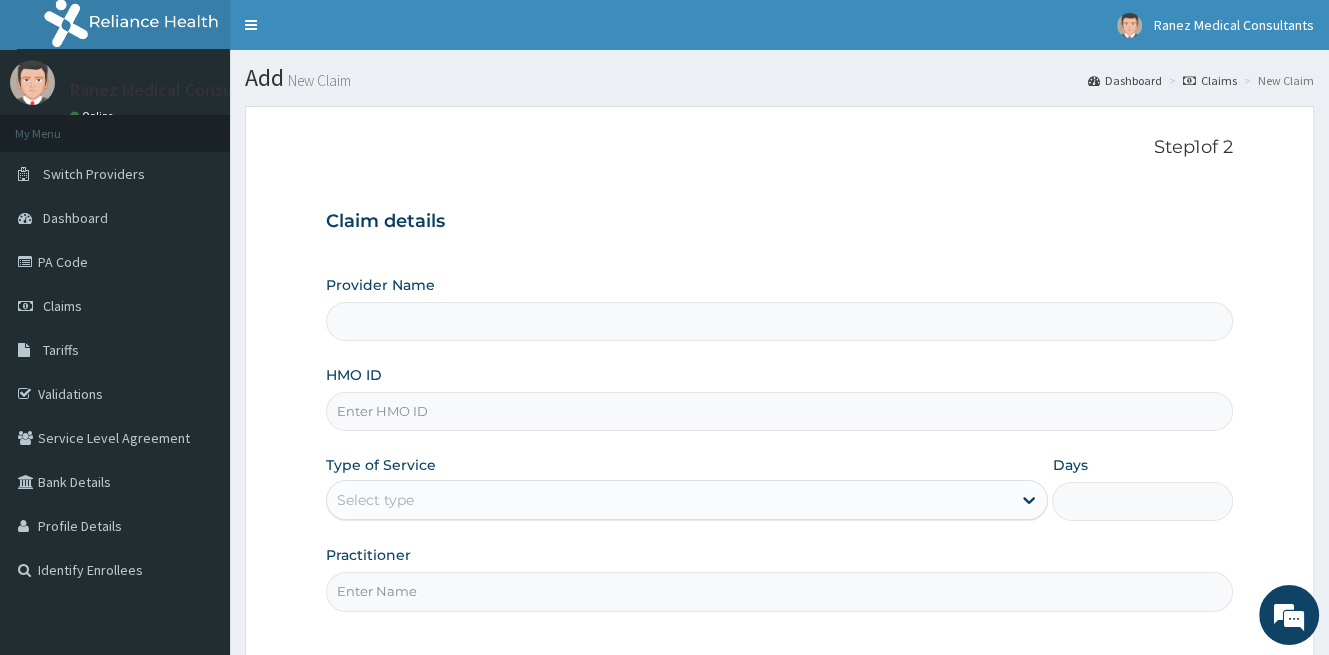 click on "HMO ID" at bounding box center (779, 411) 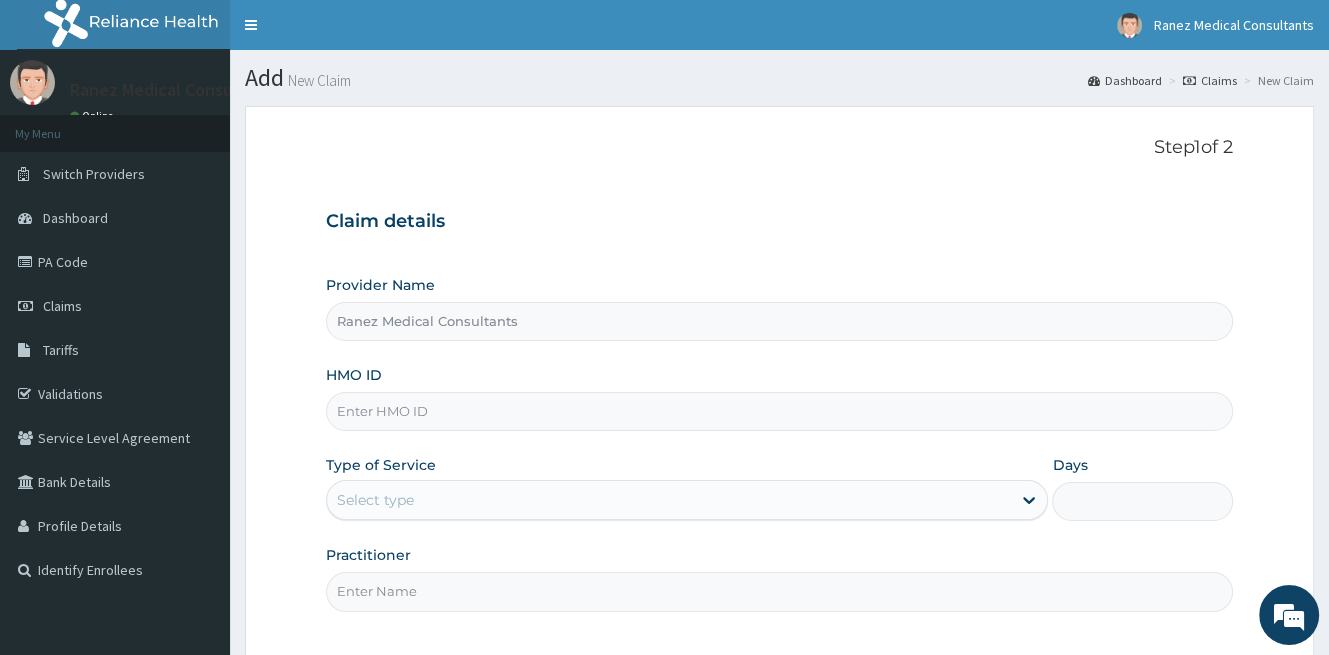 type on "u" 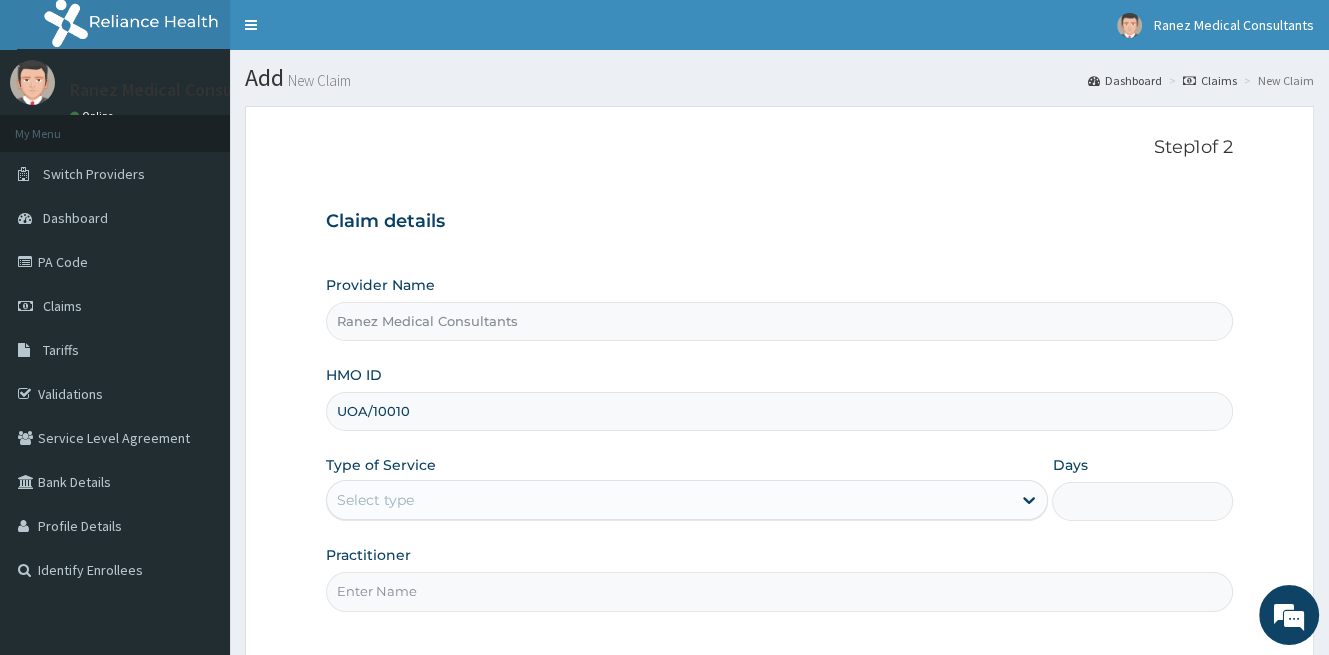 scroll, scrollTop: 0, scrollLeft: 0, axis: both 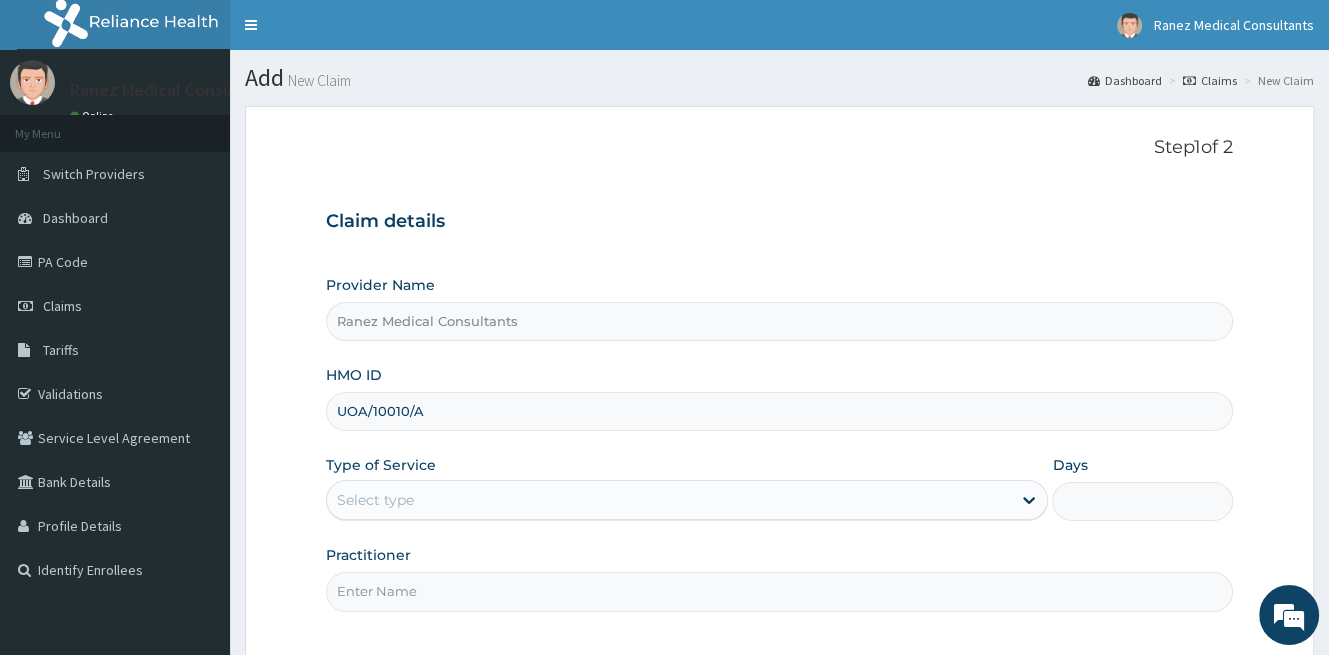 type on "UOA/10010/A" 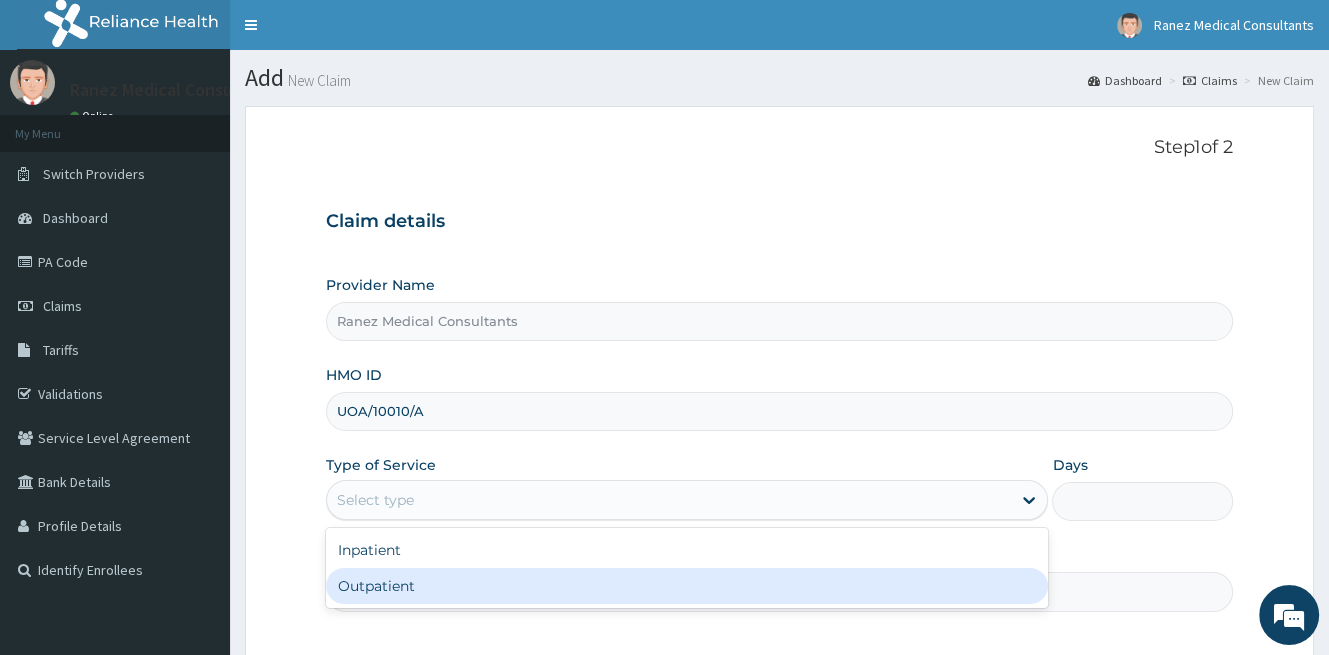 click on "Outpatient" at bounding box center [687, 586] 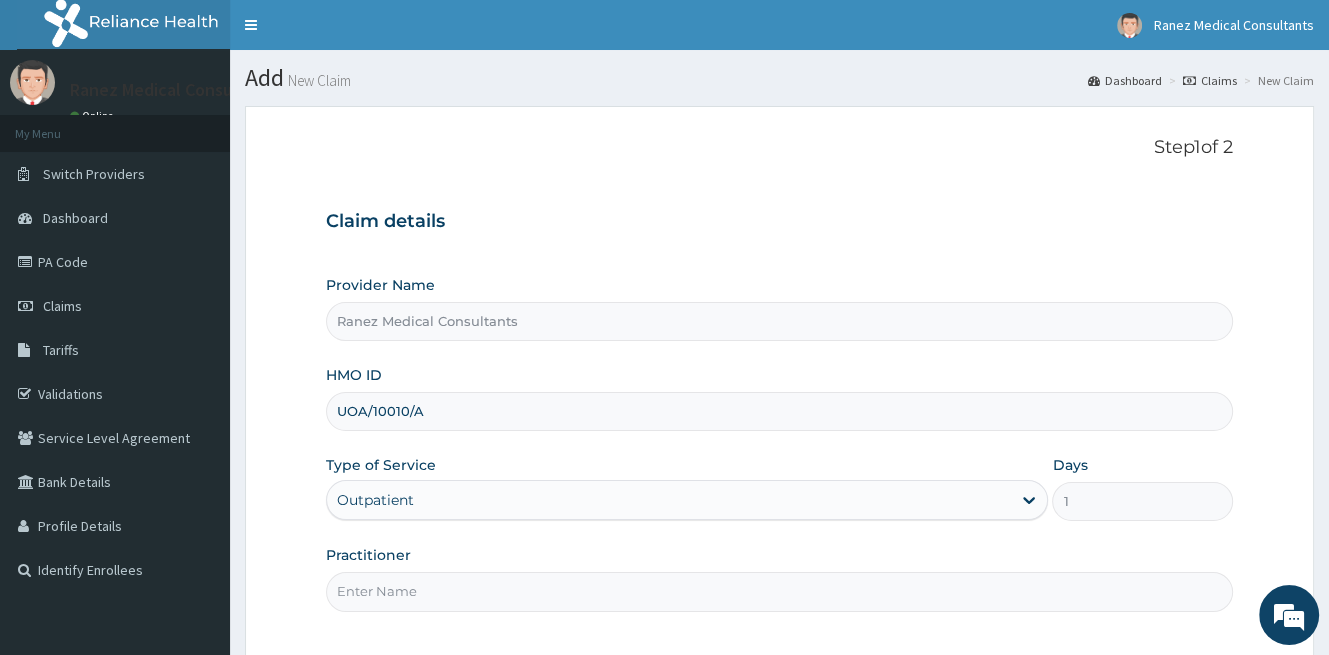 click on "Practitioner" at bounding box center (779, 591) 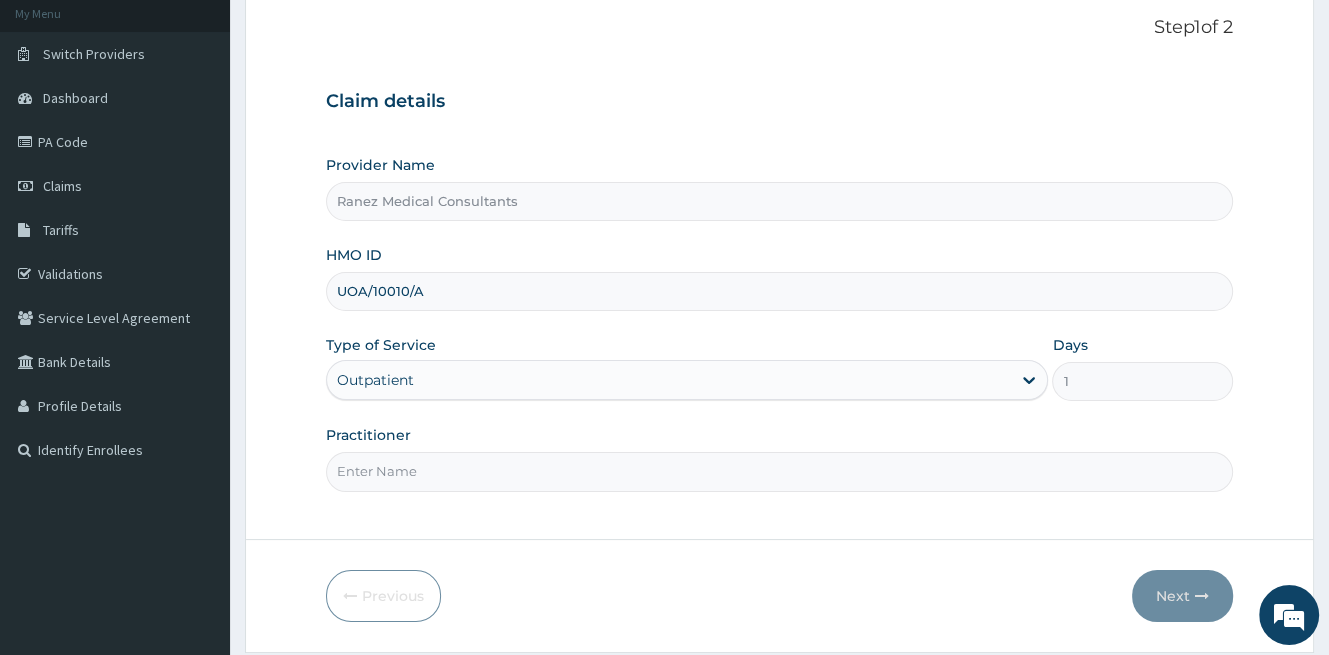 scroll, scrollTop: 183, scrollLeft: 0, axis: vertical 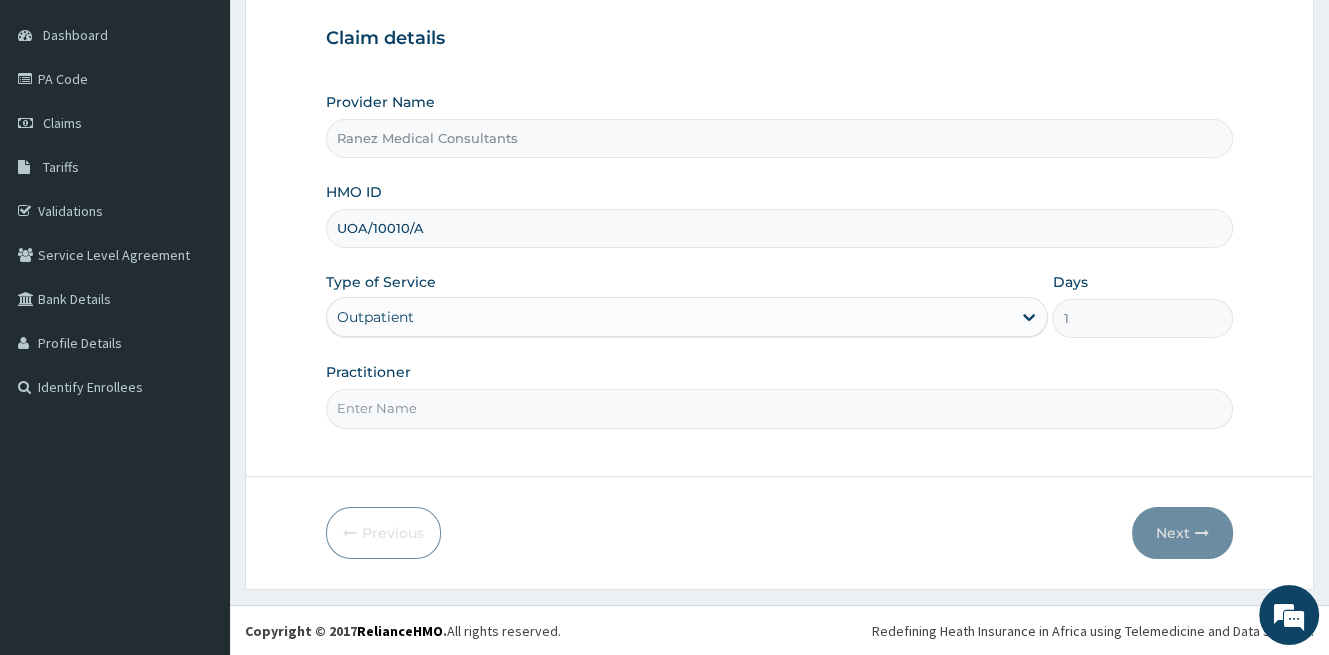 click on "Practitioner" at bounding box center [779, 408] 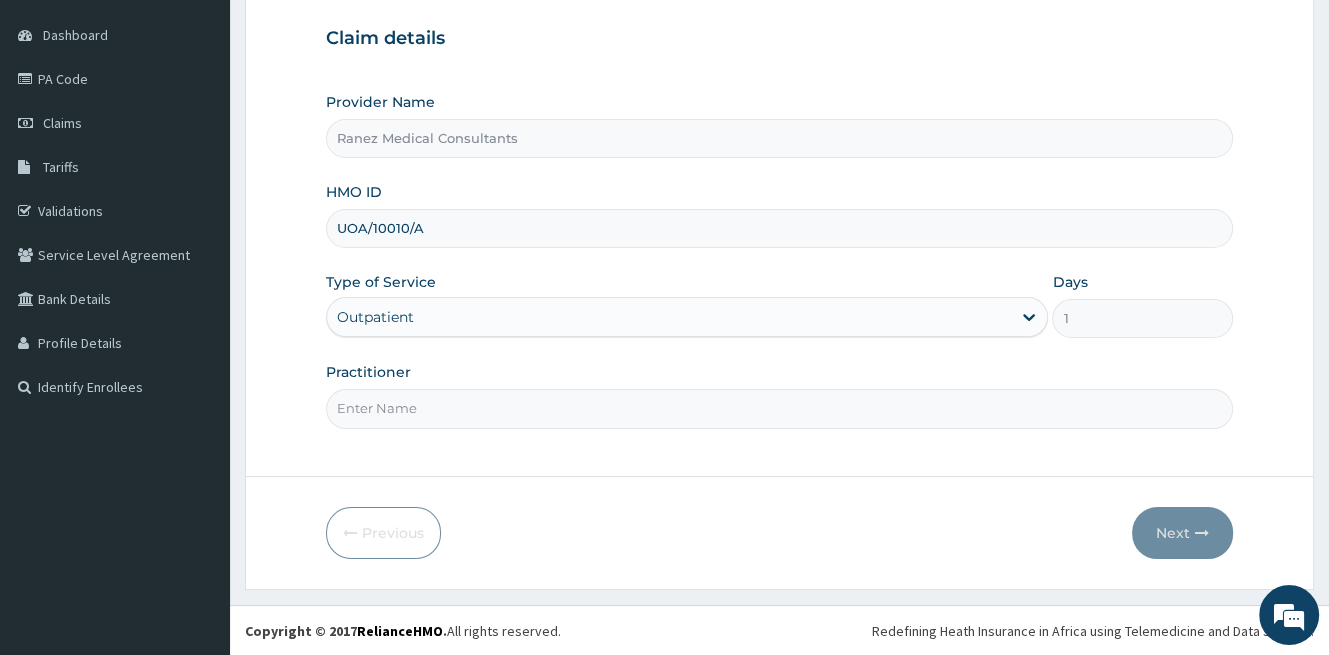 type on "DR [NAME]" 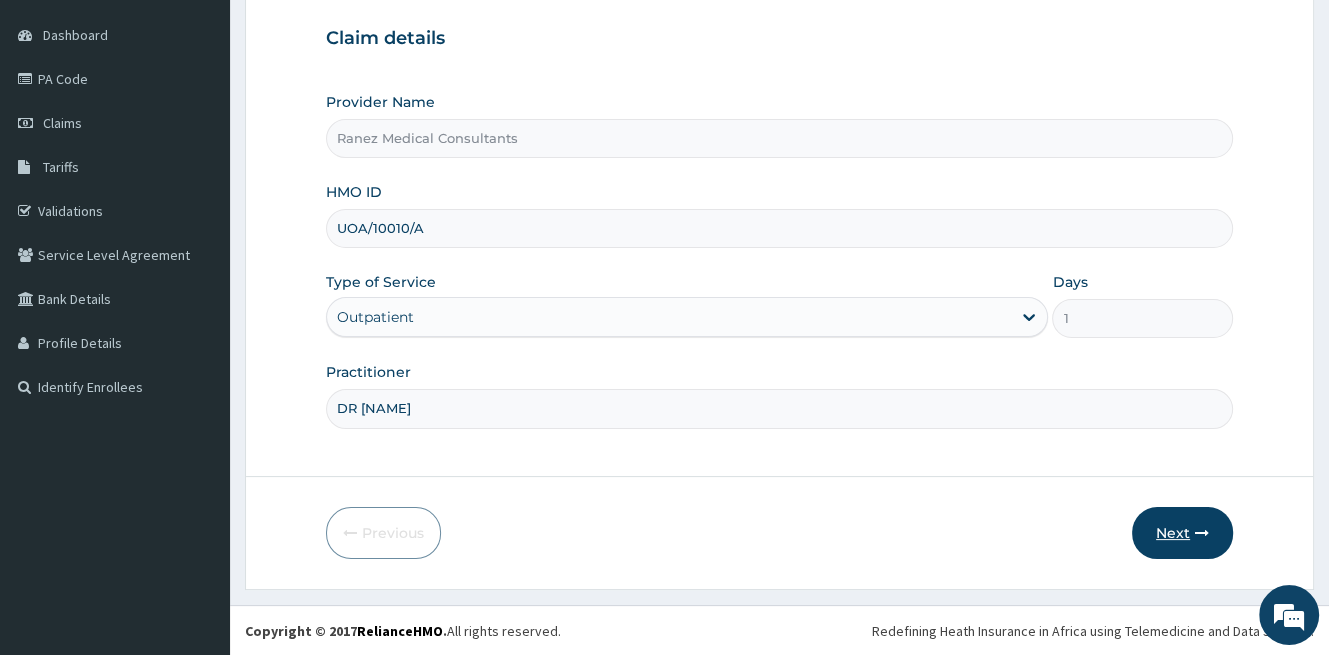 click on "Next" at bounding box center (1182, 533) 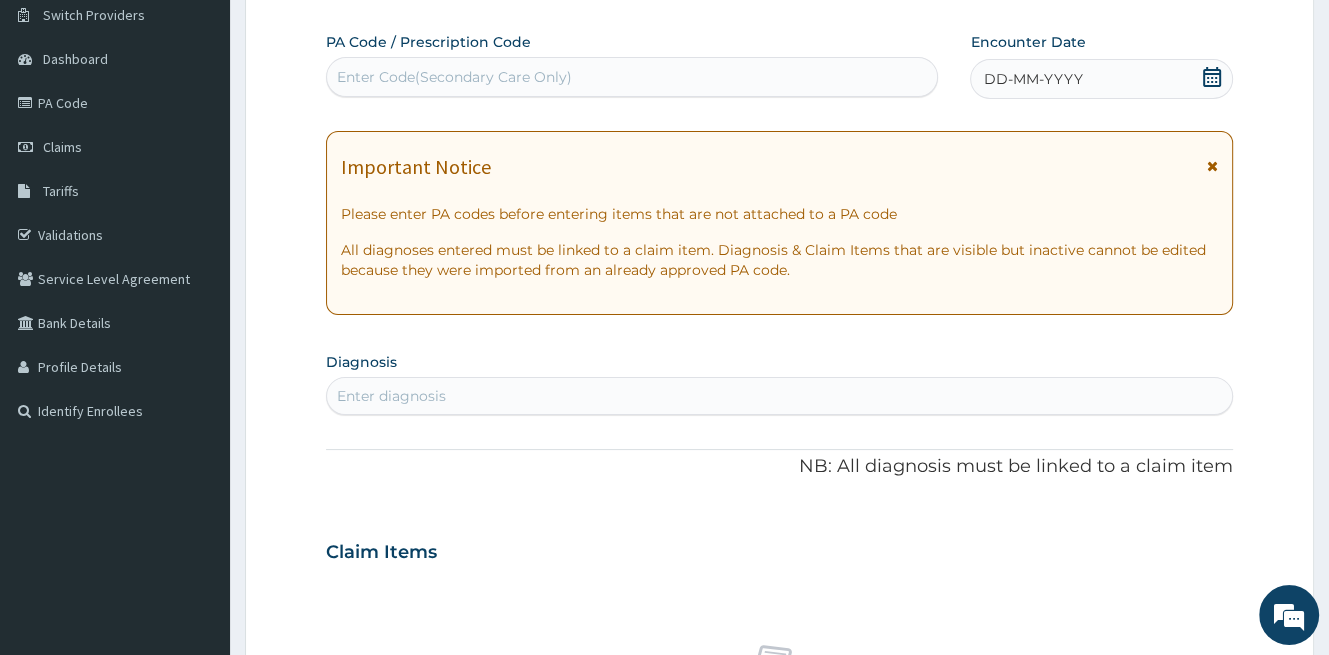 scroll, scrollTop: 0, scrollLeft: 0, axis: both 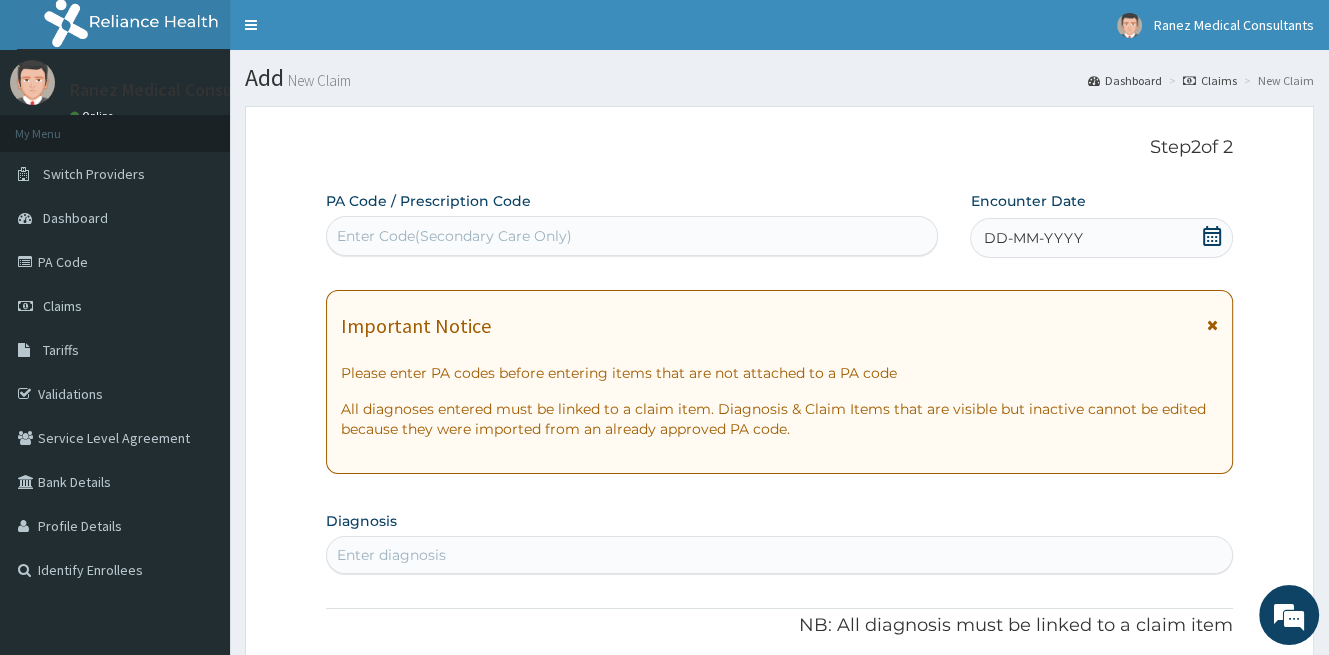 click 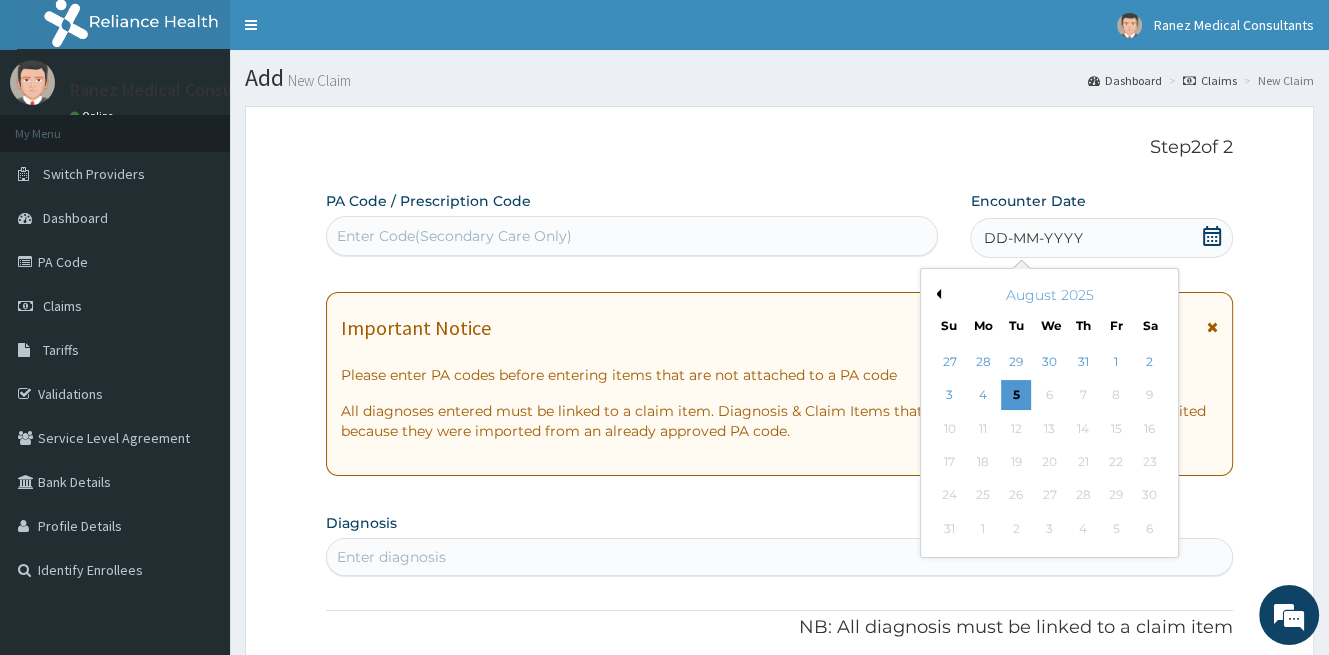 click on "Previous Month" at bounding box center [936, 294] 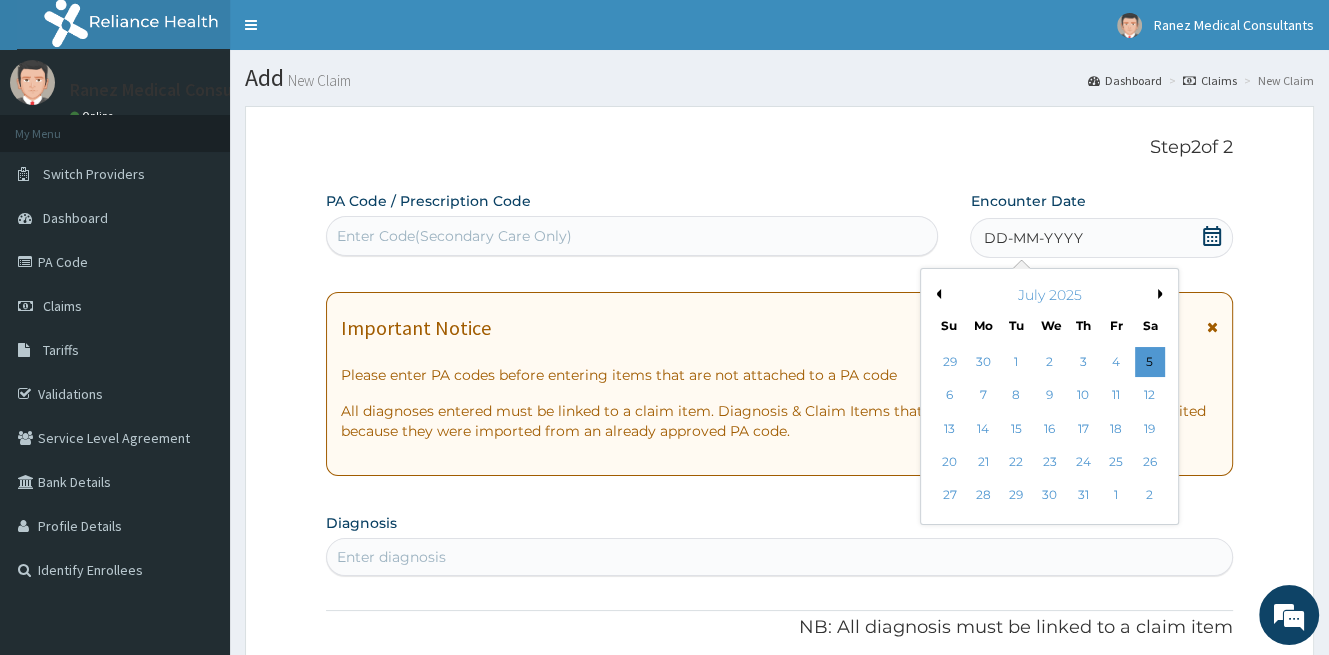 click on "24" at bounding box center [1083, 462] 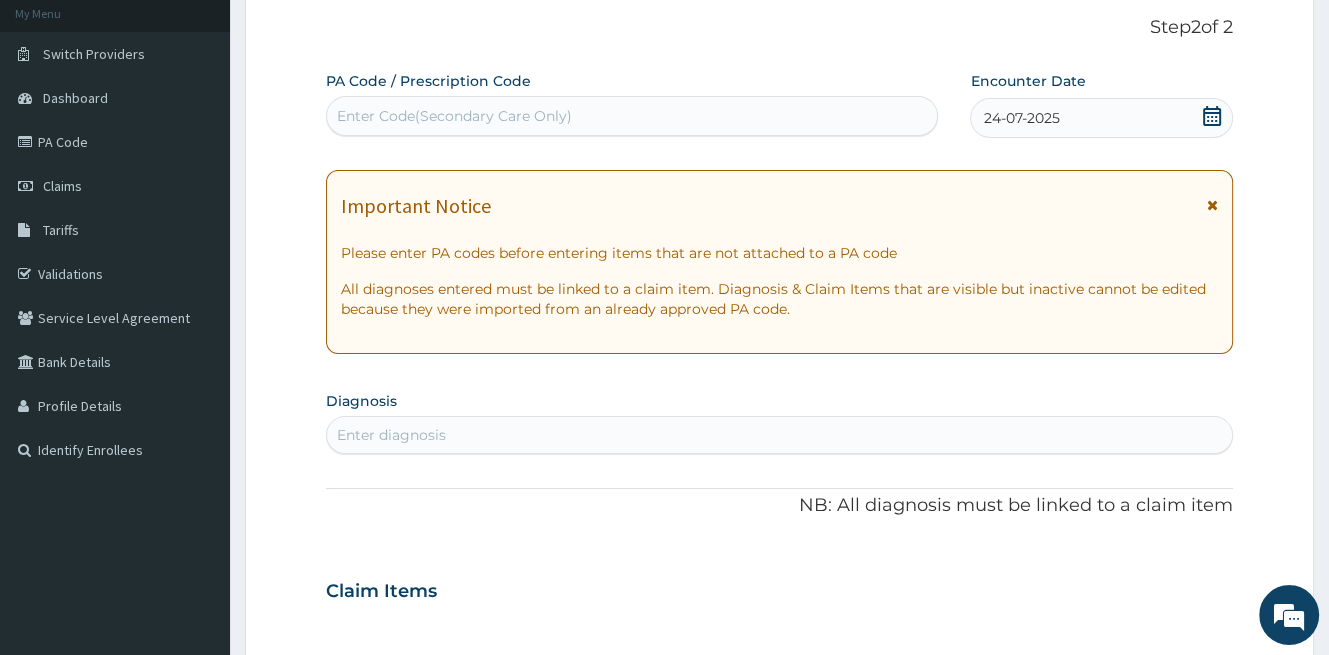 scroll, scrollTop: 300, scrollLeft: 0, axis: vertical 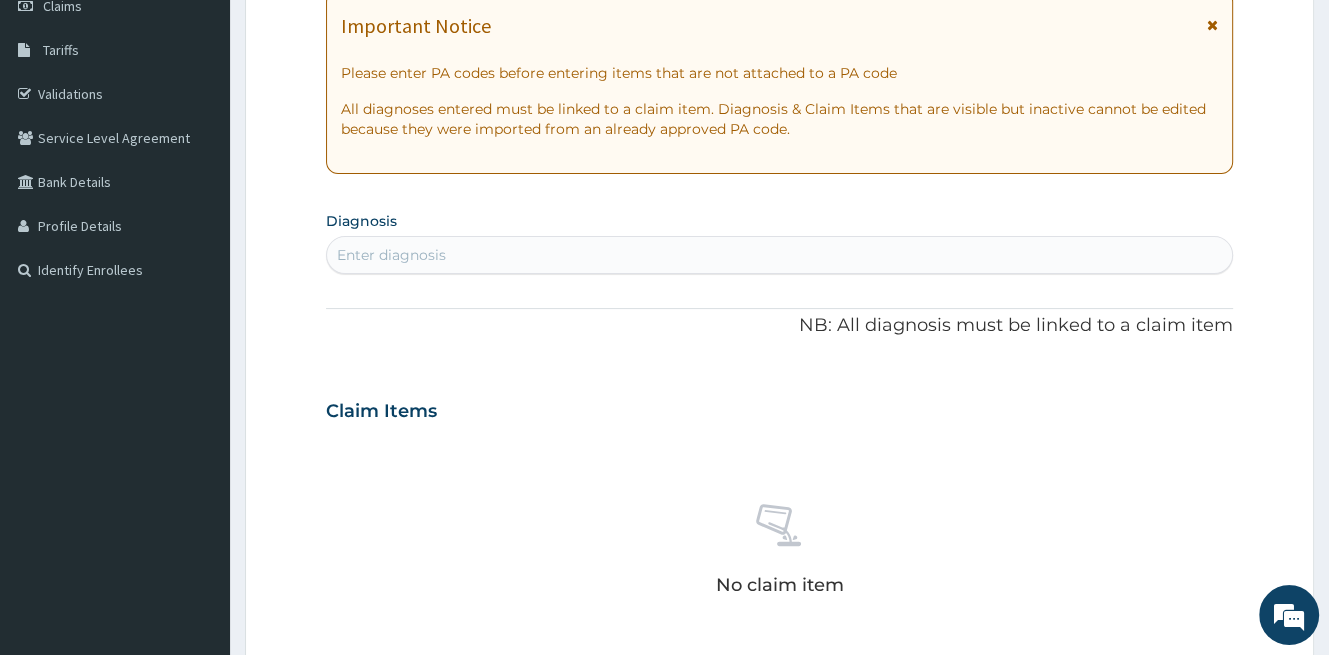click on "Enter diagnosis" at bounding box center [391, 255] 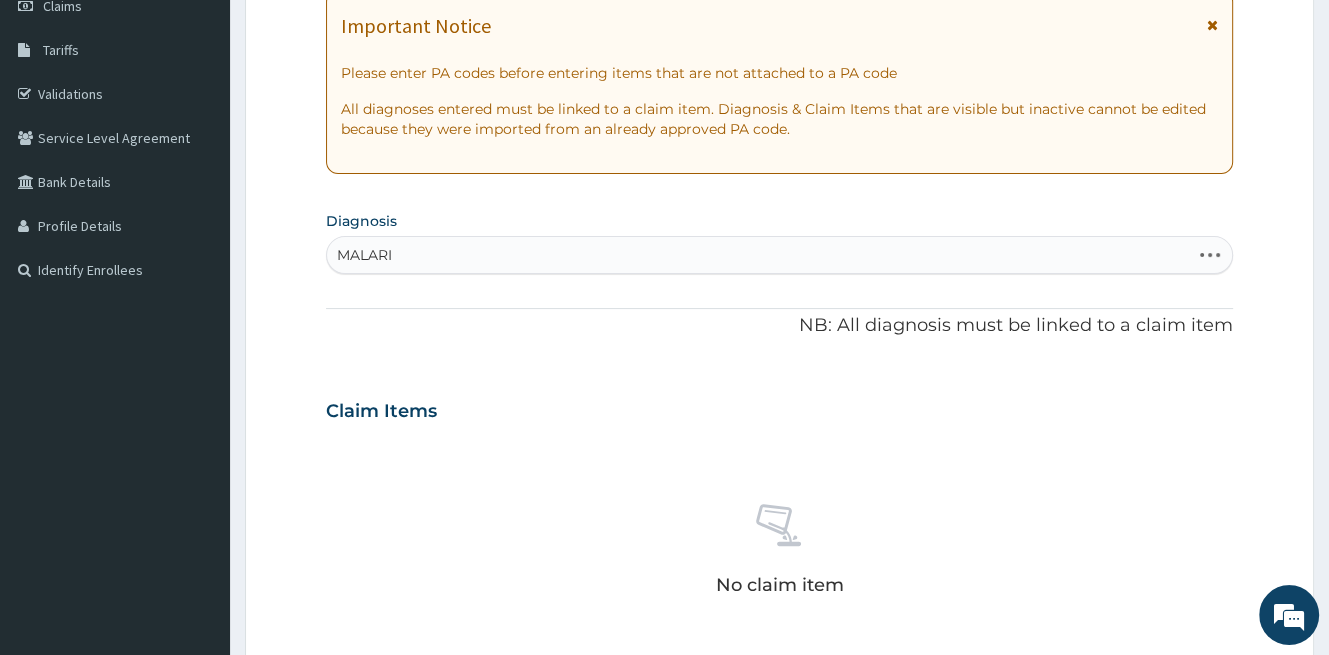 type on "MALARIA" 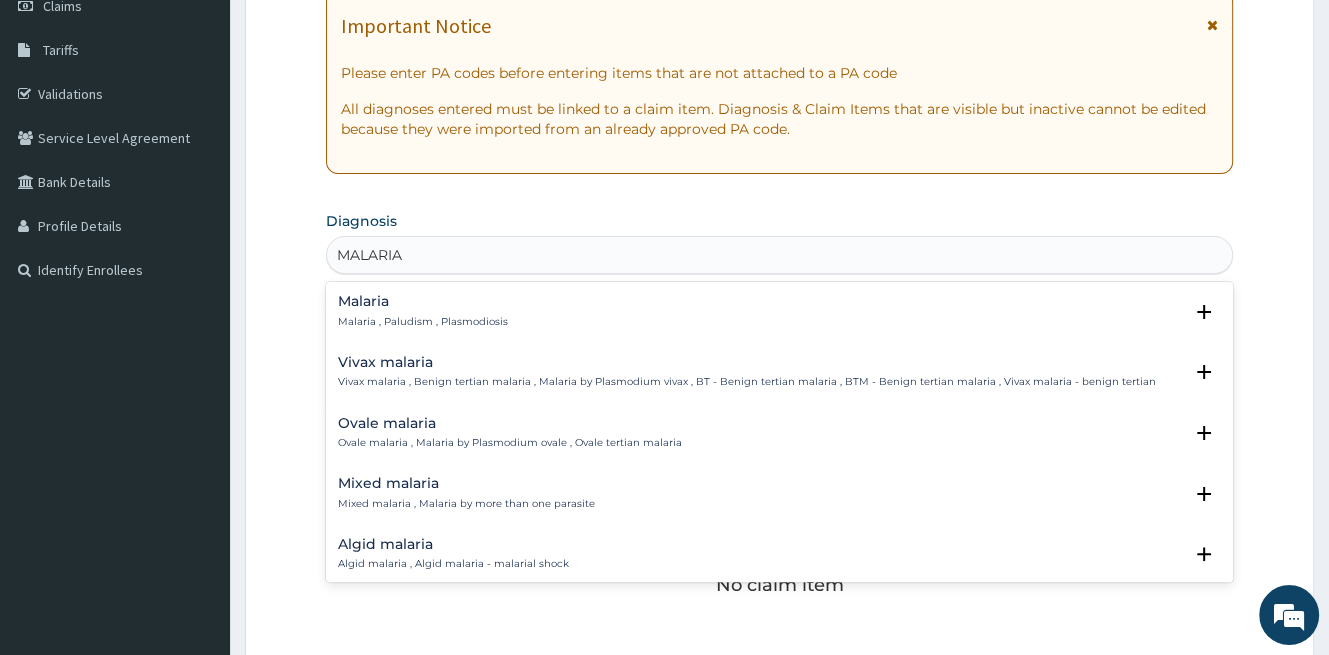 click on "Malaria Malaria , Paludism , Plasmodiosis" at bounding box center (423, 311) 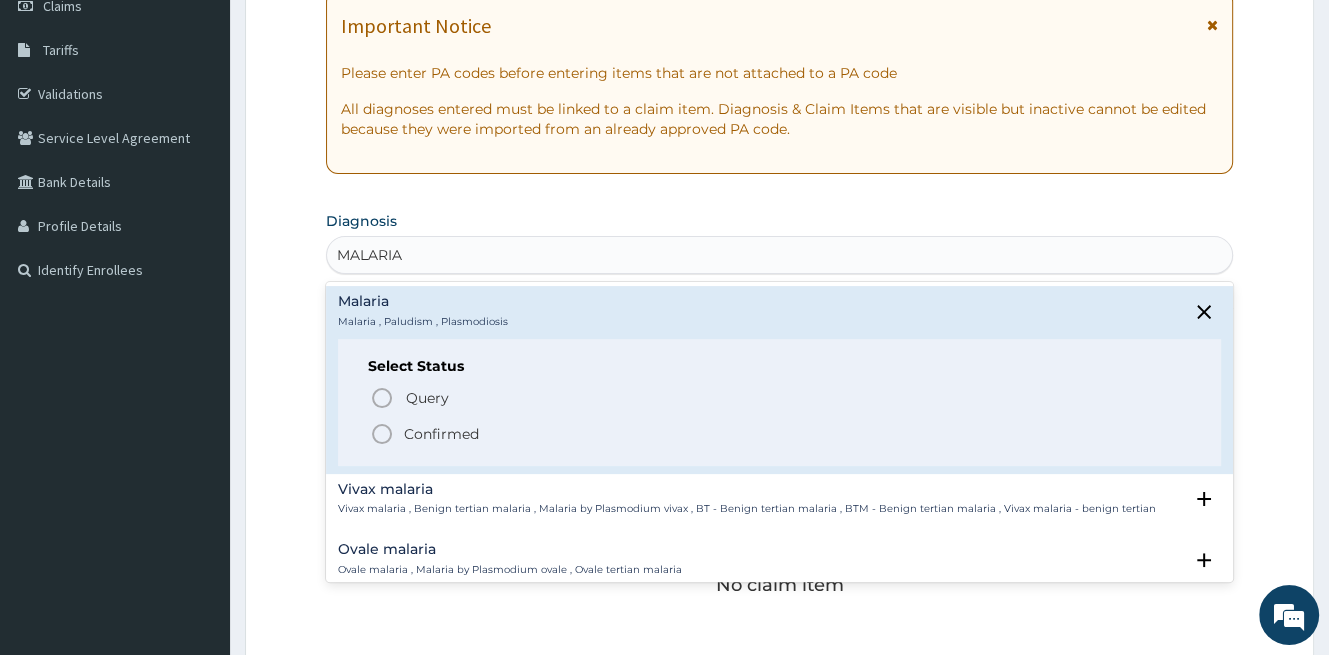 click on "Confirmed" at bounding box center (441, 434) 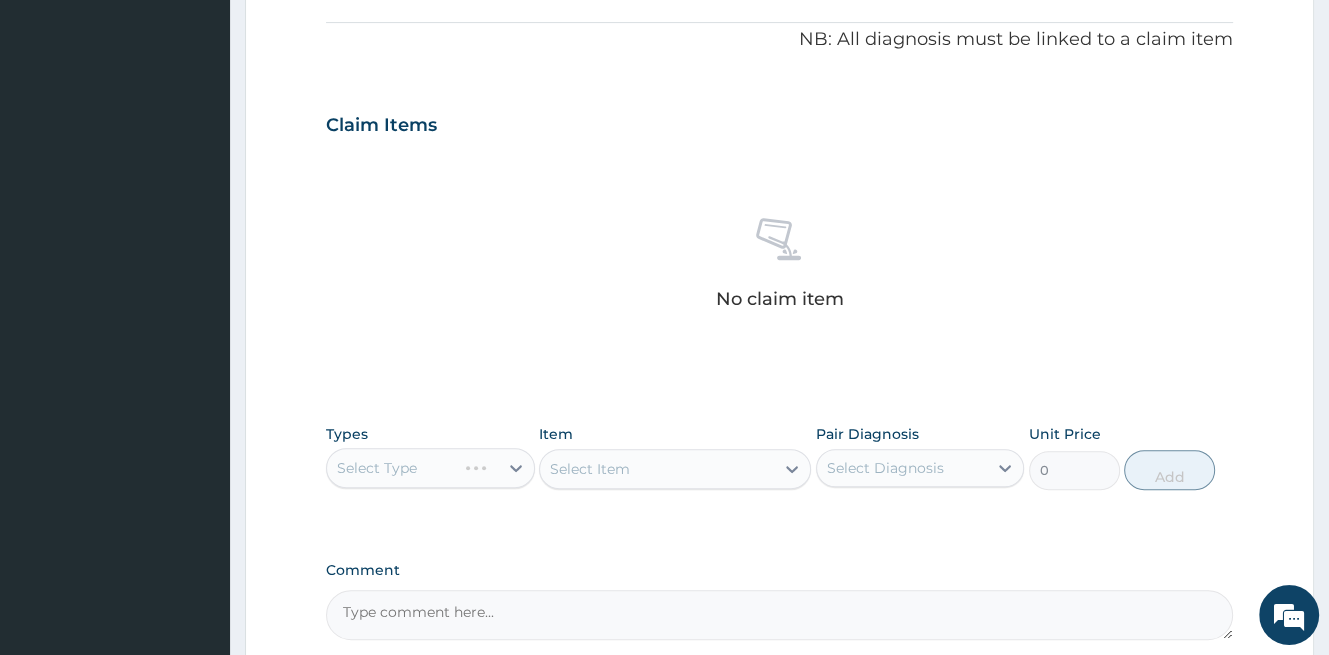 scroll, scrollTop: 700, scrollLeft: 0, axis: vertical 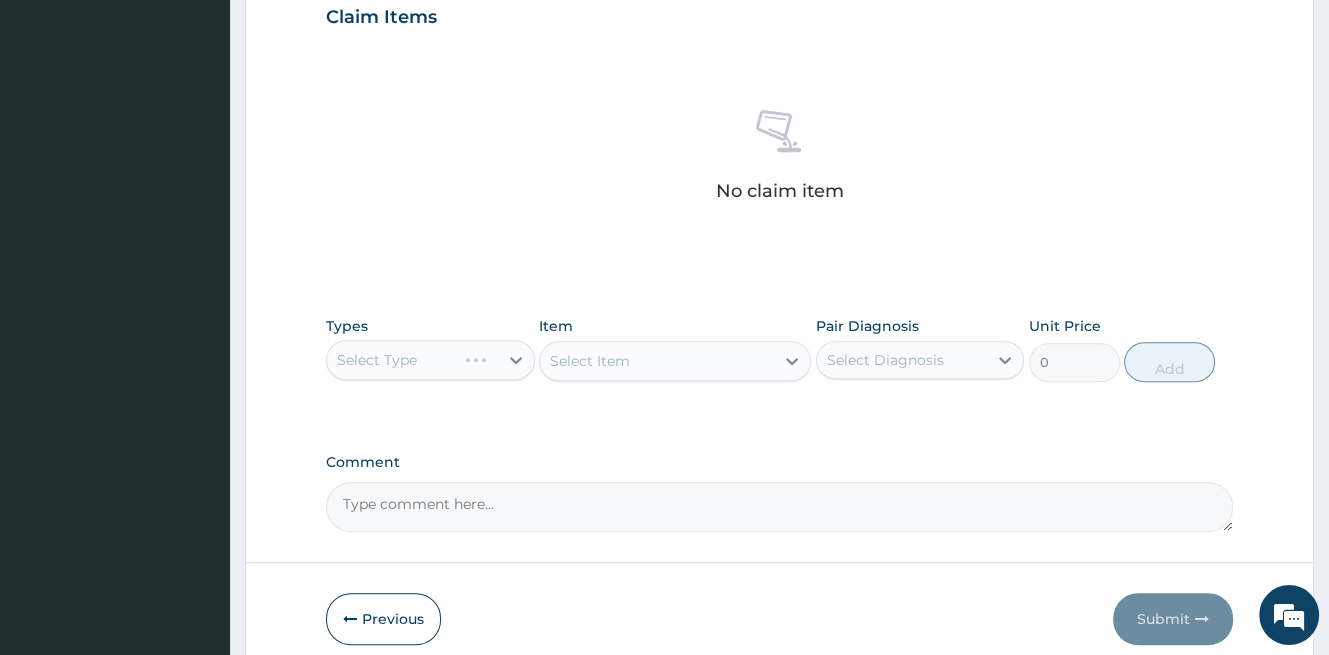 click on "Select Type" at bounding box center (430, 360) 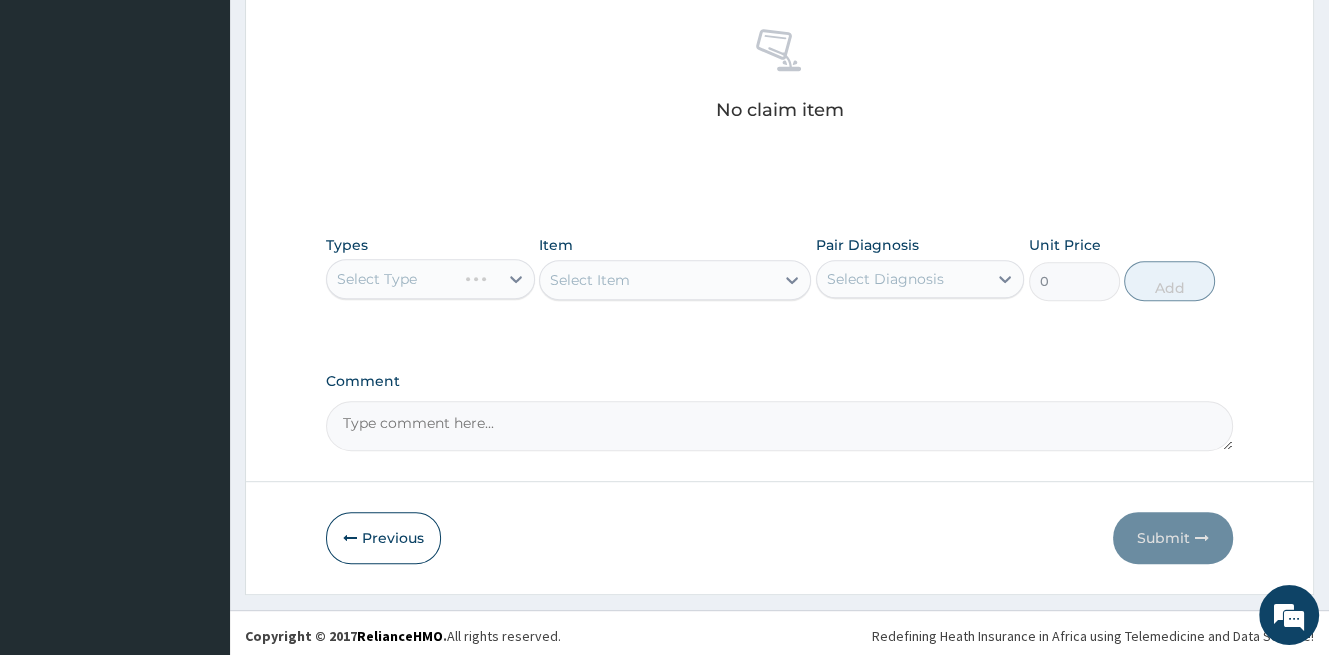 scroll, scrollTop: 784, scrollLeft: 0, axis: vertical 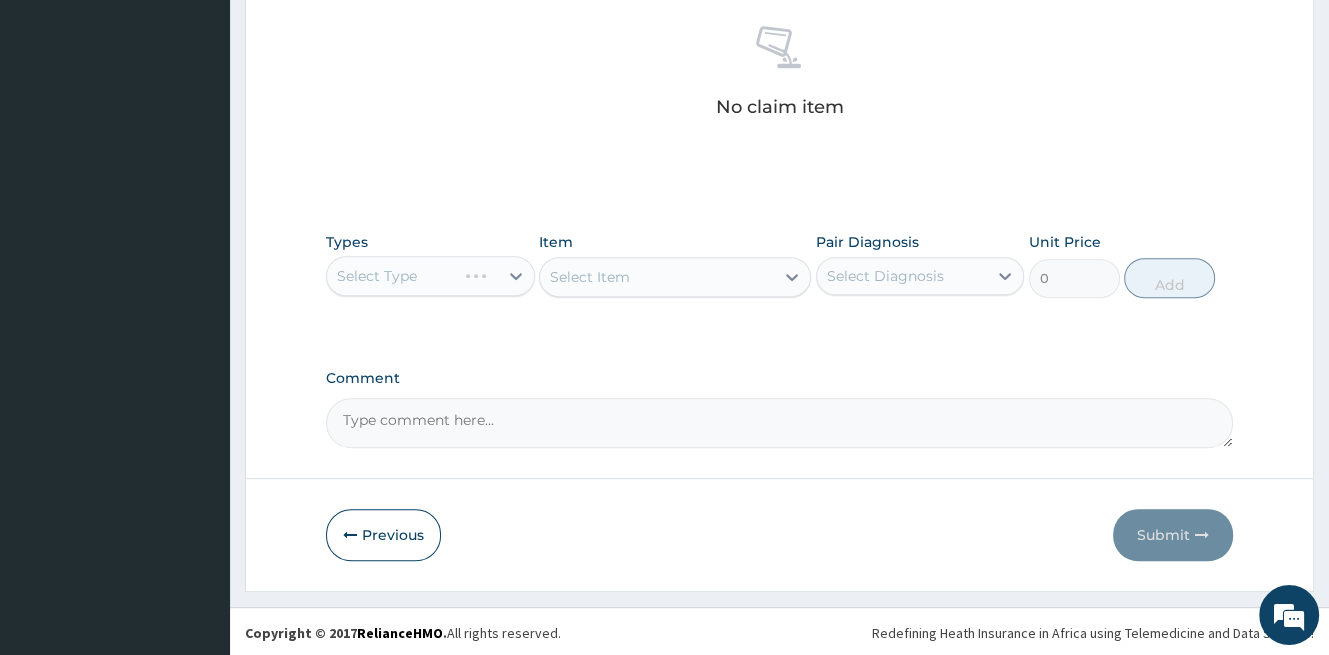 click on "Types Select Type Item Select Item Pair Diagnosis Select Diagnosis Unit Price 0 Add" at bounding box center [779, 280] 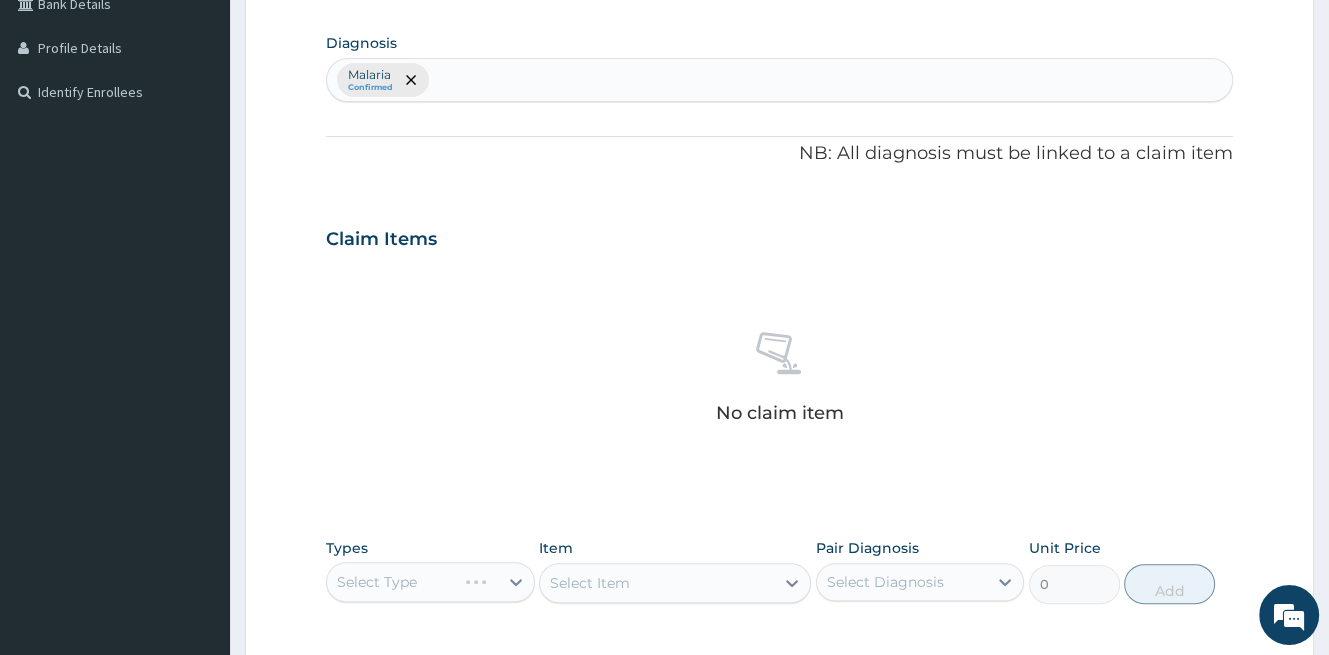 scroll, scrollTop: 784, scrollLeft: 0, axis: vertical 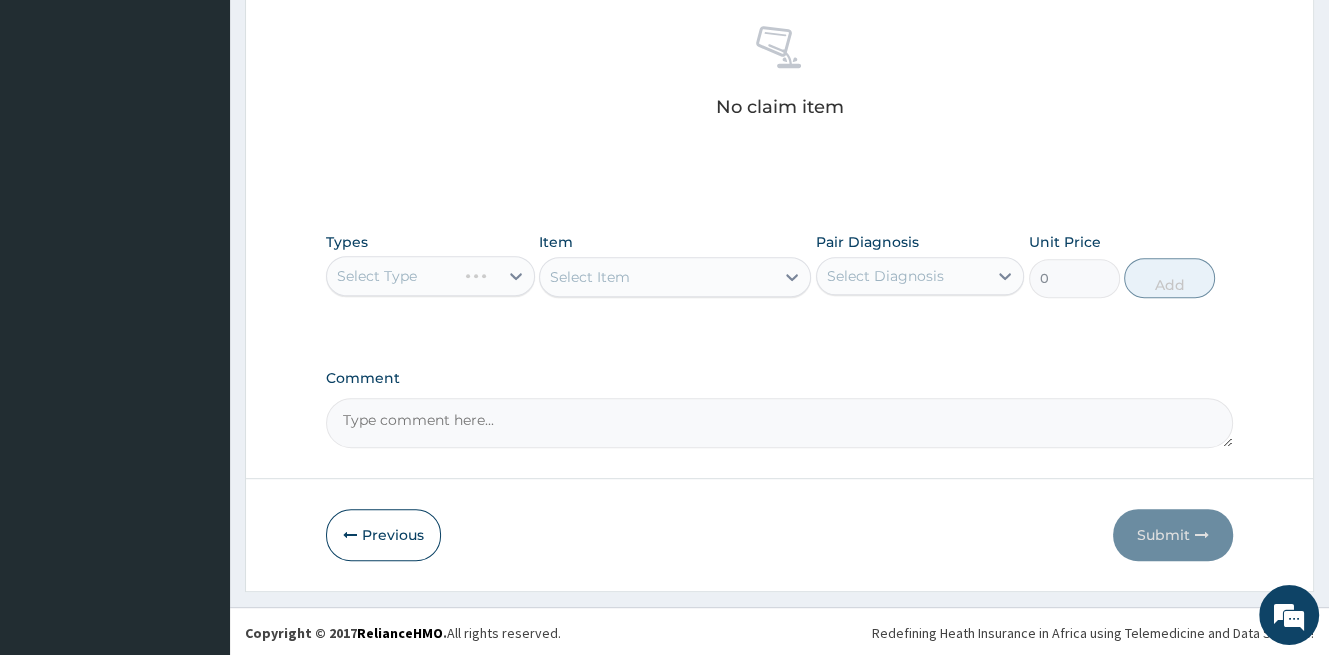 click on "Select Type" at bounding box center [430, 276] 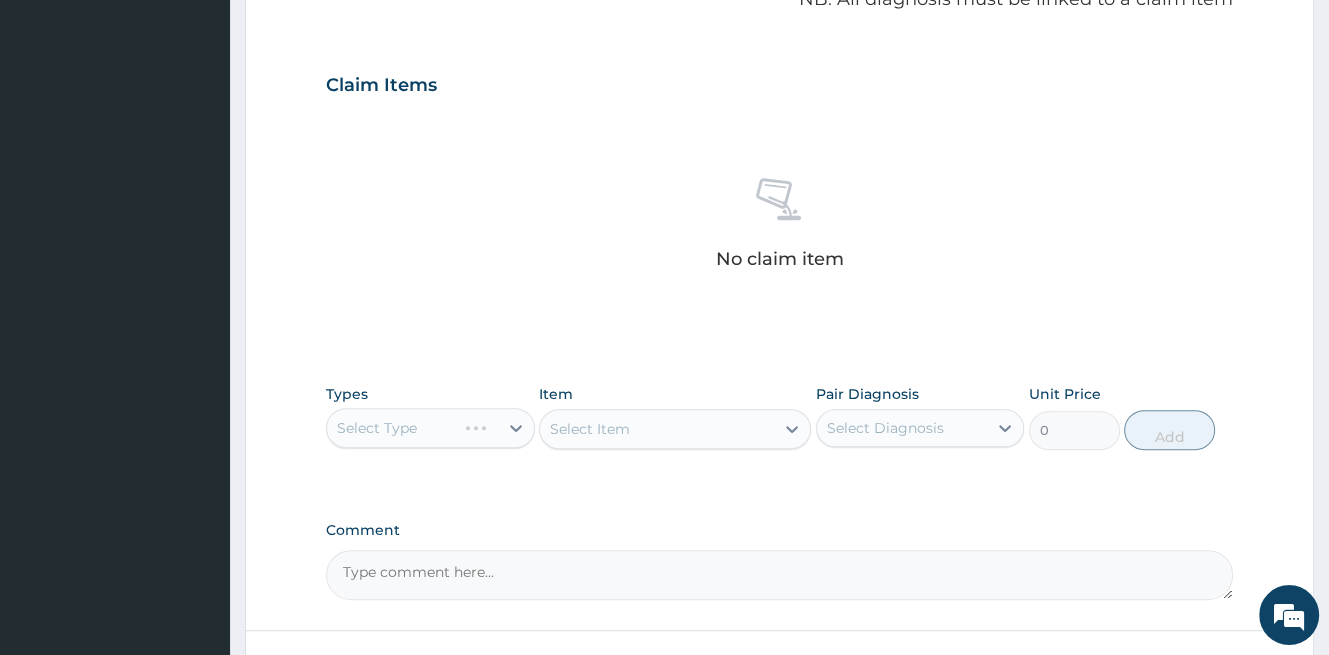 scroll, scrollTop: 784, scrollLeft: 0, axis: vertical 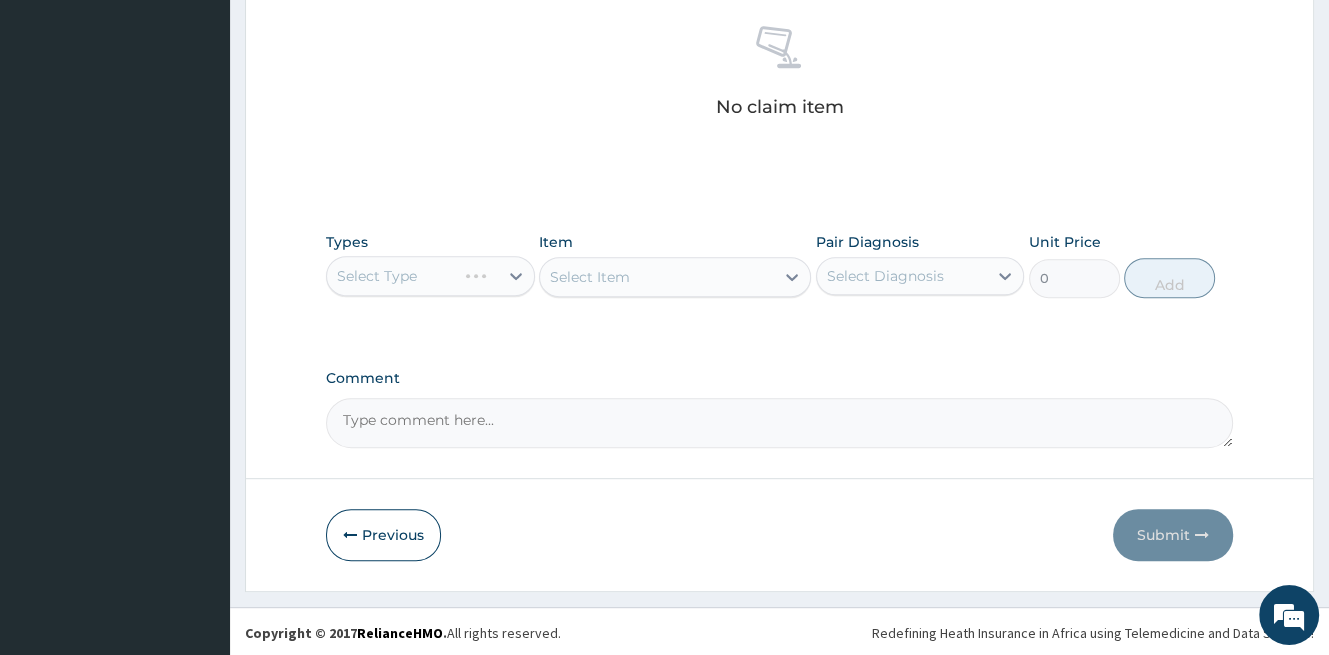 click on "PA Code / Prescription Code Enter Code(Secondary Care Only) Encounter Date 24-07-2025 Important Notice Please enter PA codes before entering items that are not attached to a PA code   All diagnoses entered must be linked to a claim item. Diagnosis & Claim Items that are visible but inactive cannot be edited because they were imported from an already approved PA code. Diagnosis Malaria Confirmed NB: All diagnosis must be linked to a claim item Claim Items No claim item Types Select Type Item Select Item Pair Diagnosis Select Diagnosis Unit Price 0 Add Comment" at bounding box center (779, -73) 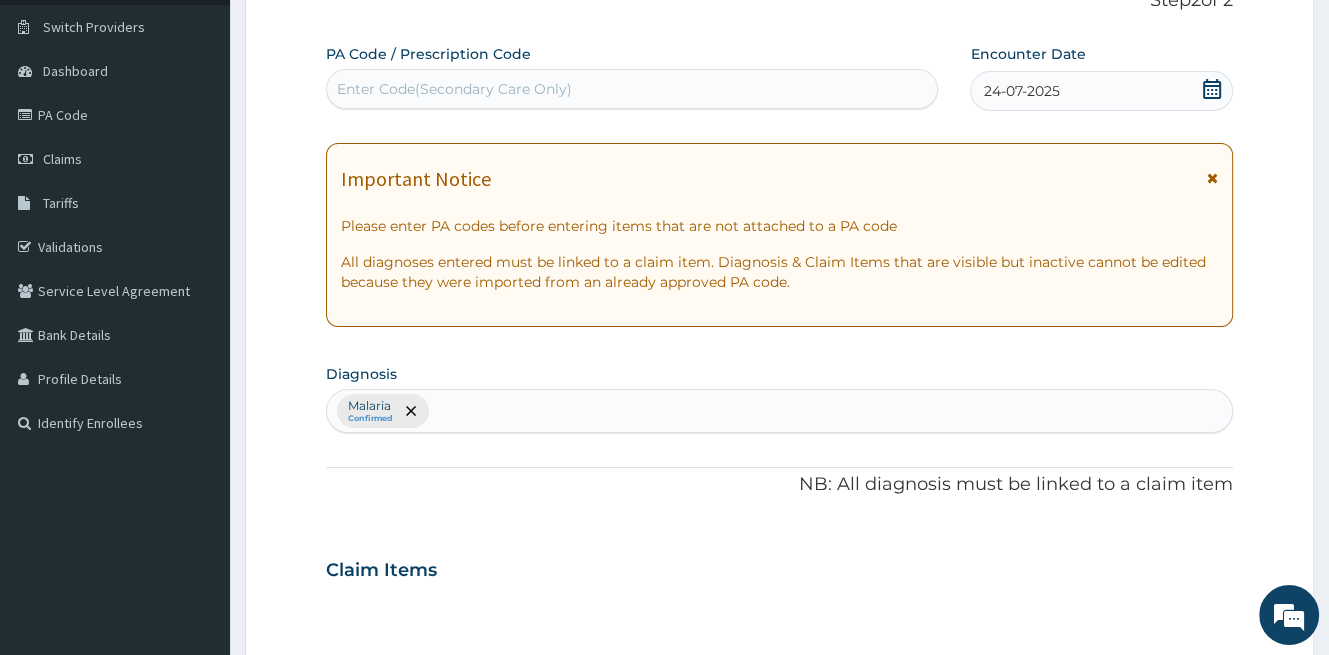 scroll, scrollTop: 300, scrollLeft: 0, axis: vertical 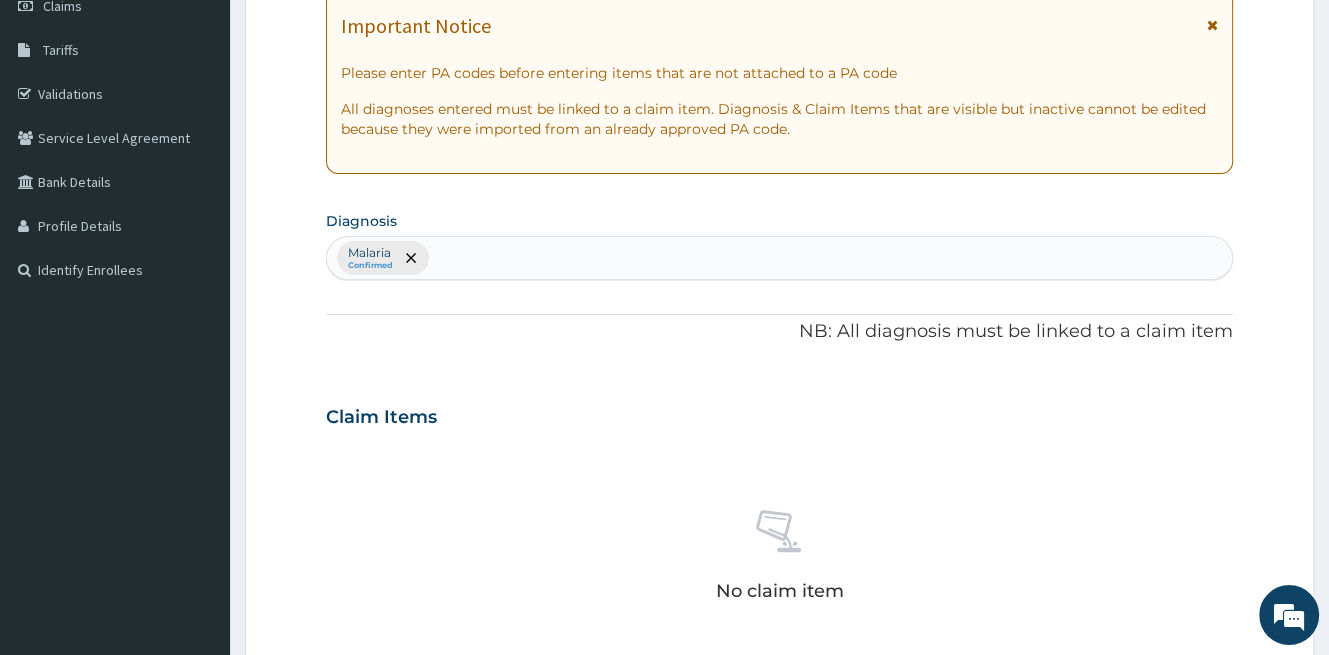 click on "Malaria Confirmed" at bounding box center [779, 258] 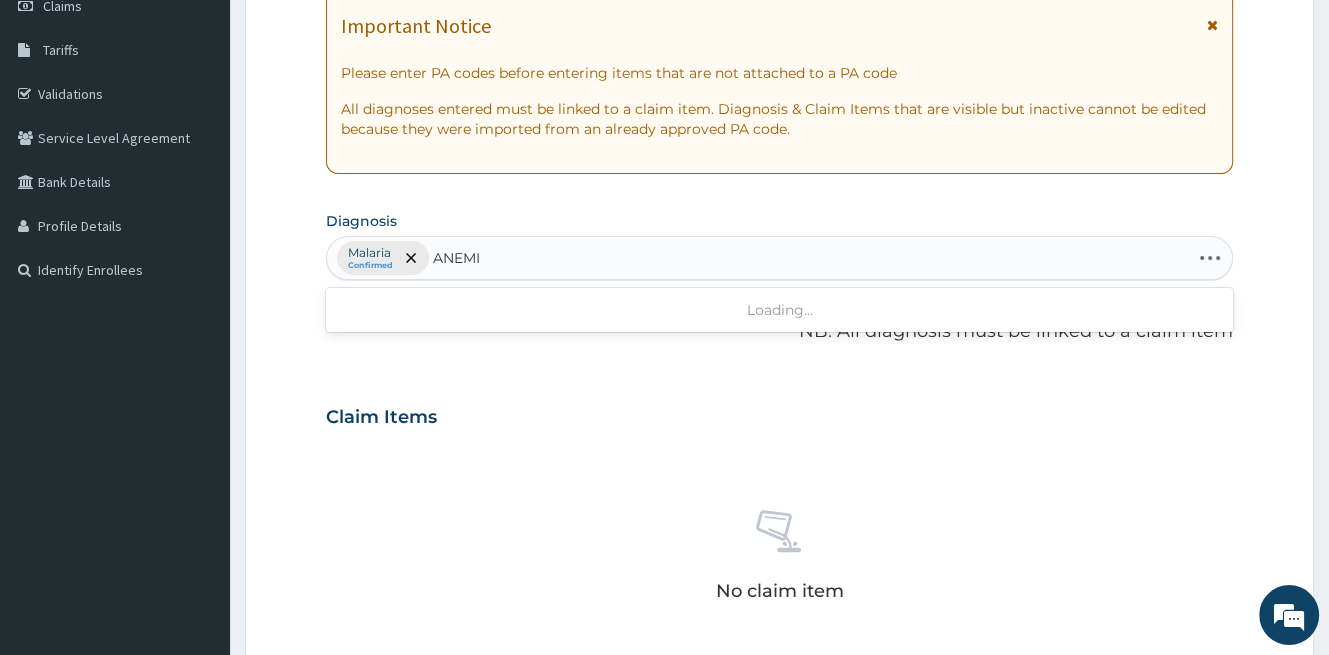type on "ANEMIA" 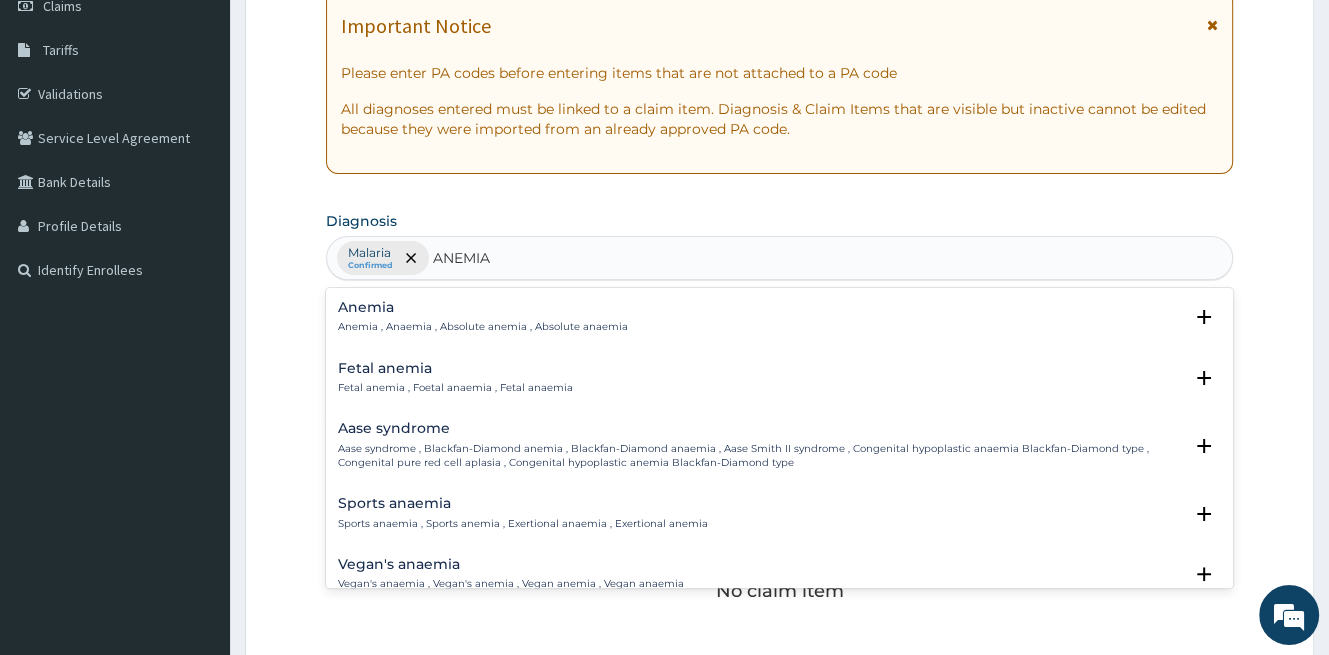 click on "Anemia , Anaemia , Absolute anemia , Absolute anaemia" at bounding box center [483, 327] 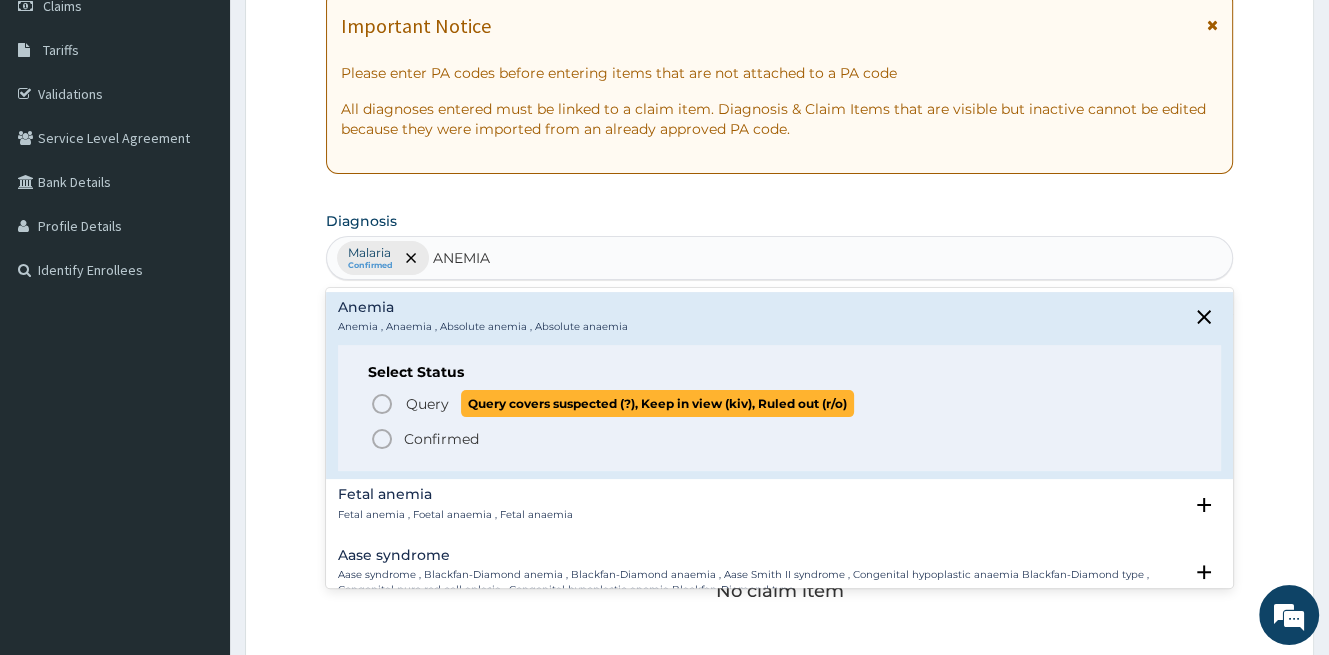 click on "Query" at bounding box center [427, 404] 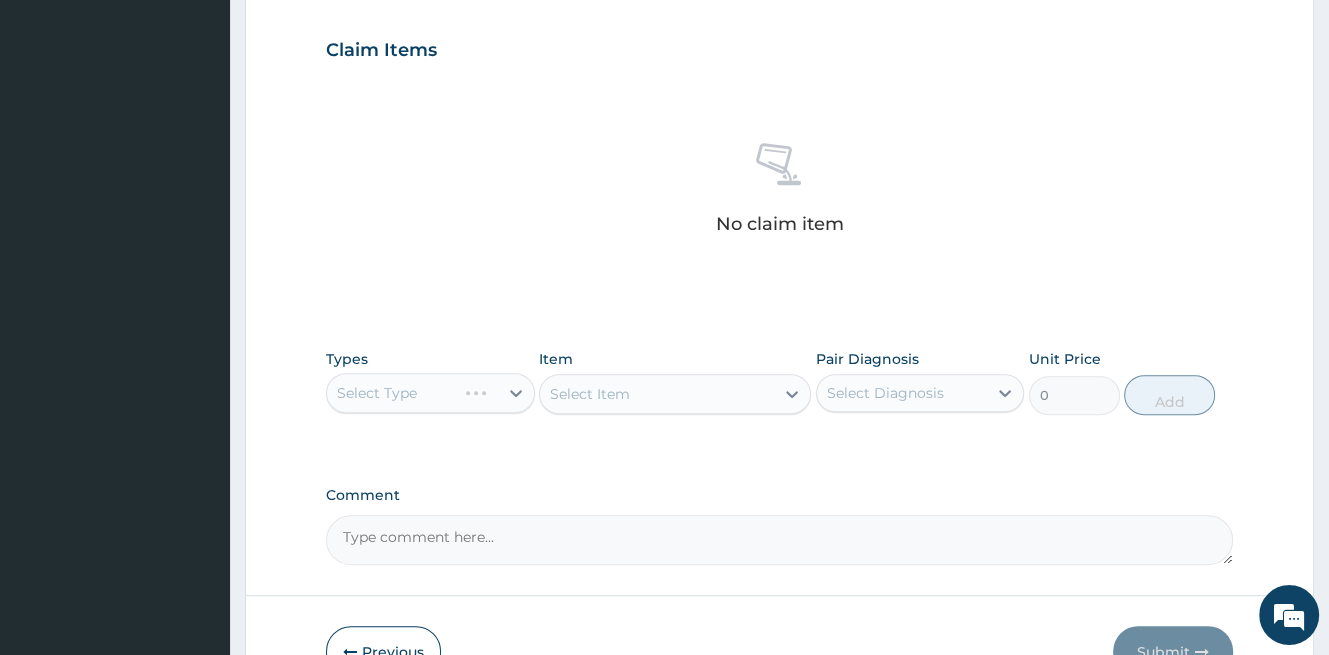 scroll, scrollTop: 700, scrollLeft: 0, axis: vertical 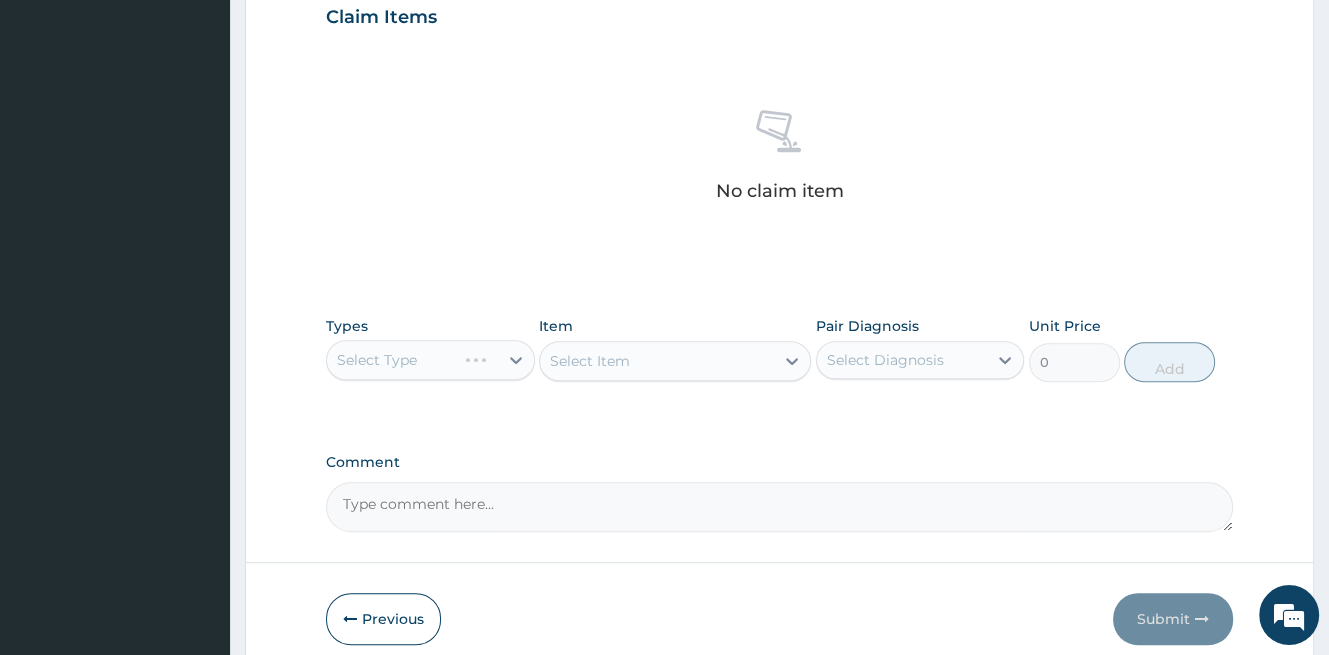 click on "Types Select Type Item Select Item Pair Diagnosis Select Diagnosis Unit Price 0 Add" at bounding box center (779, 364) 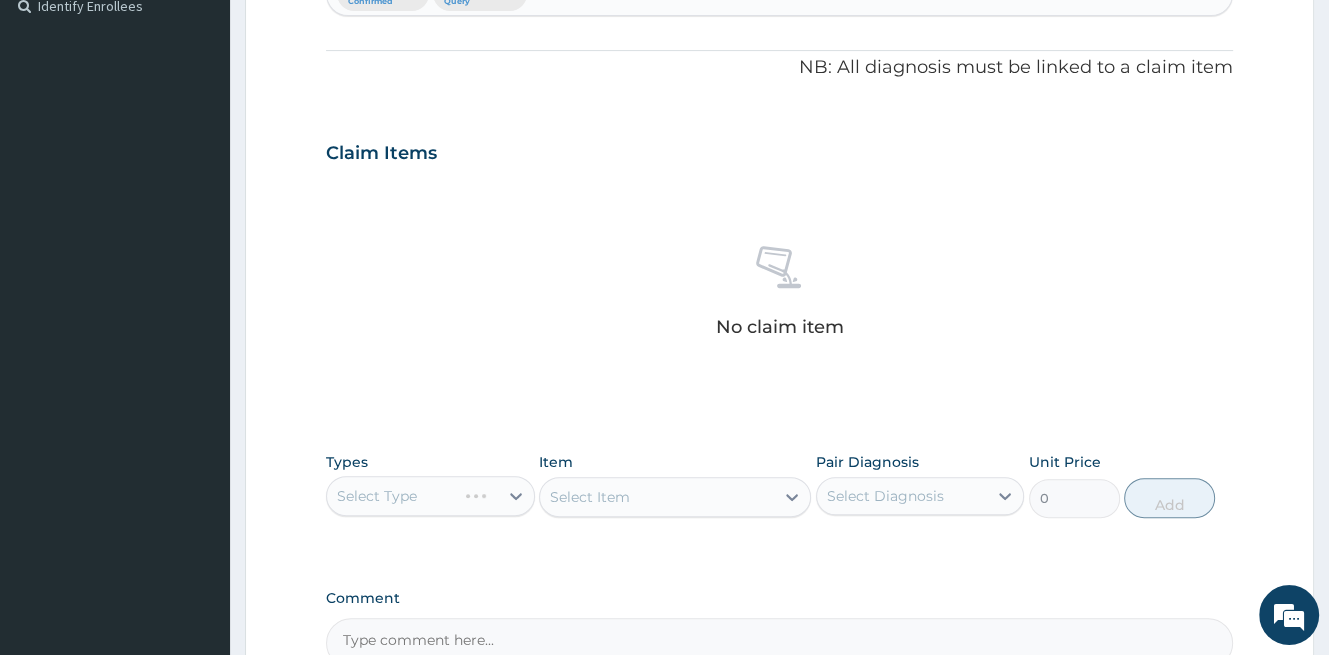scroll, scrollTop: 784, scrollLeft: 0, axis: vertical 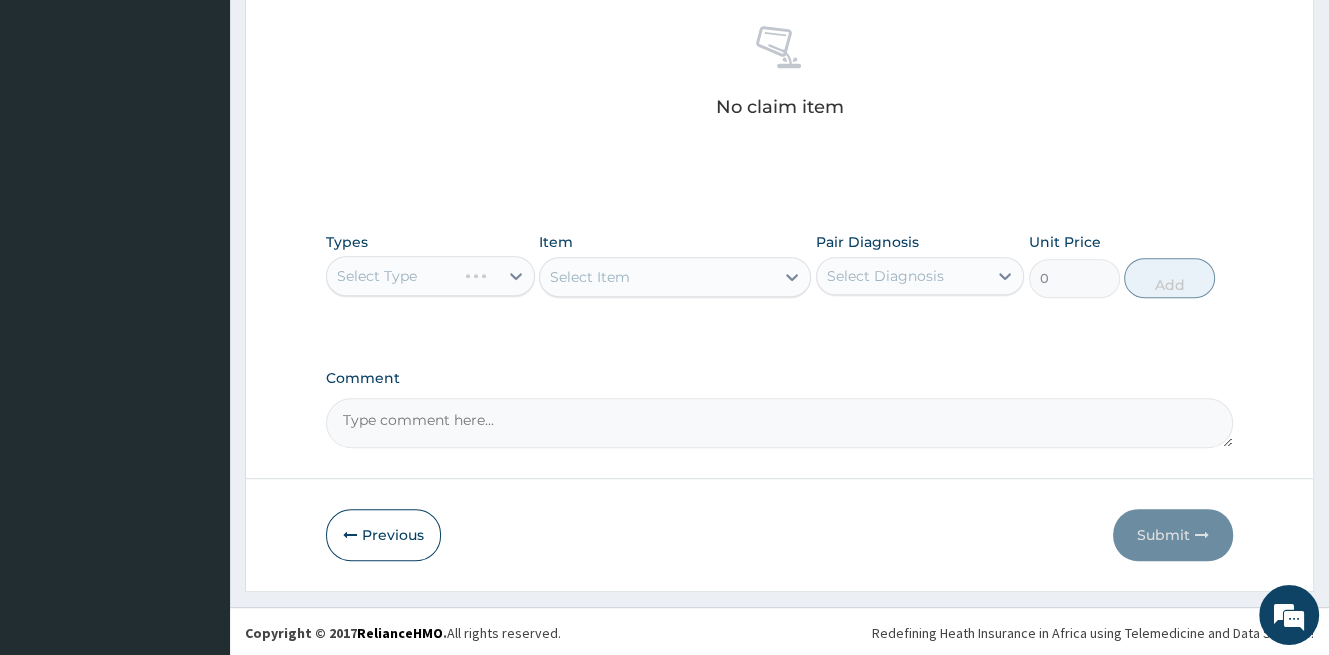 click on "Select Type" at bounding box center (430, 276) 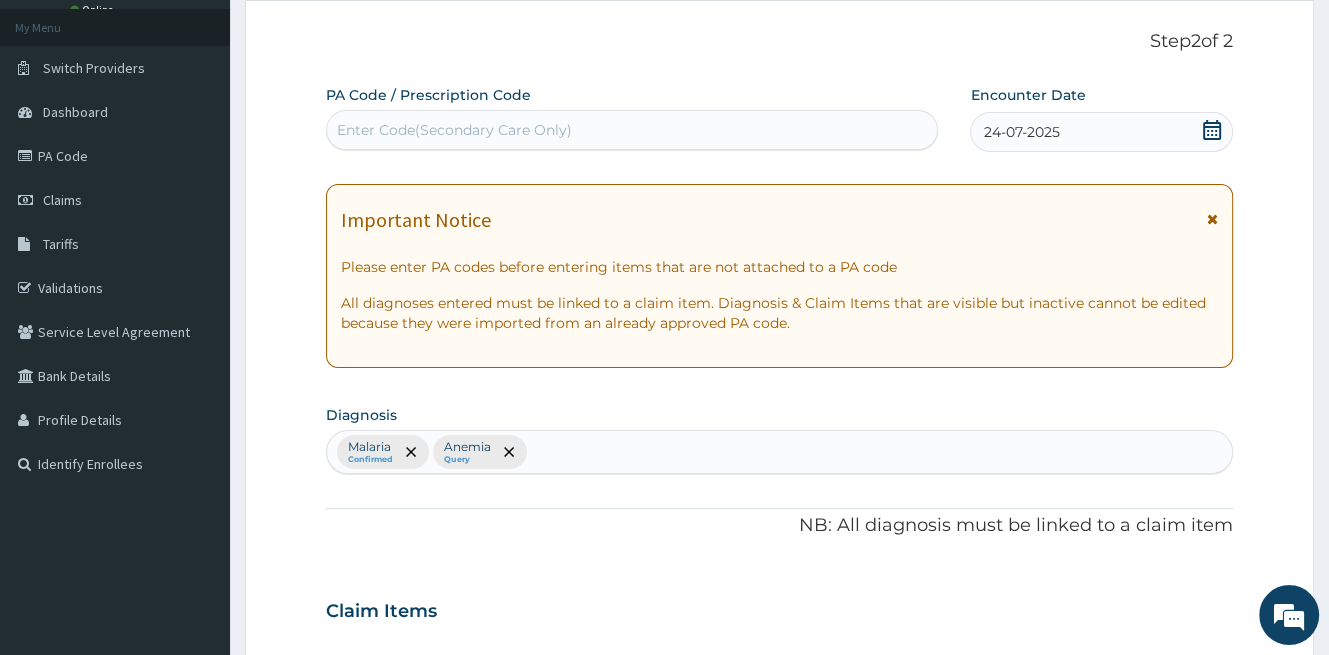 scroll, scrollTop: 0, scrollLeft: 0, axis: both 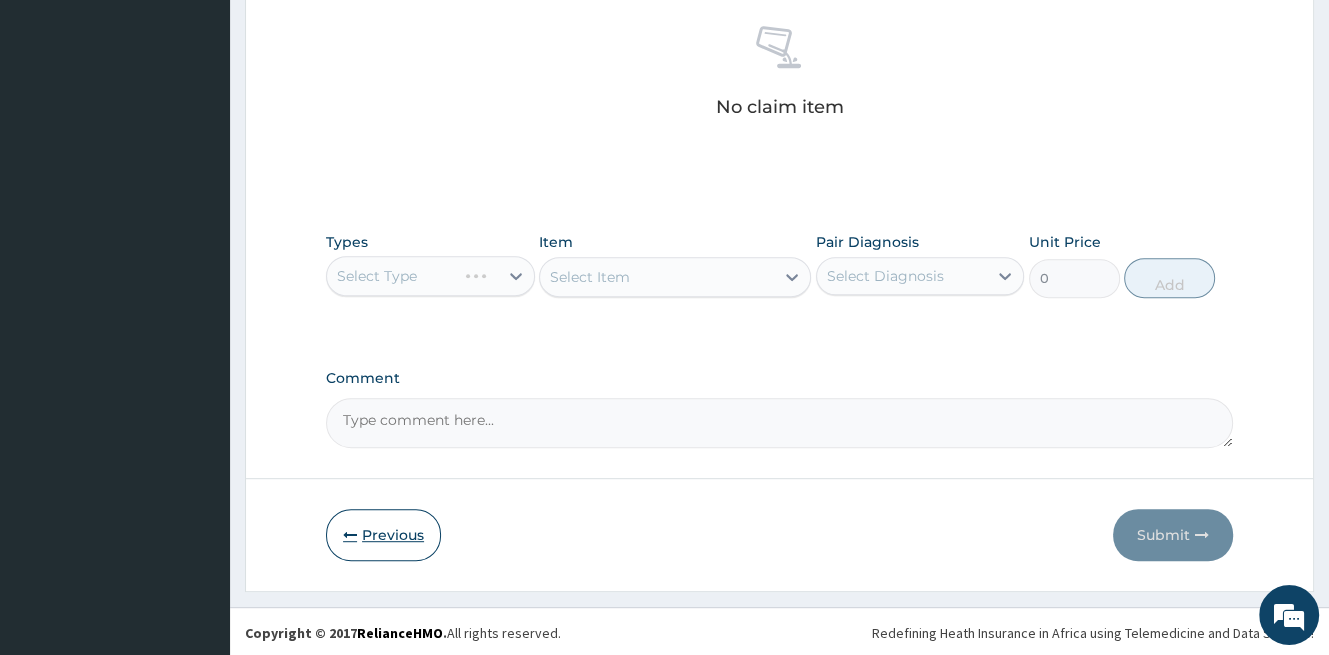 click on "Previous" at bounding box center (383, 535) 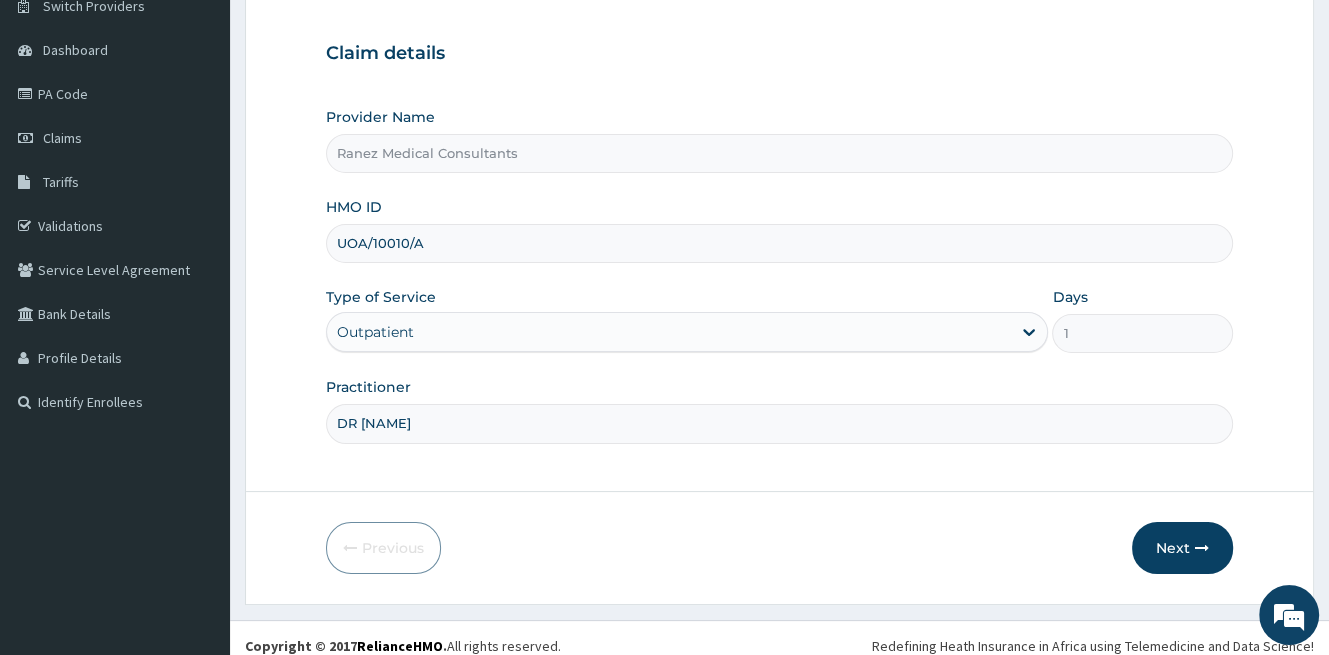 scroll, scrollTop: 183, scrollLeft: 0, axis: vertical 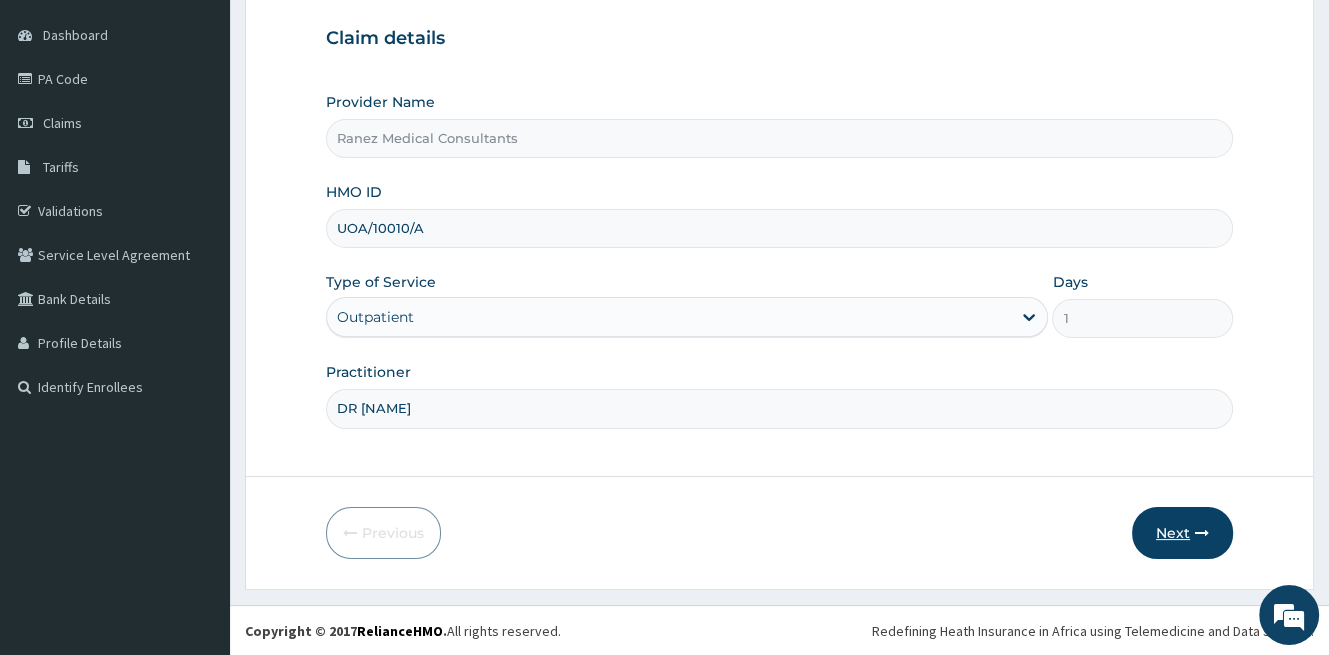 click on "Next" at bounding box center [1182, 533] 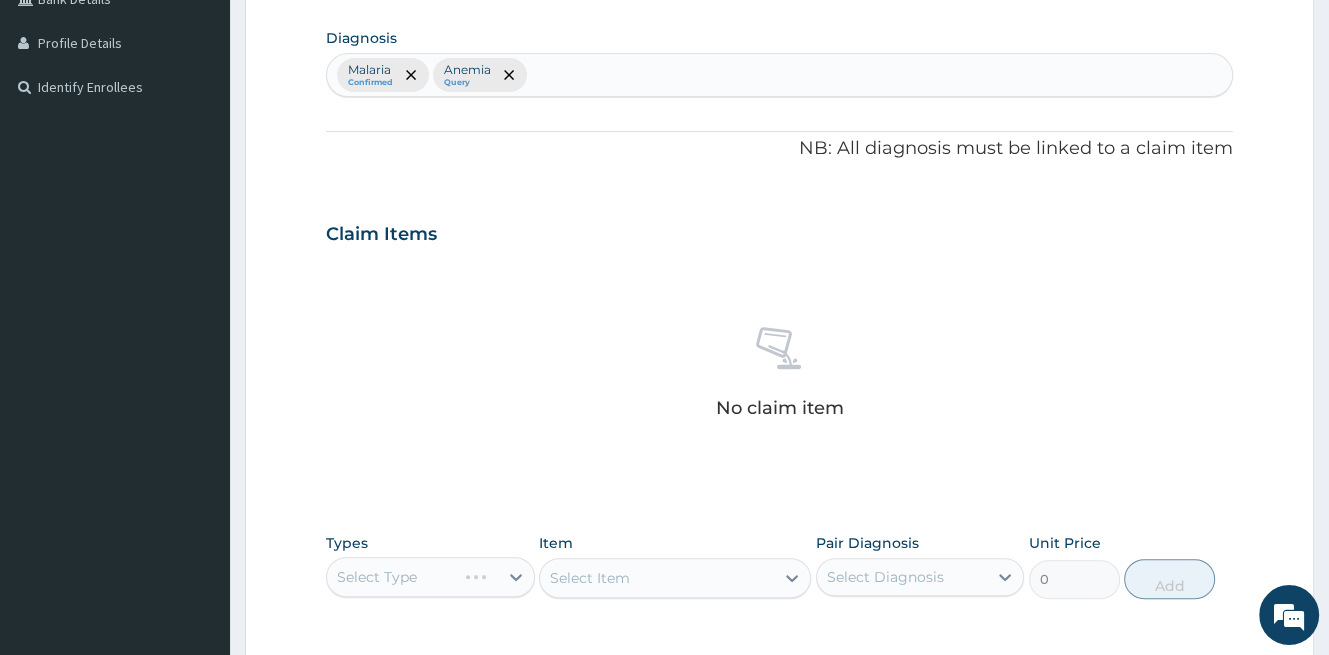 scroll, scrollTop: 784, scrollLeft: 0, axis: vertical 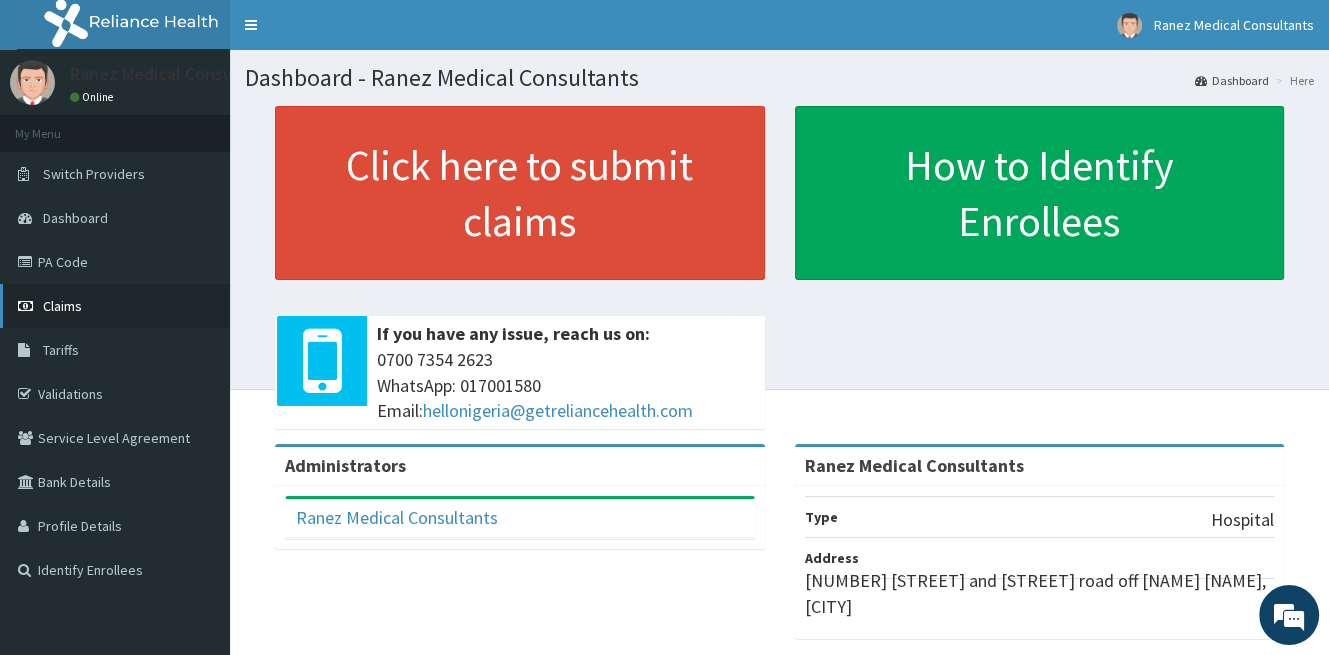 click on "Claims" at bounding box center [62, 306] 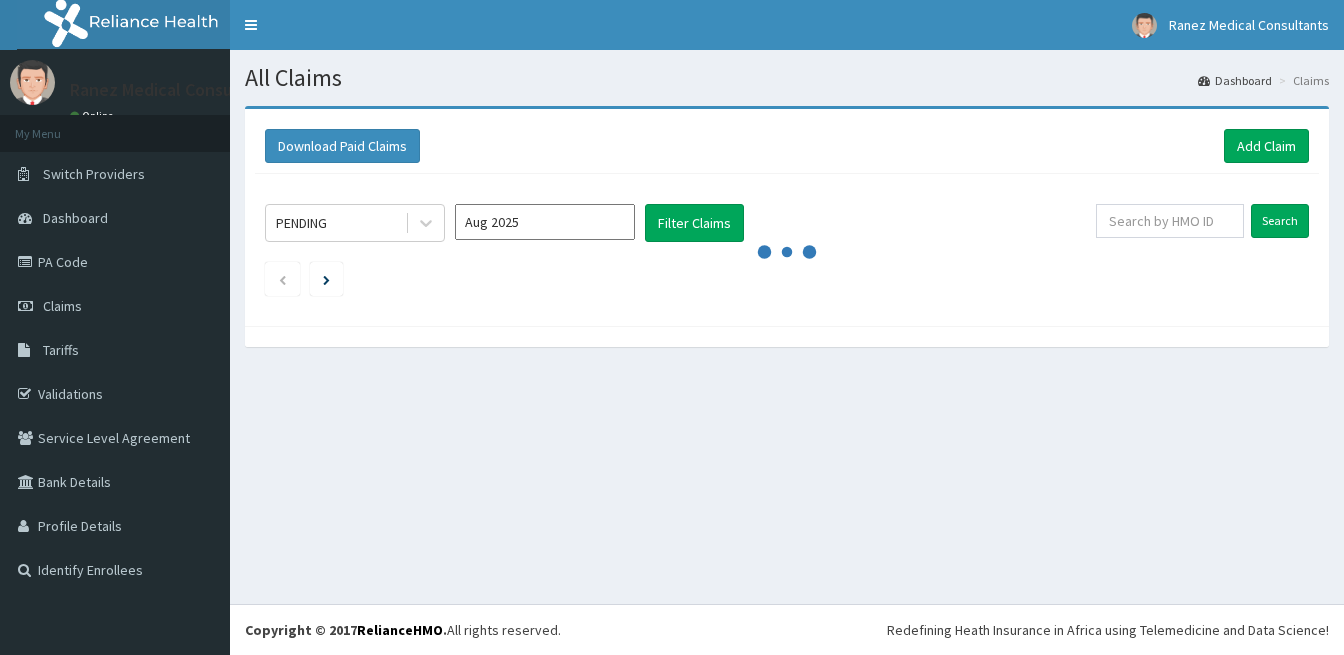 scroll, scrollTop: 0, scrollLeft: 0, axis: both 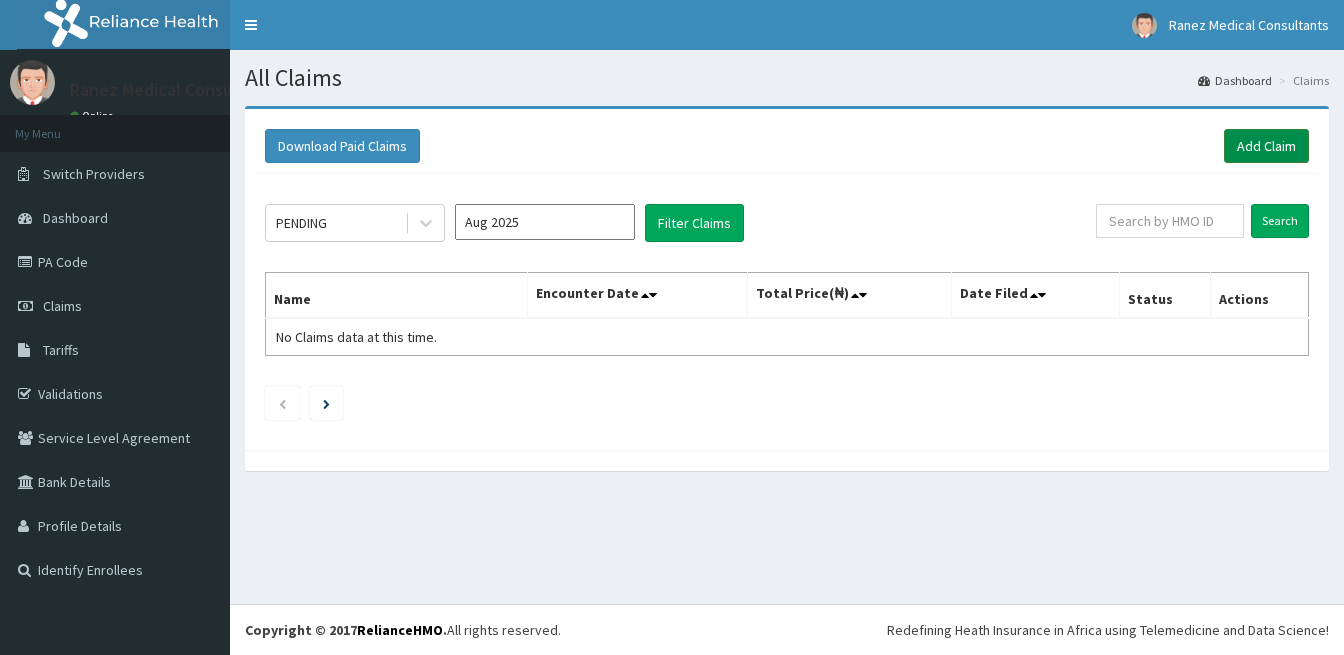 click on "Add Claim" at bounding box center (1266, 146) 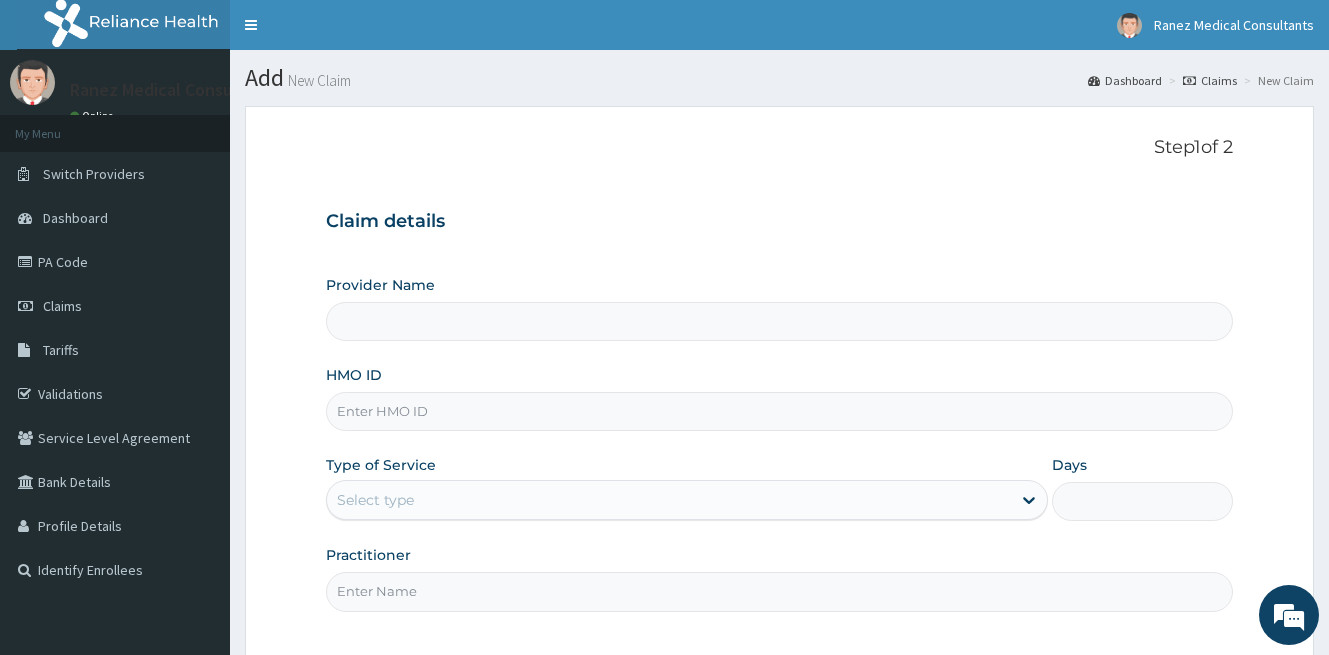 scroll, scrollTop: 0, scrollLeft: 0, axis: both 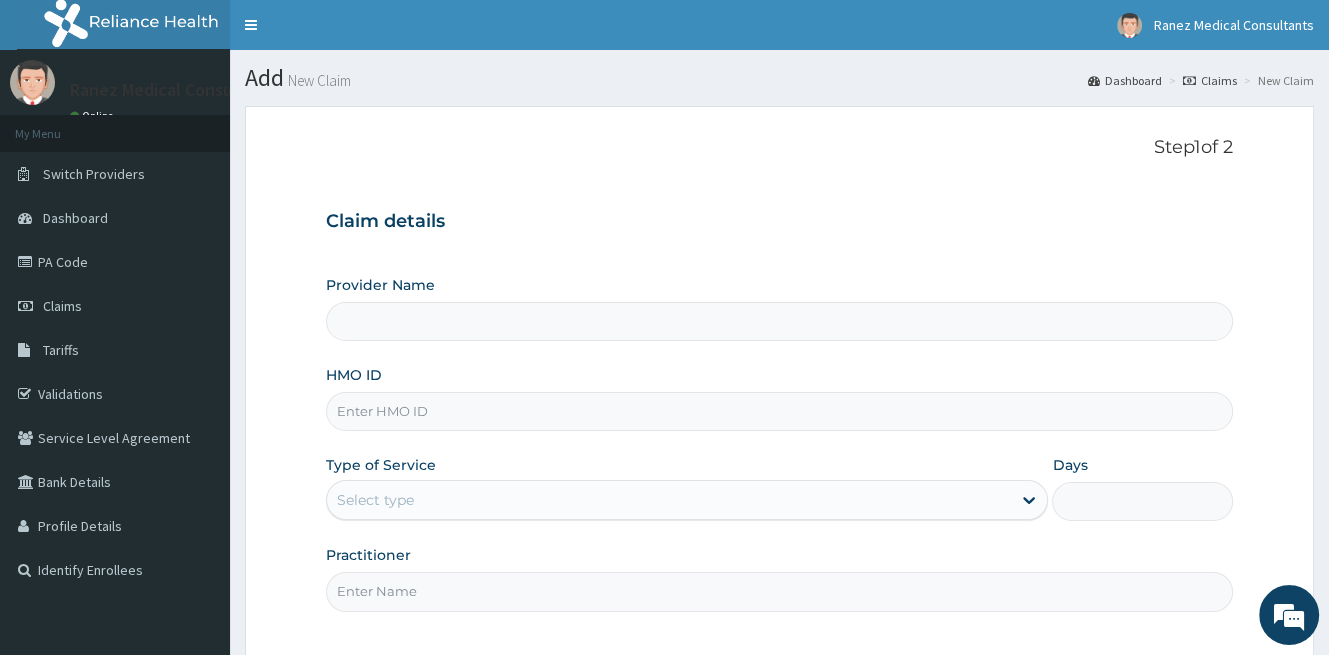type on "Ranez Medical Consultants" 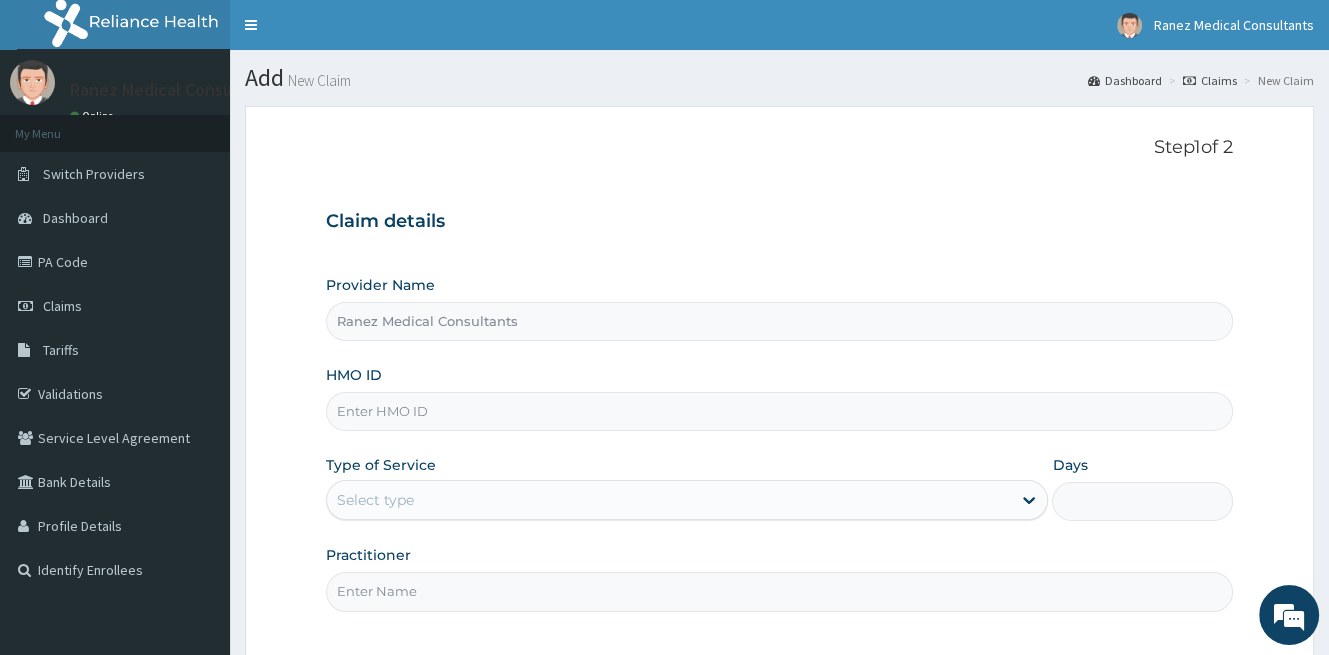 click on "HMO ID" at bounding box center [779, 411] 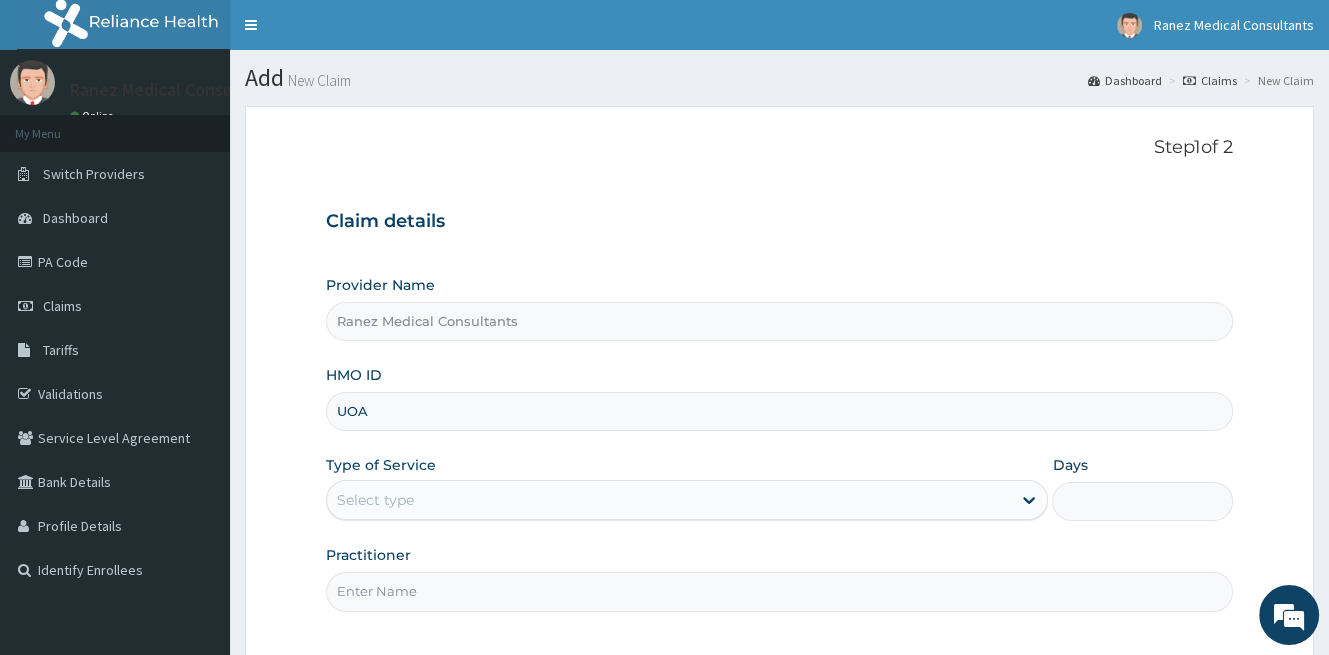 scroll, scrollTop: 0, scrollLeft: 0, axis: both 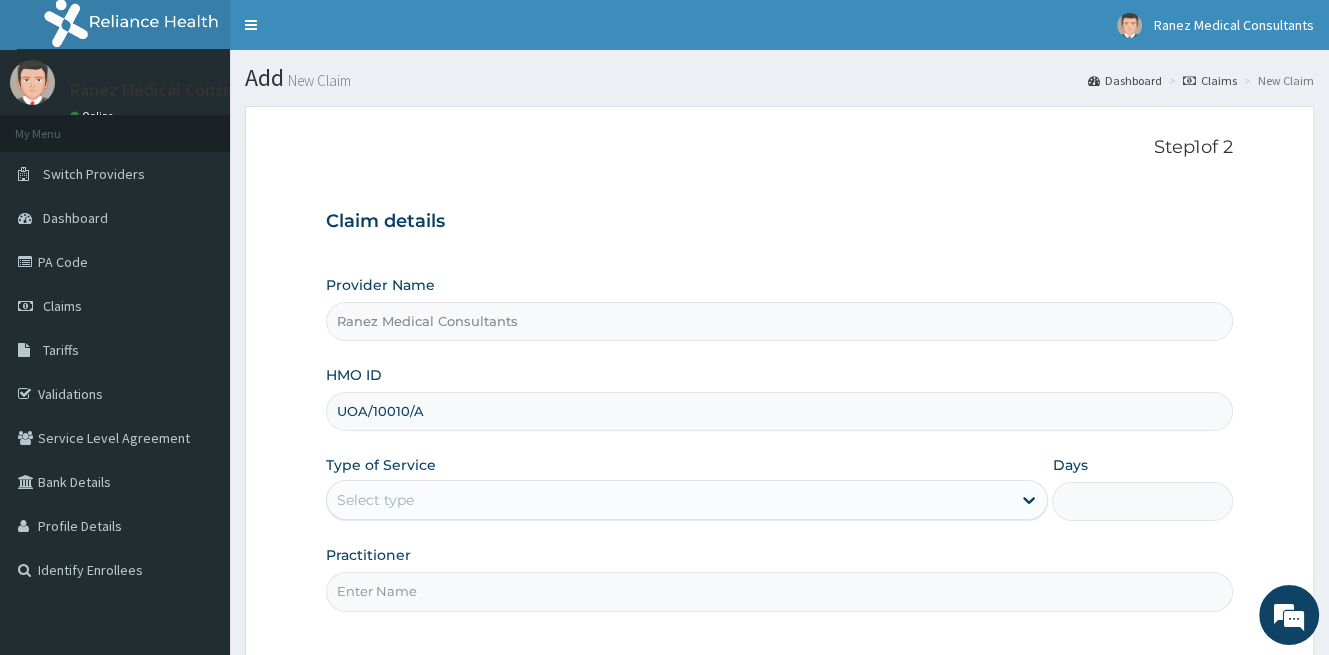 type on "UOA/10010/A" 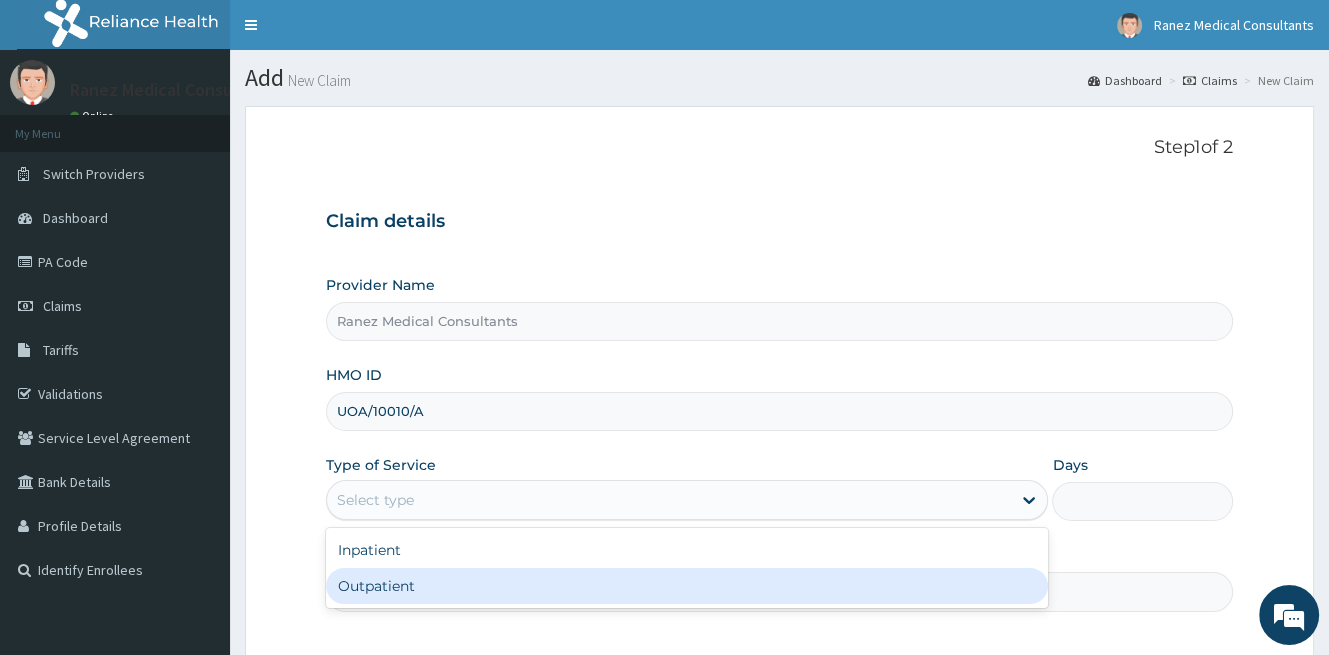 click on "Outpatient" at bounding box center (687, 586) 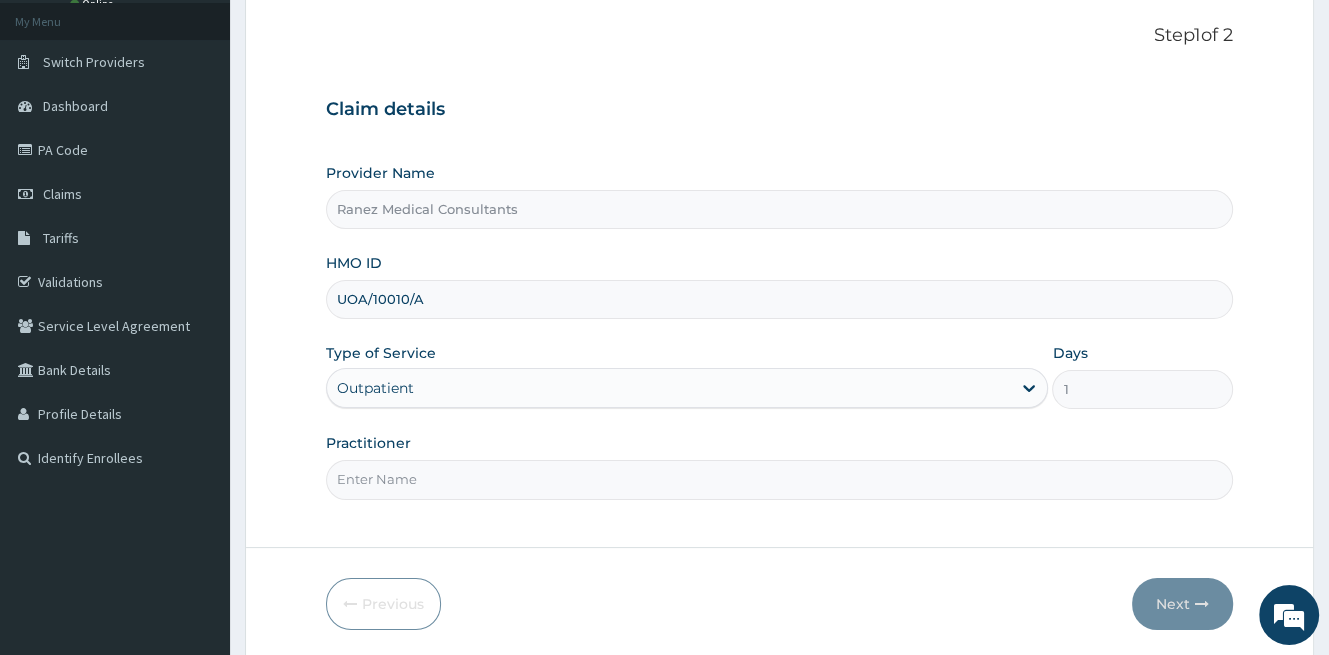 scroll, scrollTop: 183, scrollLeft: 0, axis: vertical 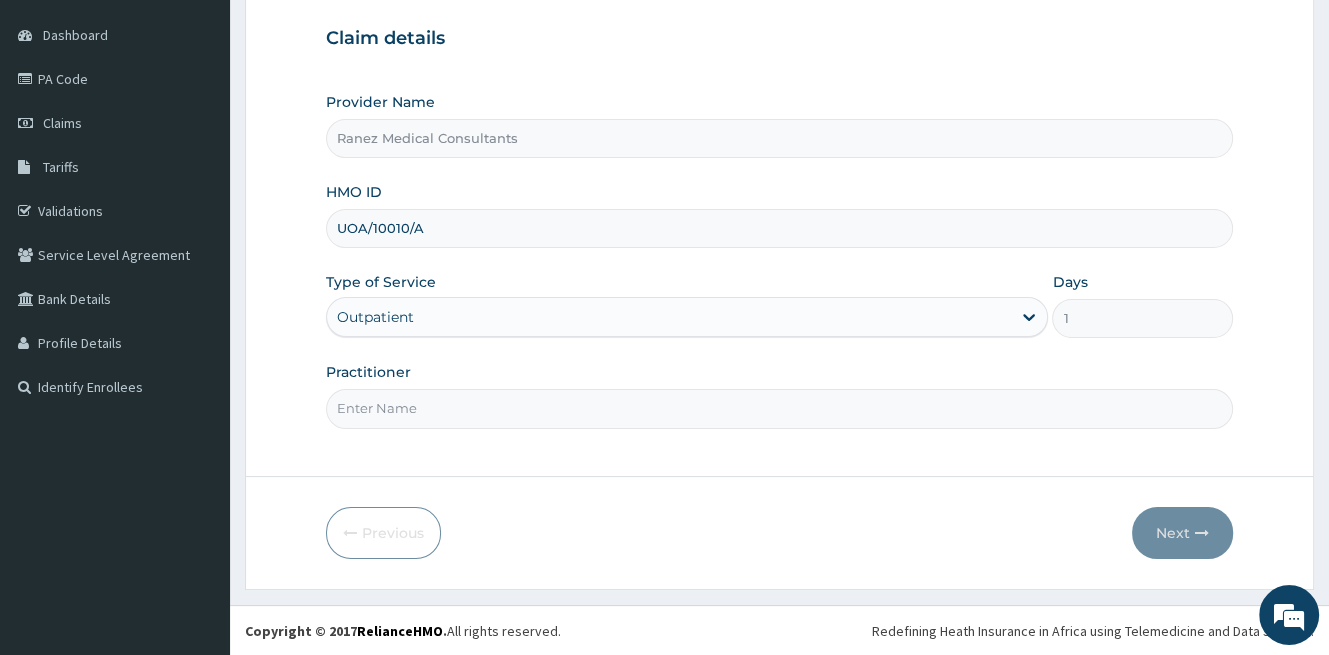 click on "Practitioner" at bounding box center (779, 408) 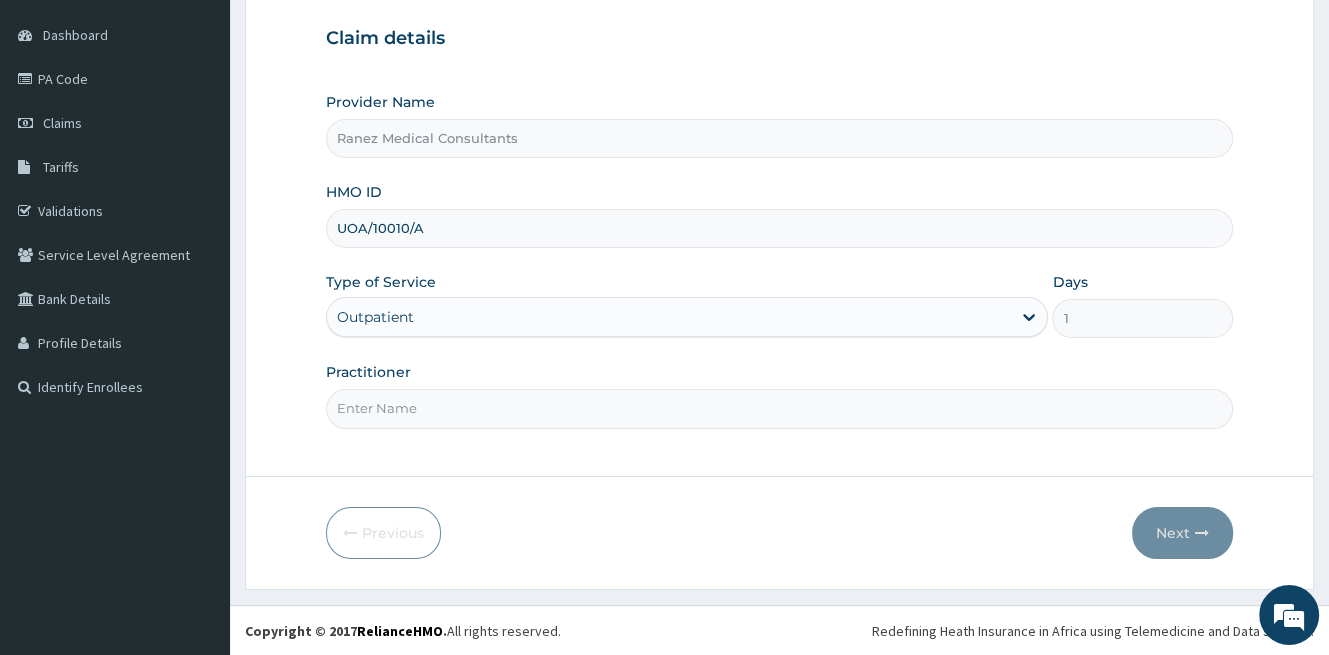 type on "DR ALOZIE" 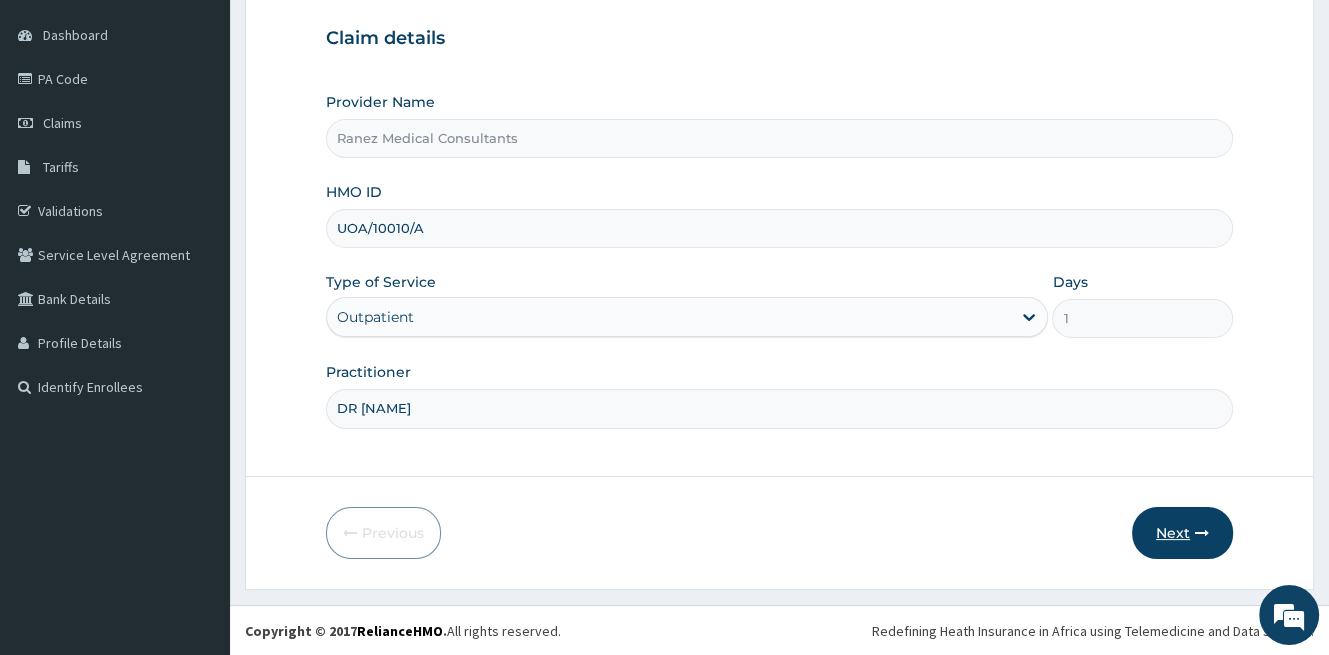 click on "Next" at bounding box center [1182, 533] 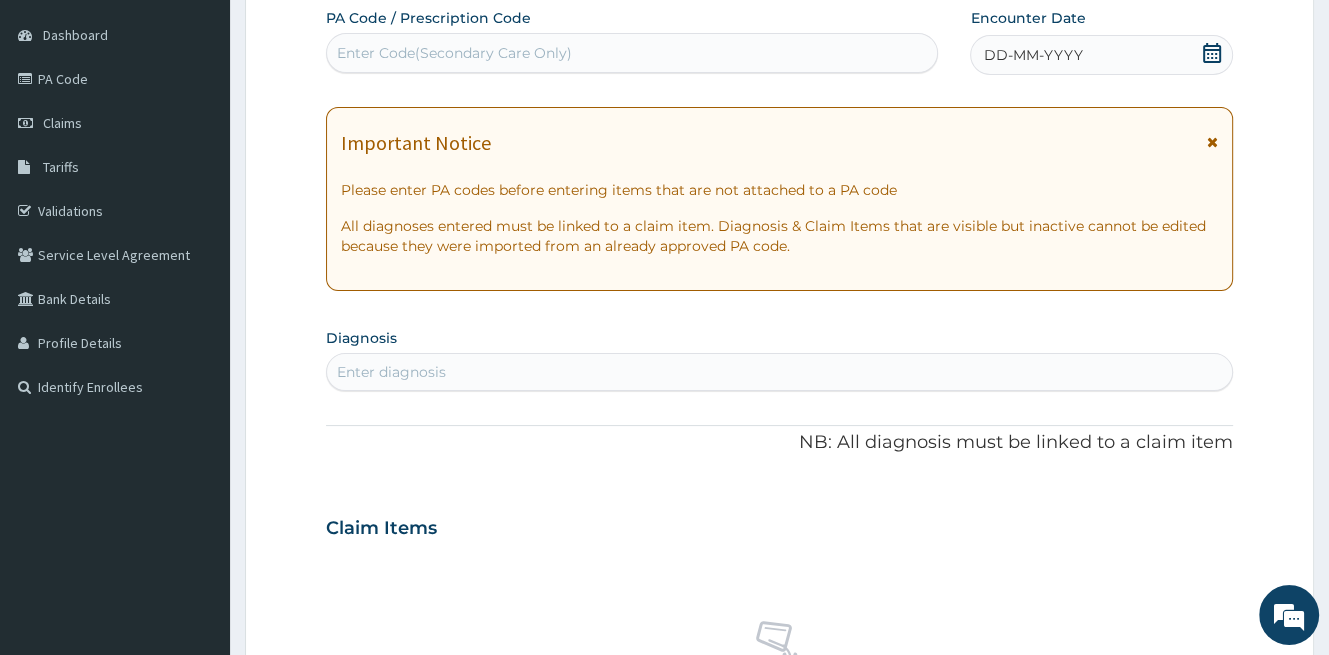 click 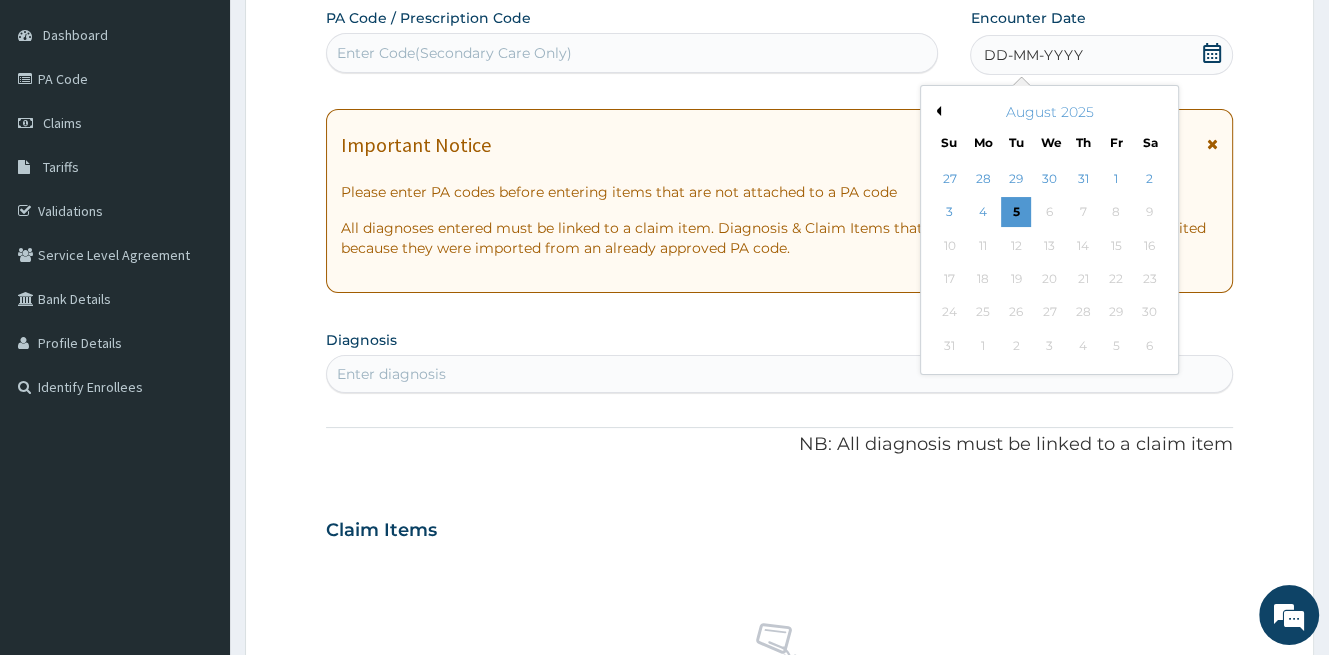 click on "Previous Month" at bounding box center (936, 111) 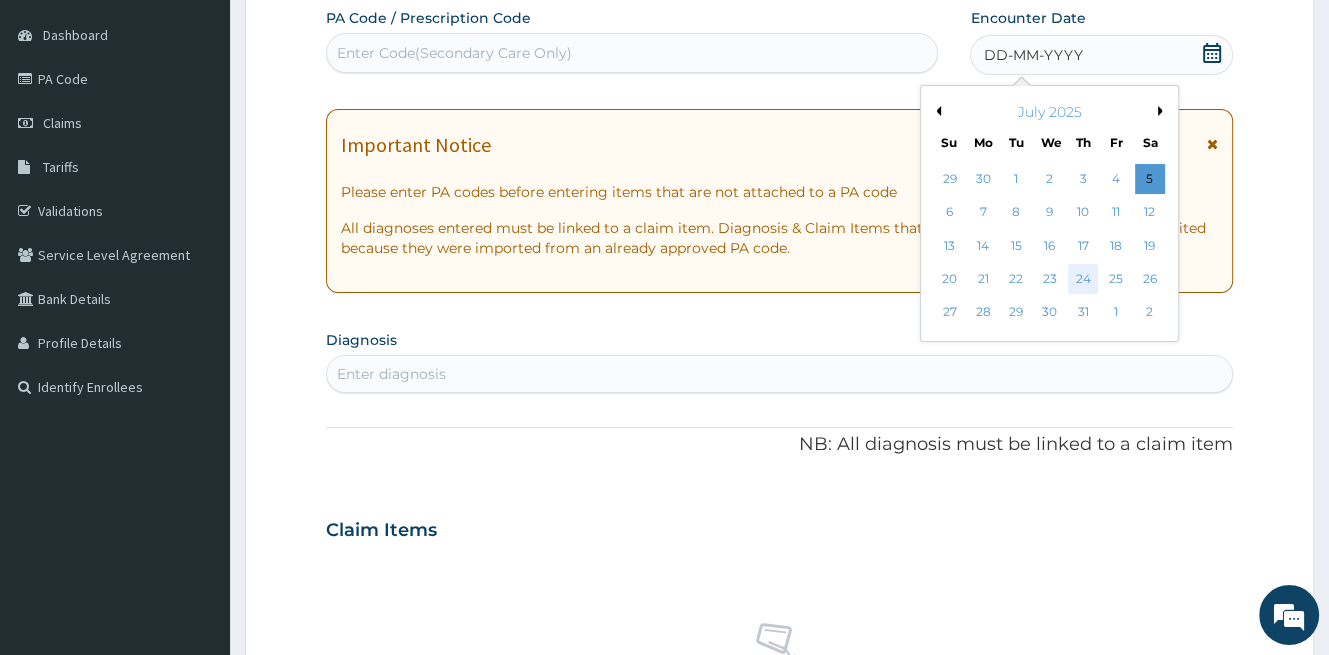 click on "24" at bounding box center [1083, 279] 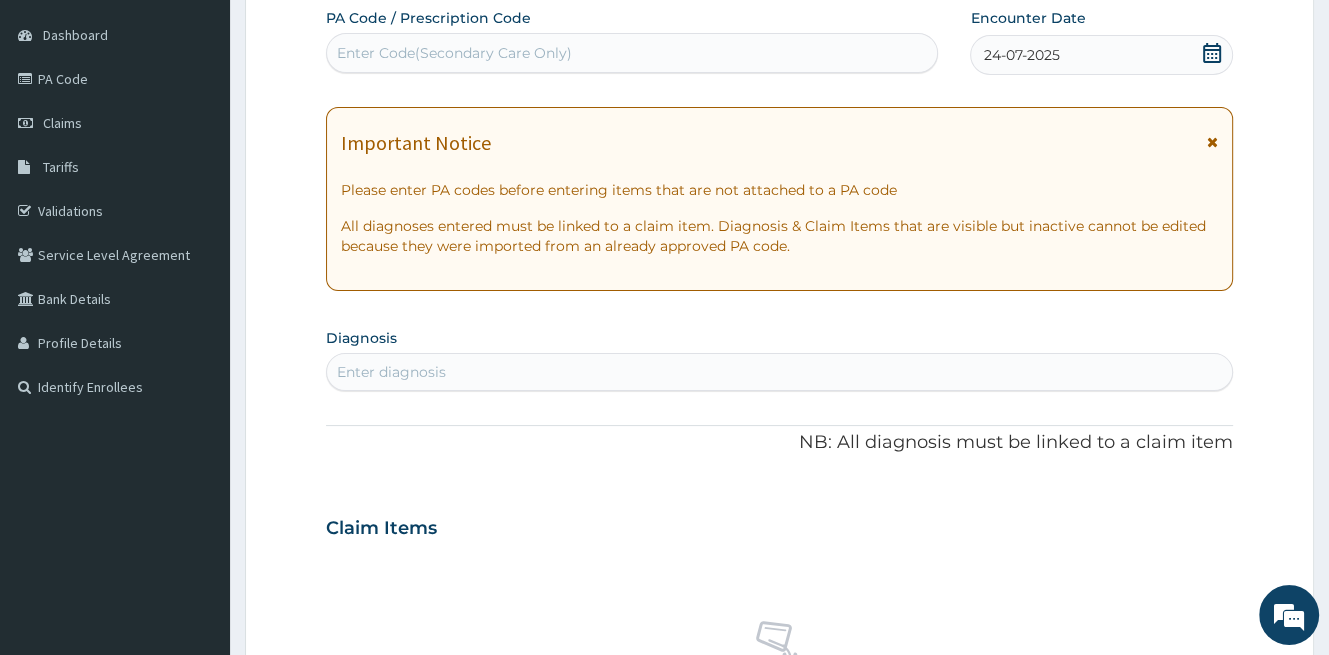 click on "Enter Code(Secondary Care Only)" at bounding box center [454, 53] 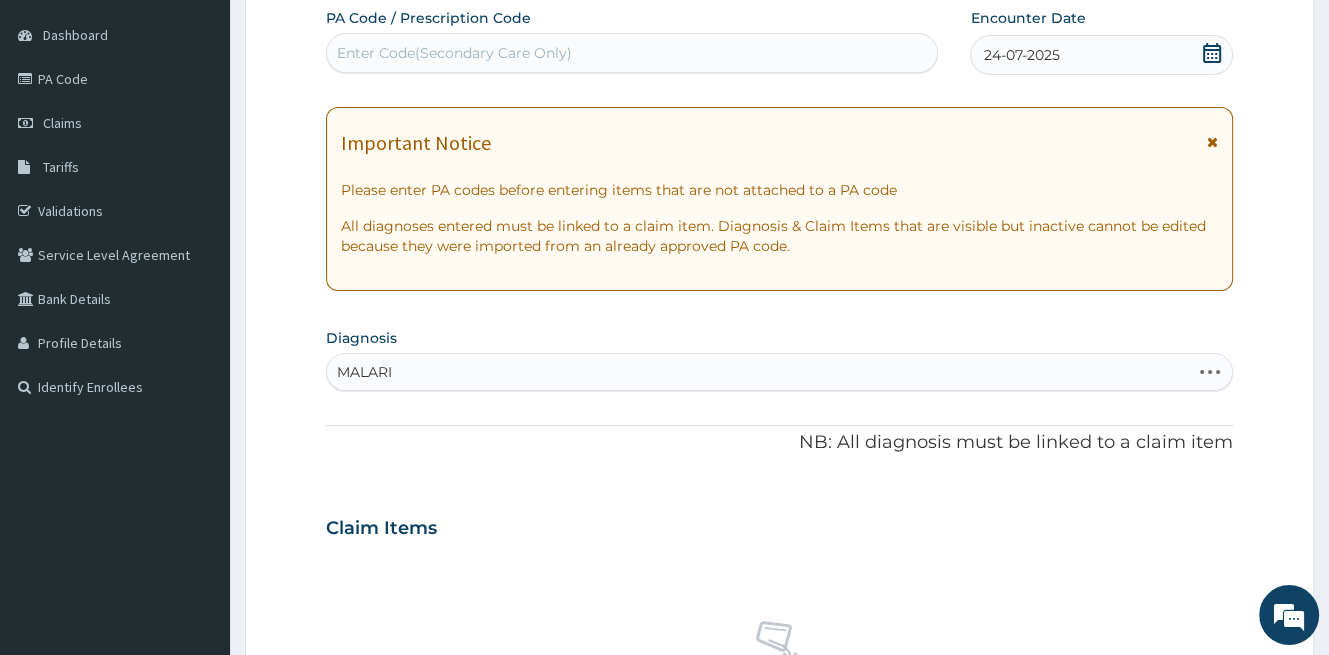 type on "MALARIA" 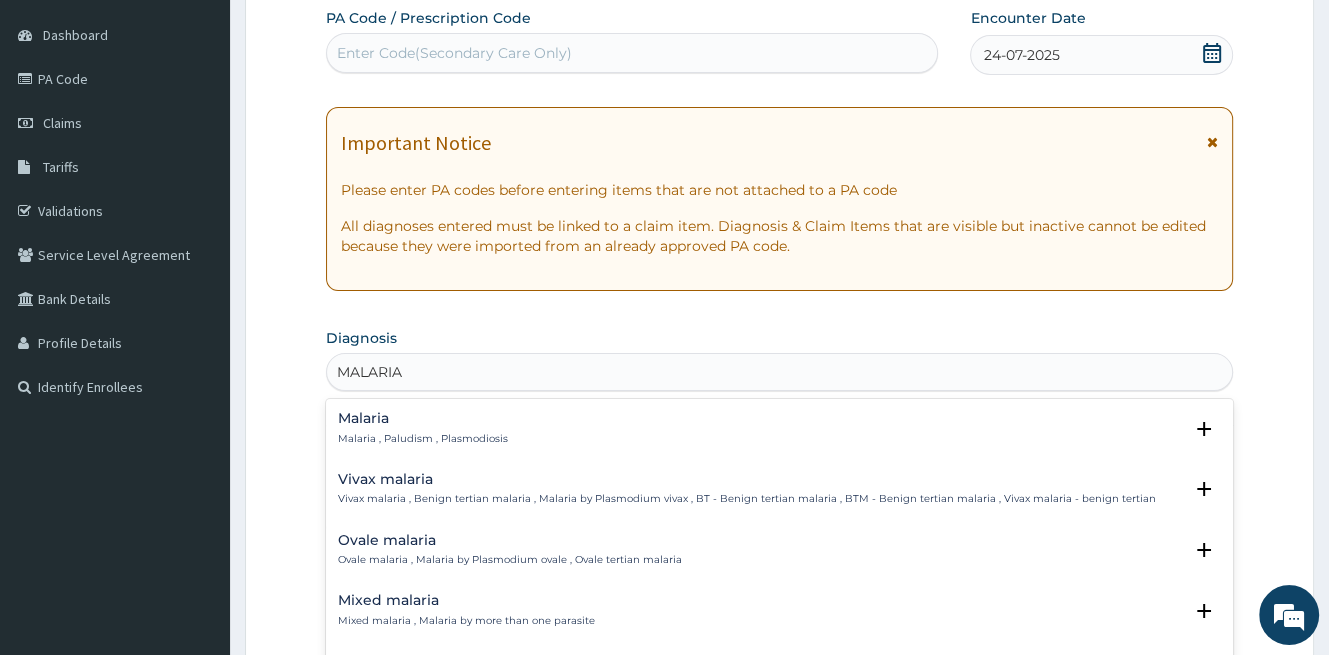click on "Malaria , Paludism , Plasmodiosis" at bounding box center (423, 439) 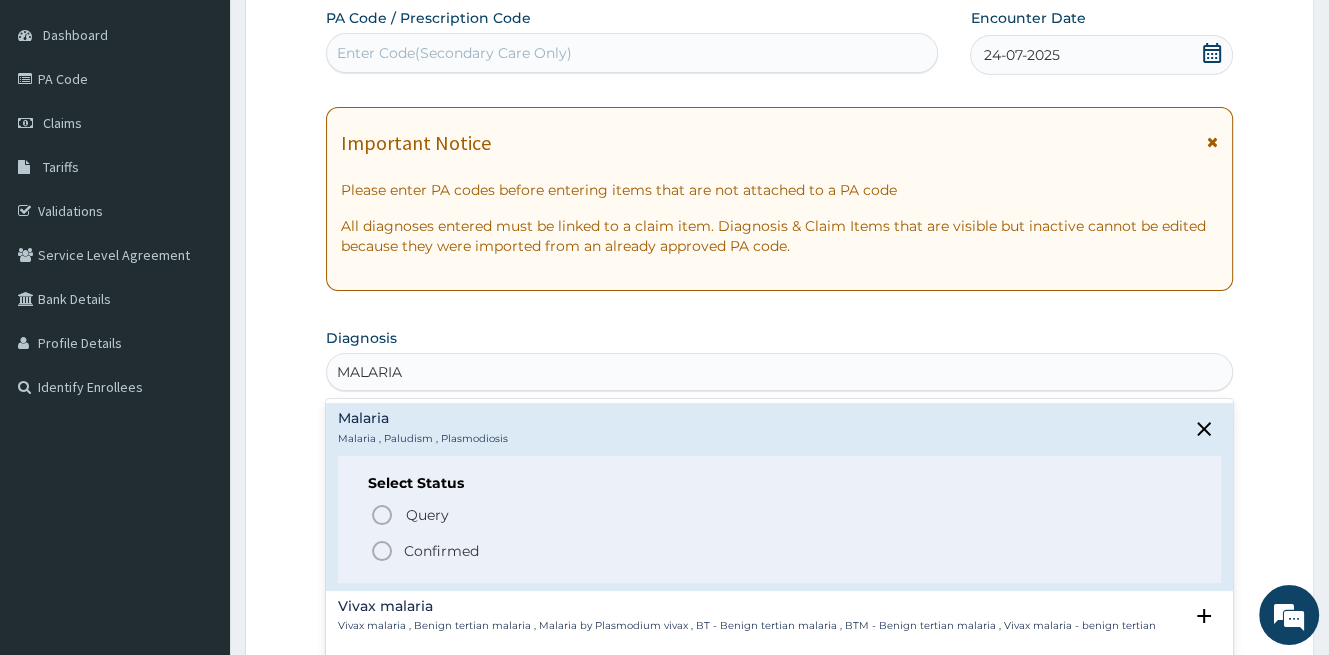 click on "Confirmed" at bounding box center [441, 551] 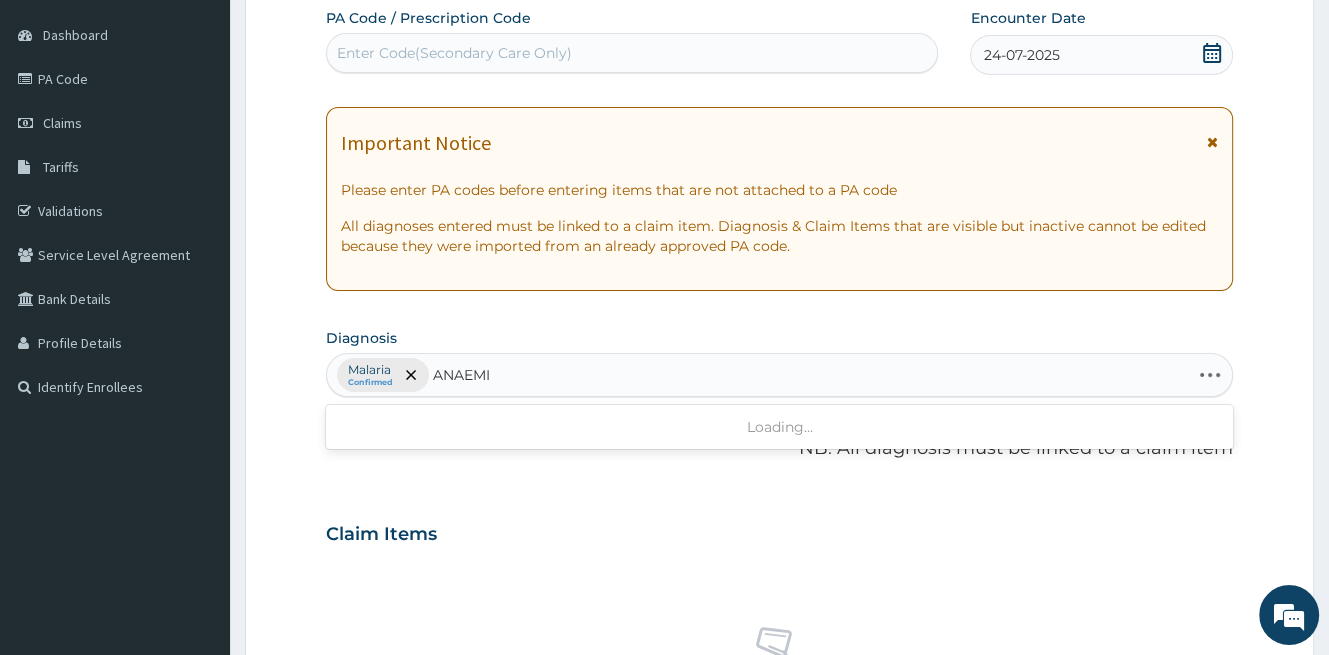 type on "ANAEMIA" 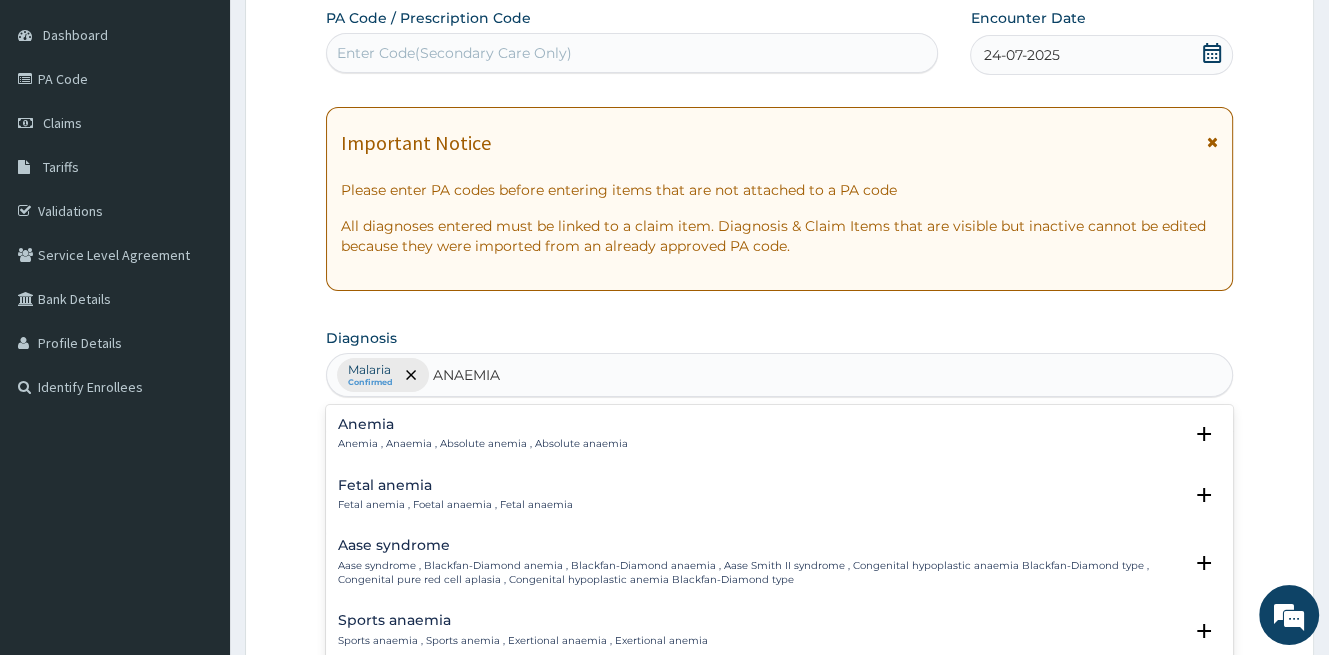 click on "Anemia , Anaemia , Absolute anemia , Absolute anaemia" at bounding box center [483, 444] 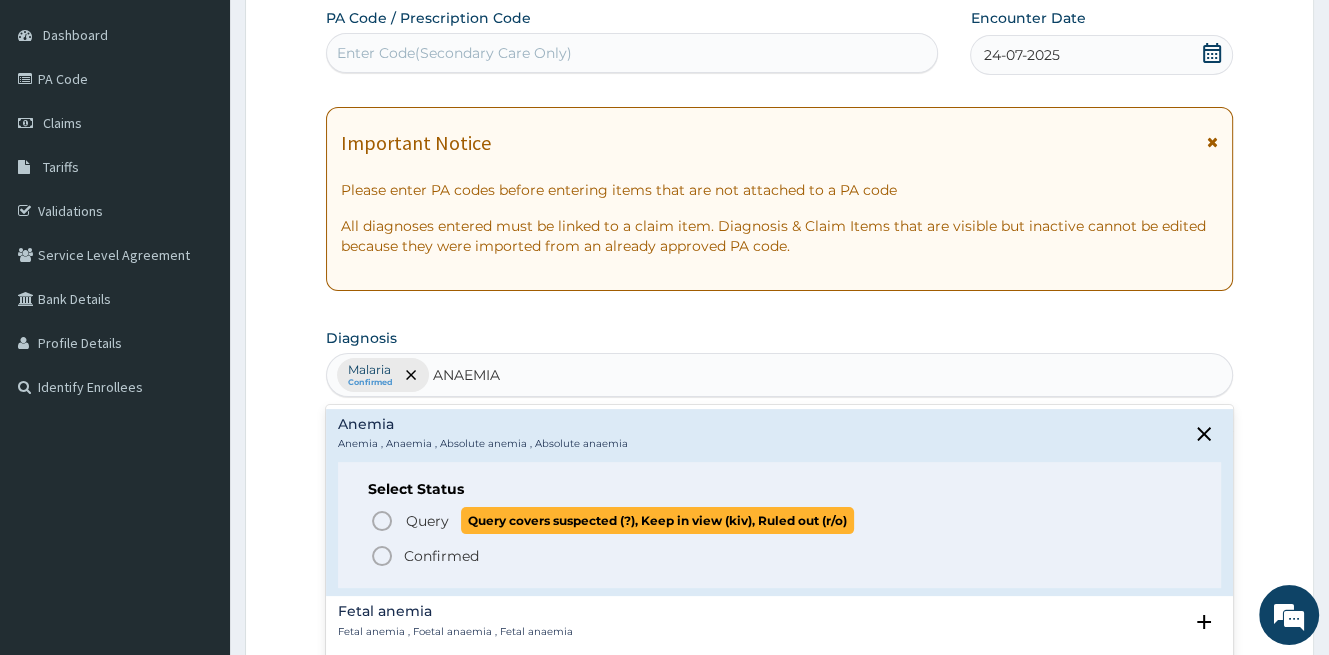 click on "Query" at bounding box center [427, 521] 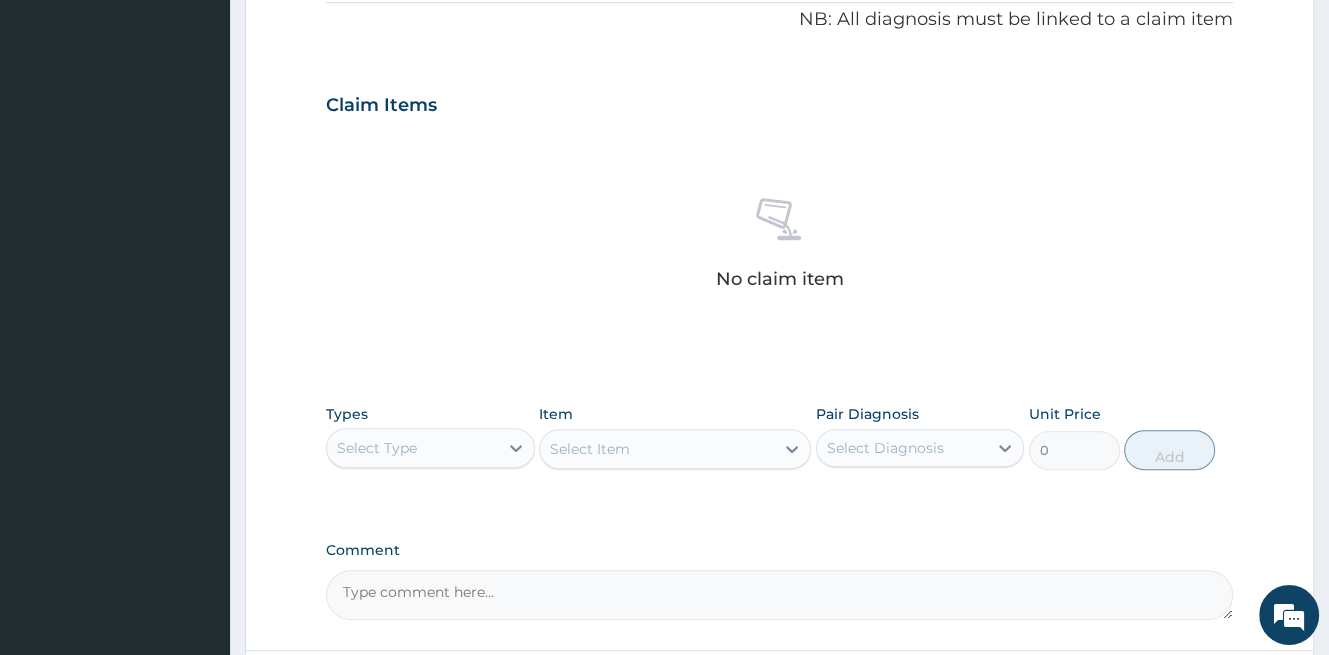 scroll, scrollTop: 683, scrollLeft: 0, axis: vertical 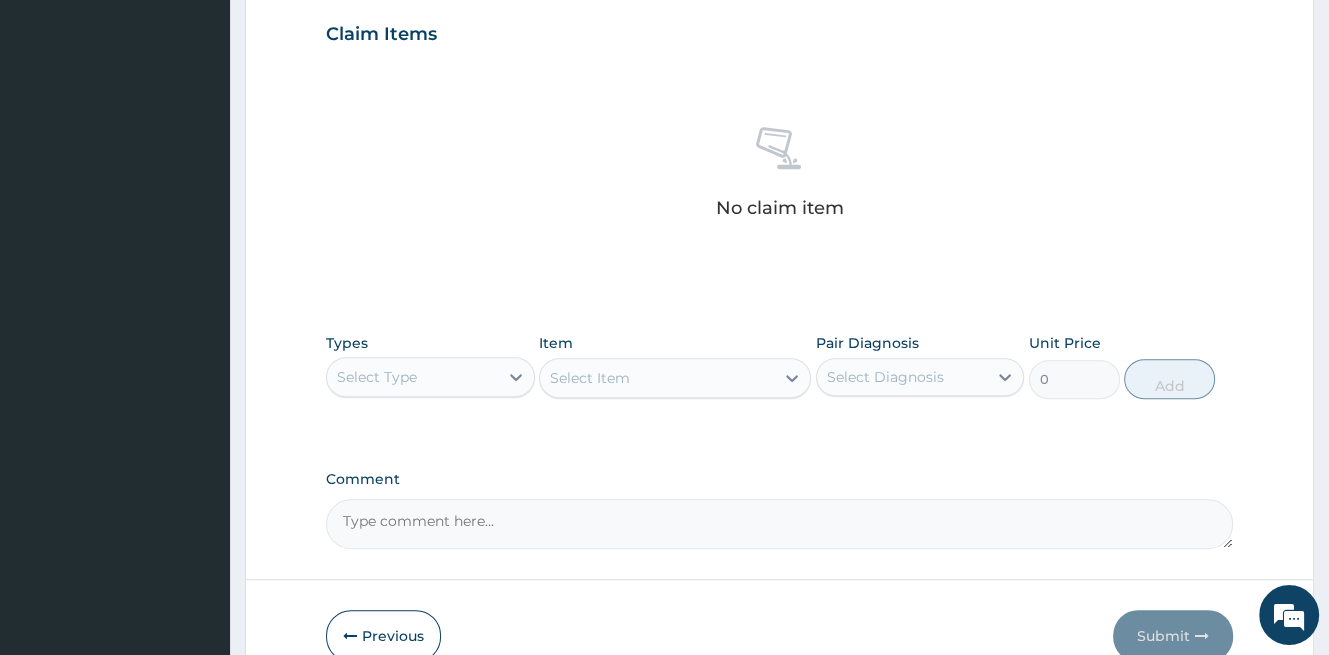 click on "Select Type" at bounding box center [412, 377] 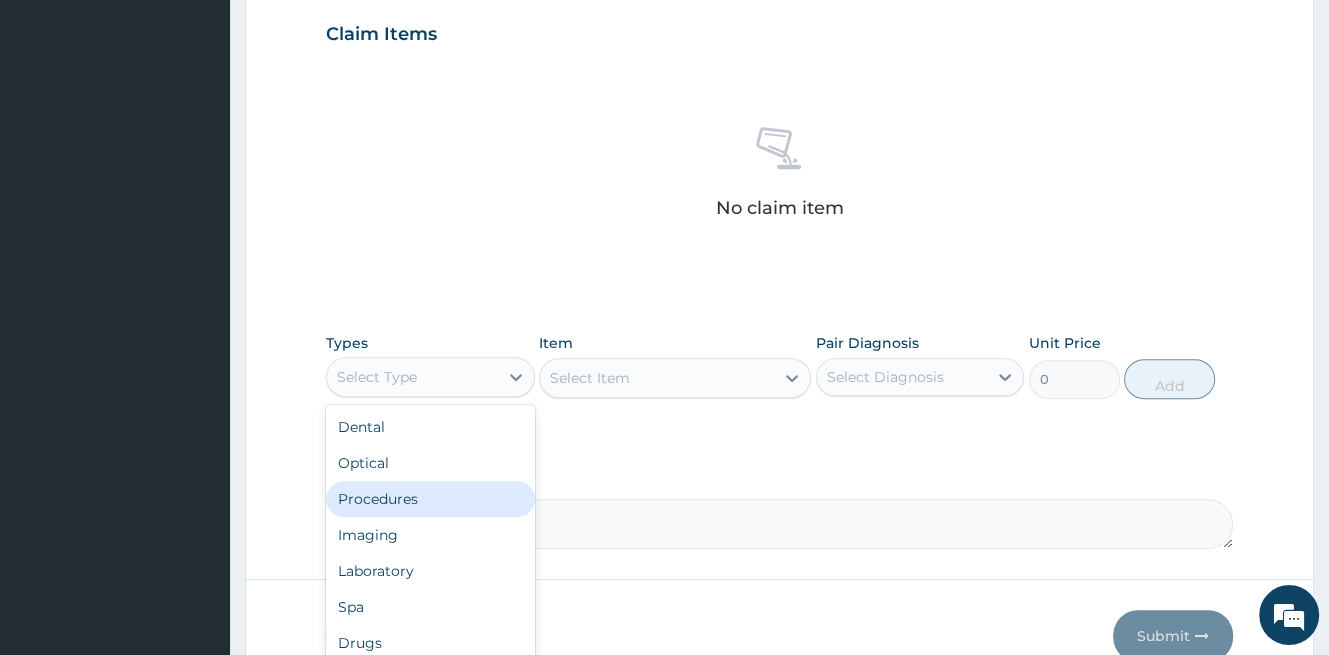 click on "Procedures" at bounding box center [430, 499] 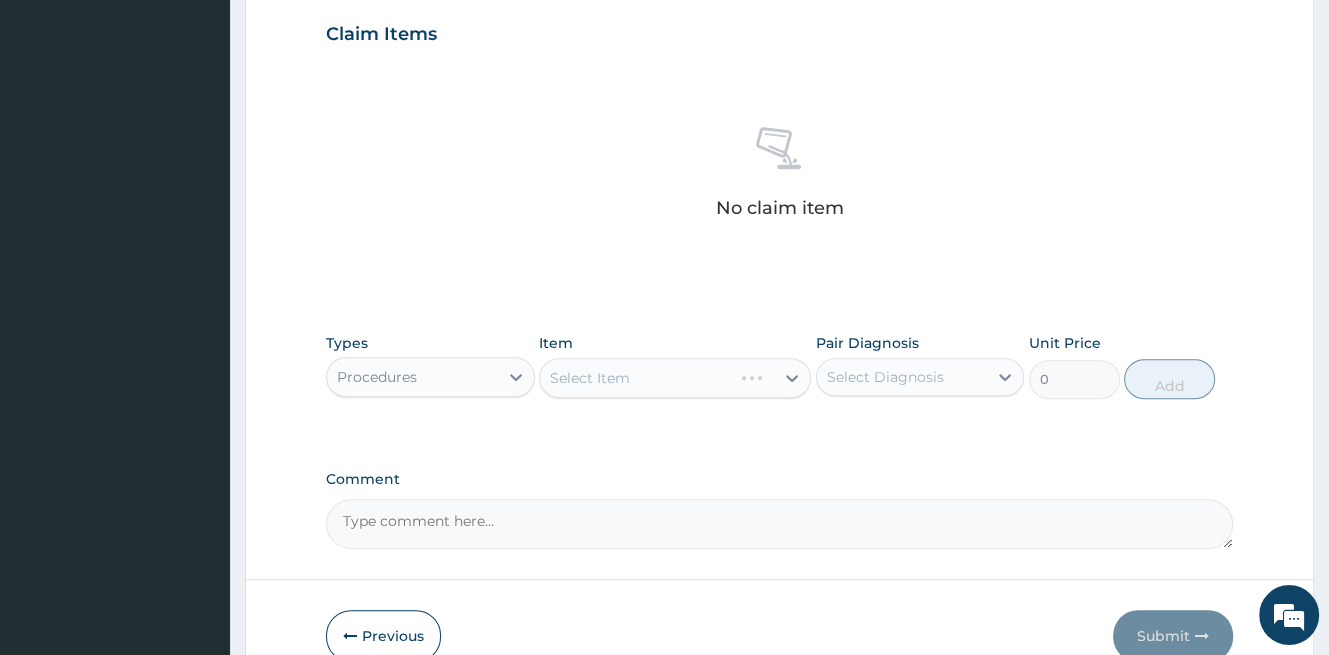 click on "Select Item" at bounding box center [675, 378] 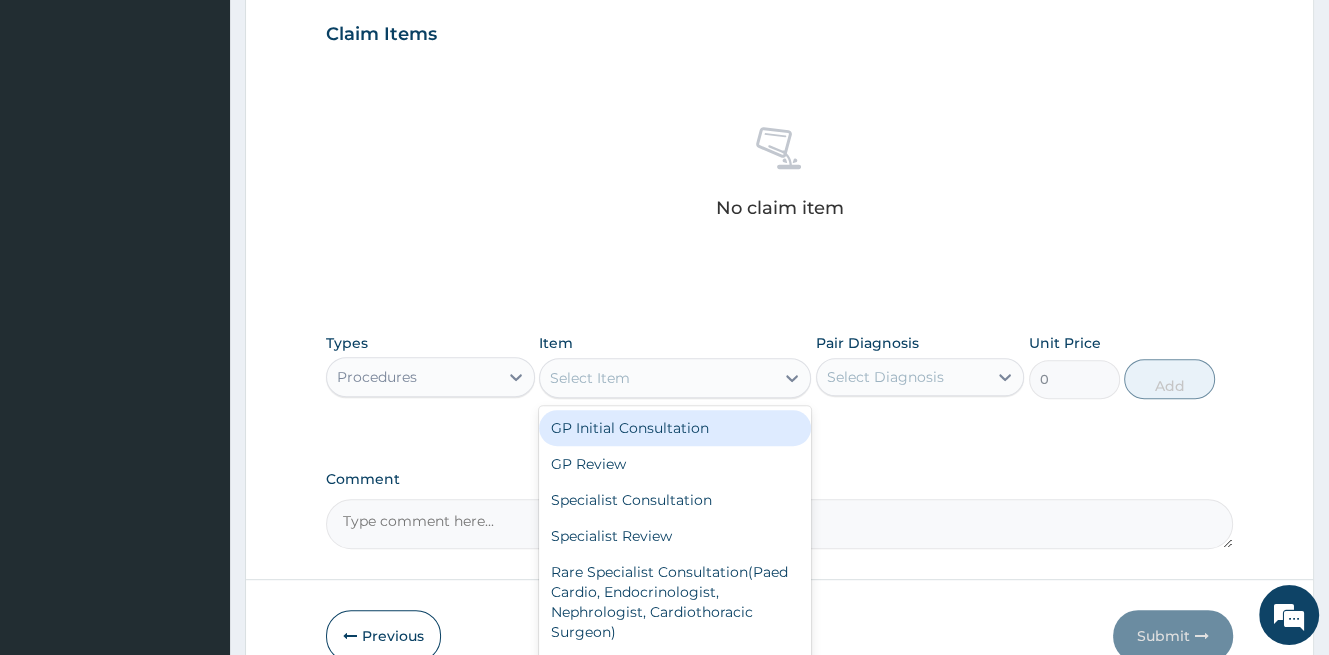click on "Select Item" at bounding box center (657, 378) 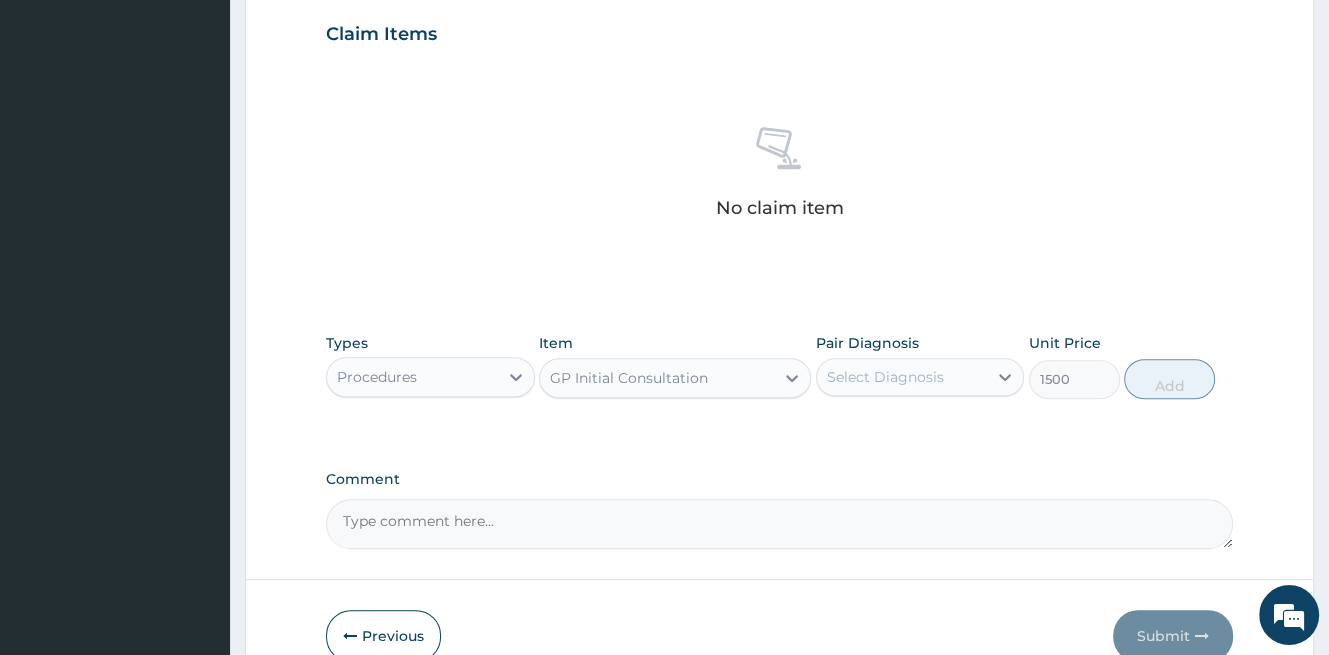 click on "Select Diagnosis" at bounding box center [885, 377] 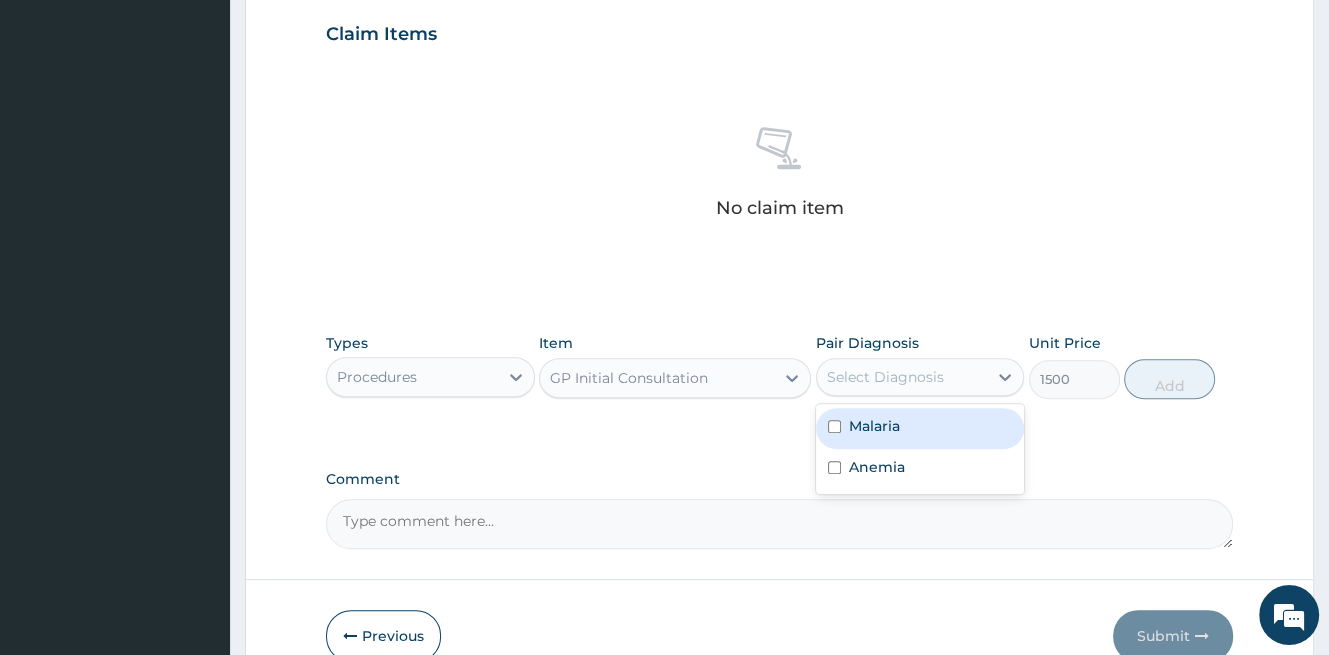 drag, startPoint x: 876, startPoint y: 419, endPoint x: 904, endPoint y: 448, distance: 40.311287 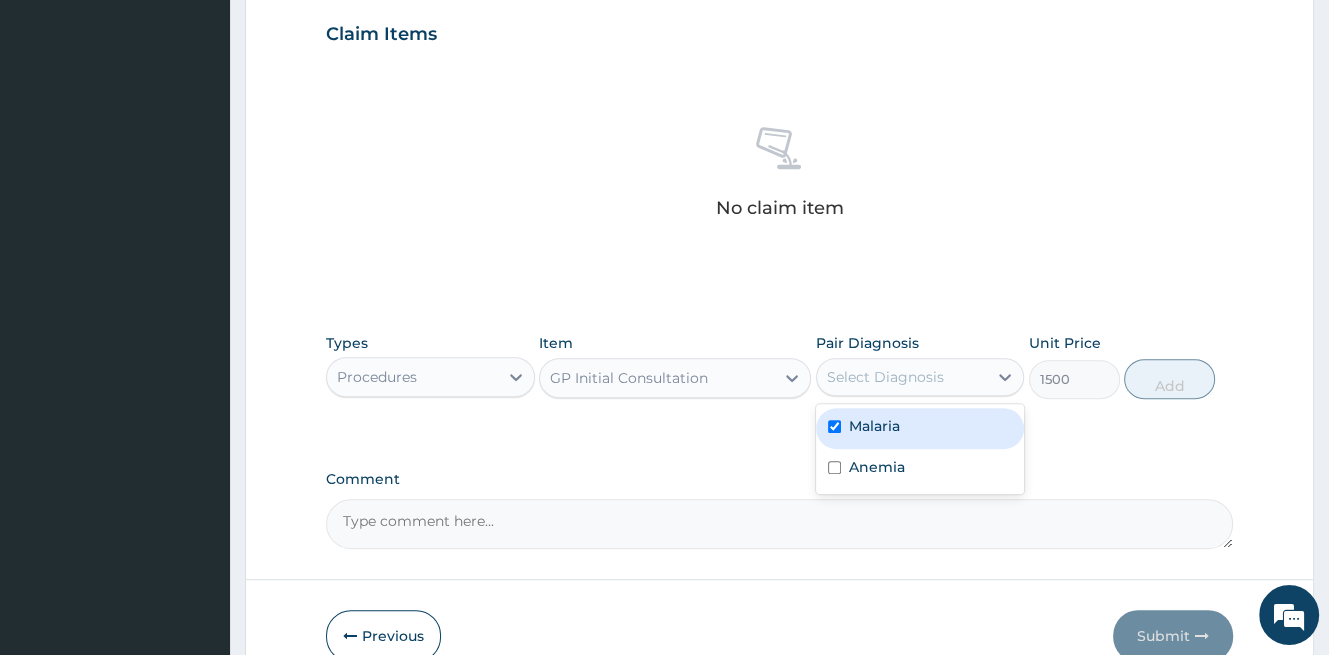 checkbox on "true" 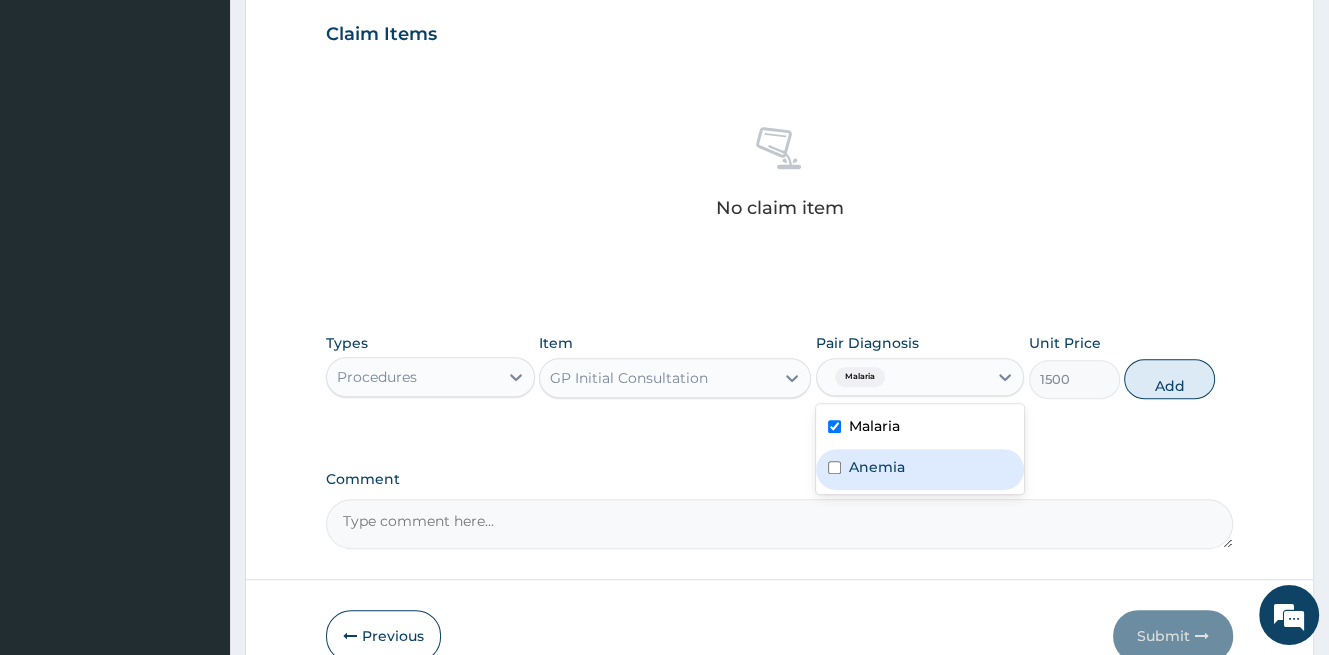 click on "Anemia" at bounding box center (877, 467) 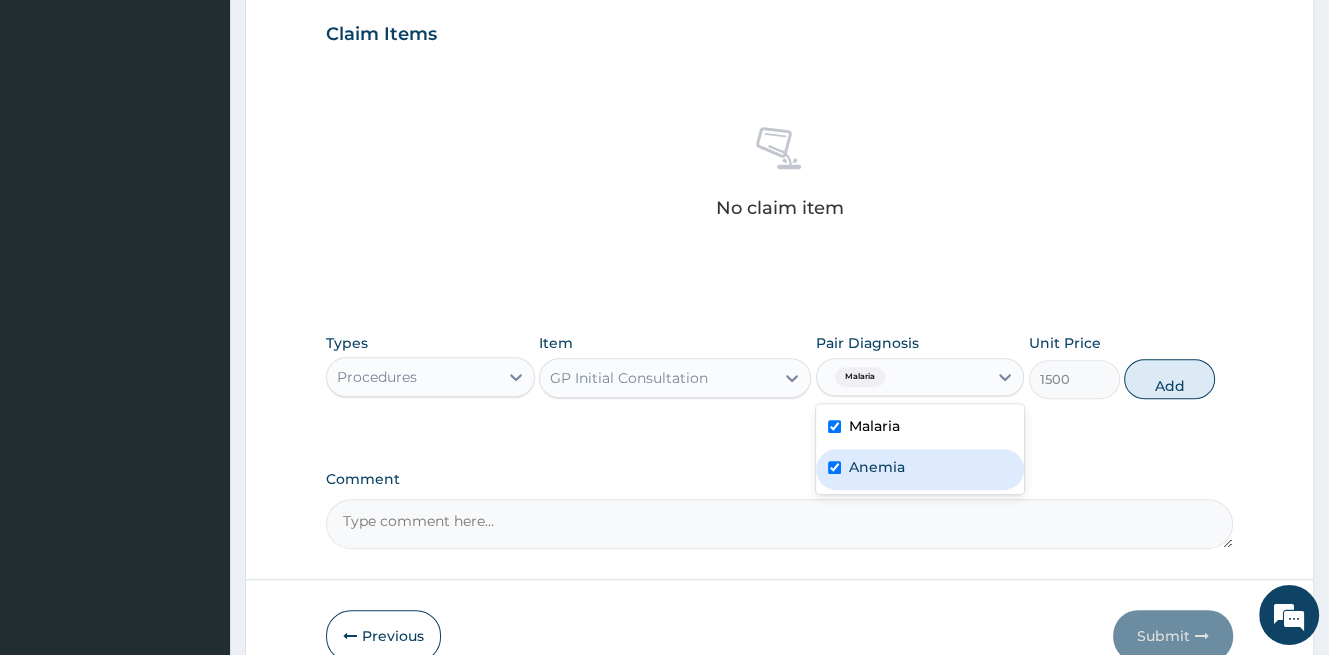 checkbox on "true" 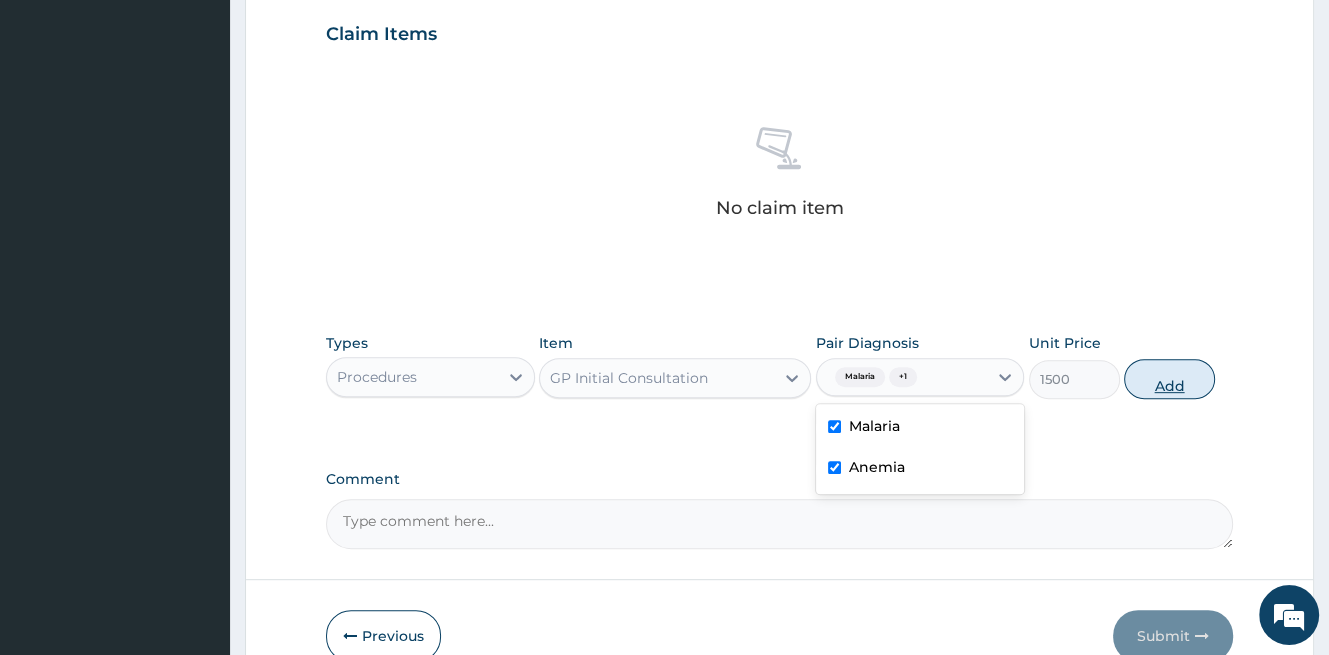 click on "Add" at bounding box center (1169, 379) 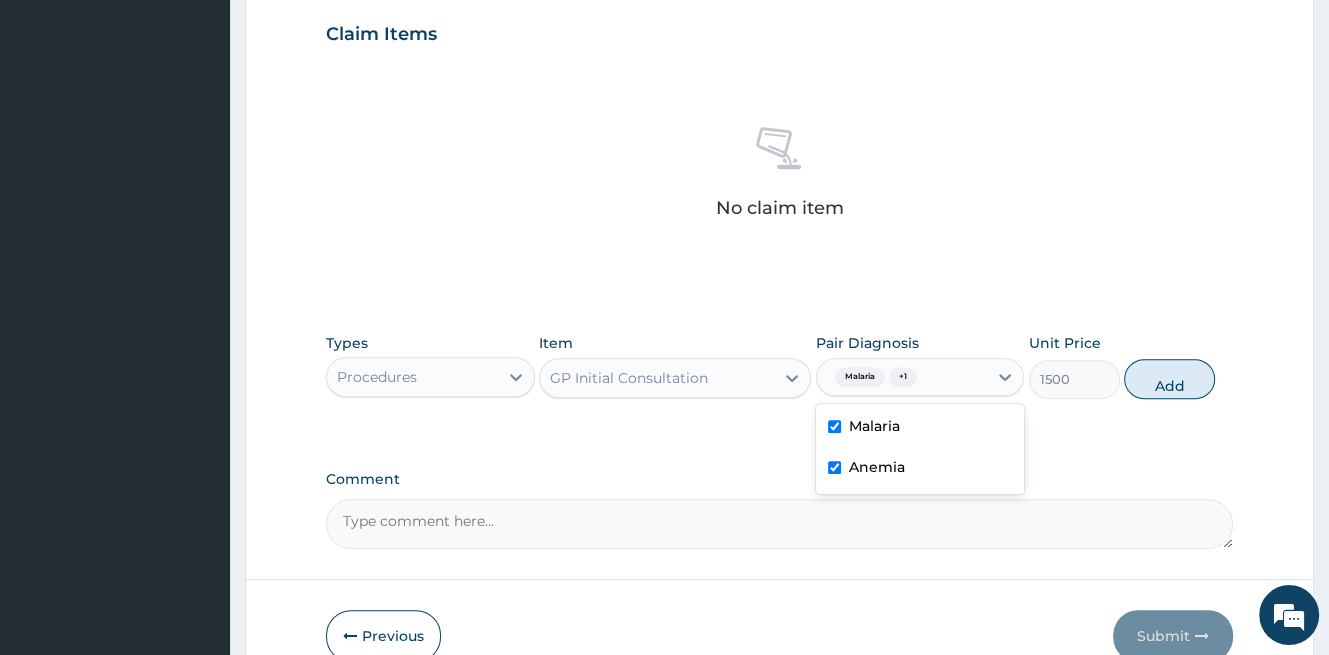 type on "0" 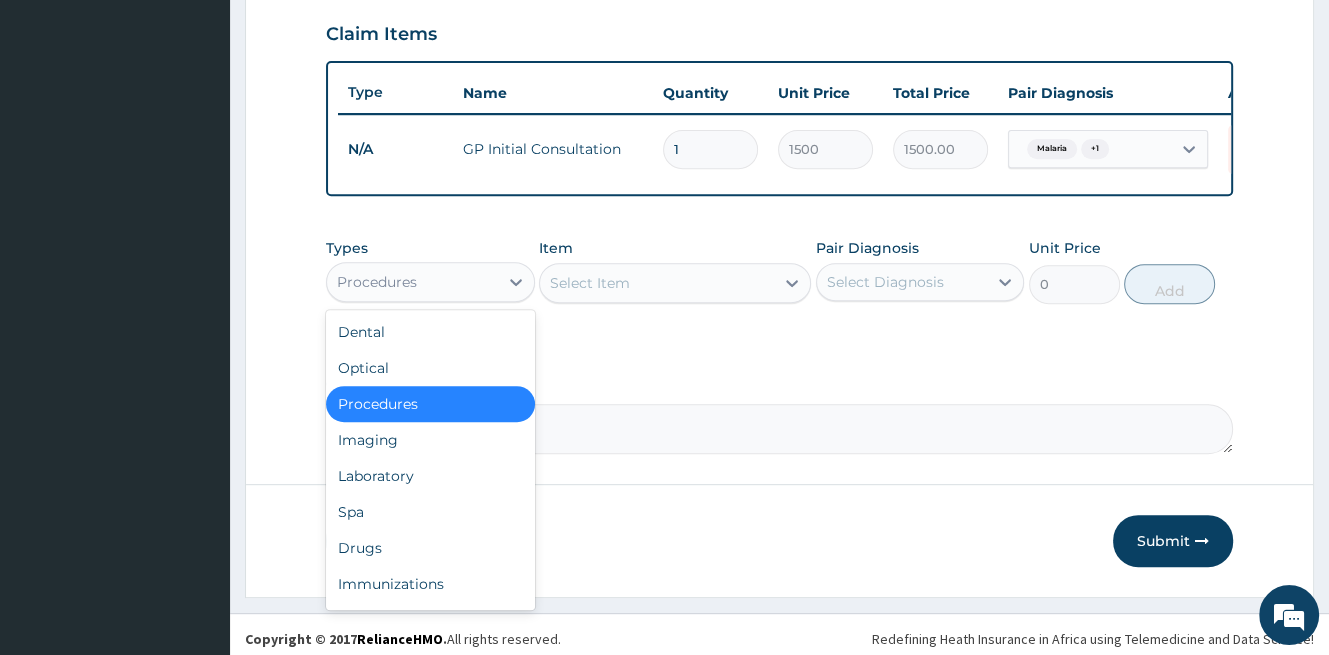 click on "Procedures" at bounding box center [412, 282] 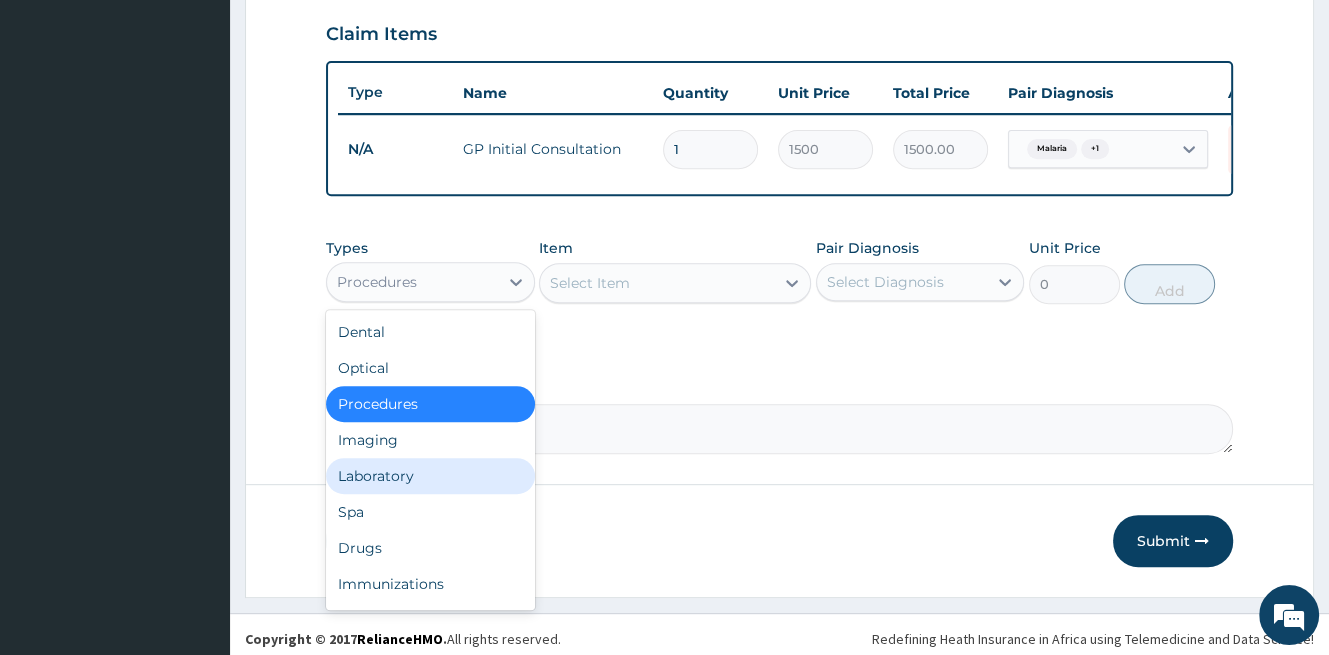 click on "Laboratory" at bounding box center (430, 476) 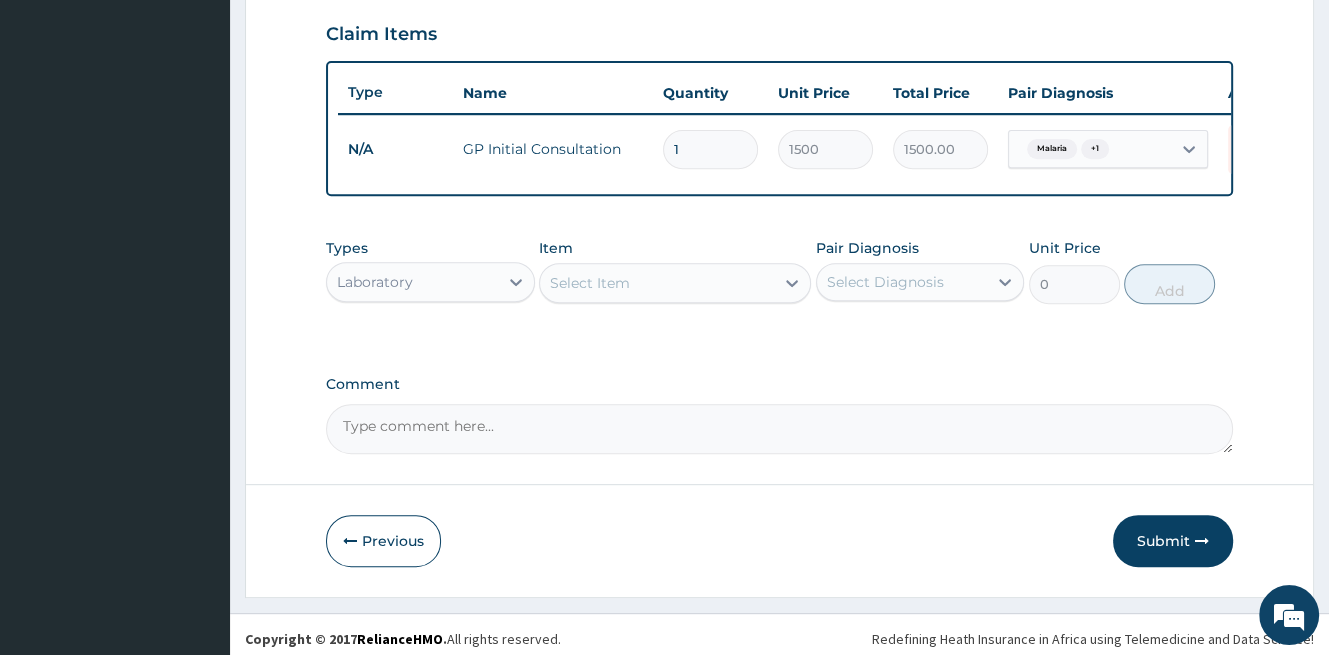 click on "Select Item" at bounding box center [657, 283] 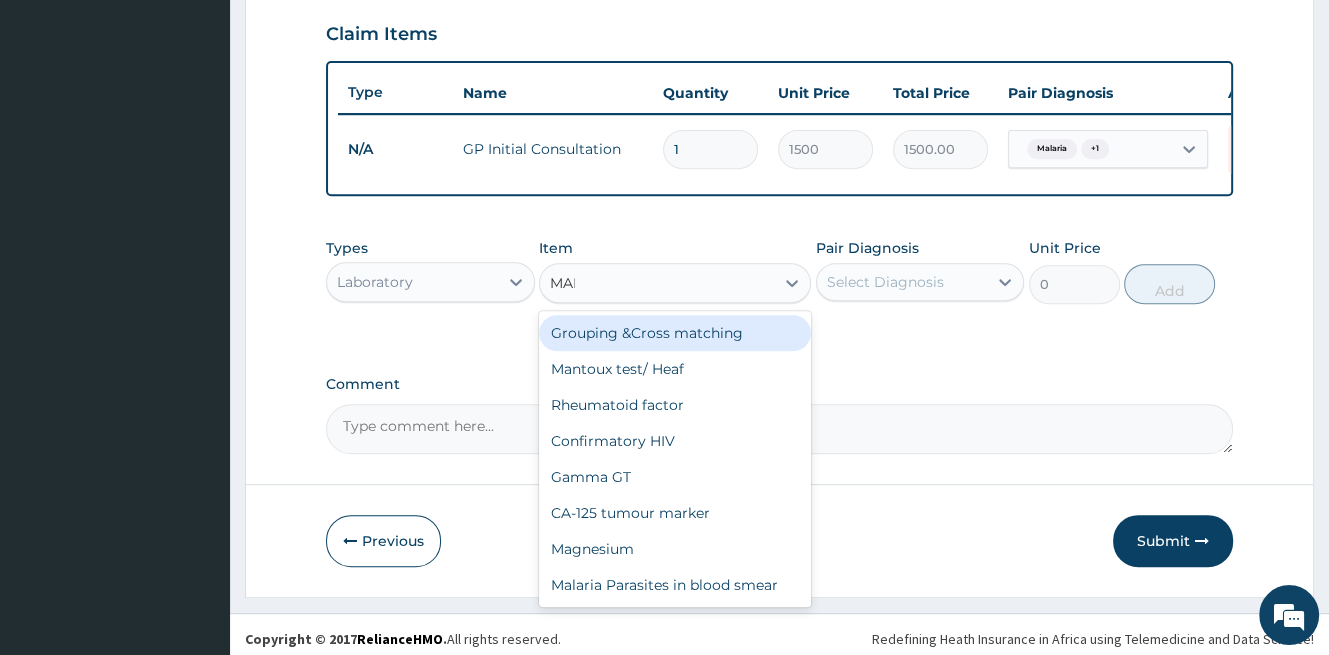 type on "MALA" 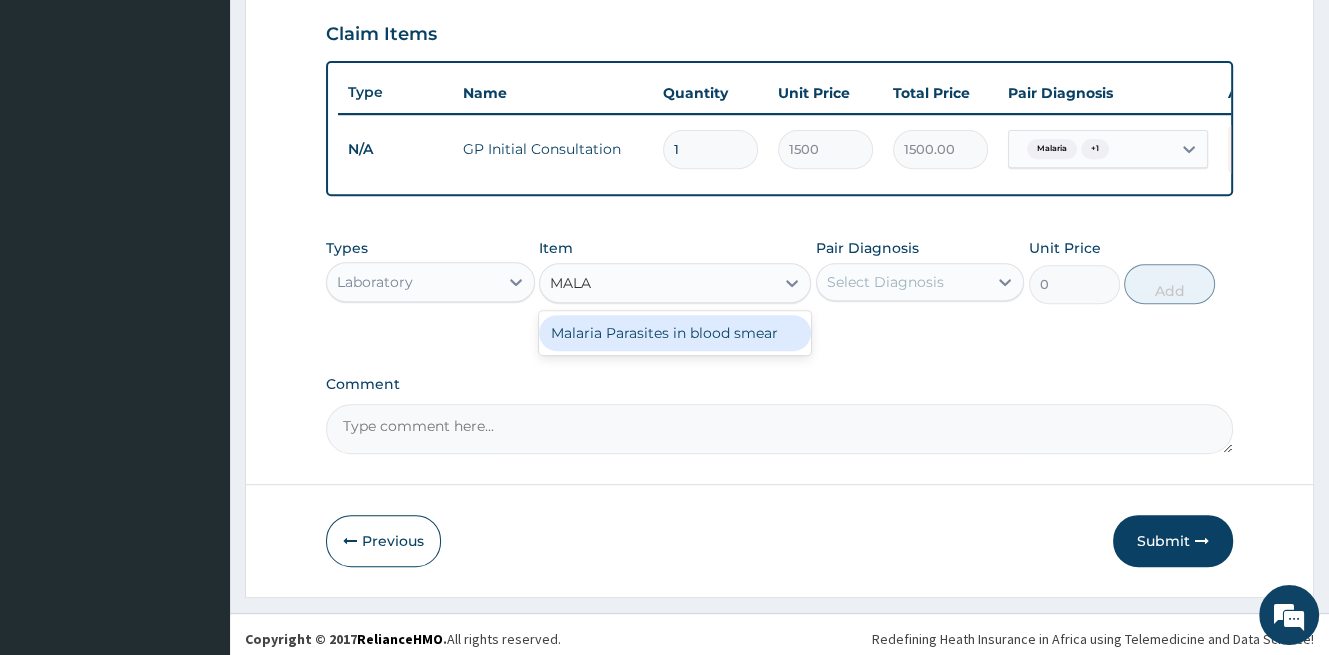 click on "Malaria Parasites in blood smear" at bounding box center [675, 333] 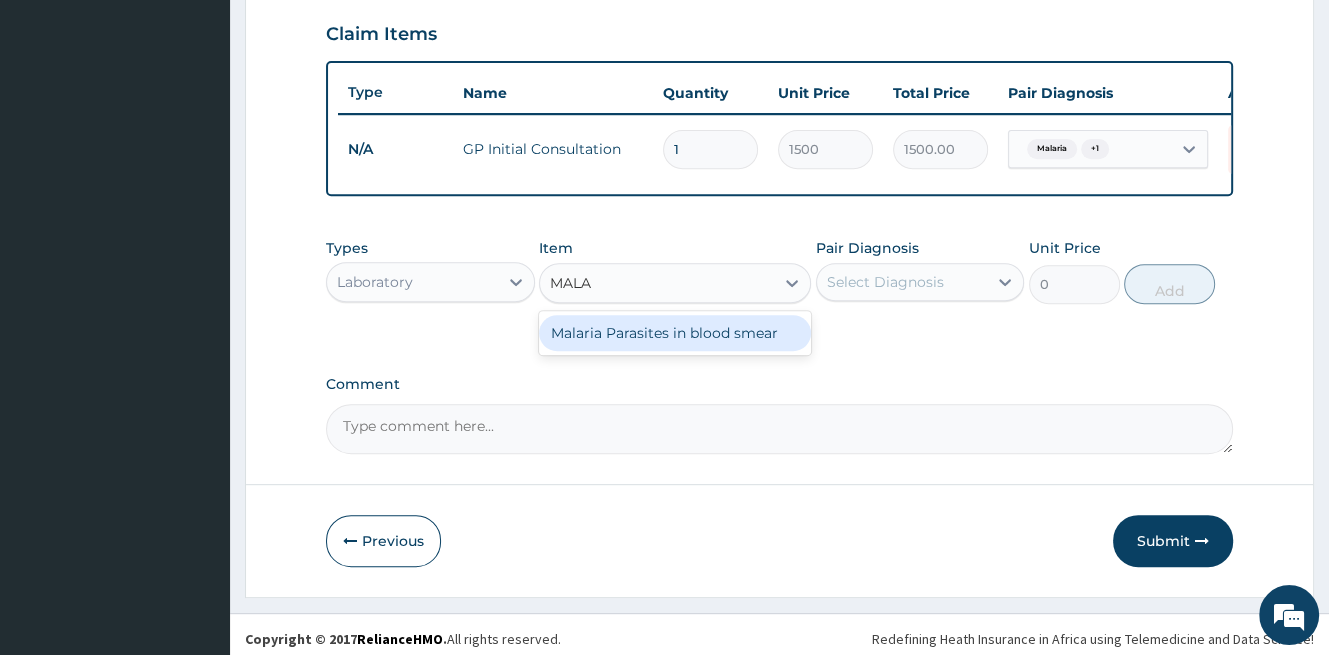type 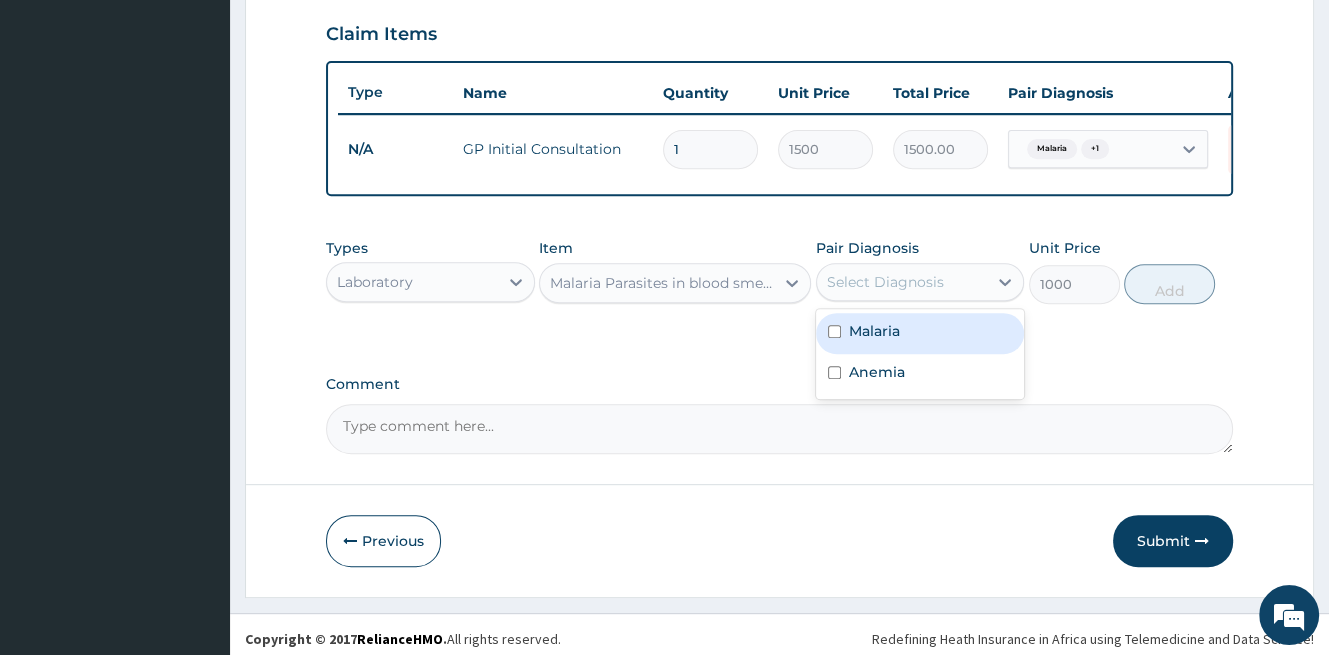 click on "Select Diagnosis" at bounding box center [885, 282] 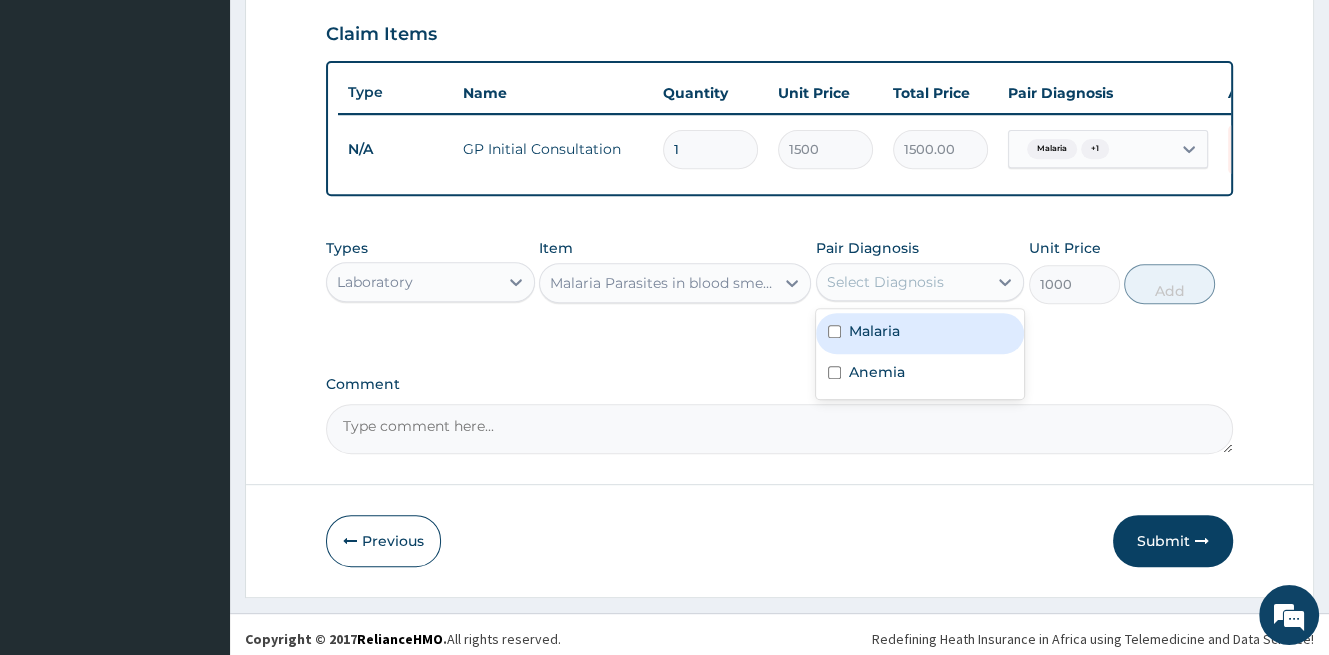 click on "Malaria" at bounding box center (920, 333) 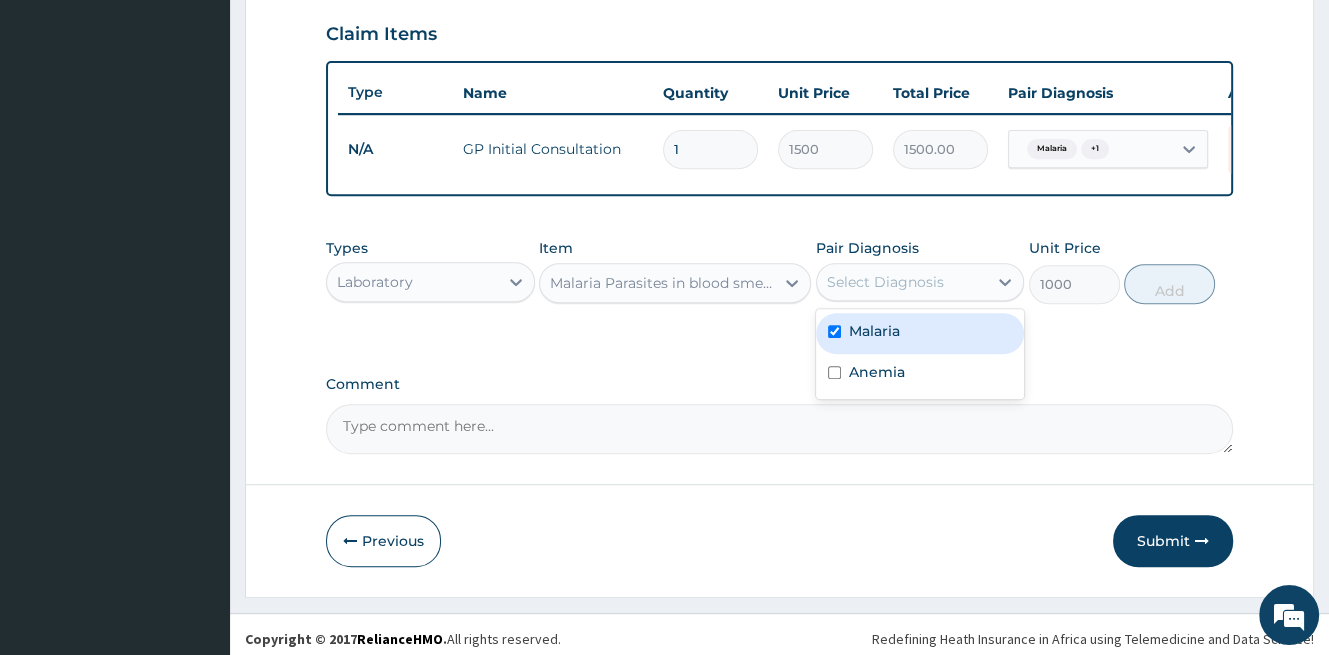 checkbox on "true" 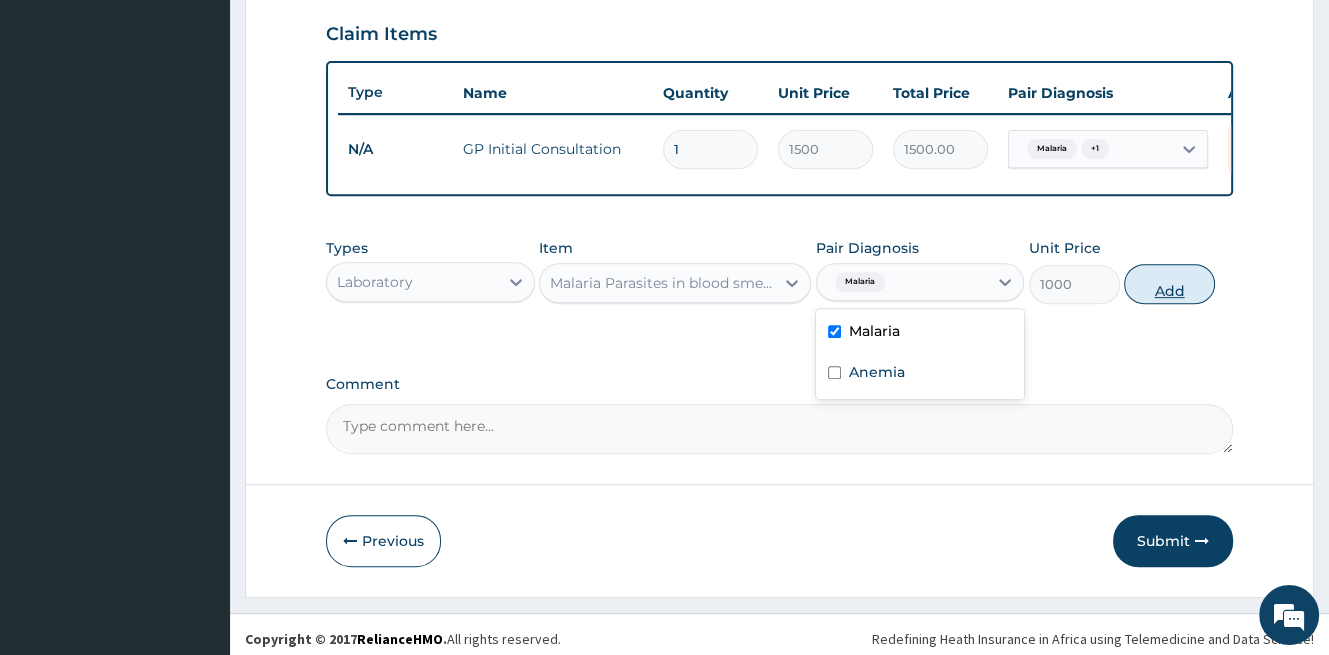 click on "Add" at bounding box center [1169, 284] 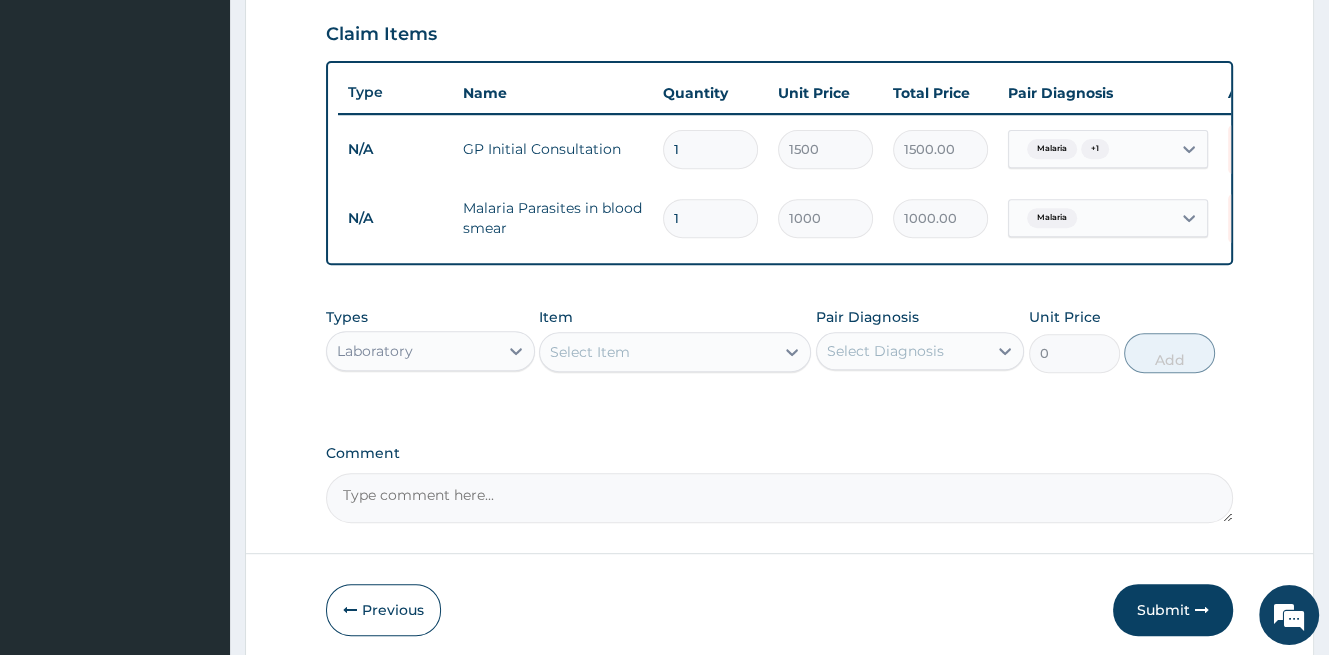 click on "Select Item" at bounding box center (657, 352) 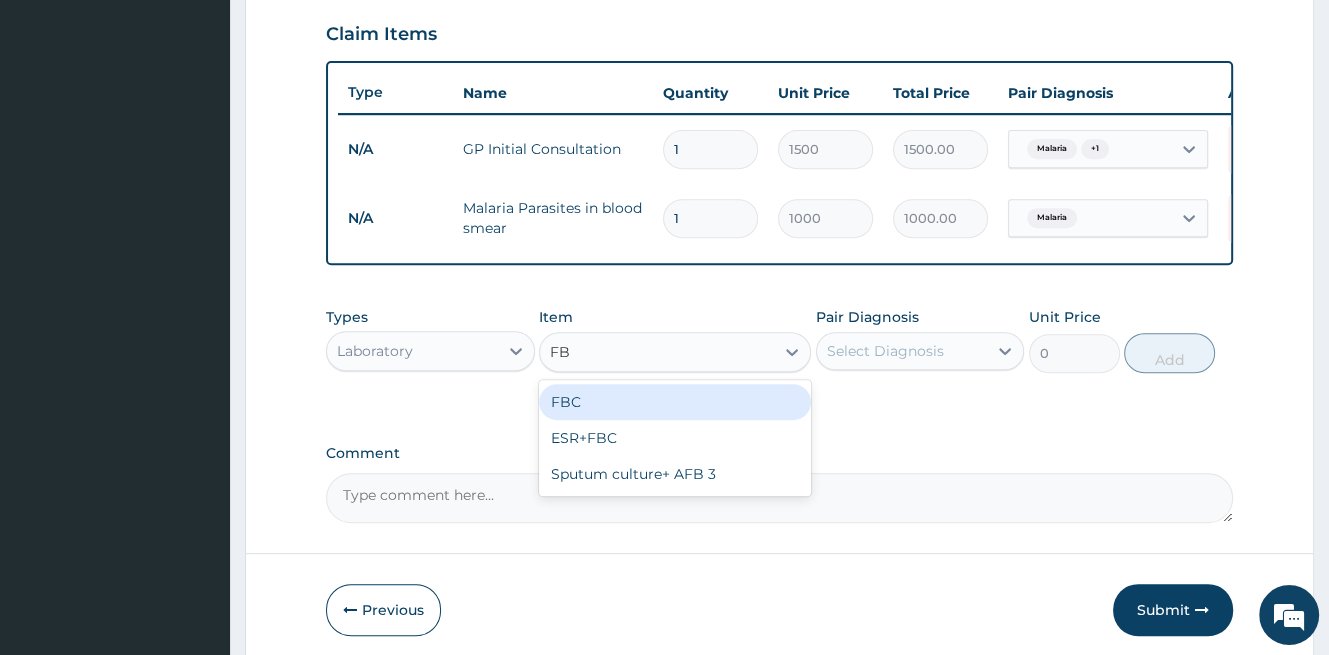 type on "FBC" 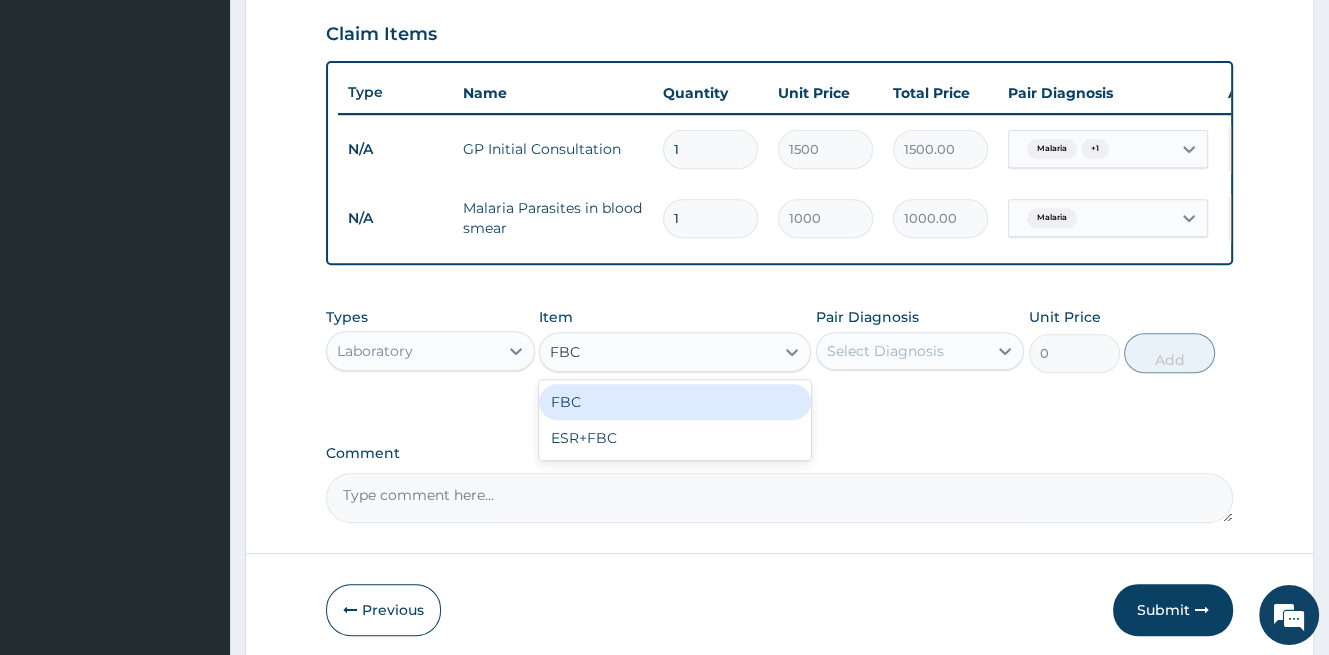 click on "FBC" at bounding box center (675, 402) 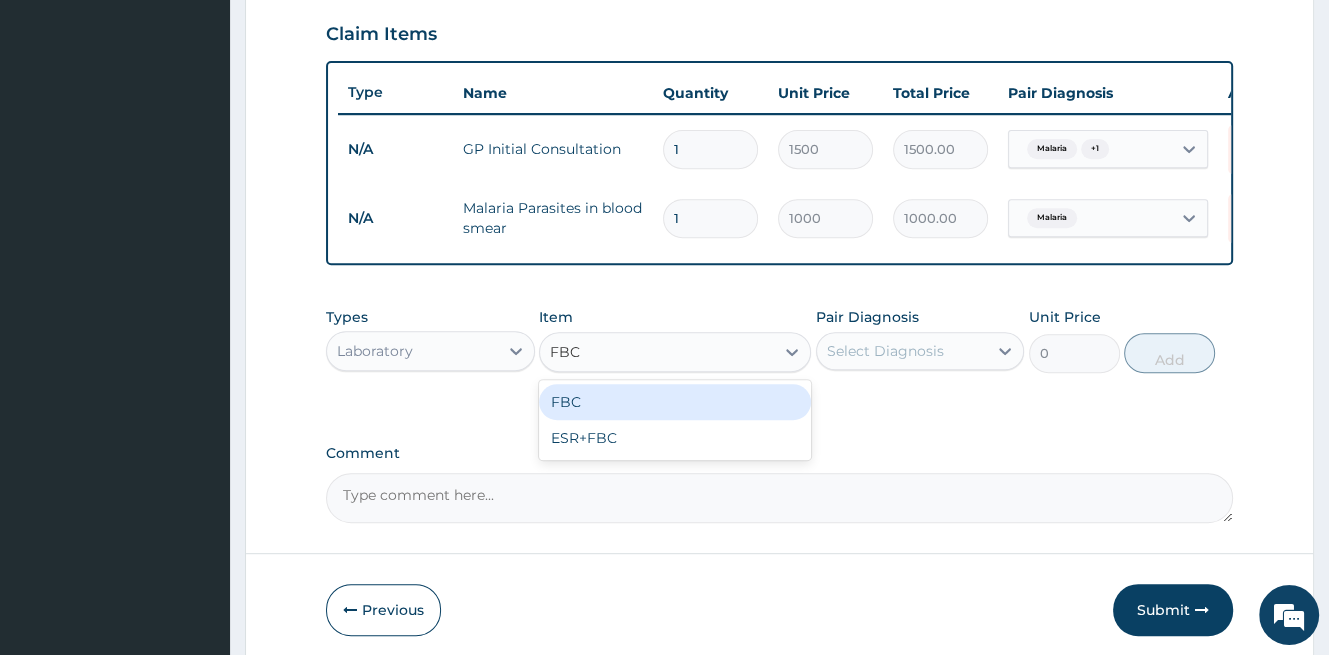 type 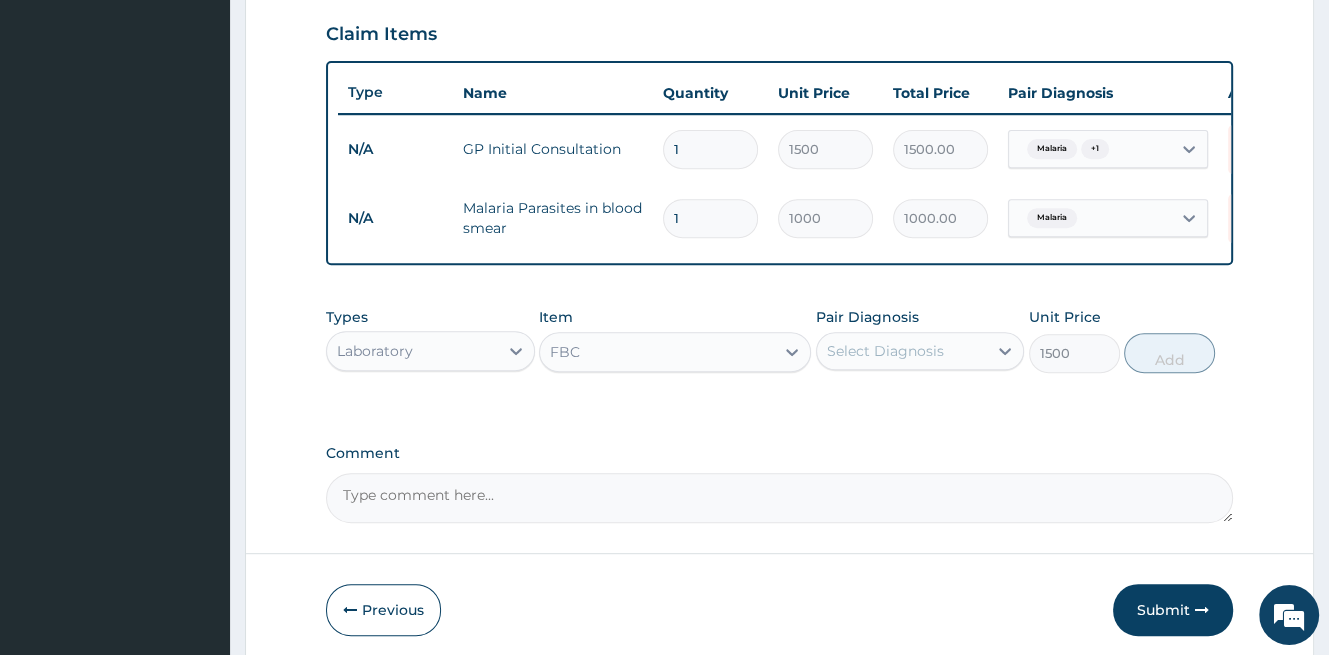 click on "Select Diagnosis" at bounding box center [902, 351] 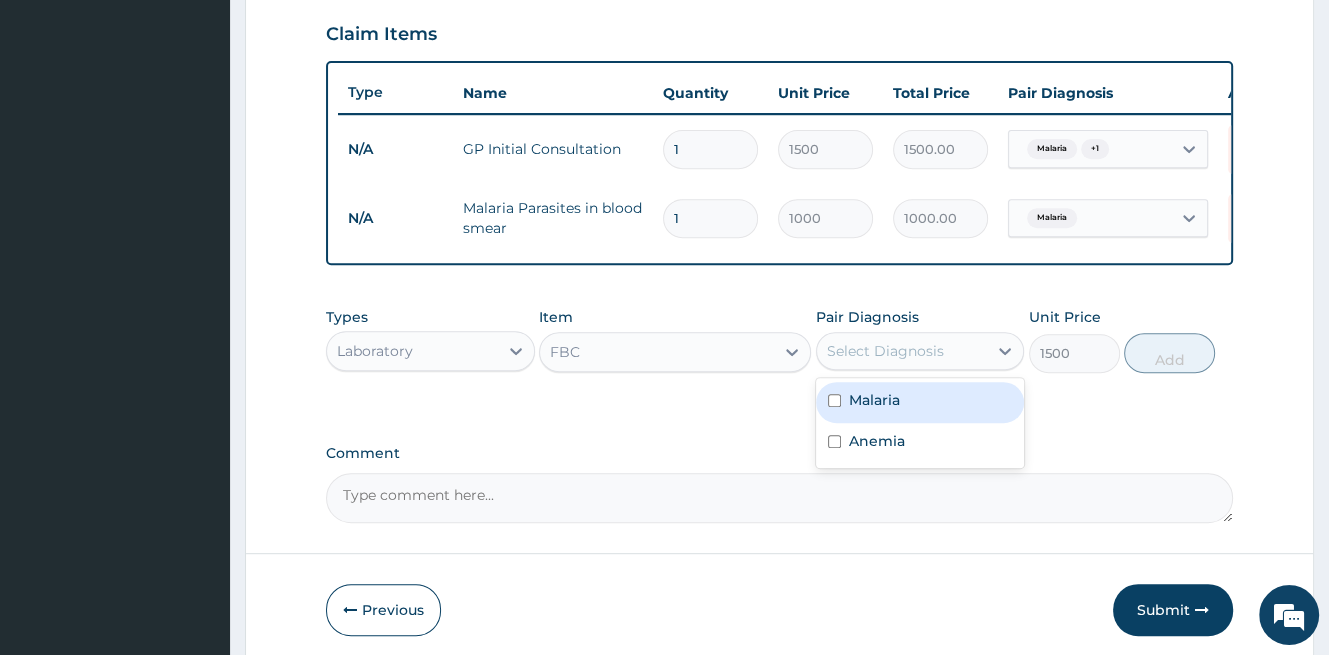click on "Malaria" at bounding box center (920, 402) 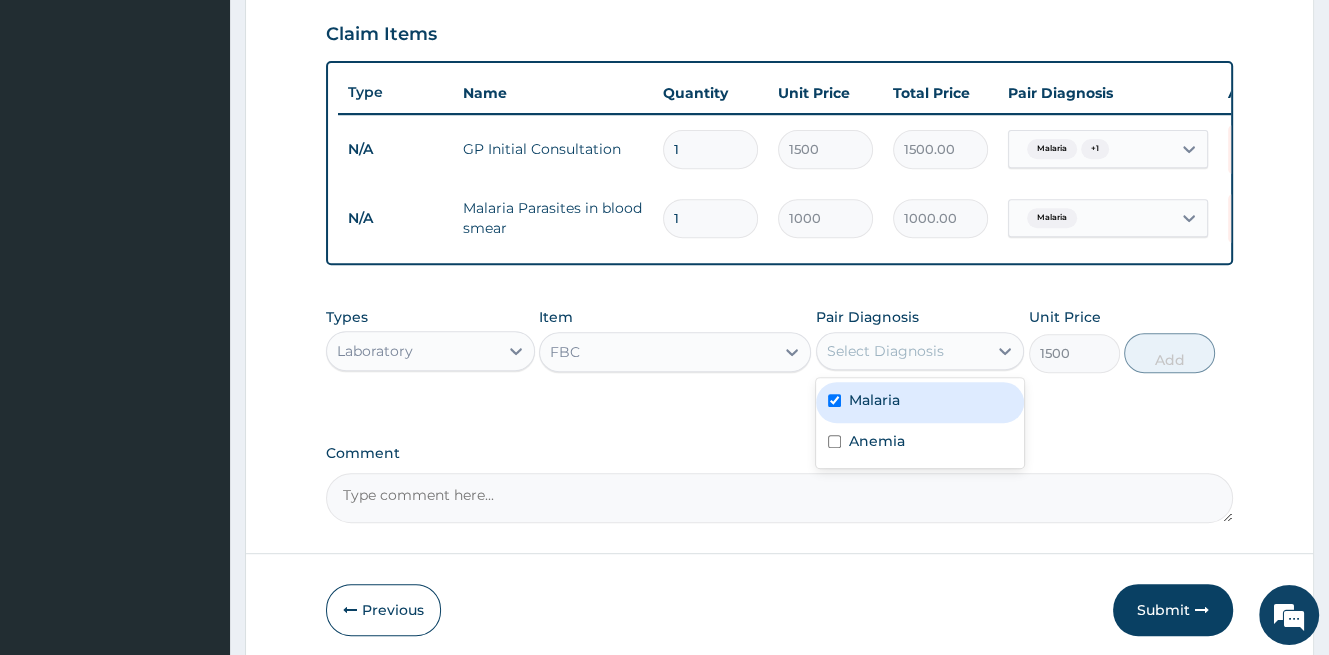 checkbox on "true" 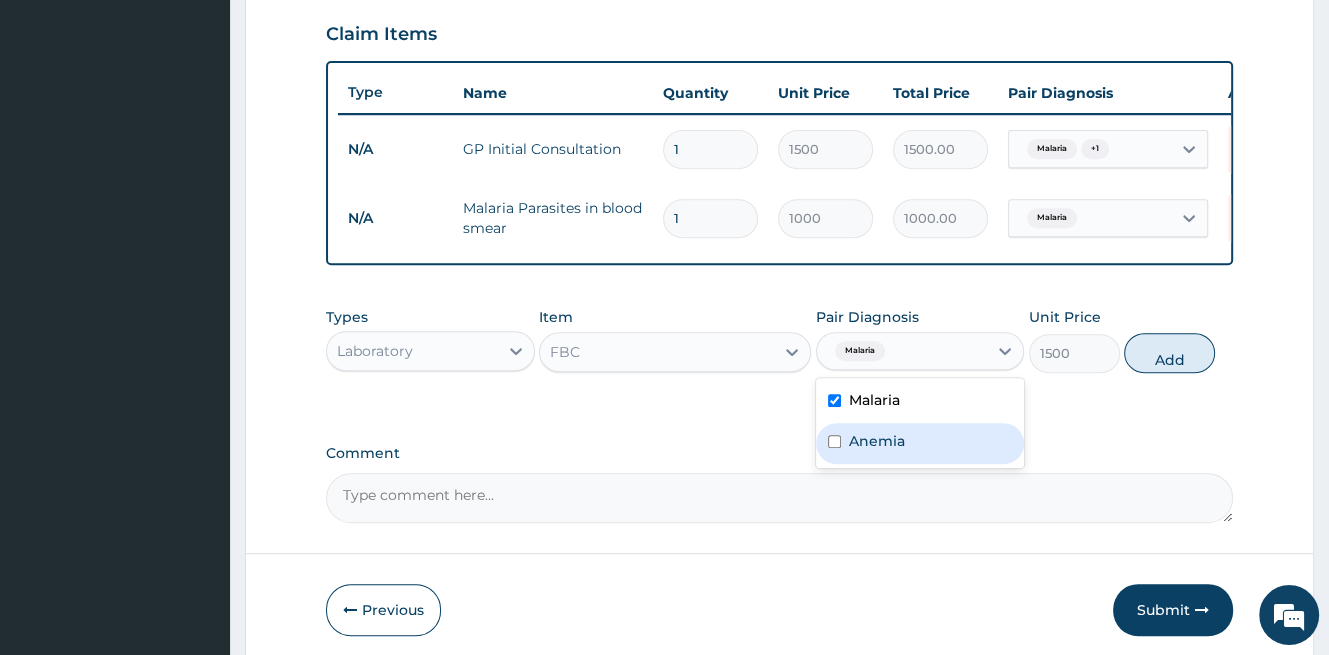 click on "Anemia" at bounding box center [877, 441] 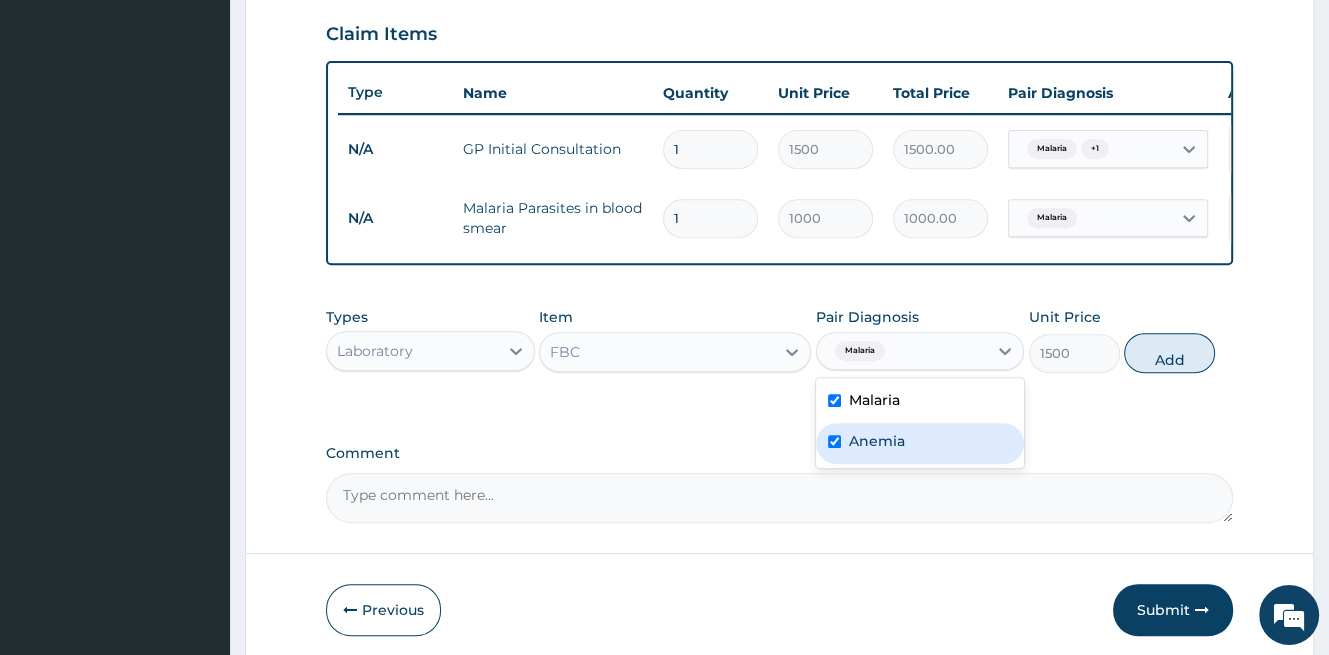 checkbox on "true" 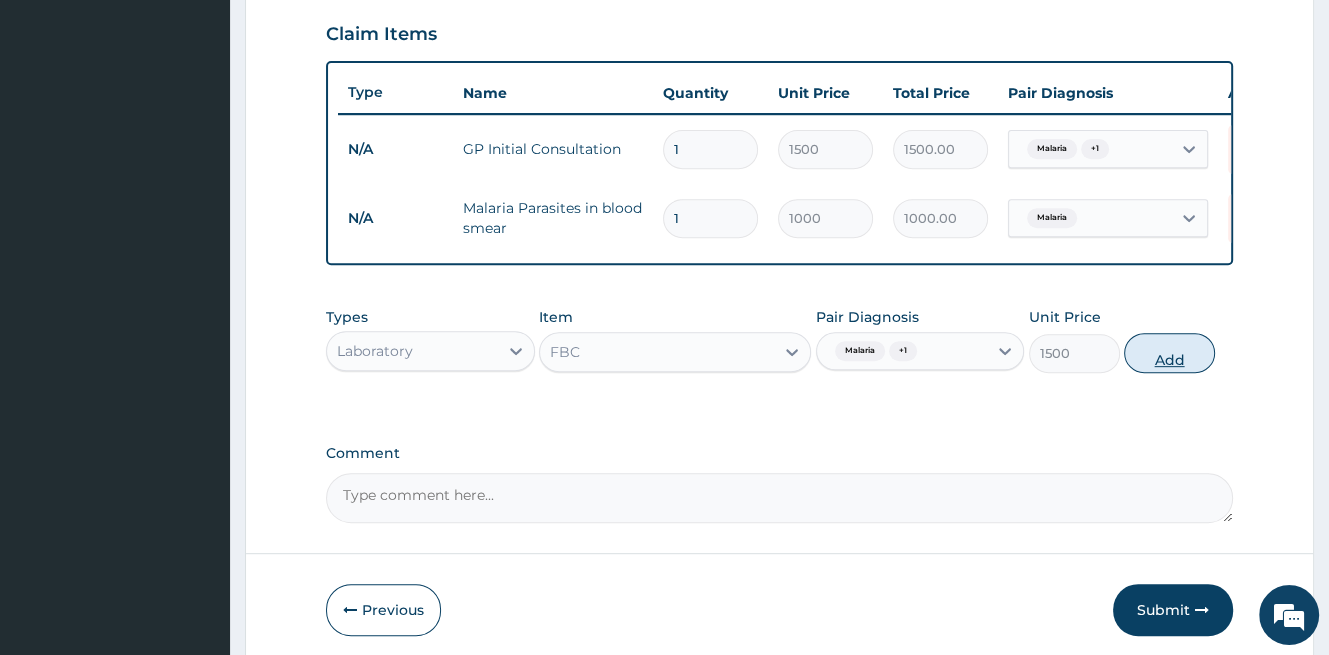 click on "Add" at bounding box center (1169, 353) 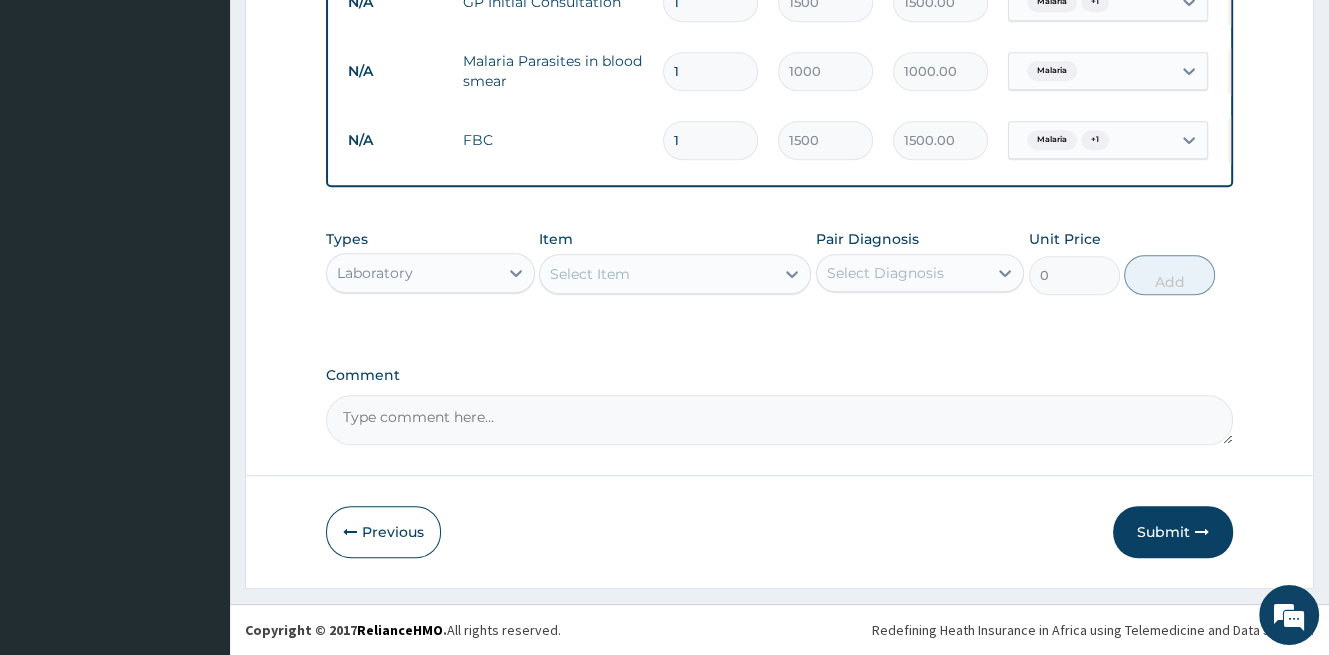 scroll, scrollTop: 841, scrollLeft: 0, axis: vertical 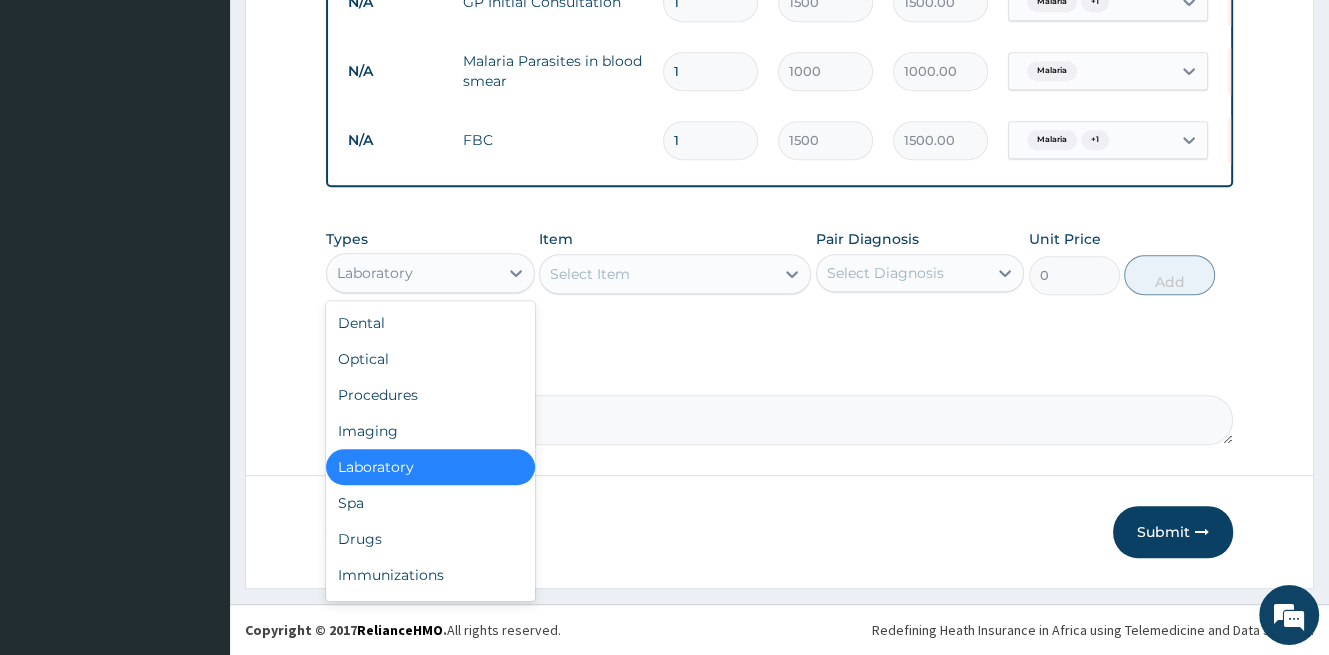 click on "Laboratory" at bounding box center [412, 273] 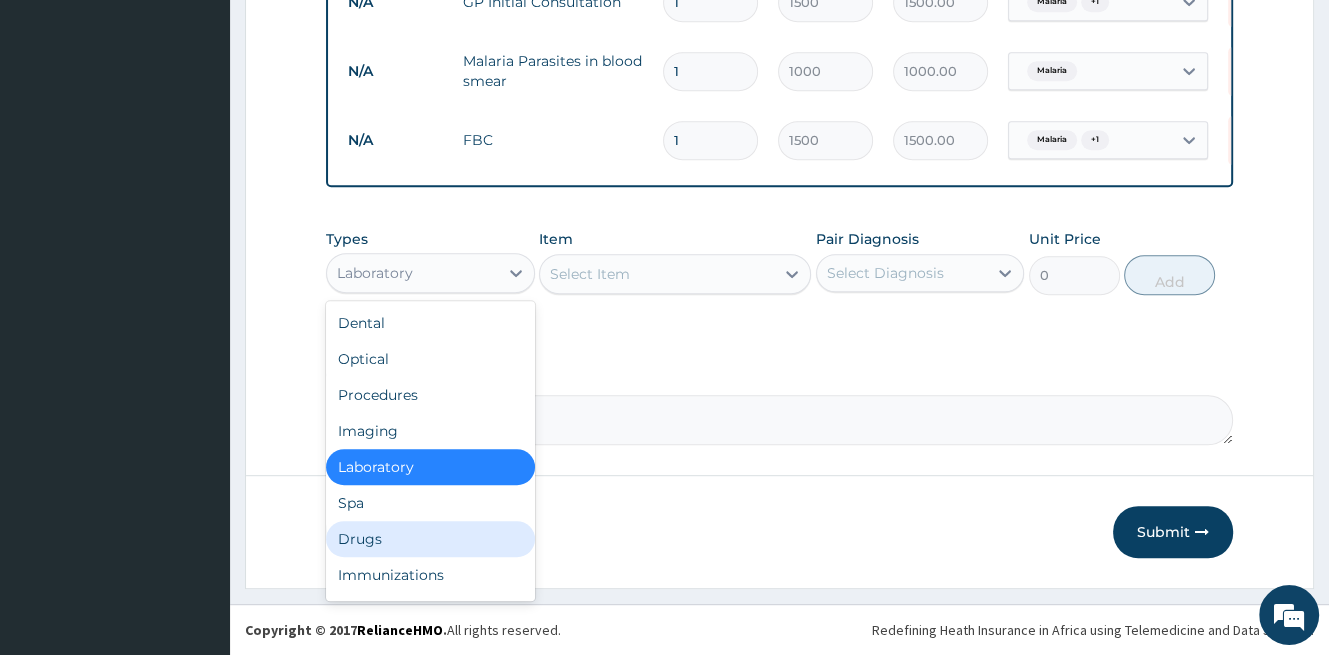 click on "Drugs" at bounding box center [430, 539] 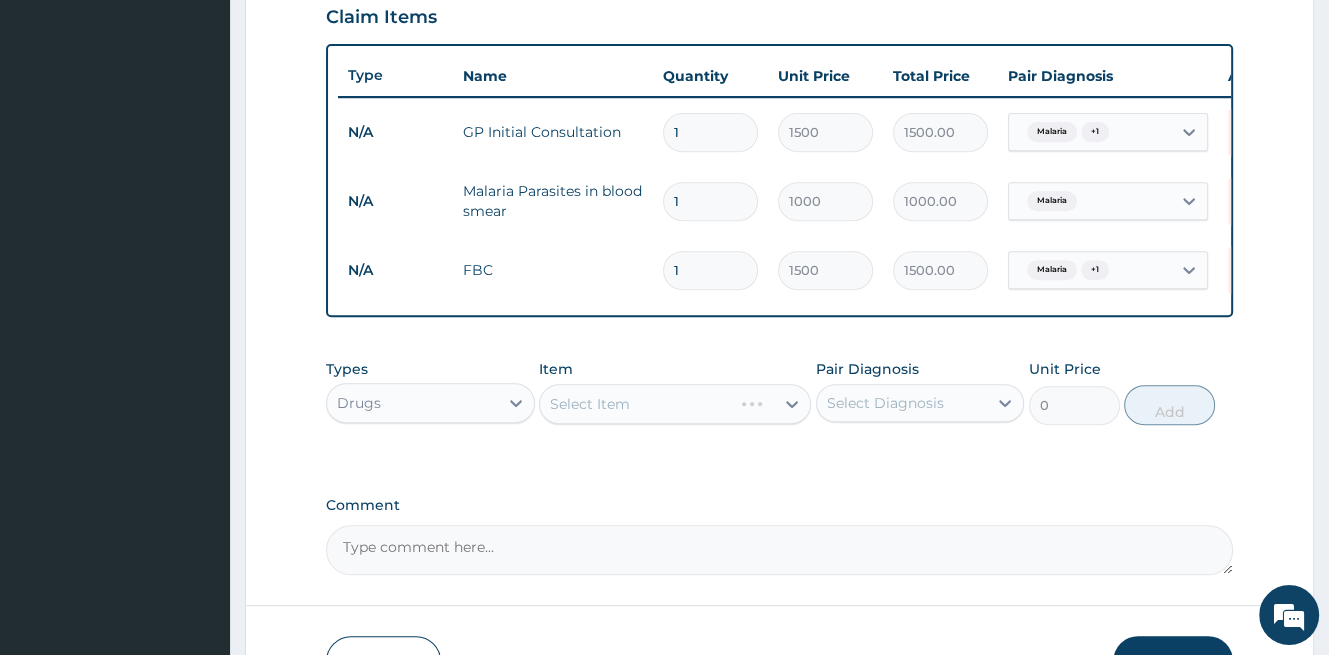 scroll, scrollTop: 841, scrollLeft: 0, axis: vertical 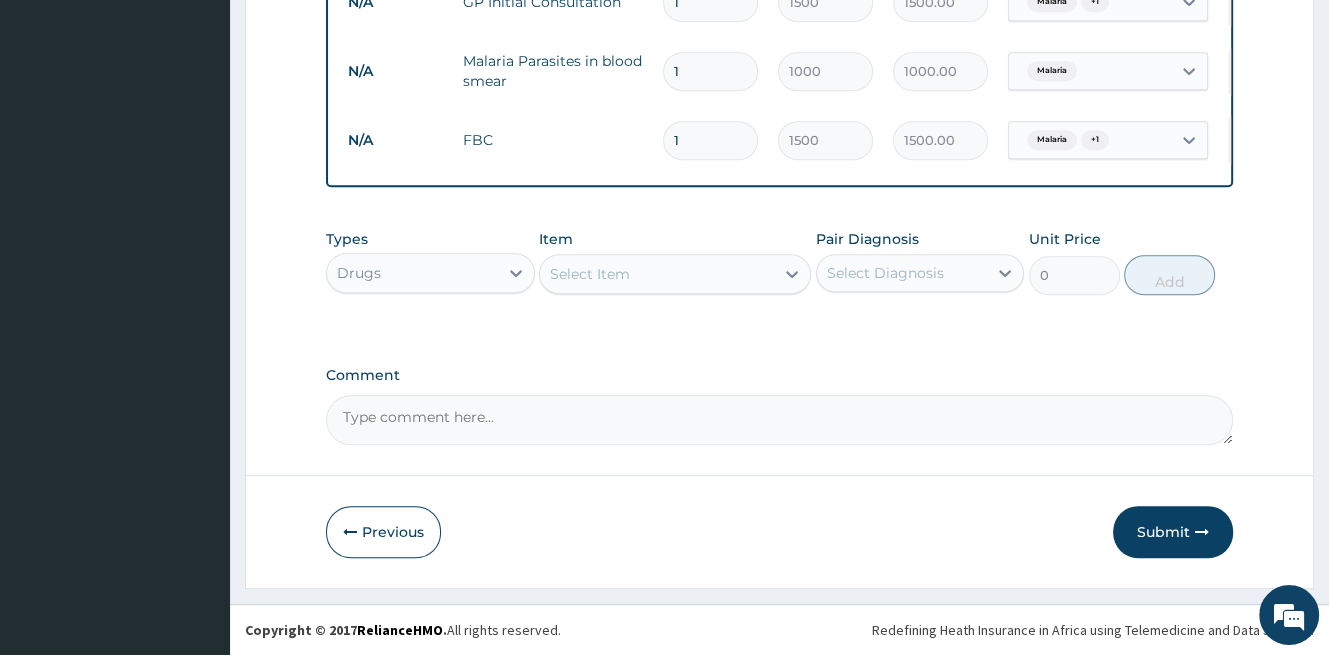 click on "Select Item" at bounding box center [657, 274] 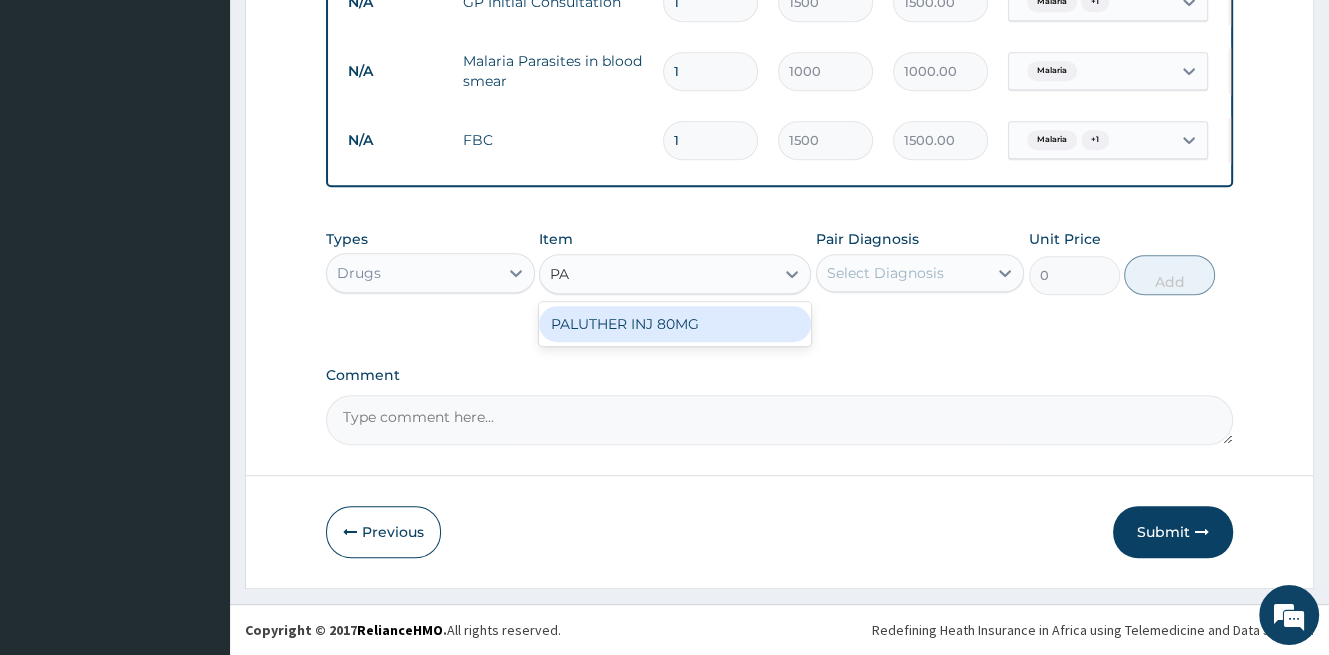 type on "P" 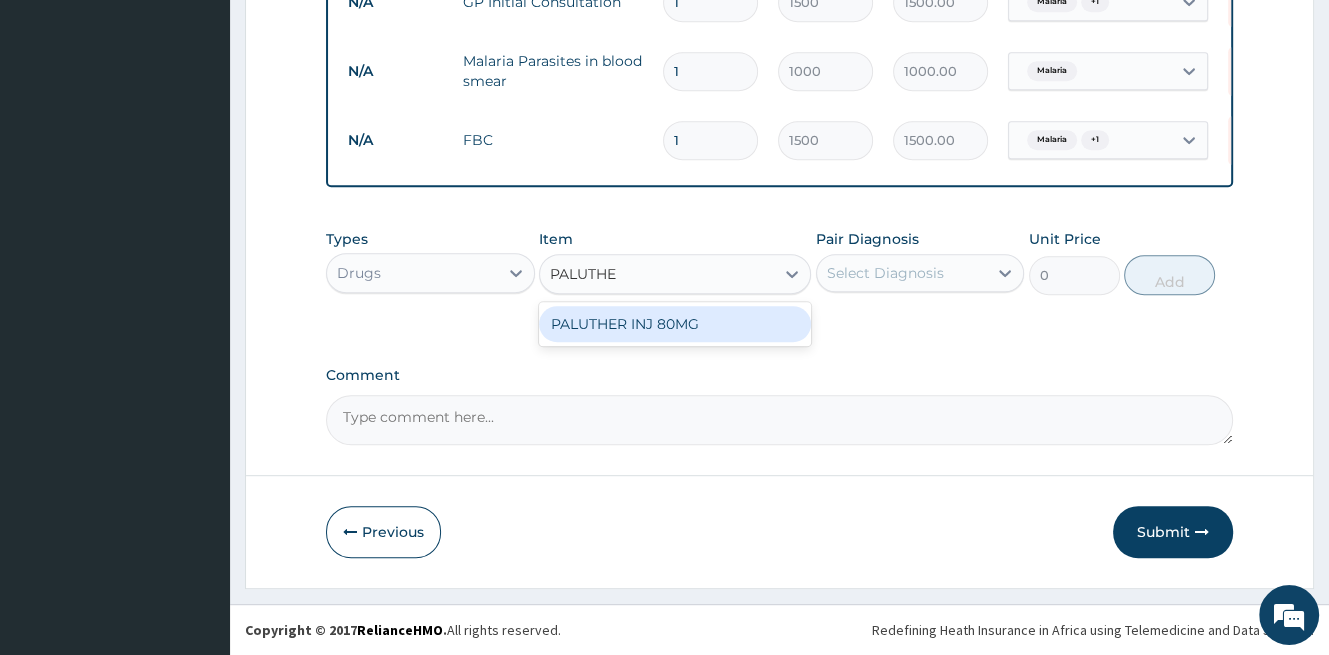 type on "PALUTHER" 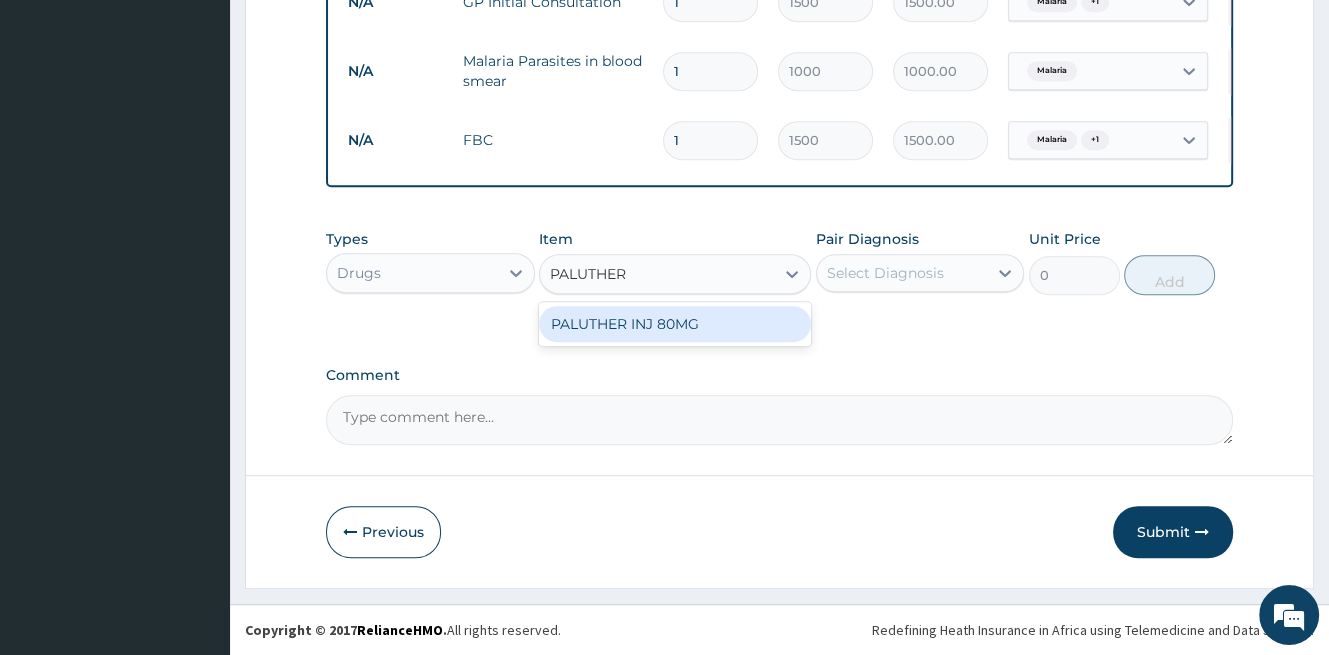 click on "PALUTHER INJ 80MG" at bounding box center (675, 324) 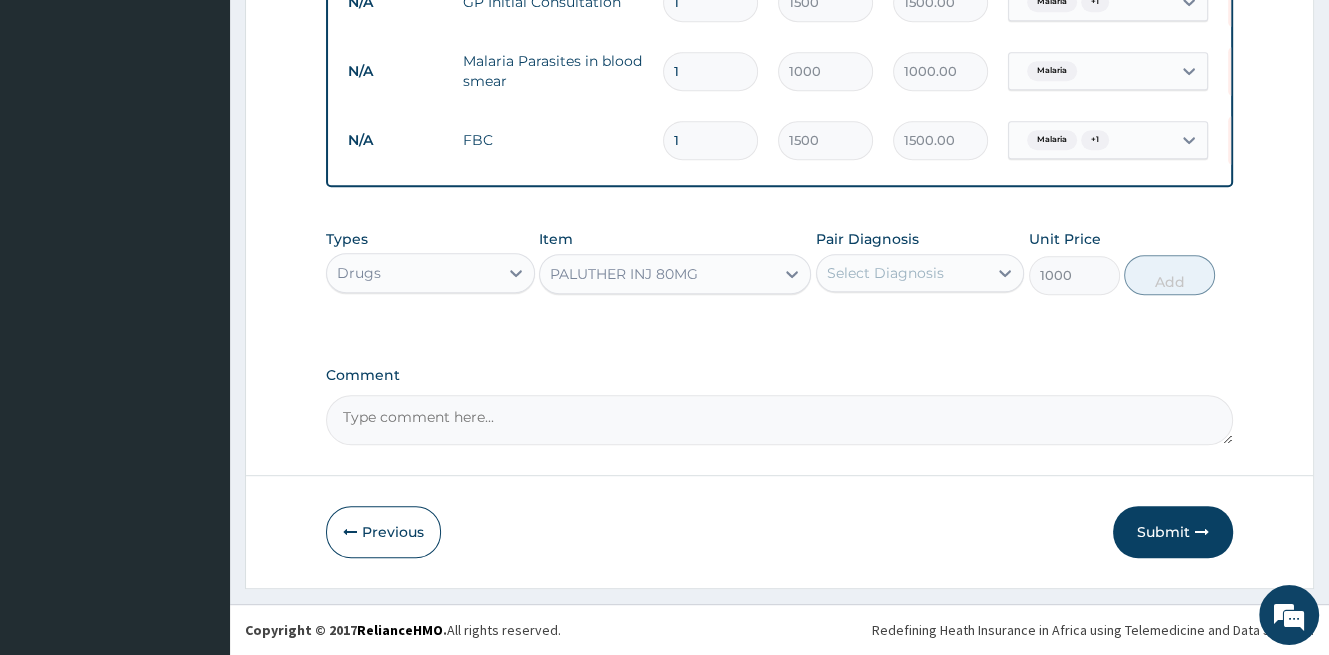 drag, startPoint x: 992, startPoint y: 284, endPoint x: 962, endPoint y: 278, distance: 30.594116 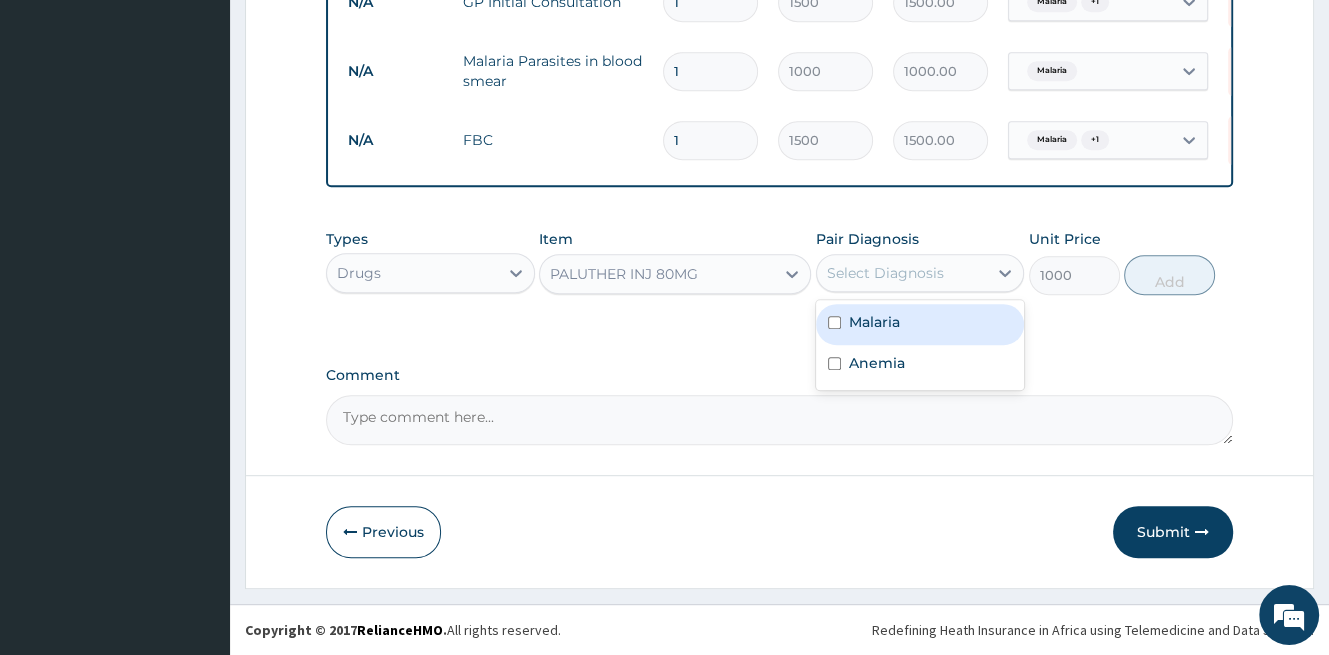 click on "Malaria" at bounding box center (874, 322) 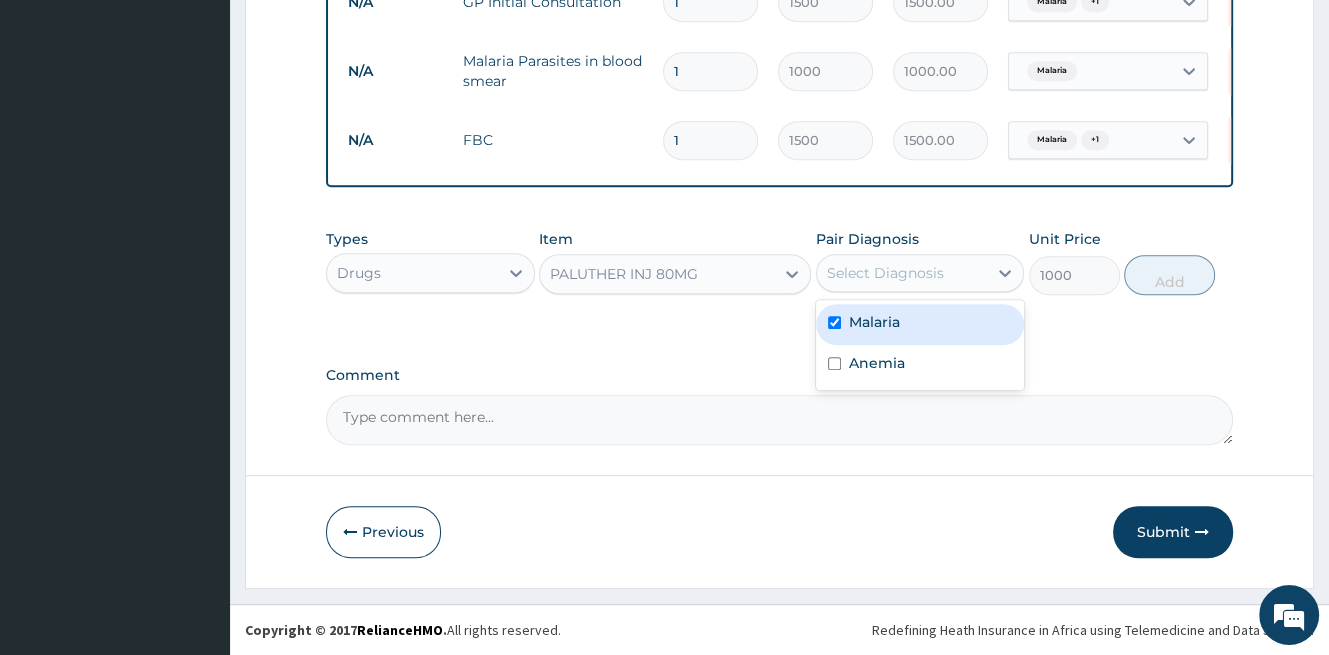 checkbox on "true" 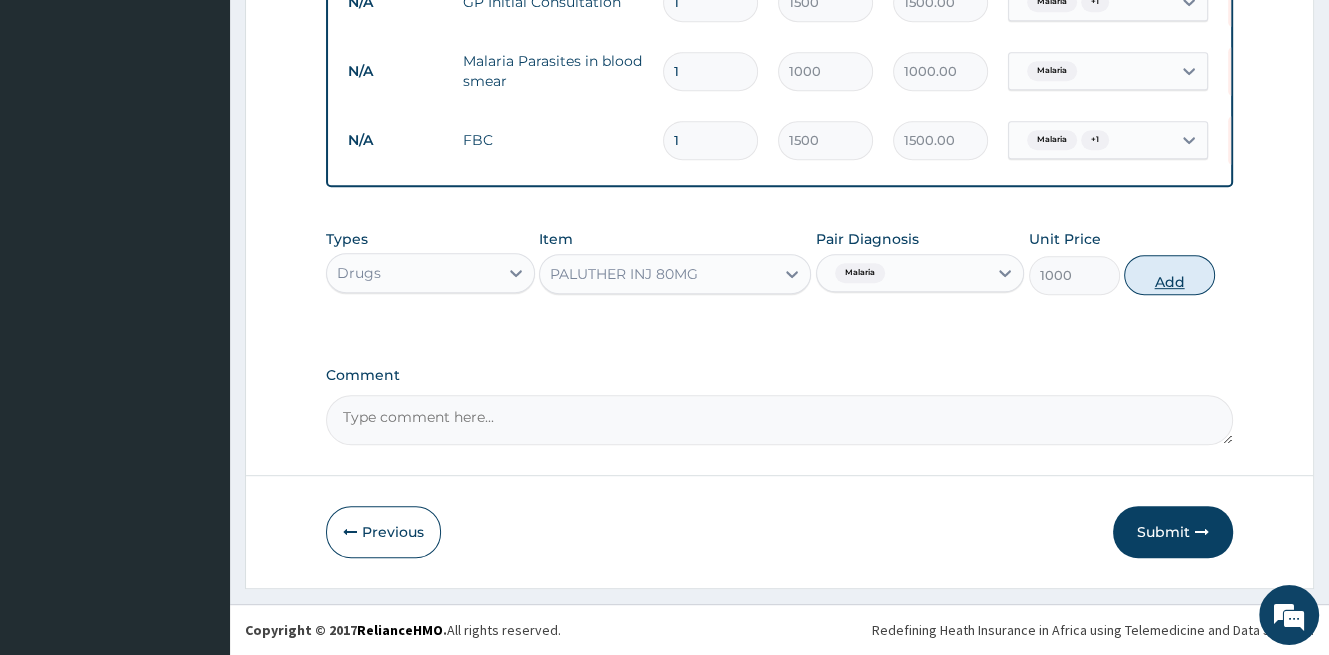 click on "Add" at bounding box center (1169, 275) 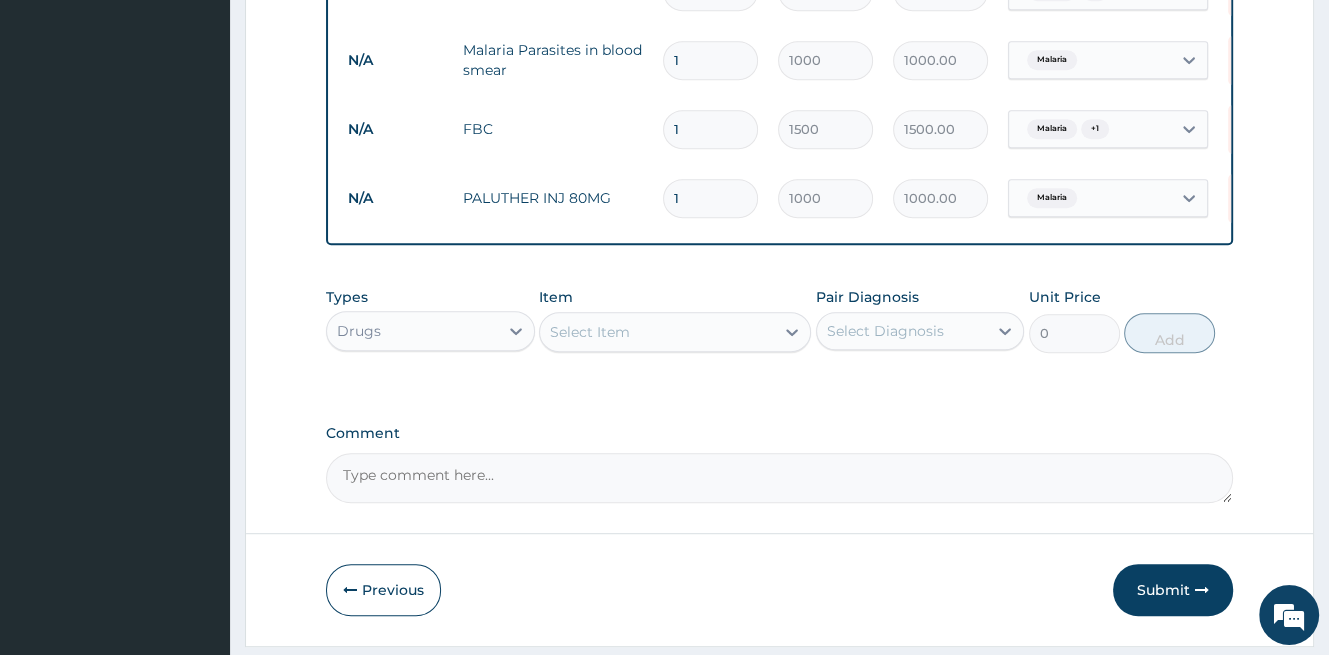 type 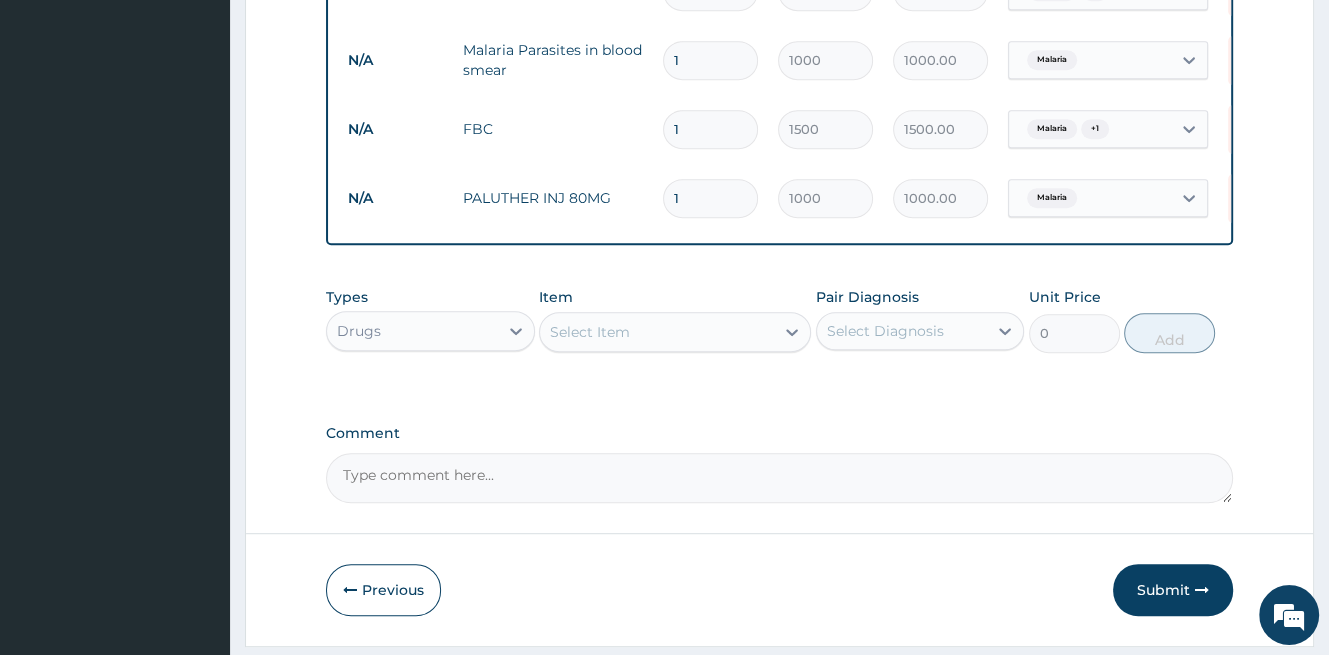 type on "0.00" 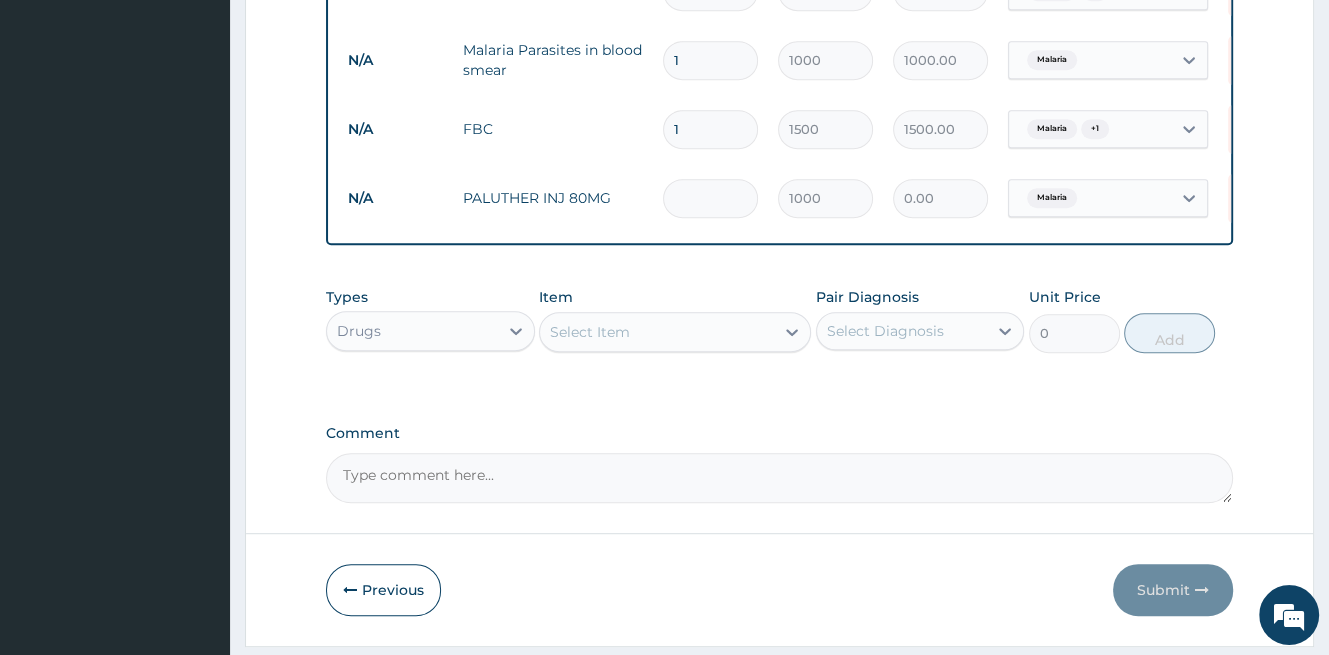 type on "6" 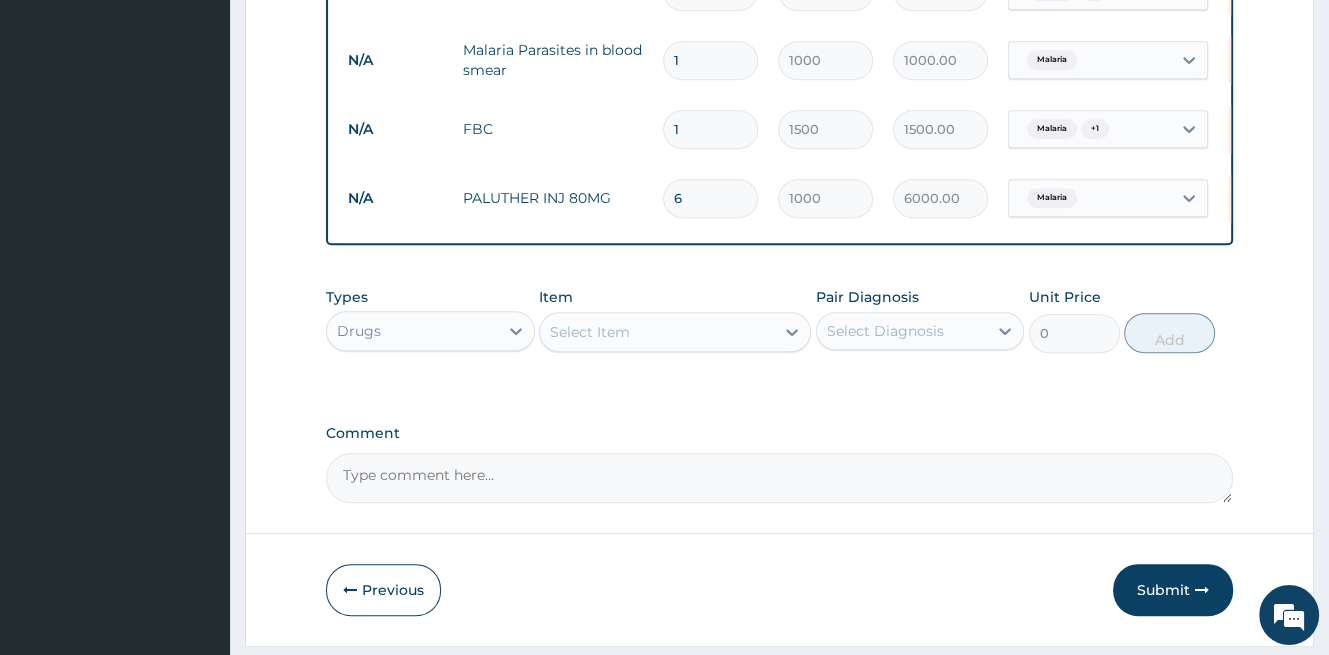 type on "6" 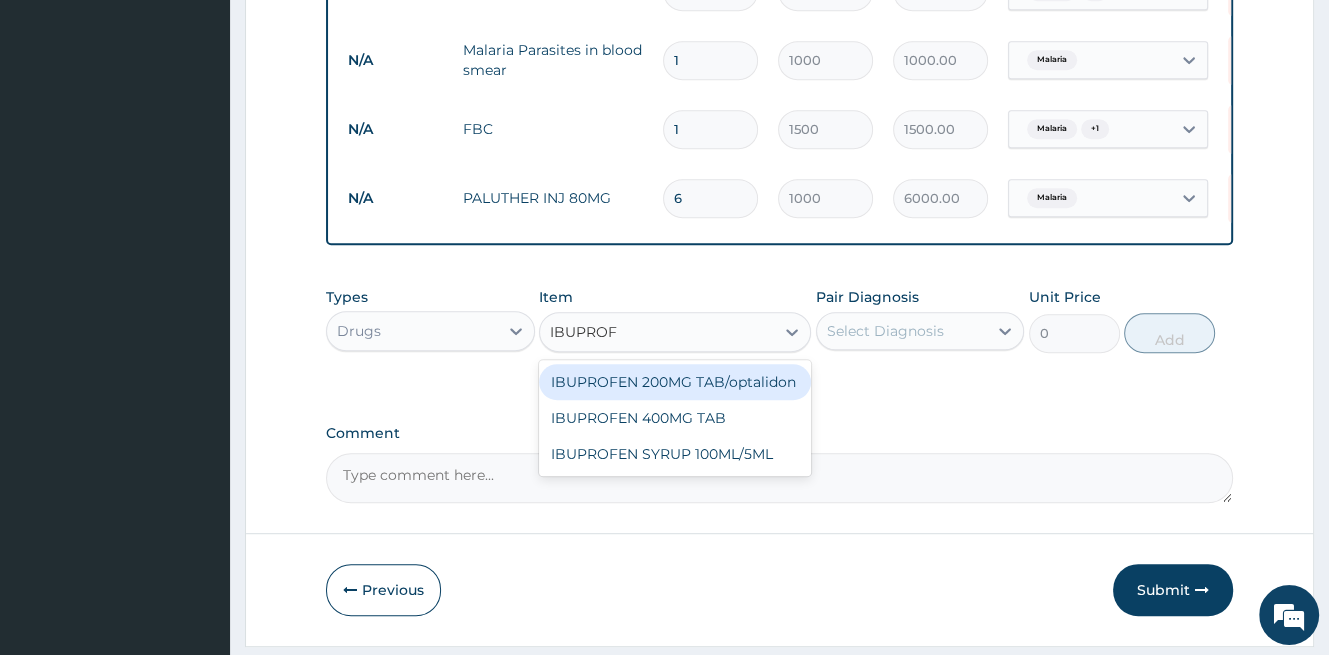 type on "IBUPROFE" 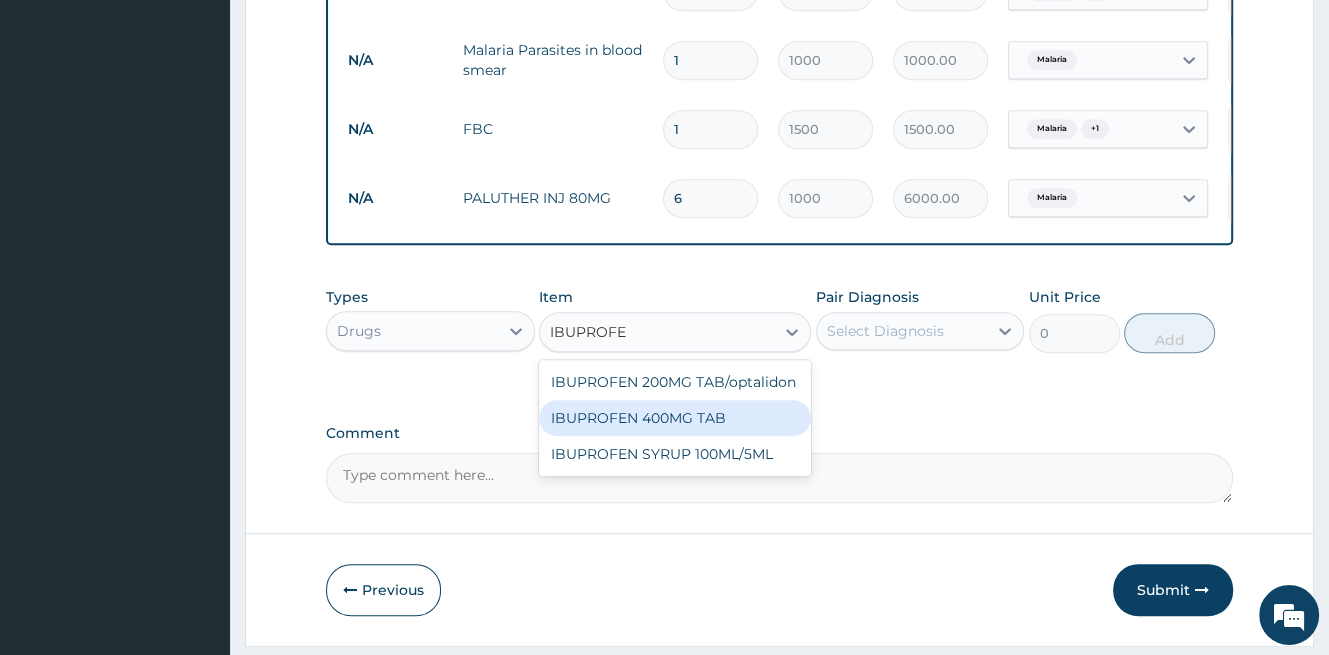 click on "IBUPROFEN 400MG TAB" at bounding box center (675, 418) 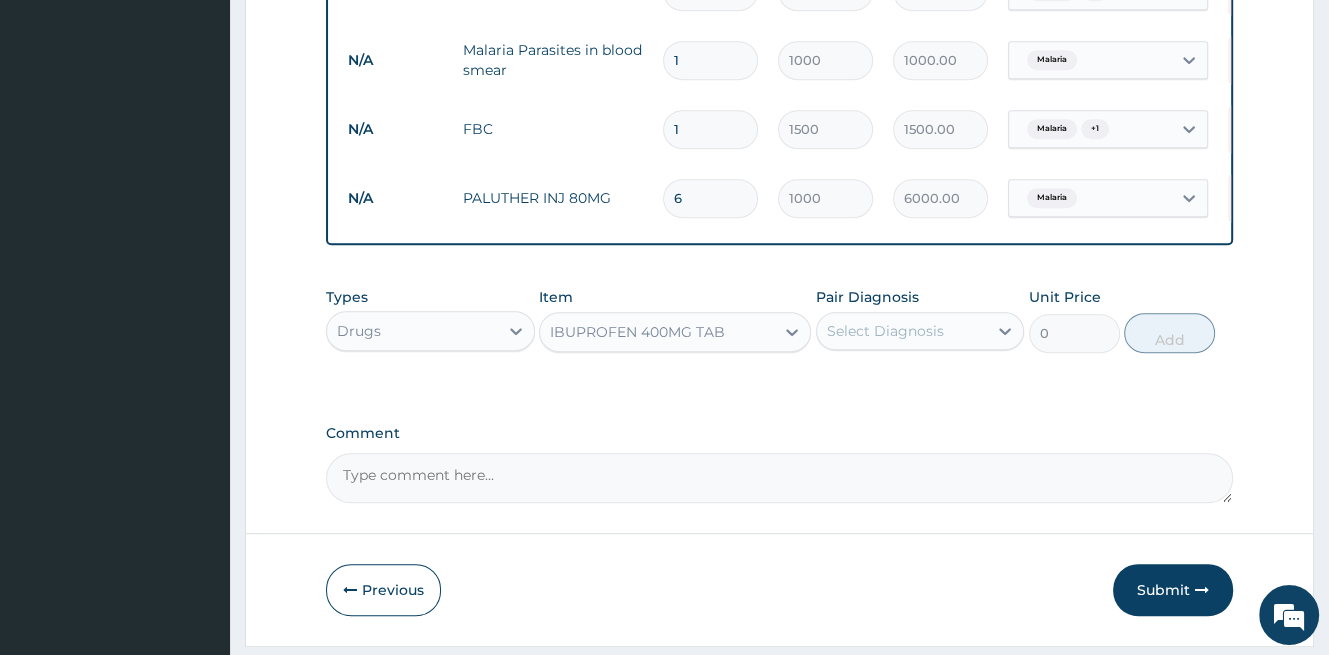 type 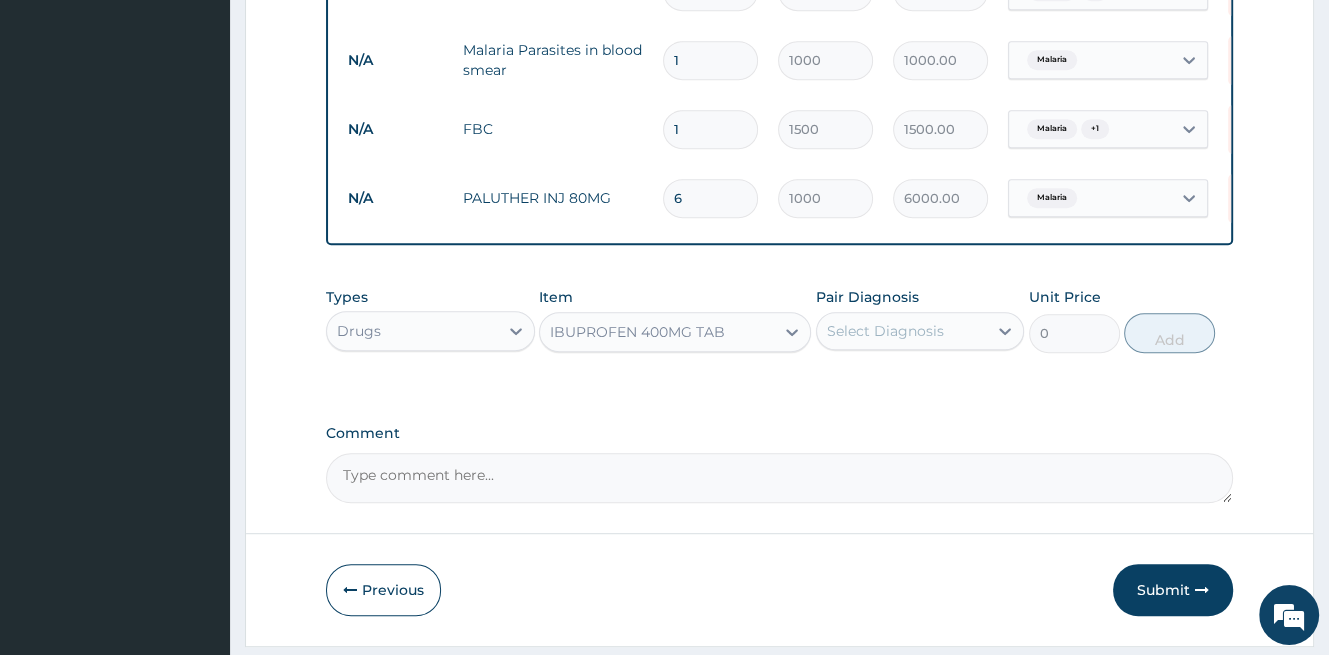 type on "150" 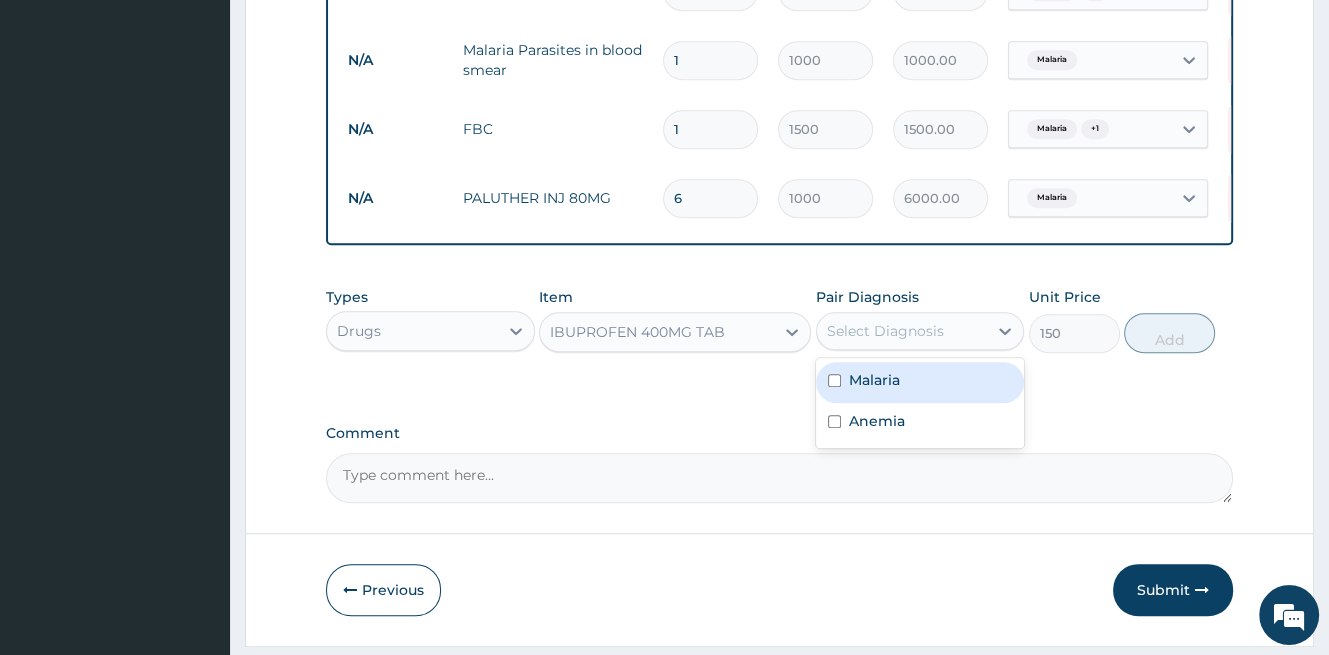 click on "Select Diagnosis" at bounding box center (885, 331) 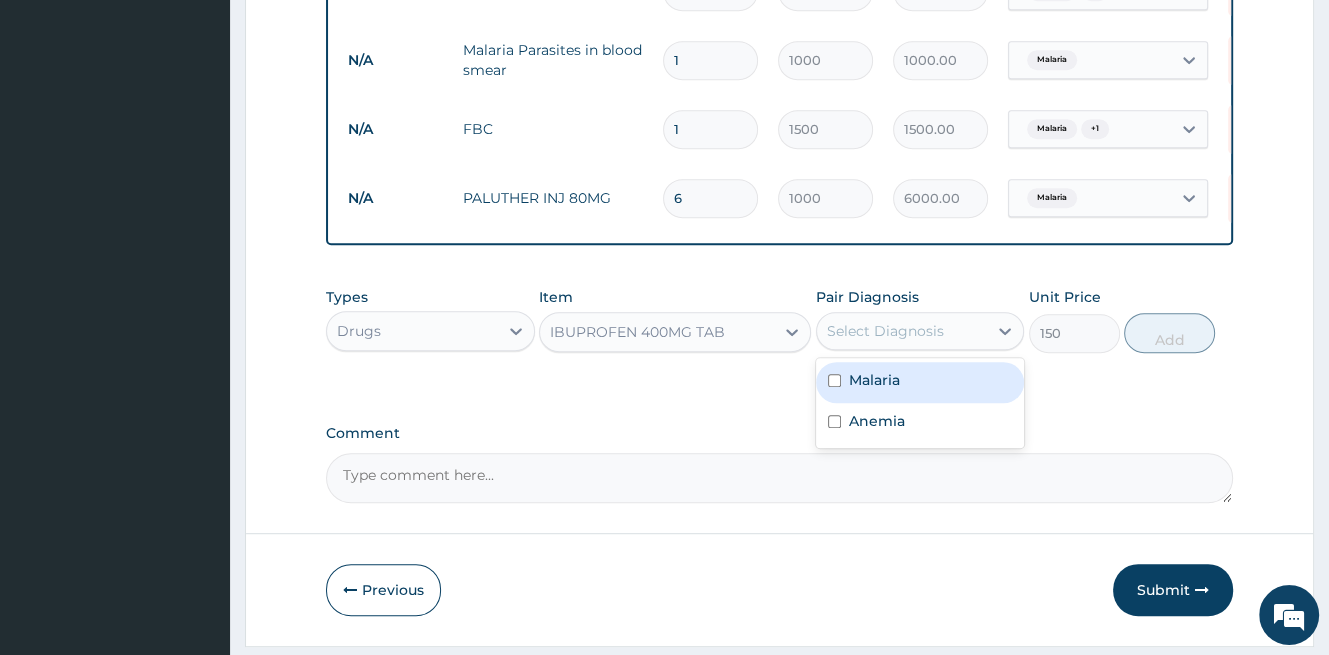 click on "Malaria" at bounding box center [874, 380] 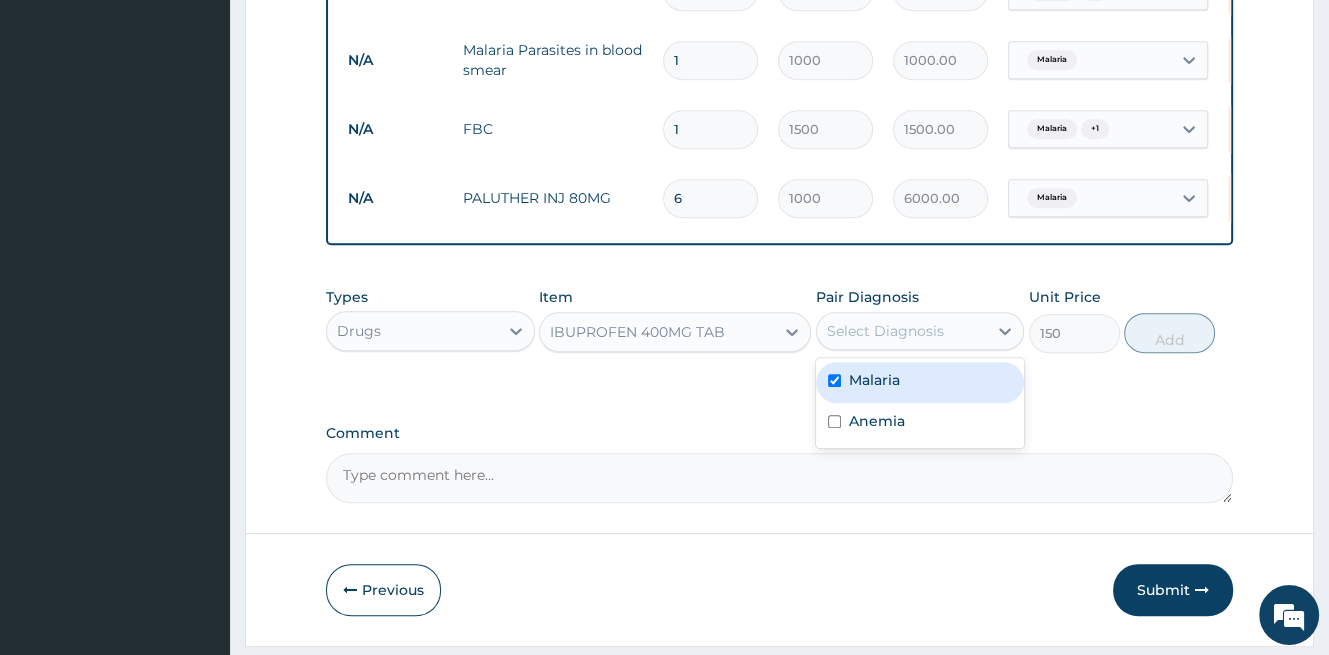 checkbox on "true" 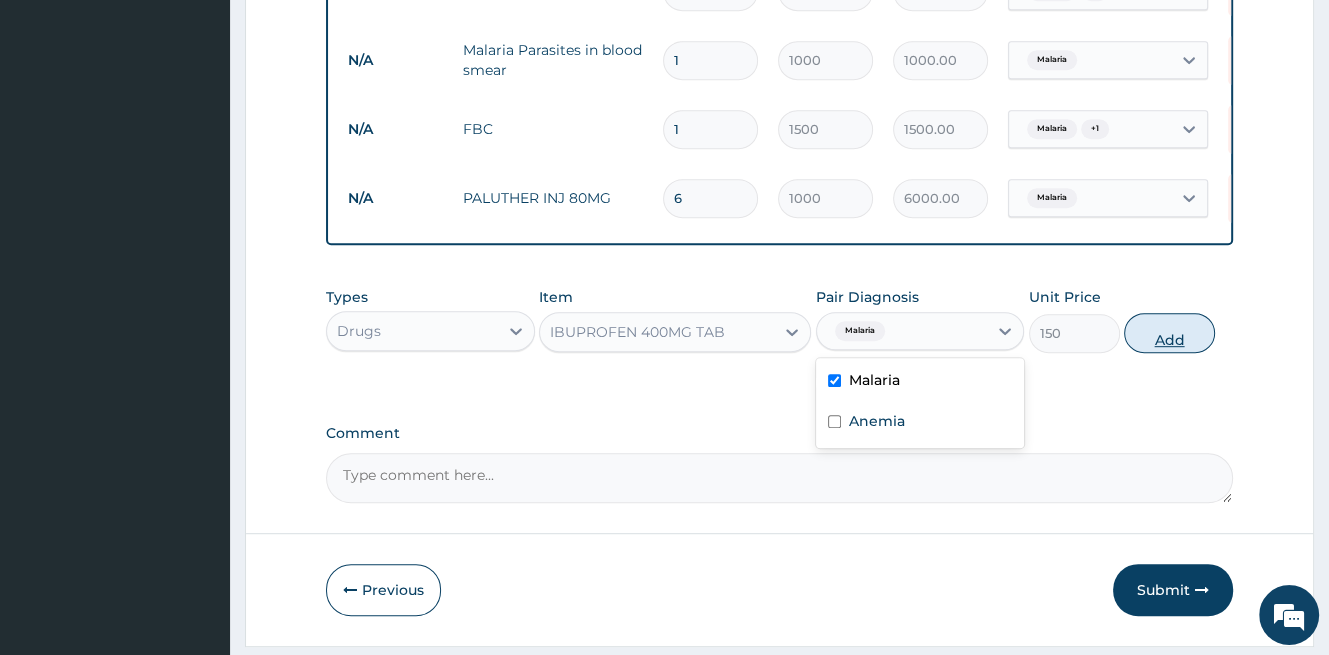 click on "Add" at bounding box center [1169, 333] 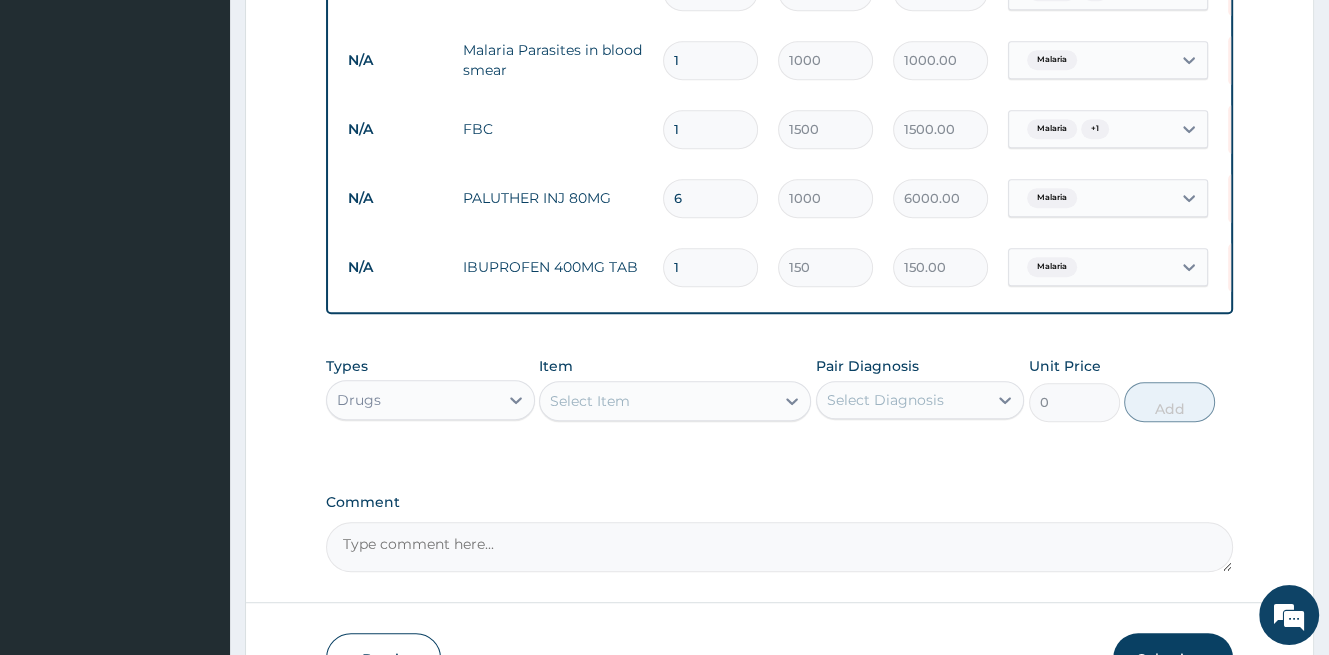 type 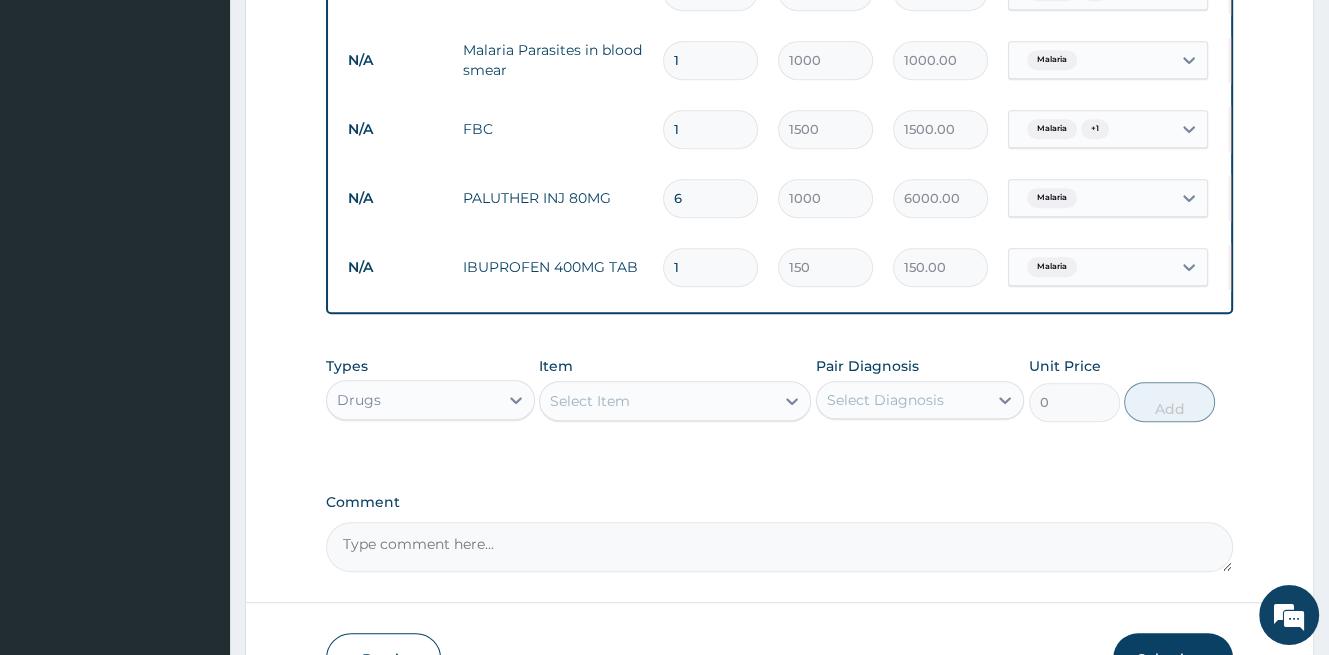 type on "0.00" 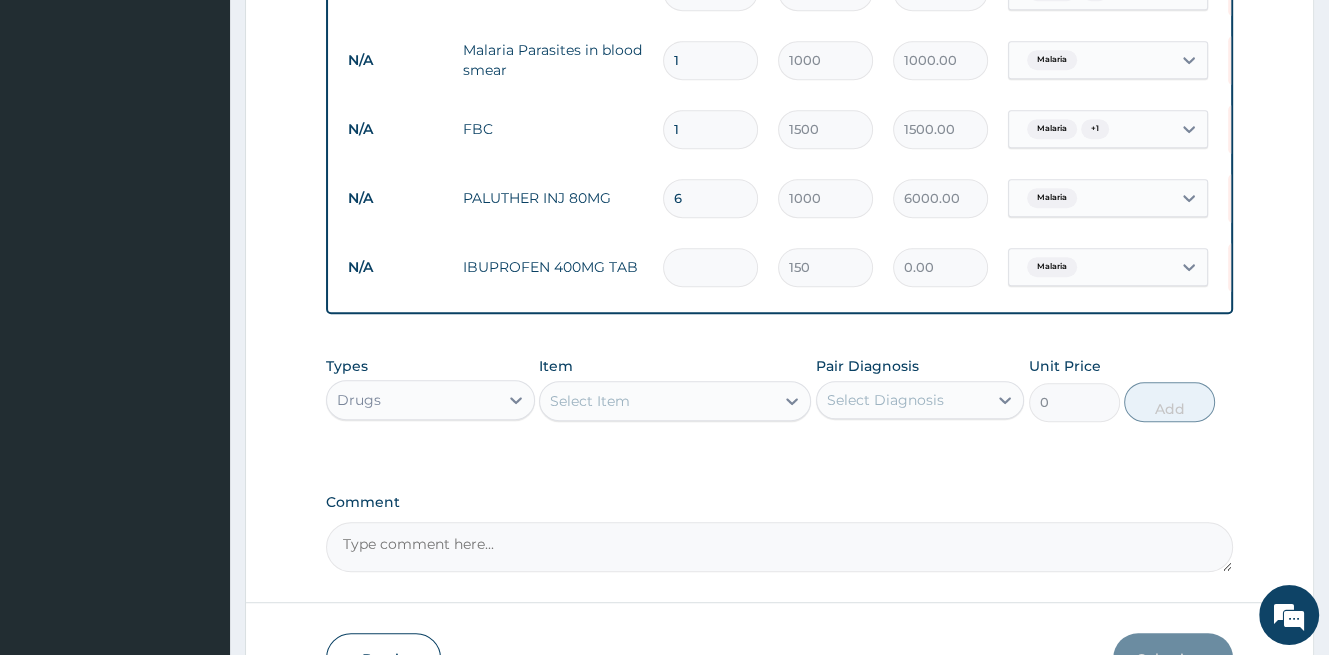type on "9" 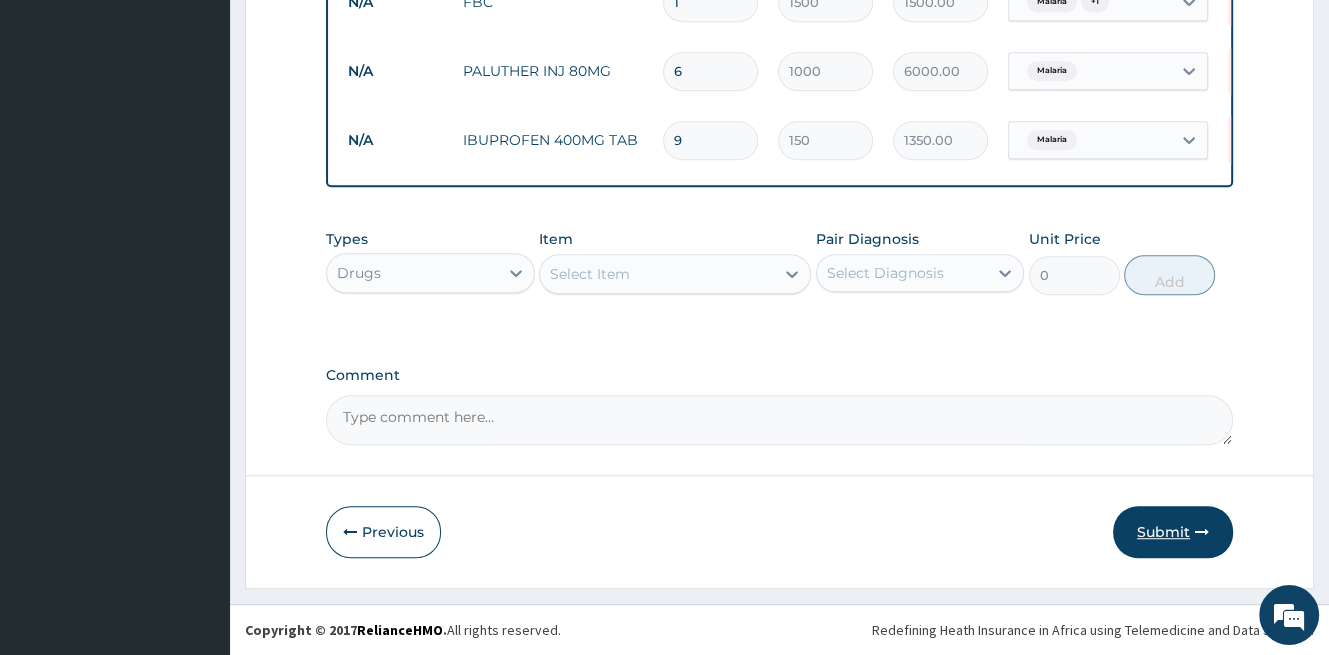 click on "Submit" at bounding box center (1173, 532) 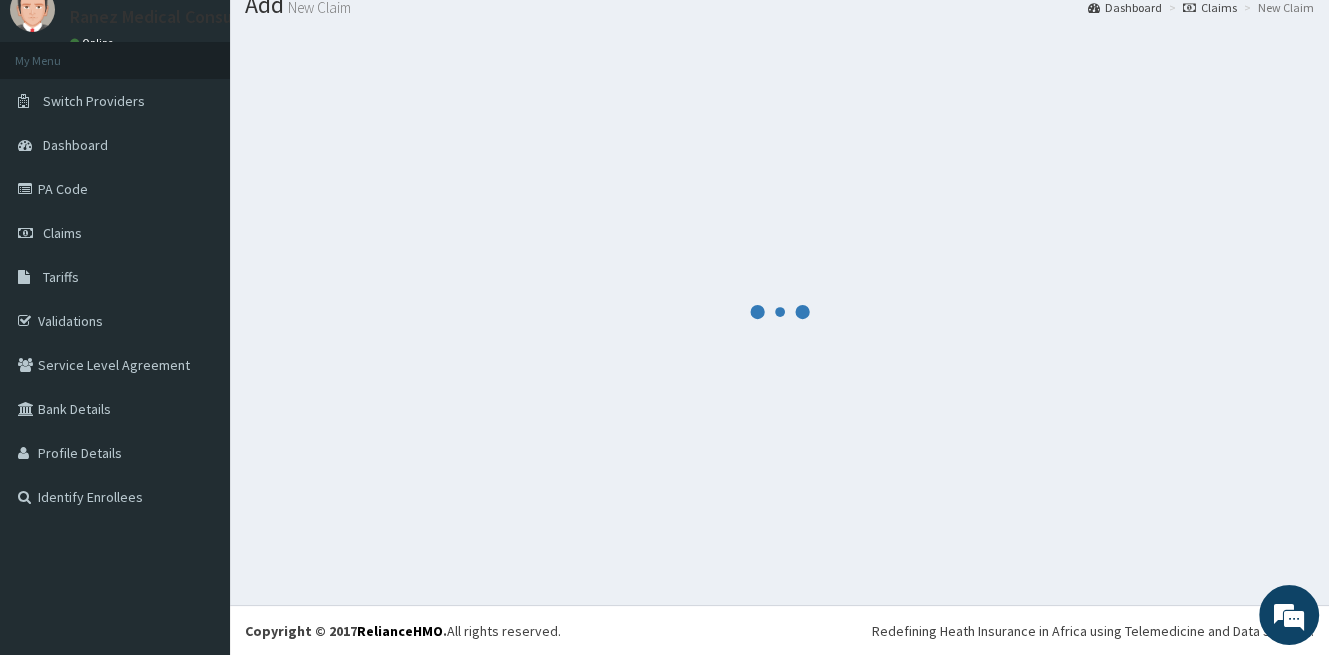 scroll, scrollTop: 979, scrollLeft: 0, axis: vertical 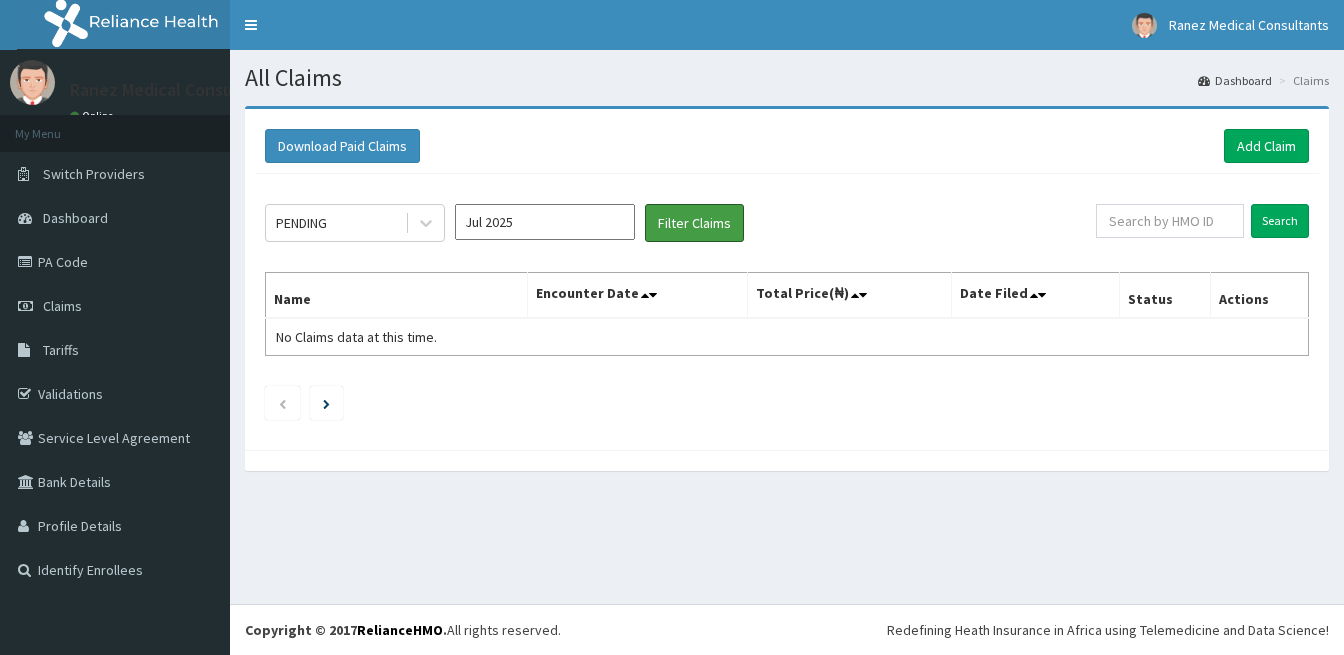 click on "Filter Claims" at bounding box center [694, 223] 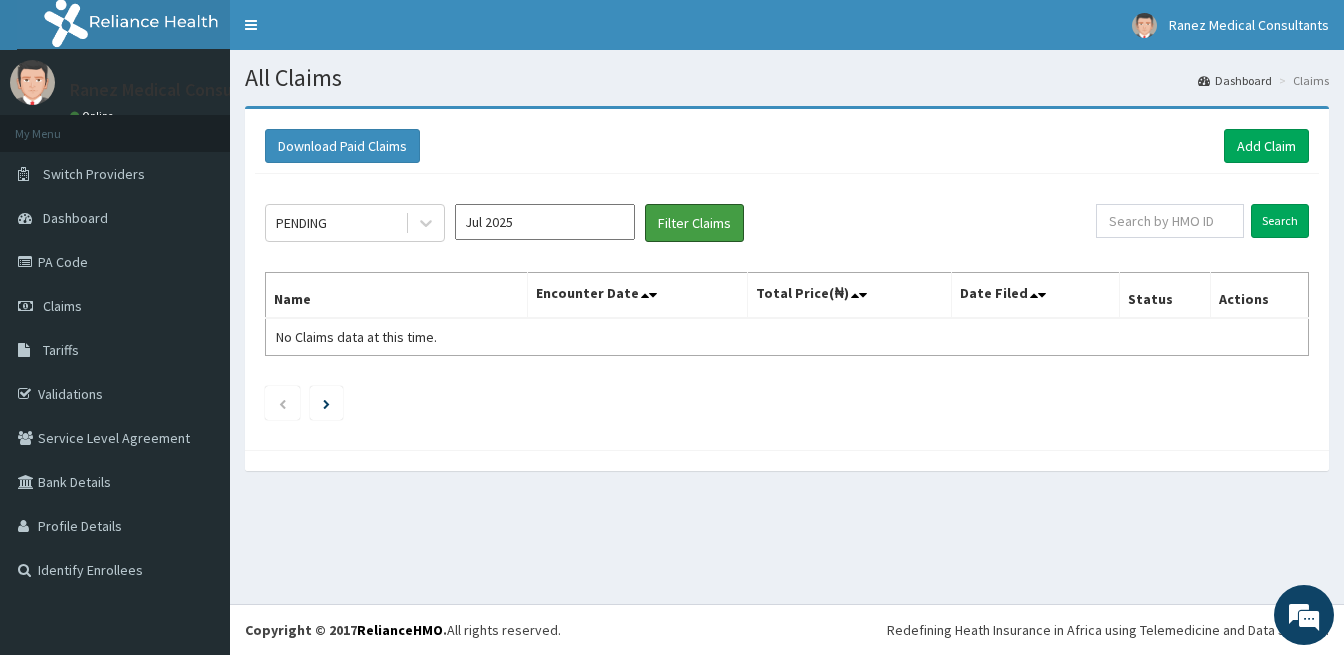 scroll, scrollTop: 0, scrollLeft: 0, axis: both 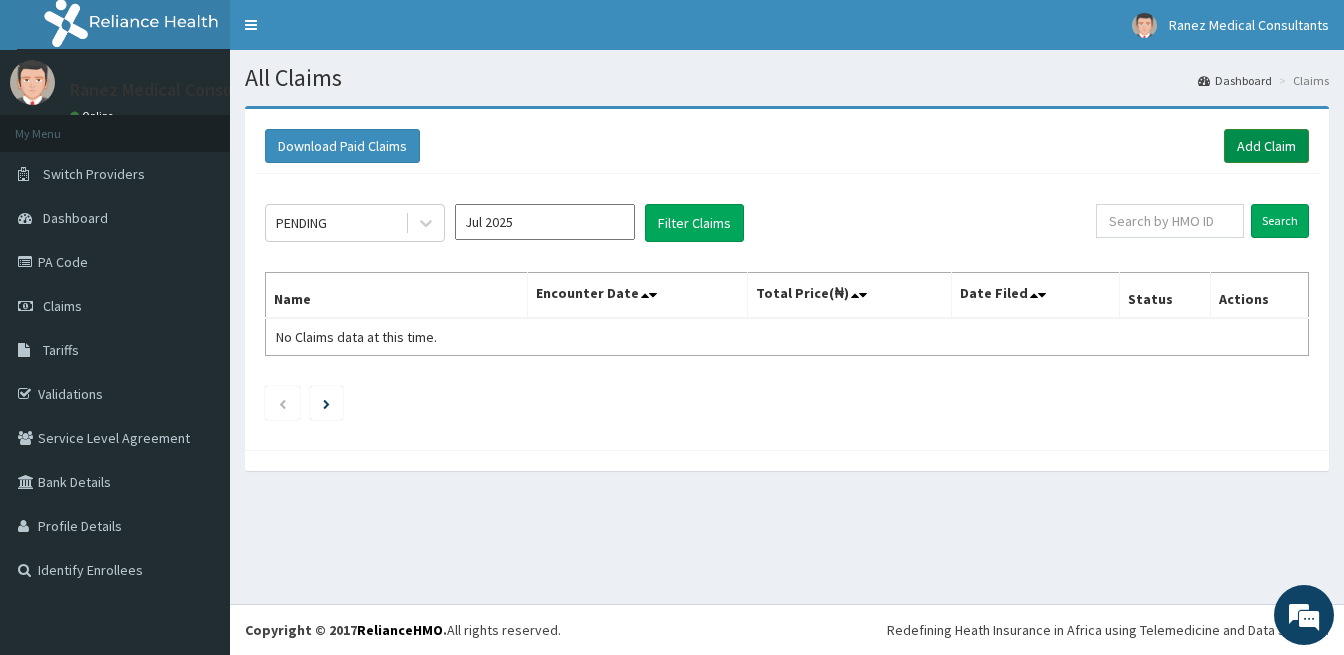 click on "Add Claim" at bounding box center [1266, 146] 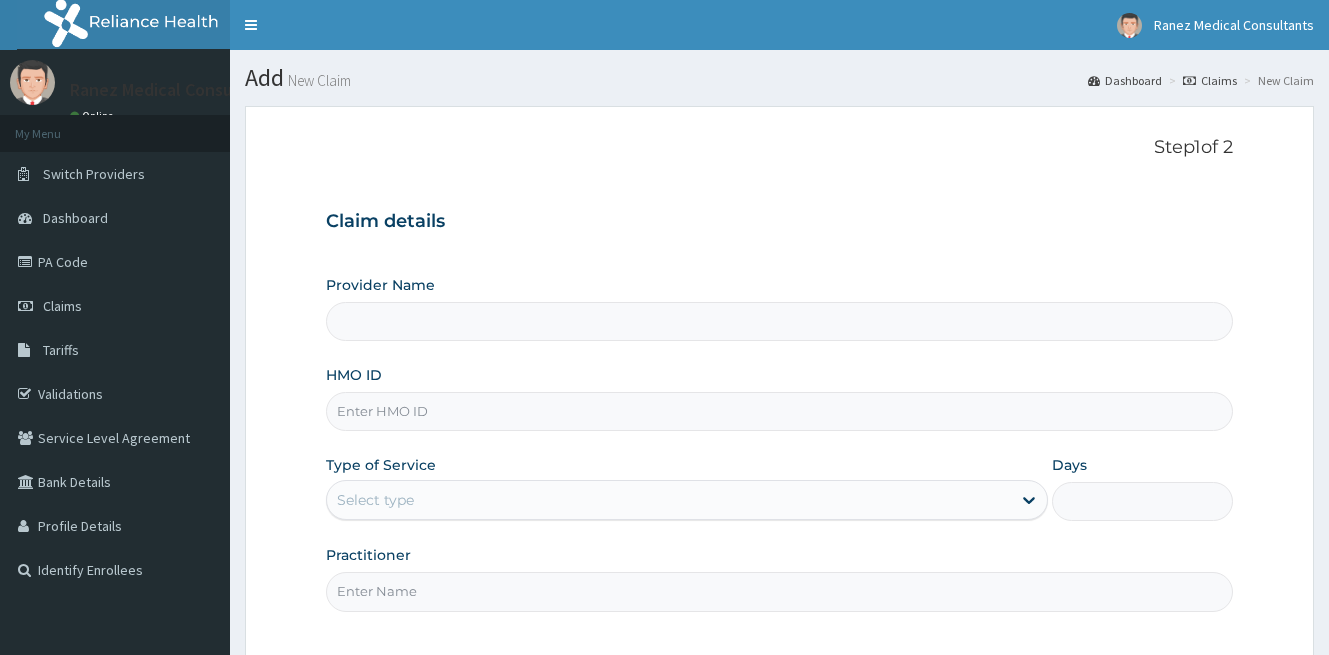 scroll, scrollTop: 0, scrollLeft: 0, axis: both 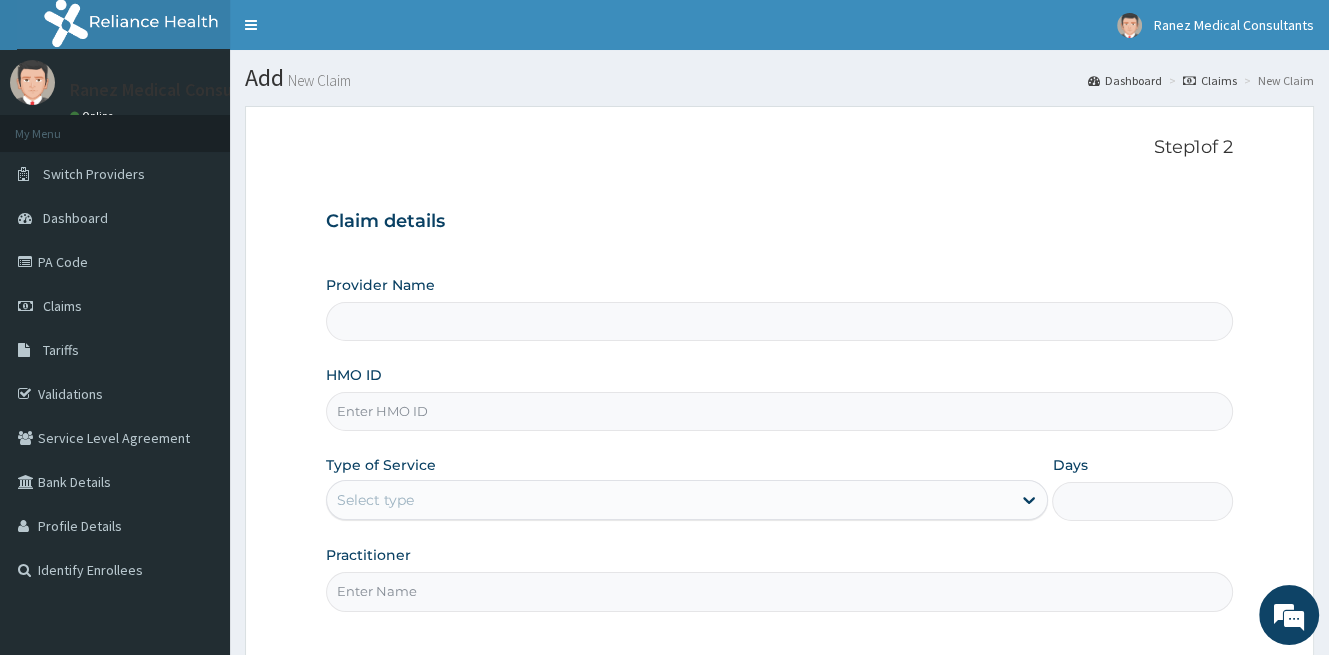type on "Ranez Medical Consultants" 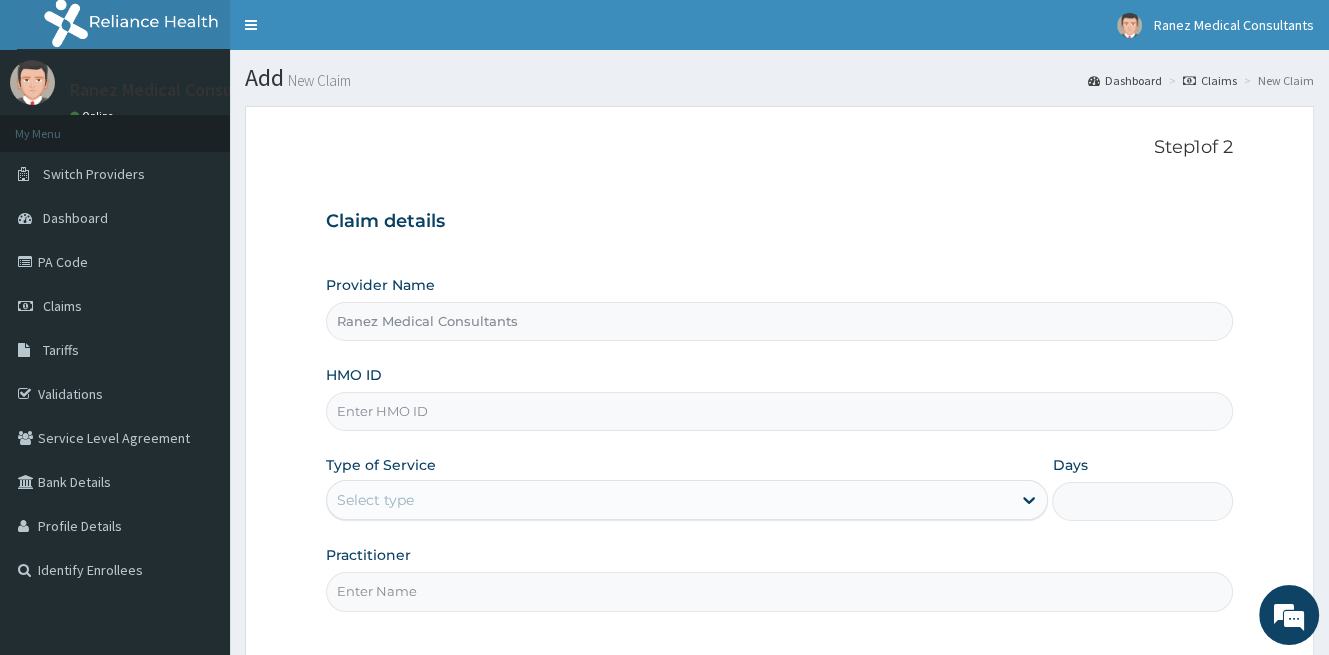 scroll, scrollTop: 0, scrollLeft: 0, axis: both 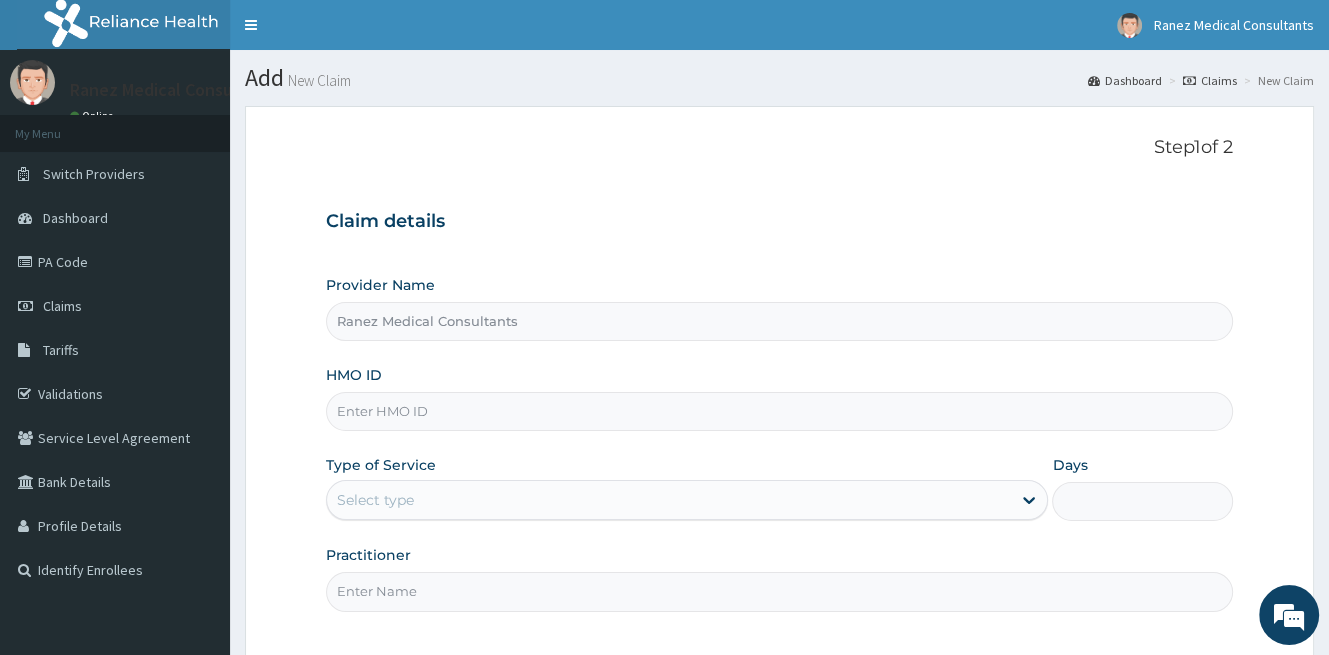 click on "HMO ID" at bounding box center [779, 411] 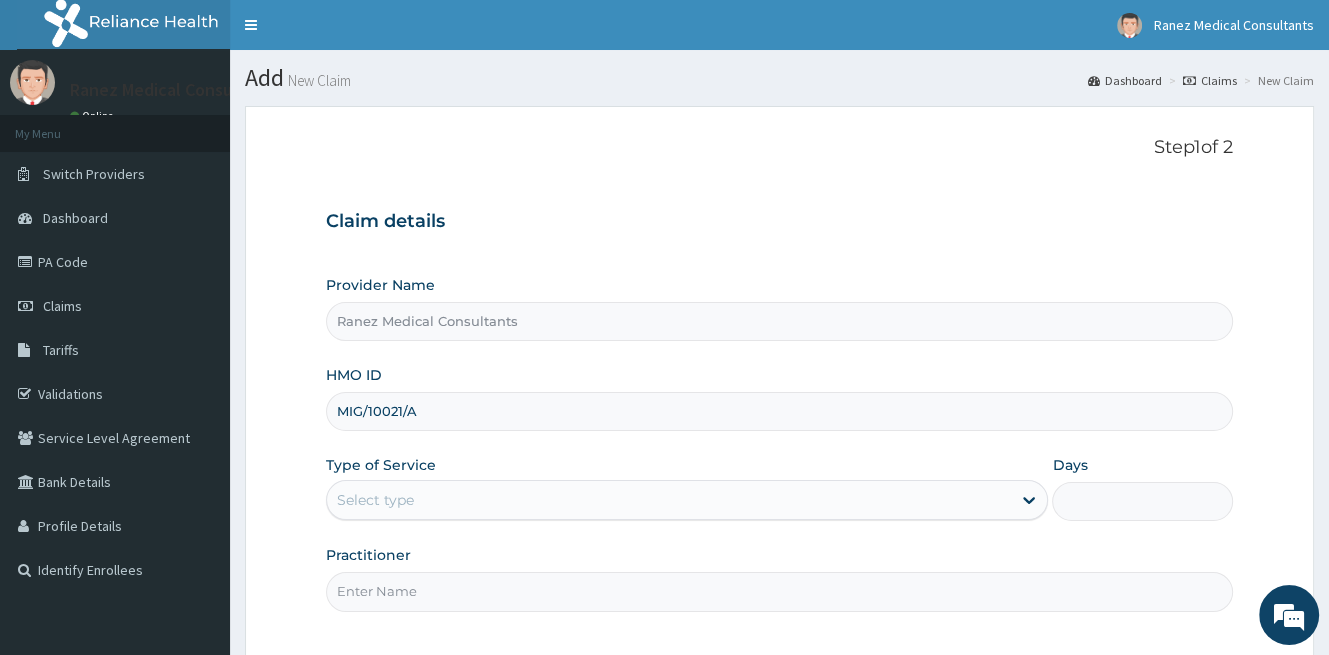 type on "MIG/10021/A" 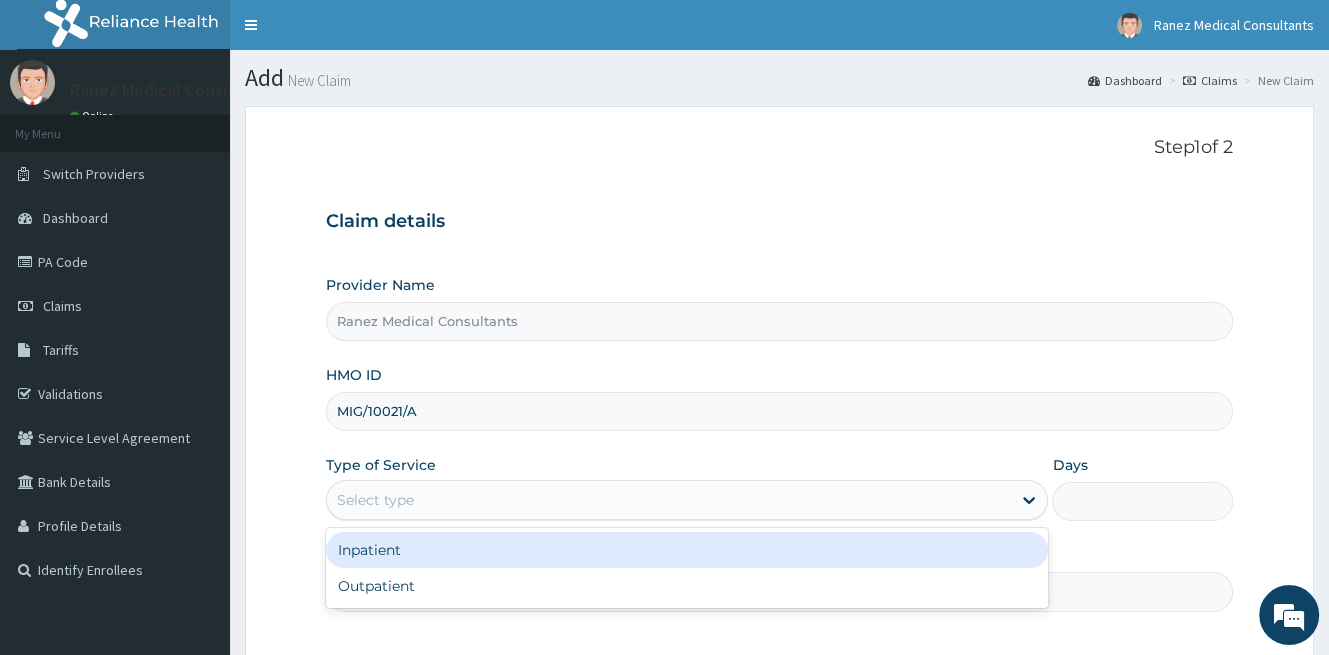click on "Select type" at bounding box center [375, 500] 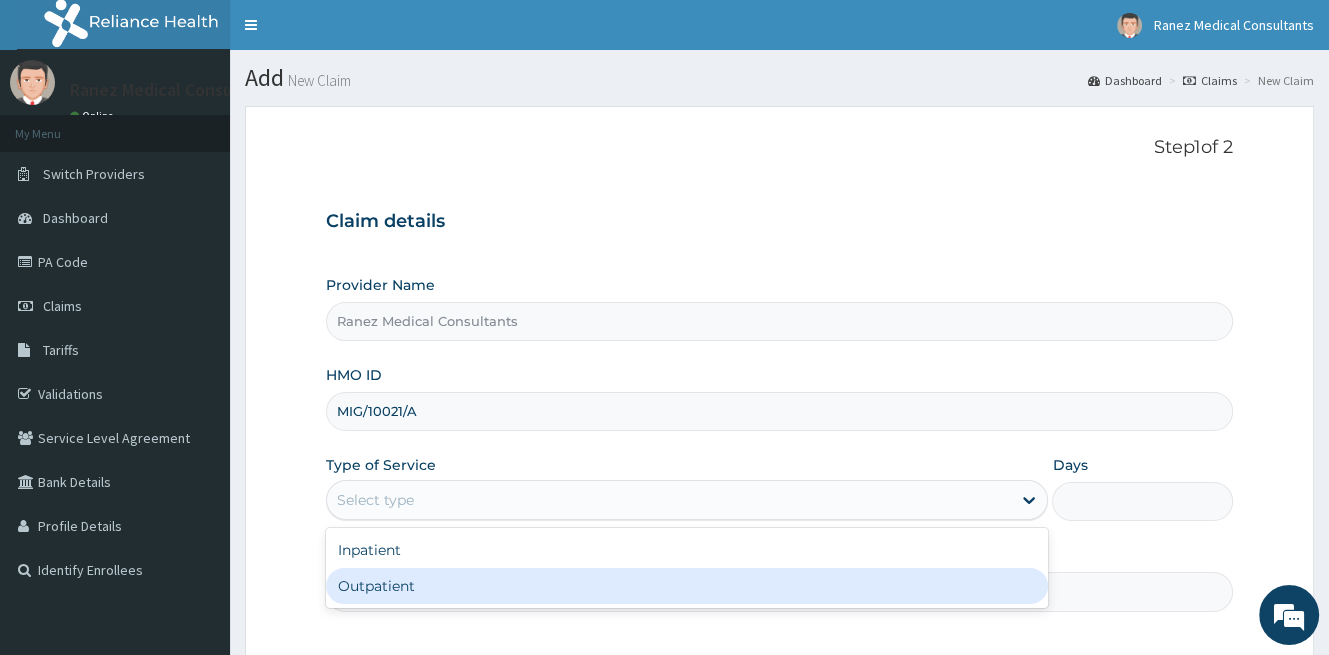 drag, startPoint x: 399, startPoint y: 585, endPoint x: 458, endPoint y: 471, distance: 128.36276 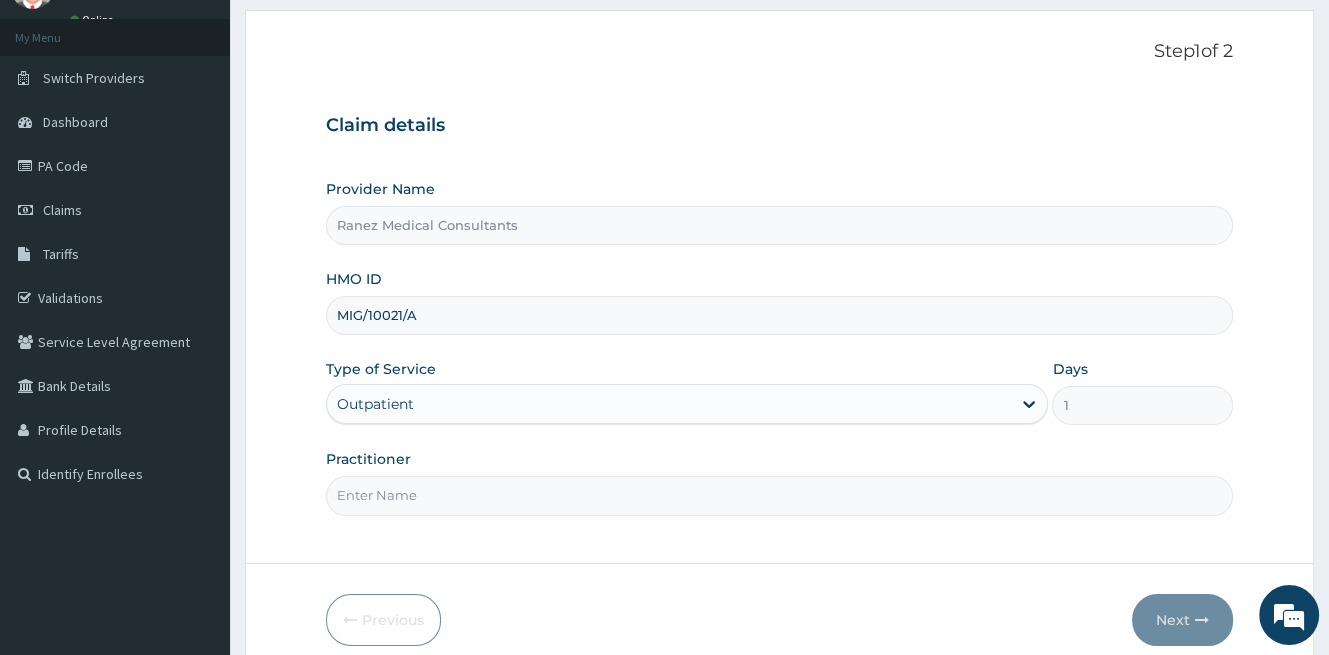 scroll, scrollTop: 183, scrollLeft: 0, axis: vertical 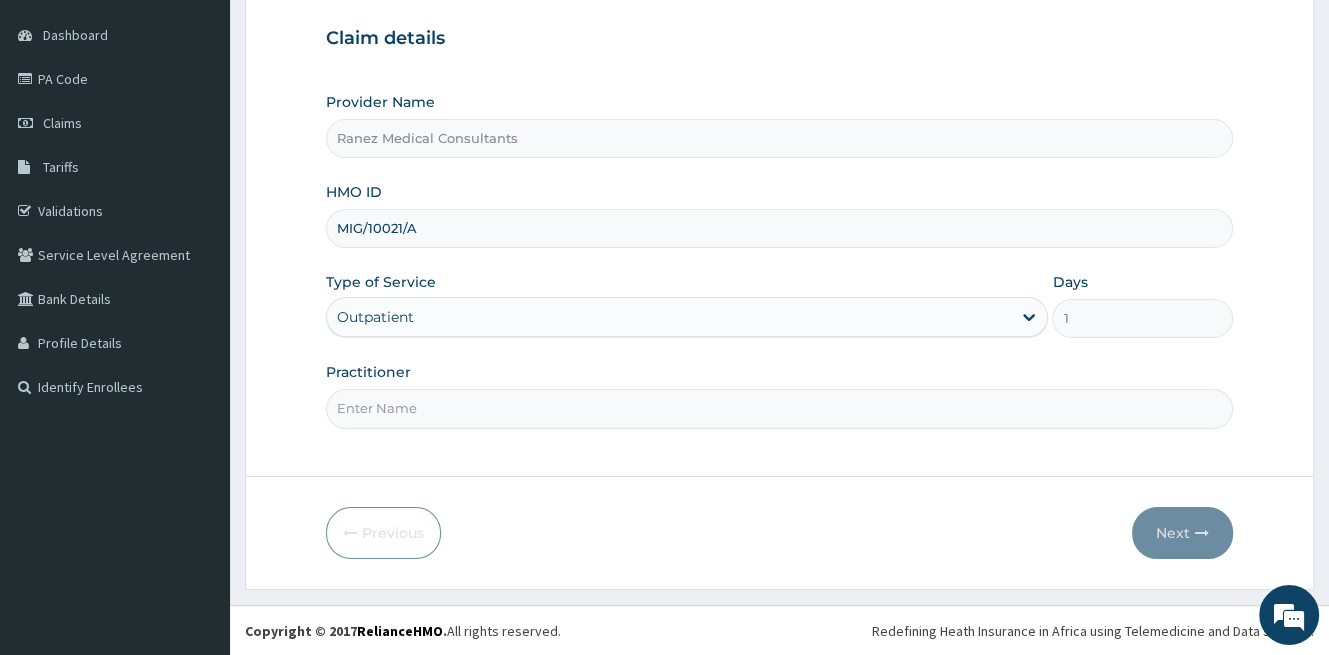 drag, startPoint x: 456, startPoint y: 389, endPoint x: 454, endPoint y: 401, distance: 12.165525 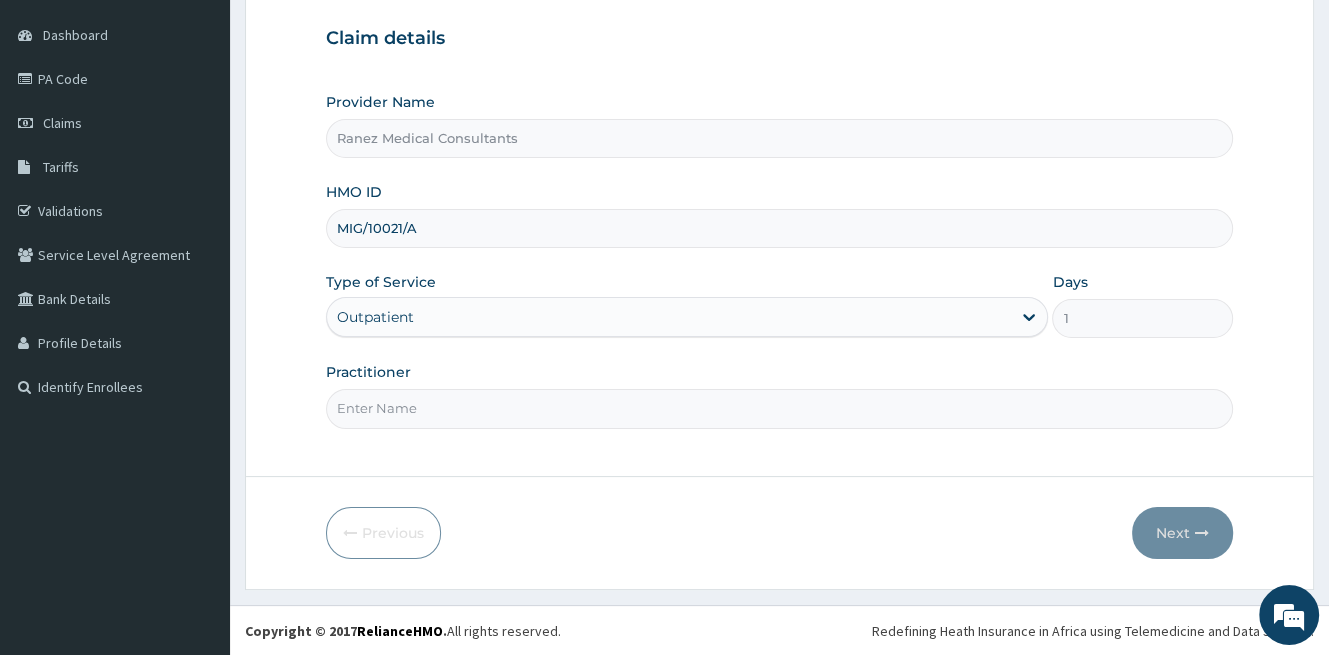 type on "DR [LAST]" 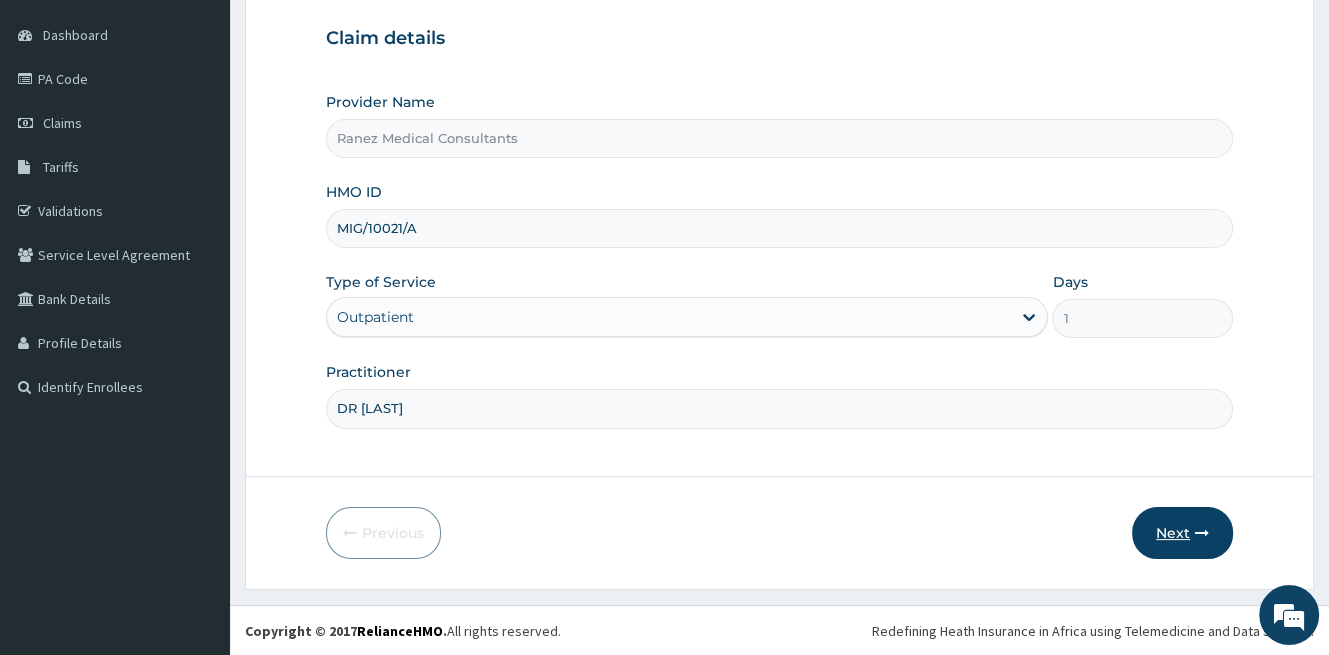 click on "Next" at bounding box center [1182, 533] 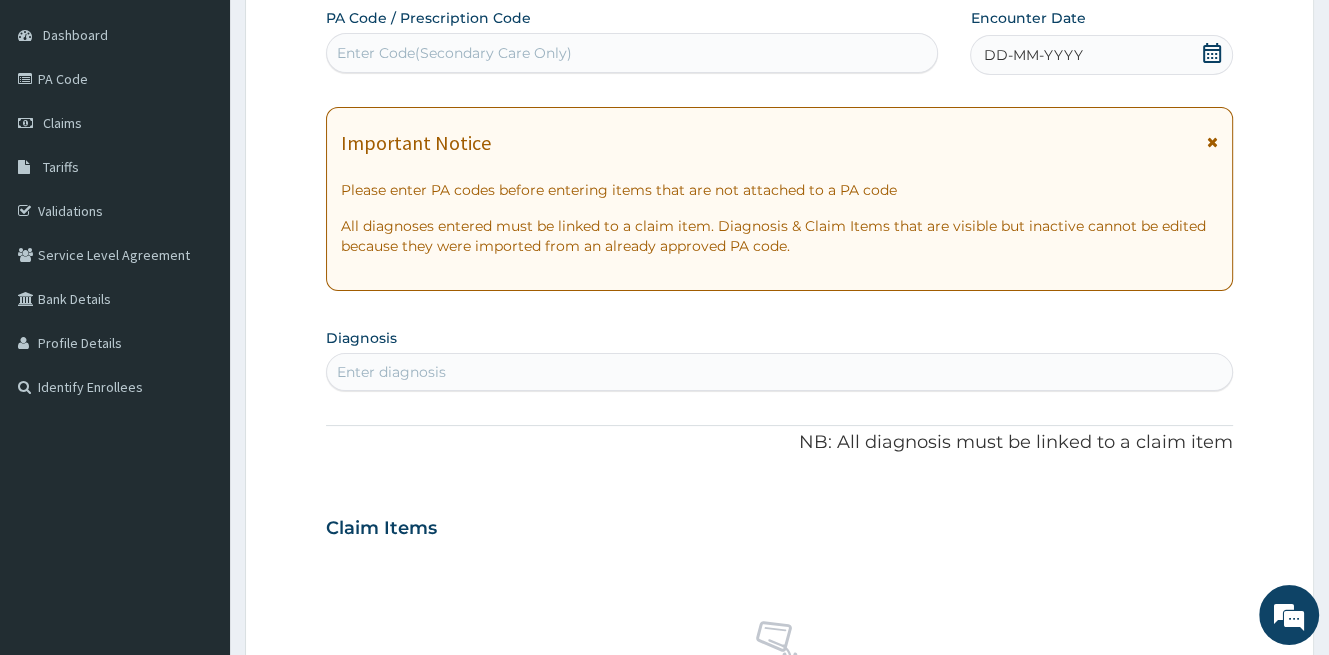 click on "DD-MM-YYYY" at bounding box center (1101, 55) 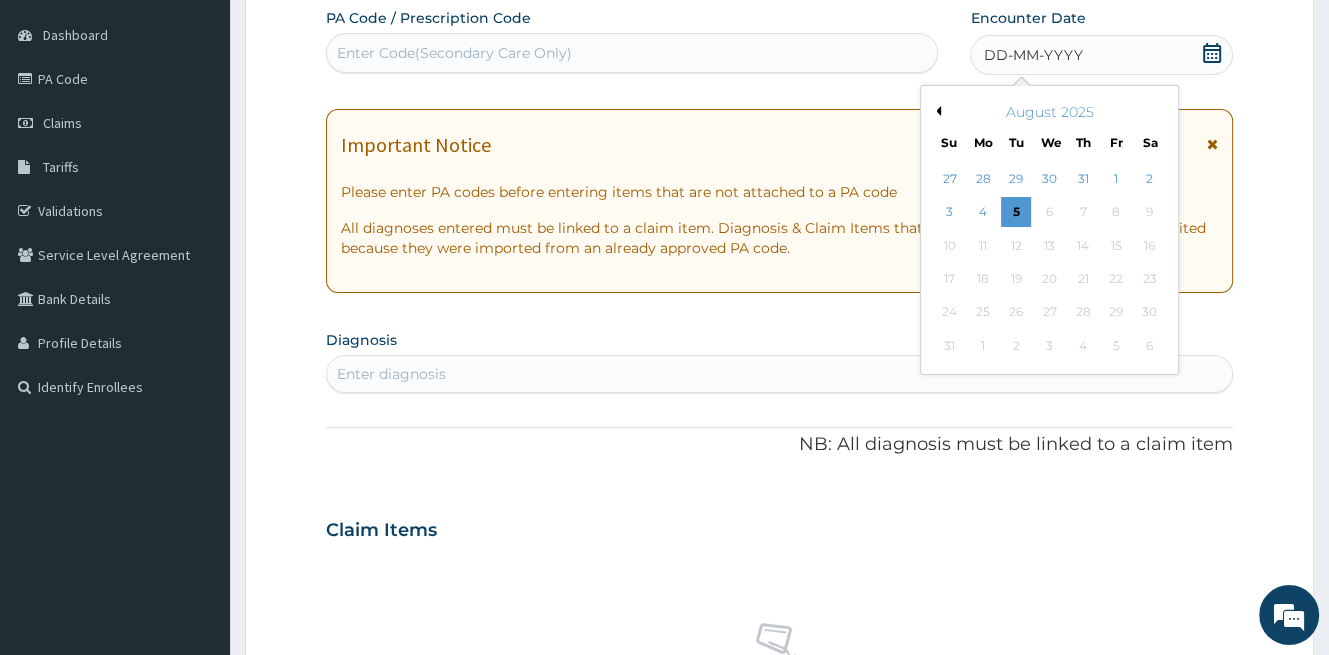 click on "August 2025" at bounding box center [1049, 112] 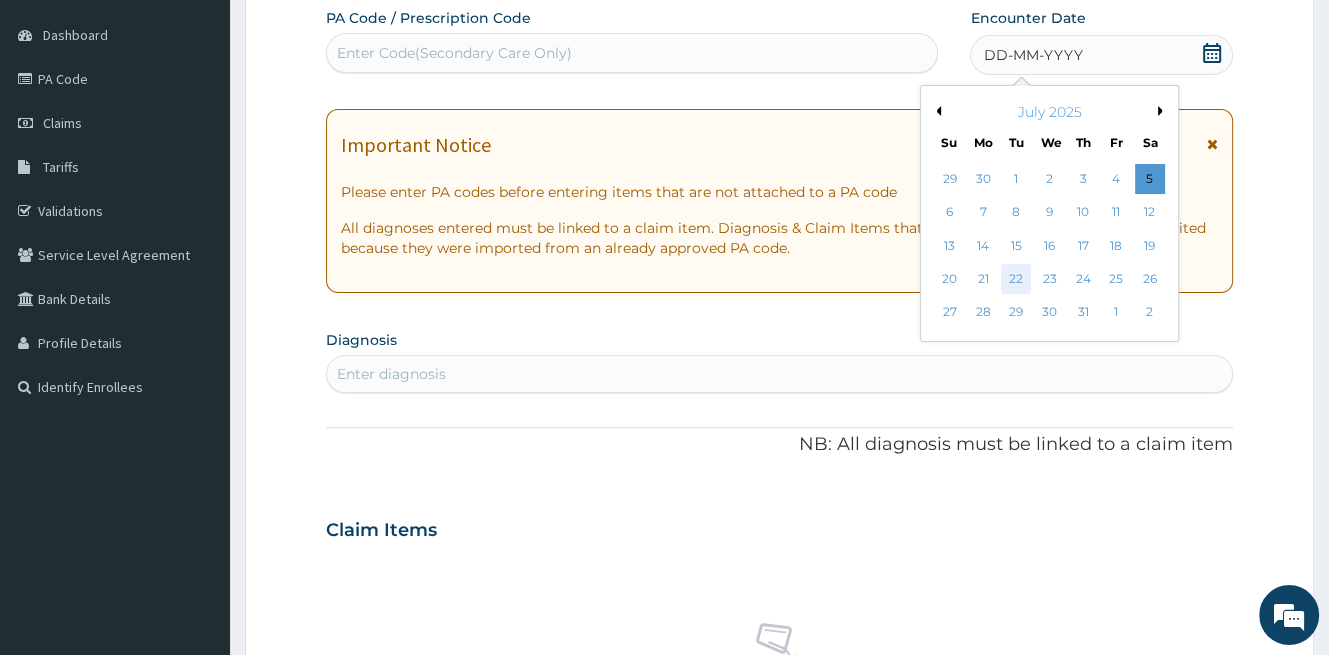click on "22" at bounding box center (1017, 279) 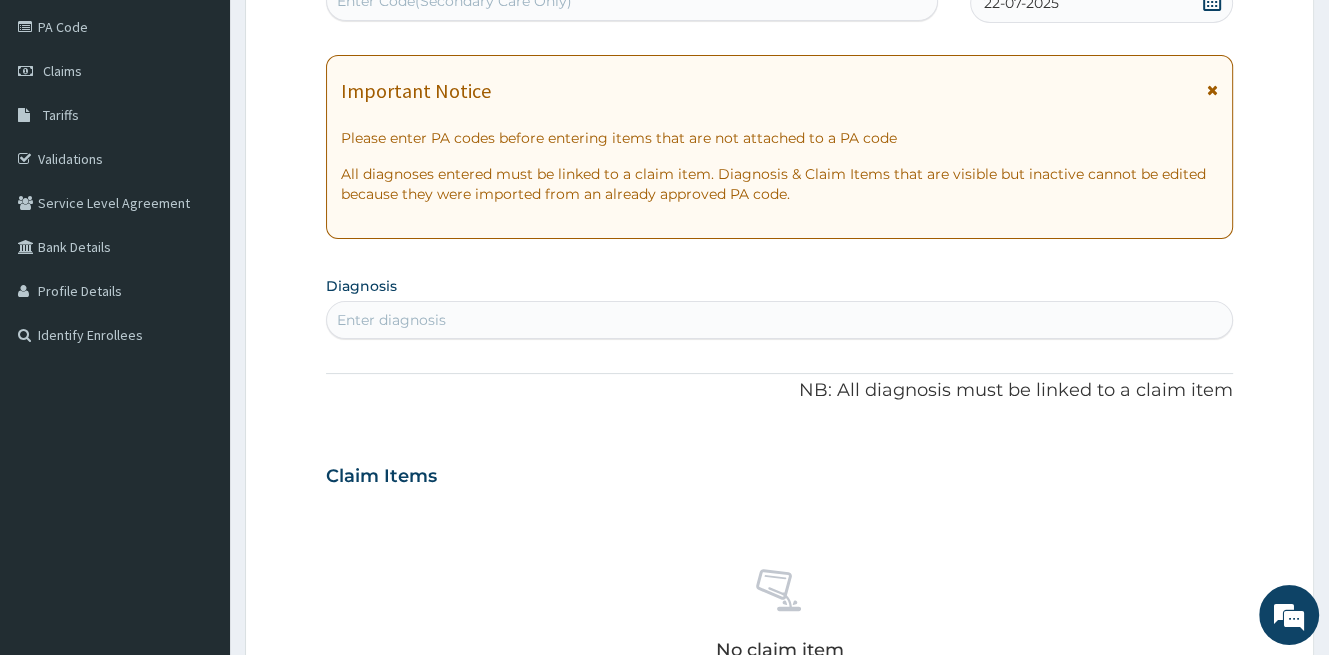 scroll, scrollTop: 283, scrollLeft: 0, axis: vertical 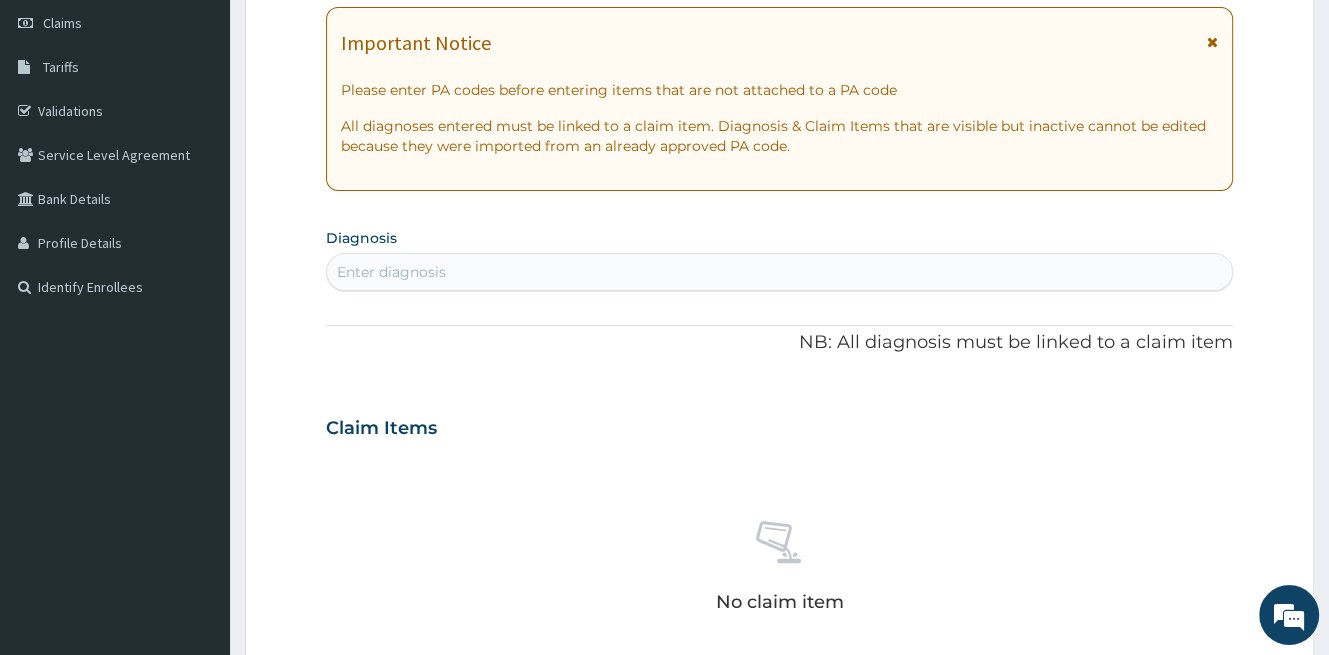 click on "Enter diagnosis" at bounding box center (391, 272) 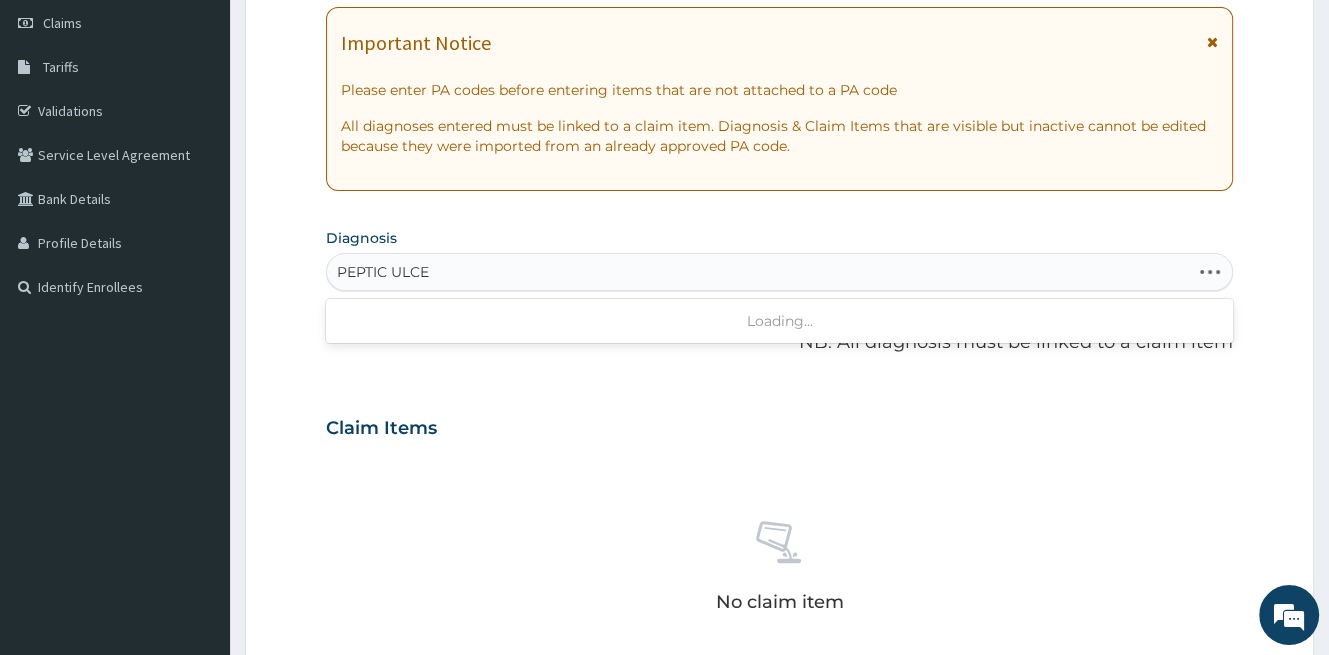 type on "PEPTIC ULCER" 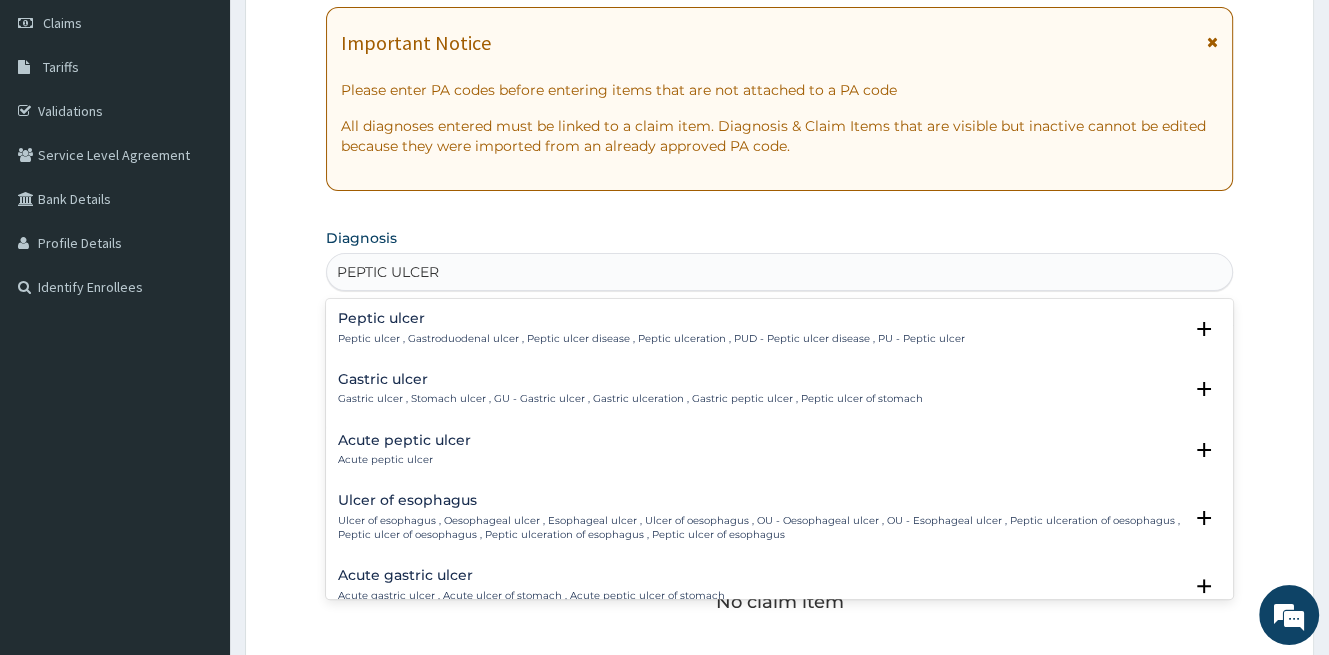 click on "Peptic ulcer" at bounding box center (651, 318) 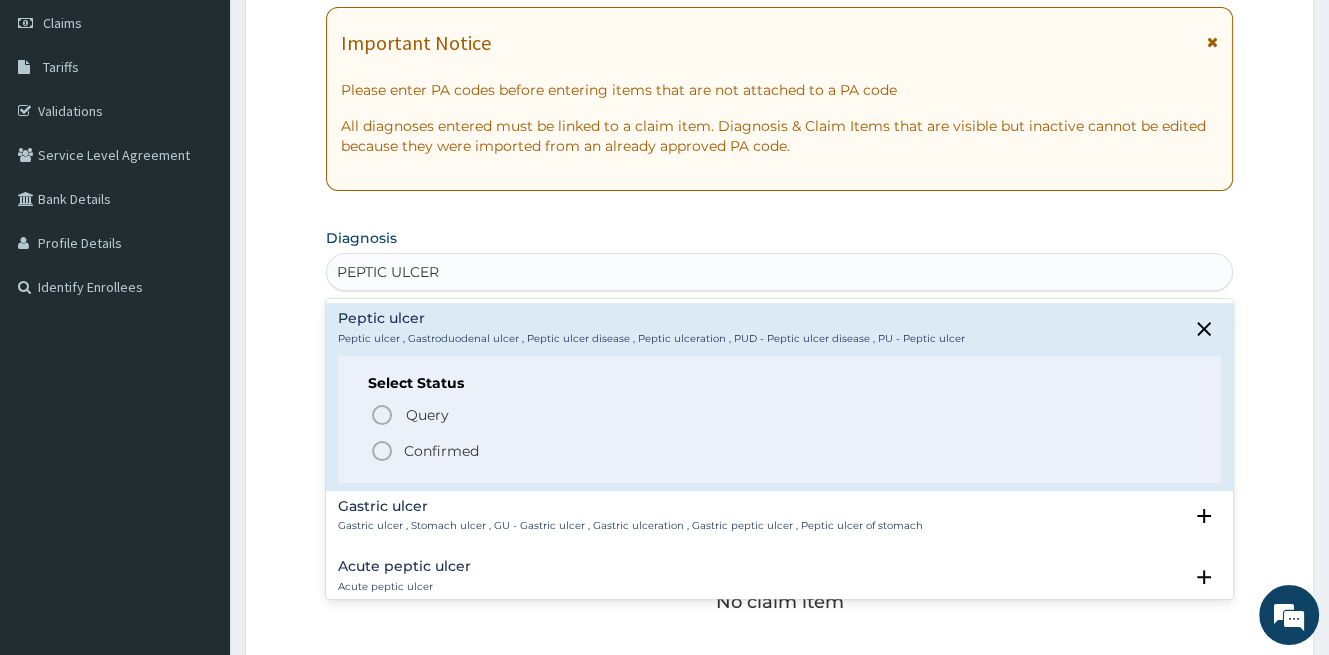 drag, startPoint x: 437, startPoint y: 453, endPoint x: 445, endPoint y: 437, distance: 17.888544 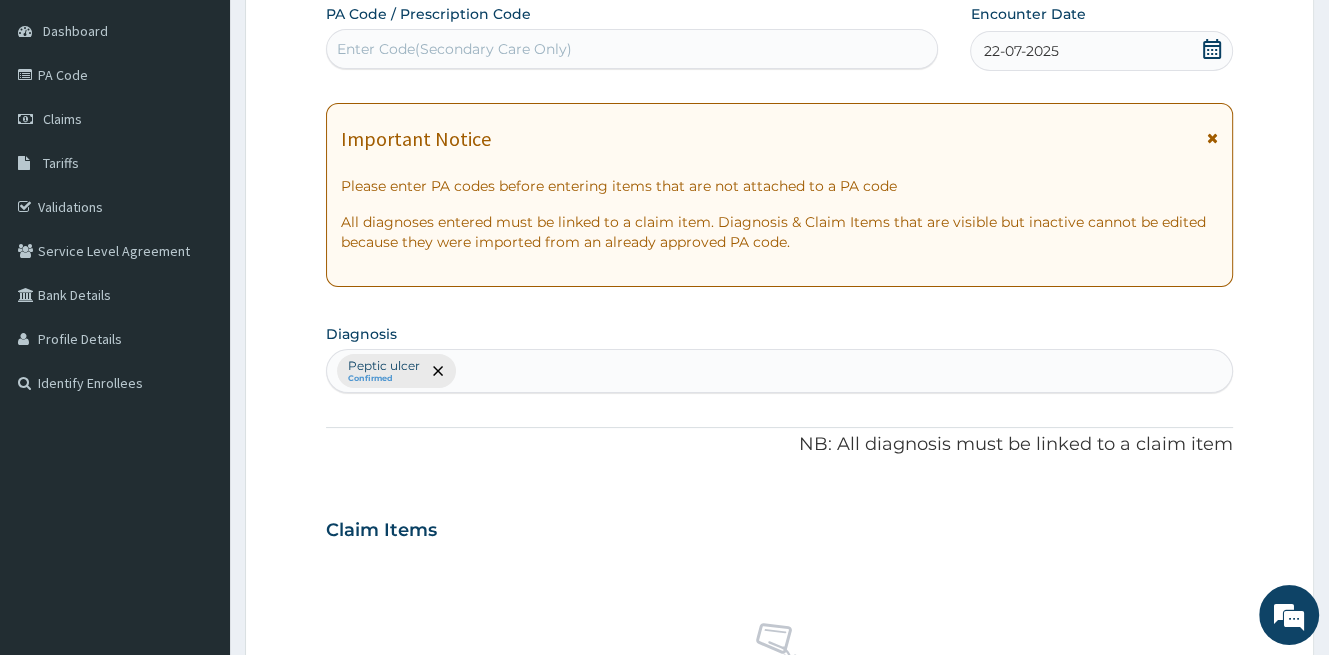 scroll, scrollTop: 183, scrollLeft: 0, axis: vertical 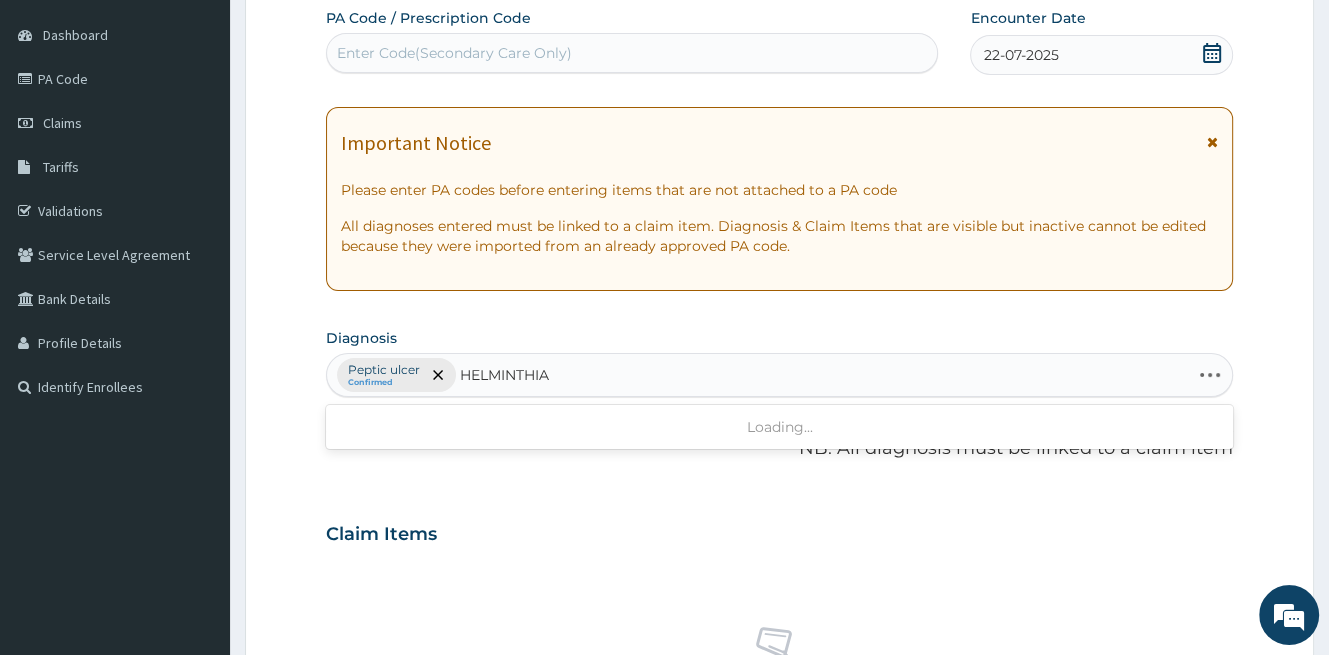 type on "HELMINTHIAS" 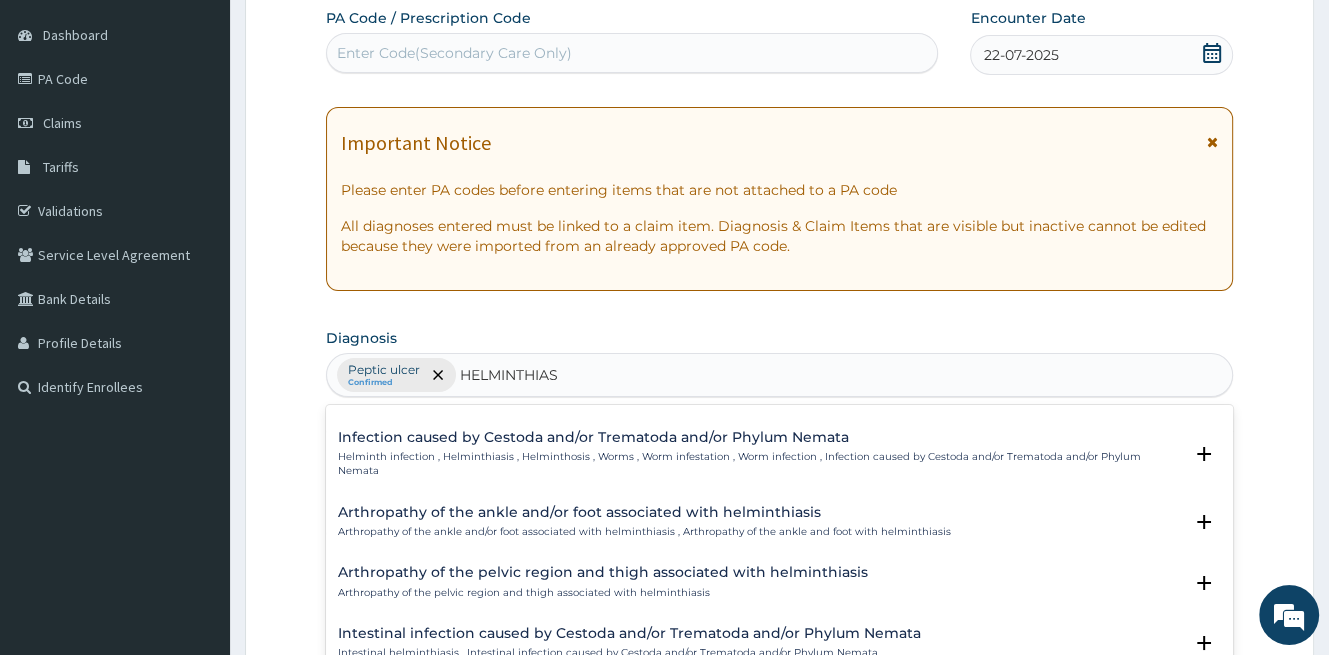 scroll, scrollTop: 168, scrollLeft: 0, axis: vertical 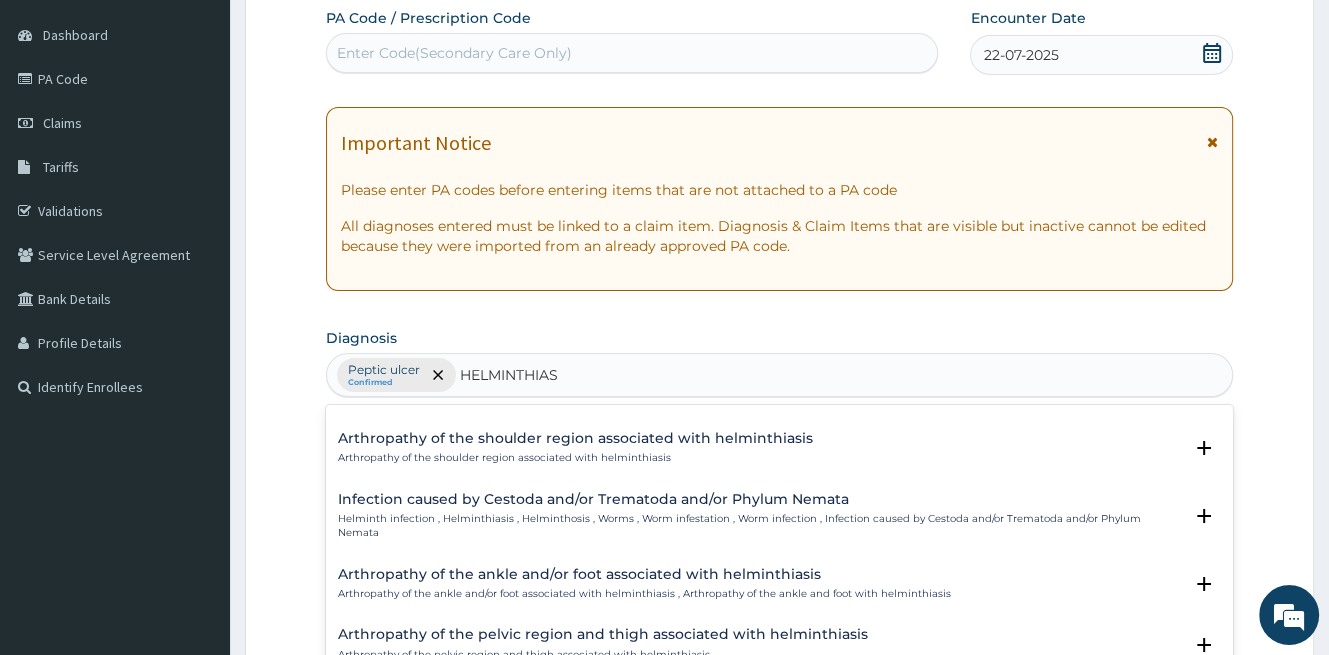 click on "Infection caused by Cestoda and/or Trematoda and/or Phylum Nemata Helminth infection , Helminthiasis , Helminthosis , Worms , Worm infestation , Worm infection , Infection caused by Cestoda and/or Trematoda and/or Phylum Nemata" at bounding box center (760, 516) 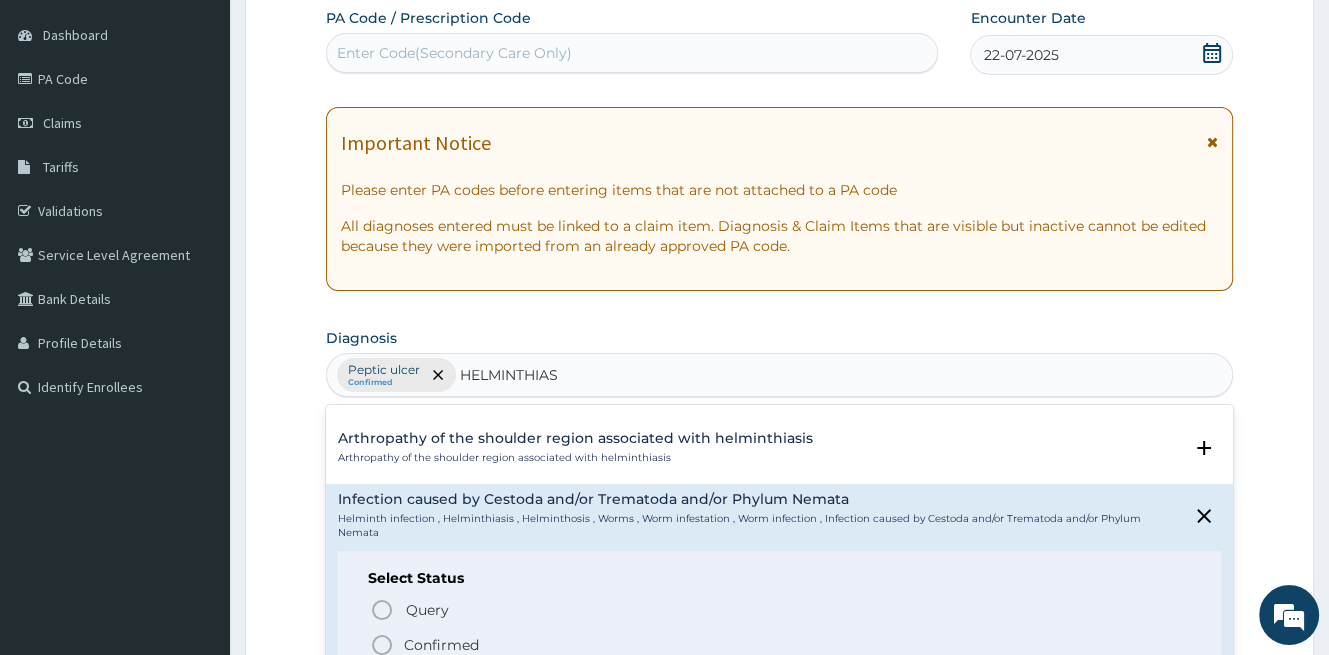 click on "Confirmed" at bounding box center [441, 645] 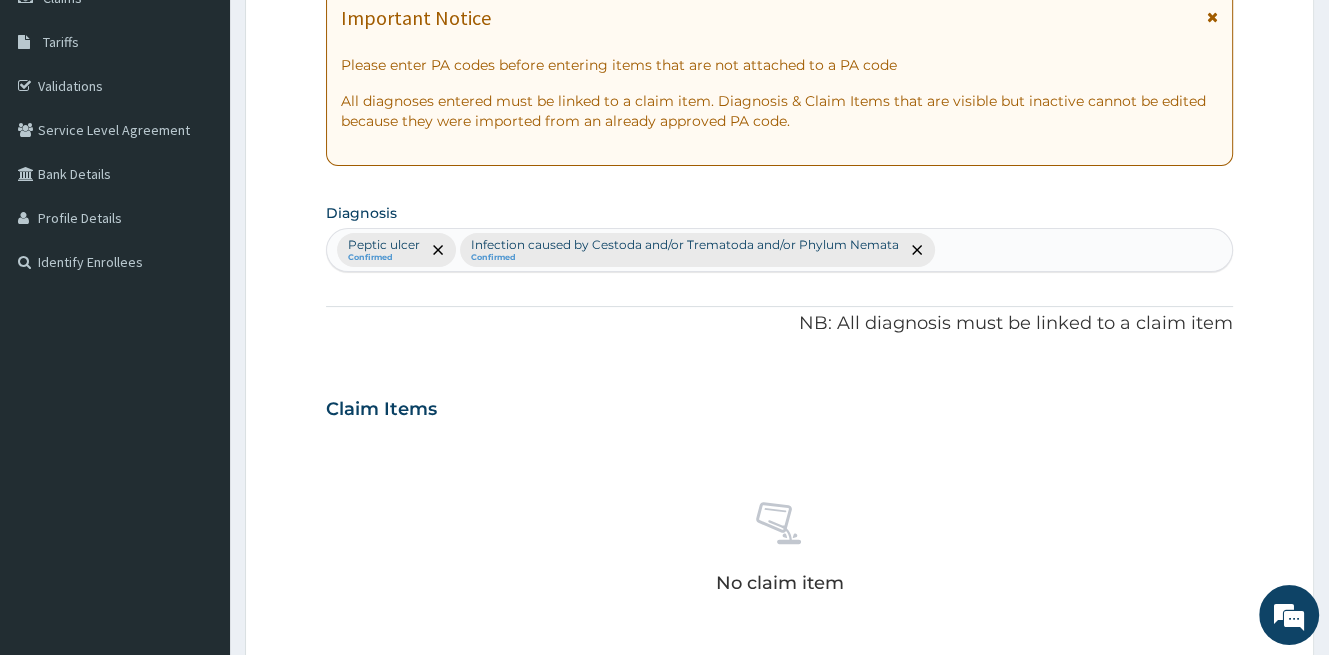 scroll, scrollTop: 583, scrollLeft: 0, axis: vertical 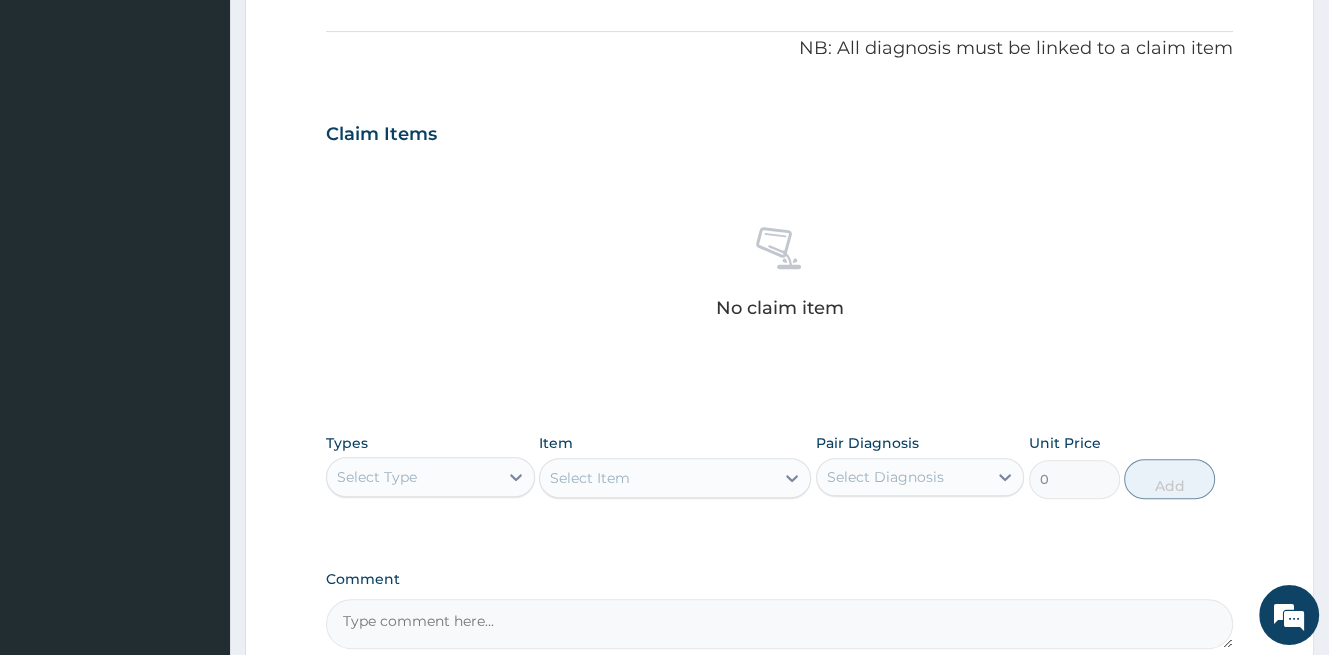 click on "Select Type" at bounding box center [412, 477] 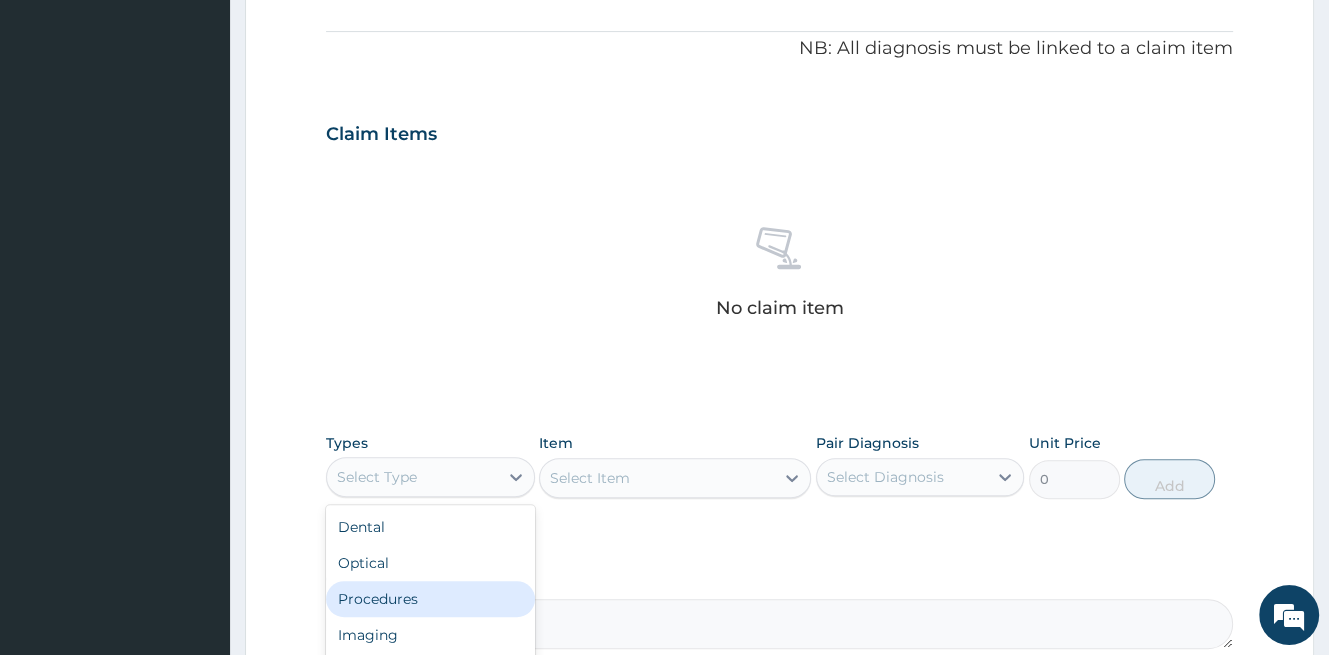 click on "Procedures" at bounding box center (430, 599) 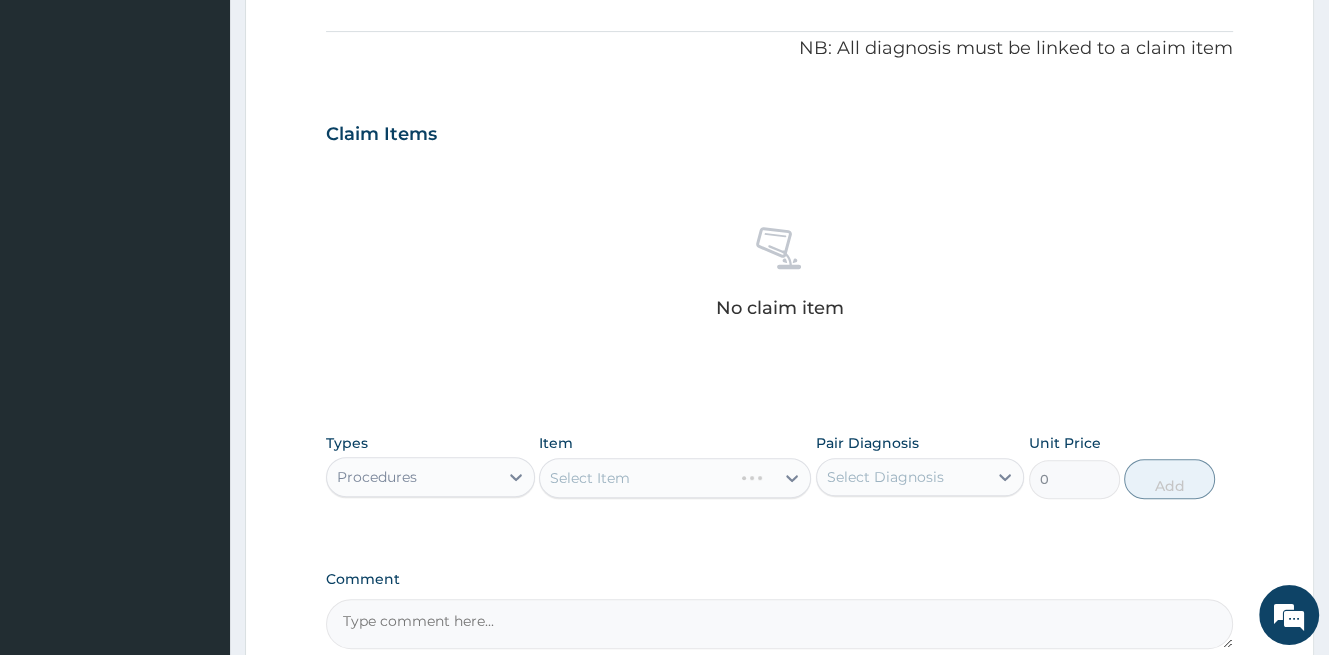 click on "Select Item" at bounding box center (675, 478) 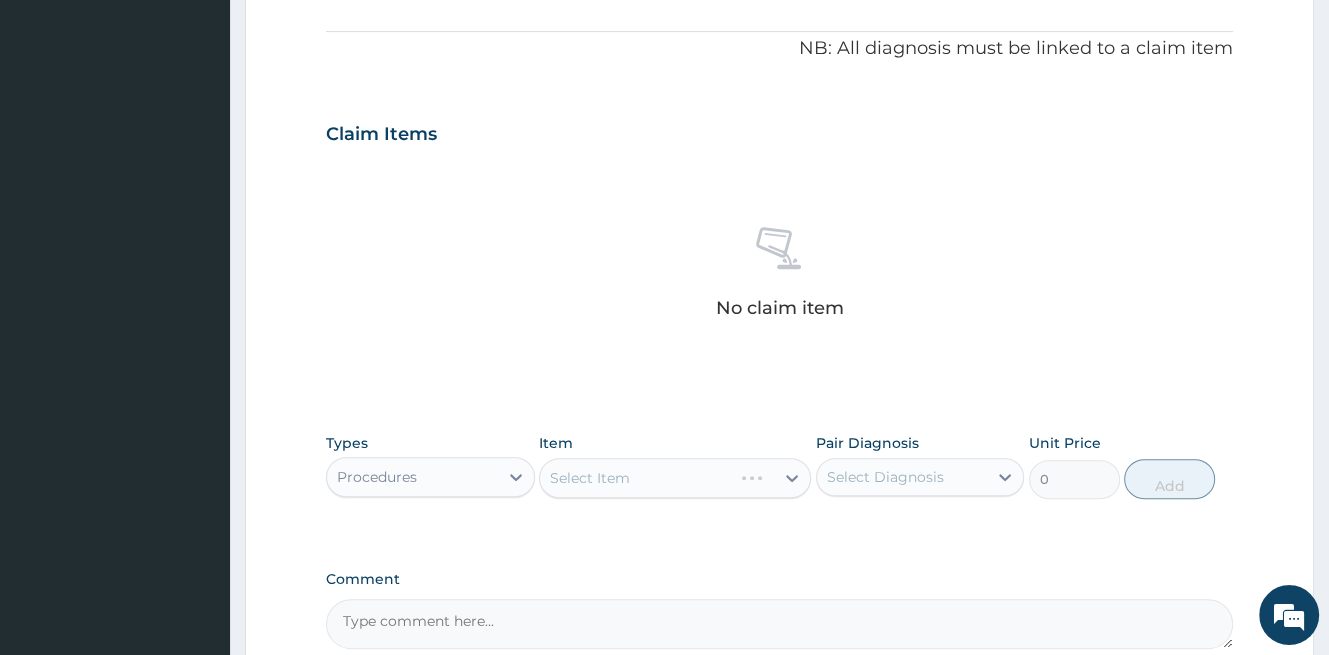 click on "Select Item" at bounding box center [675, 478] 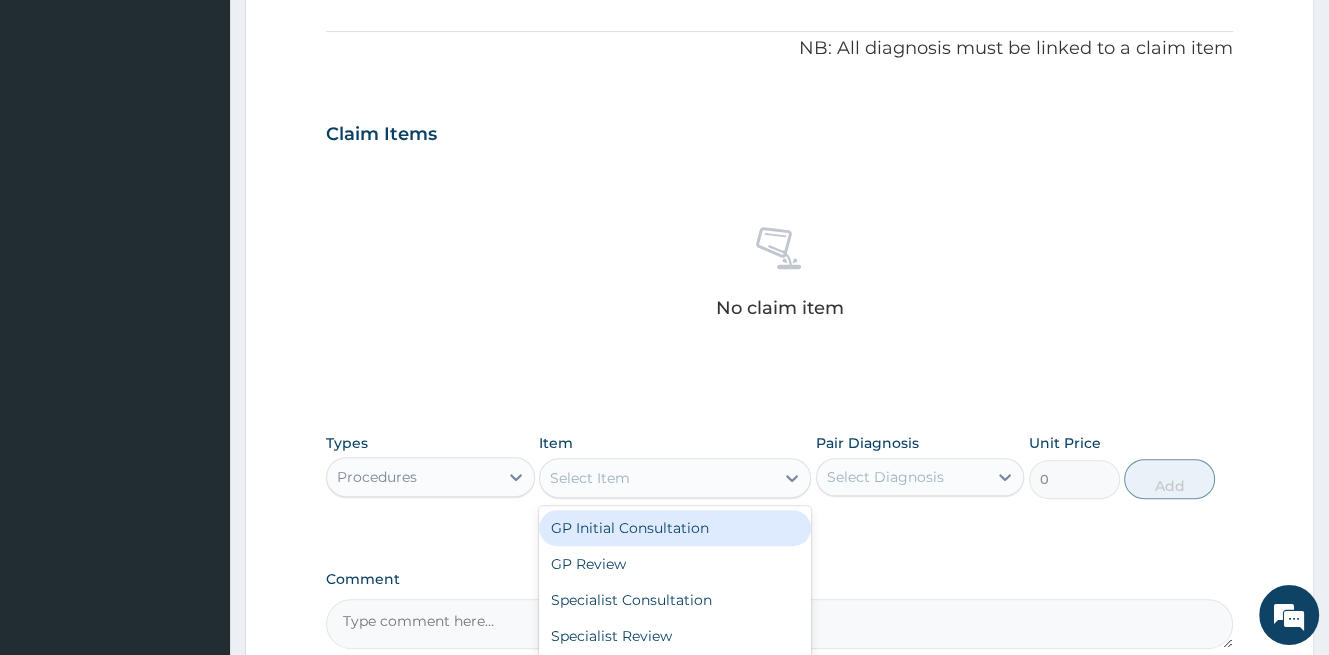 click on "Select Item" at bounding box center (657, 478) 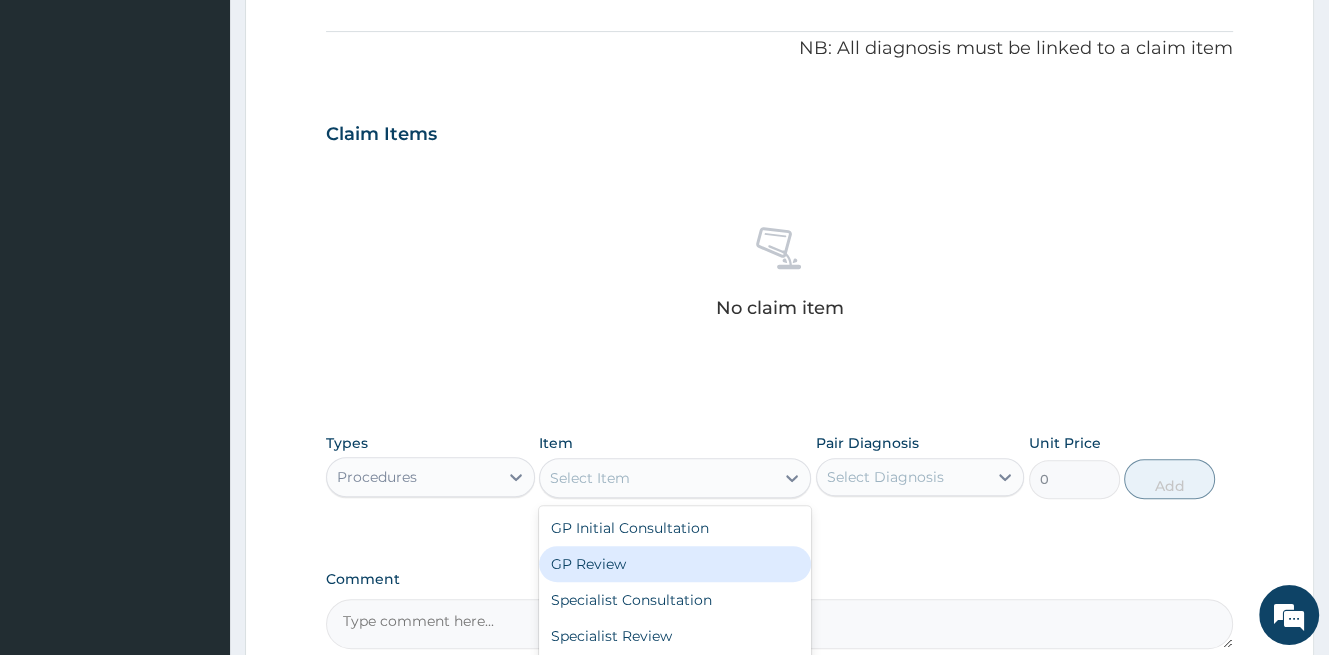 click on "GP Review" at bounding box center (675, 564) 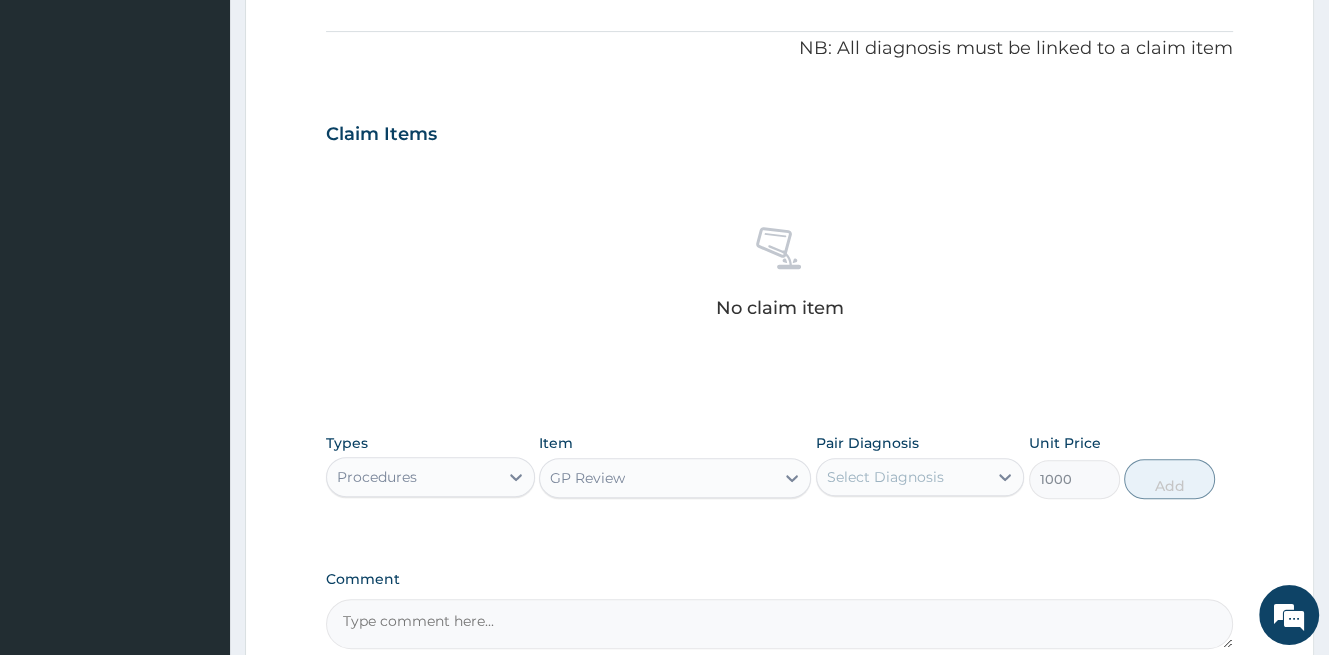 click on "Select Diagnosis" at bounding box center [920, 477] 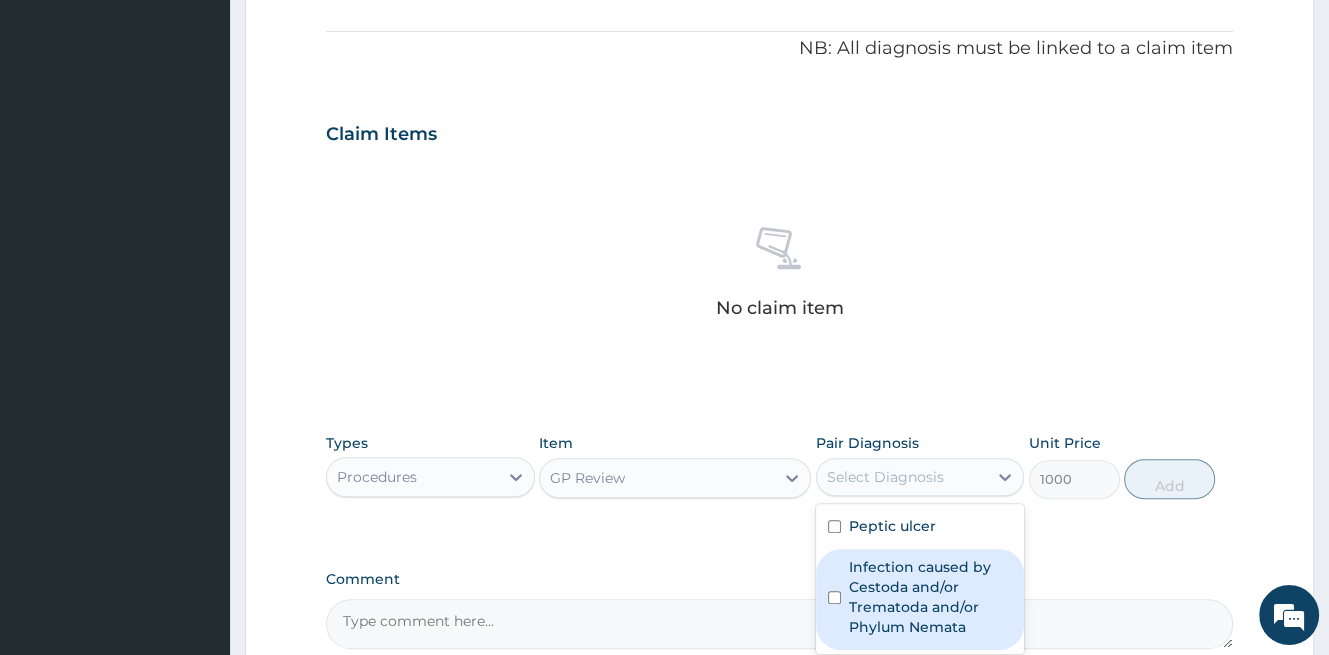 drag, startPoint x: 914, startPoint y: 597, endPoint x: 909, endPoint y: 543, distance: 54.230988 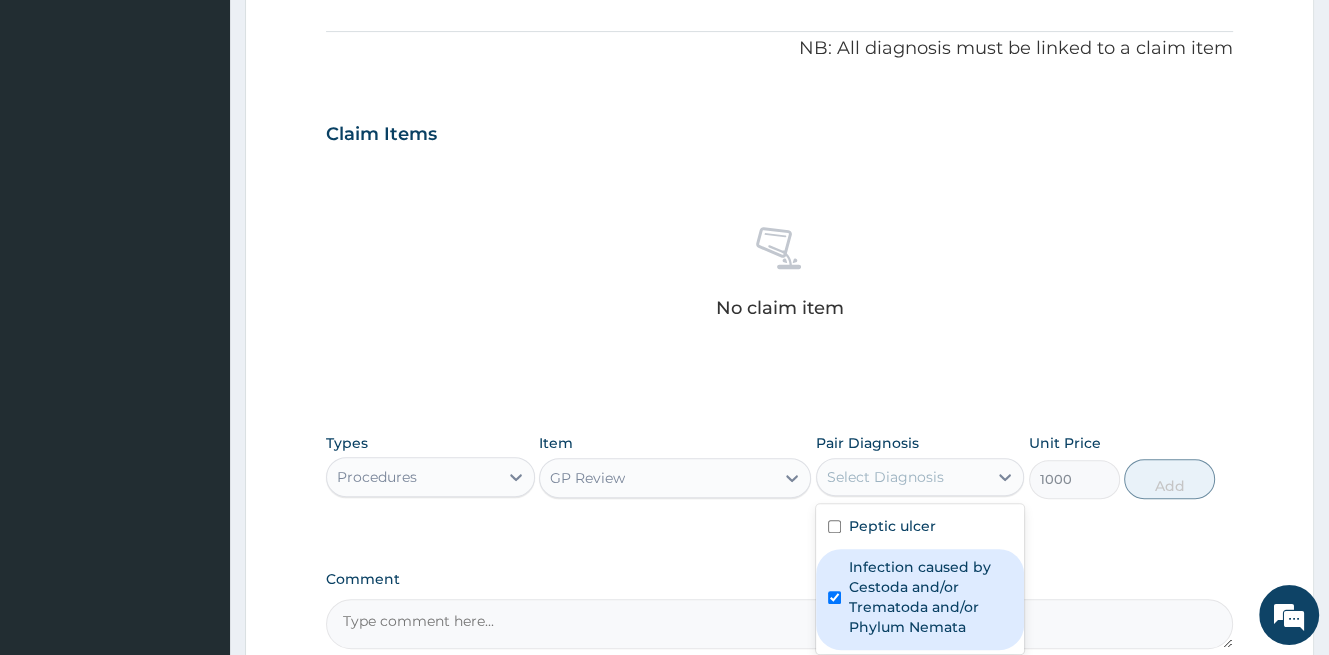 checkbox on "true" 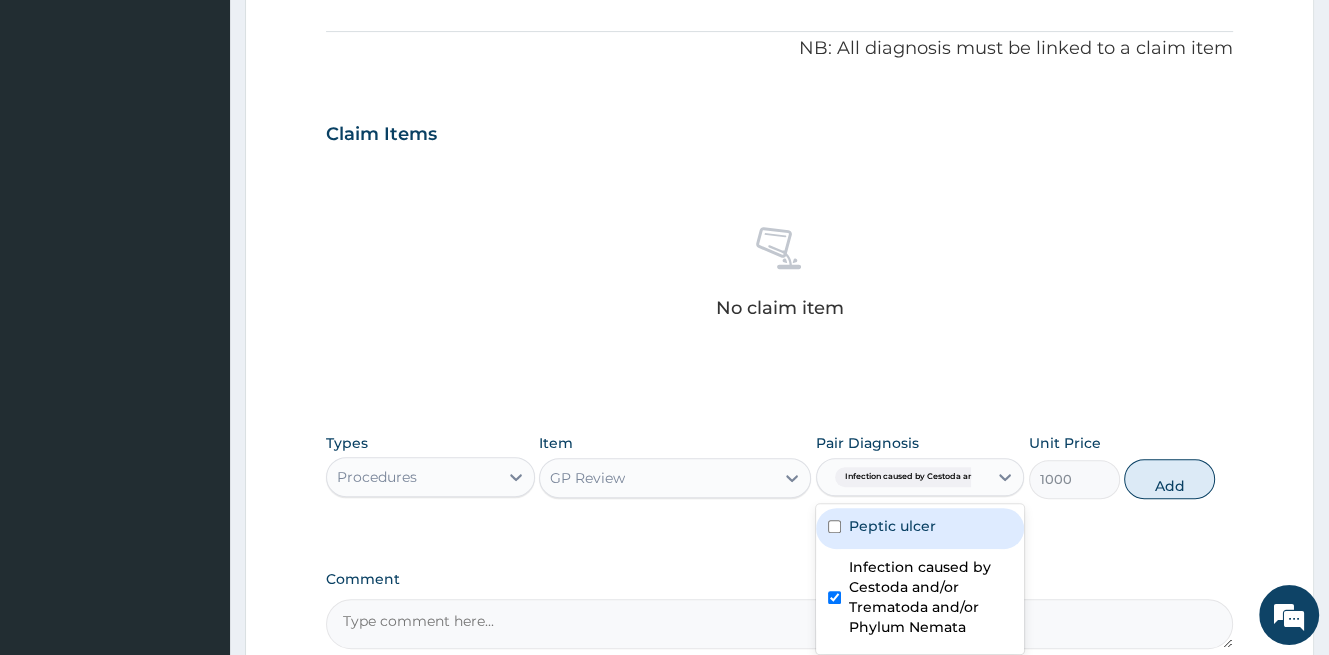 click on "Peptic ulcer" at bounding box center (920, 528) 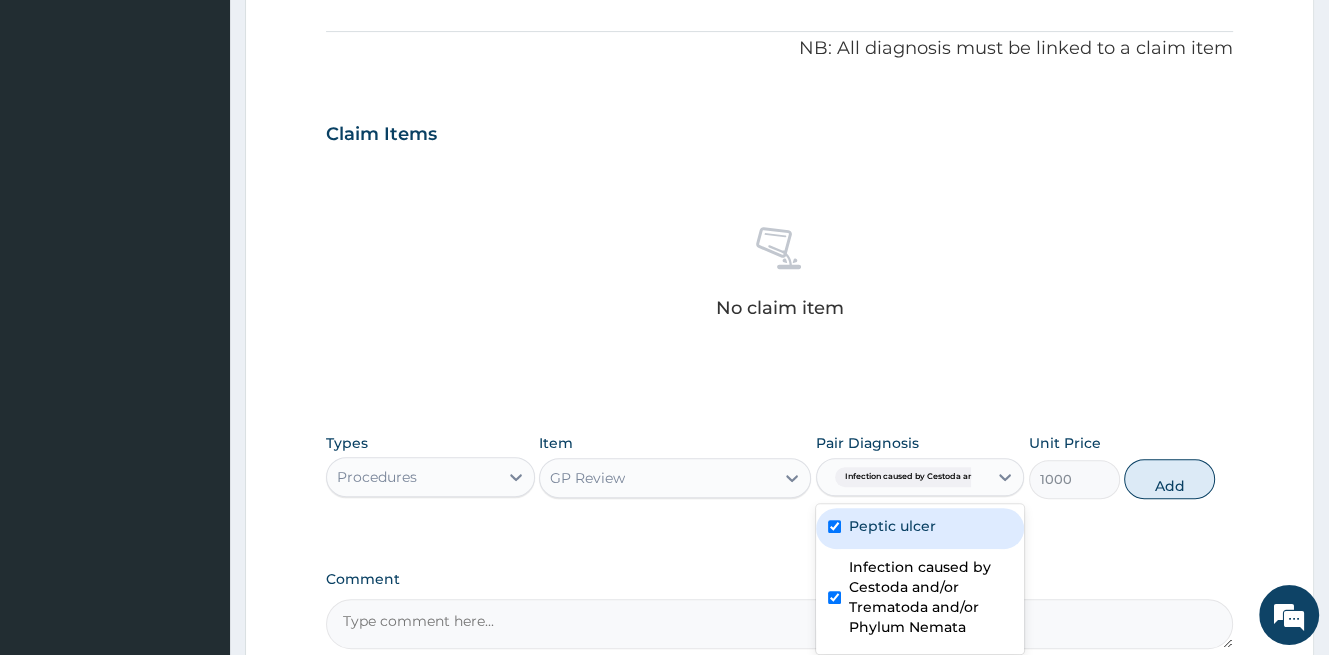 checkbox on "true" 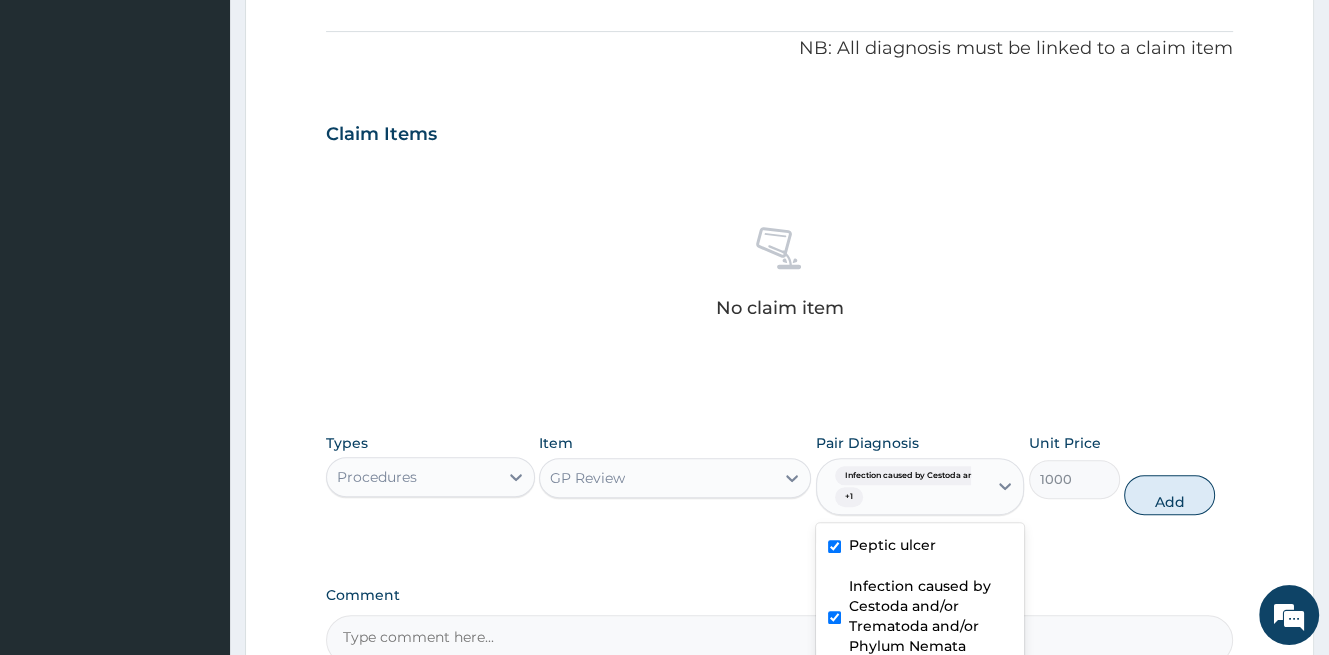 click on "Add" at bounding box center [1169, 495] 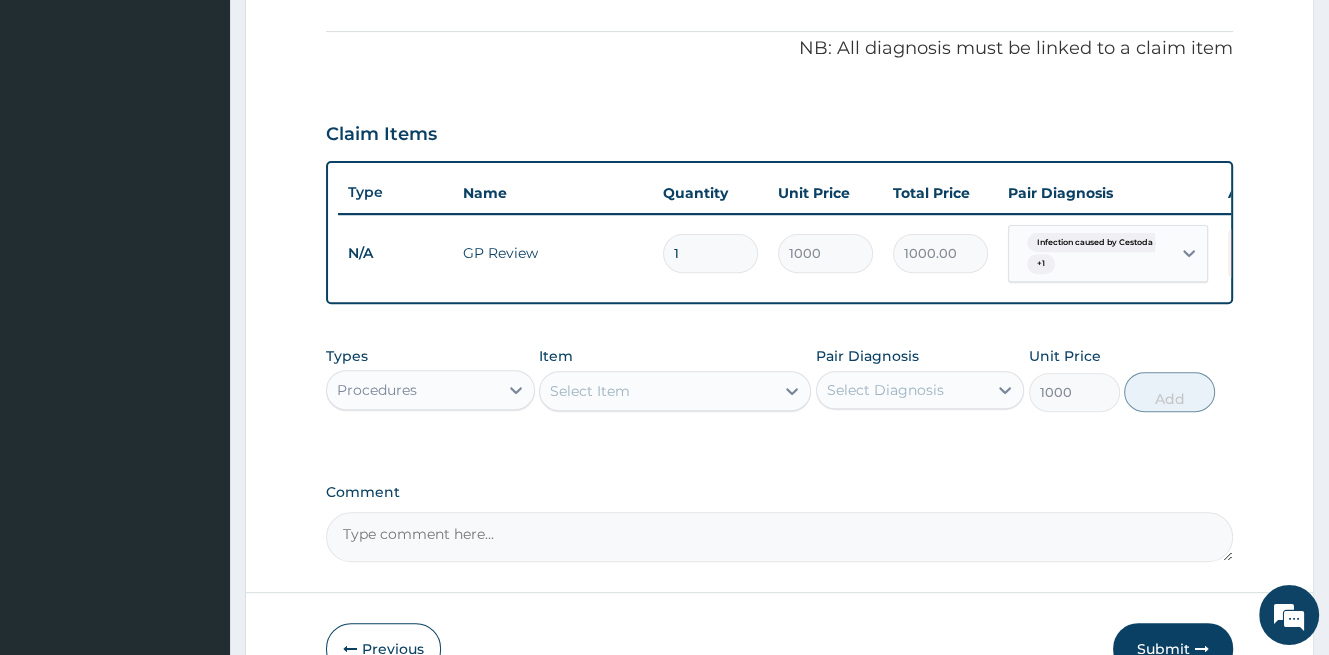 type on "0" 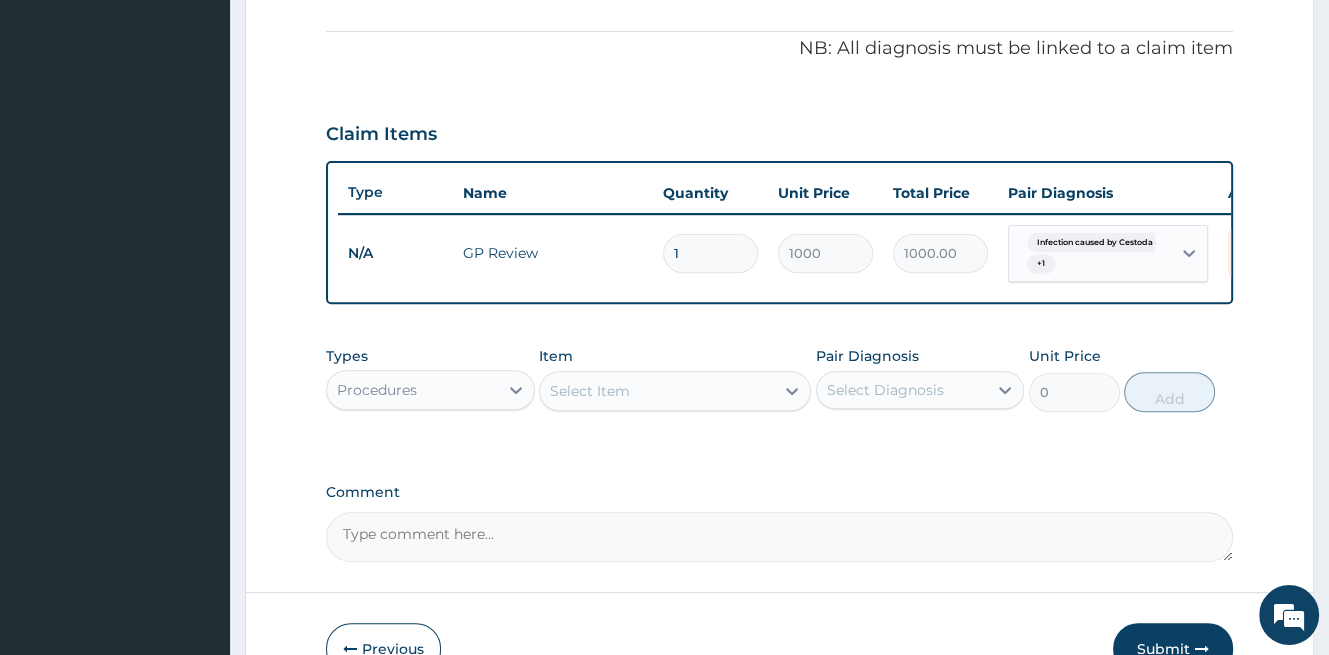 click on "Select Item" at bounding box center (590, 391) 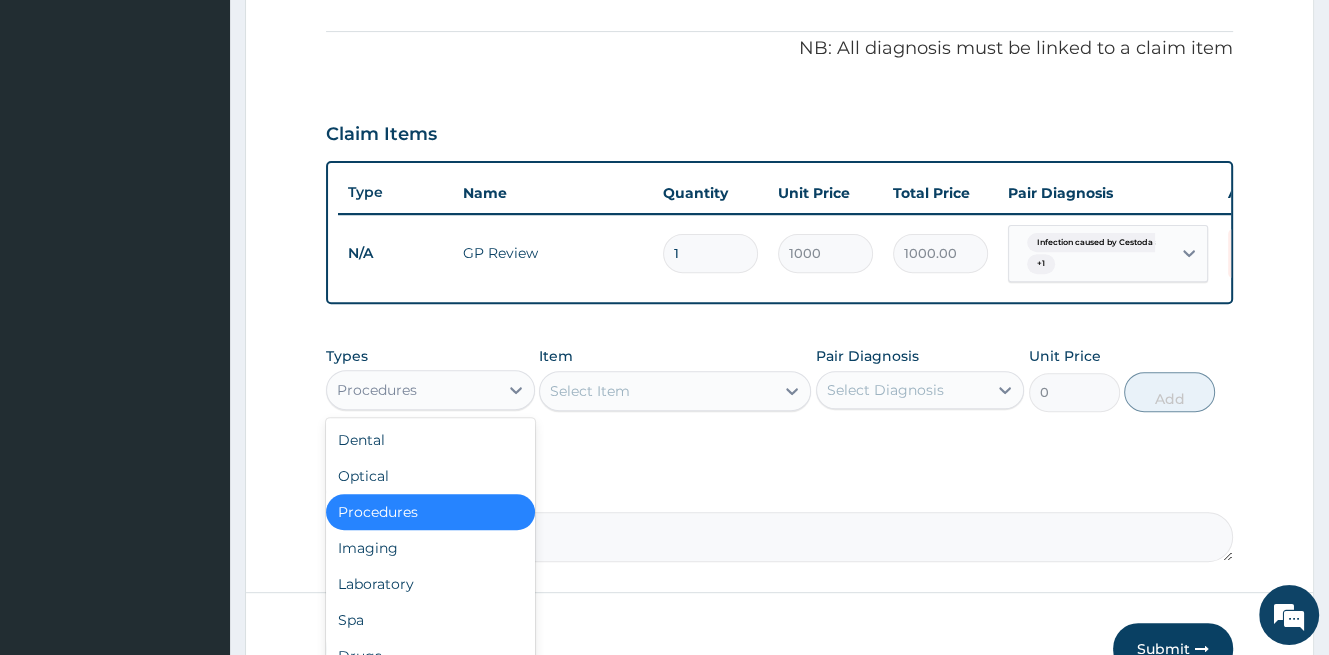 click on "Procedures" at bounding box center [412, 390] 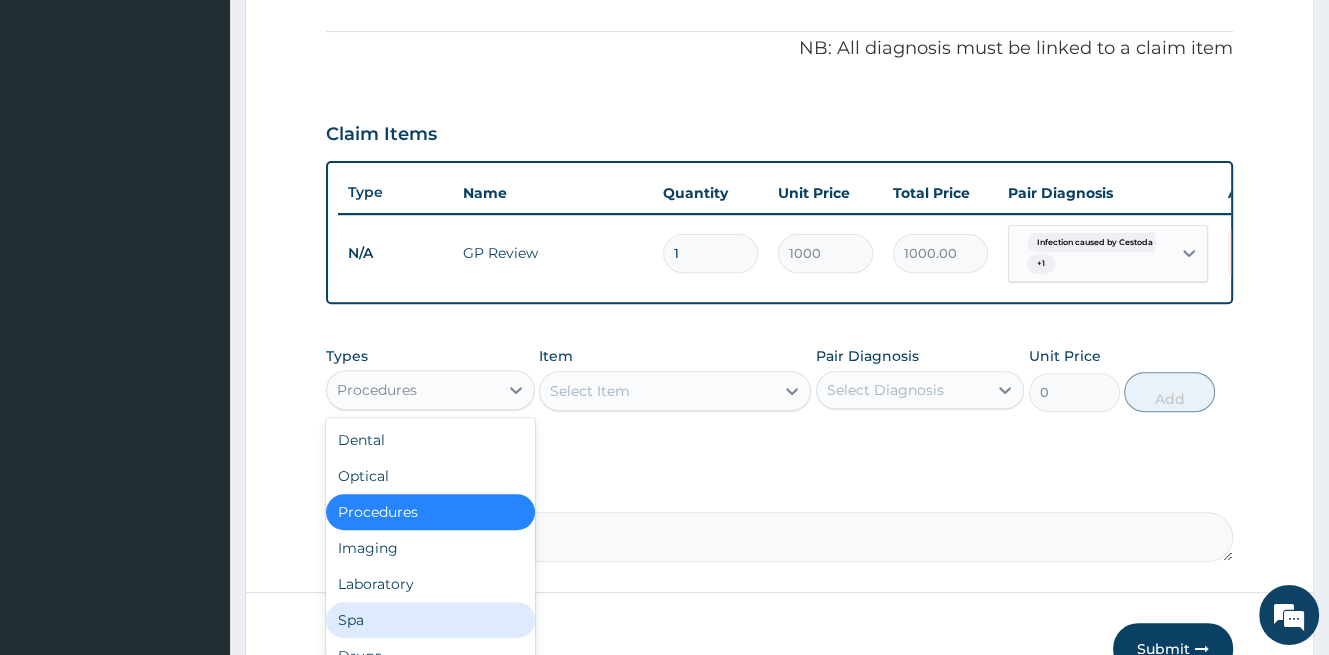 scroll, scrollTop: 68, scrollLeft: 0, axis: vertical 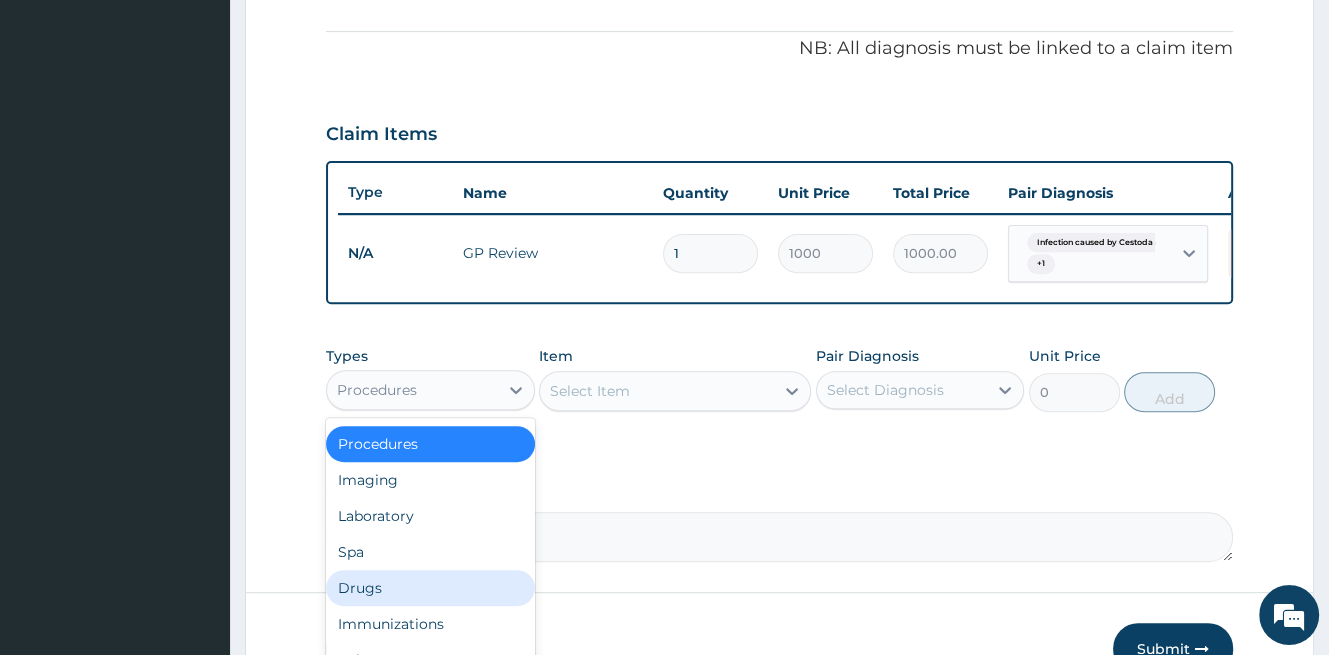 click on "Drugs" at bounding box center [430, 588] 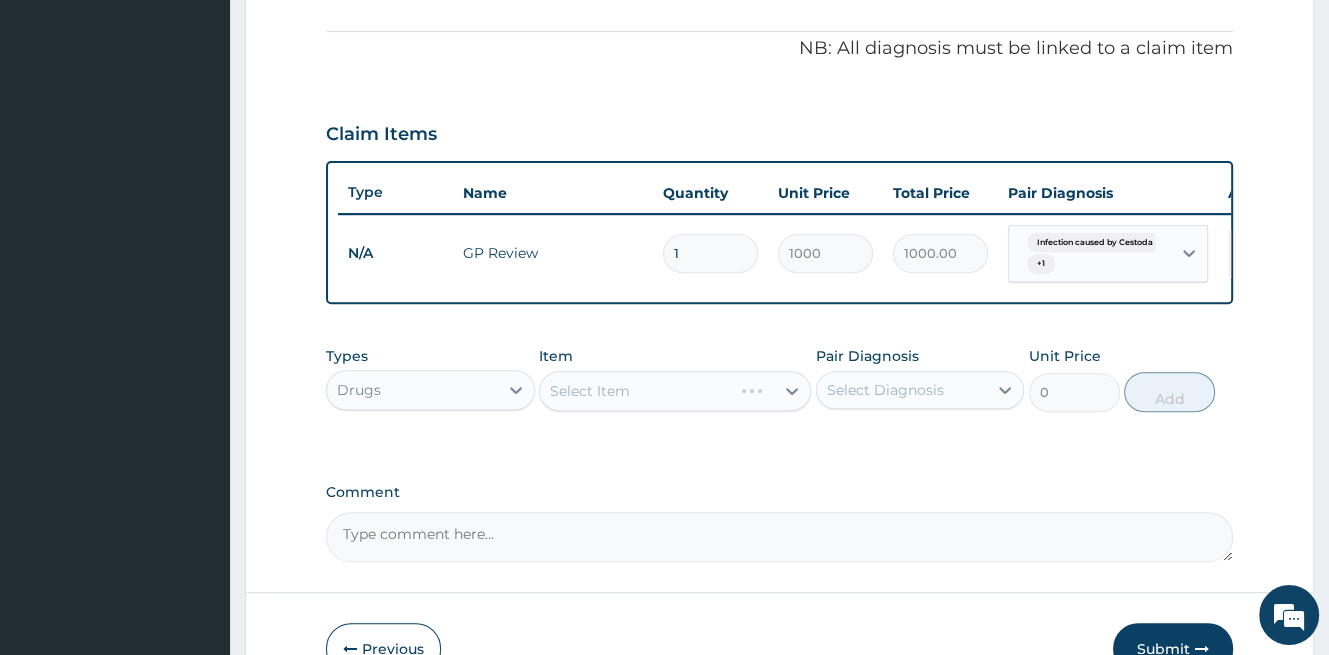 click on "Select Item" at bounding box center [675, 391] 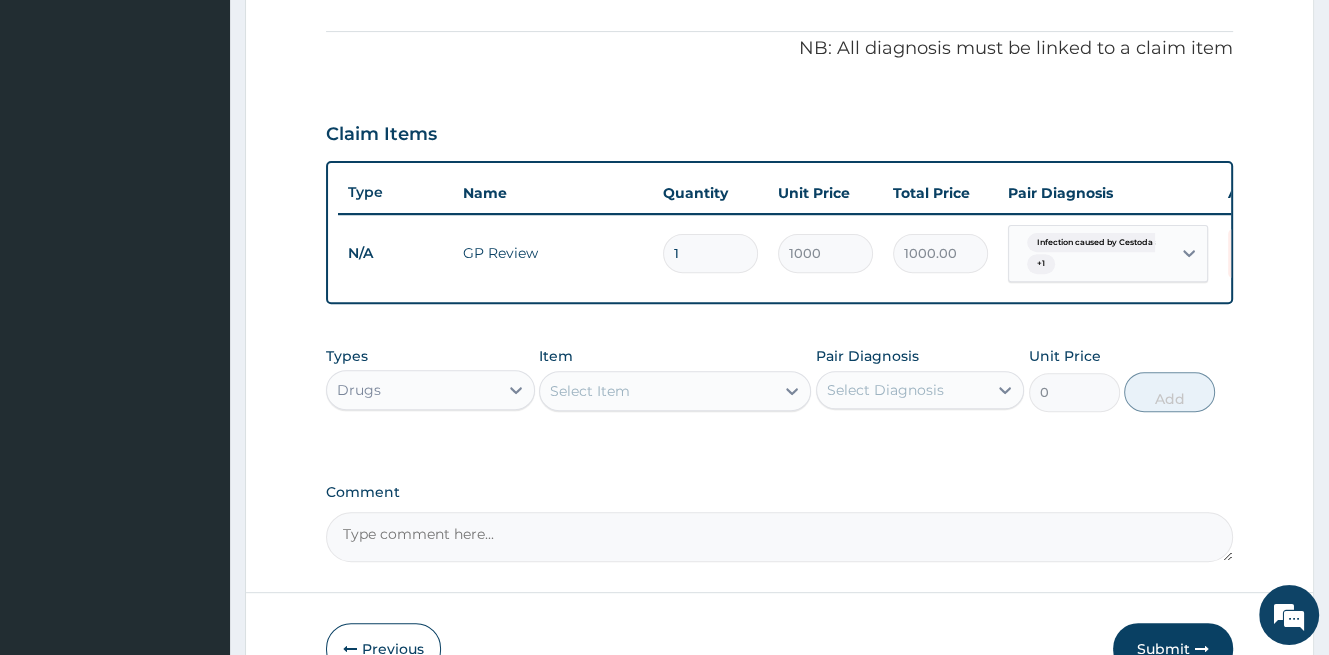 click on "Select Item" at bounding box center [590, 391] 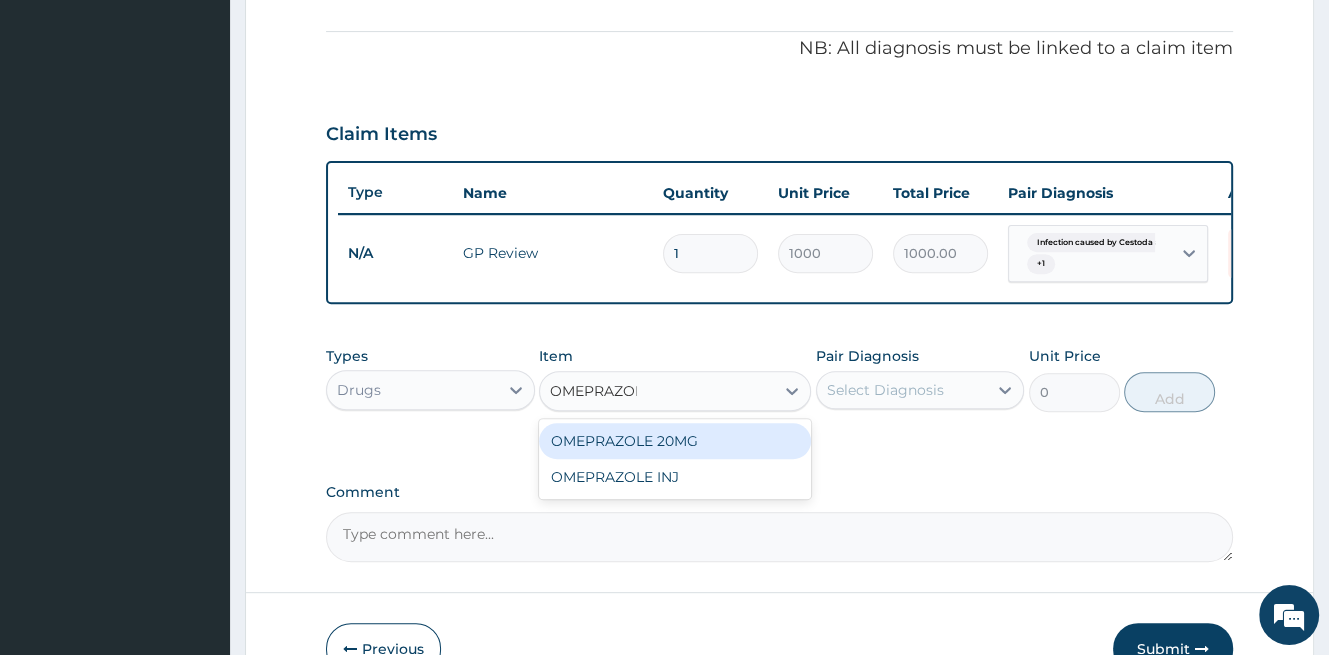 type on "OMEPRAZOLE" 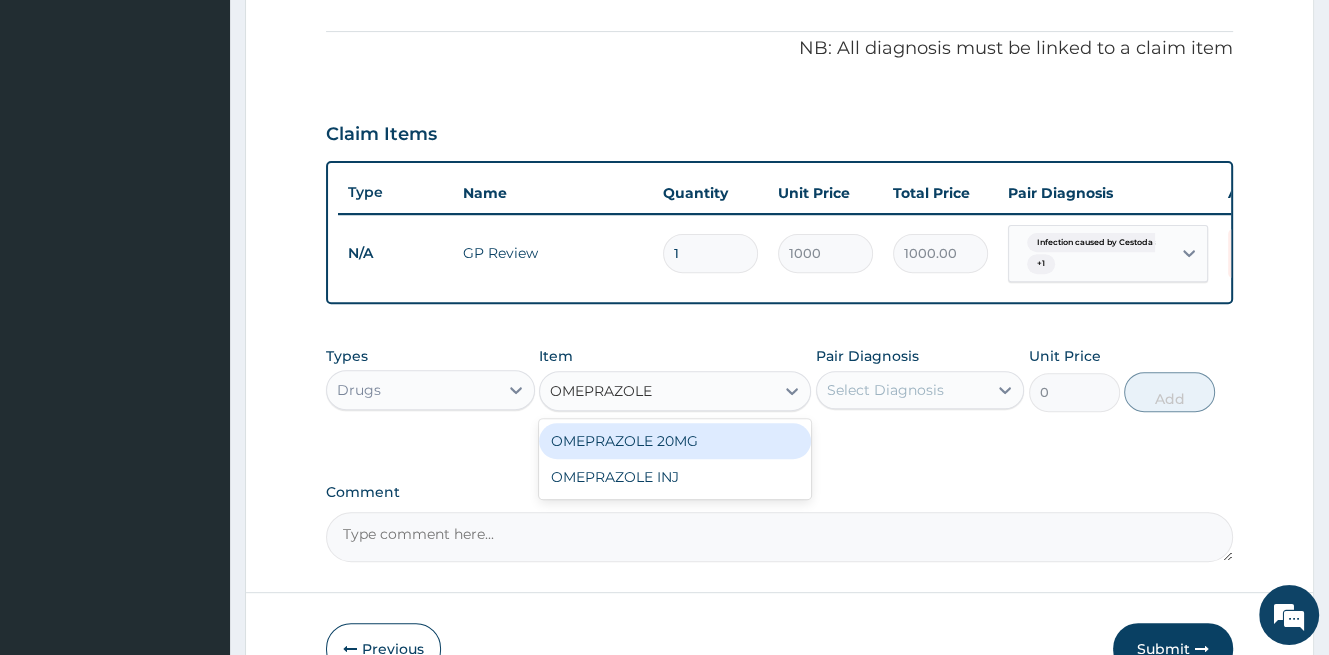 click on "OMEPRAZOLE 20MG" at bounding box center (675, 441) 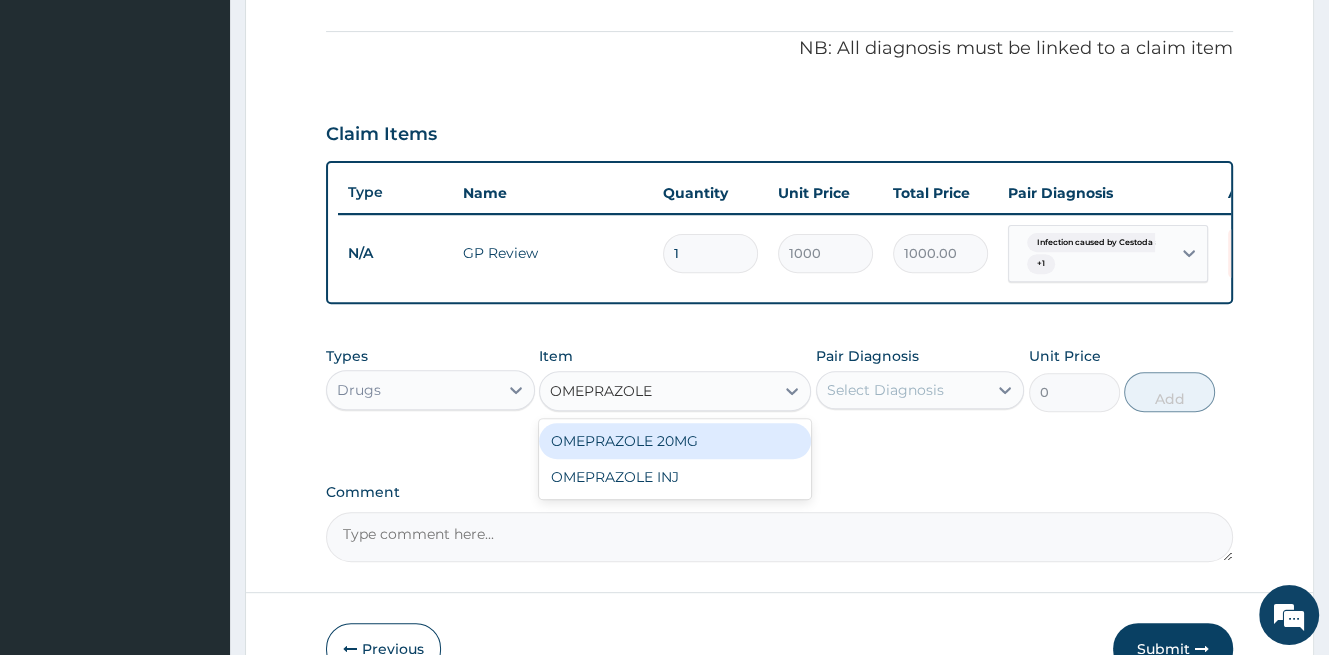 type 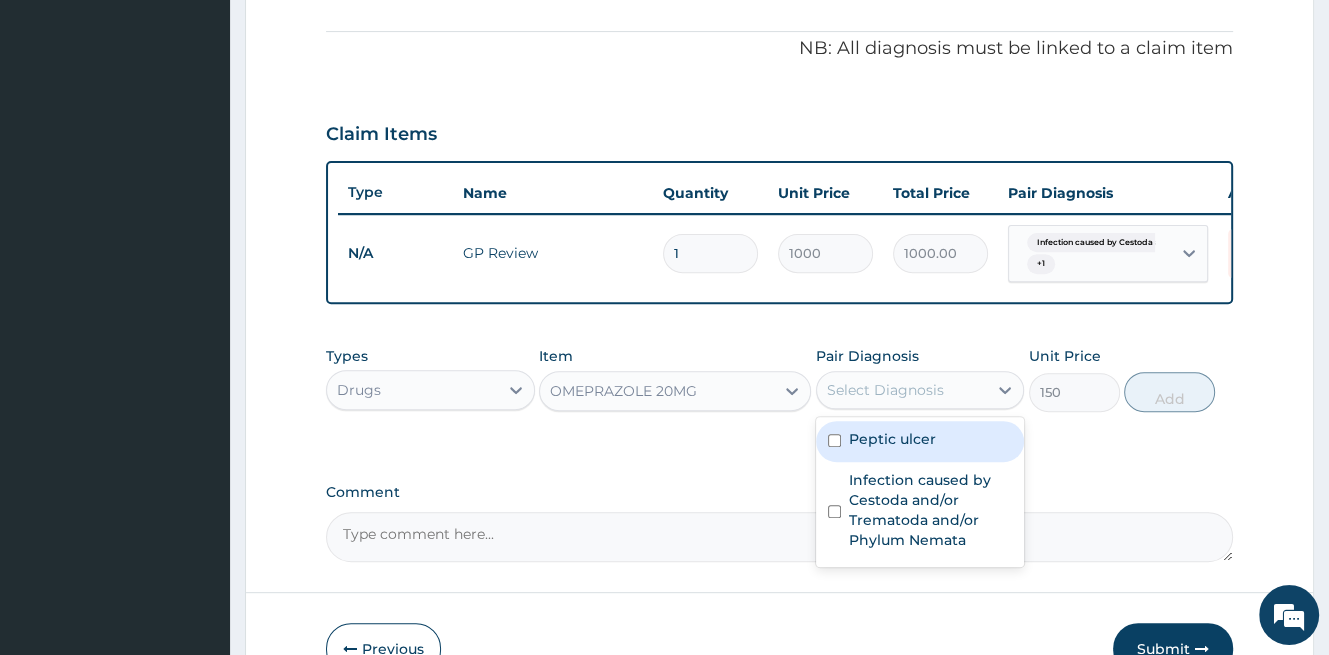 click on "Select Diagnosis" at bounding box center (885, 390) 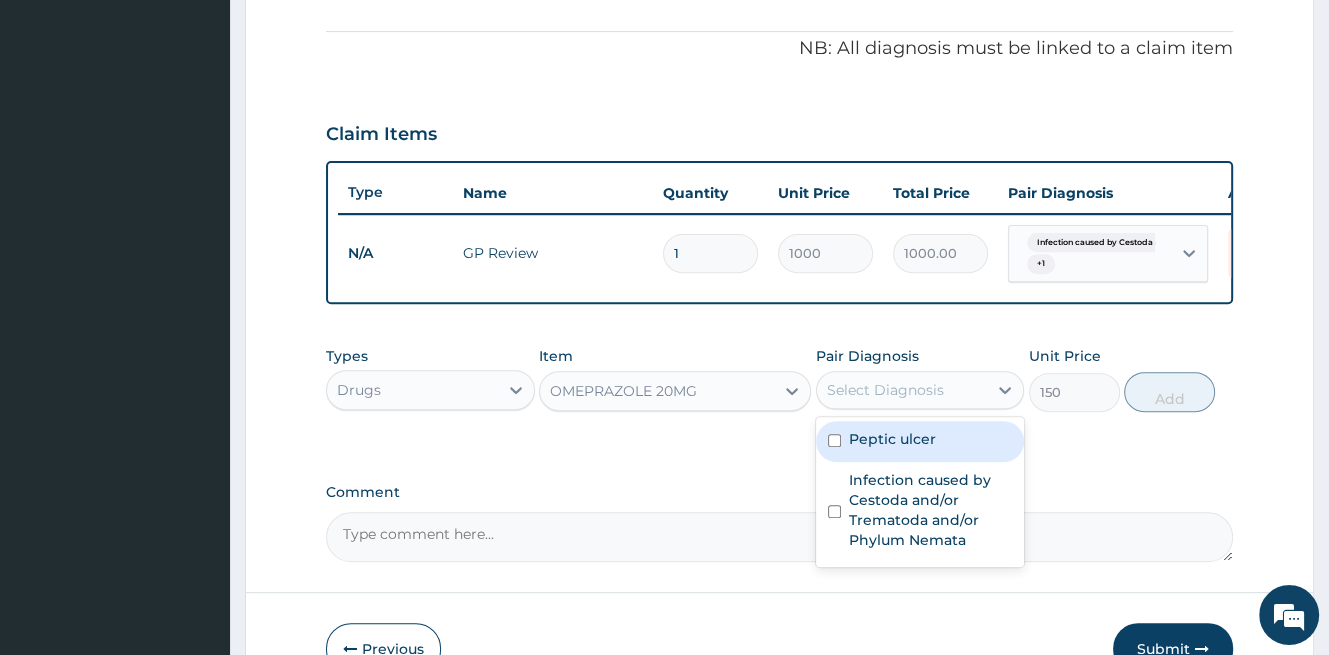 drag, startPoint x: 918, startPoint y: 456, endPoint x: 1027, endPoint y: 453, distance: 109.041275 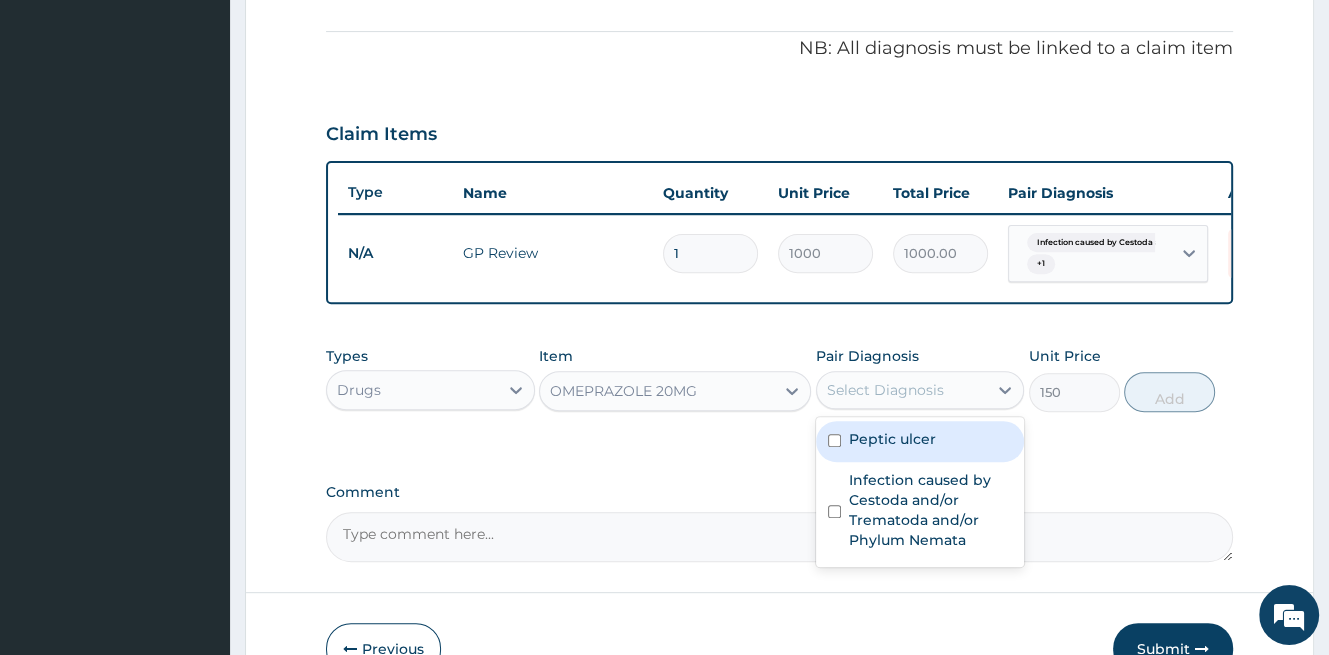 click on "Peptic ulcer" at bounding box center [892, 439] 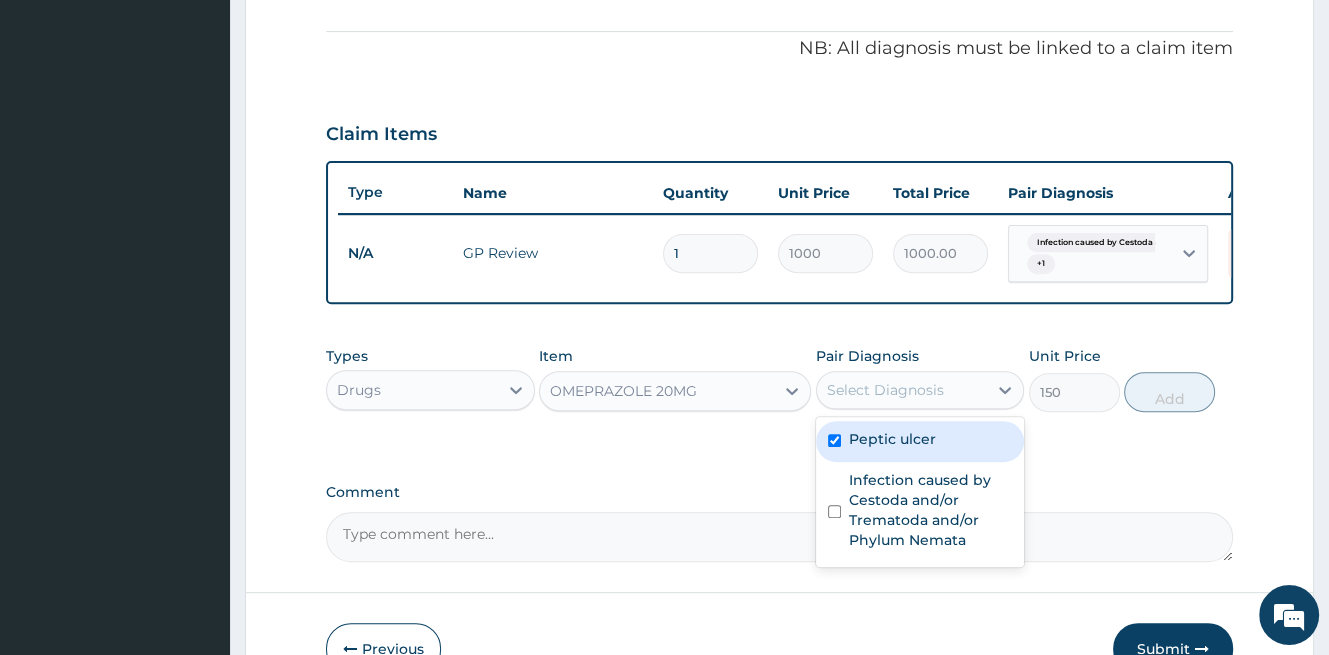 checkbox on "true" 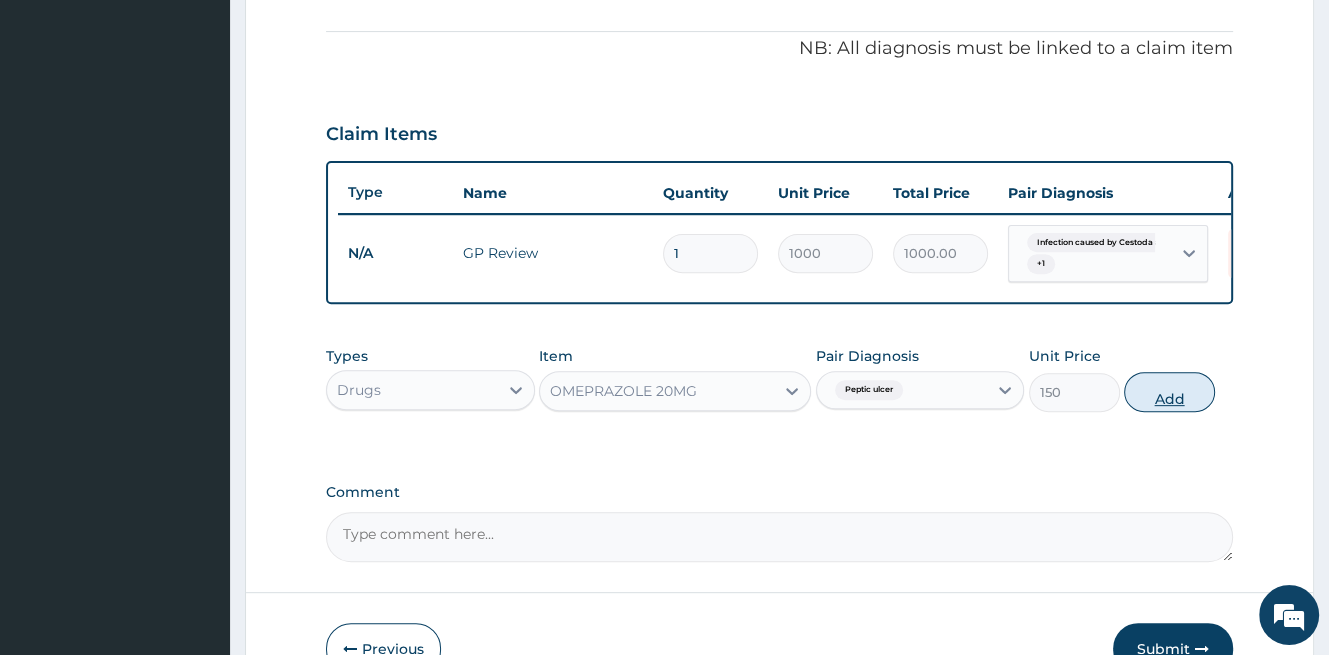 click on "Add" at bounding box center [1169, 392] 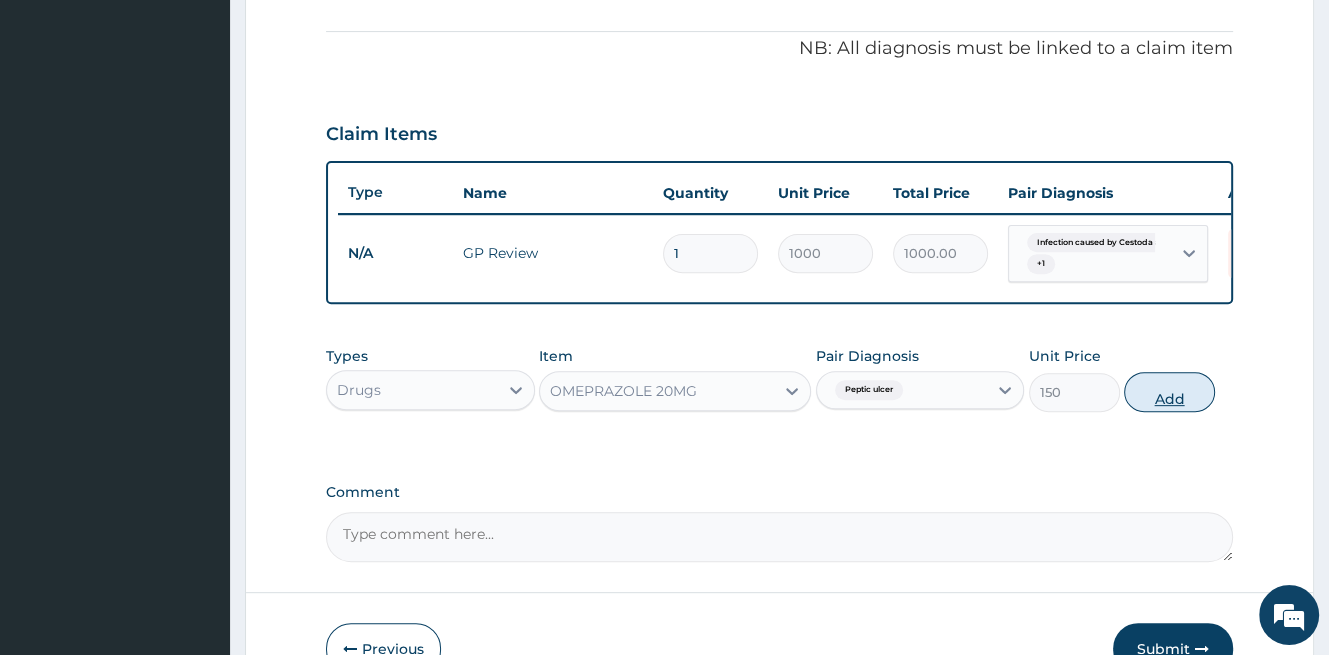type on "0" 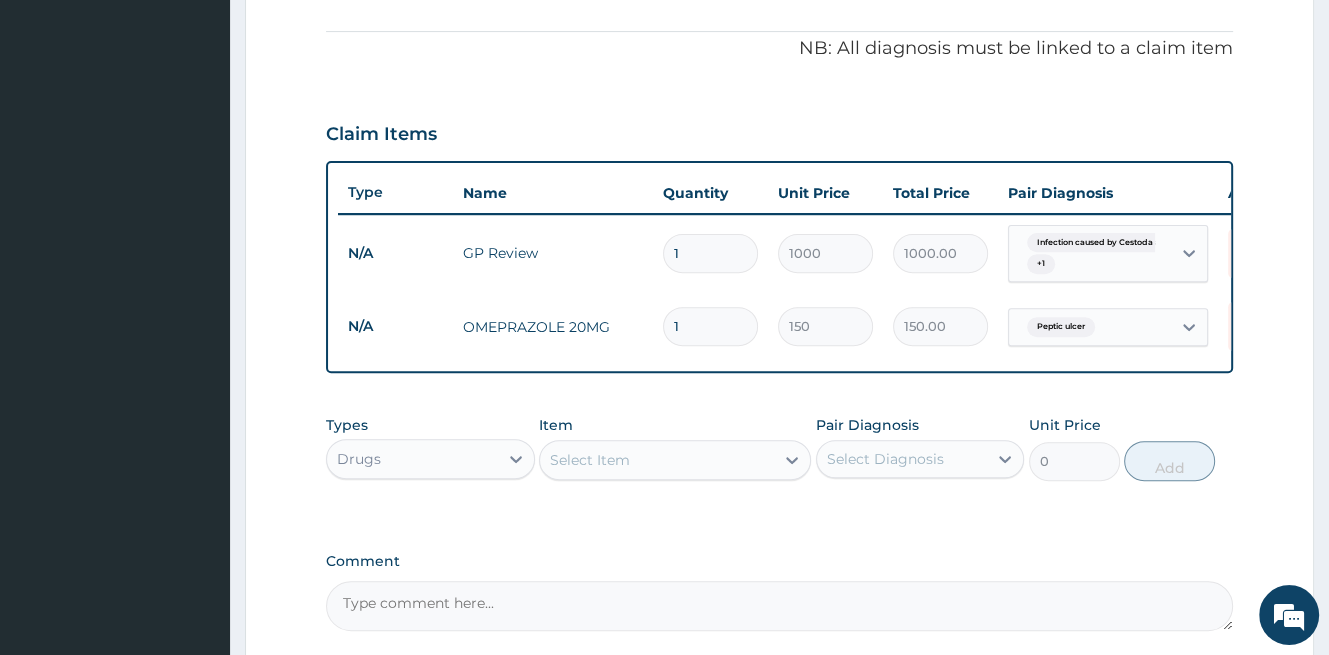 type on "14" 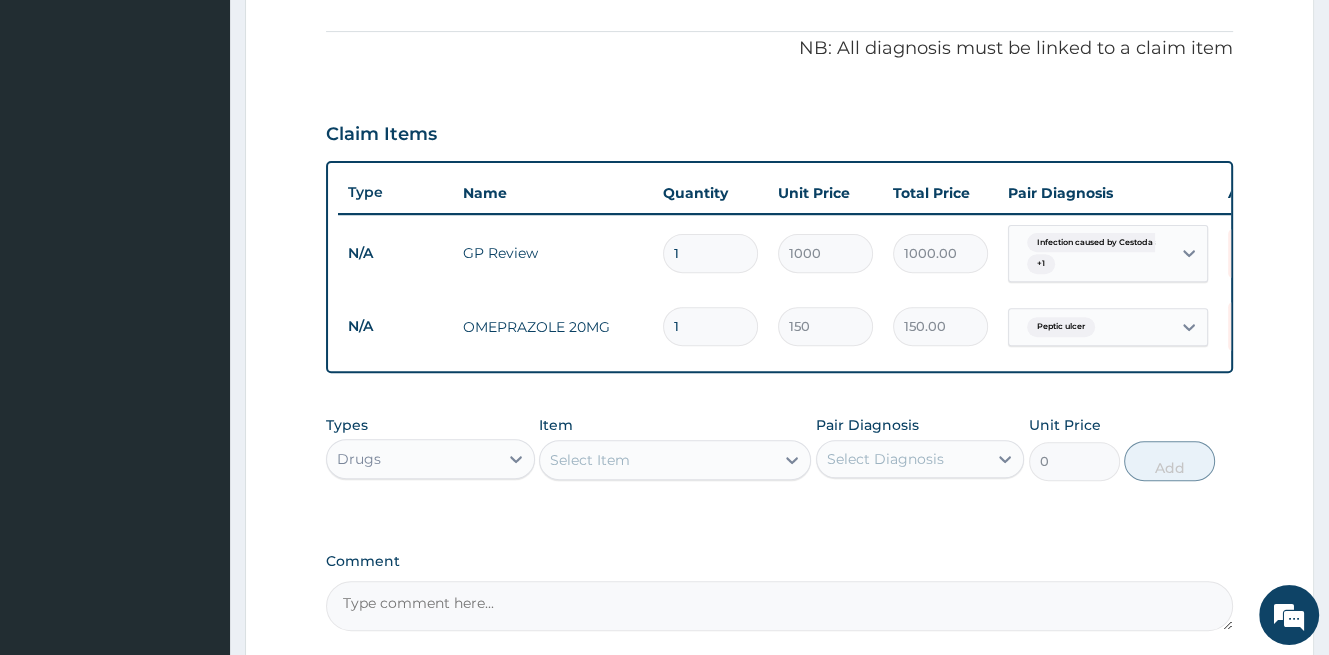type on "2100.00" 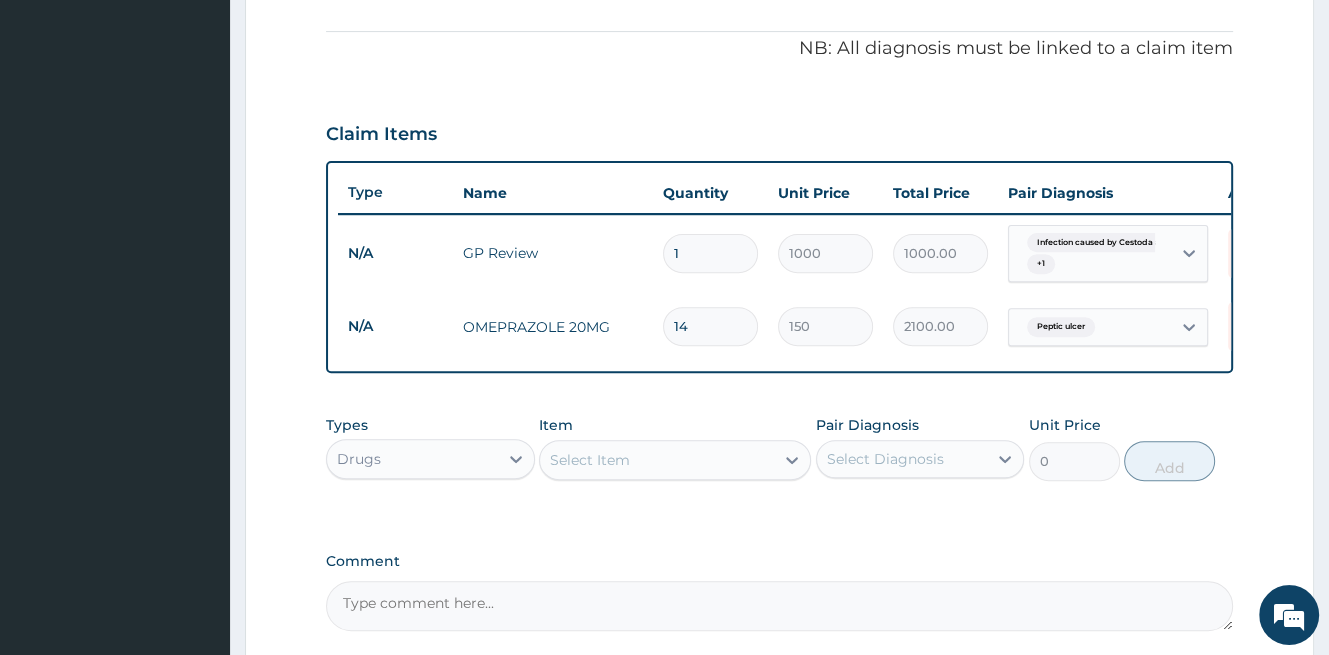 type on "14" 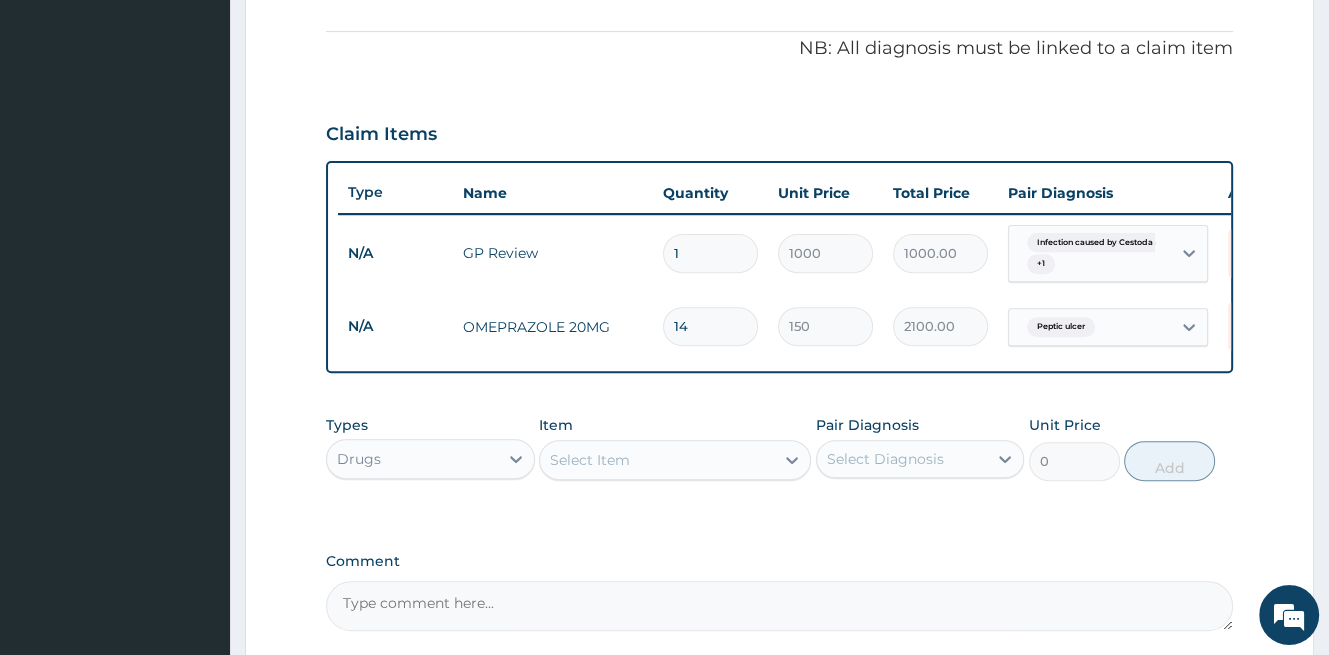click on "Select Item" at bounding box center [657, 460] 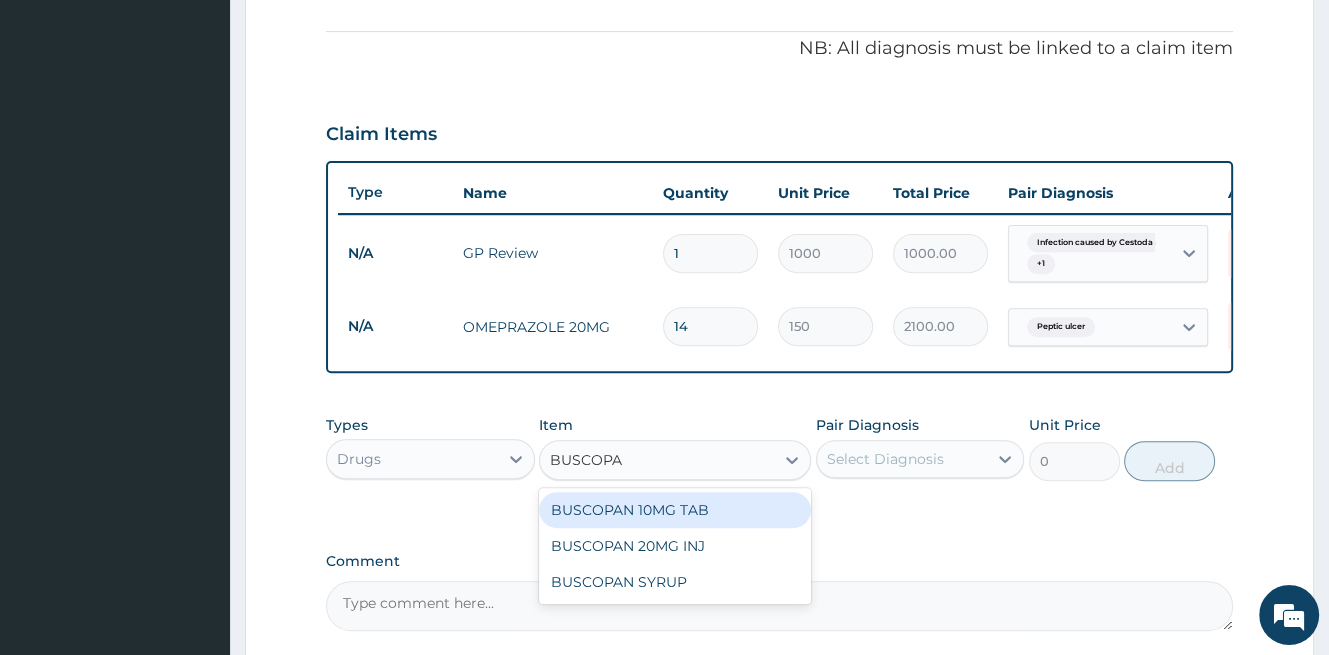 type on "BUSCOPAN" 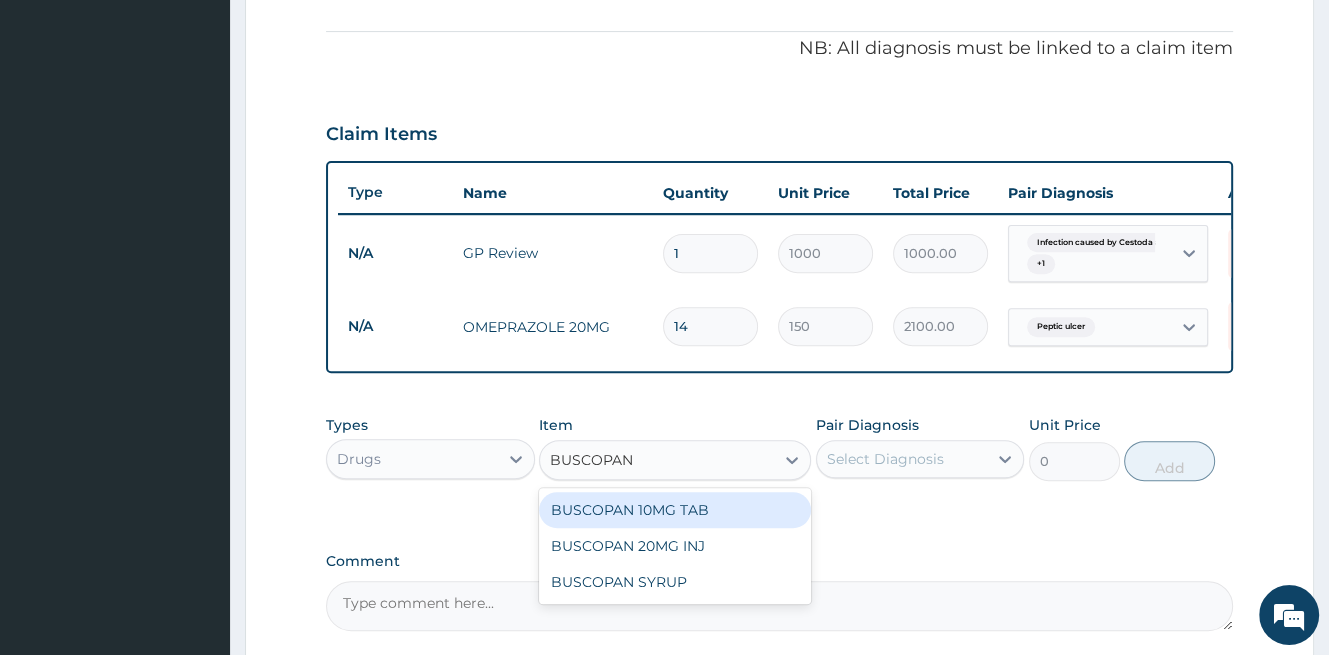 click on "BUSCOPAN 10MG TAB" at bounding box center [675, 510] 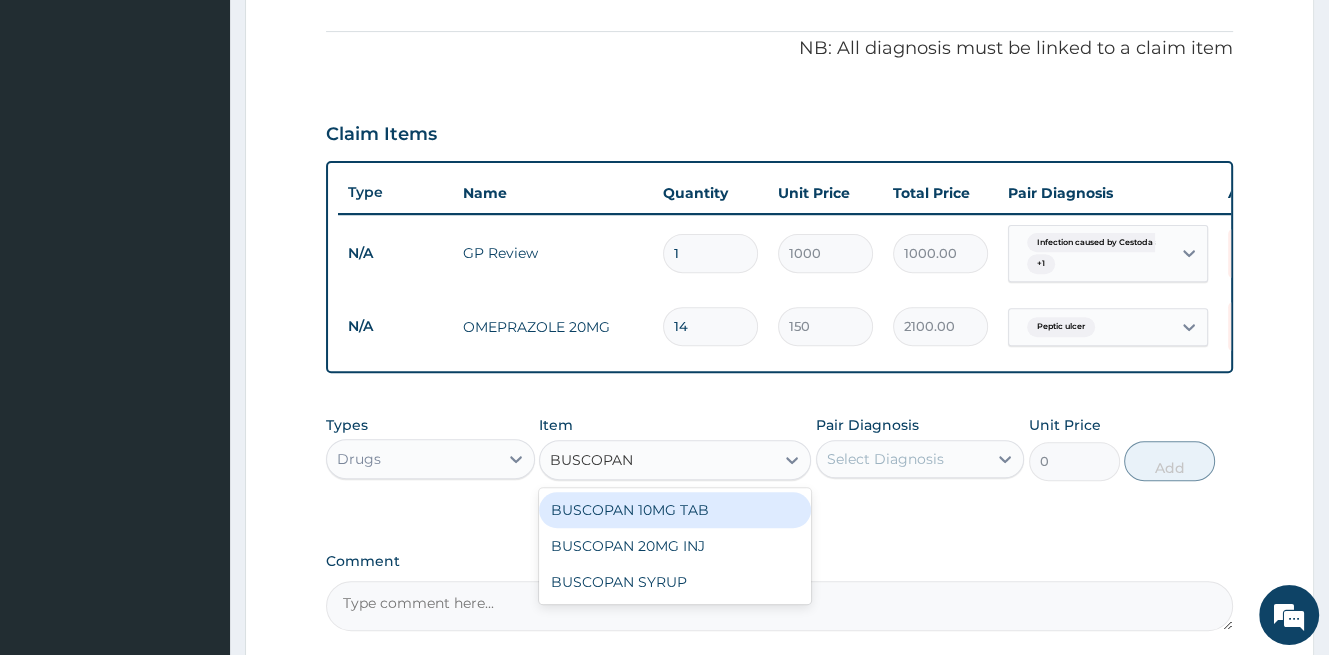 type 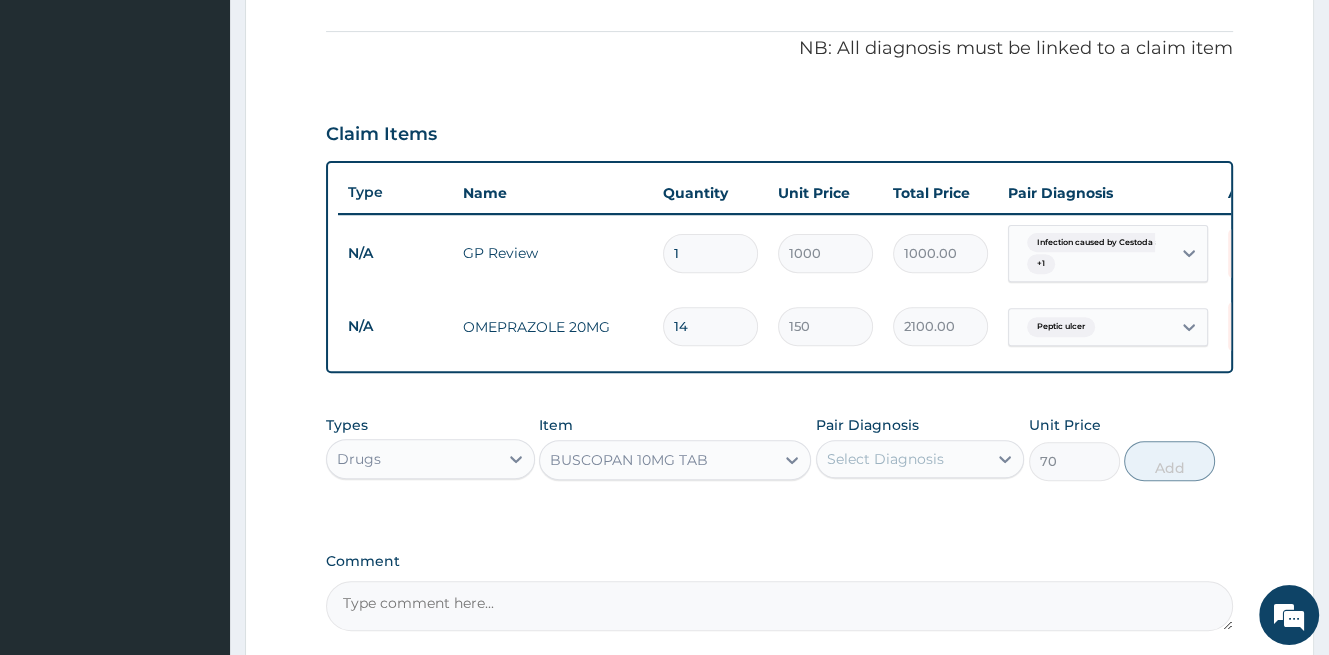 click on "Select Diagnosis" at bounding box center (902, 459) 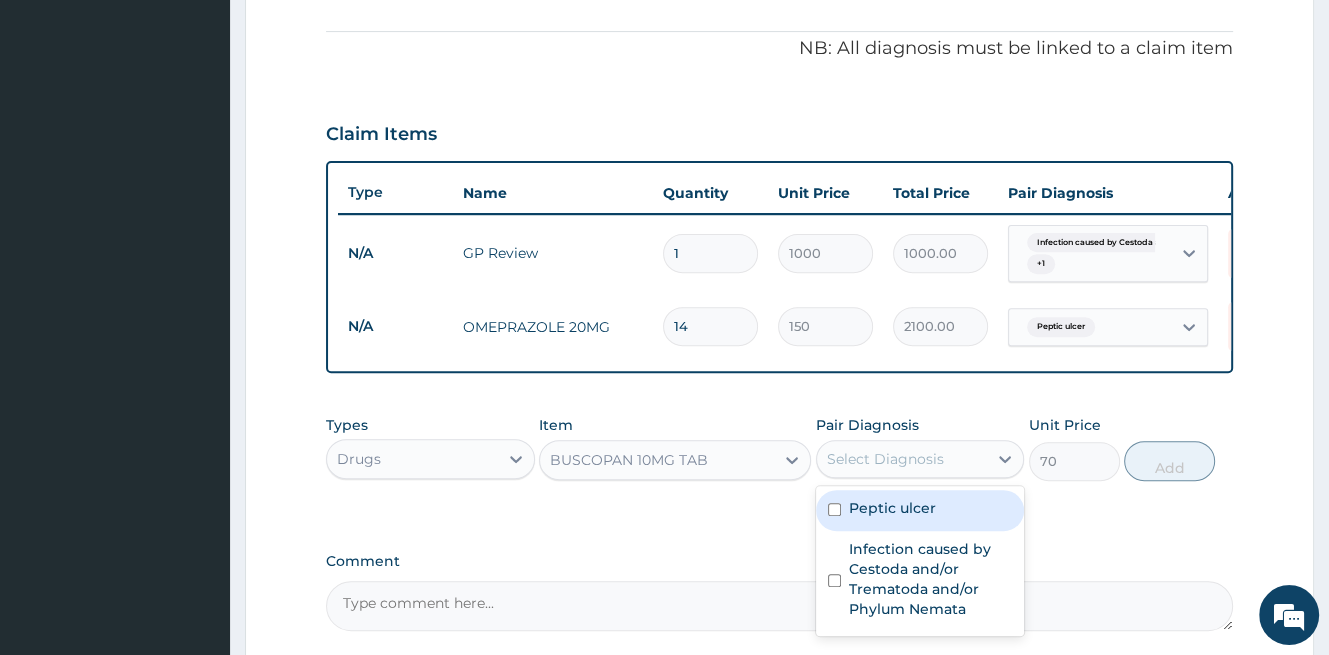 click on "Peptic ulcer" at bounding box center [892, 508] 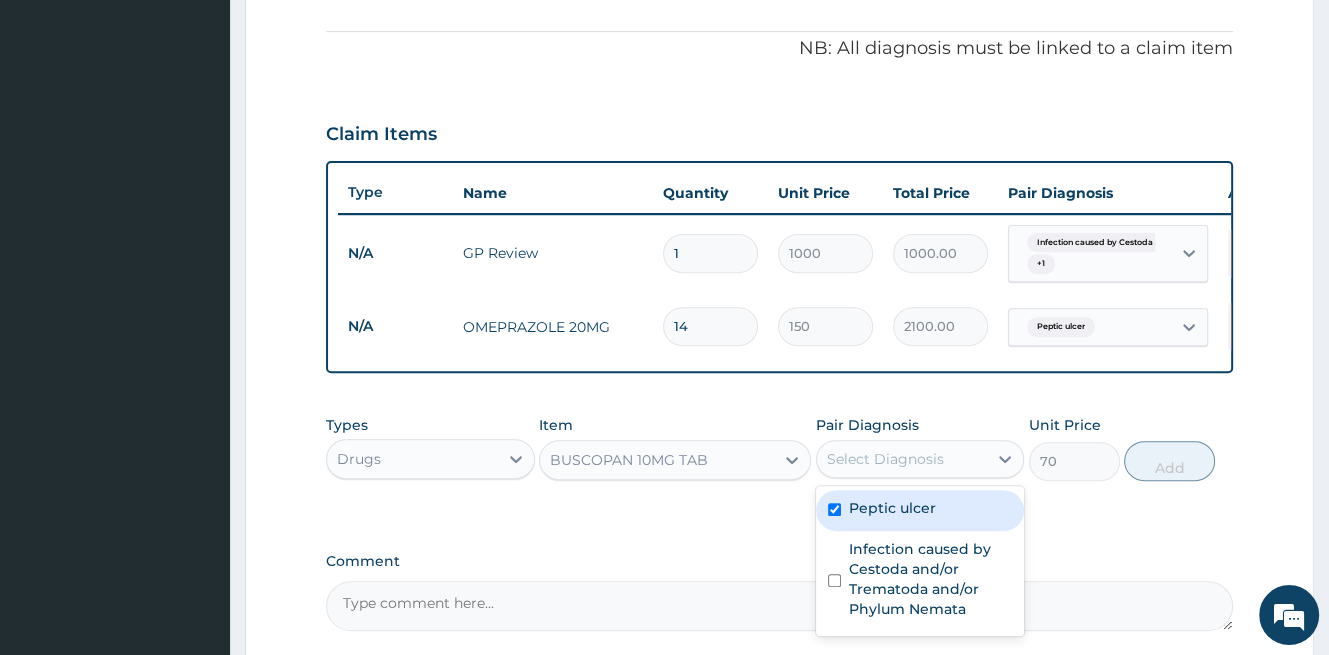checkbox on "true" 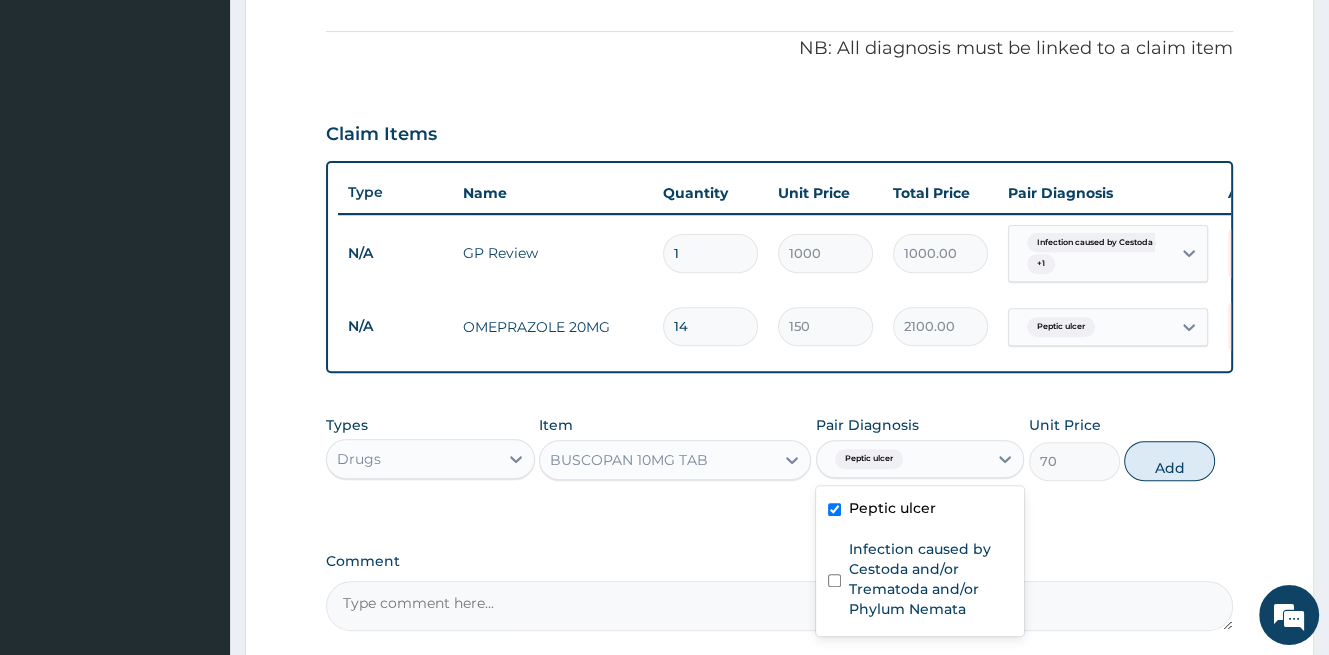 click on "Add" at bounding box center (1169, 461) 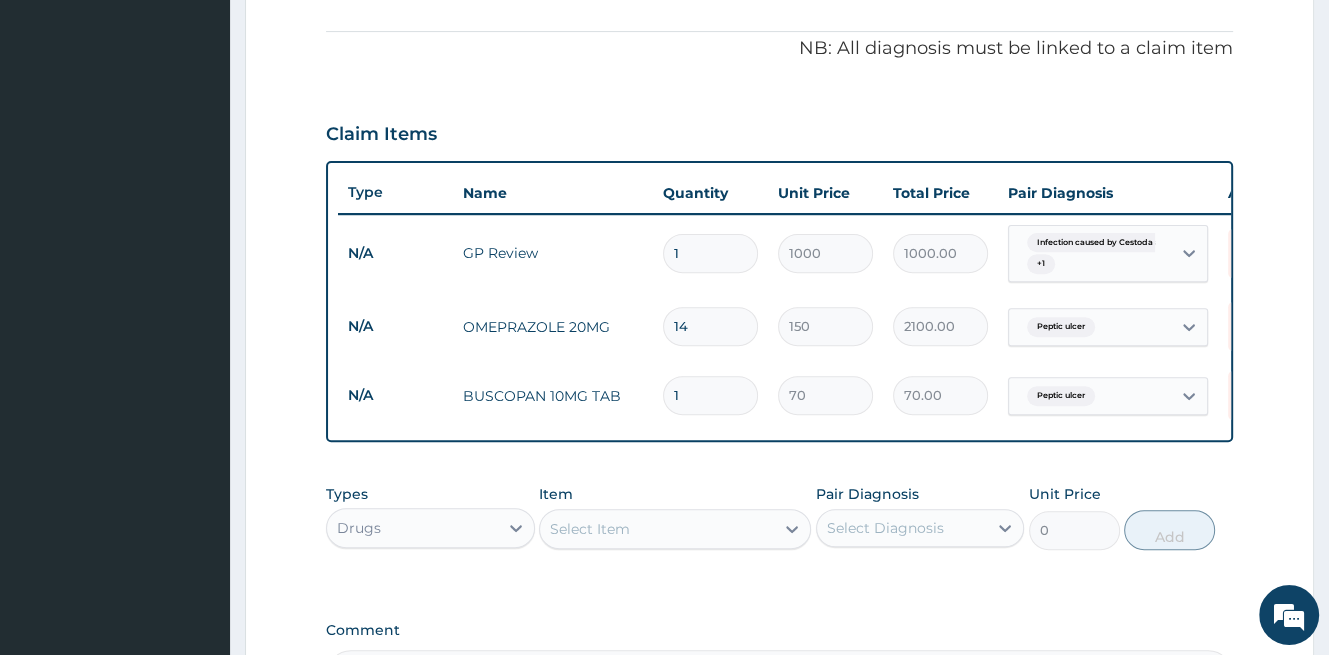 type on "10" 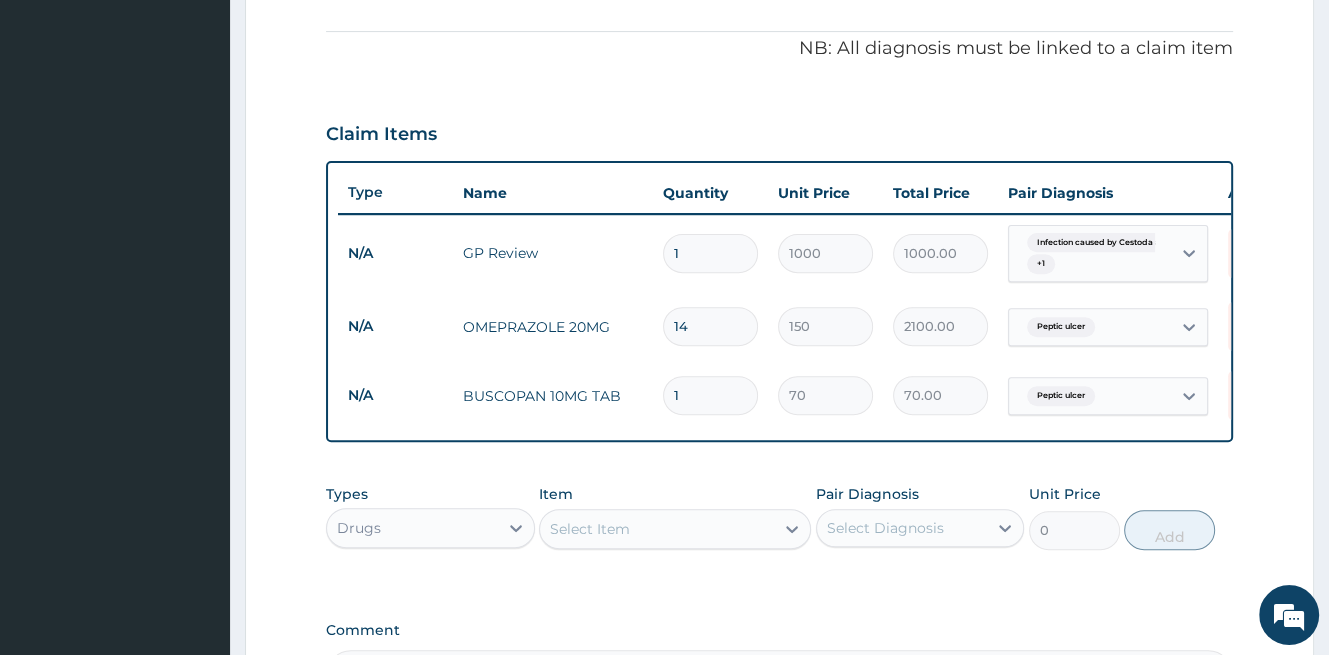 type on "700.00" 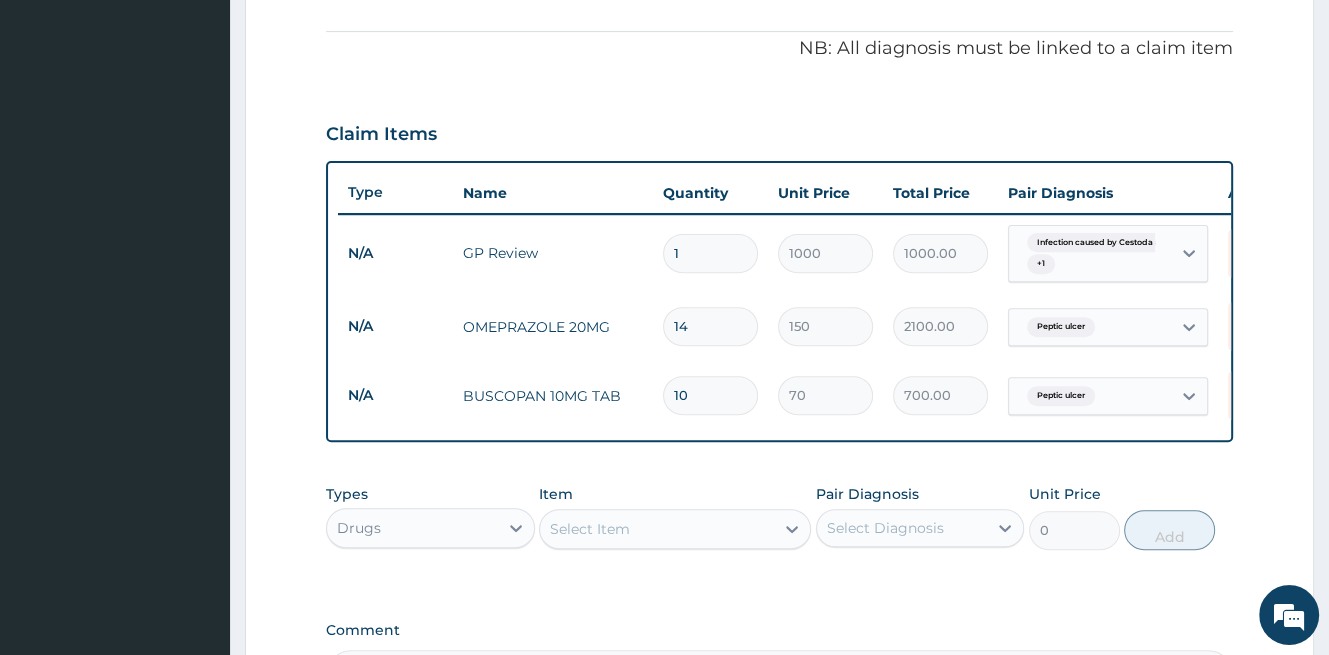 type on "10" 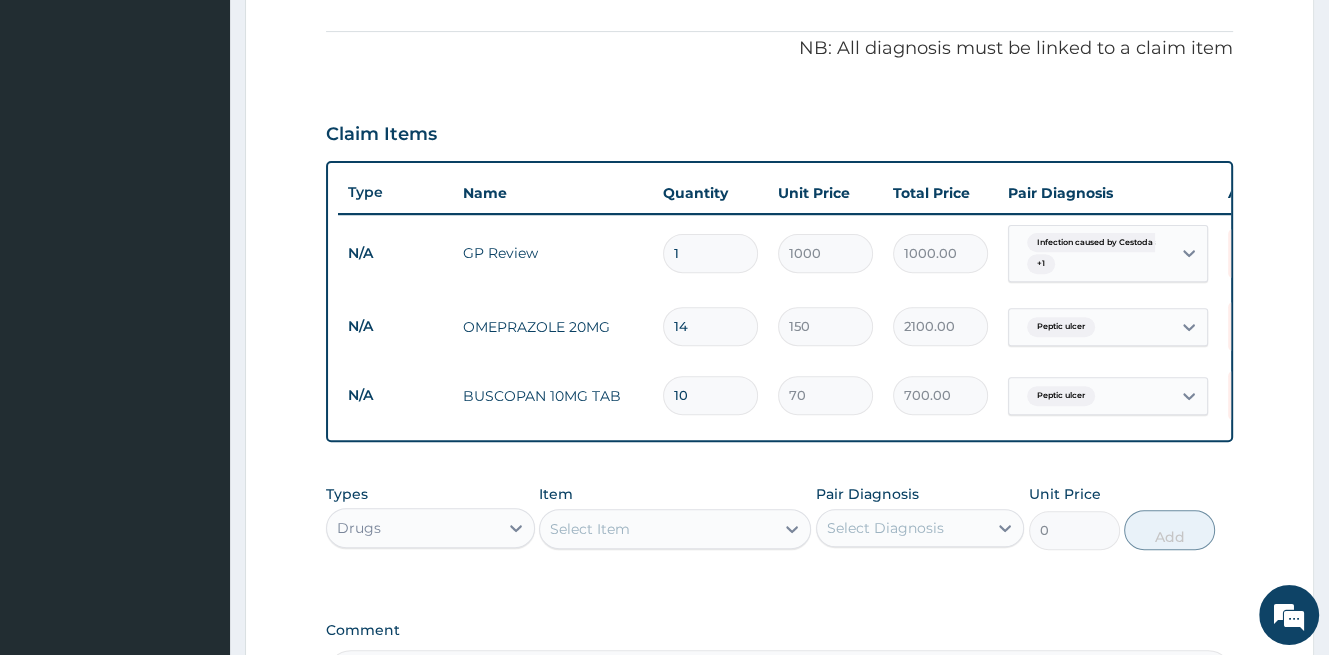 click on "Select Item" at bounding box center (657, 529) 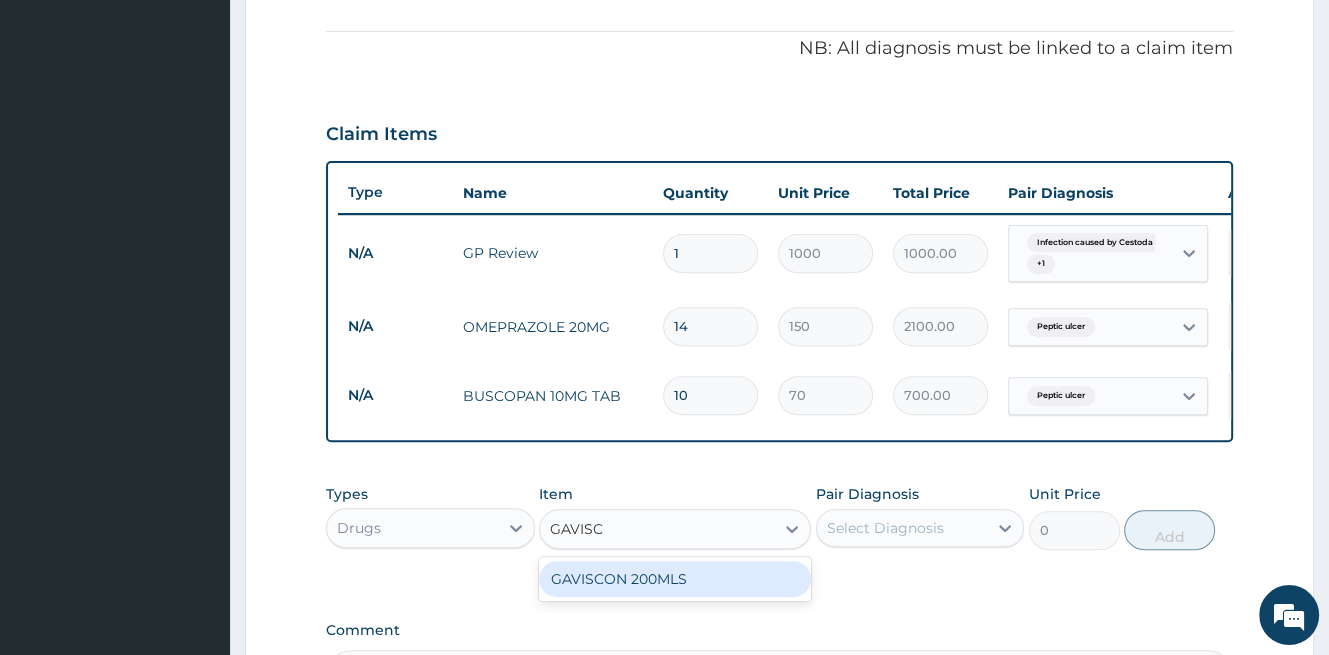 type on "GAVISCO" 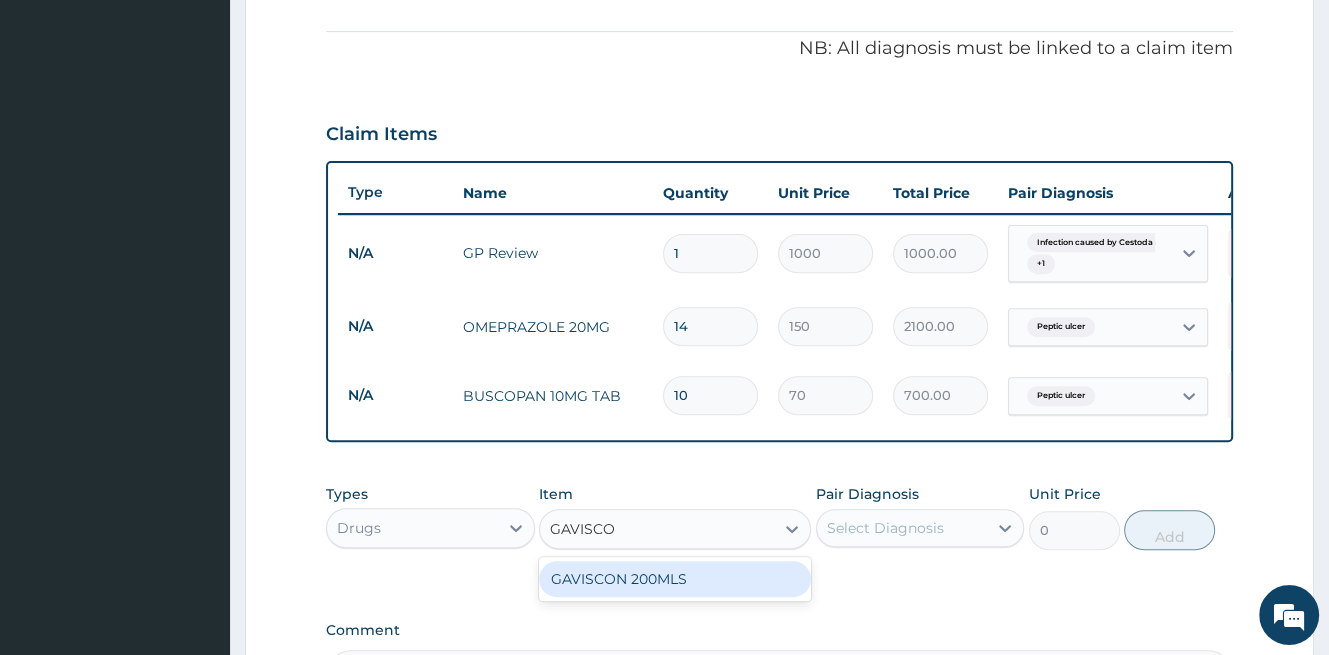 click on "GAVISCON 200MLS" at bounding box center [675, 579] 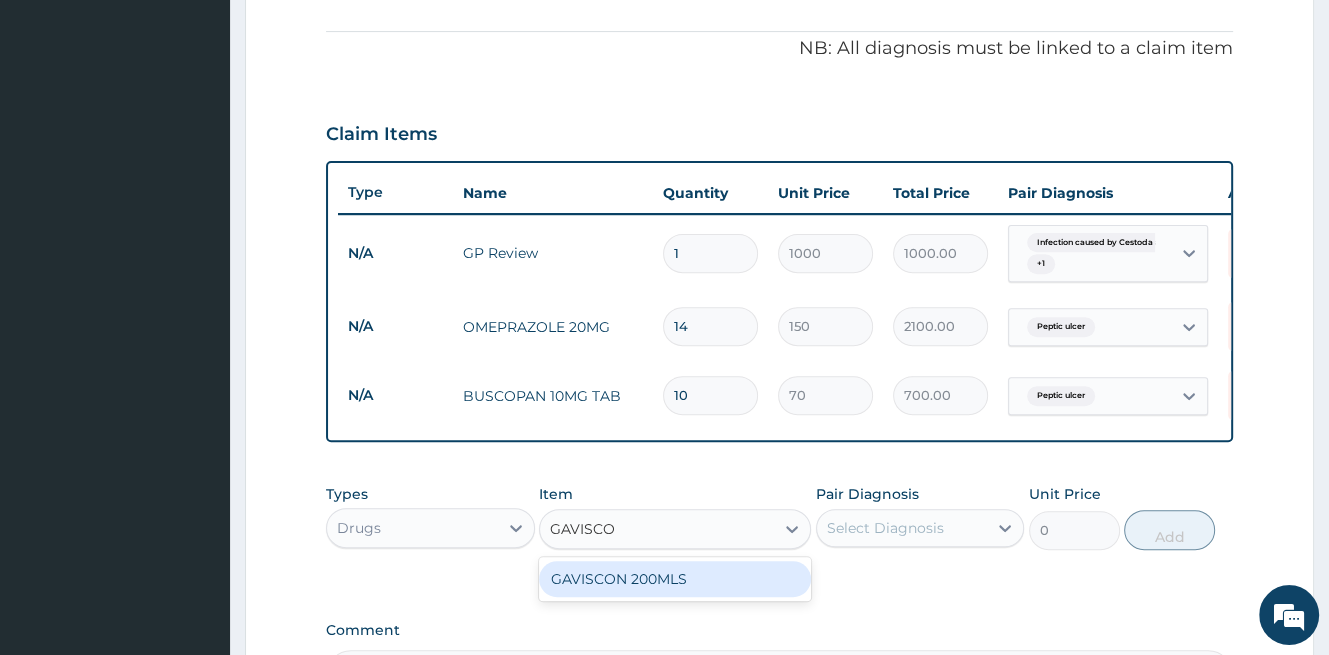 type 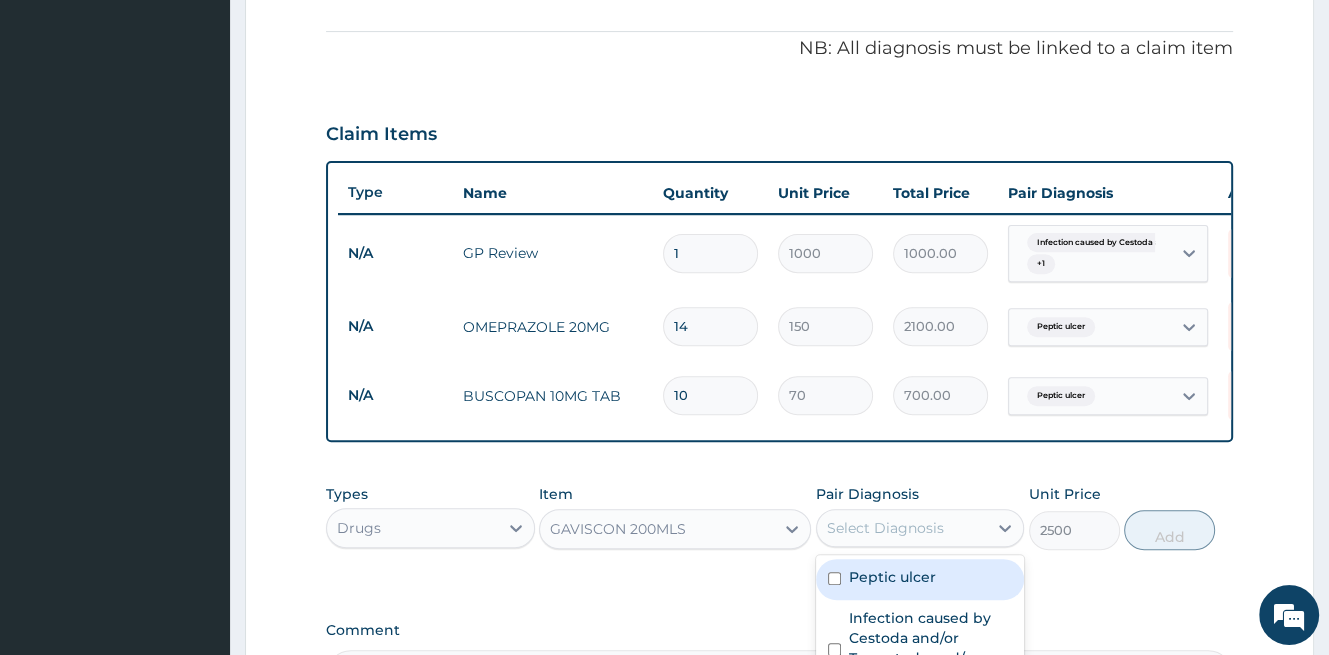 click on "Select Diagnosis" at bounding box center [885, 528] 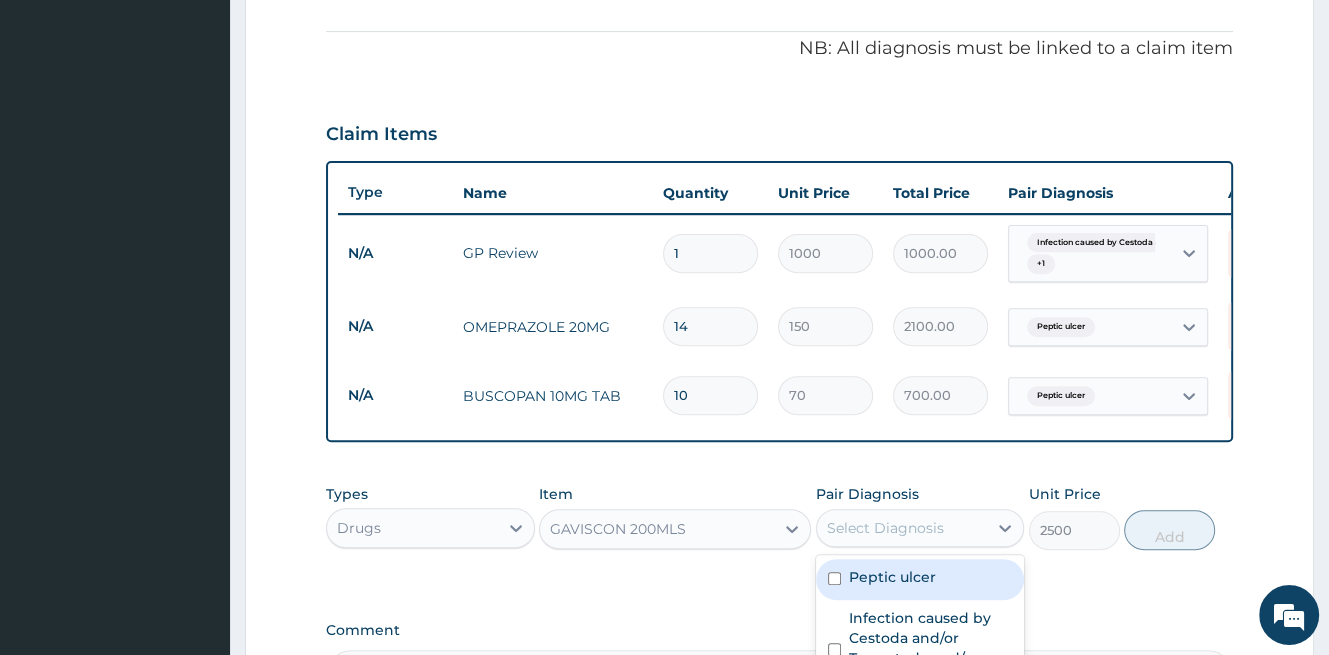 click on "Peptic ulcer" at bounding box center (892, 577) 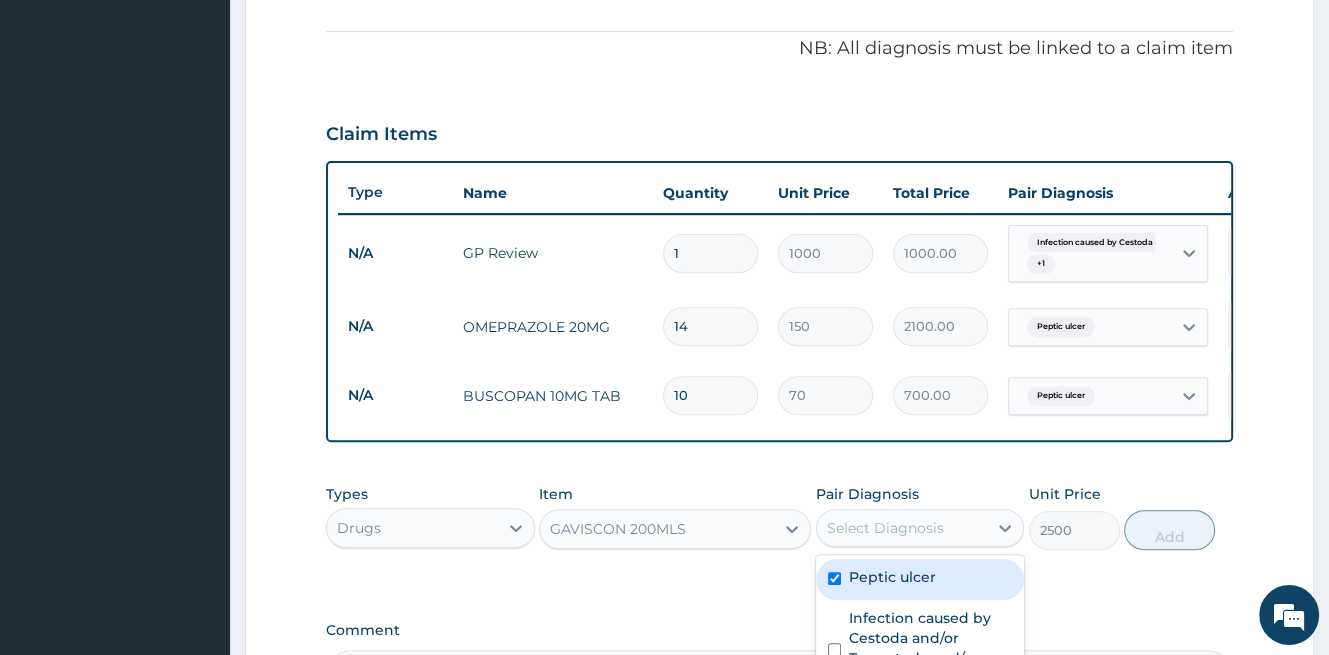 checkbox on "true" 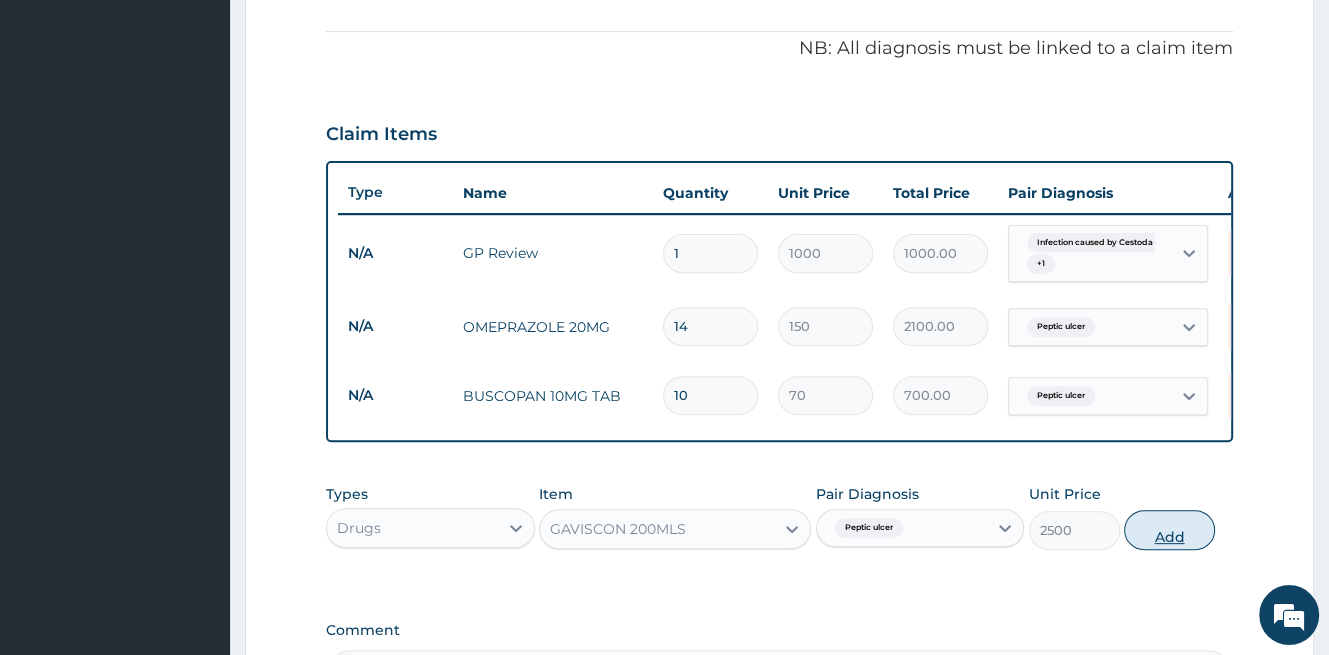 click on "Add" at bounding box center [1169, 530] 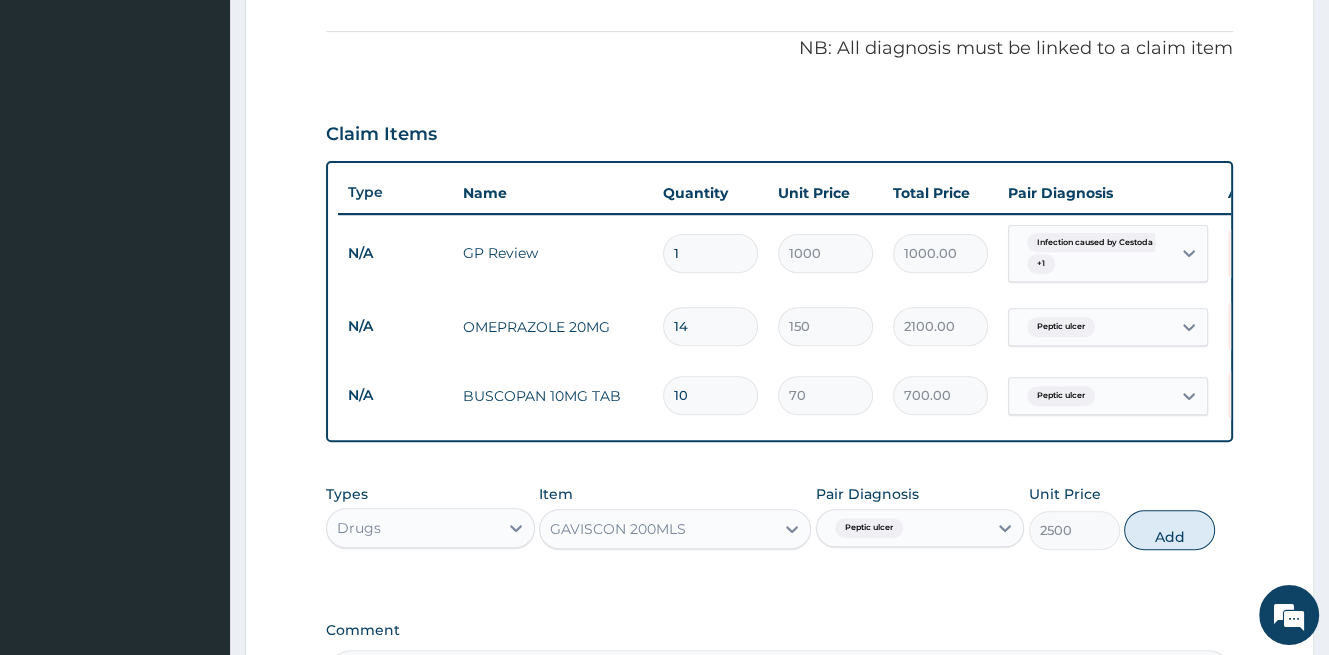 type on "0" 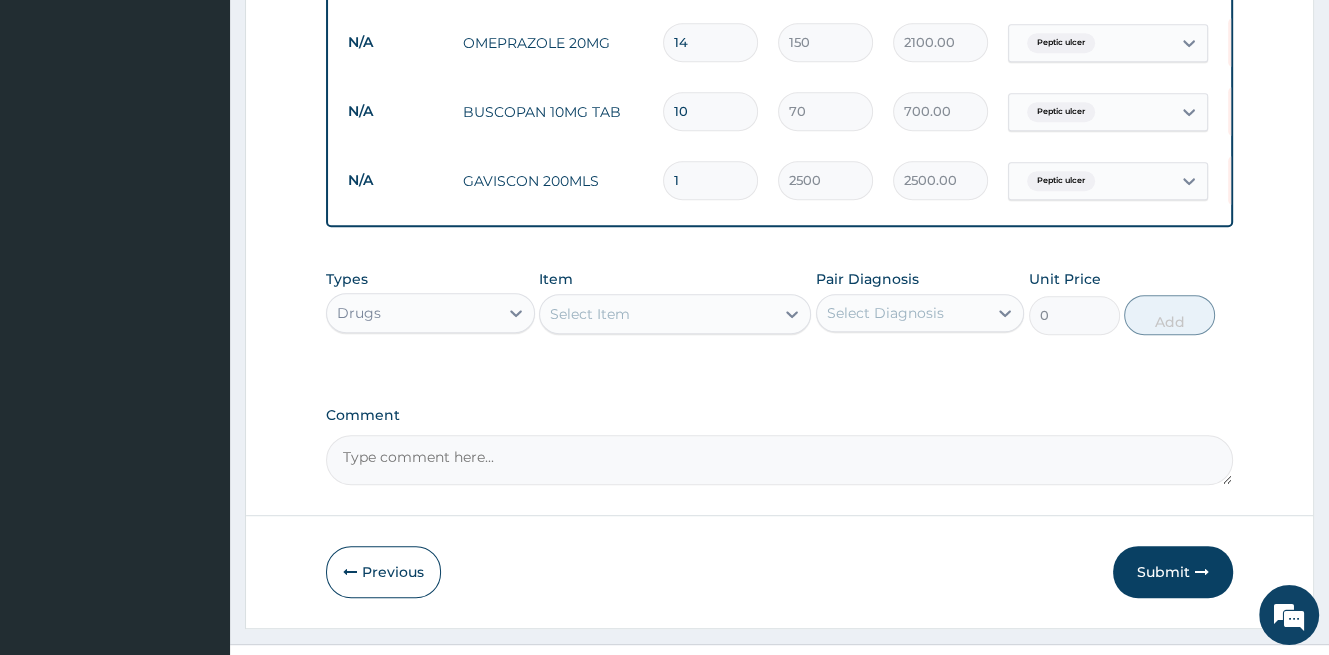 scroll, scrollTop: 883, scrollLeft: 0, axis: vertical 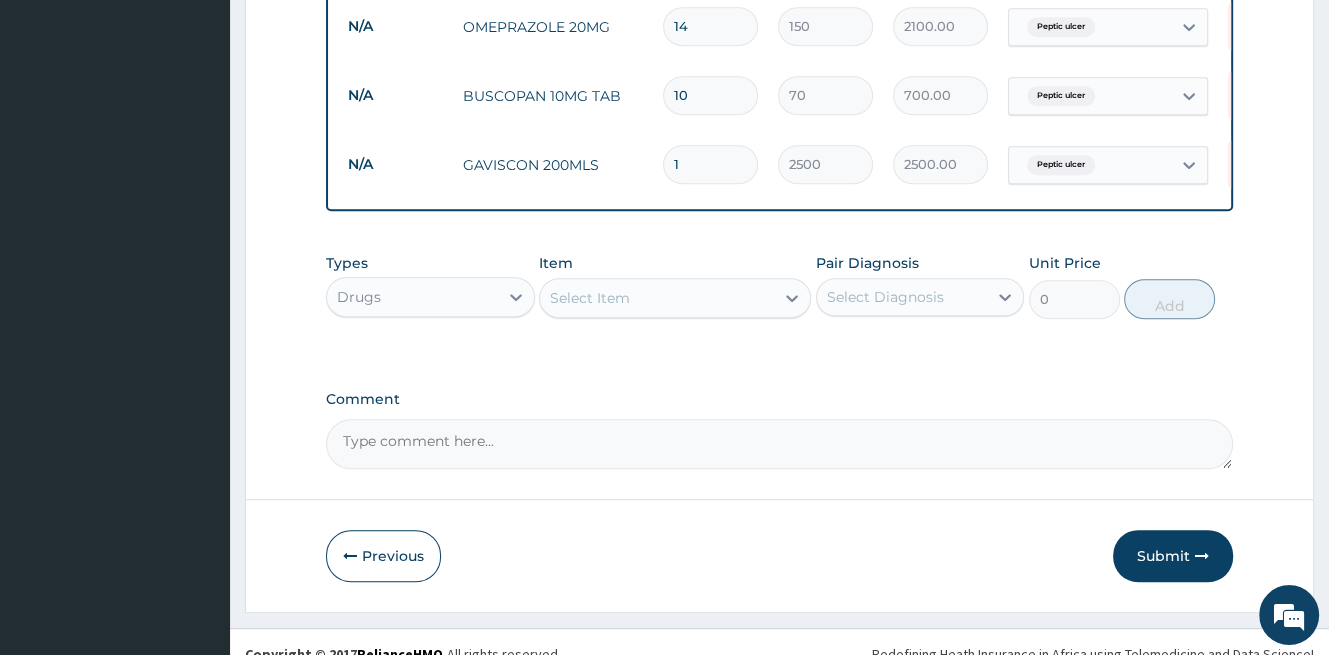 click on "Select Item" at bounding box center [657, 298] 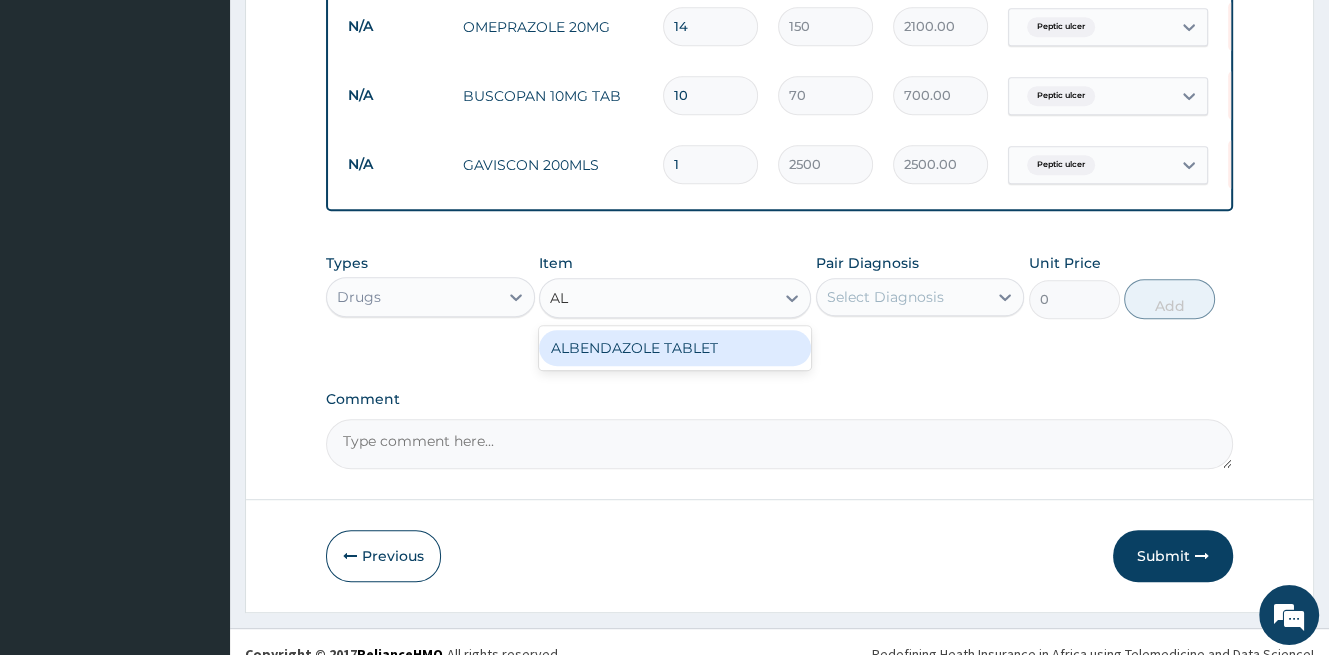 type on "A" 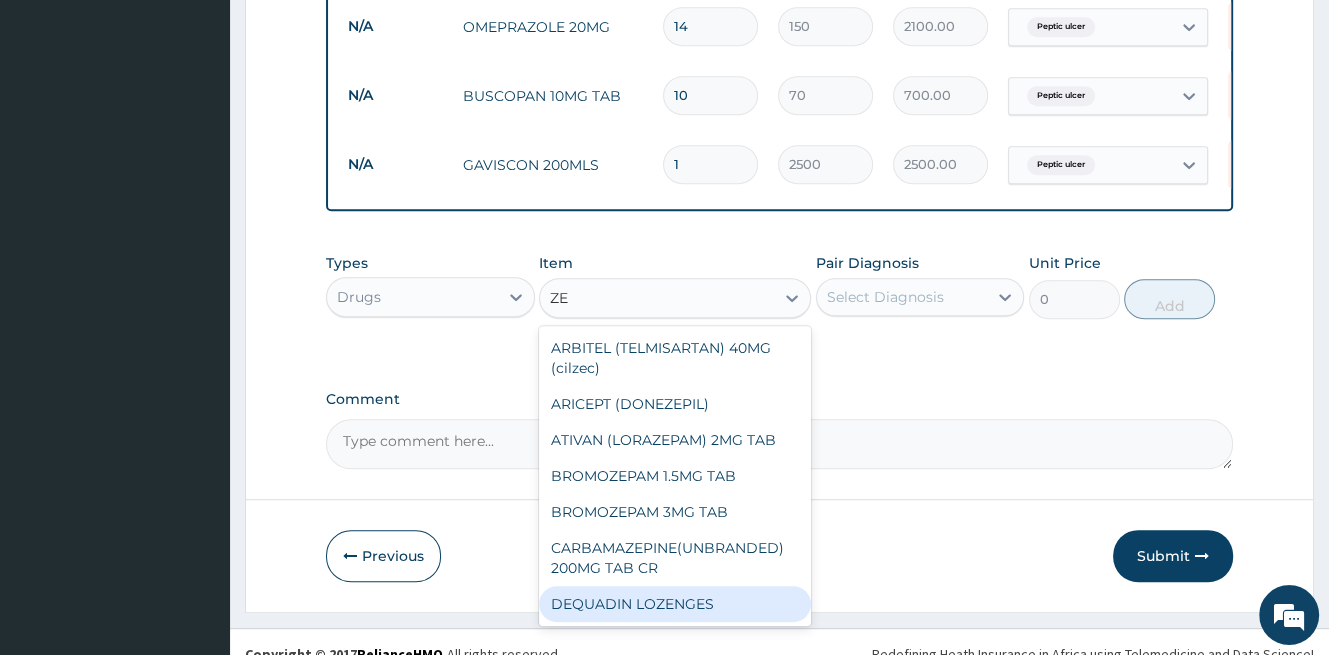 type on "Z" 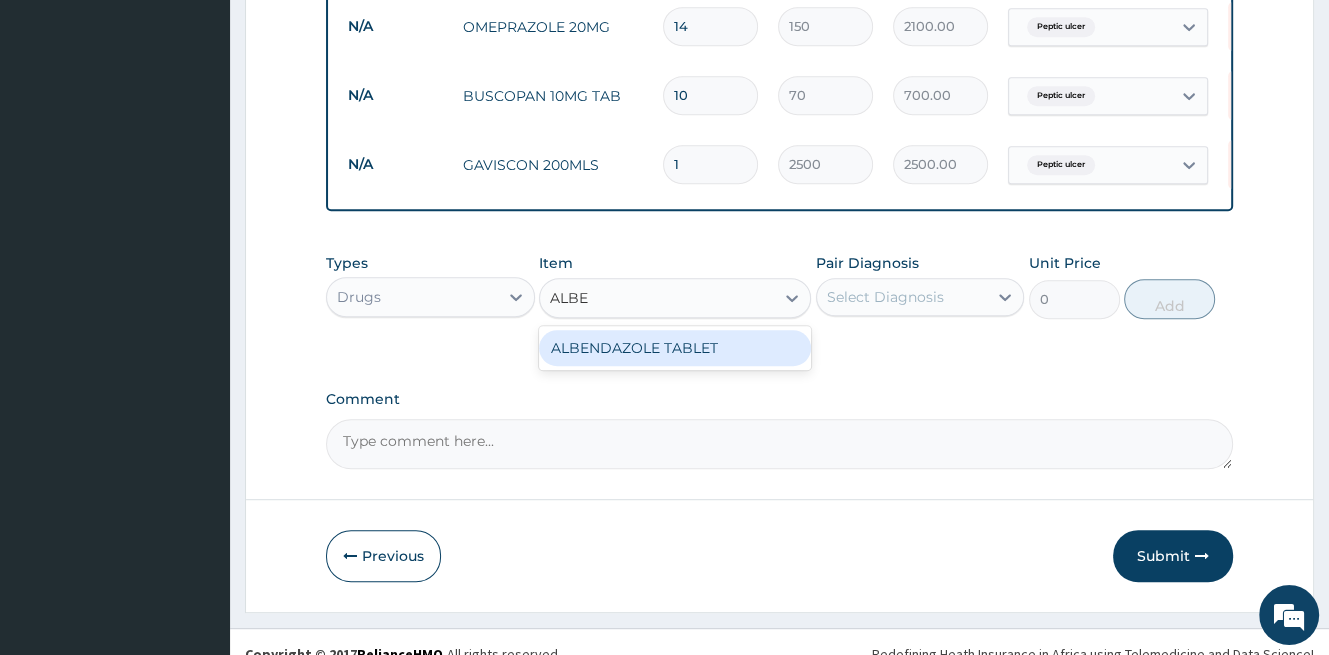 type on "ALBEN" 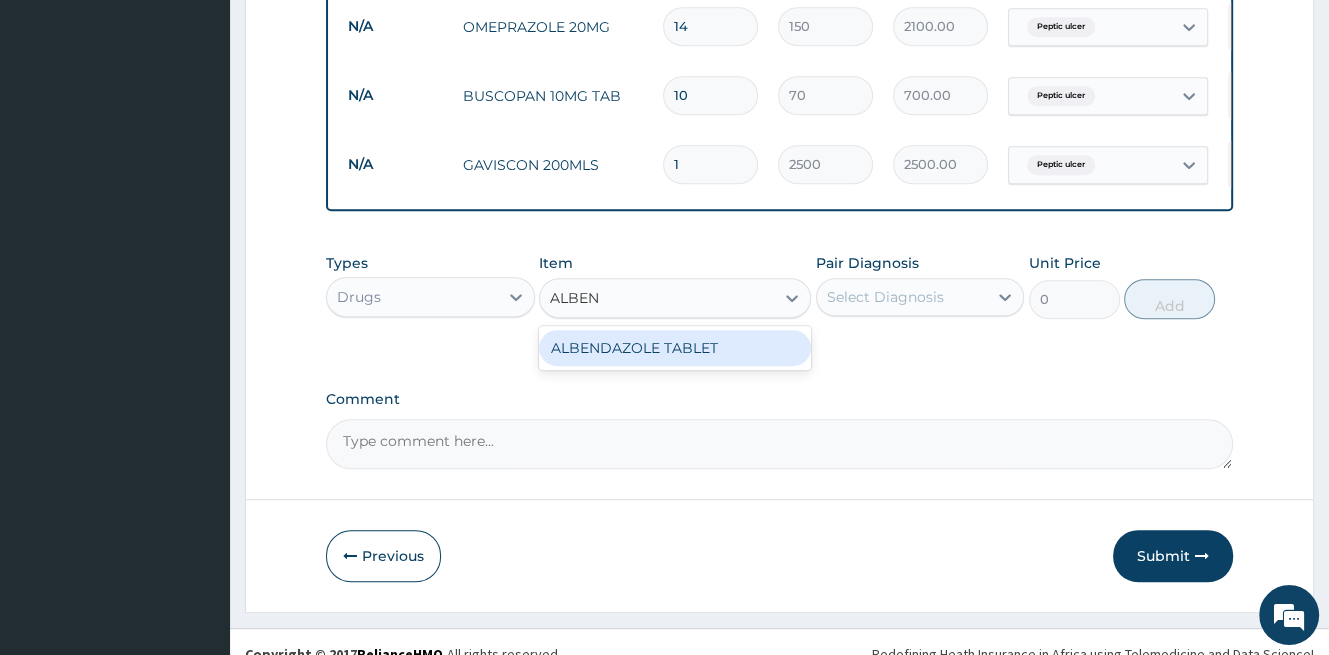 click on "ALBENDAZOLE TABLET" at bounding box center [675, 348] 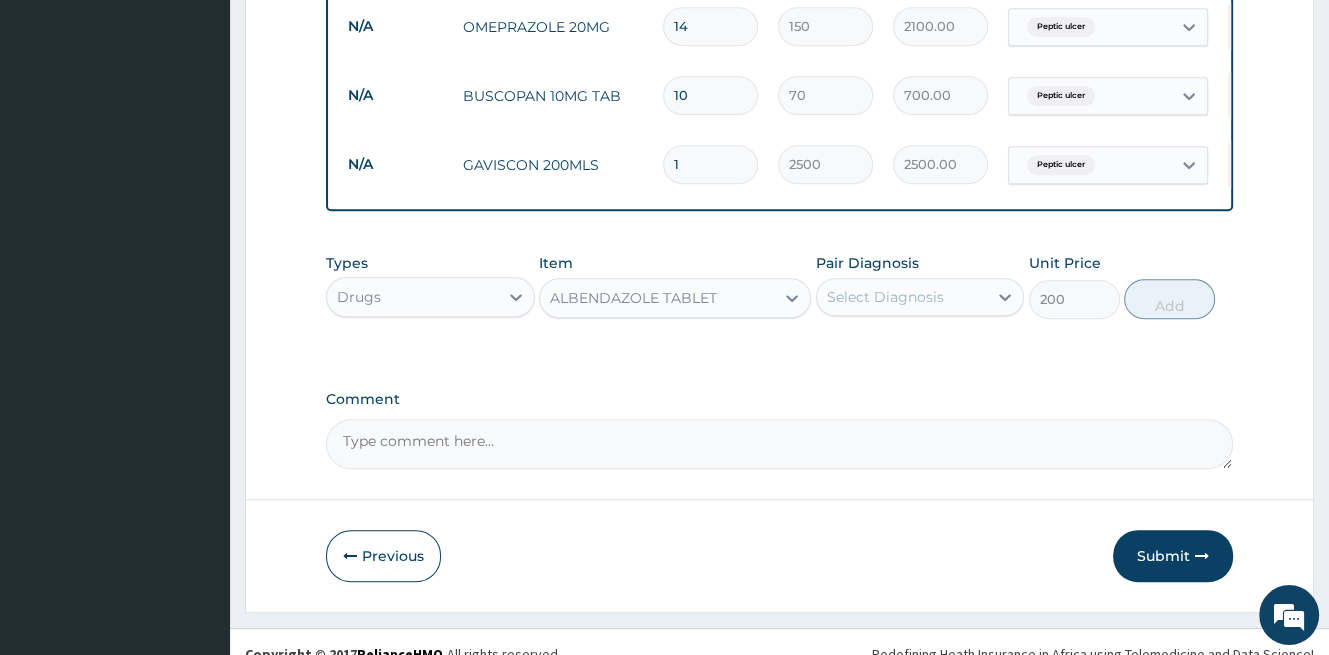 click on "ALBENDAZOLE TABLET" at bounding box center [633, 298] 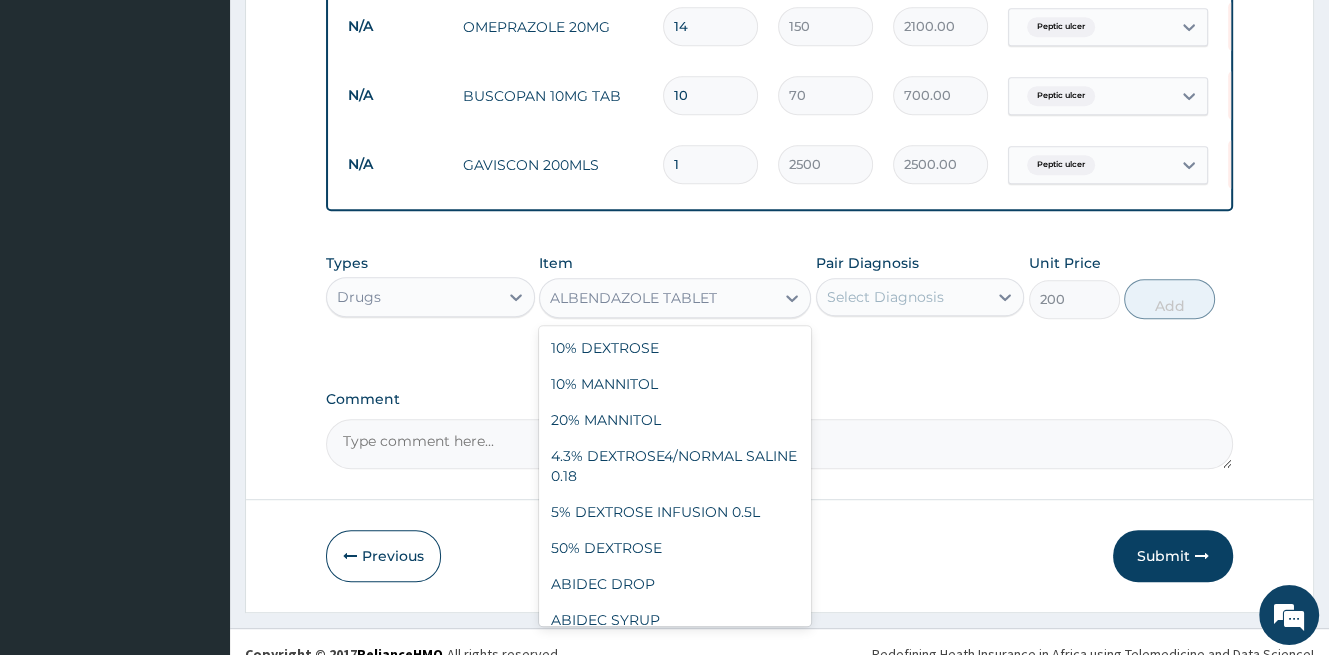 scroll, scrollTop: 1620, scrollLeft: 0, axis: vertical 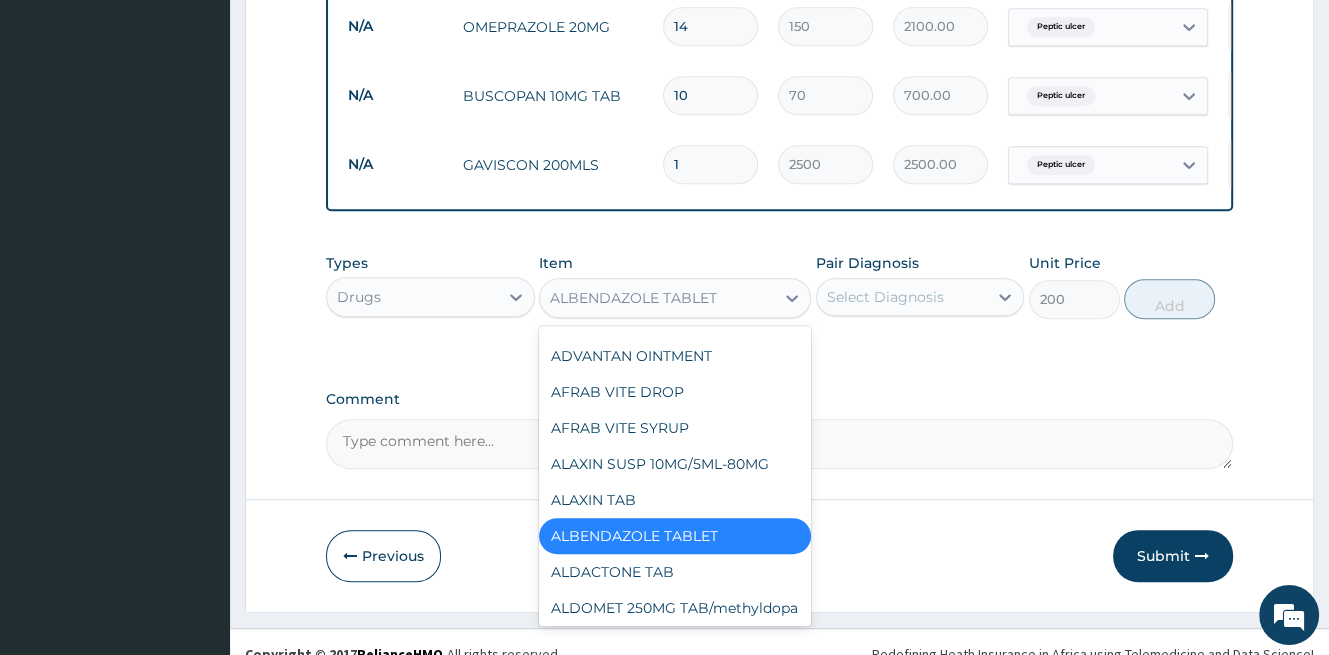 click on "ALBENDAZOLE TABLET" at bounding box center [633, 298] 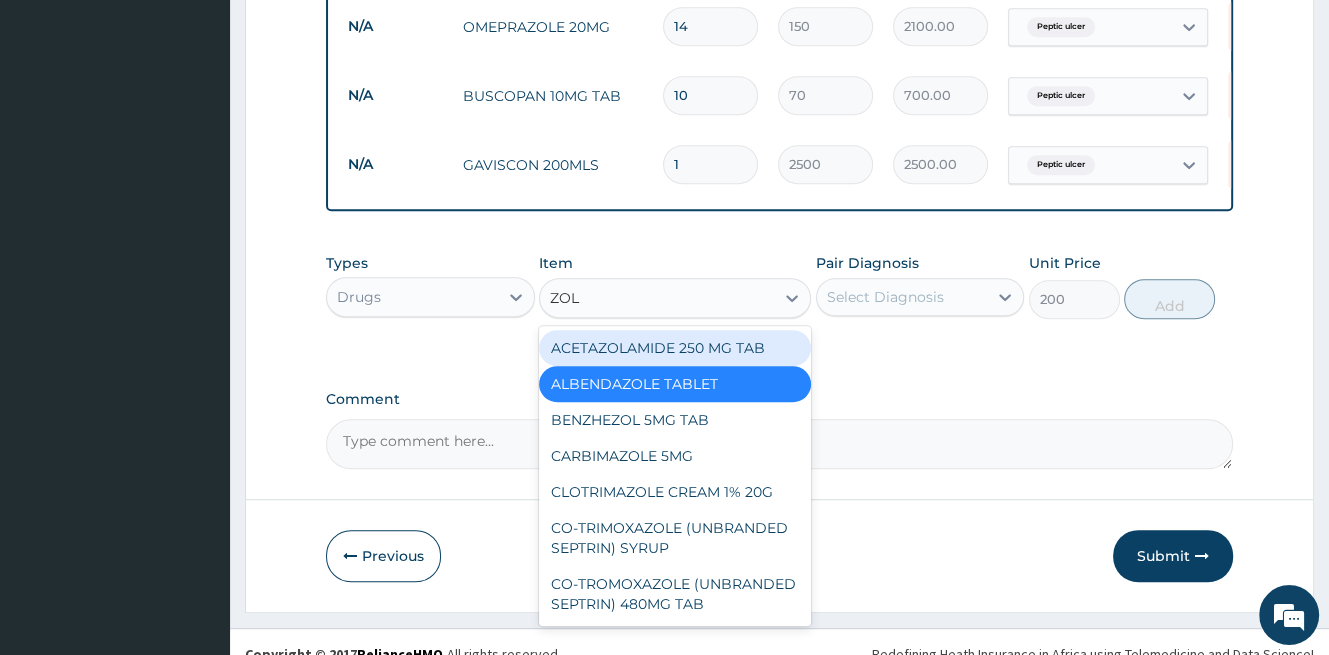 type on "ZOLA" 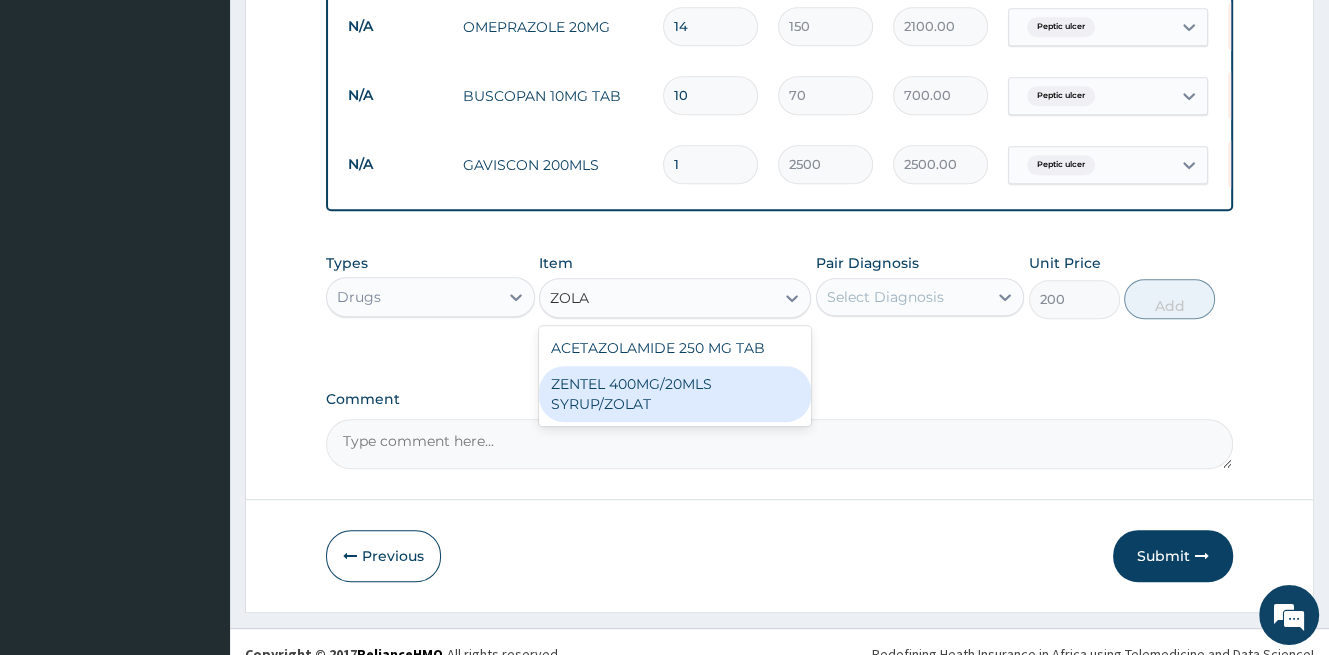 click on "ZENTEL 400MG/20MLS SYRUP/ZOLAT" at bounding box center (675, 394) 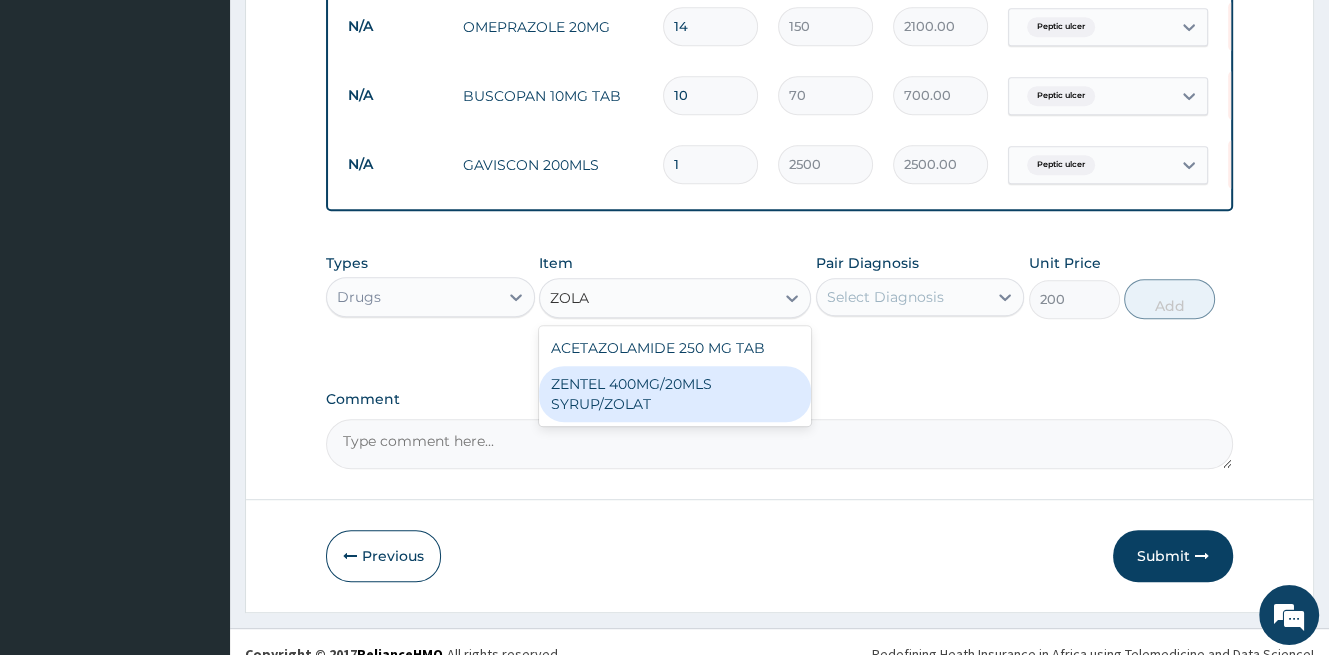 type 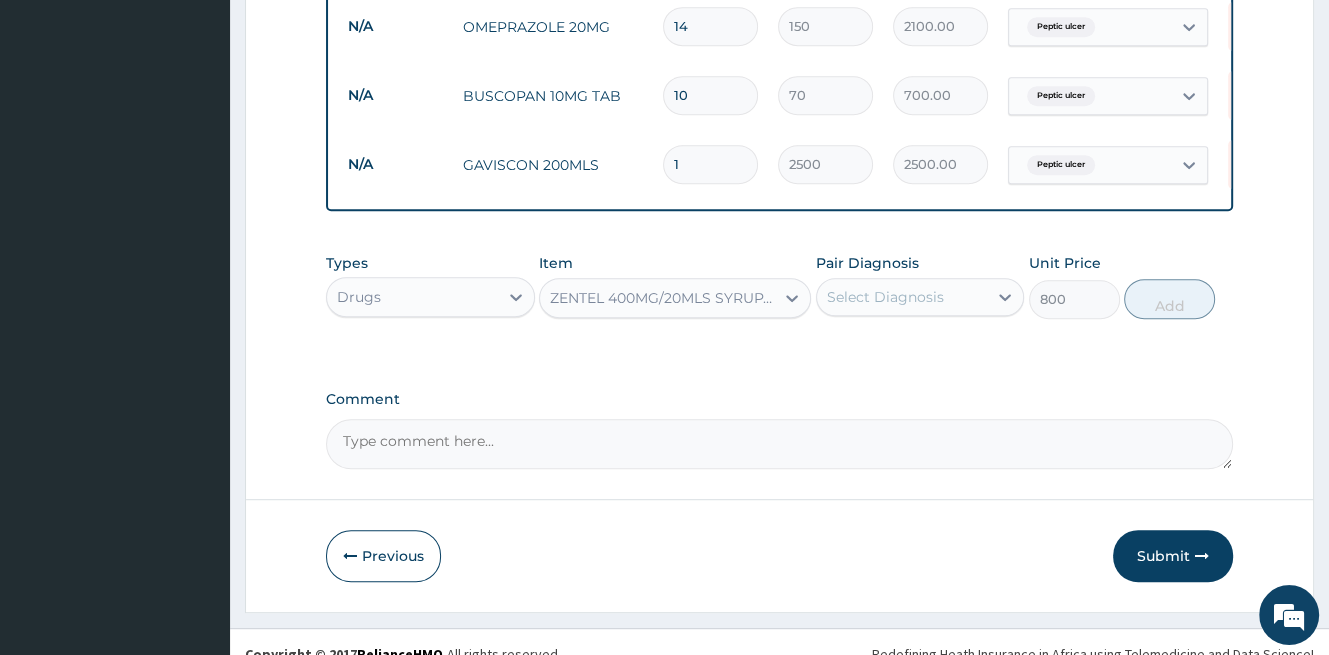 drag, startPoint x: 892, startPoint y: 313, endPoint x: 890, endPoint y: 329, distance: 16.124516 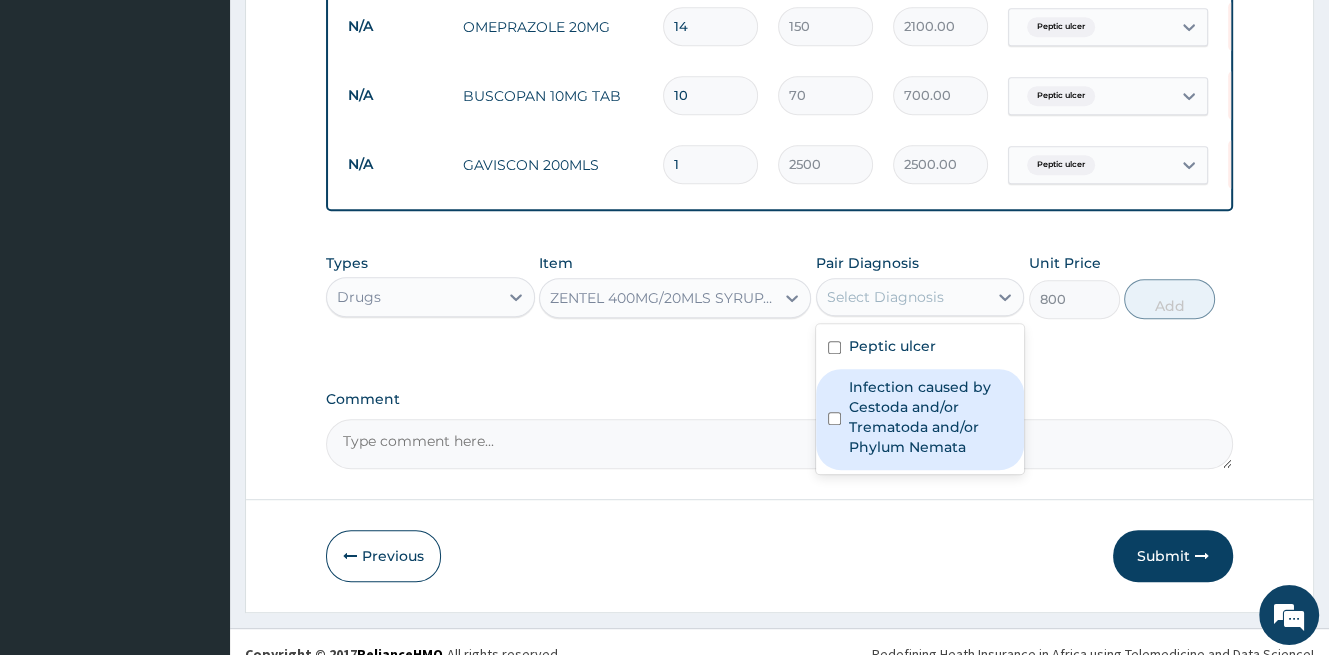 click on "Infection caused by Cestoda and/or Trematoda and/or Phylum Nemata" at bounding box center (931, 417) 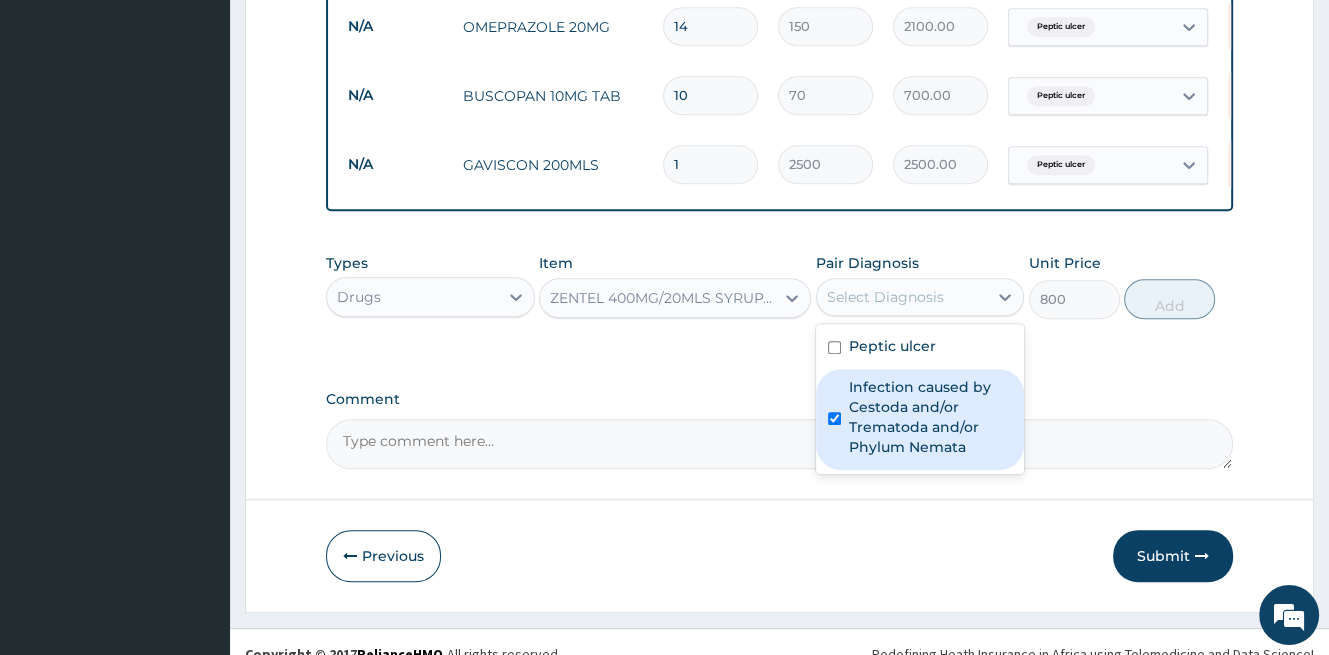 checkbox on "true" 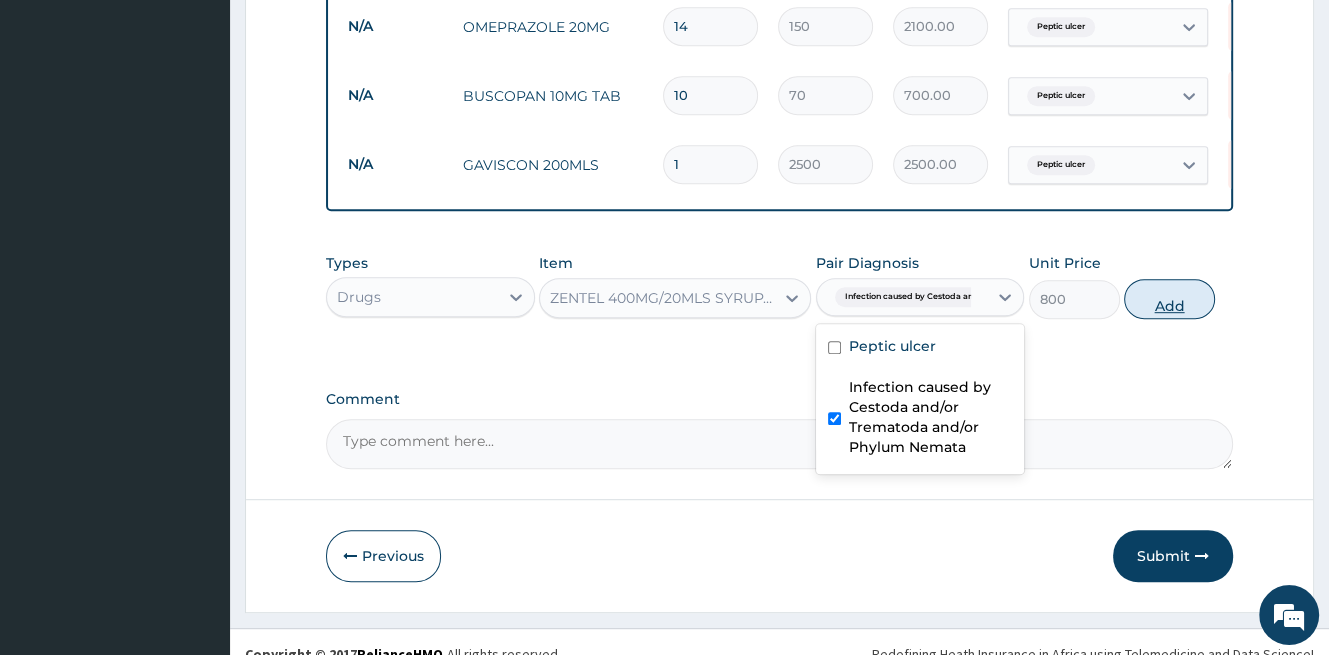 click on "Add" at bounding box center (1169, 299) 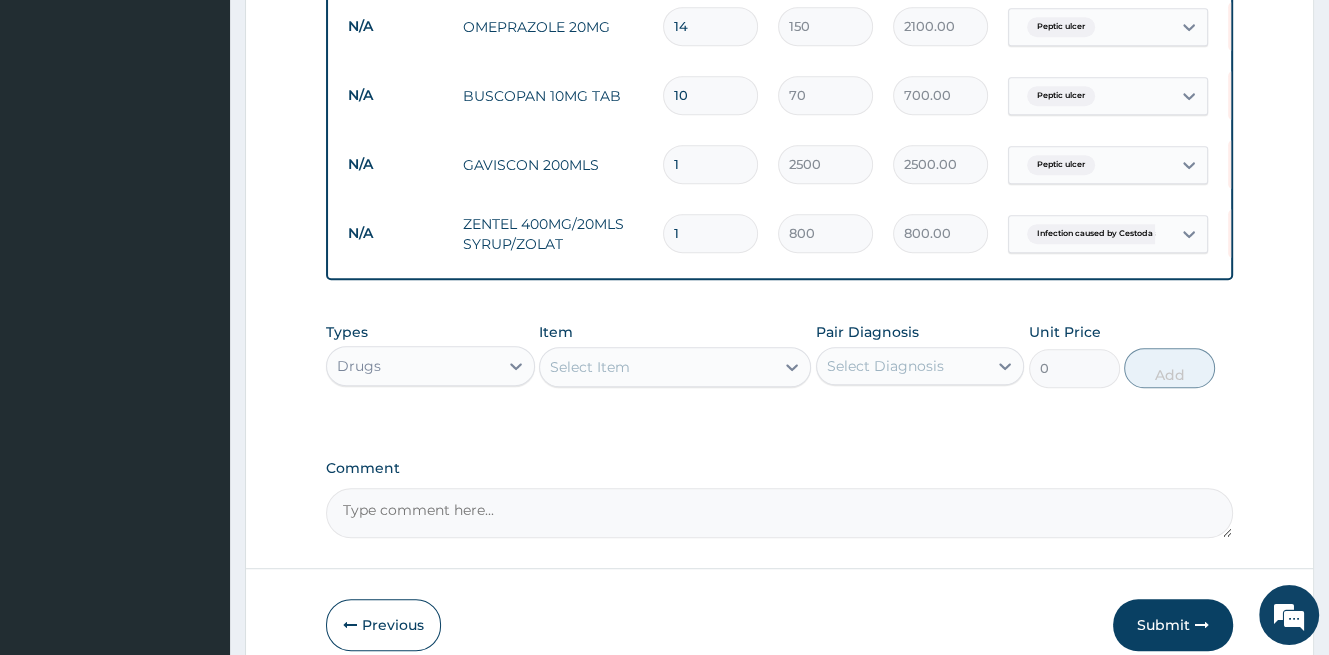 type on "0" 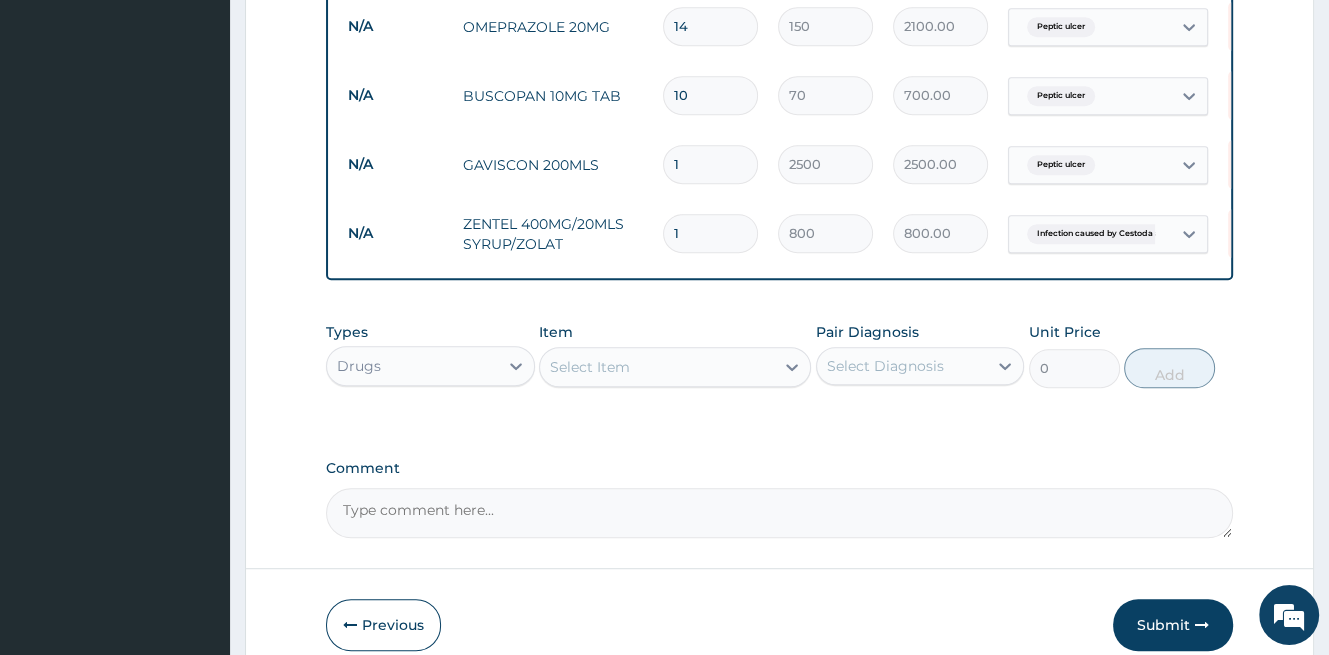 type on "0.00" 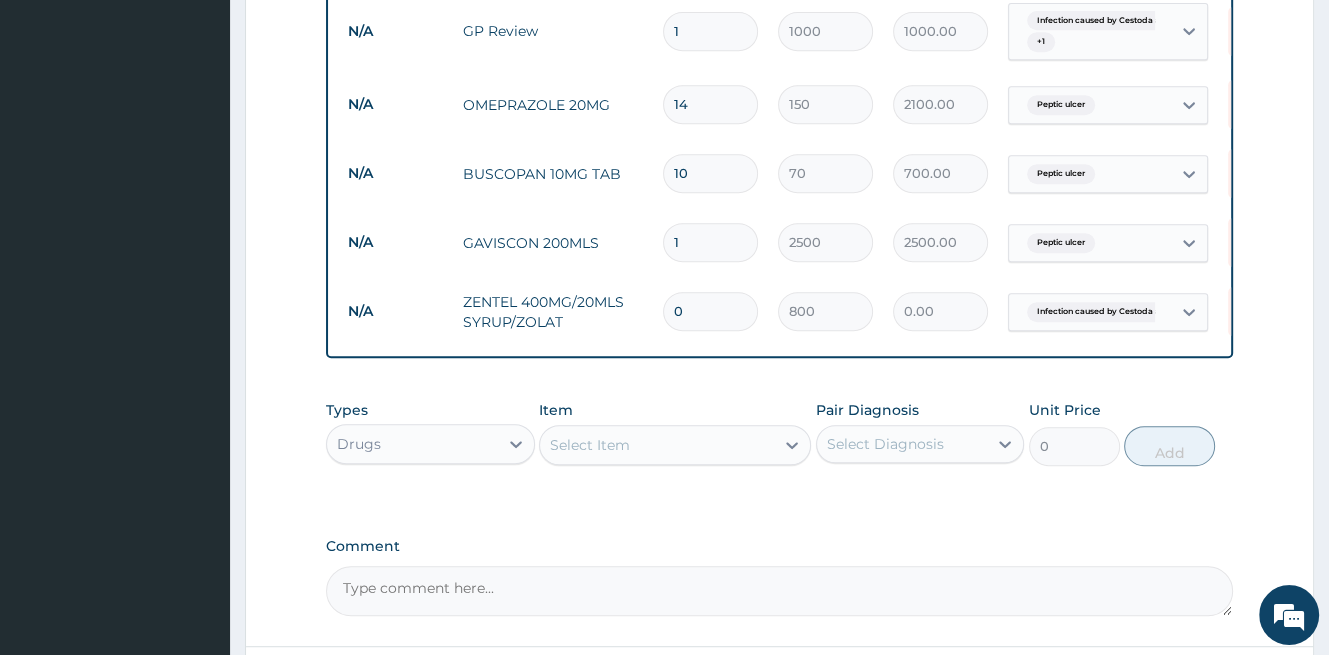 scroll, scrollTop: 987, scrollLeft: 0, axis: vertical 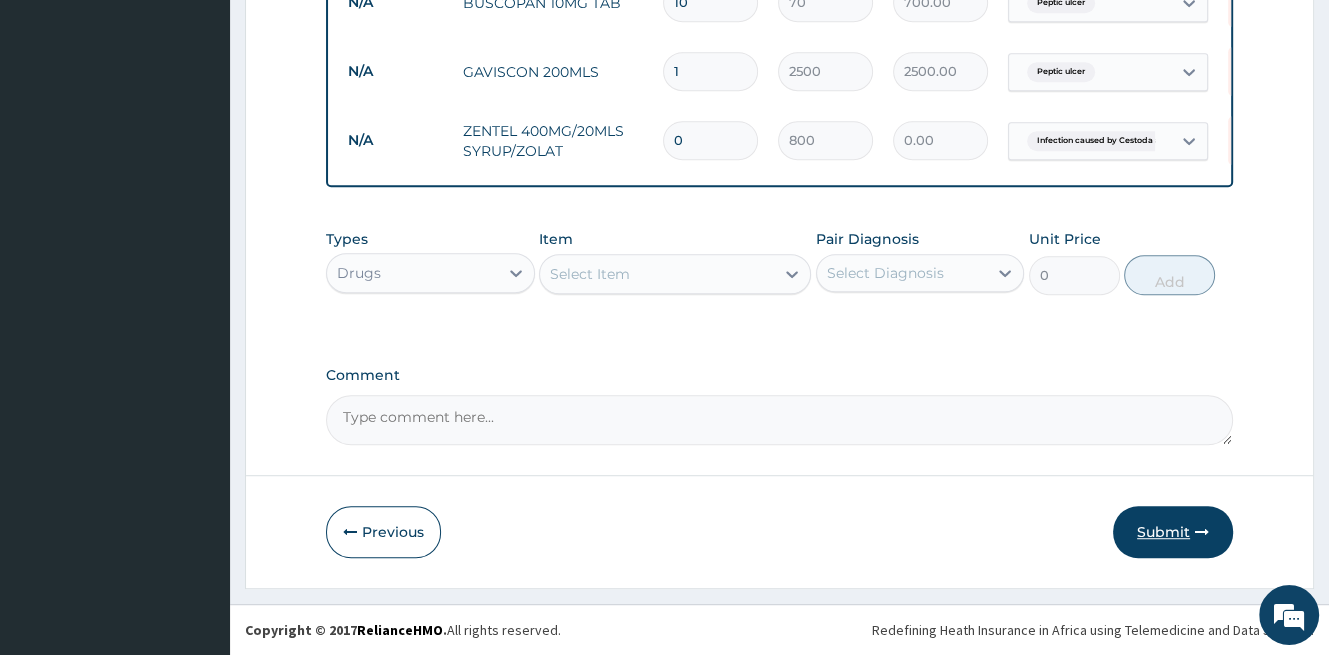 click on "Submit" at bounding box center (1173, 532) 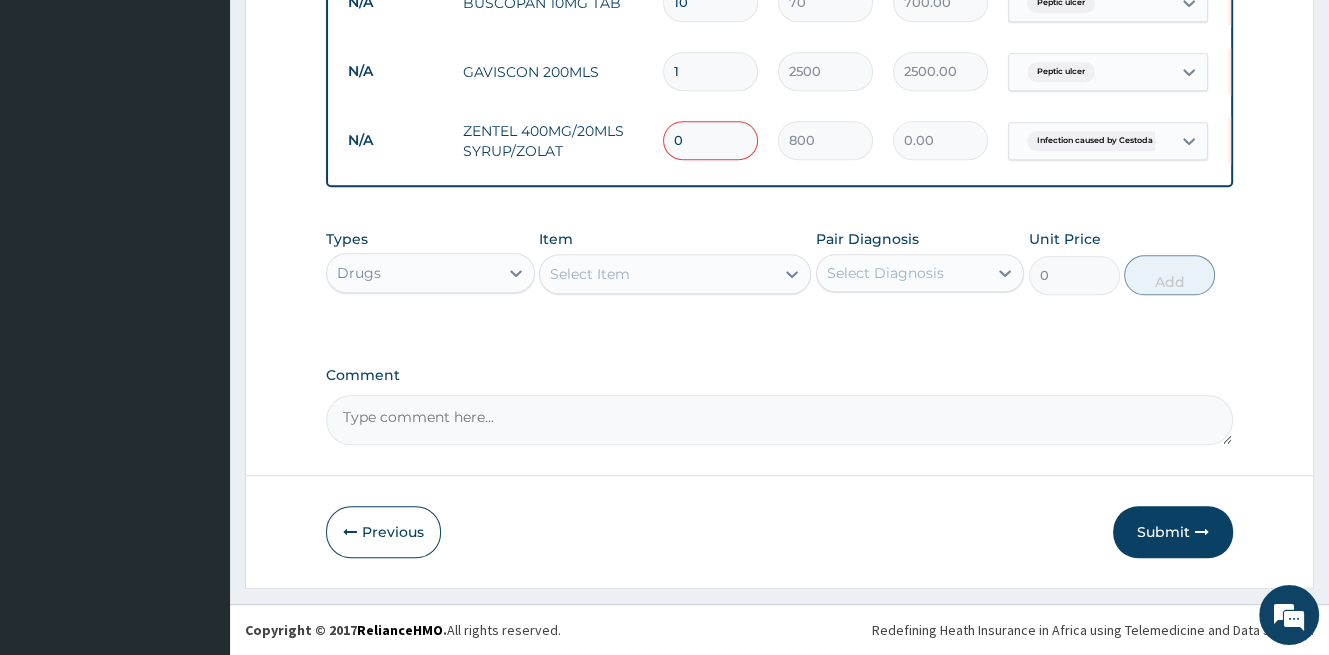 drag, startPoint x: 700, startPoint y: 140, endPoint x: 660, endPoint y: 134, distance: 40.4475 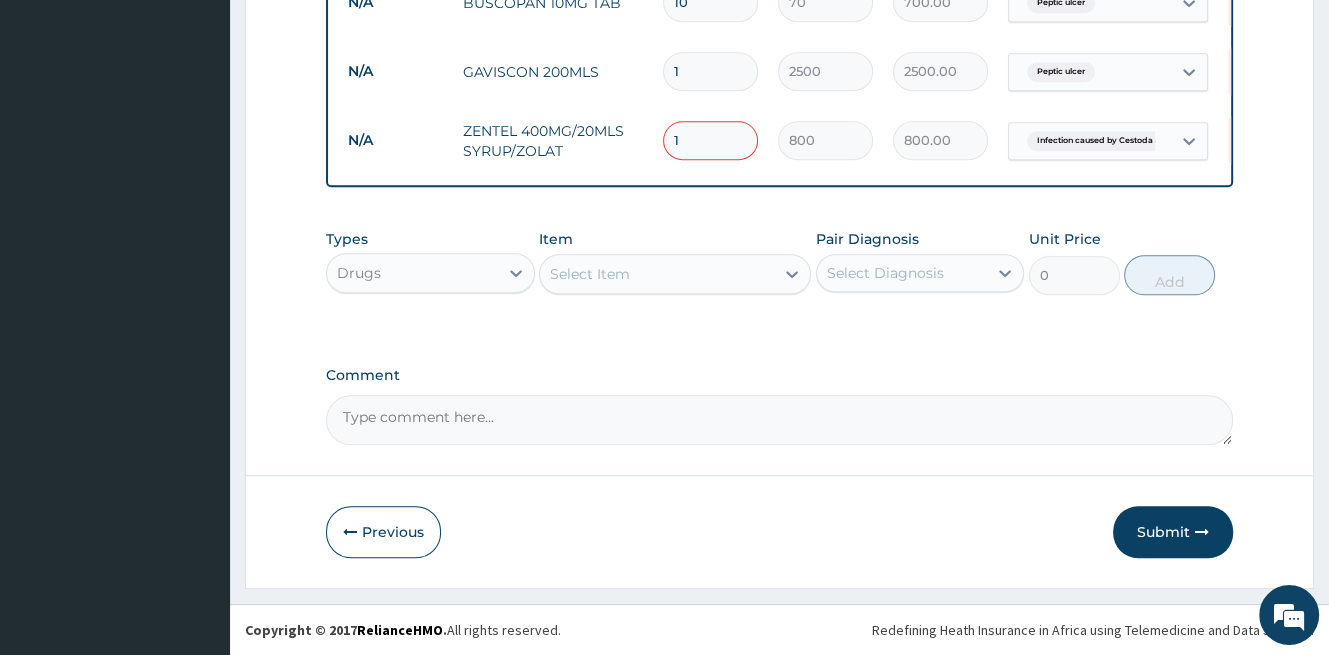 type on "1" 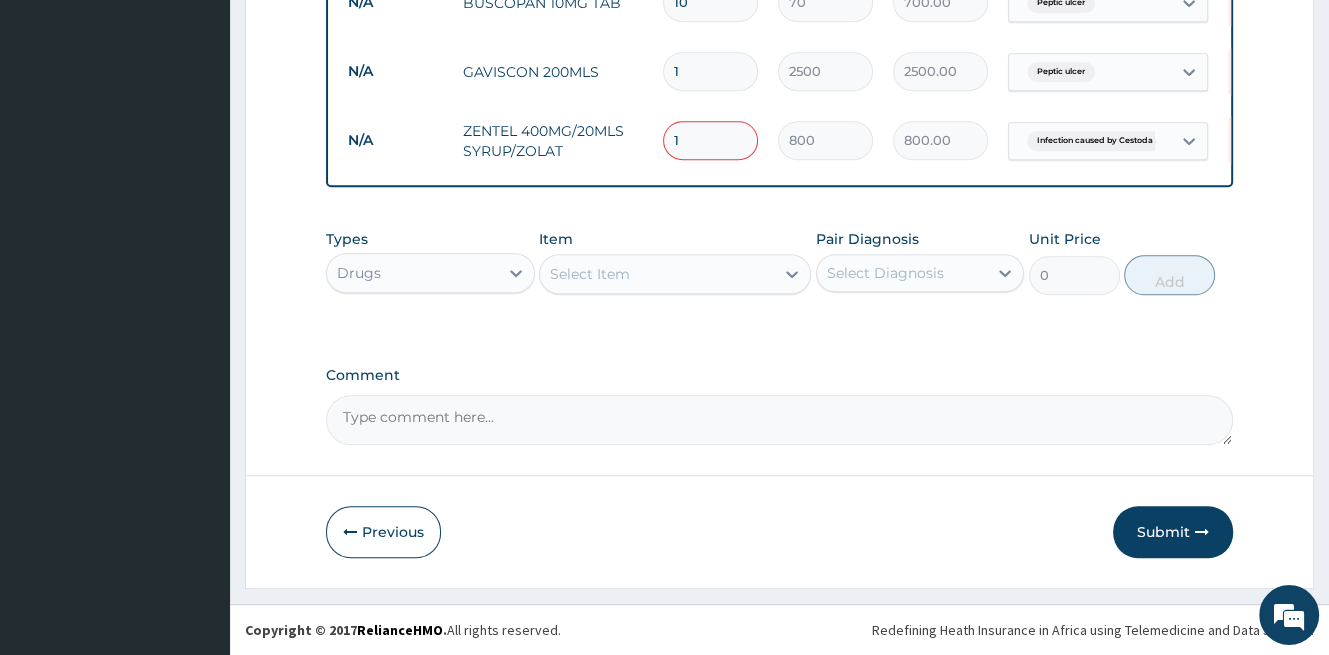 drag, startPoint x: 966, startPoint y: 435, endPoint x: 976, endPoint y: 429, distance: 11.661903 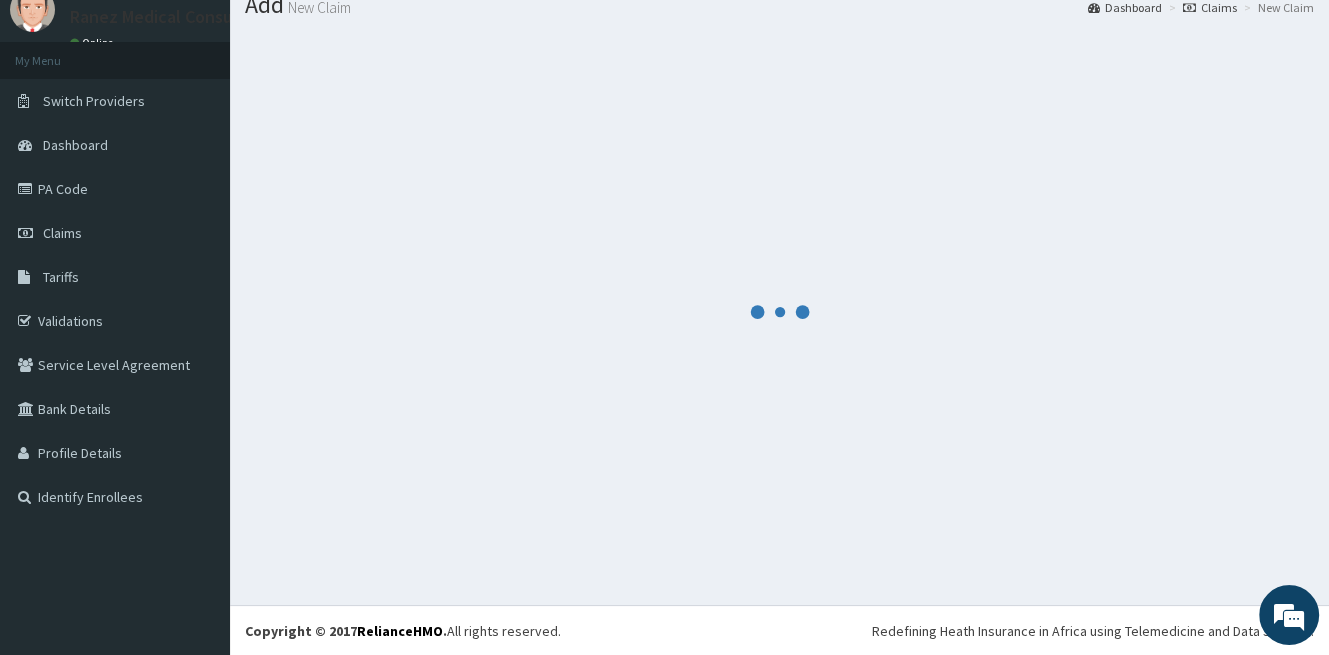 scroll, scrollTop: 987, scrollLeft: 0, axis: vertical 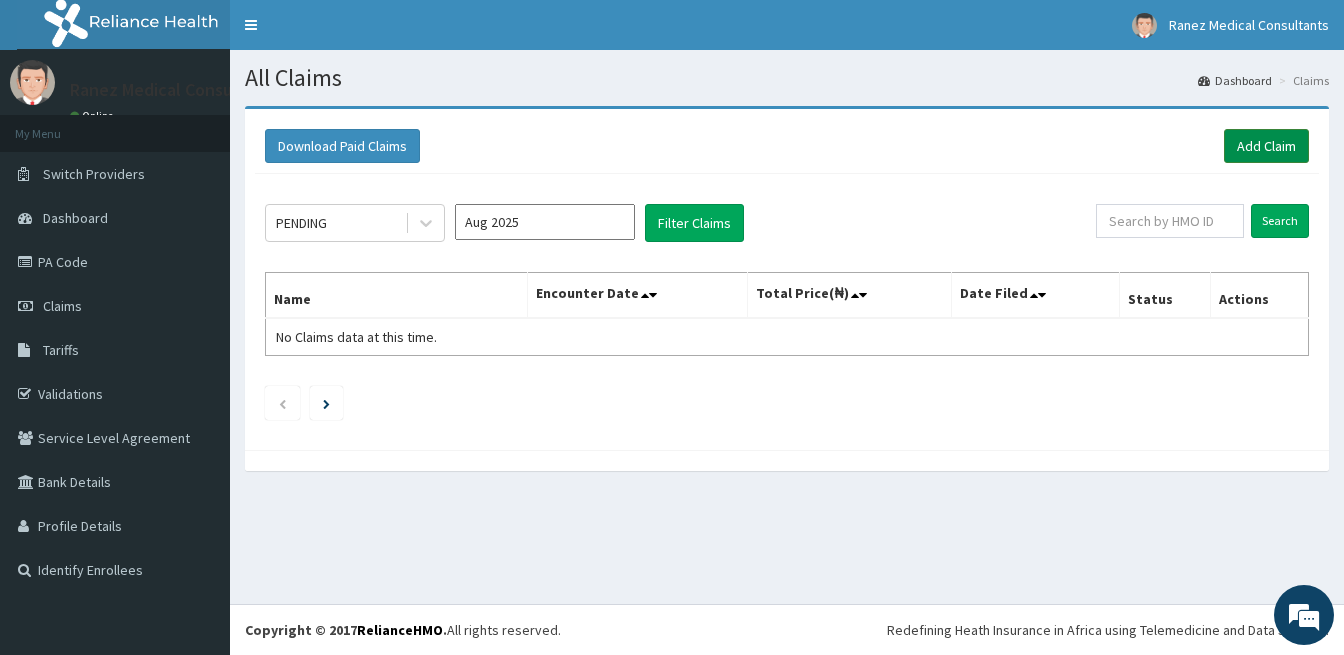 click on "Add Claim" at bounding box center [1266, 146] 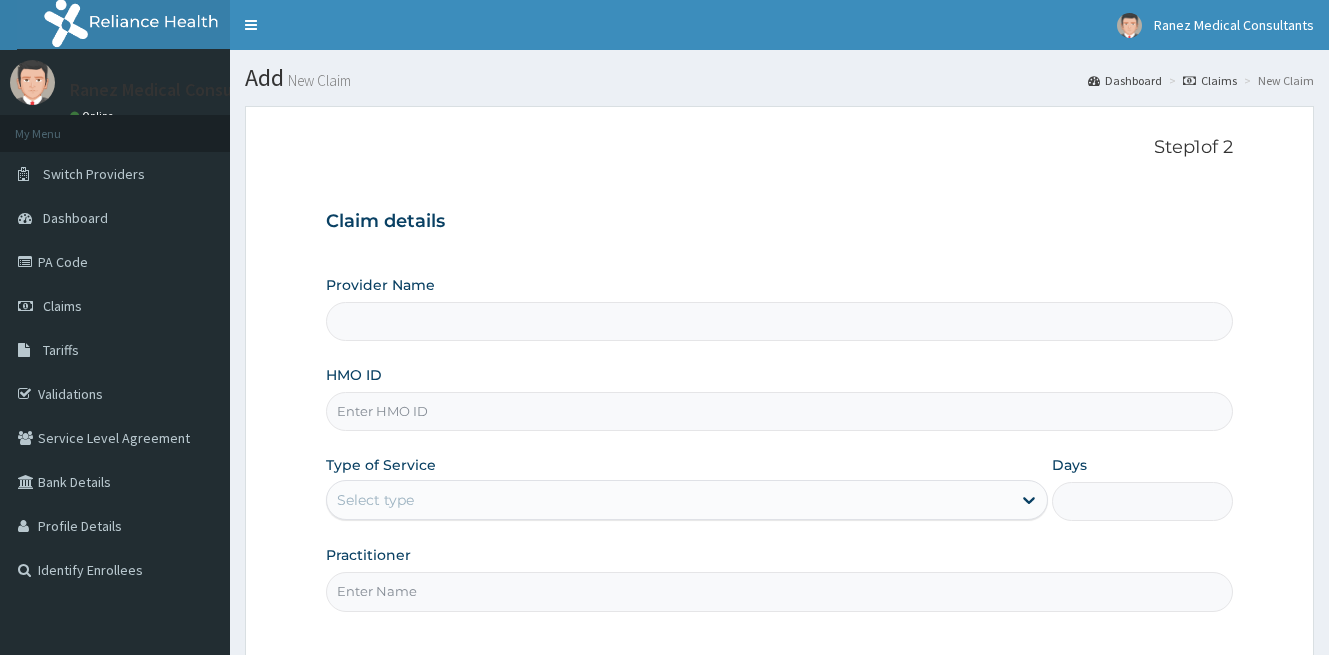 scroll, scrollTop: 0, scrollLeft: 0, axis: both 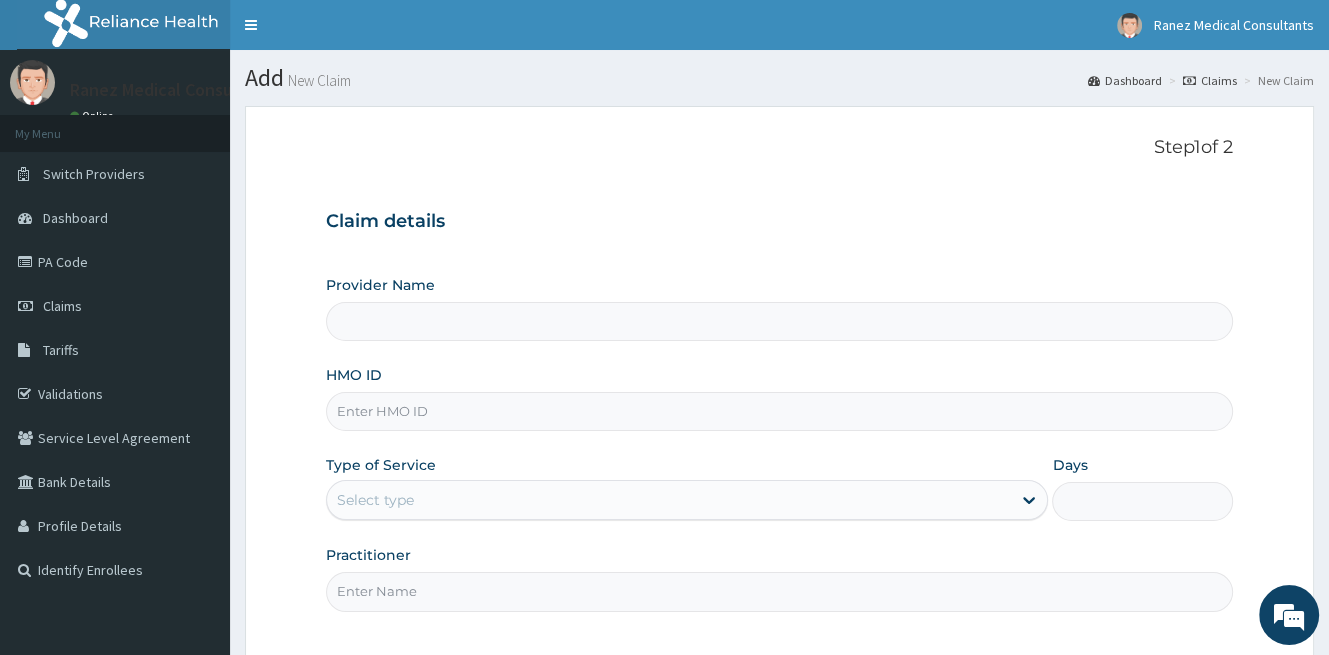 type on "Ranez Medical Consultants" 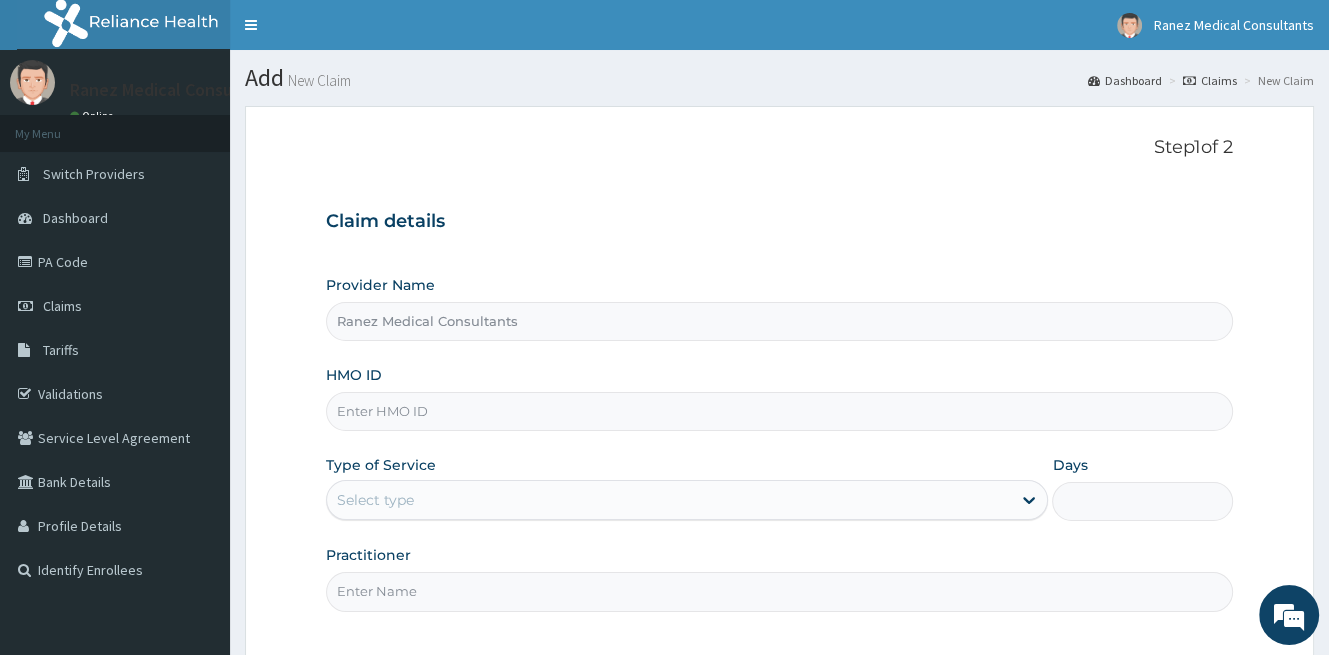 scroll, scrollTop: 0, scrollLeft: 0, axis: both 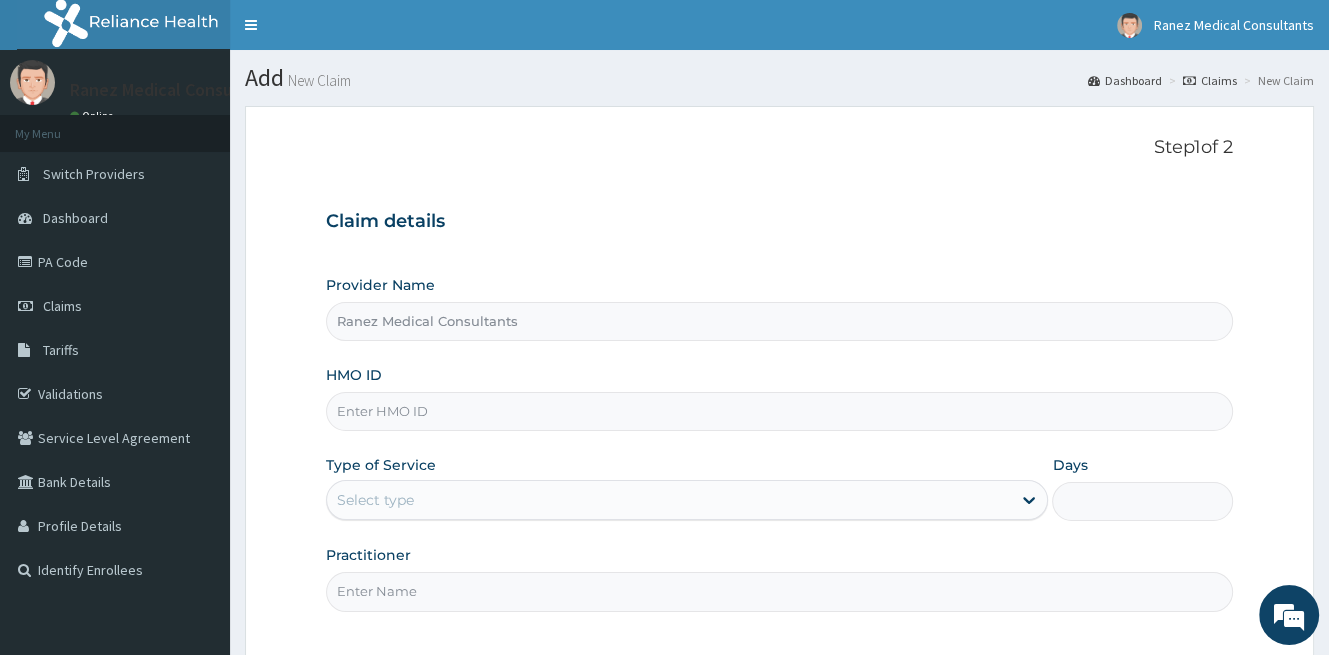 click on "HMO ID" at bounding box center [779, 411] 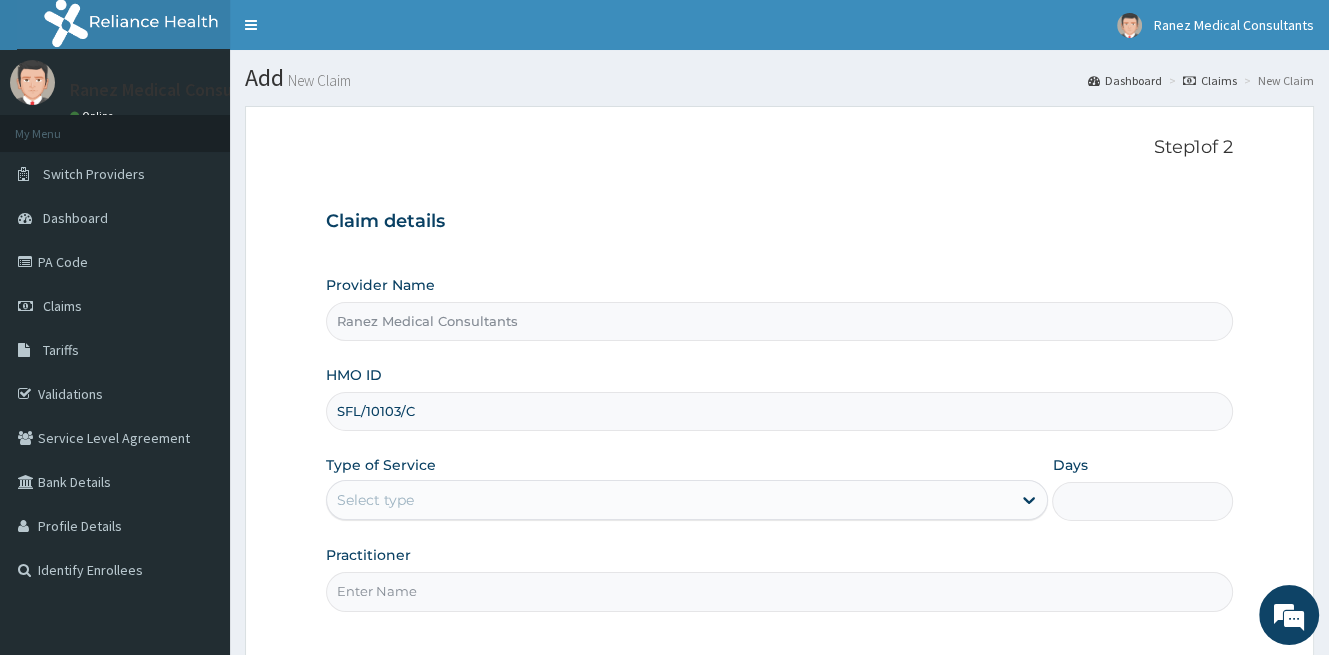 type on "SFL/10103/C" 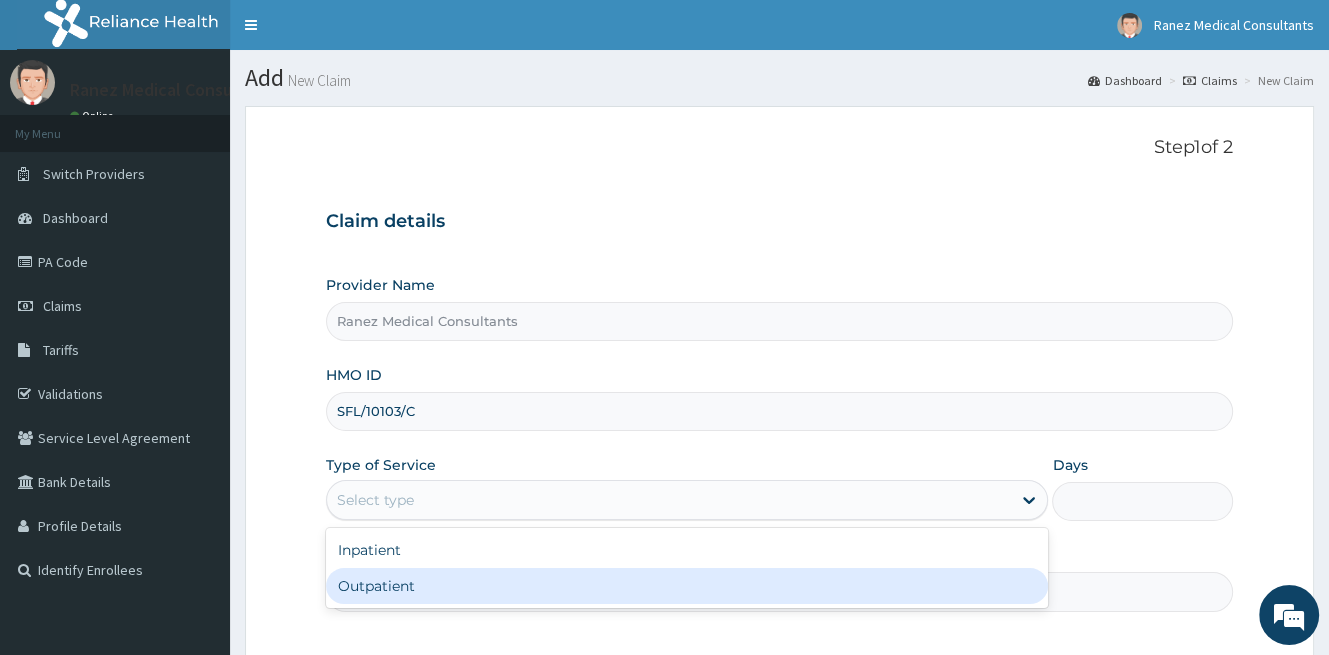 drag, startPoint x: 403, startPoint y: 586, endPoint x: 402, endPoint y: 576, distance: 10.049875 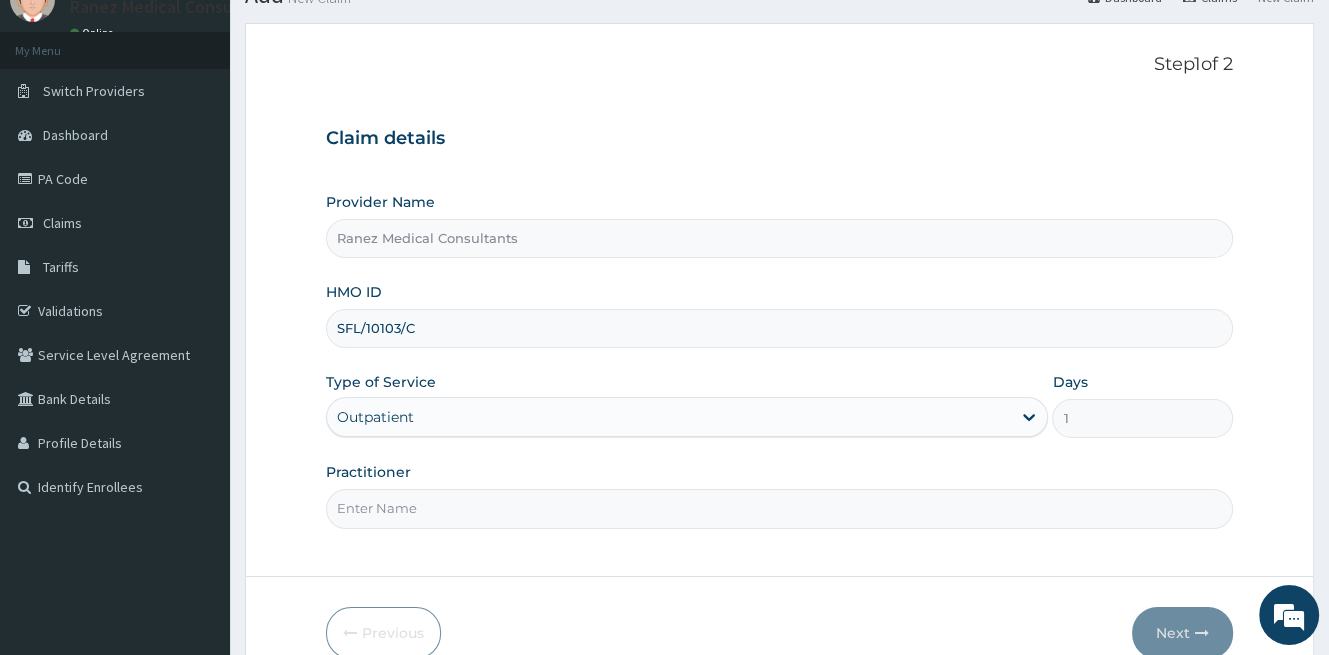 scroll, scrollTop: 183, scrollLeft: 0, axis: vertical 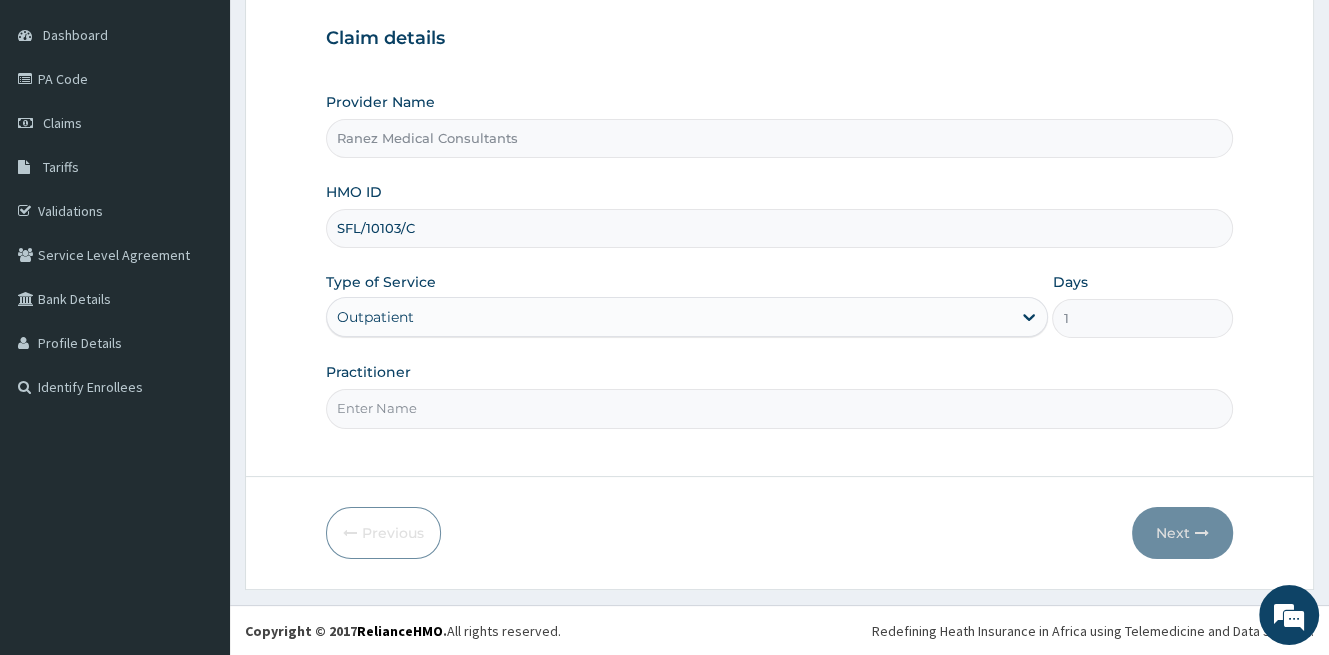 click on "Practitioner" at bounding box center [779, 408] 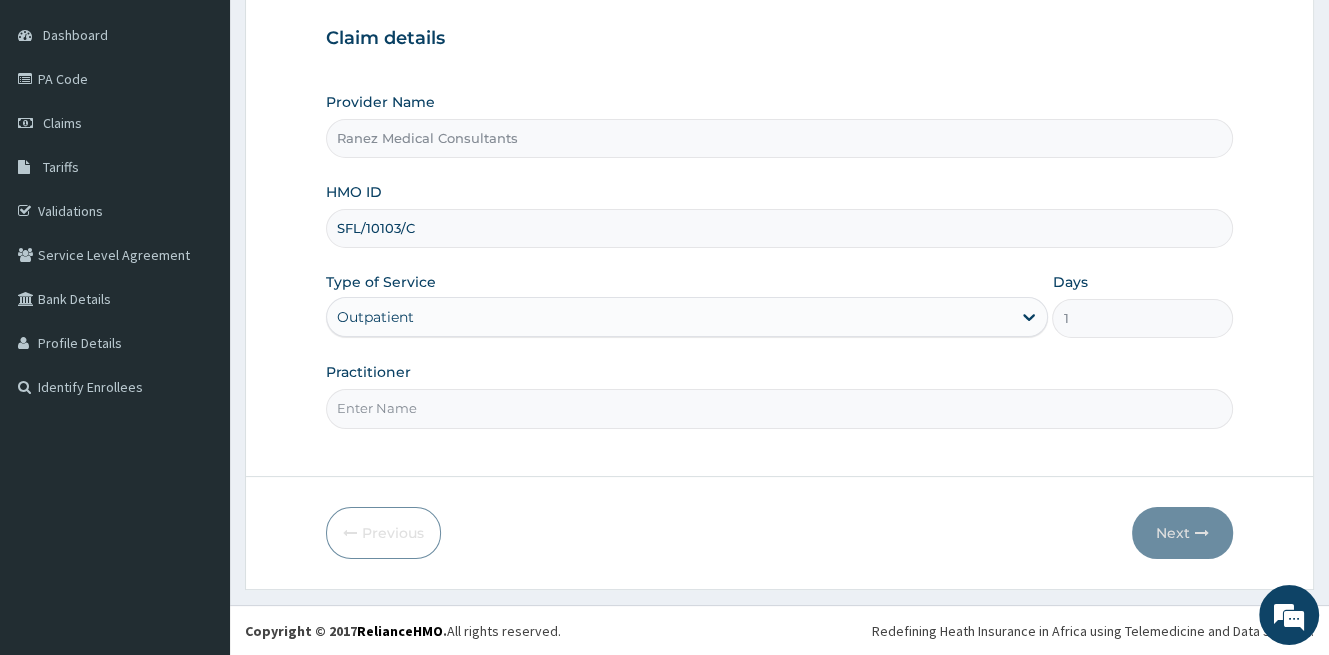 type on "DR AKANIMOH" 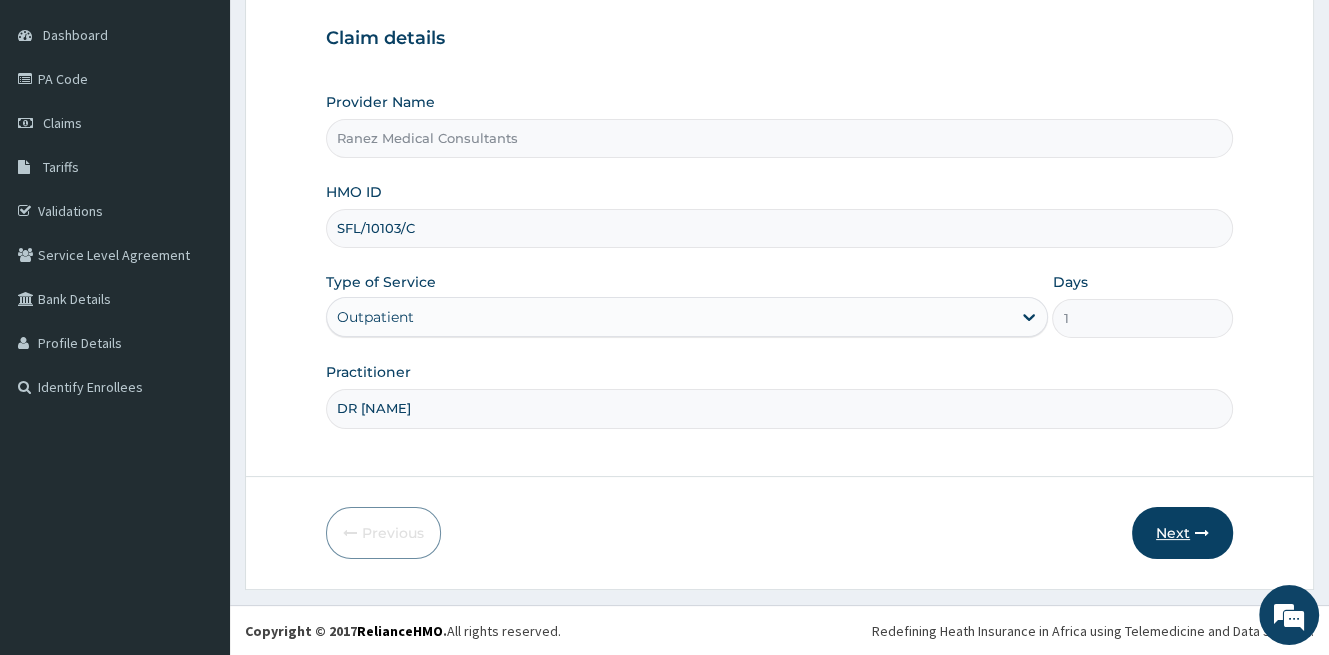 click on "Next" at bounding box center [1182, 533] 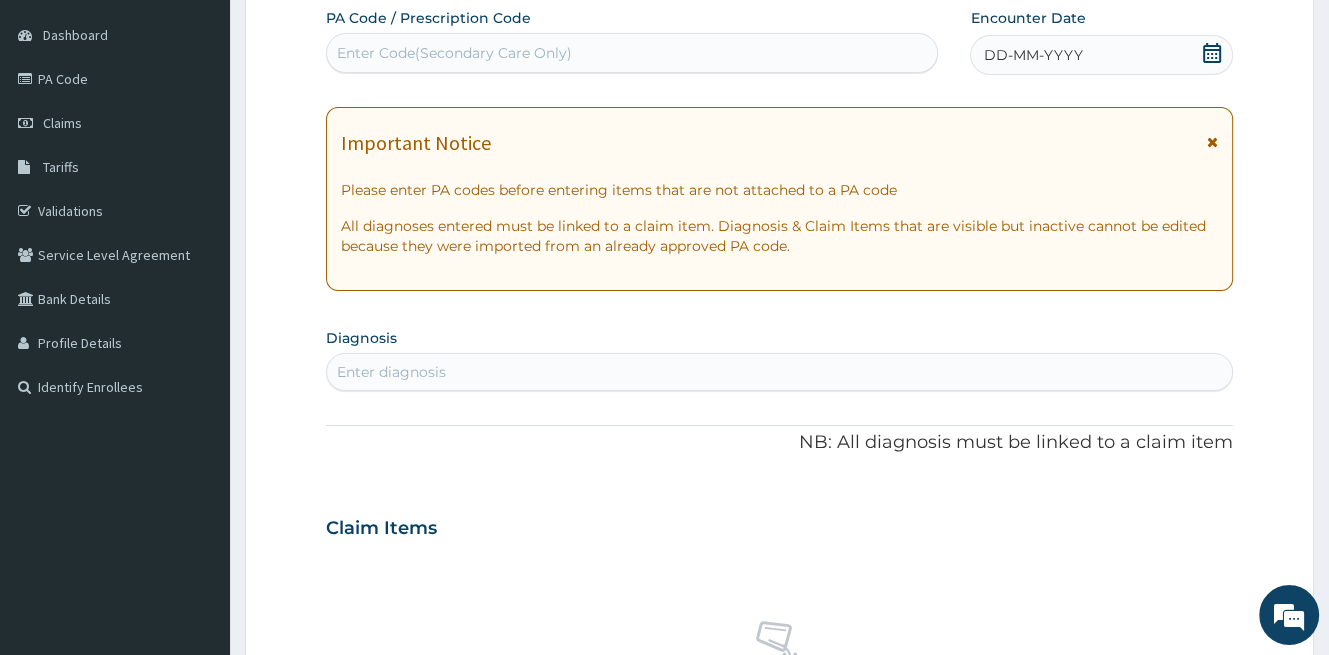 click 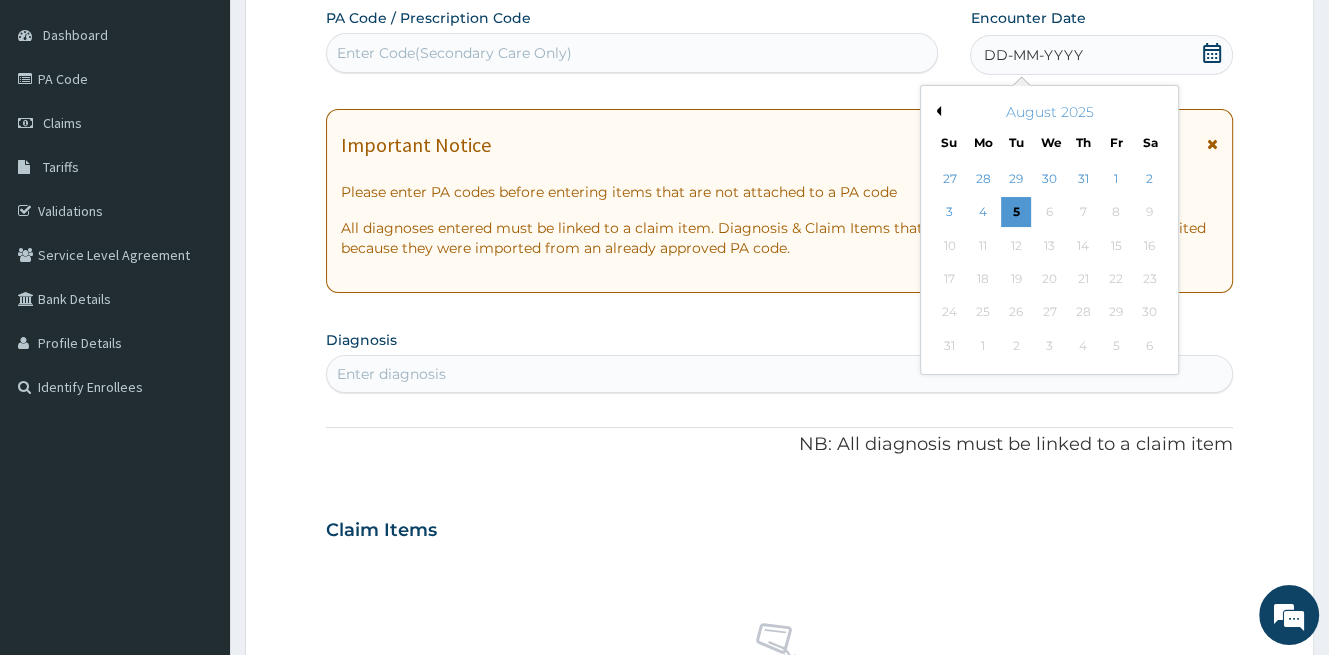click on "Previous Month" at bounding box center [936, 111] 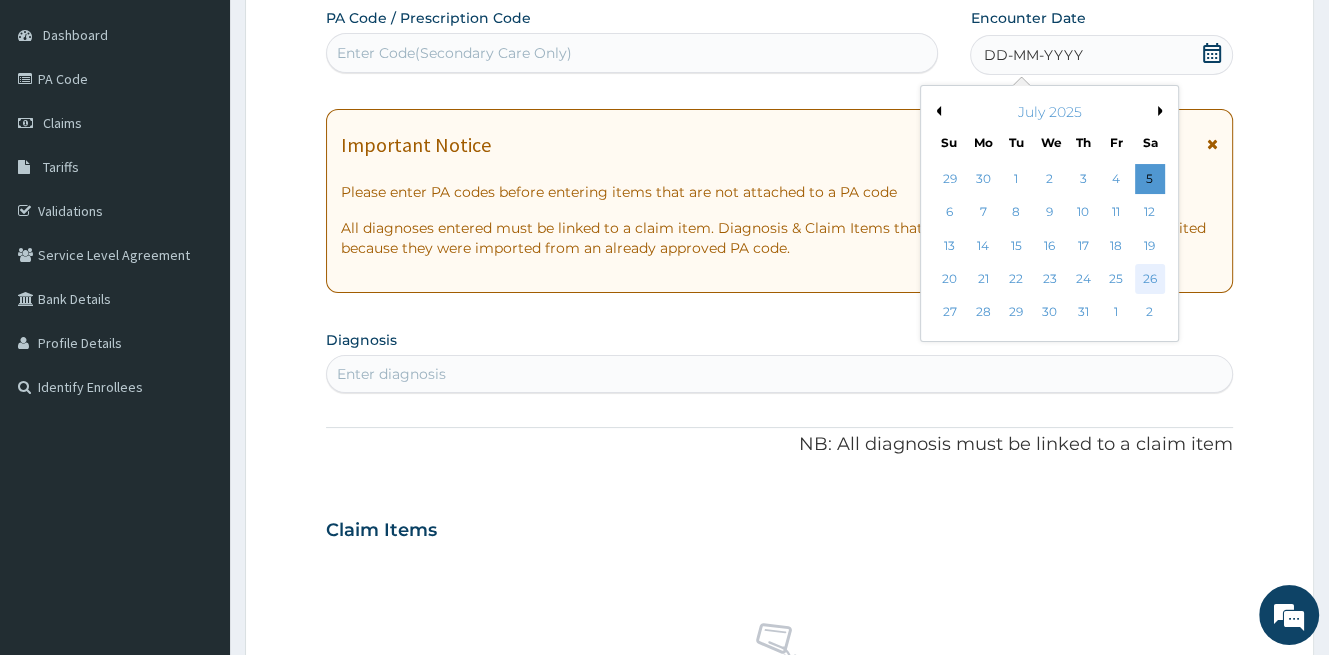 click on "26" at bounding box center [1150, 279] 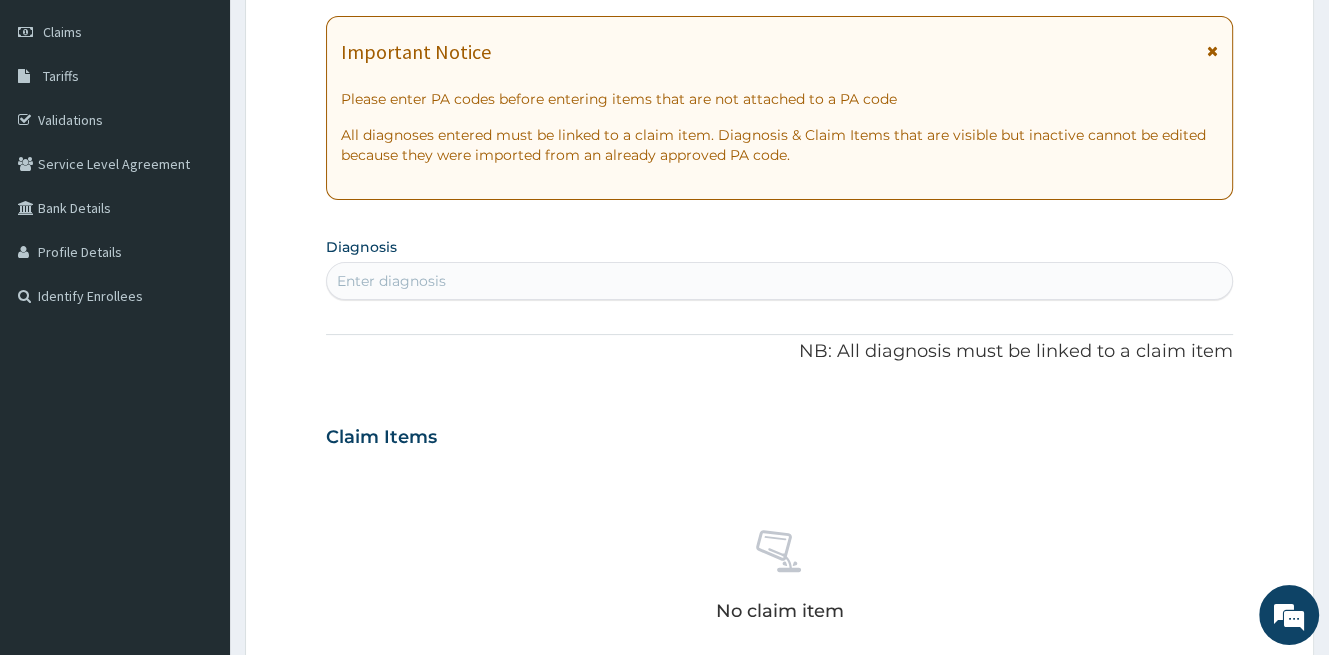 scroll, scrollTop: 283, scrollLeft: 0, axis: vertical 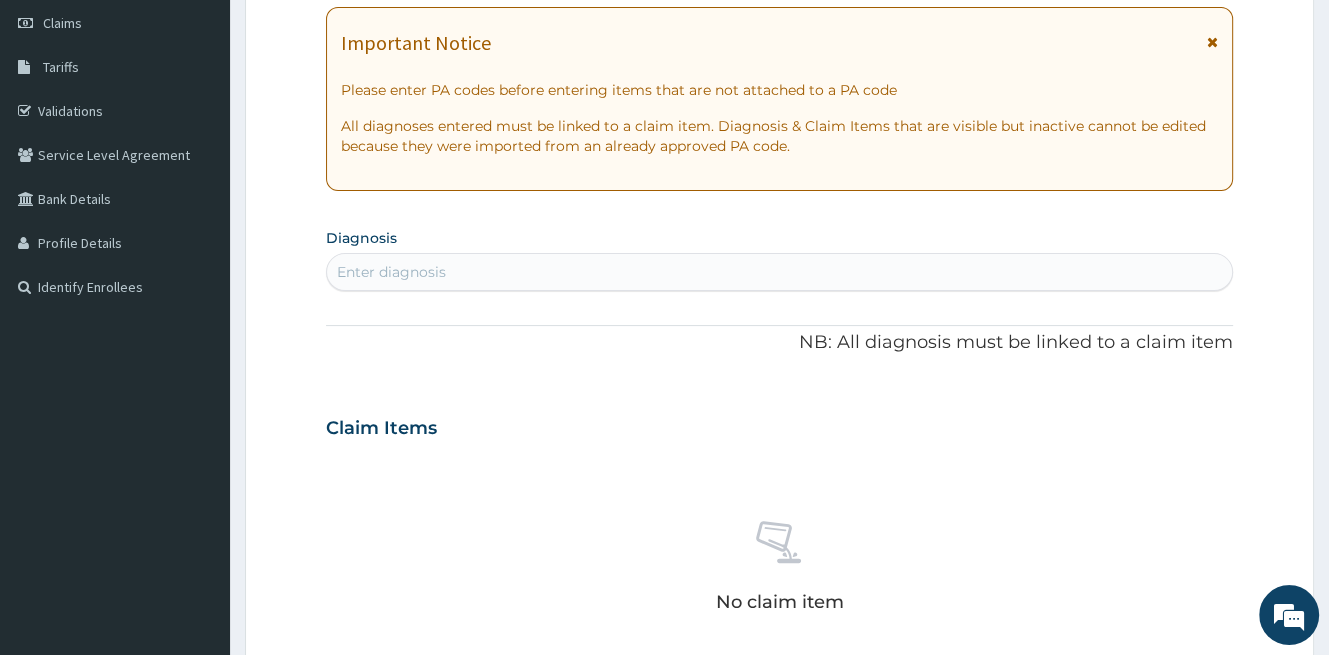 click on "Enter diagnosis" at bounding box center (779, 272) 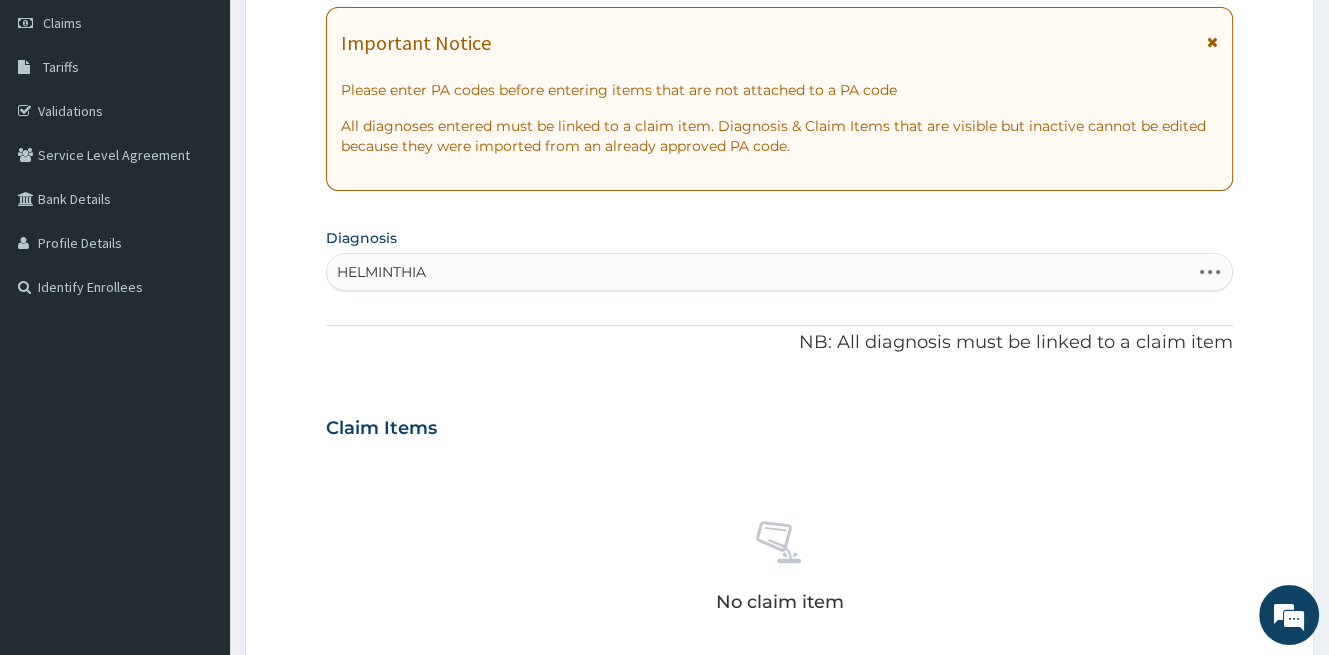 type on "HELMINTHIAS" 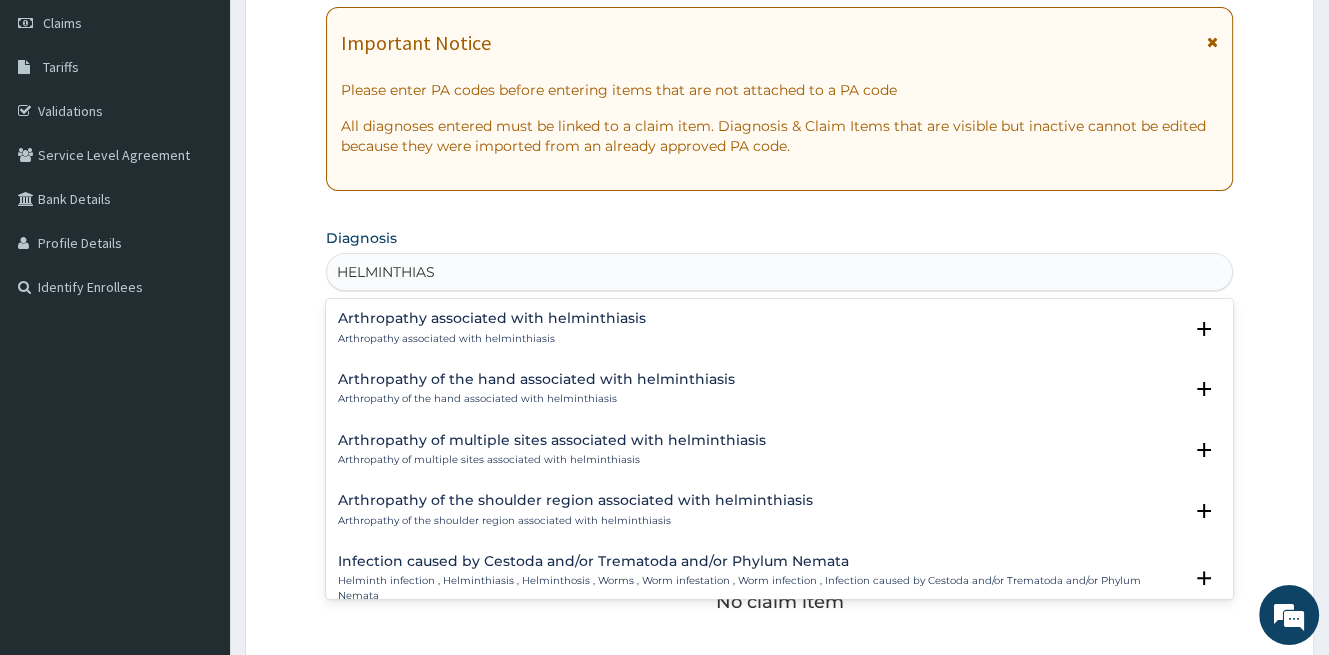 click on "Helminth infection , Helminthiasis , Helminthosis , Worms , Worm infestation , Worm infection , Infection caused by Cestoda and/or Trematoda and/or Phylum Nemata" at bounding box center [760, 588] 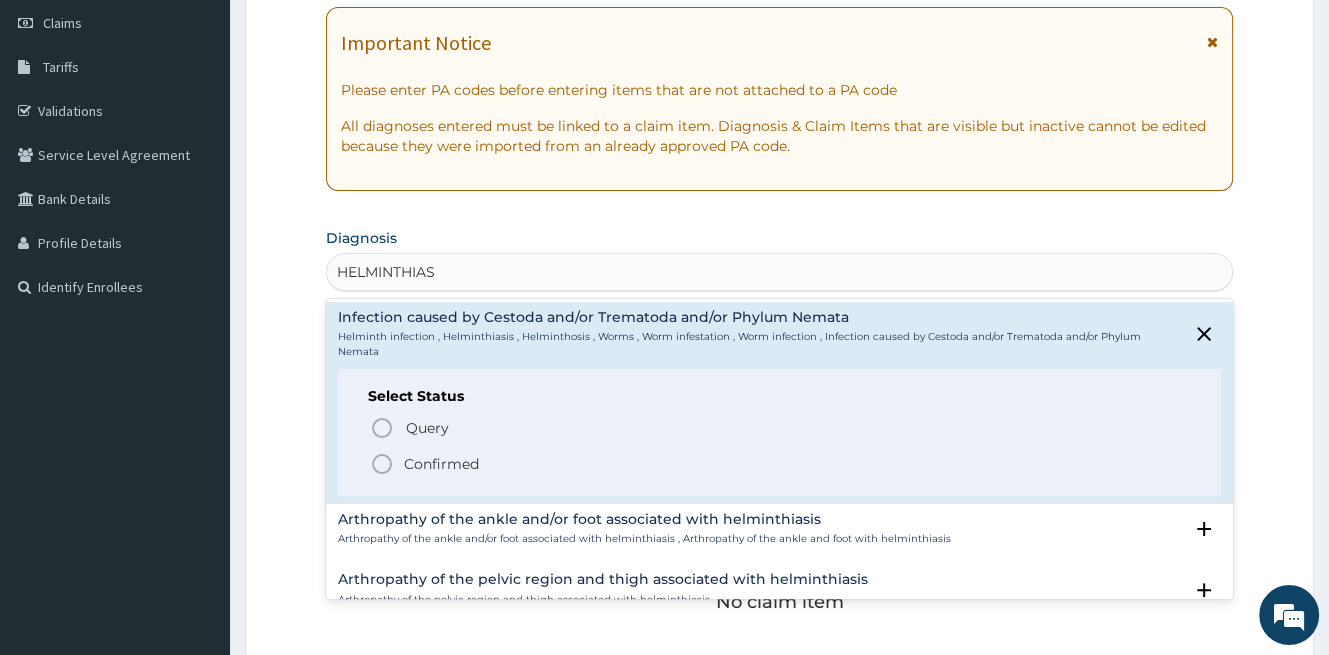 scroll, scrollTop: 300, scrollLeft: 0, axis: vertical 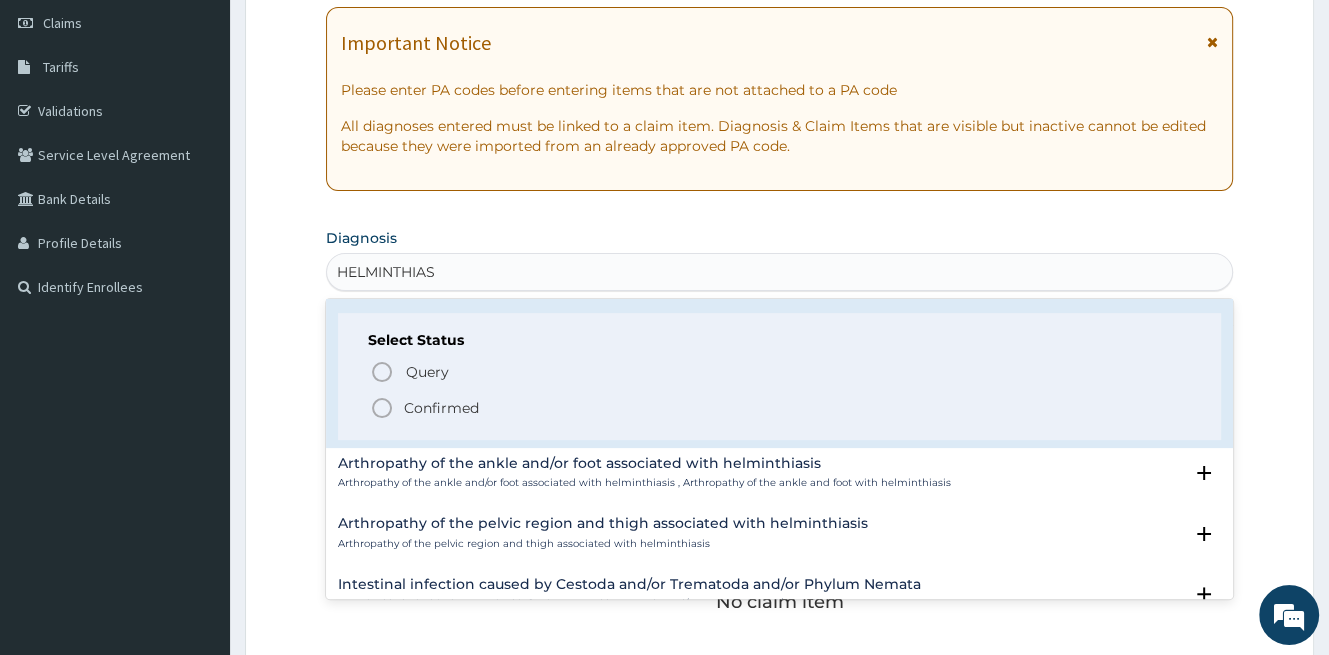 click on "Confirmed" at bounding box center (441, 408) 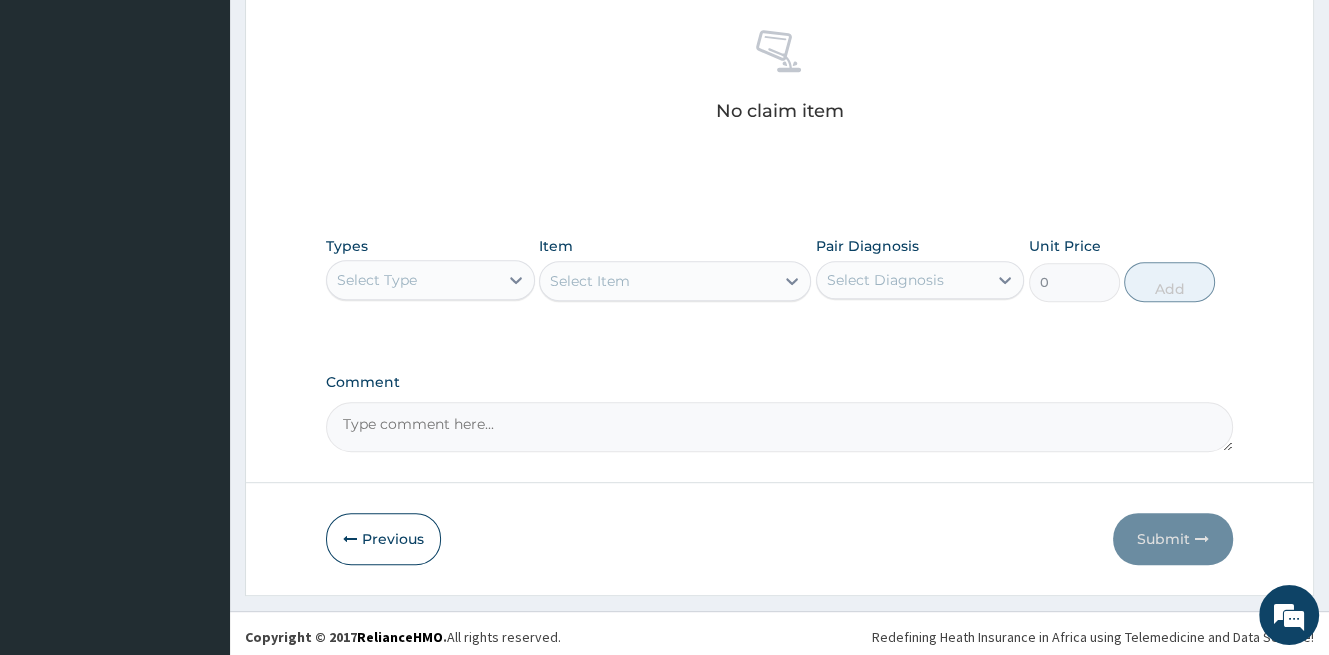 scroll, scrollTop: 784, scrollLeft: 0, axis: vertical 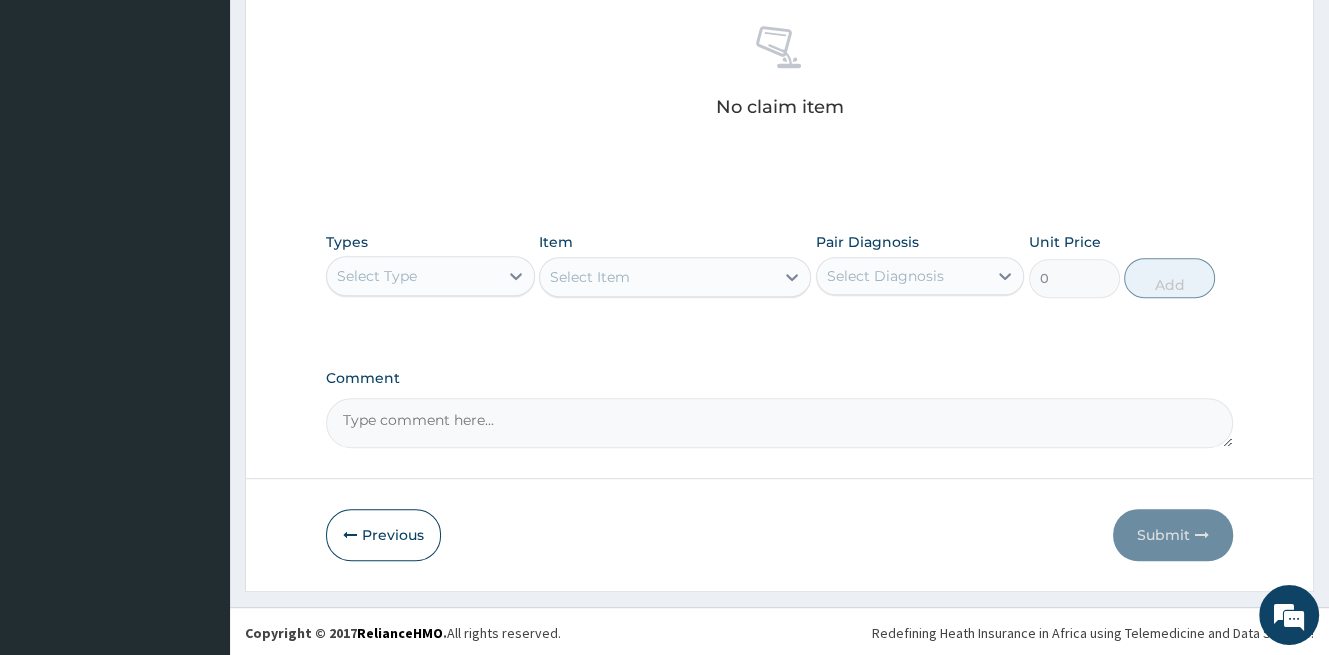 click on "Select Type" at bounding box center [412, 276] 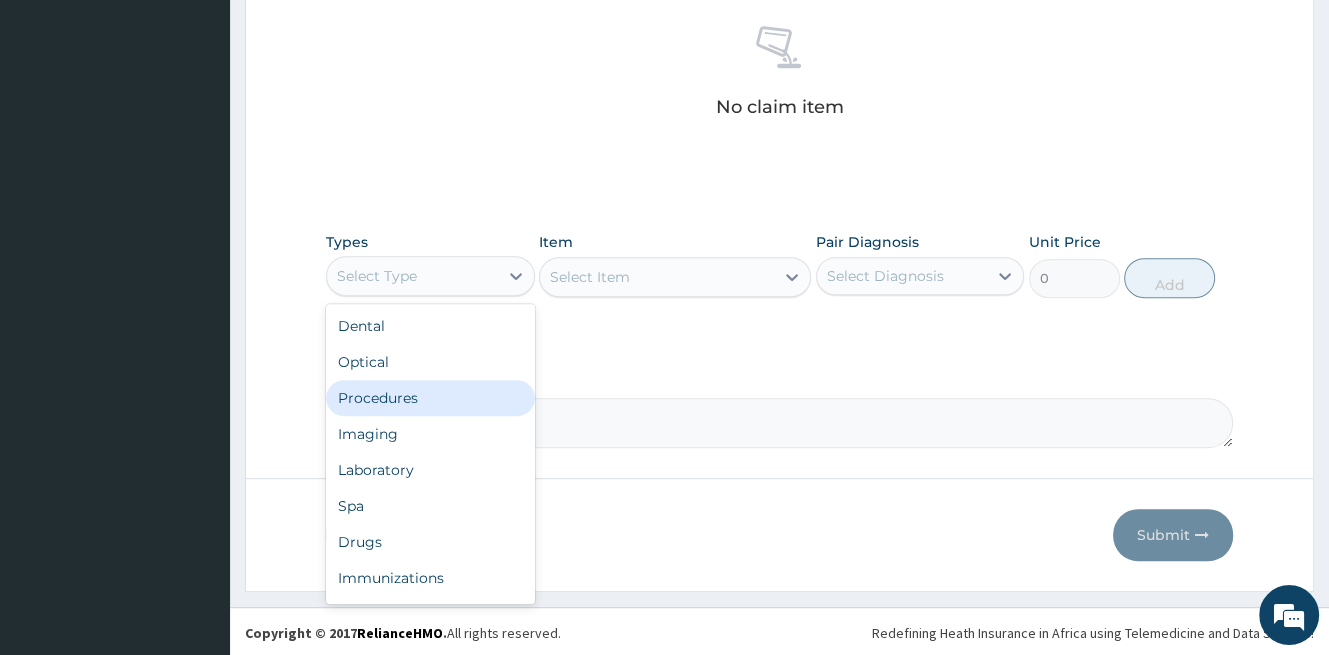 click on "Procedures" at bounding box center [430, 398] 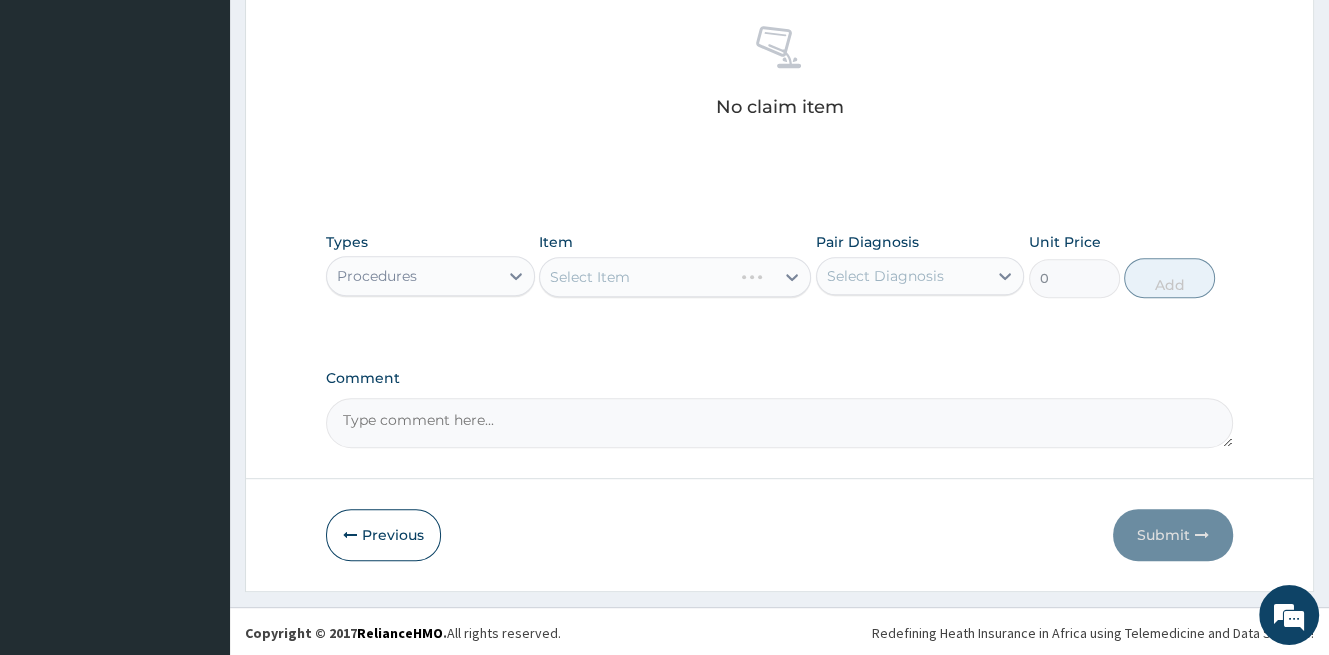 click on "Select Item" at bounding box center (675, 277) 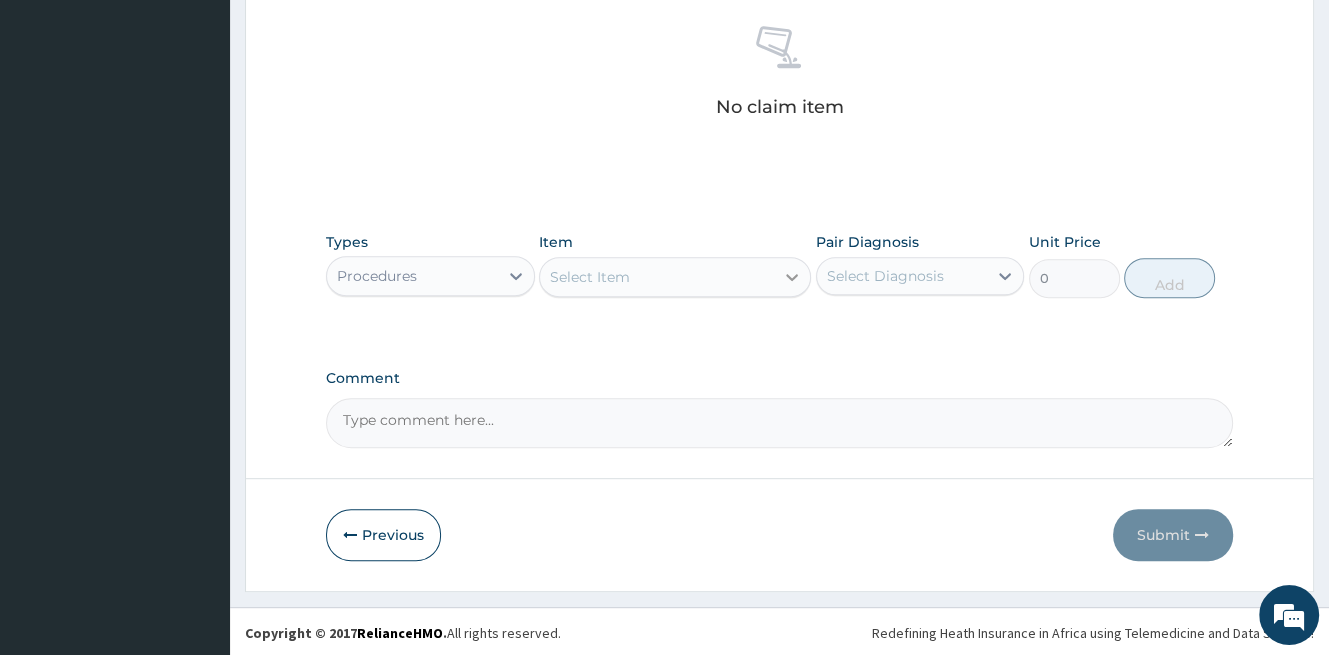 click at bounding box center (792, 277) 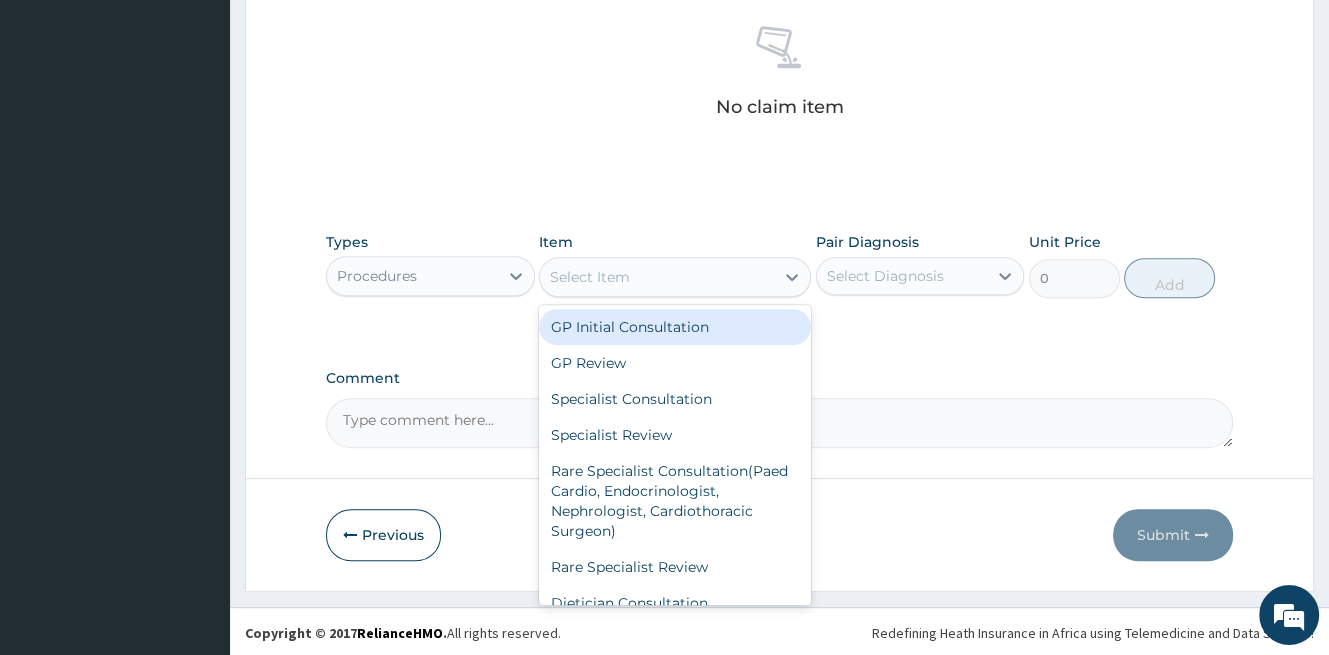 drag, startPoint x: 696, startPoint y: 327, endPoint x: 816, endPoint y: 305, distance: 122 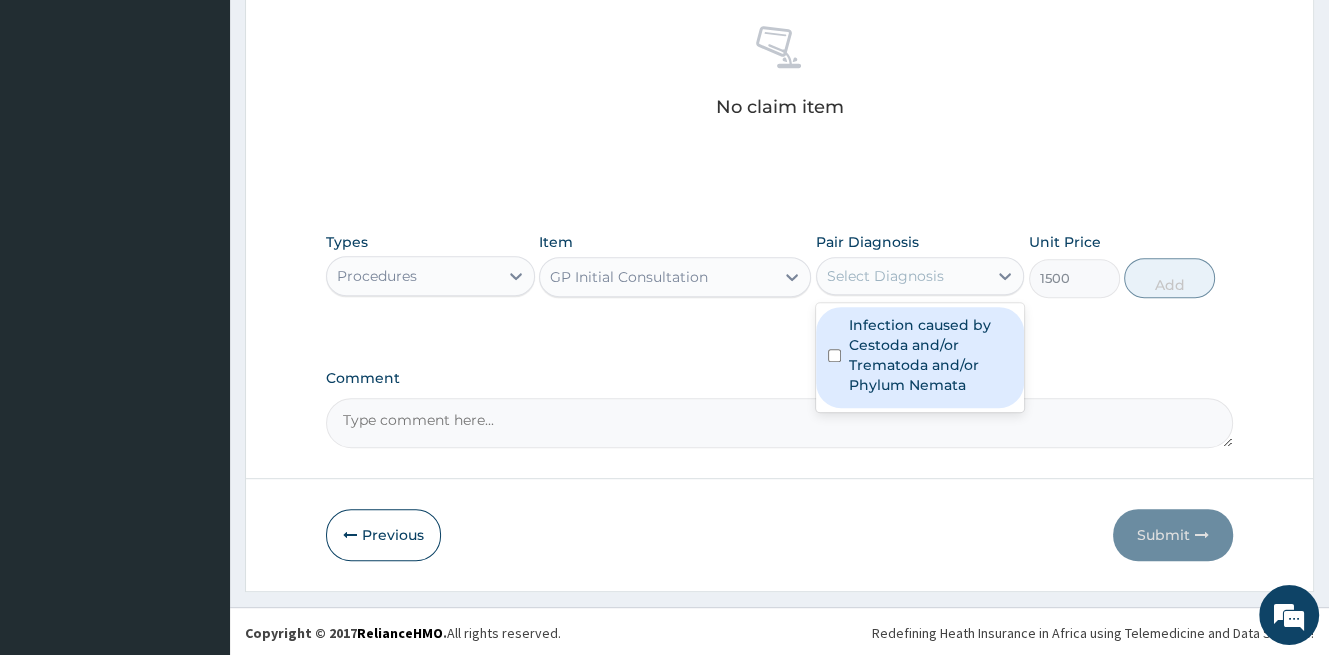 click on "Select Diagnosis" at bounding box center [885, 276] 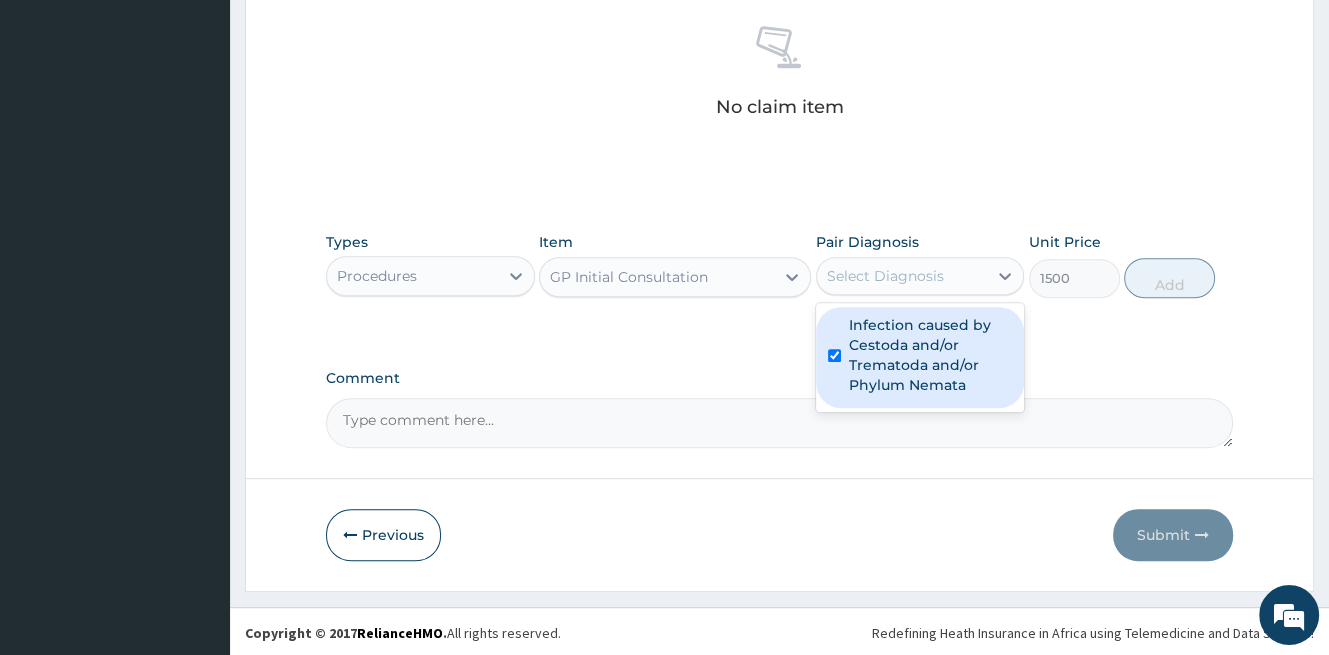 checkbox on "true" 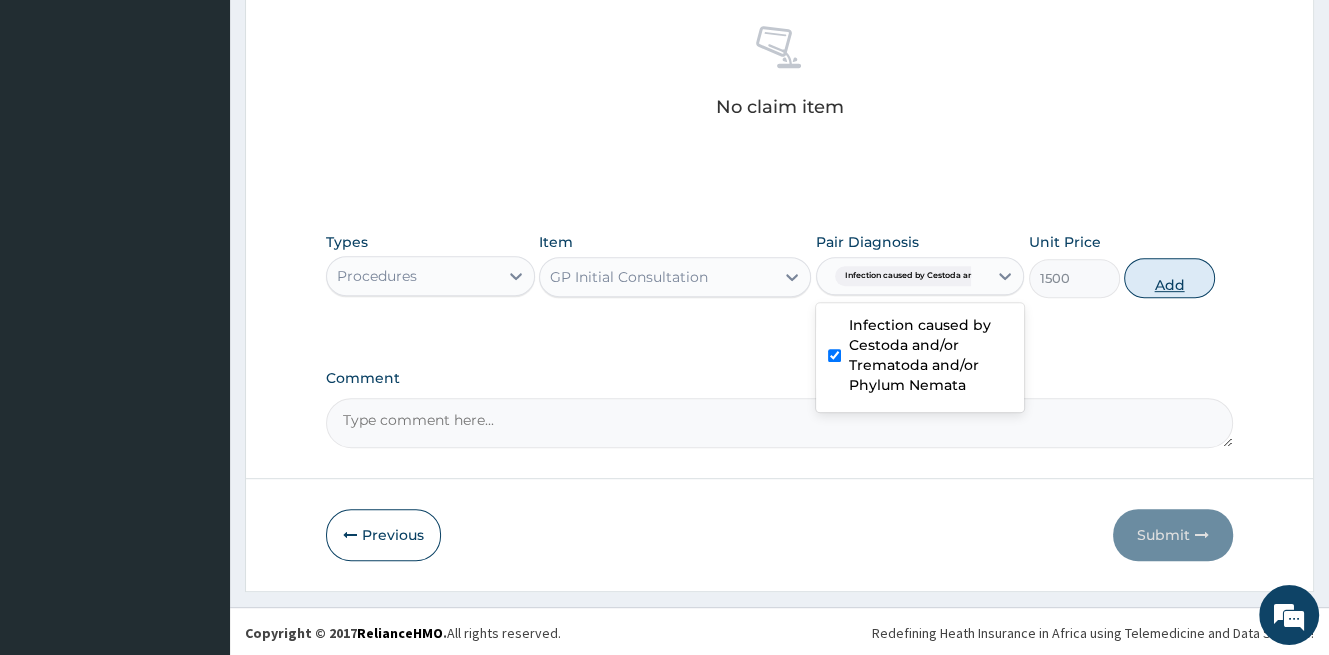 click on "Add" at bounding box center (1169, 278) 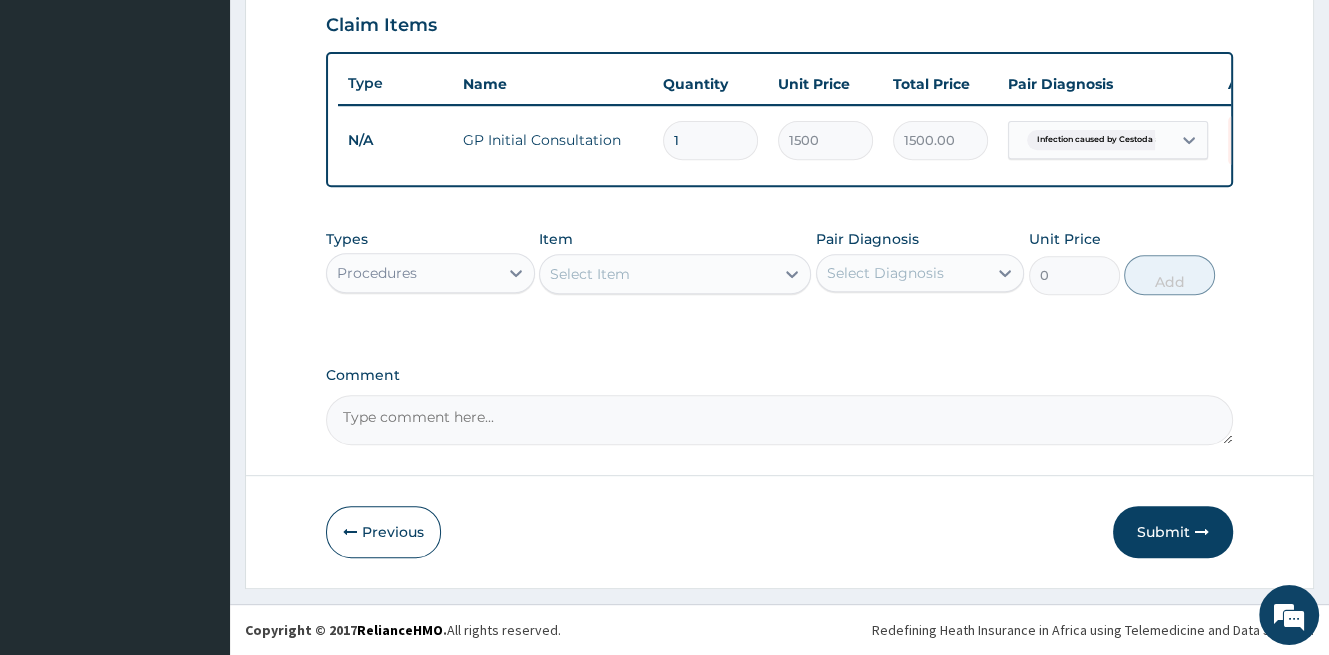 scroll, scrollTop: 704, scrollLeft: 0, axis: vertical 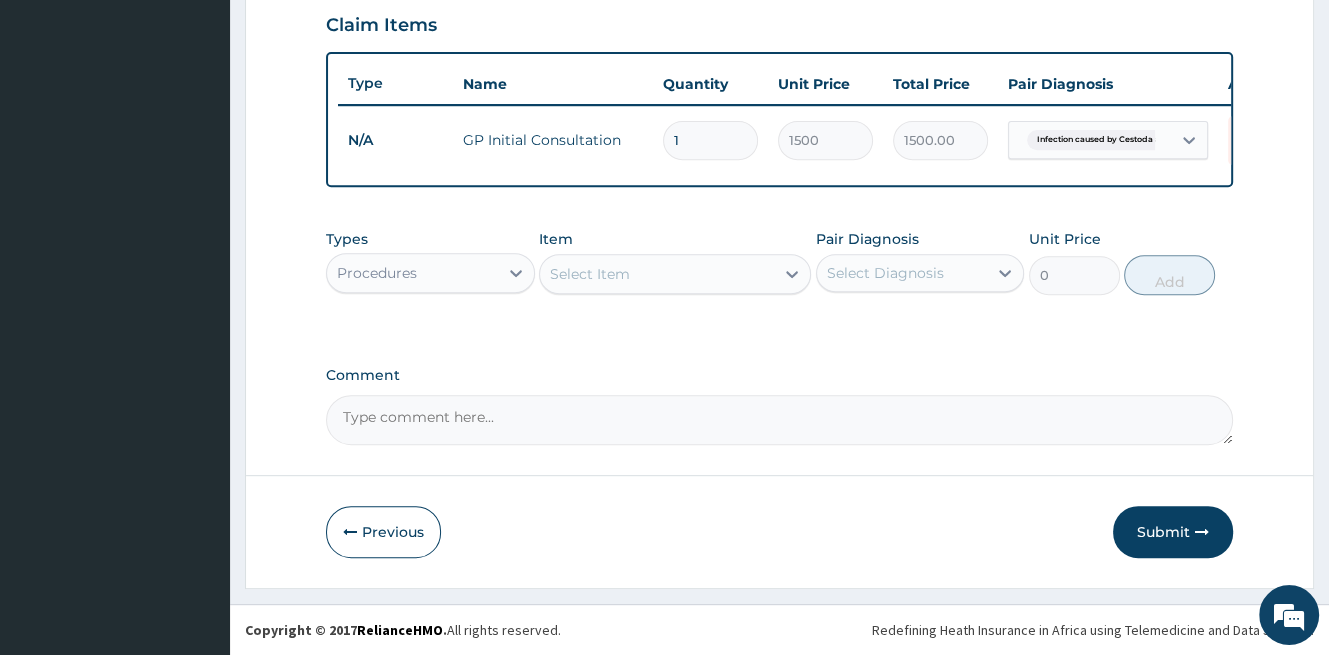 click on "Procedures" at bounding box center [412, 273] 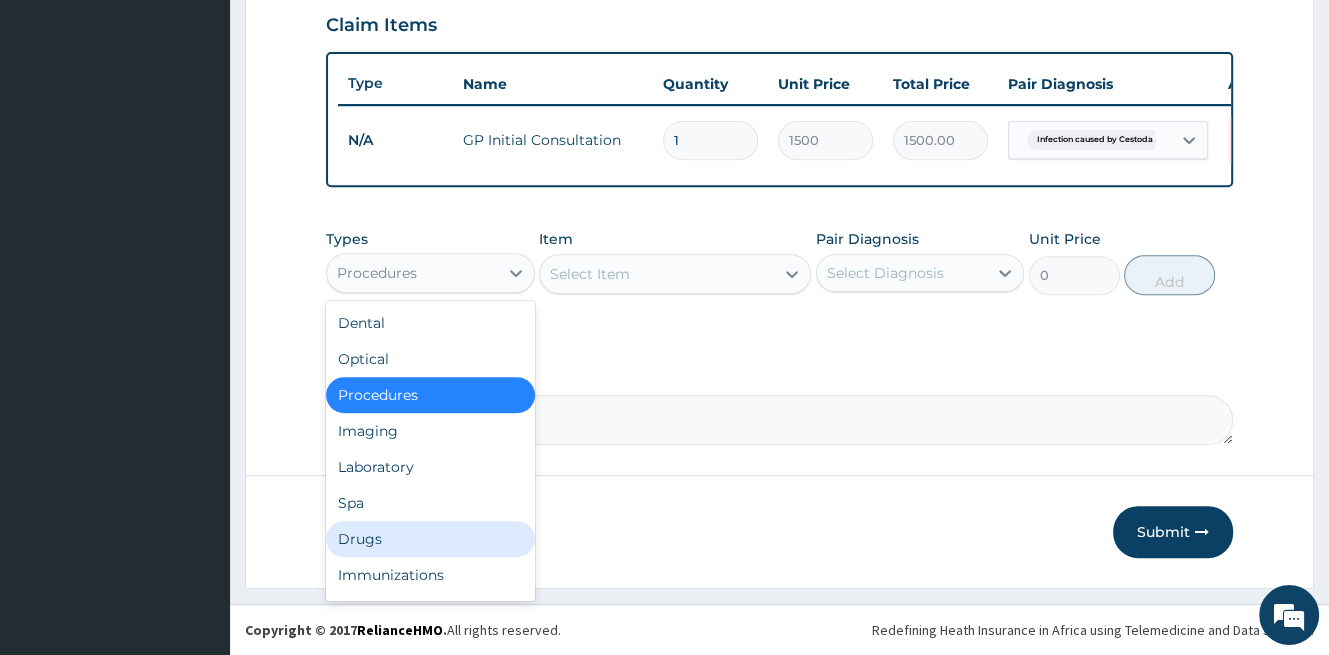 click on "Drugs" at bounding box center (430, 539) 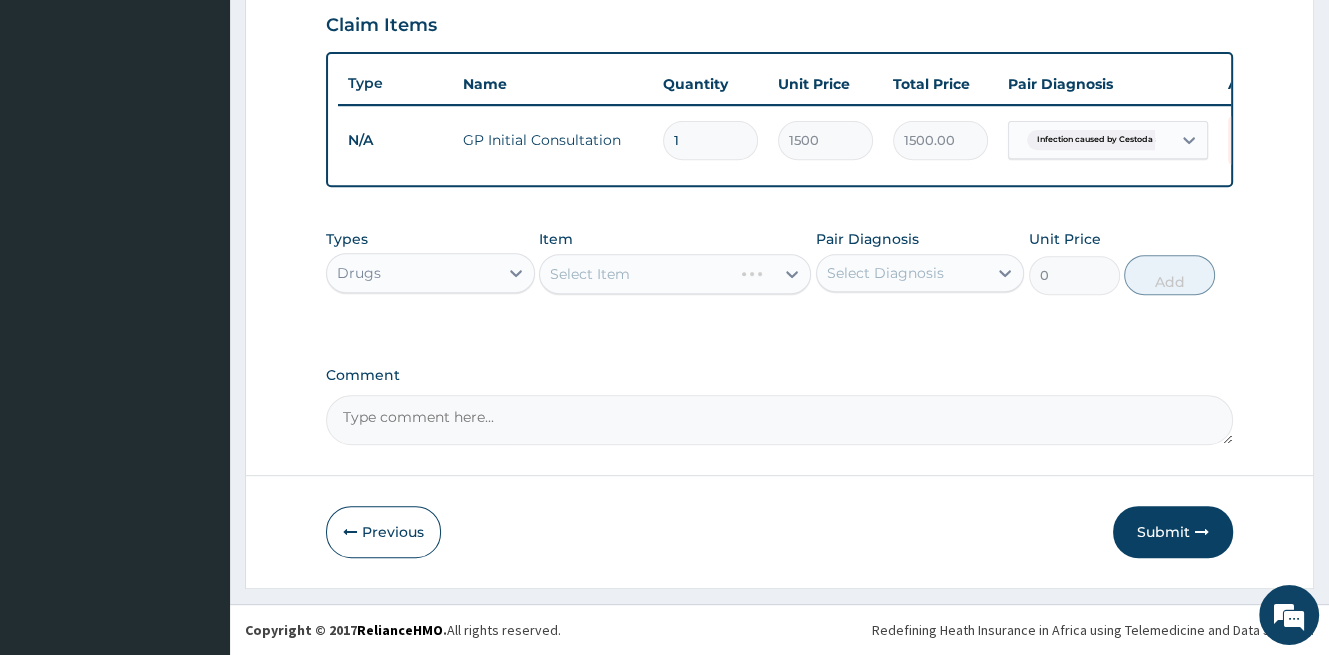 click on "Select Item" at bounding box center (675, 274) 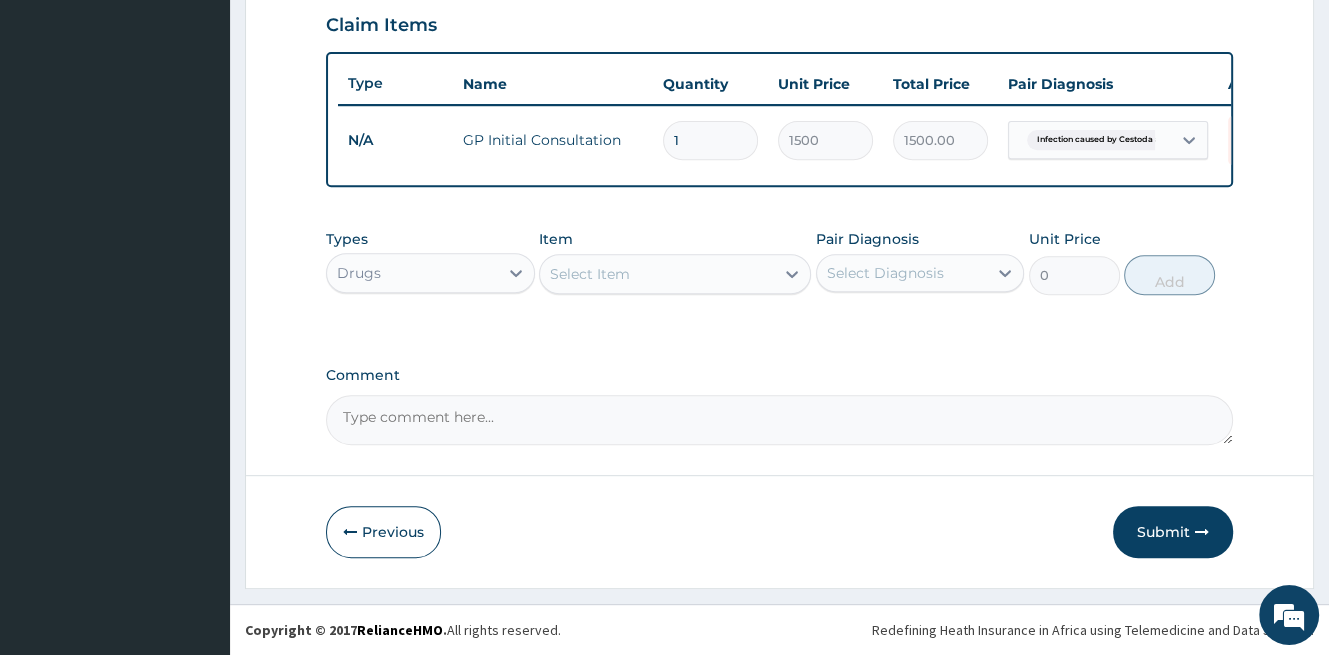 click on "Select Item" at bounding box center [657, 274] 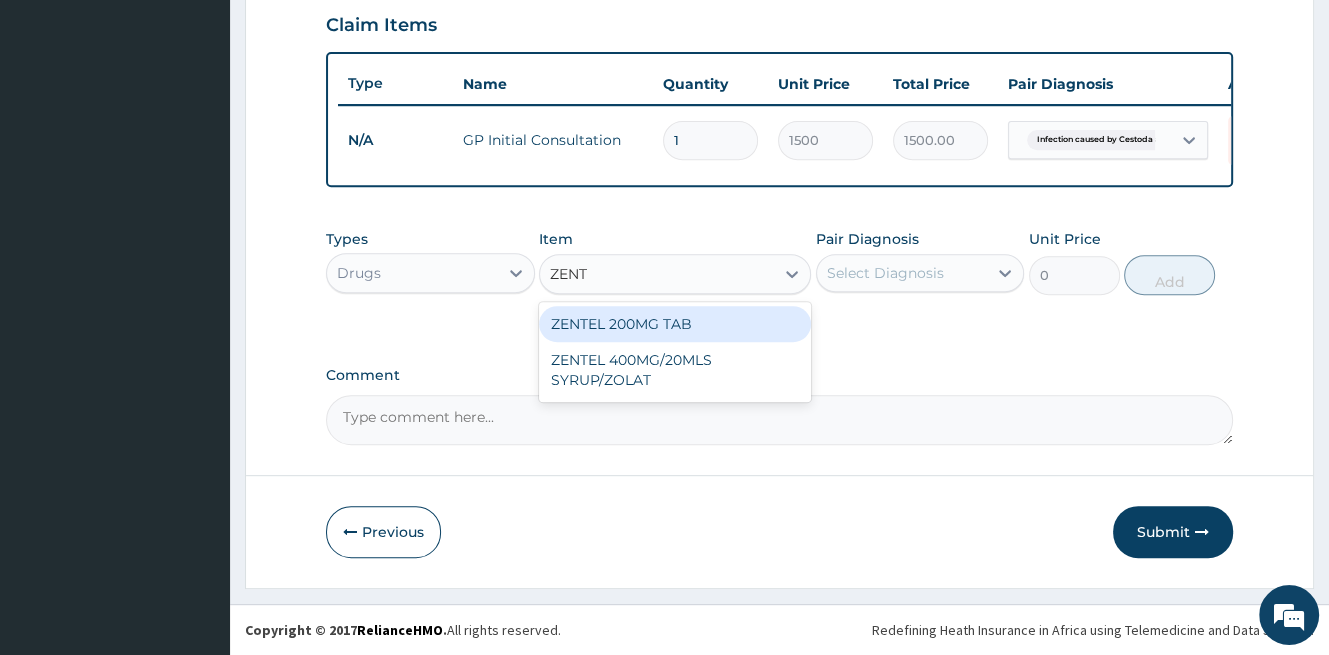 type on "ZENTE" 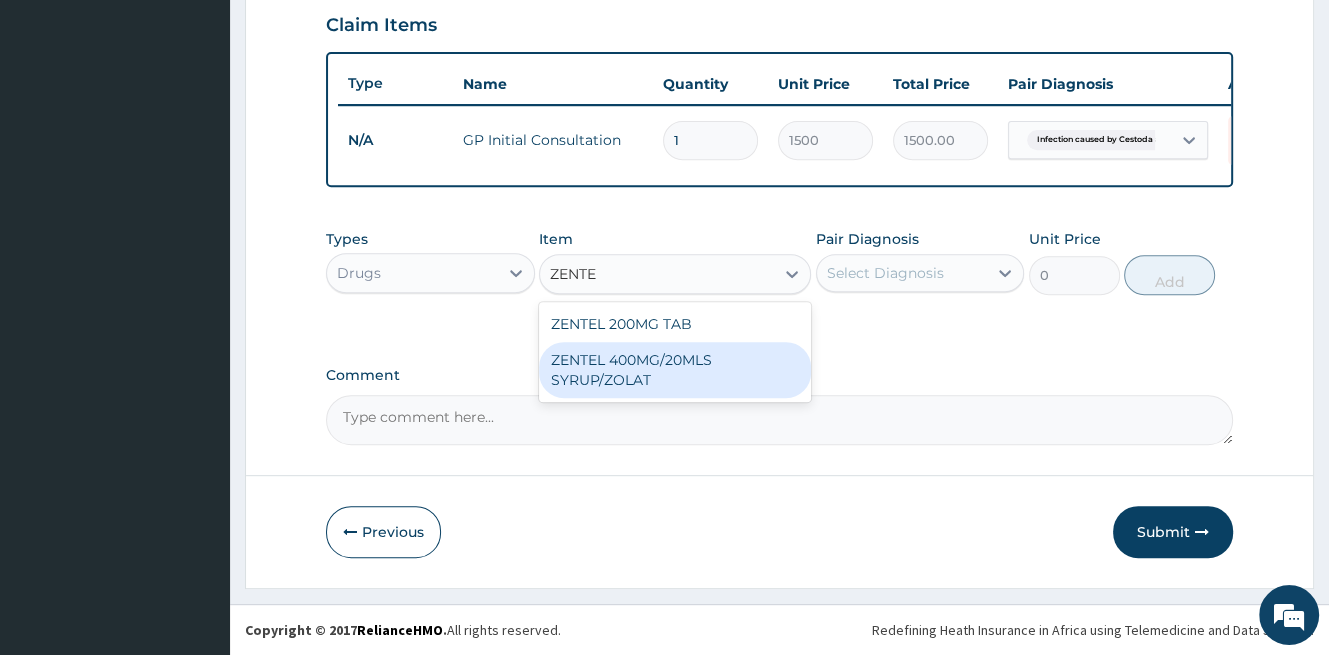 click on "ZENTEL 400MG/20MLS SYRUP/ZOLAT" at bounding box center [675, 370] 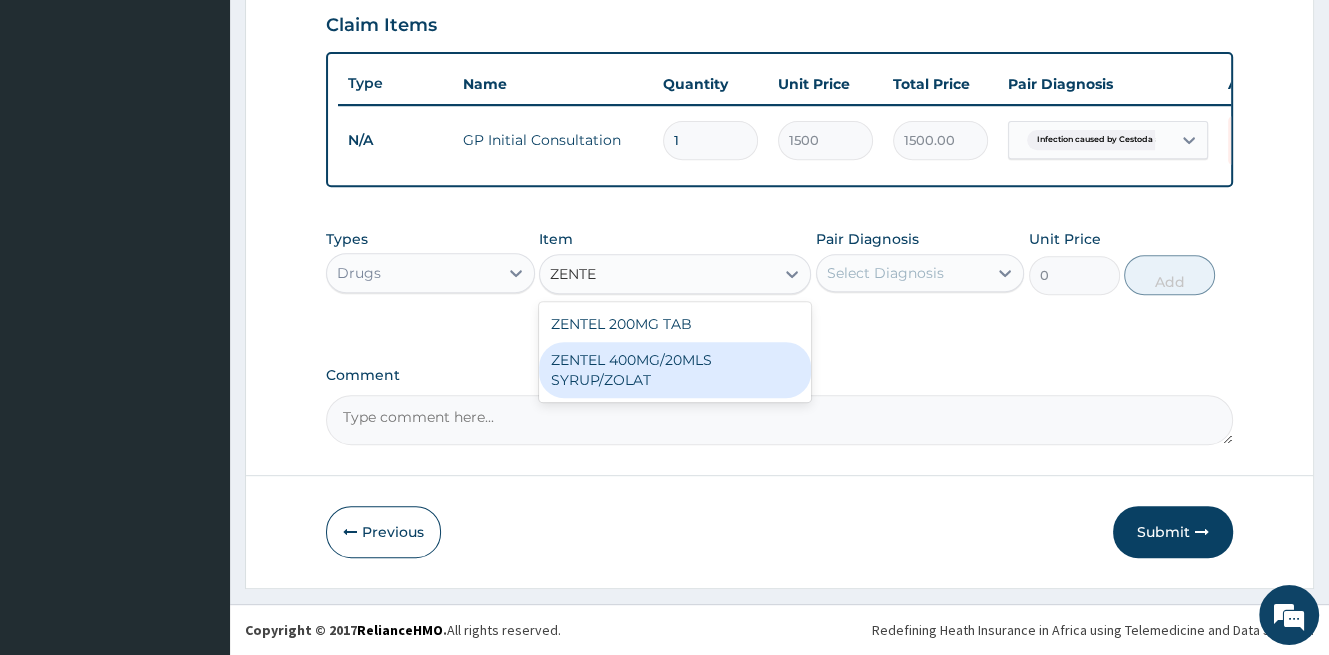 type 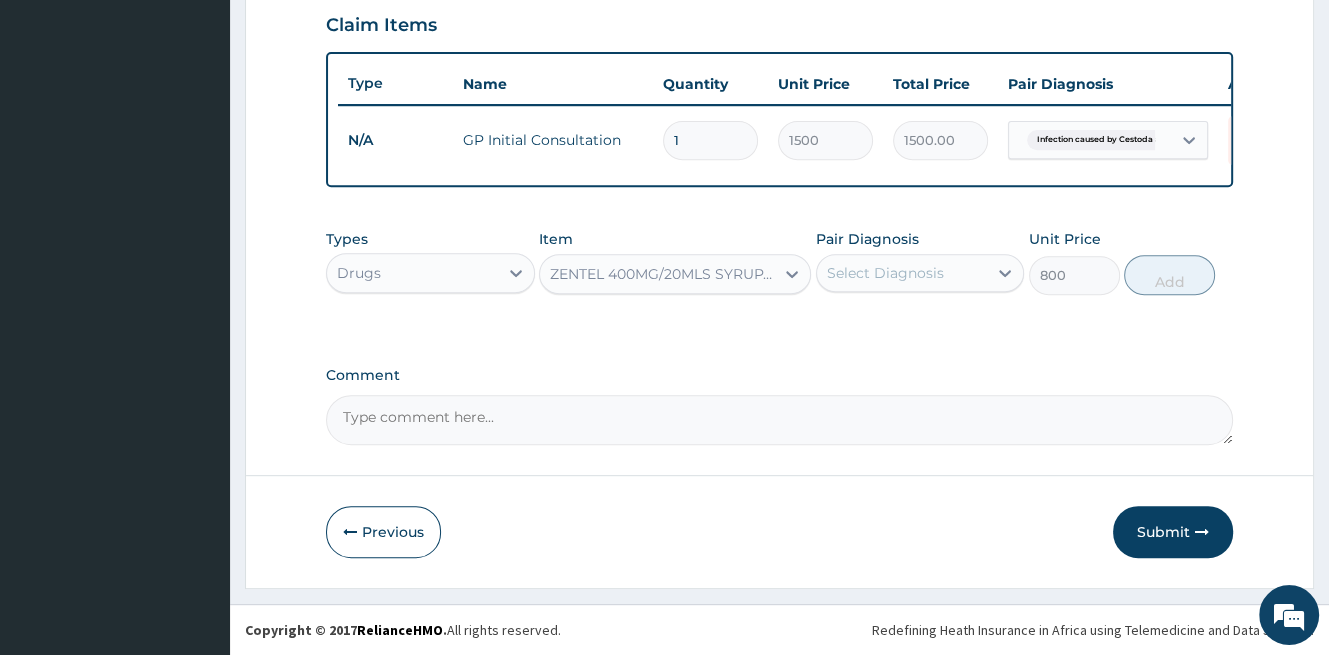 click on "Select Diagnosis" at bounding box center [885, 273] 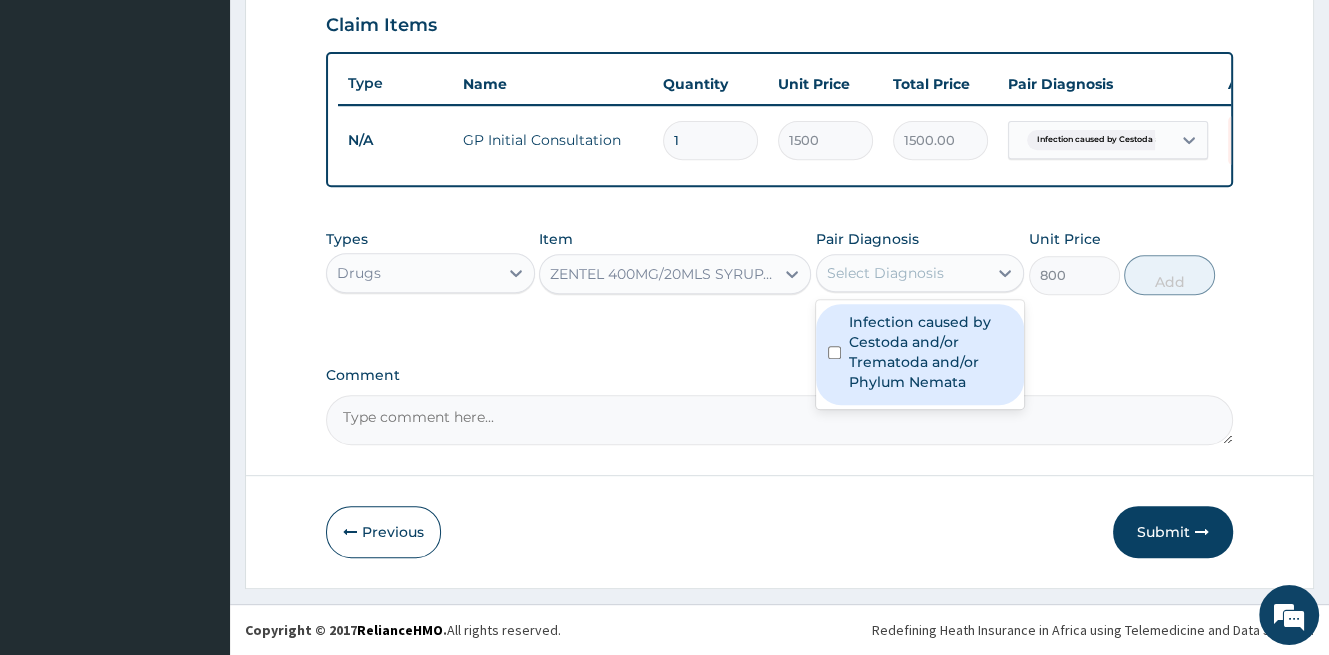 click on "Infection caused by Cestoda and/or Trematoda and/or Phylum Nemata" at bounding box center [931, 352] 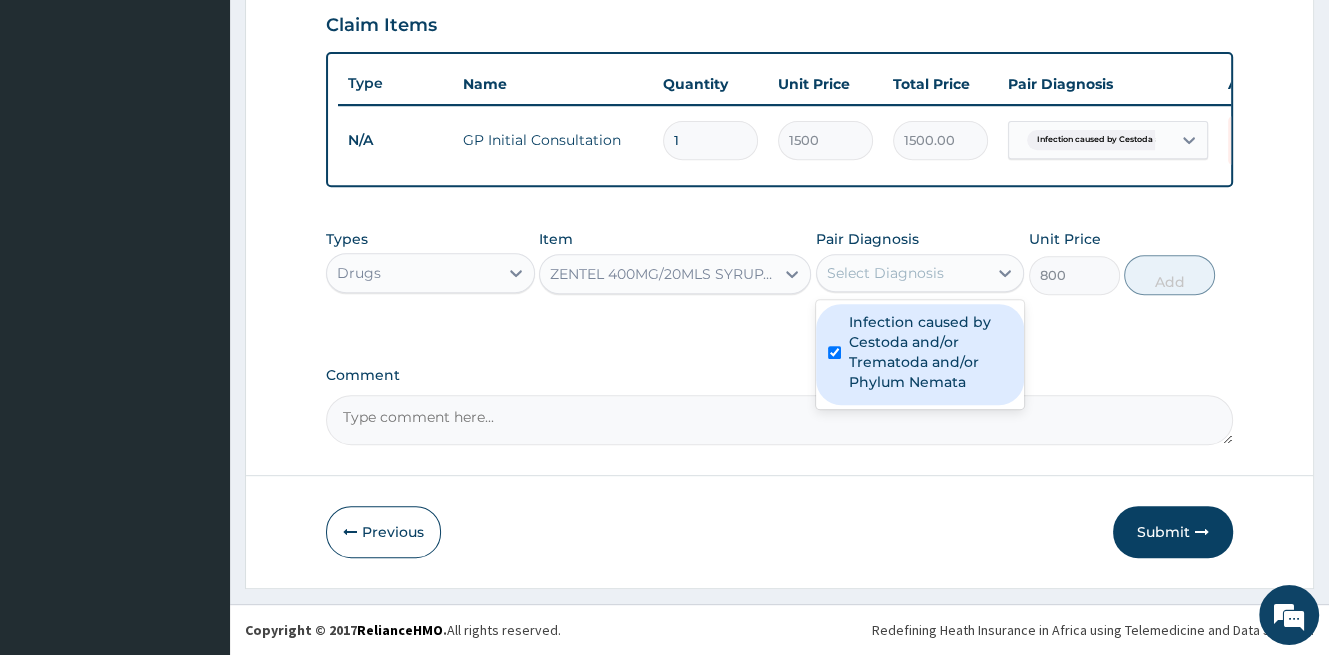 checkbox on "true" 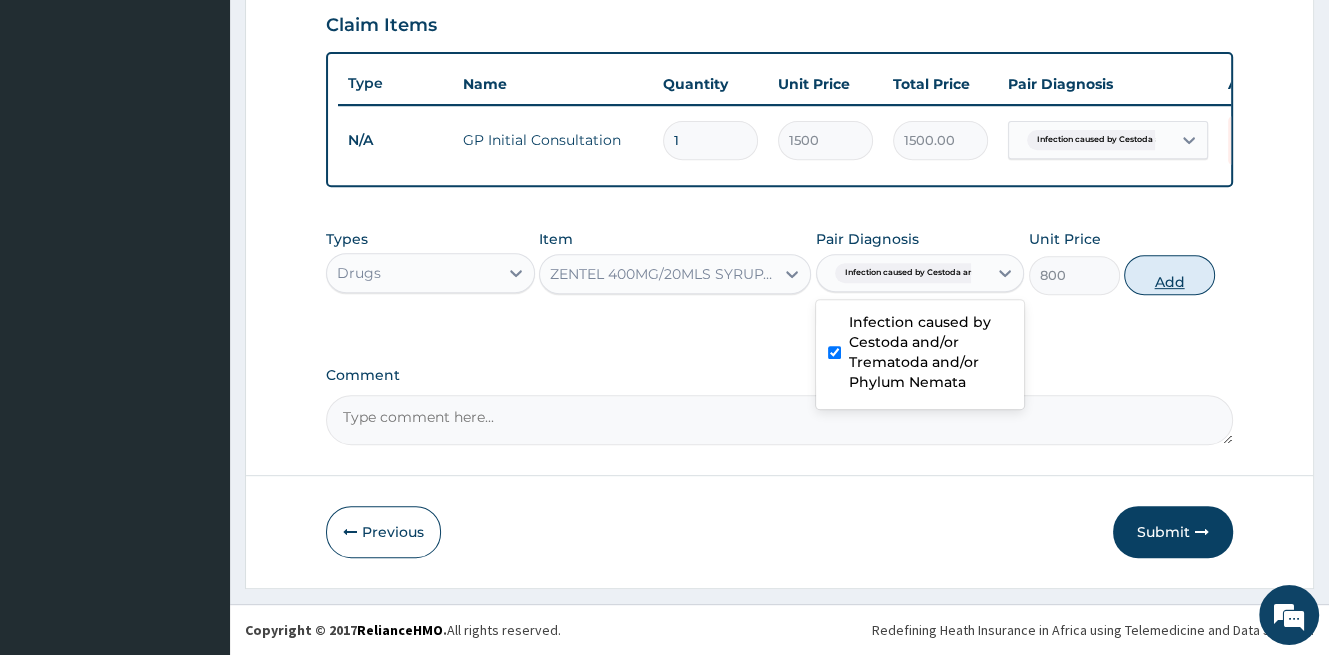 click on "Add" at bounding box center [1169, 275] 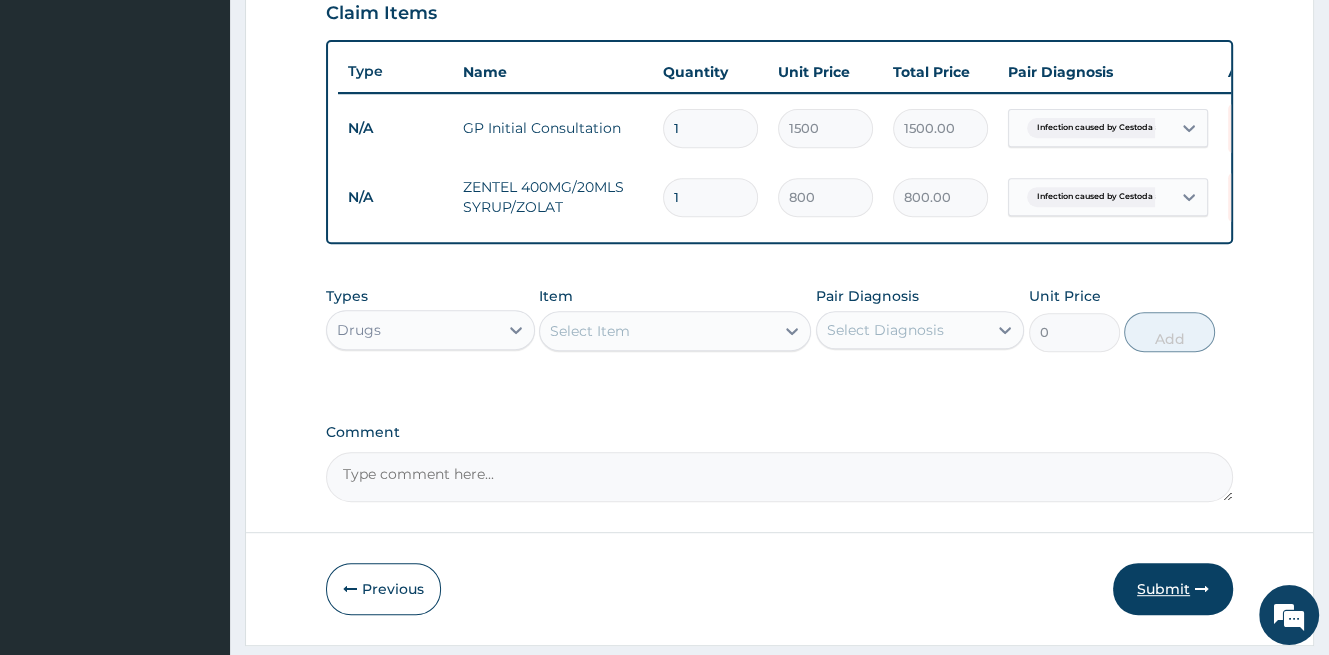click on "Submit" at bounding box center (1173, 589) 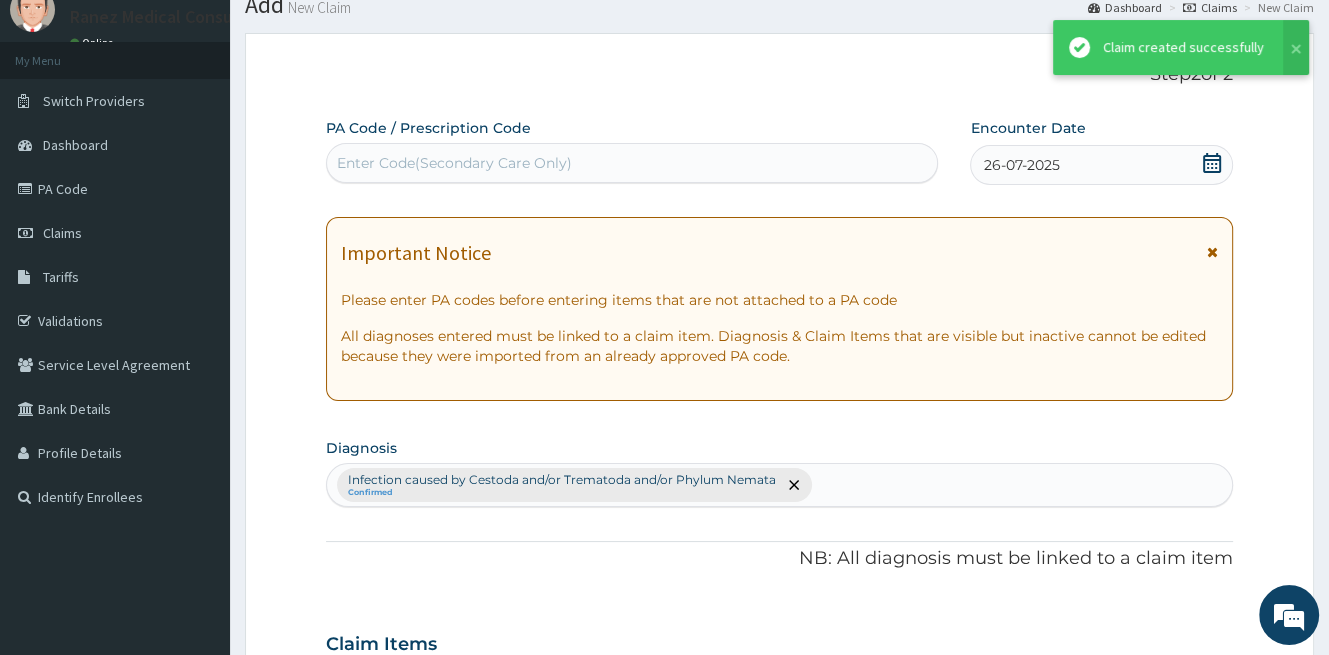 scroll, scrollTop: 704, scrollLeft: 0, axis: vertical 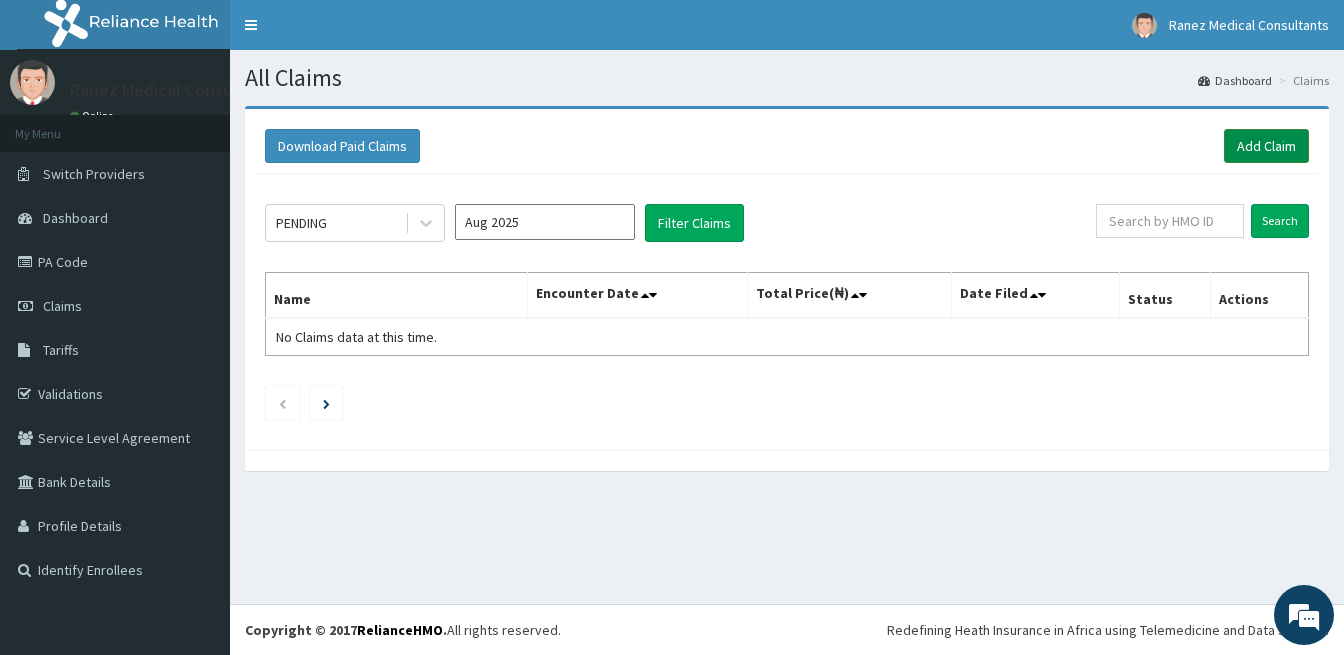 click on "Add Claim" at bounding box center (1266, 146) 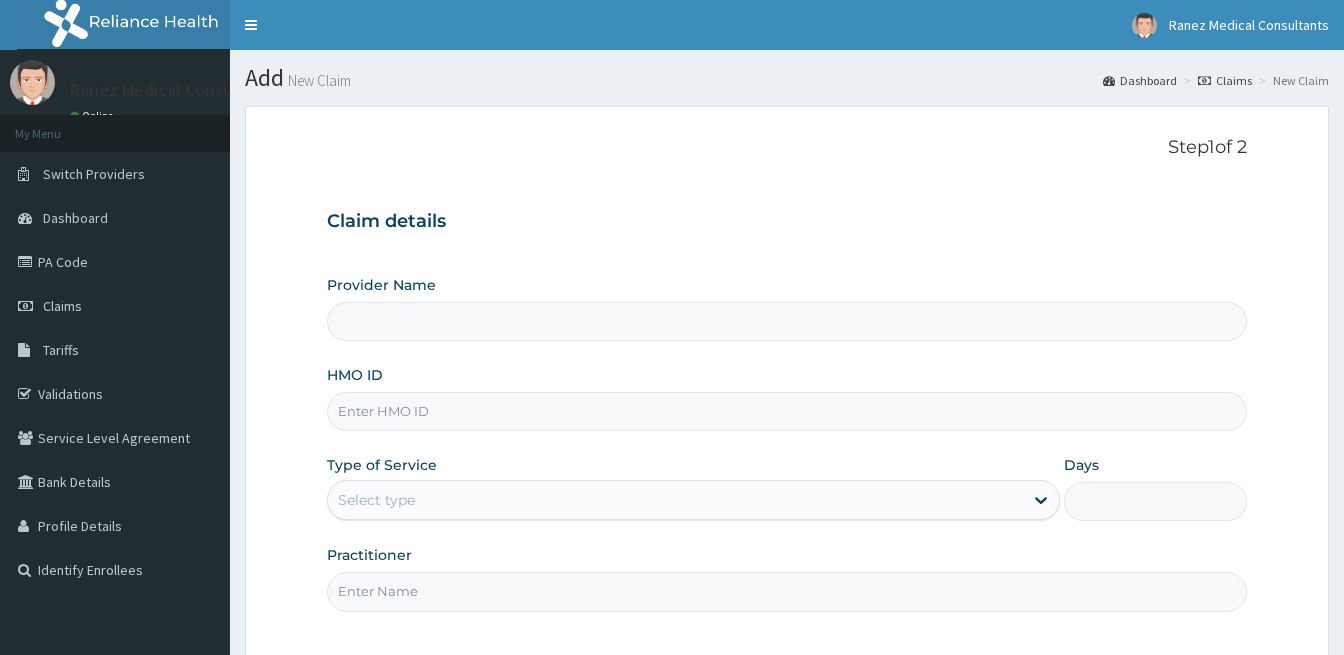 scroll, scrollTop: 0, scrollLeft: 0, axis: both 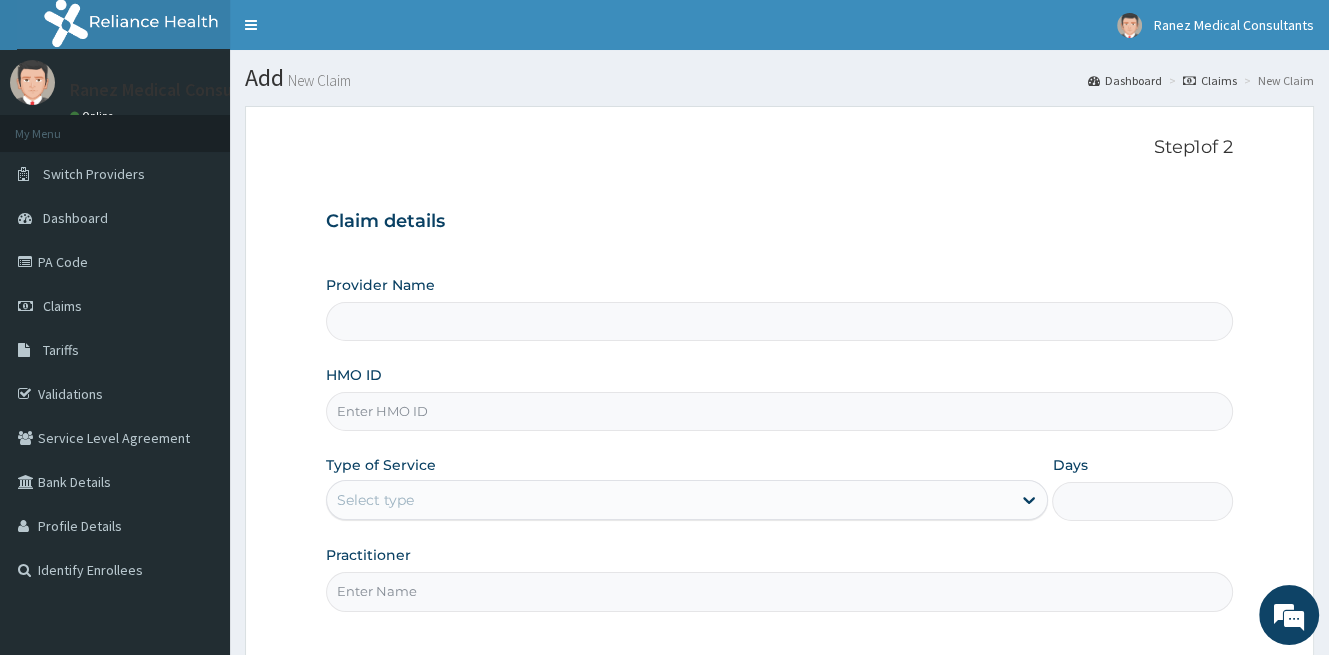 type on "Ranez Medical Consultants" 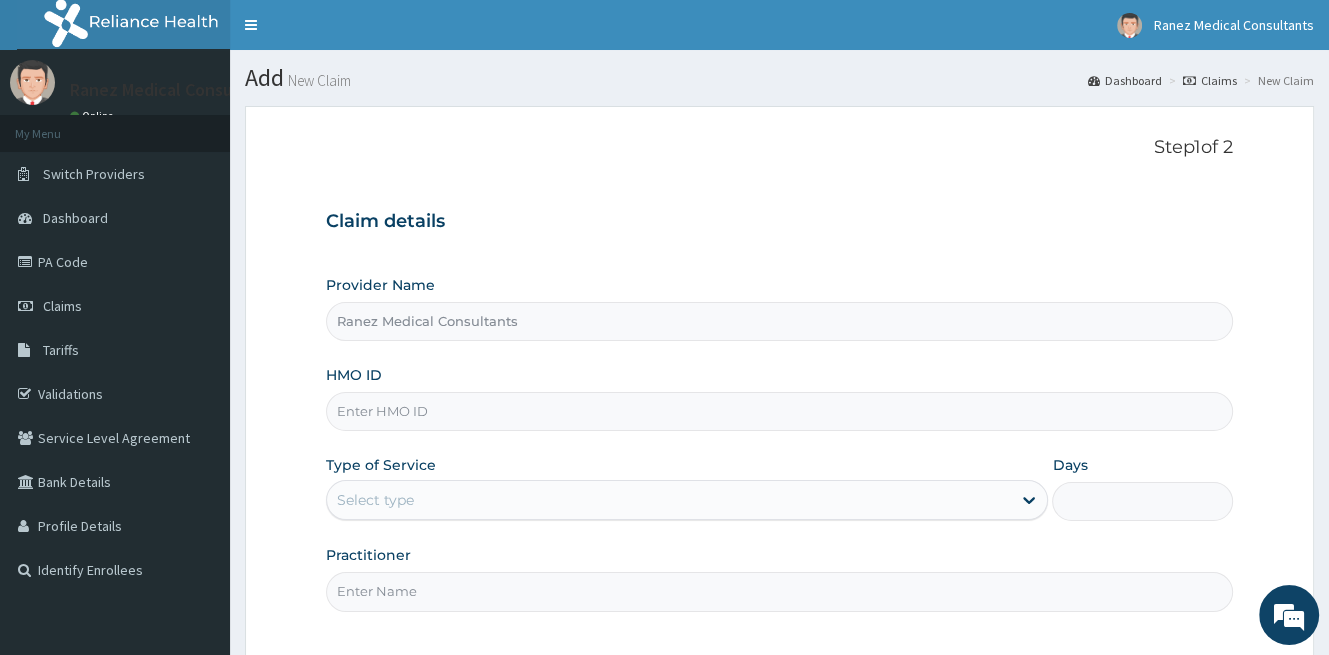 click on "HMO ID" at bounding box center (779, 411) 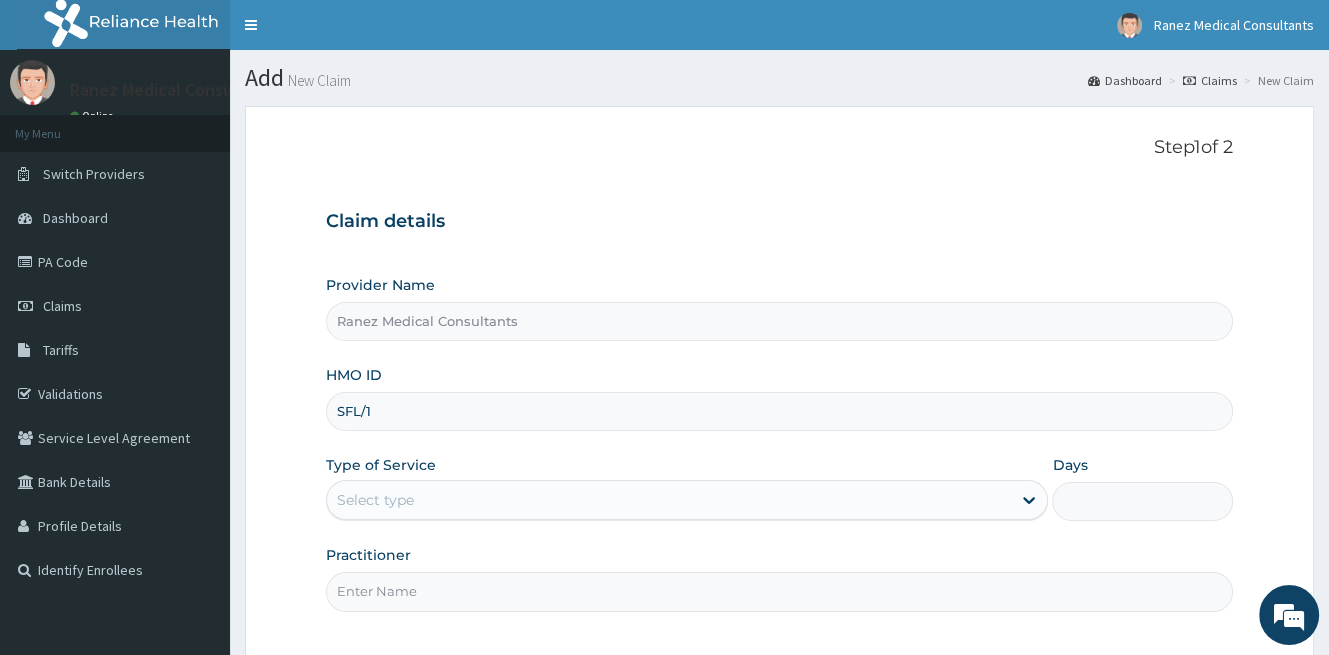 scroll, scrollTop: 0, scrollLeft: 0, axis: both 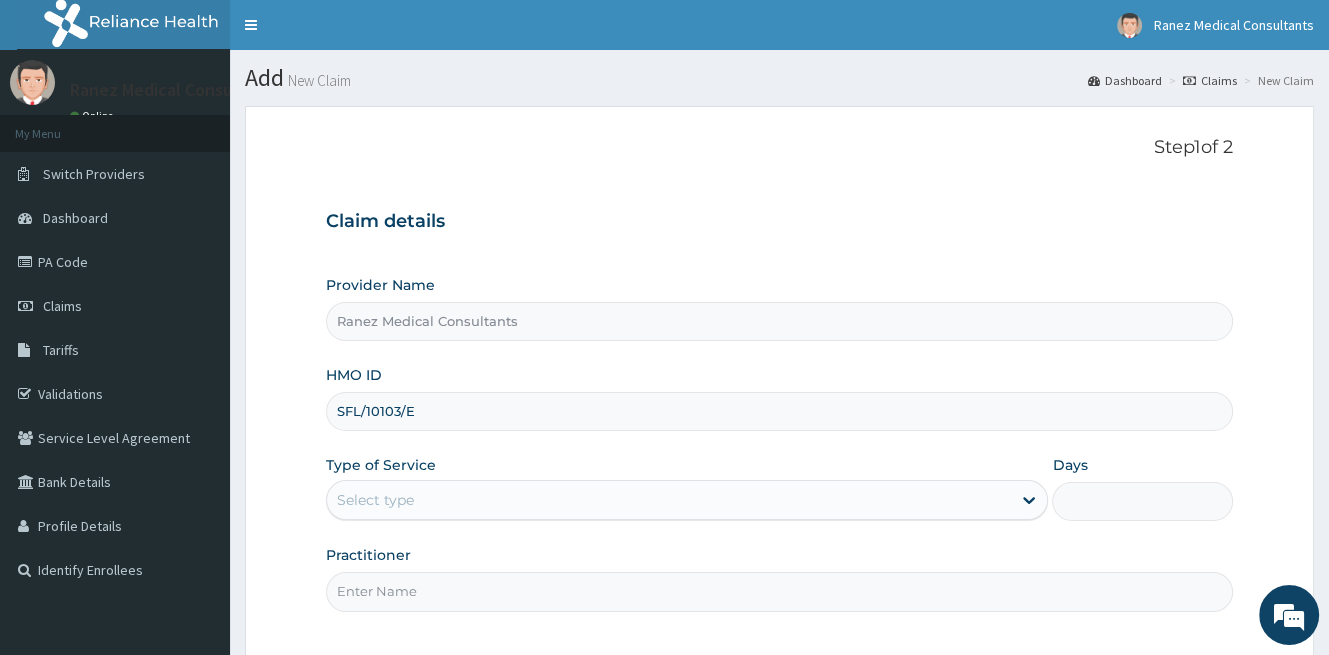 type on "SFL/10103/E" 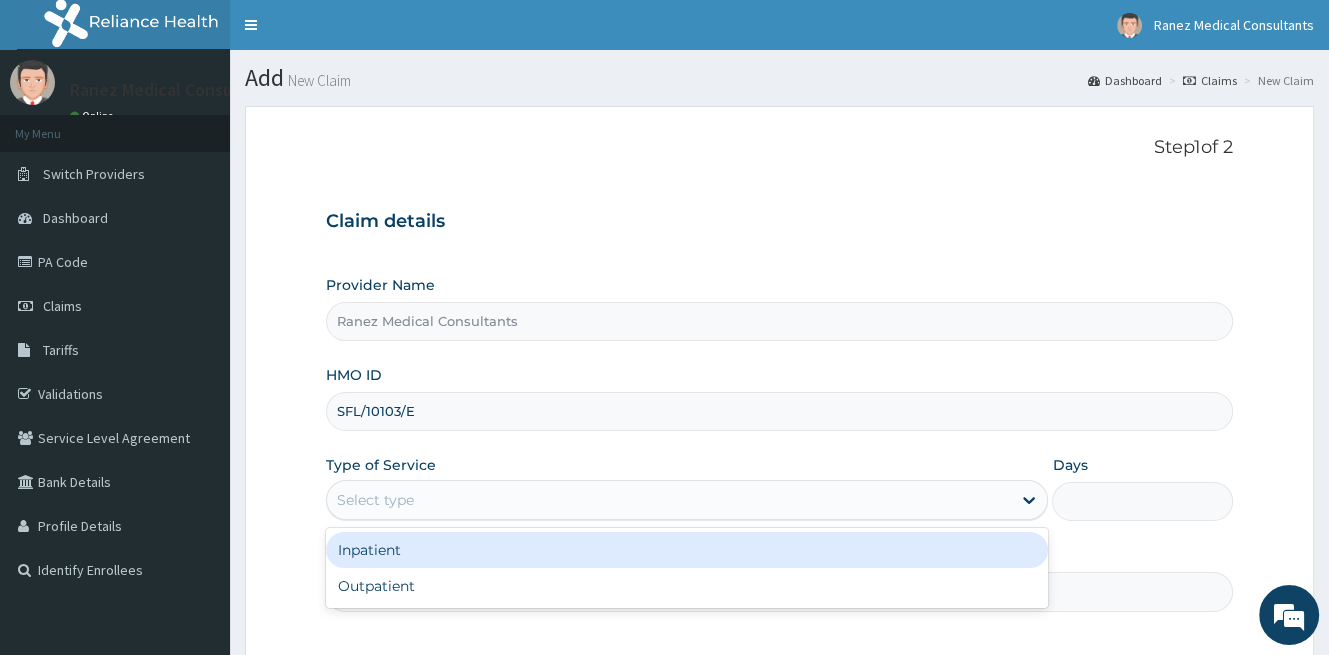 click on "Select type" at bounding box center (669, 500) 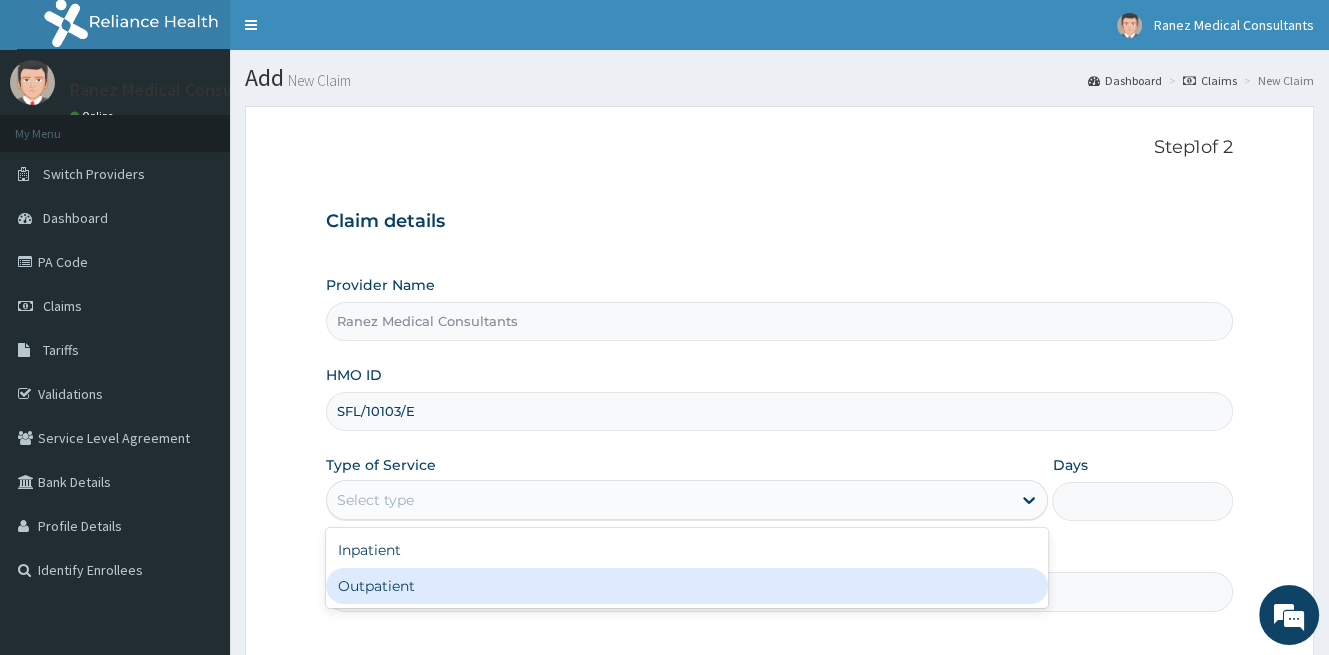 click on "Outpatient" at bounding box center (687, 586) 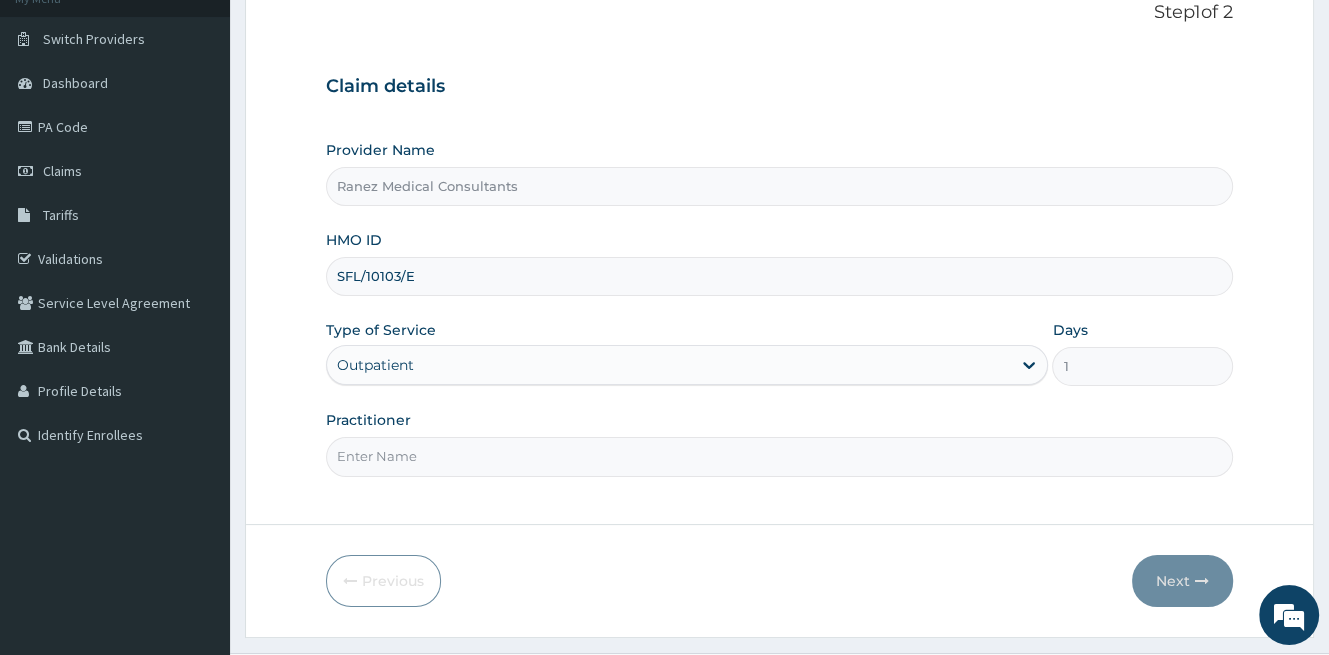 scroll, scrollTop: 183, scrollLeft: 0, axis: vertical 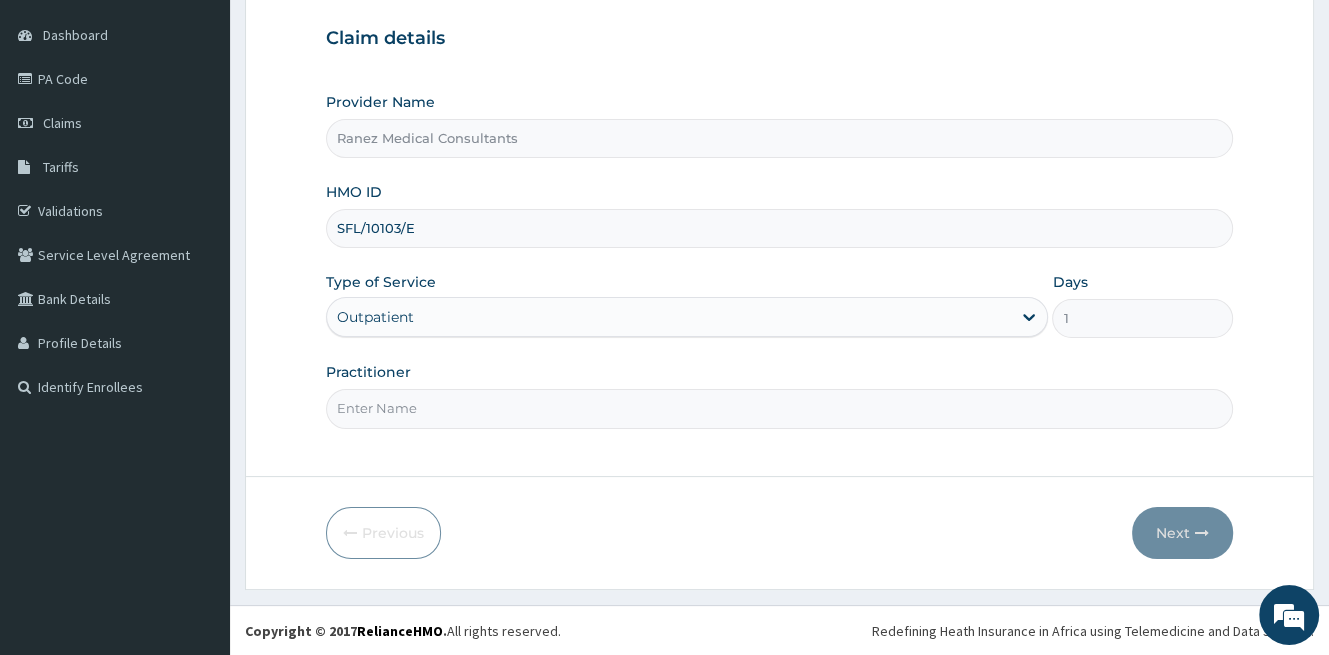 click on "Practitioner" at bounding box center [779, 395] 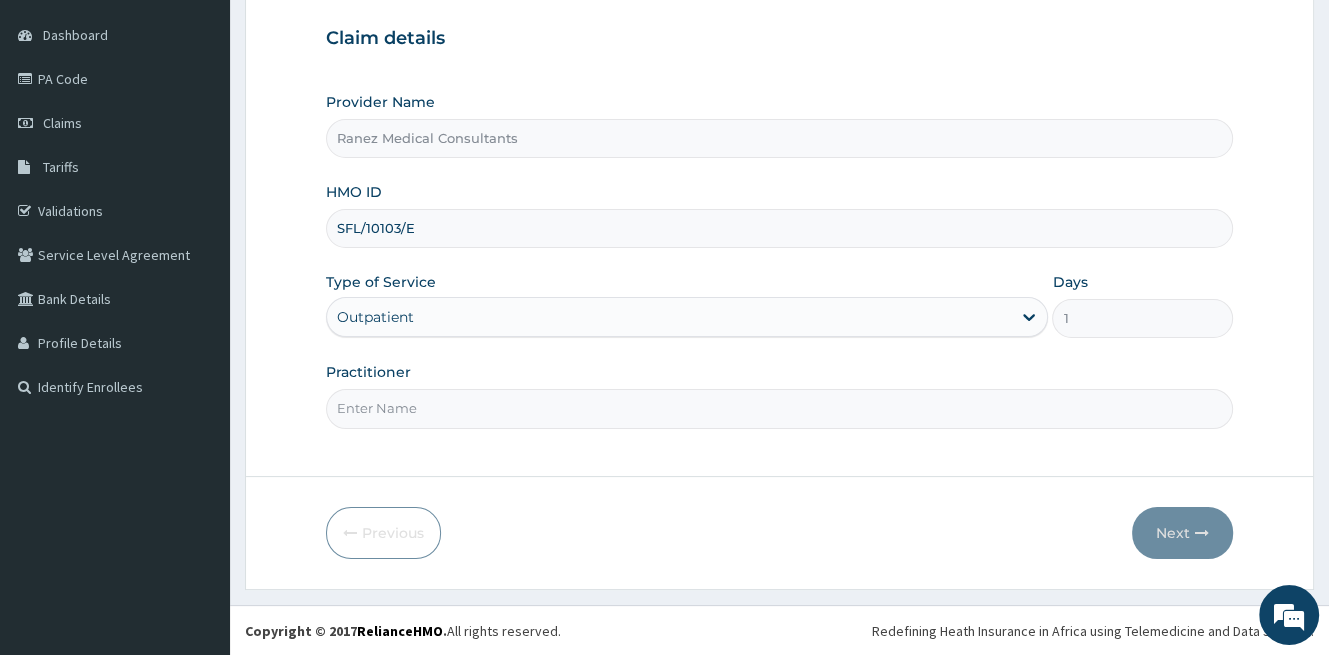 type on "DR AKANIMOH" 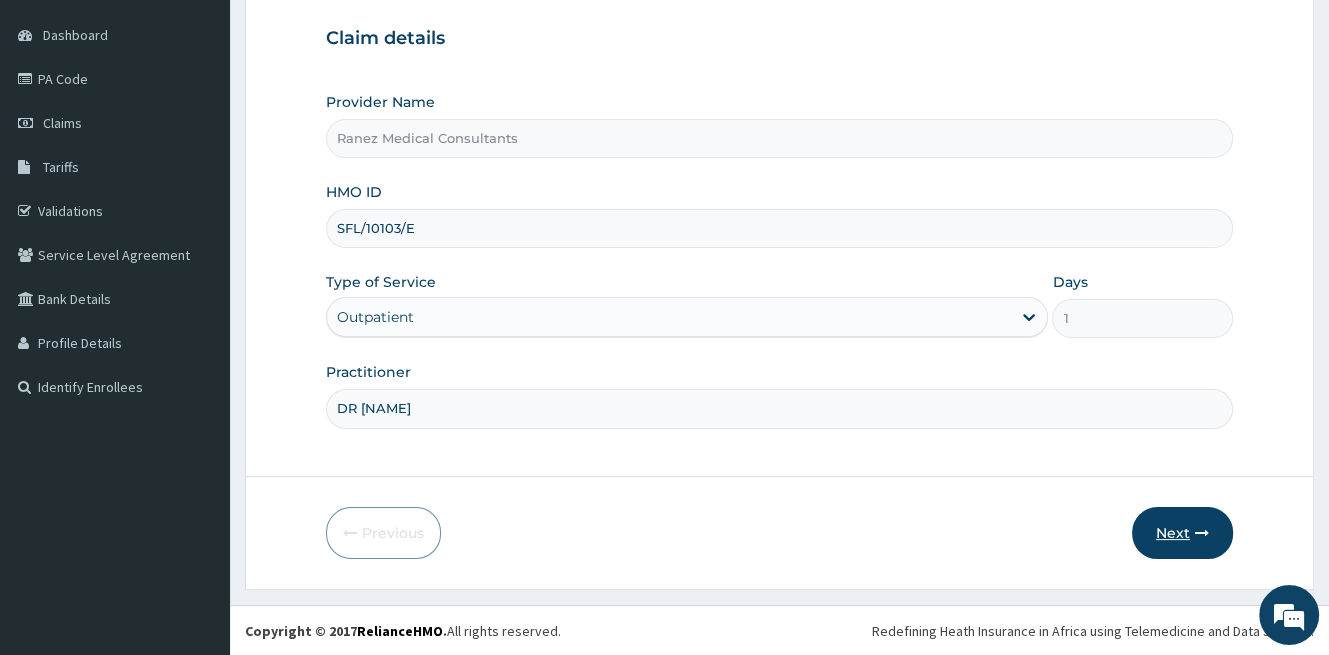 click on "Next" at bounding box center (1182, 533) 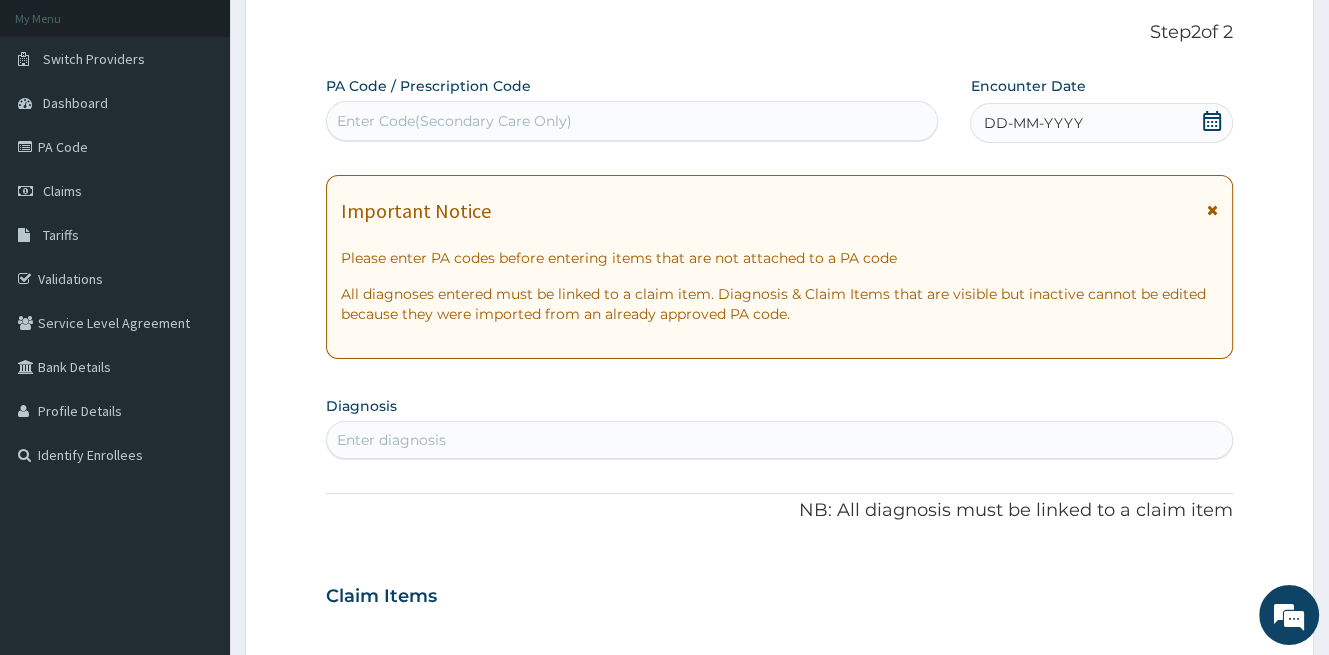 scroll, scrollTop: 0, scrollLeft: 0, axis: both 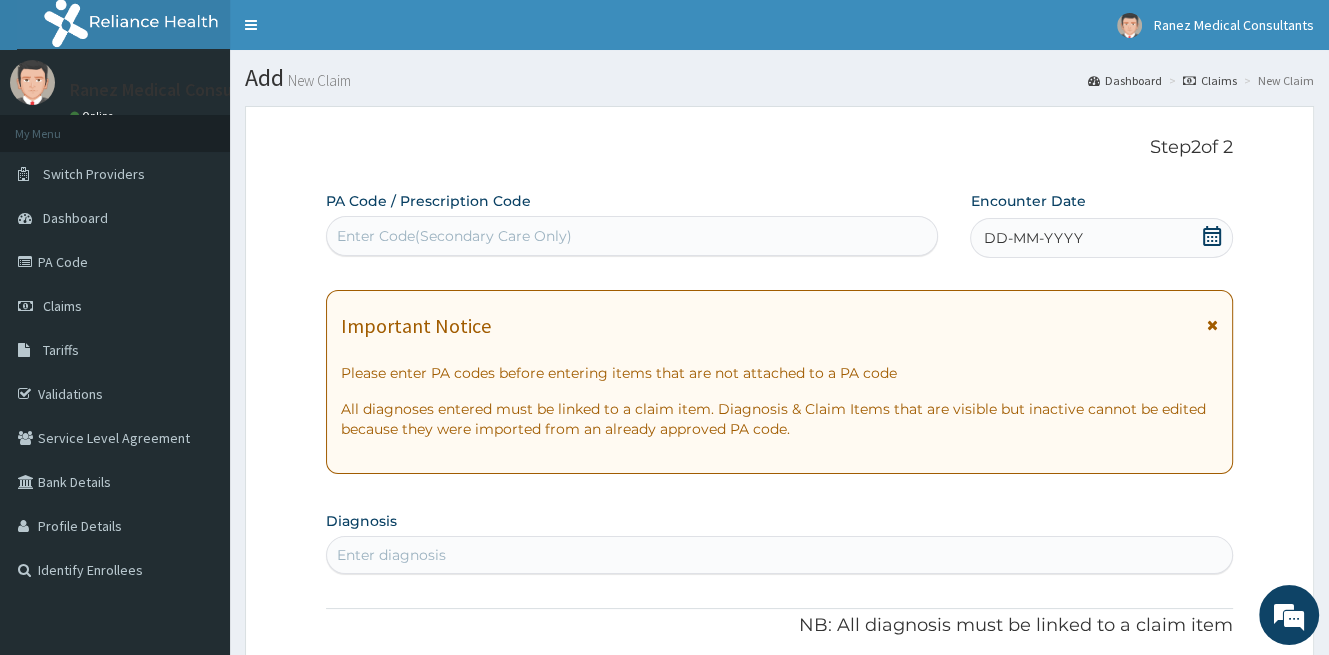 click on "DD-MM-YYYY" at bounding box center (1101, 238) 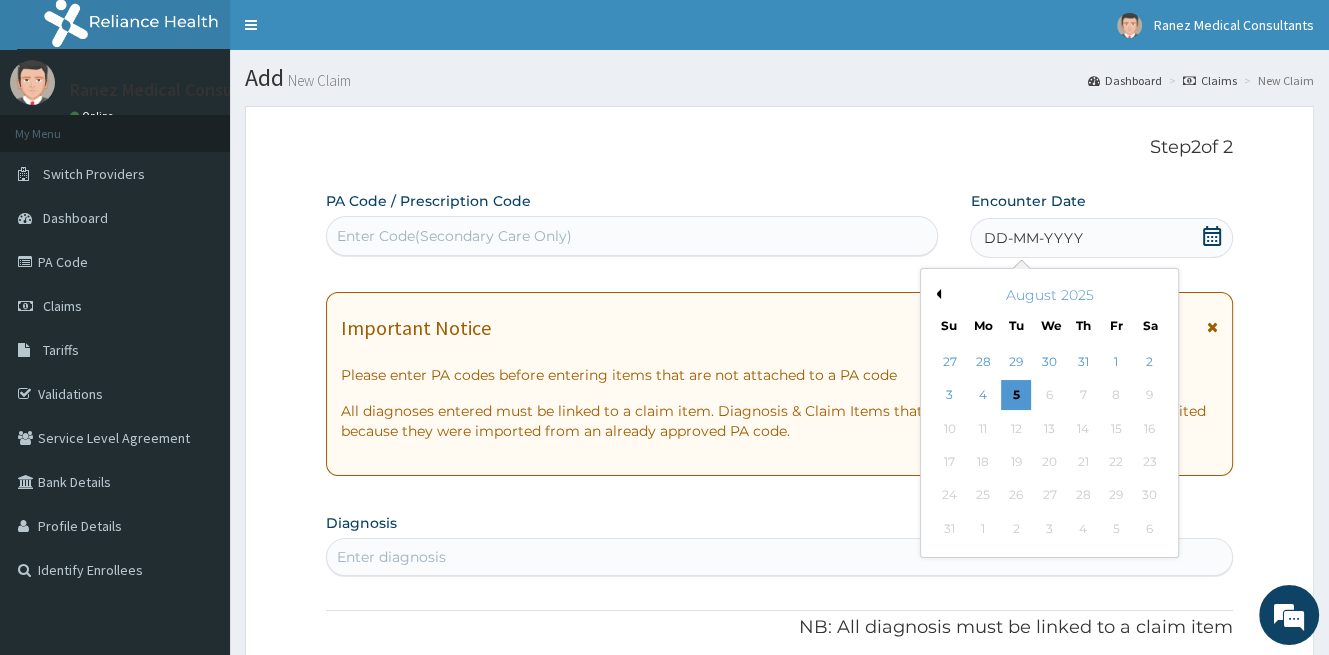 click on "August 2025" at bounding box center [1049, 295] 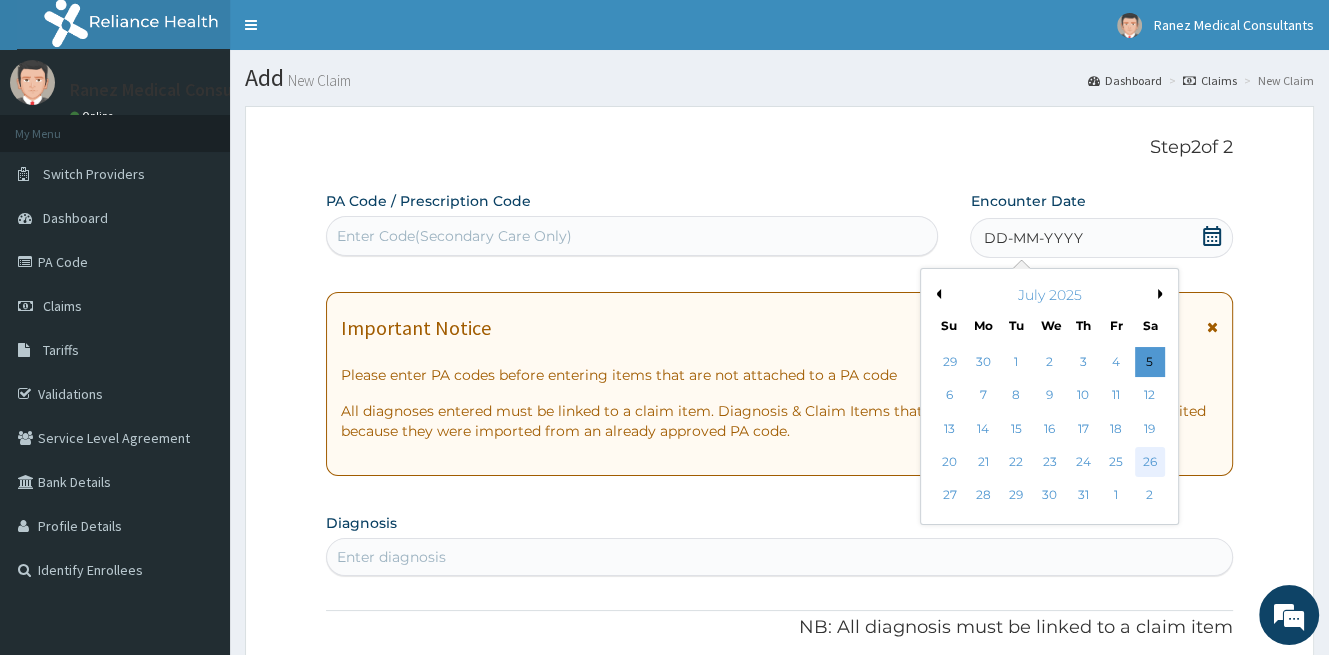 click on "26" at bounding box center (1150, 462) 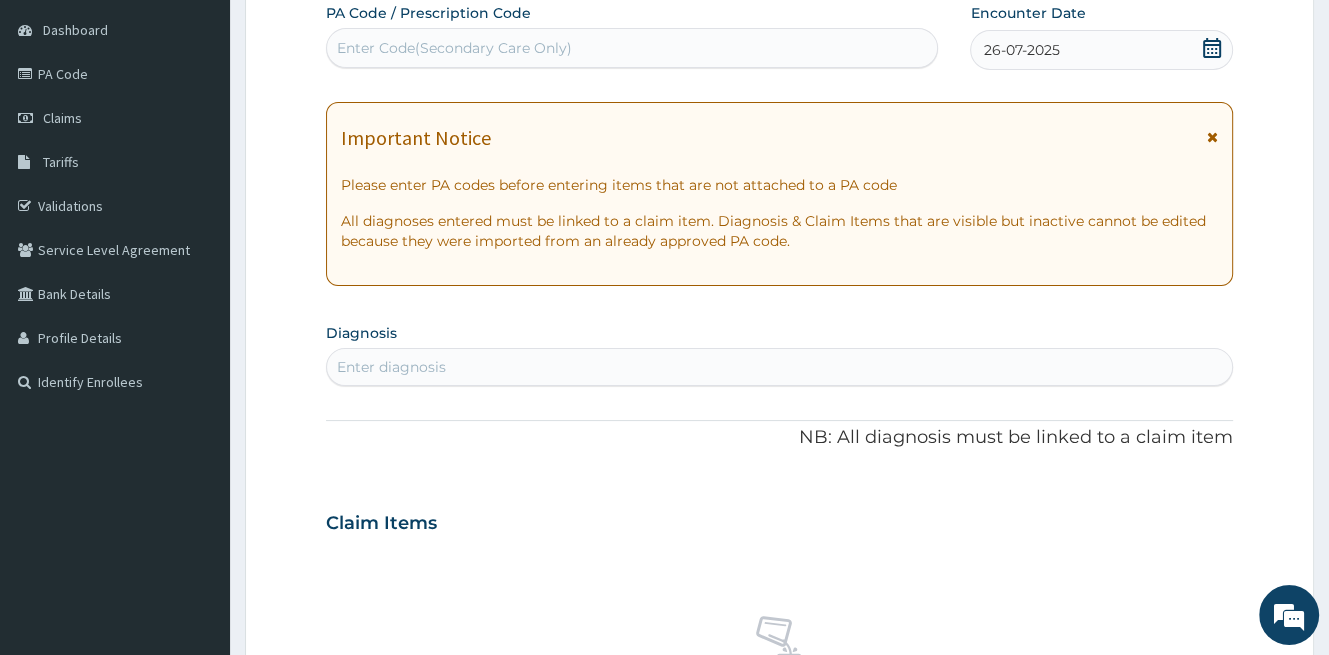 scroll, scrollTop: 200, scrollLeft: 0, axis: vertical 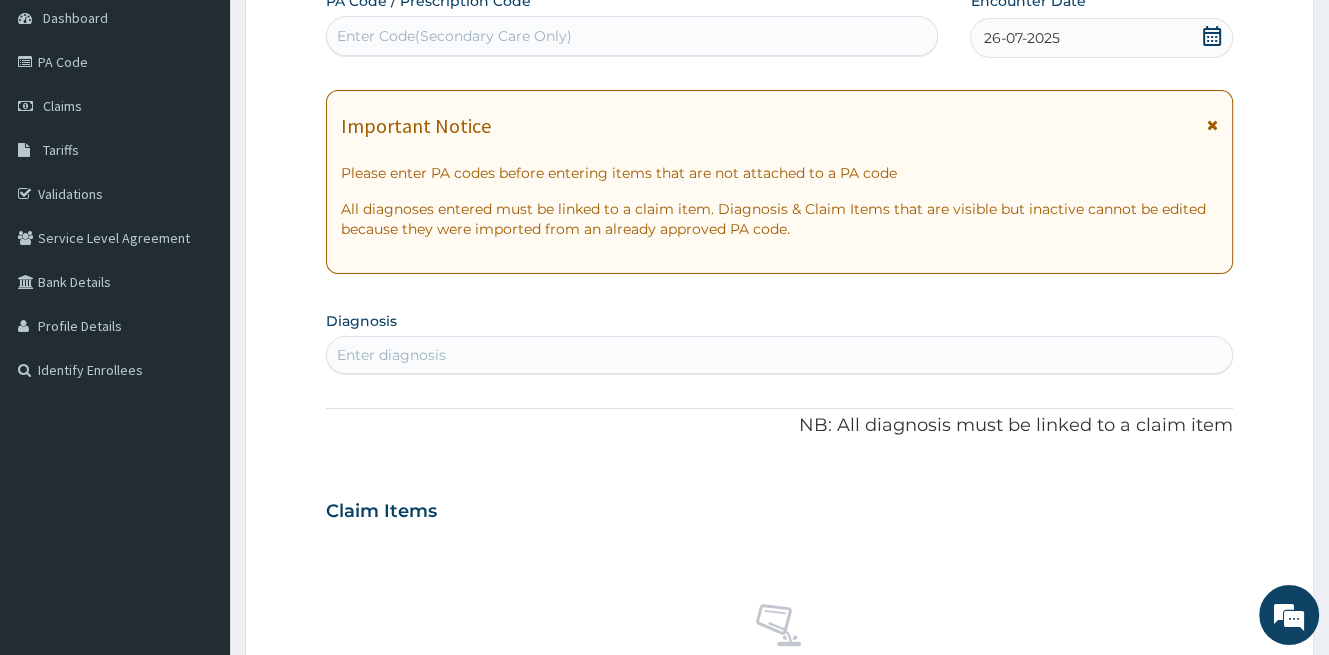 click on "Enter diagnosis" at bounding box center (779, 355) 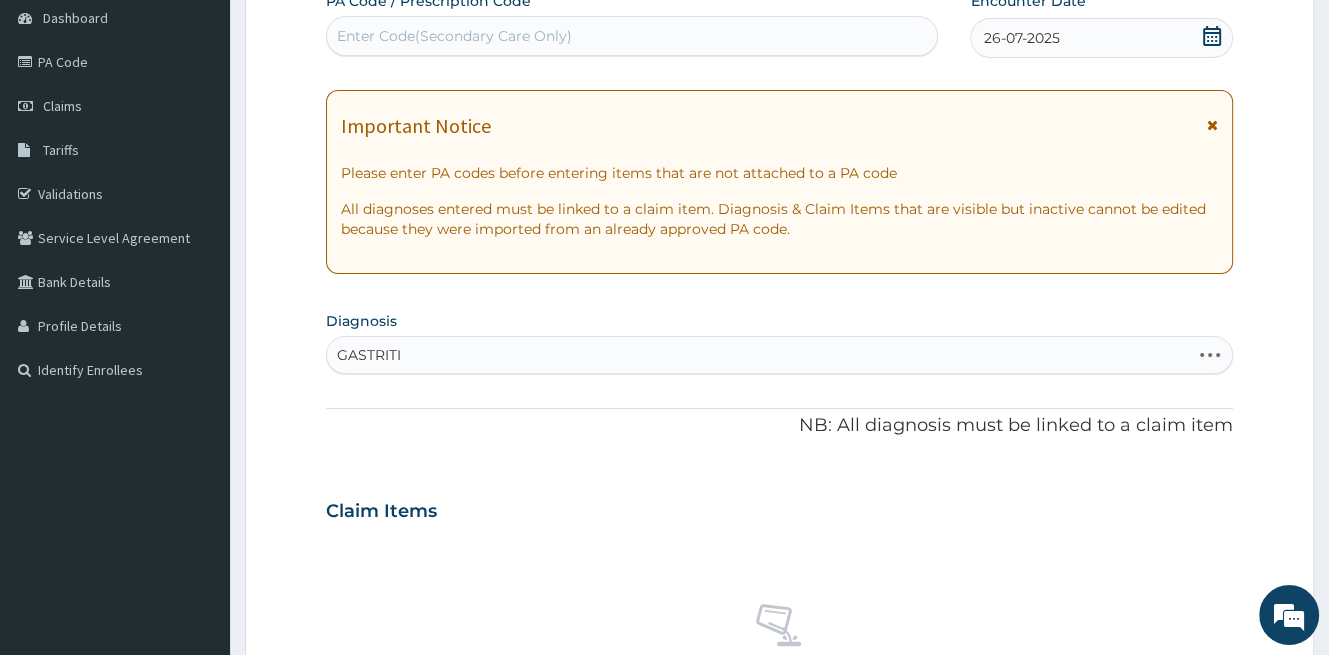 type on "GASTRITIS" 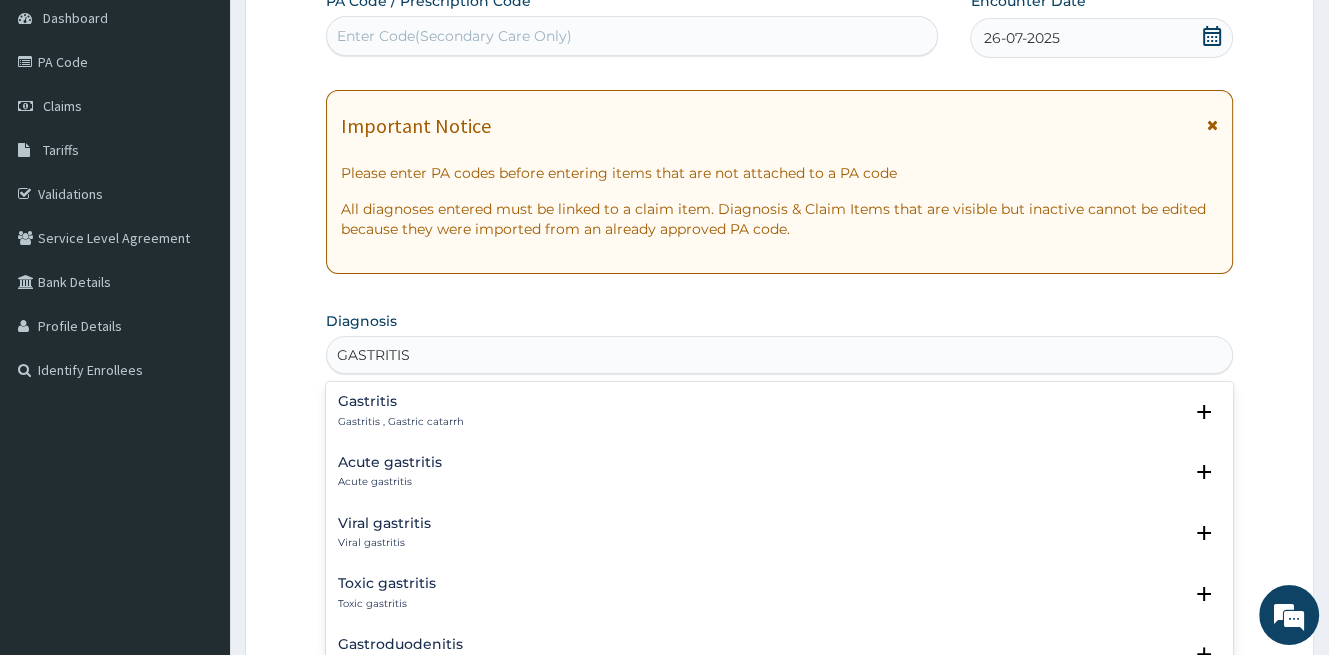 click on "Gastritis , Gastric catarrh" at bounding box center [401, 422] 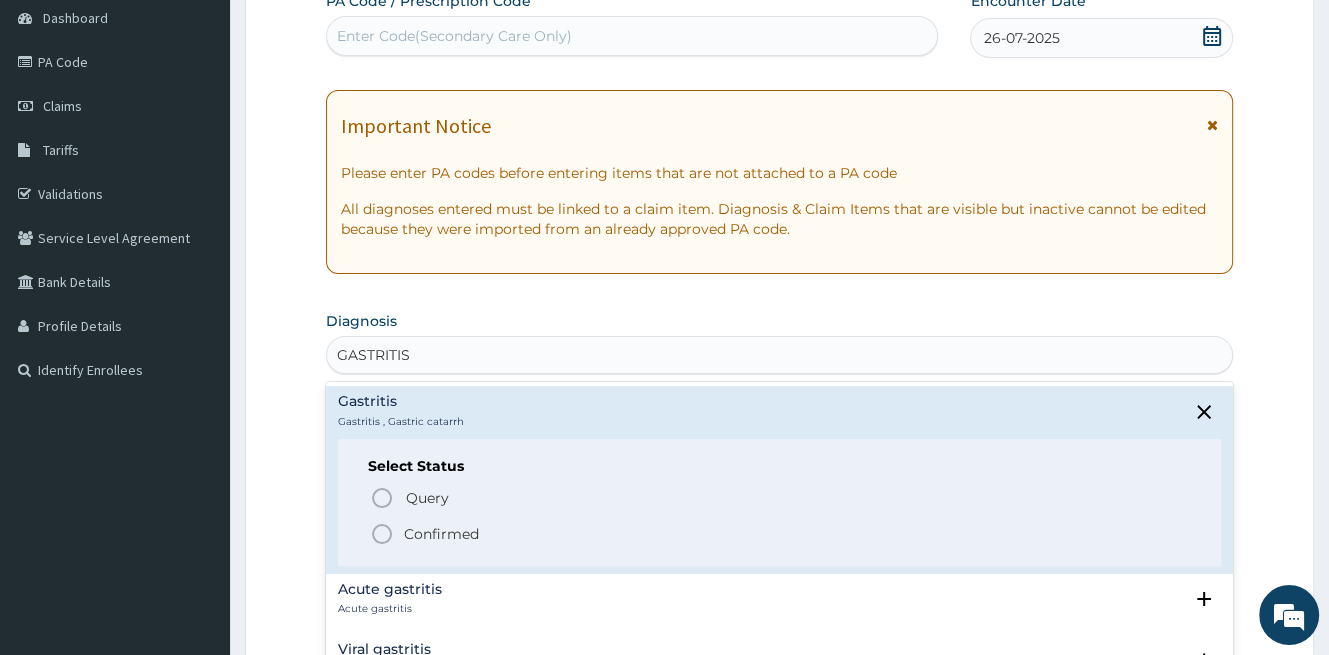 click on "Confirmed" at bounding box center [441, 534] 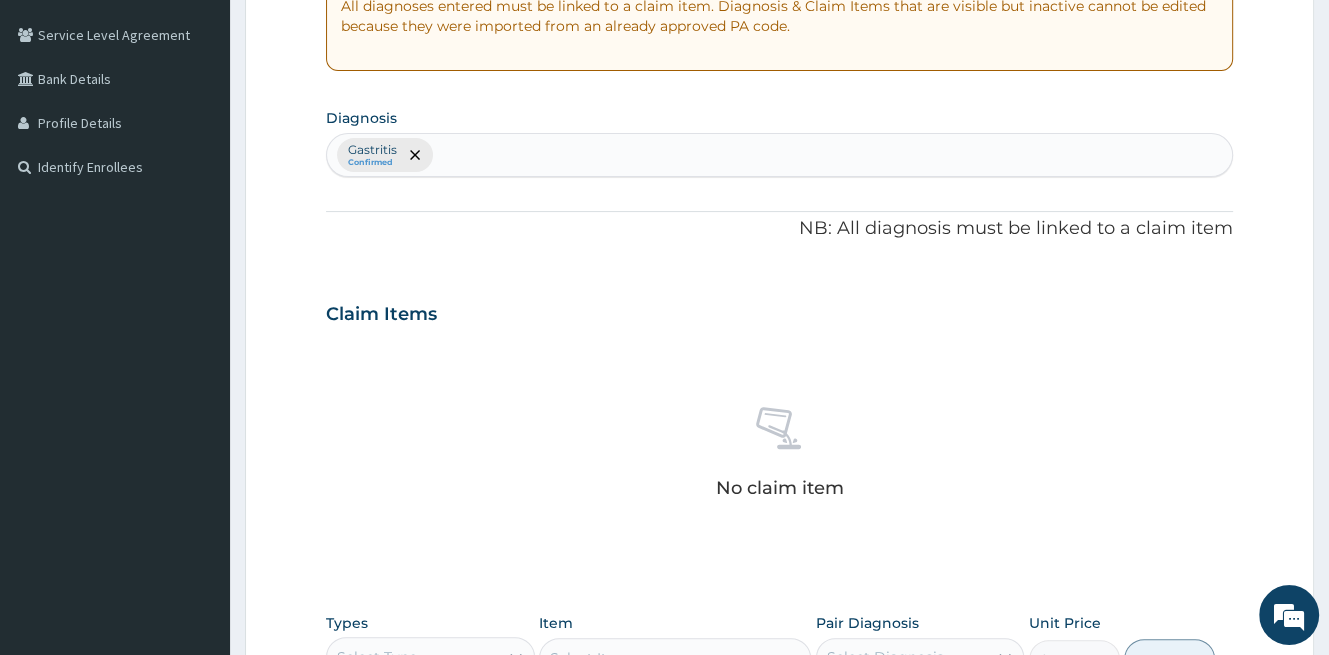 scroll, scrollTop: 400, scrollLeft: 0, axis: vertical 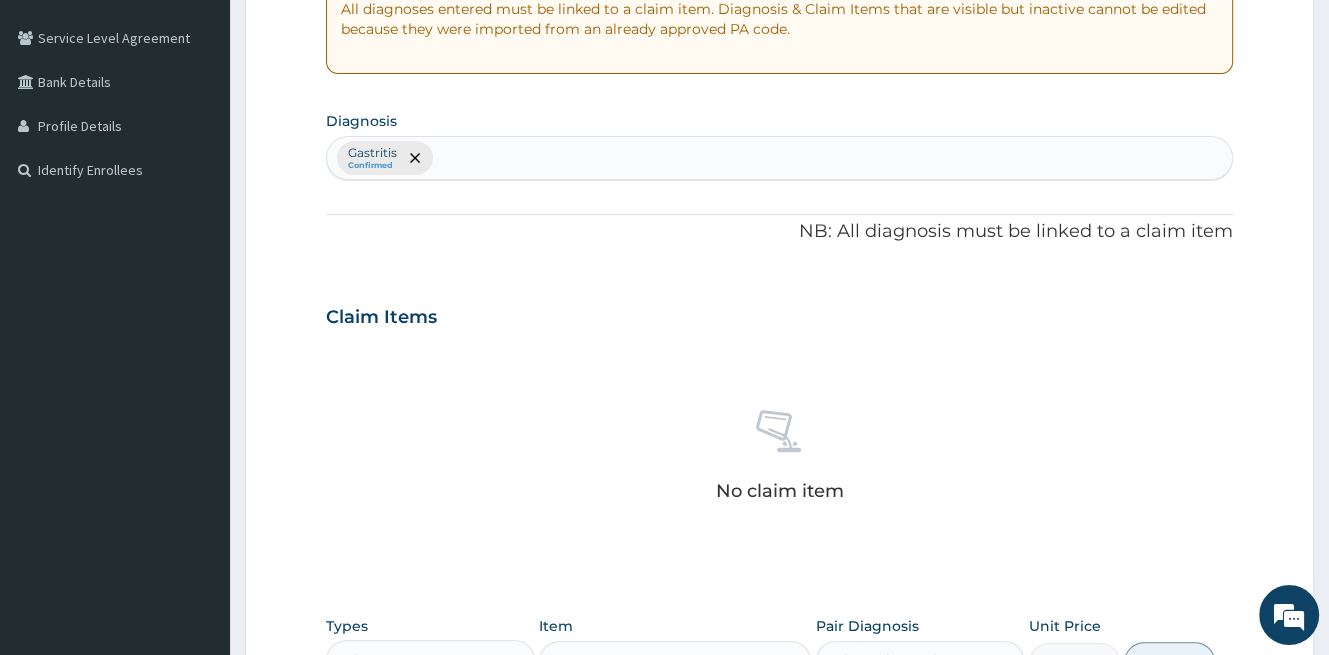 click on "Gastritis Confirmed" at bounding box center [779, 158] 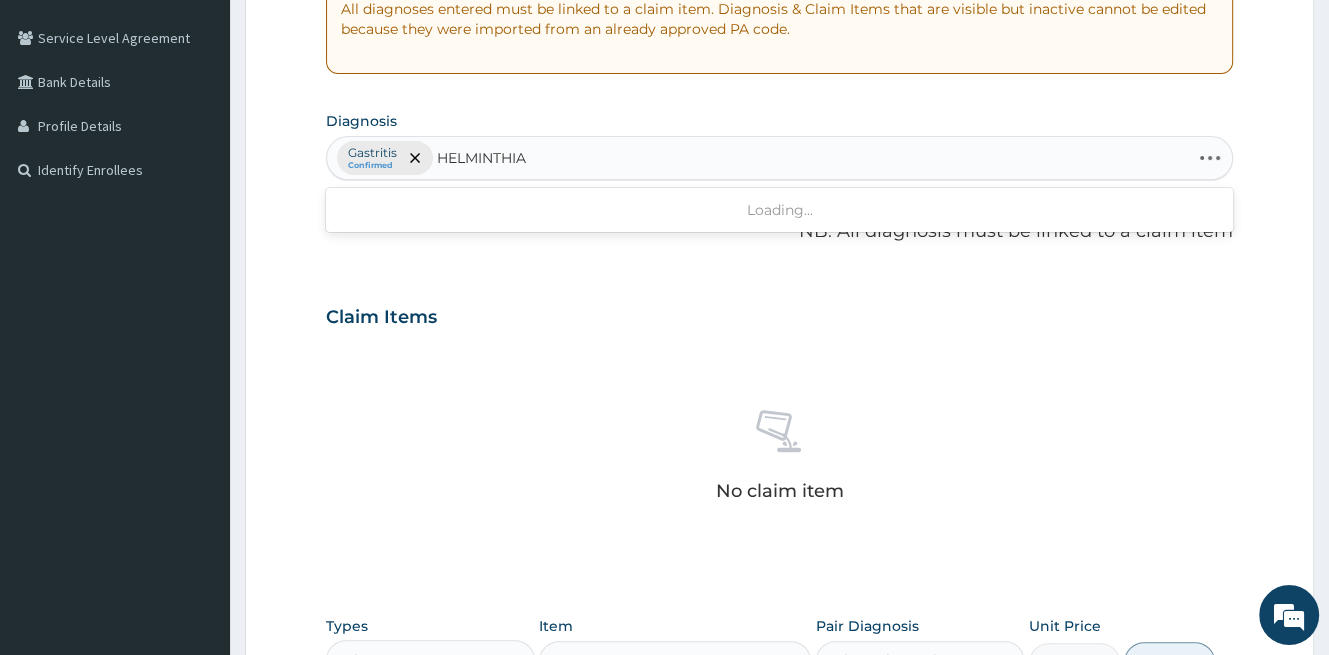 type on "HELMINTHIAS" 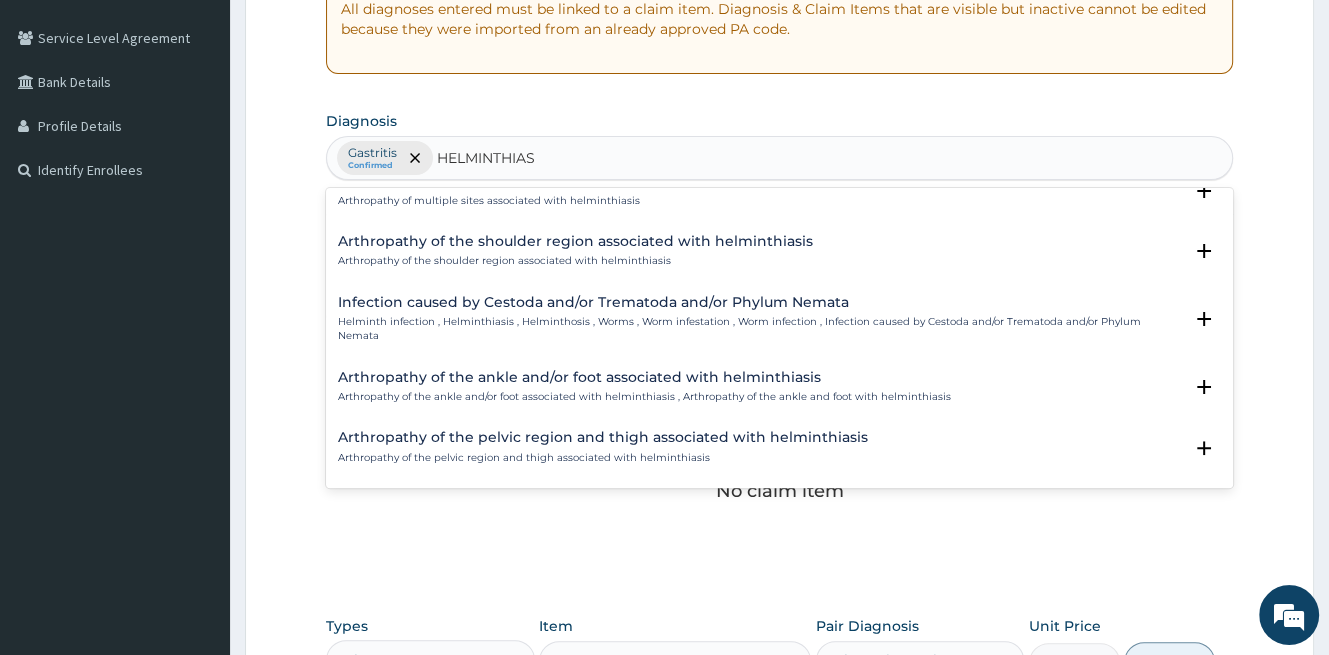 scroll, scrollTop: 200, scrollLeft: 0, axis: vertical 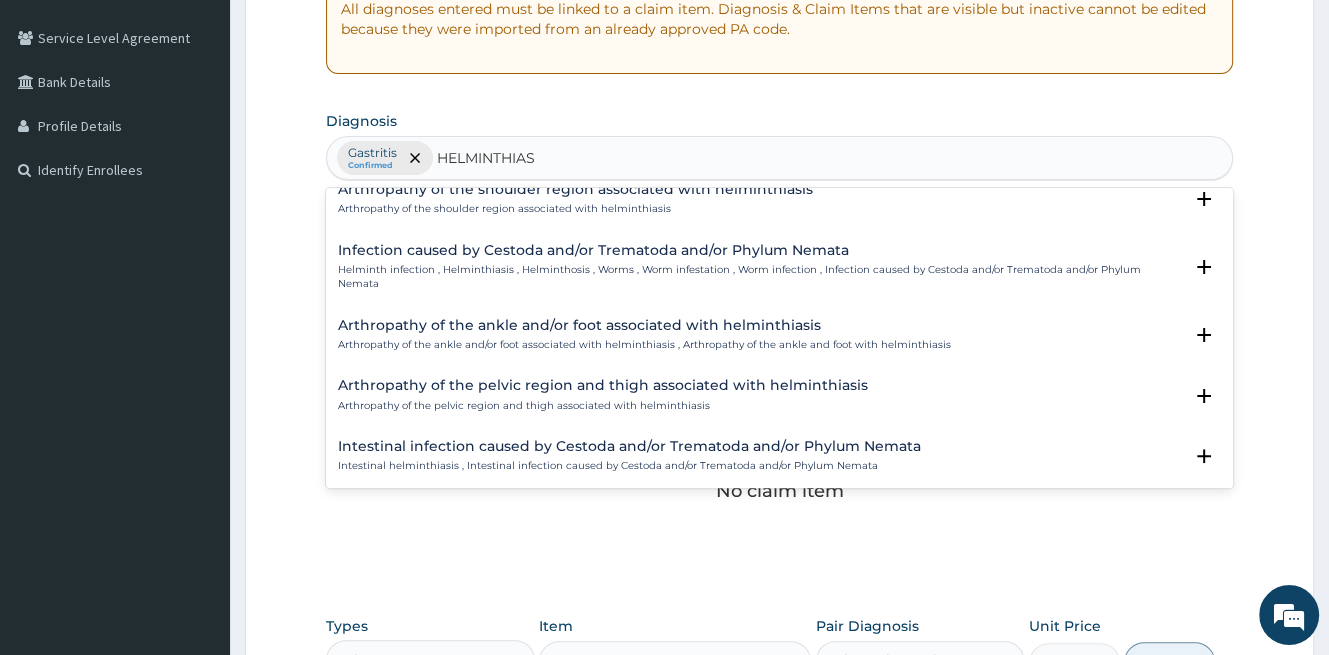 click on "Infection caused by Cestoda and/or Trematoda and/or Phylum Nemata Helminth infection , Helminthiasis , Helminthosis , Worms , Worm infestation , Worm infection , Infection caused by Cestoda and/or Trematoda and/or Phylum Nemata" at bounding box center (760, 267) 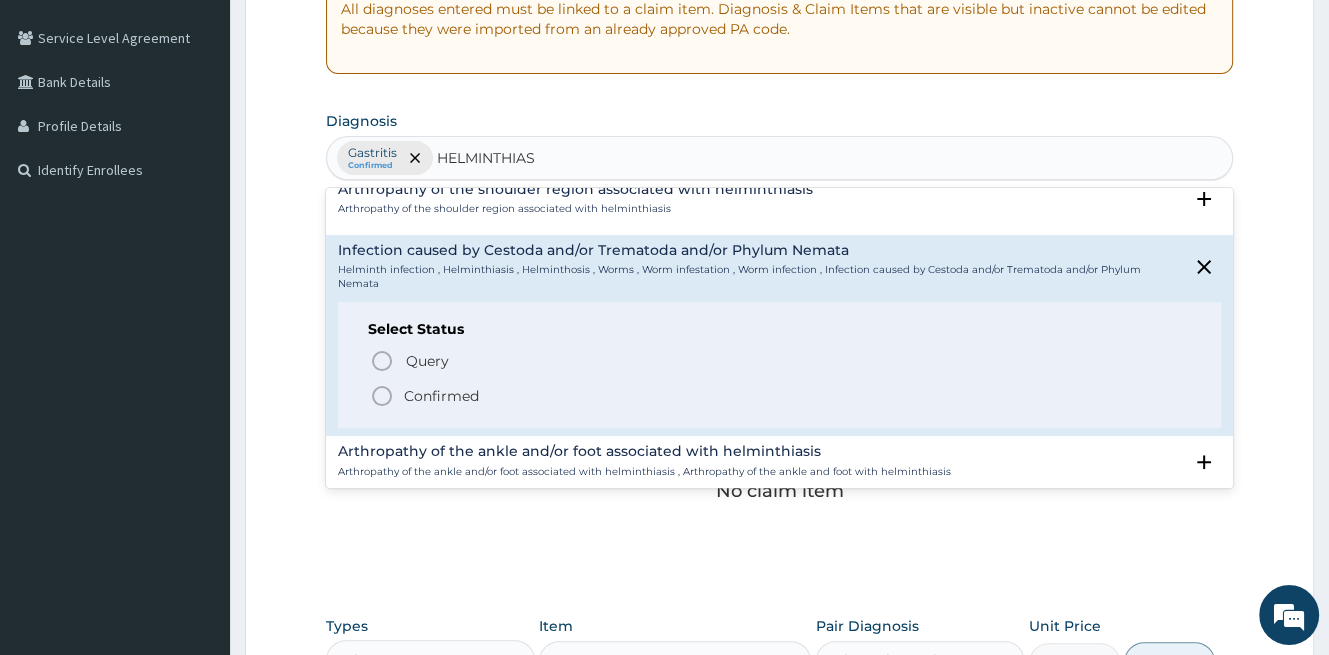 click on "Confirmed" at bounding box center [441, 396] 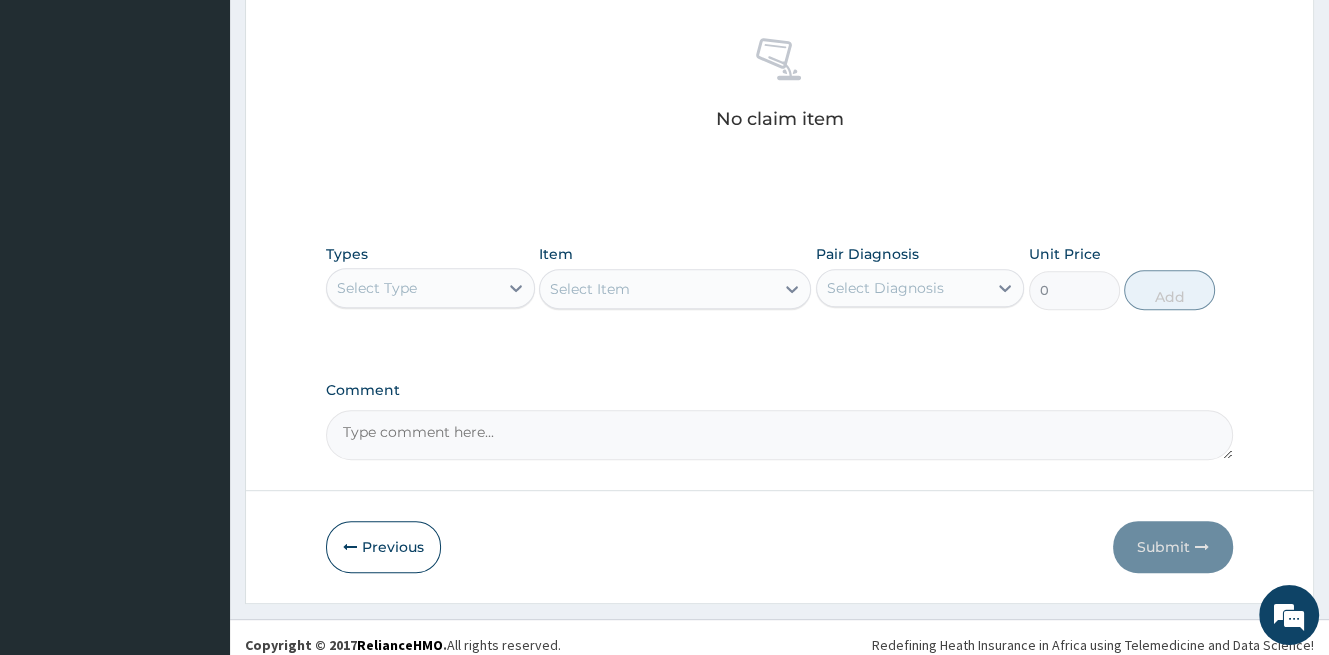 scroll, scrollTop: 784, scrollLeft: 0, axis: vertical 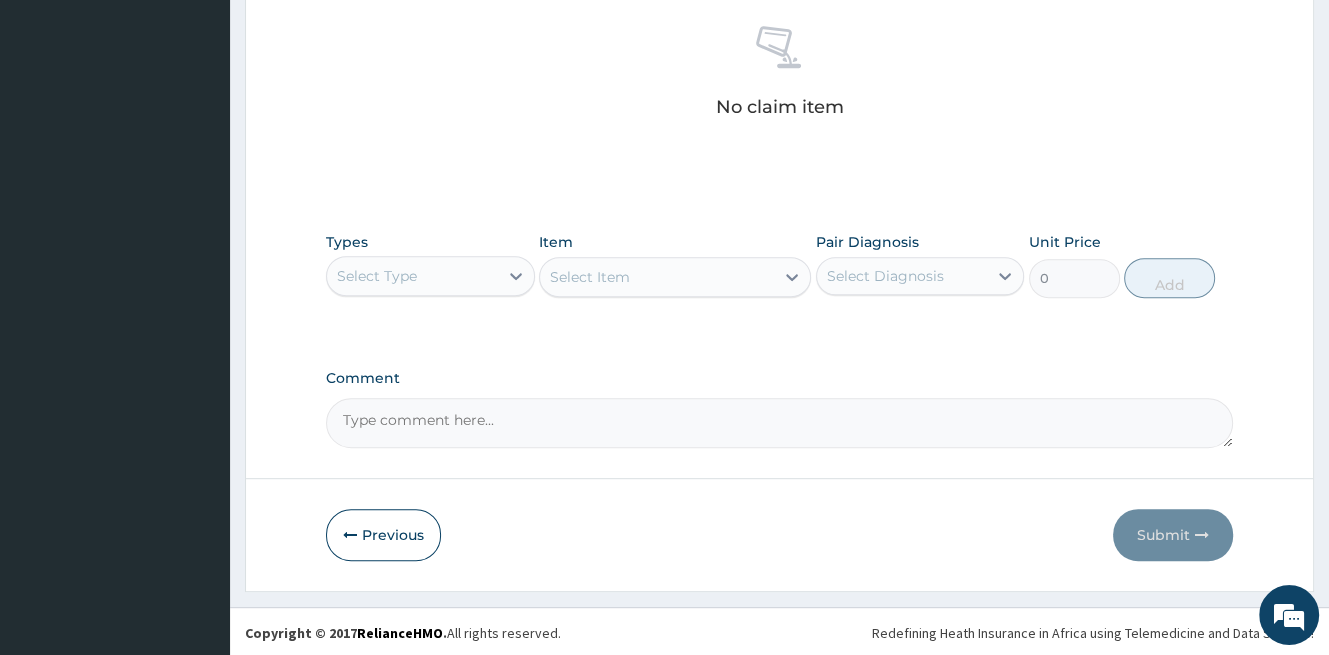 click on "Select Type" at bounding box center (412, 276) 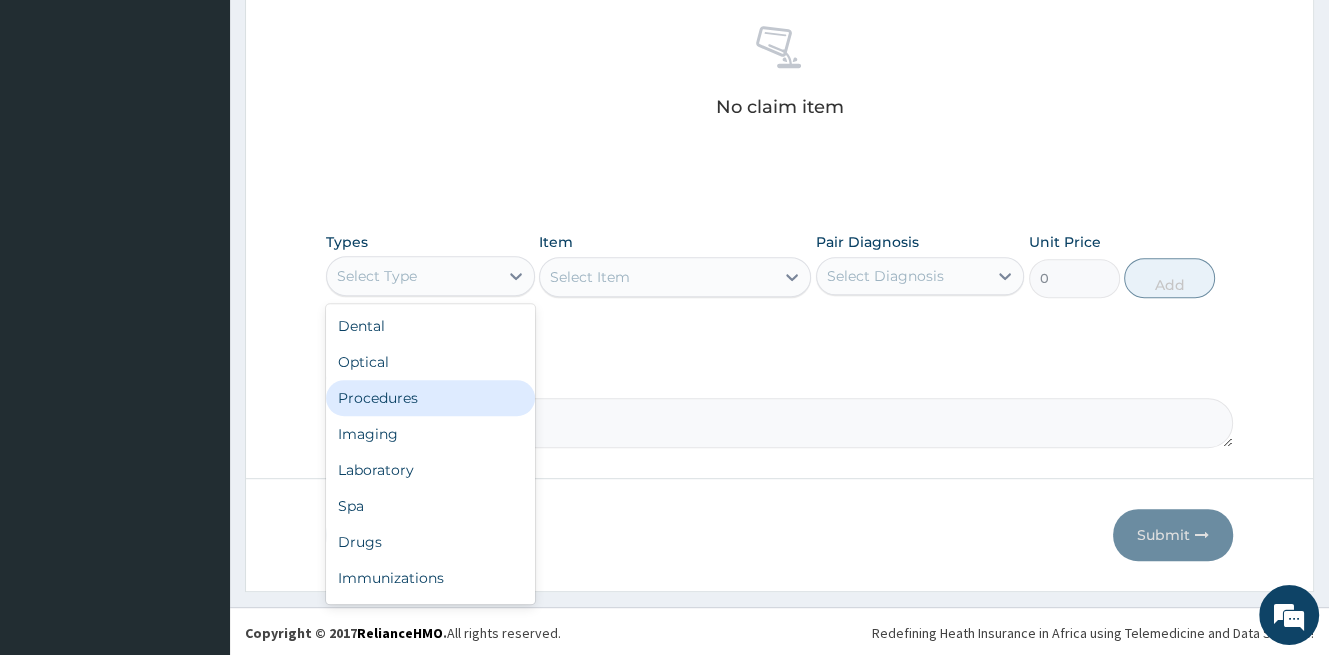 click on "Procedures" at bounding box center [430, 398] 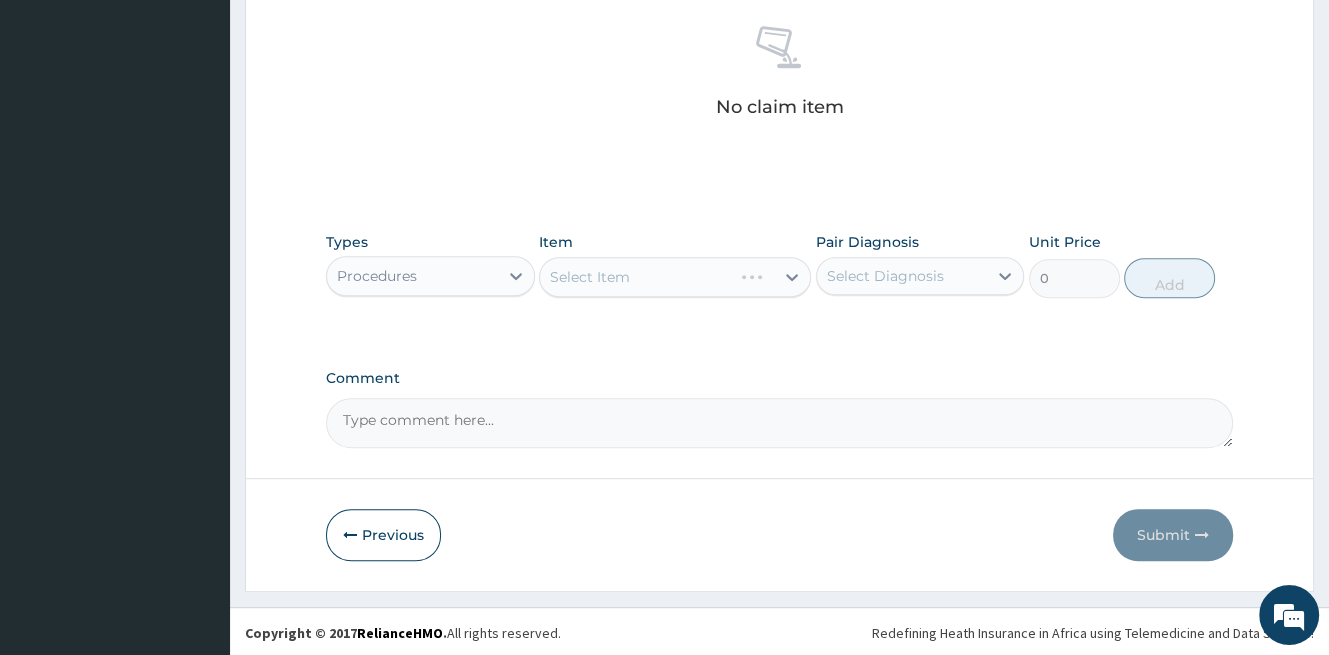 click on "Select Item" at bounding box center (636, 277) 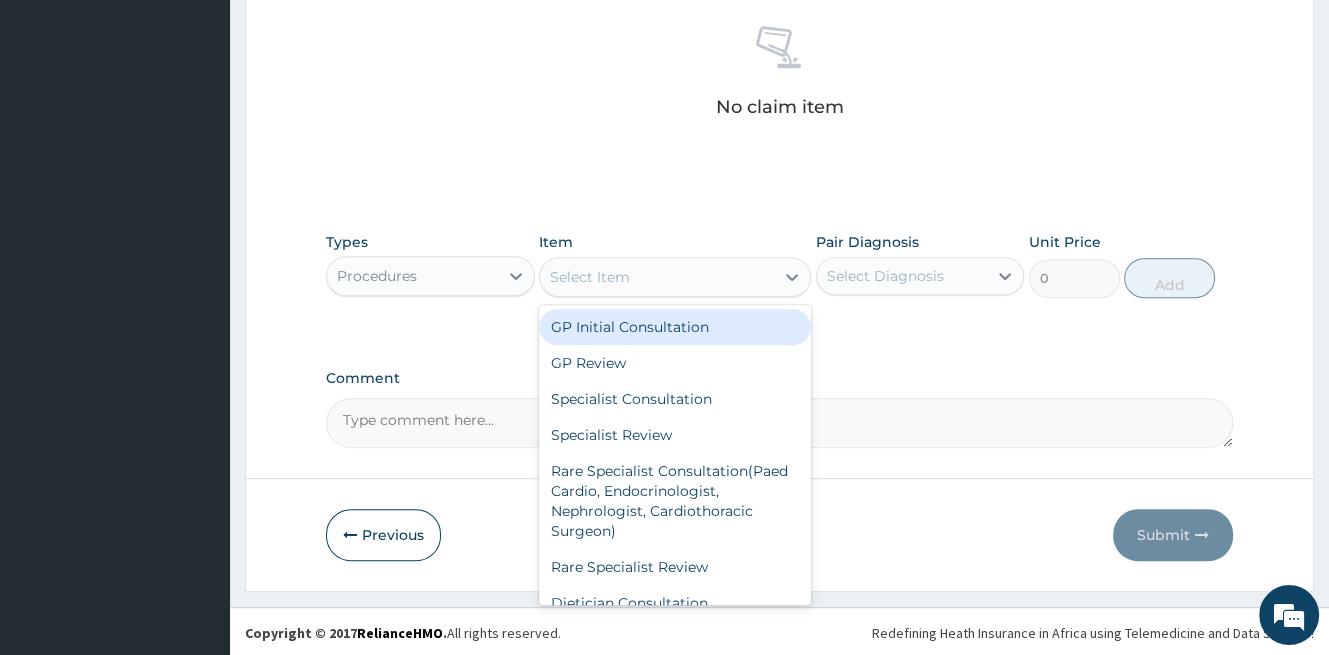click on "GP Initial Consultation" at bounding box center [675, 327] 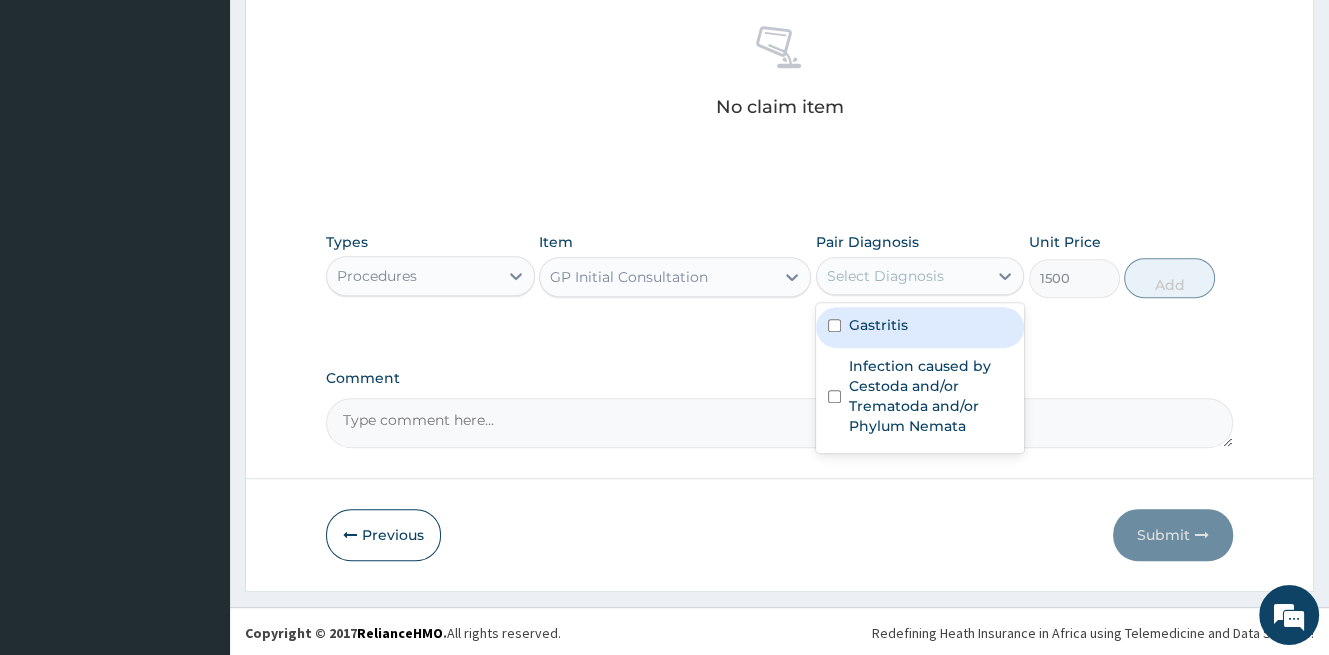 drag, startPoint x: 875, startPoint y: 266, endPoint x: 926, endPoint y: 309, distance: 66.70832 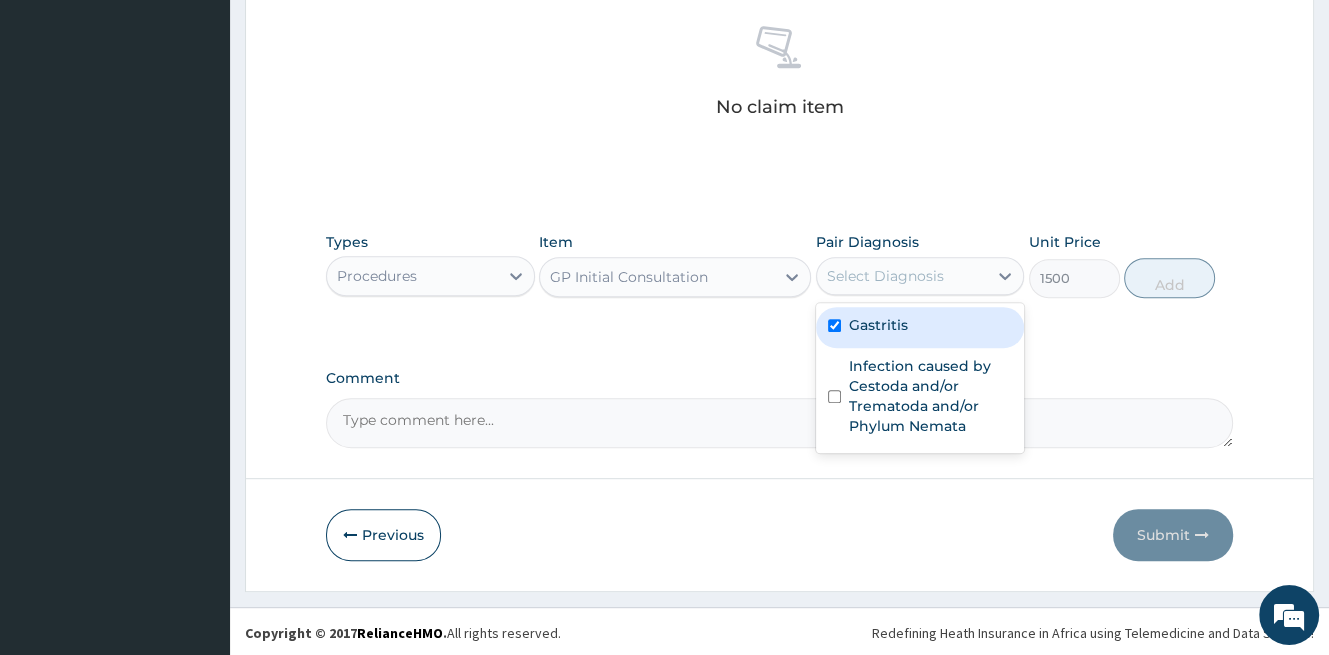 checkbox on "true" 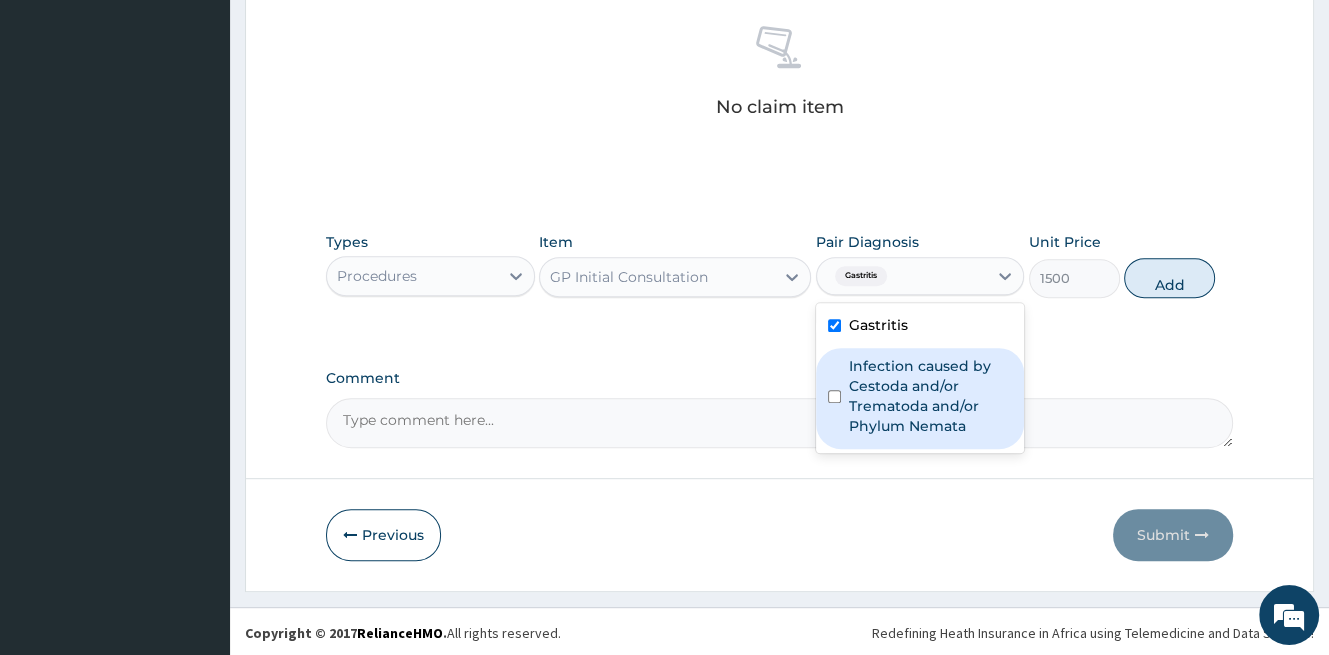click on "Infection caused by Cestoda and/or Trematoda and/or Phylum Nemata" at bounding box center [931, 396] 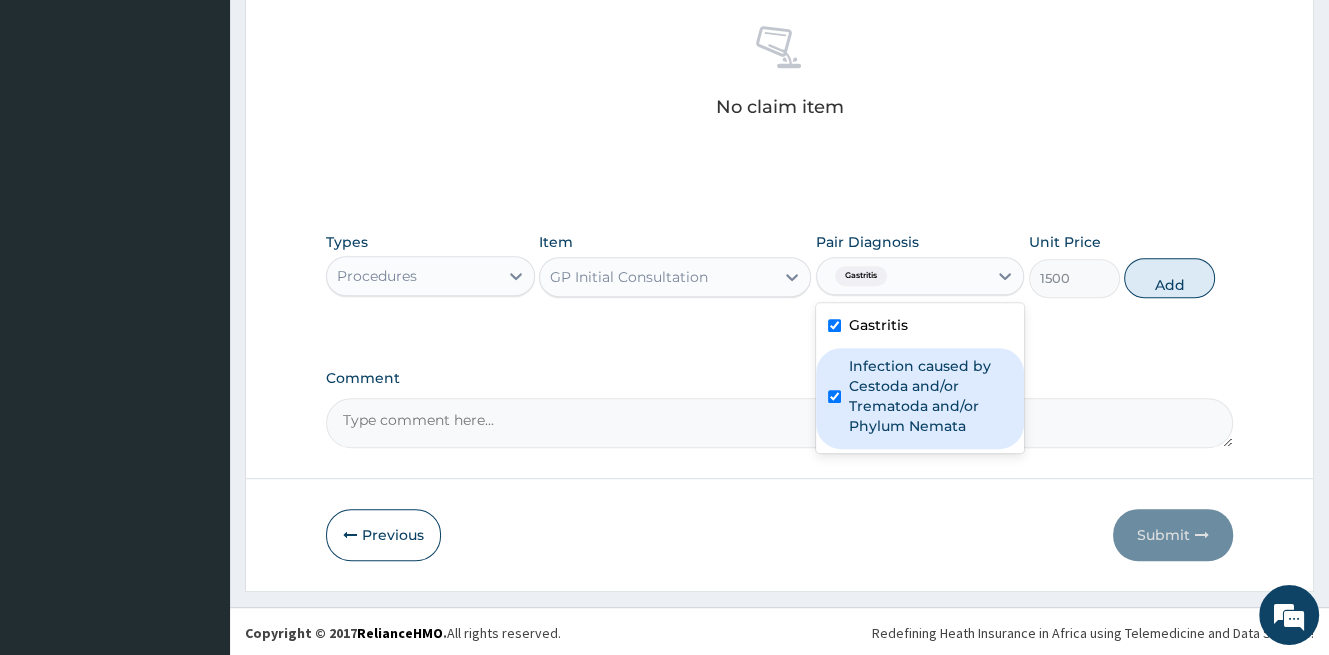 checkbox on "true" 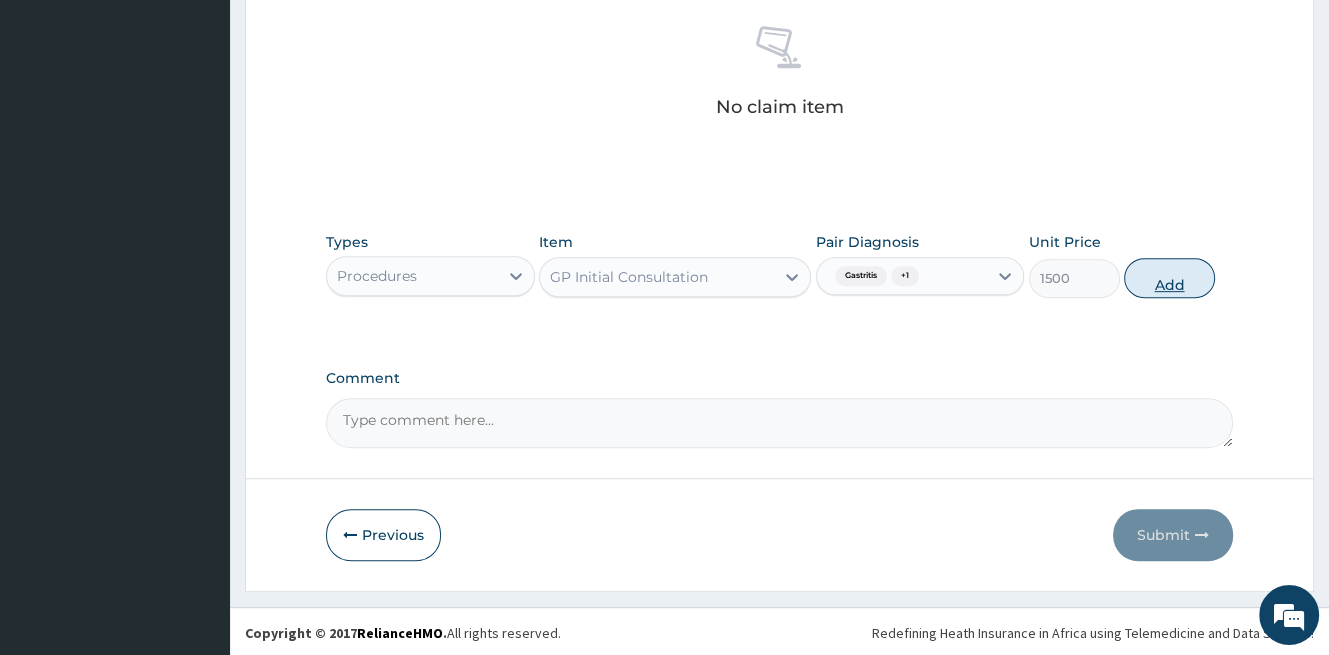 click on "Add" at bounding box center (1169, 278) 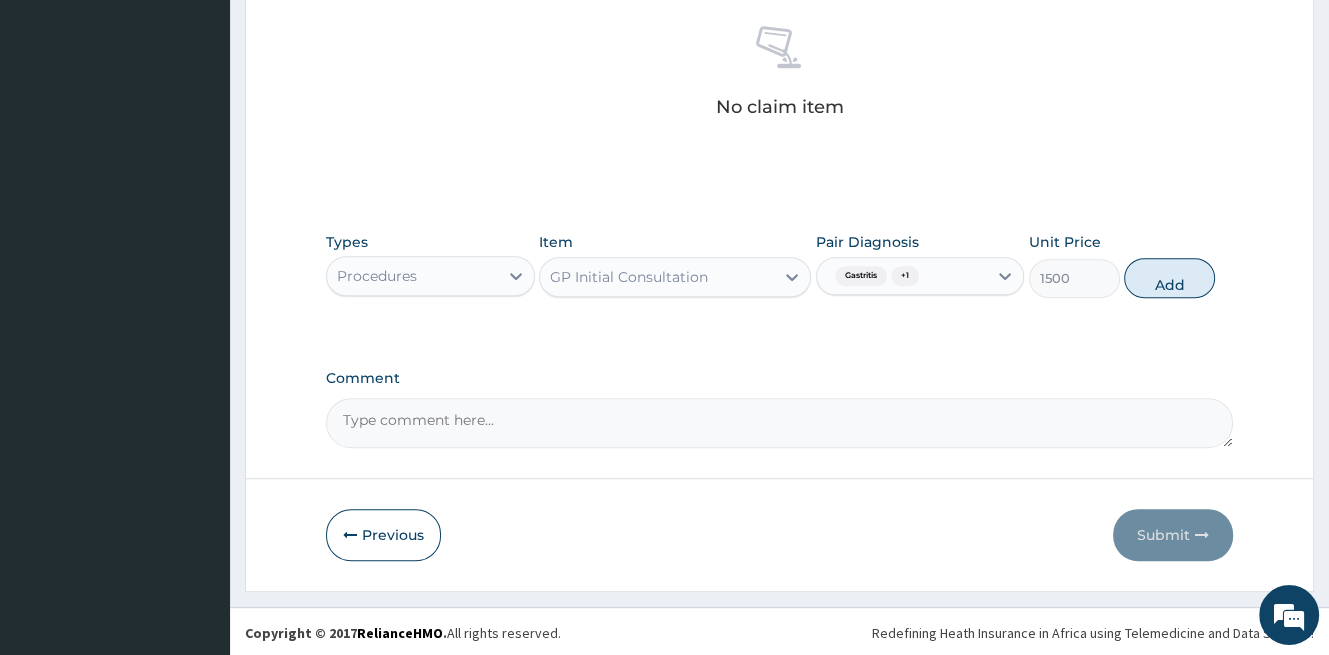 type on "0" 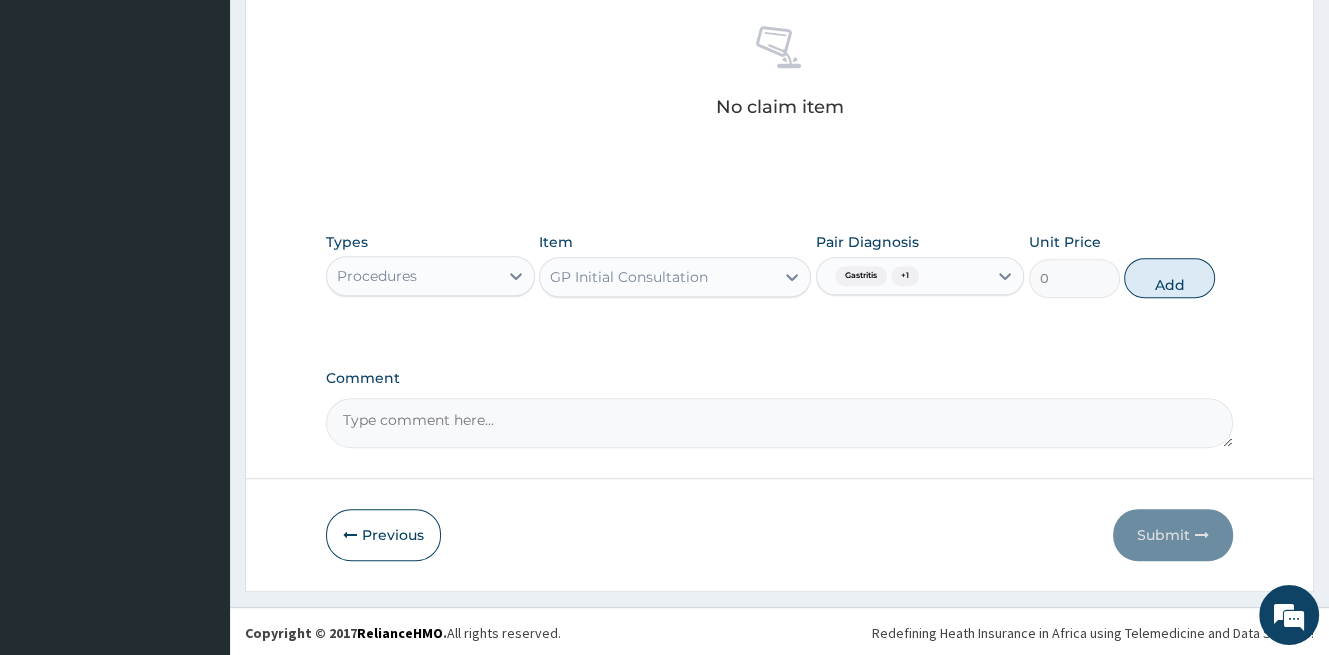 scroll, scrollTop: 704, scrollLeft: 0, axis: vertical 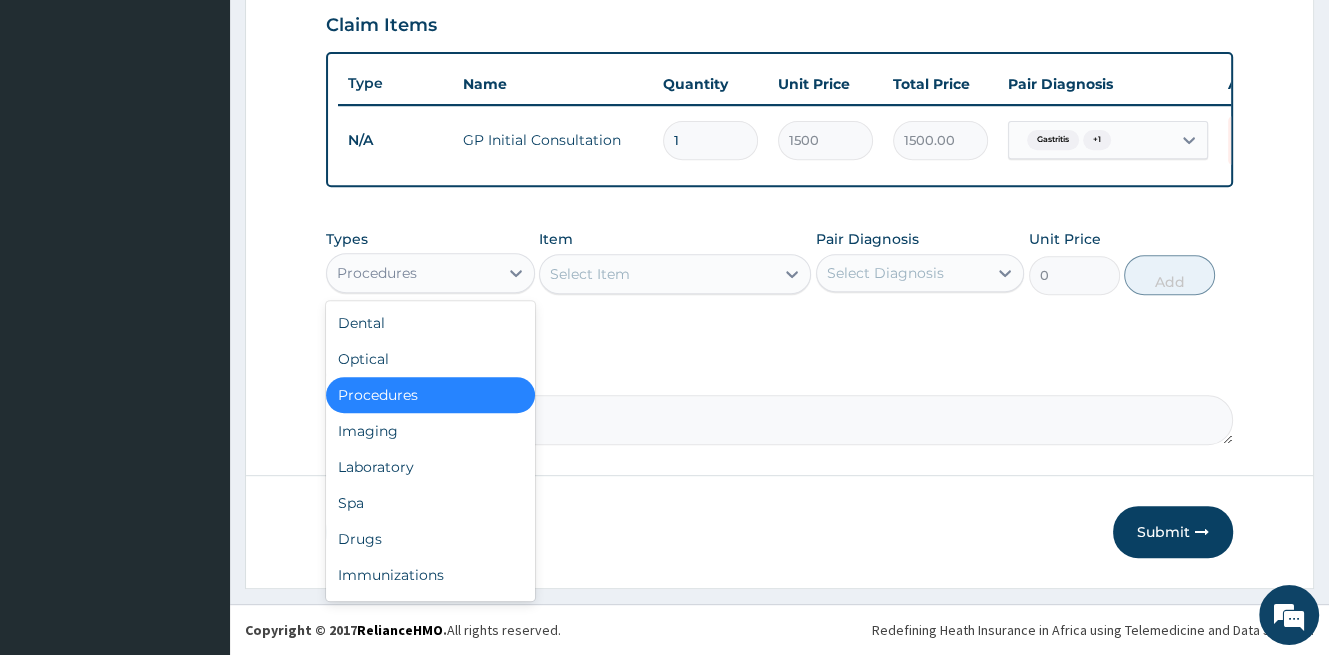 click on "Procedures" at bounding box center (412, 273) 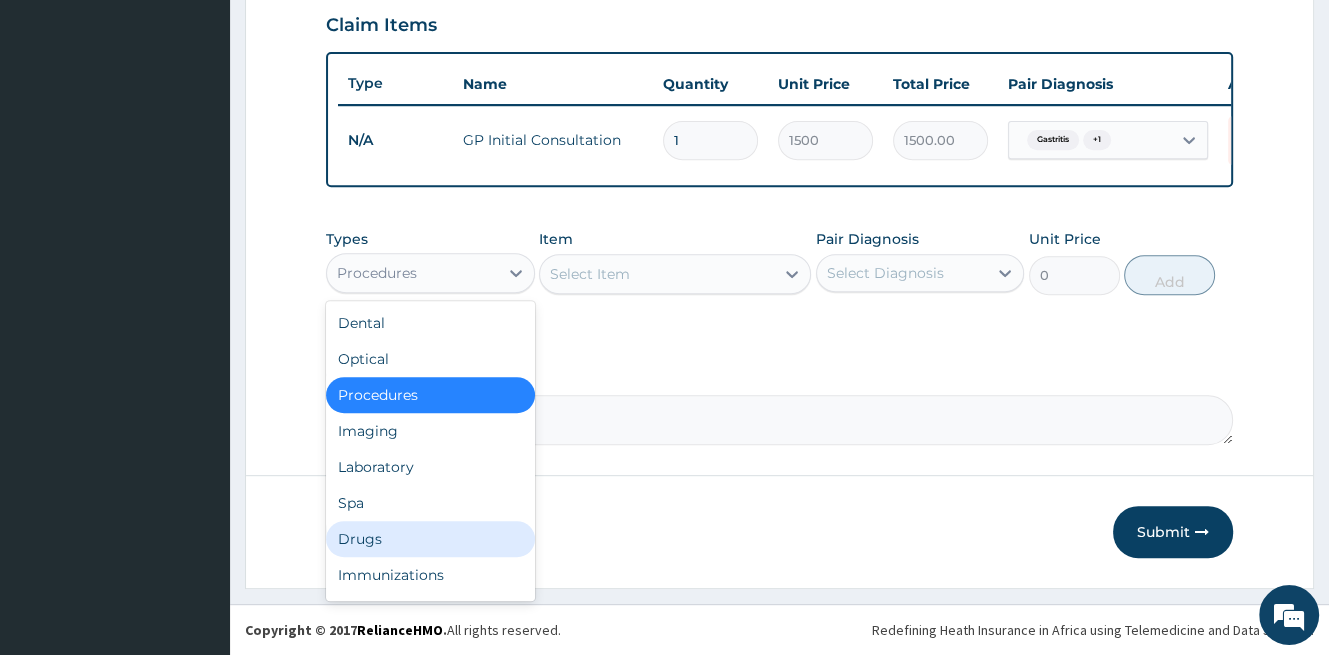click on "Drugs" at bounding box center (430, 539) 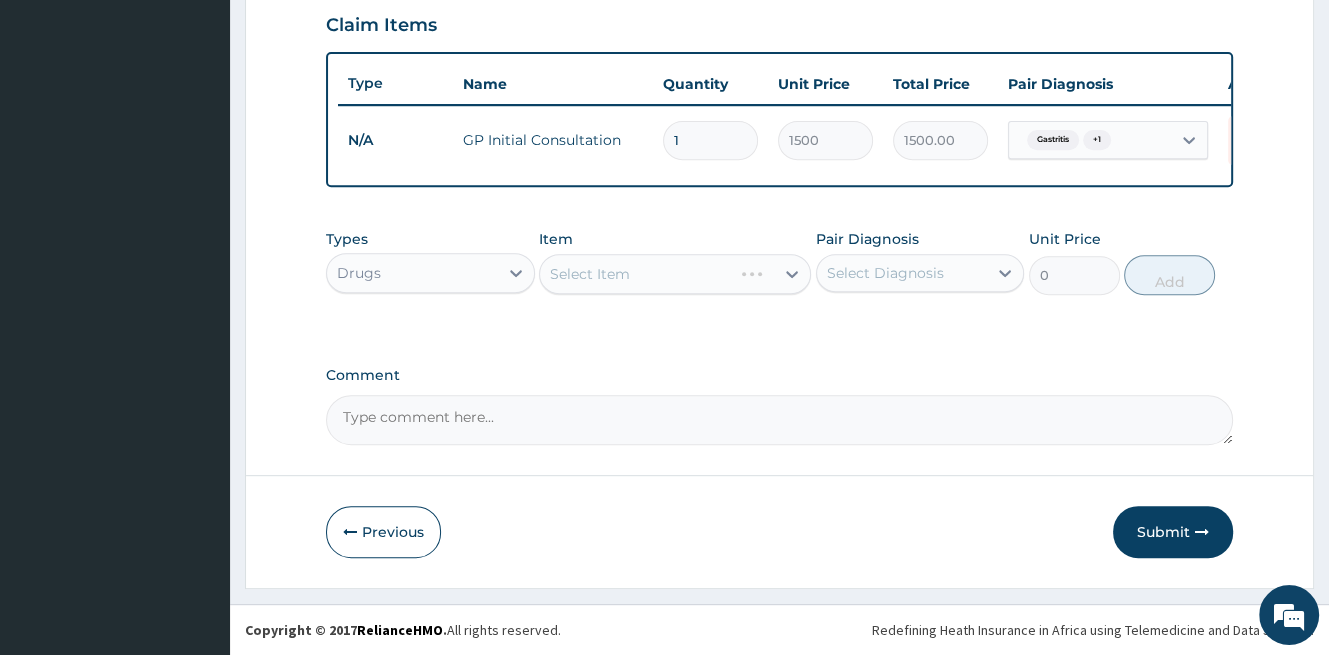 click on "Select Item" at bounding box center (675, 274) 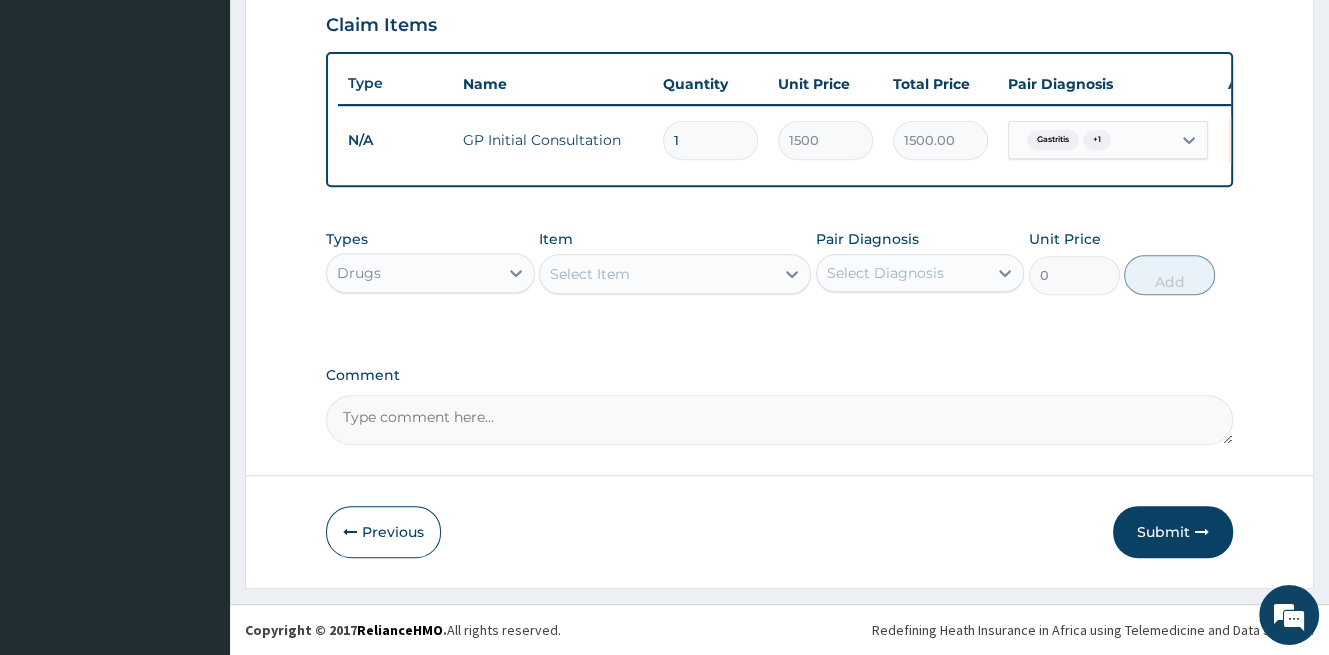 click on "Select Item" at bounding box center [657, 274] 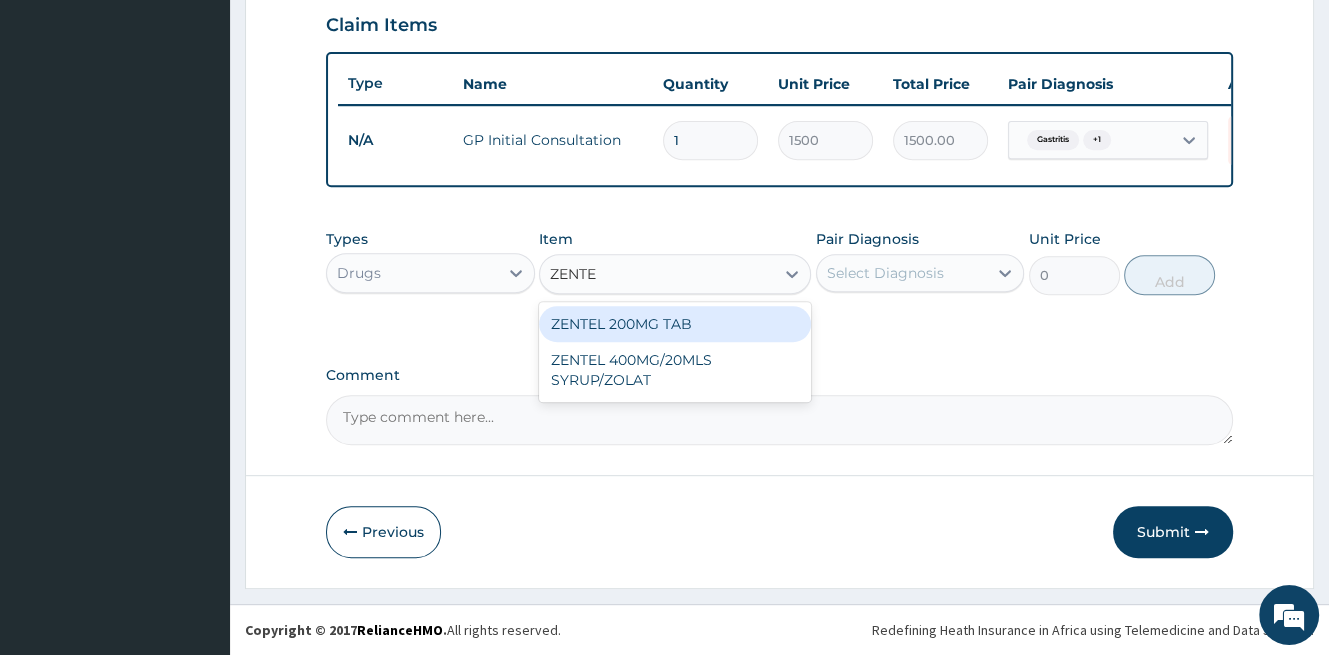 type on "ZENTEL" 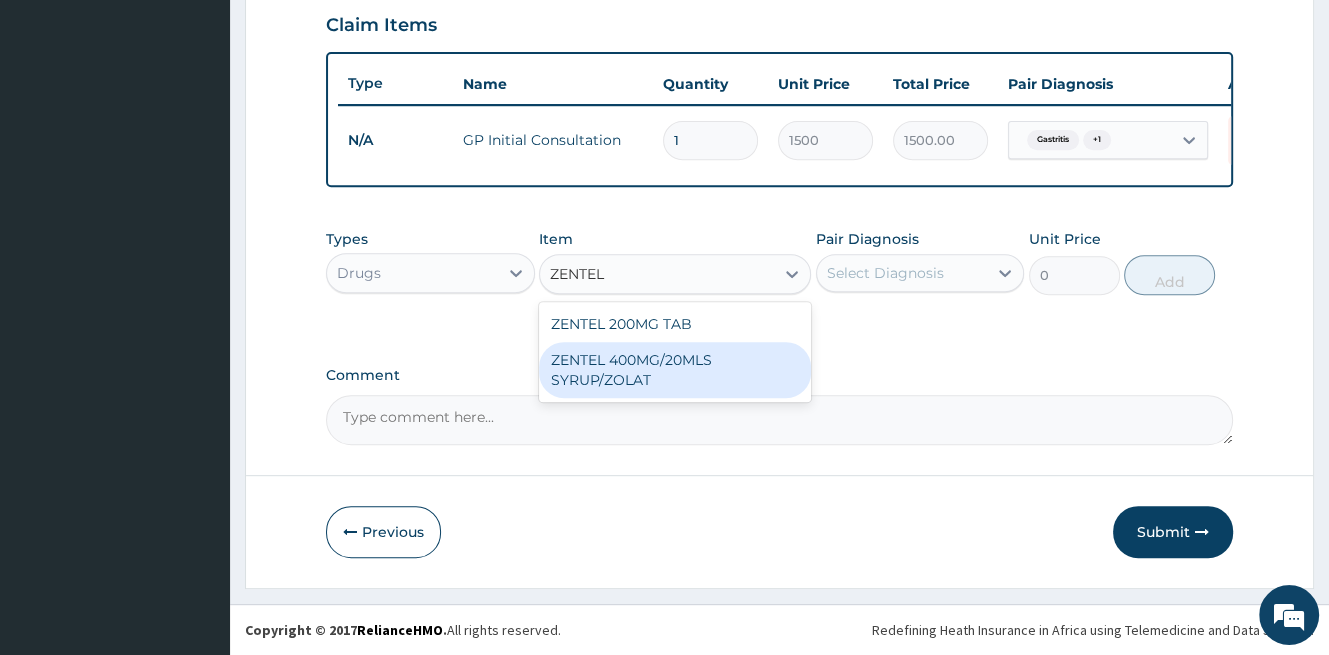 click on "ZENTEL 400MG/20MLS SYRUP/ZOLAT" at bounding box center [675, 370] 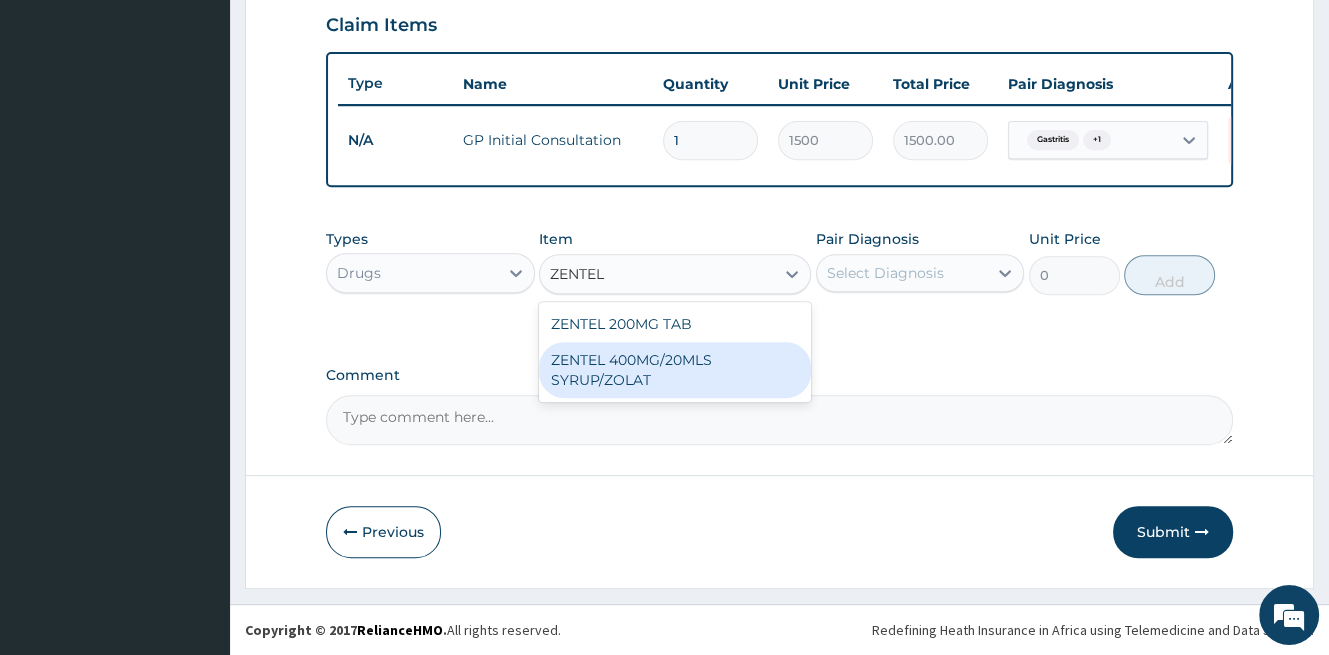 type 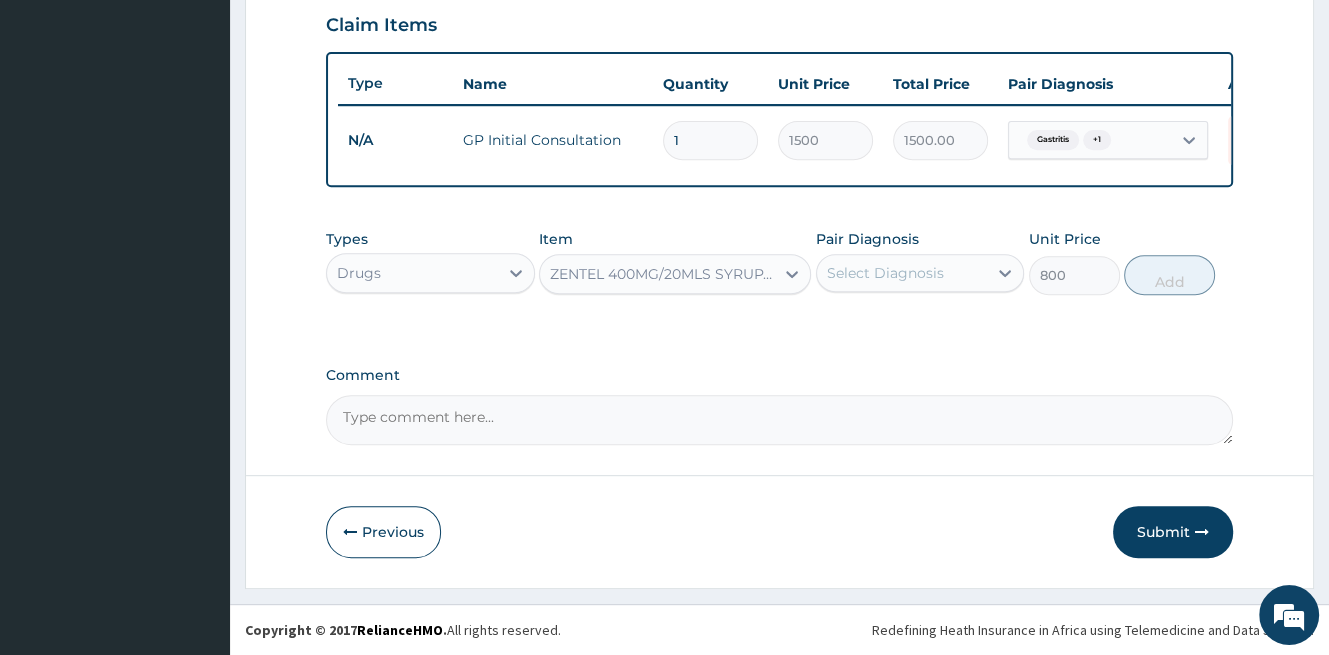 click on "Select Diagnosis" at bounding box center (885, 273) 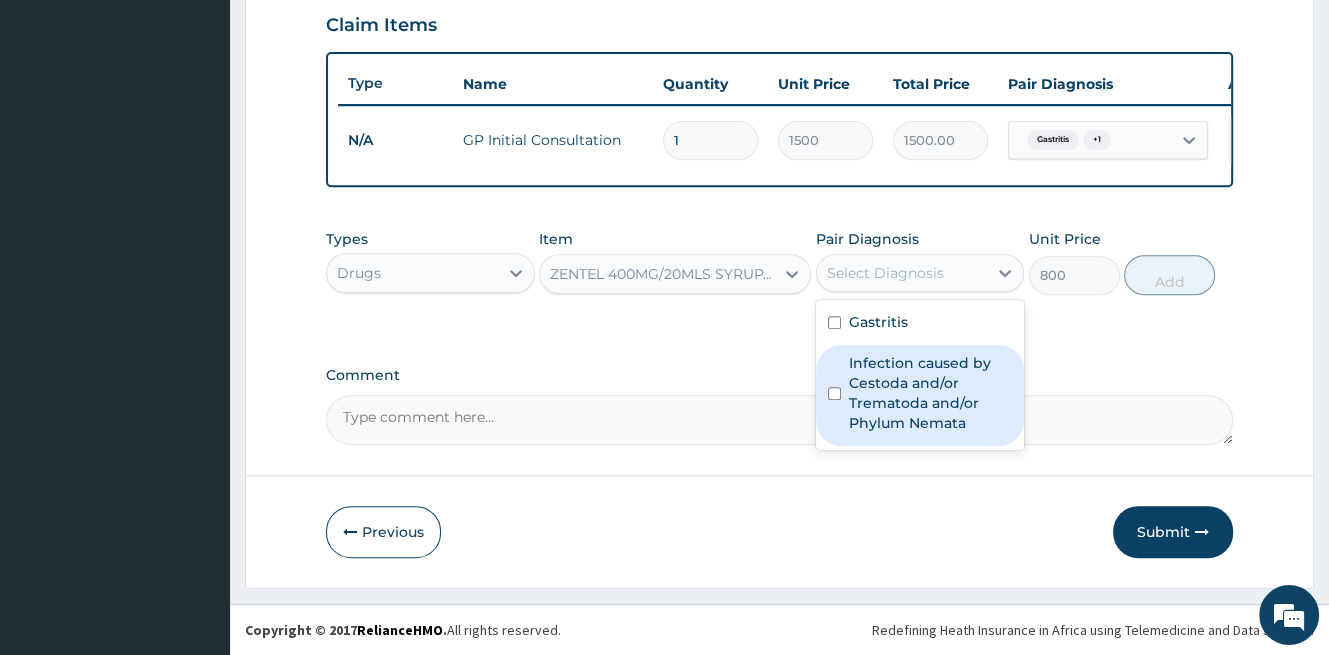 click on "Infection caused by Cestoda and/or Trematoda and/or Phylum Nemata" at bounding box center [931, 393] 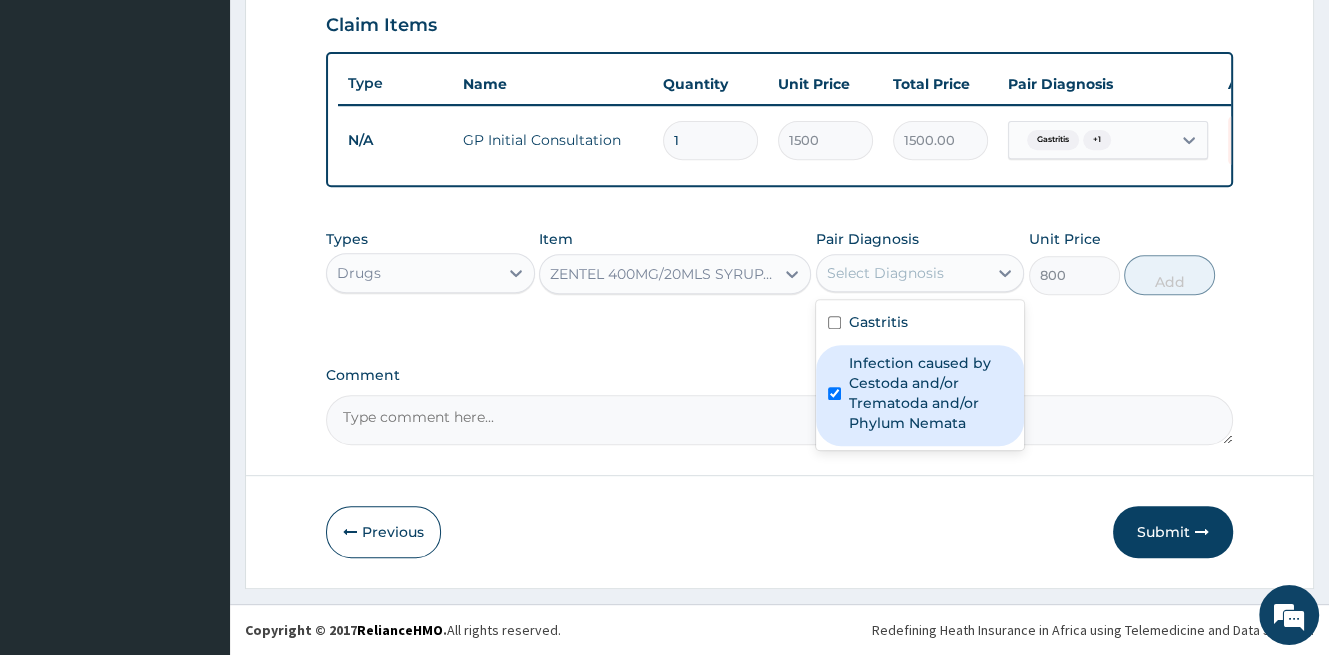 checkbox on "true" 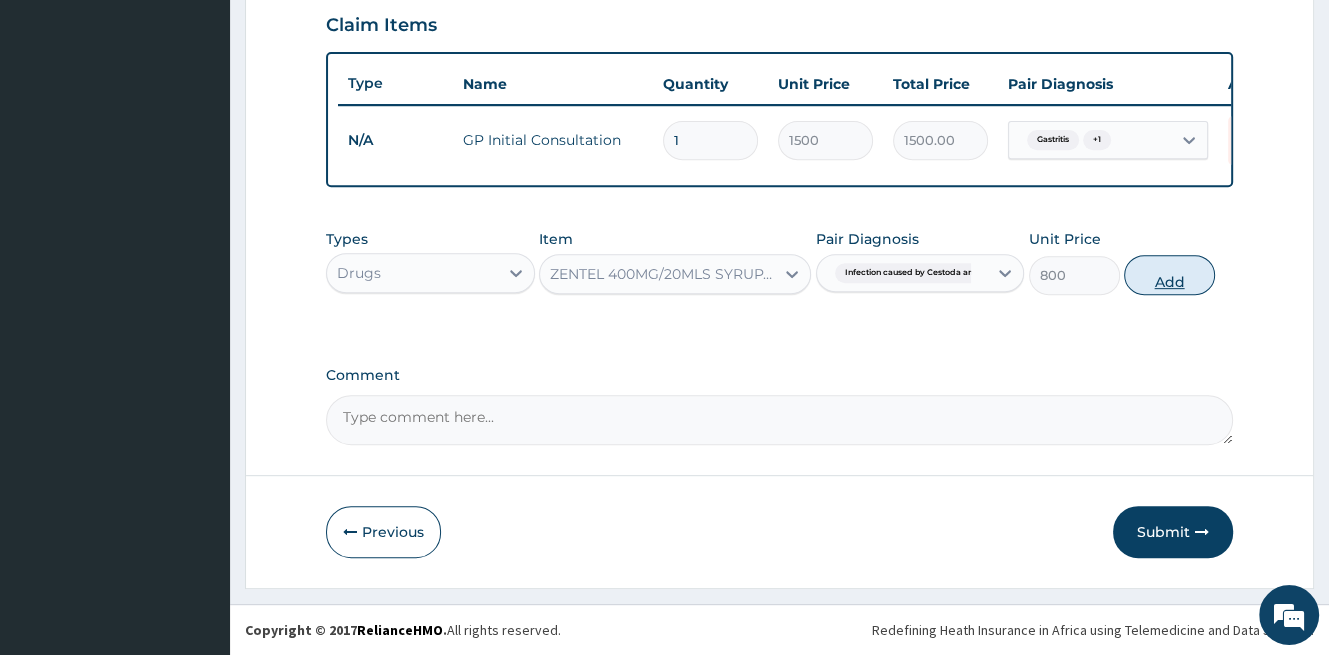 click on "Add" at bounding box center [1169, 275] 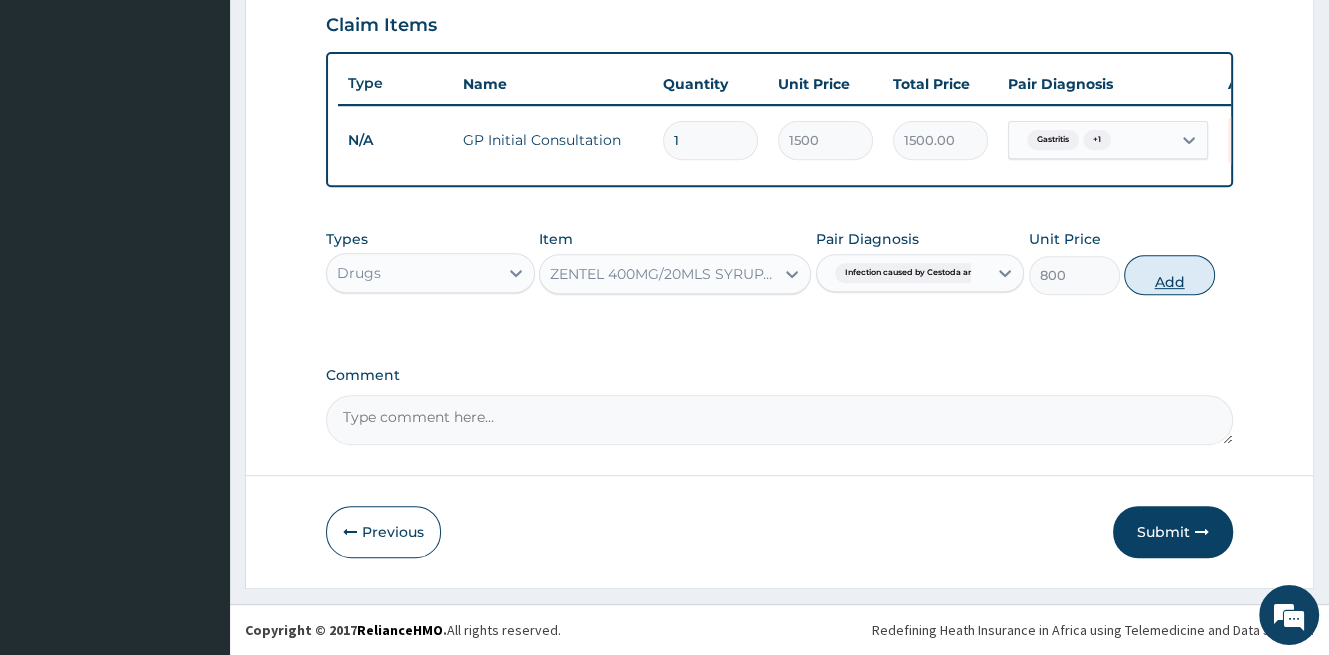 type on "0" 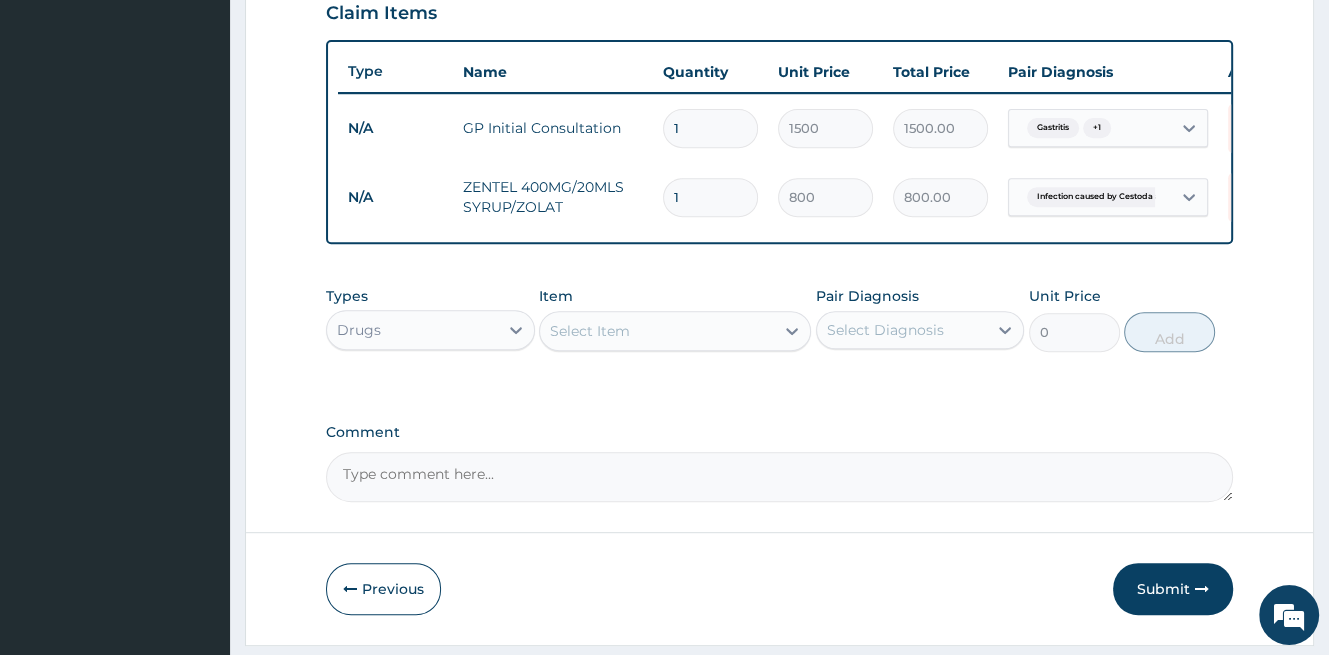 click on "Select Item" at bounding box center [590, 331] 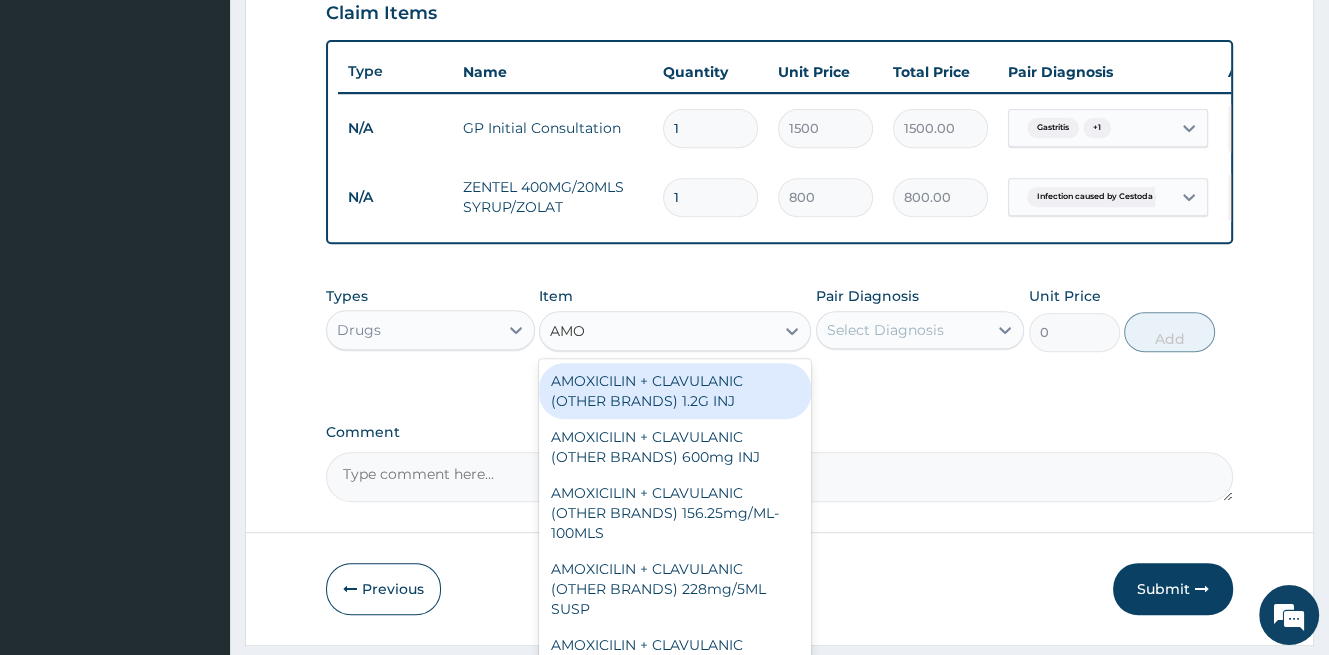 type on "AMOX" 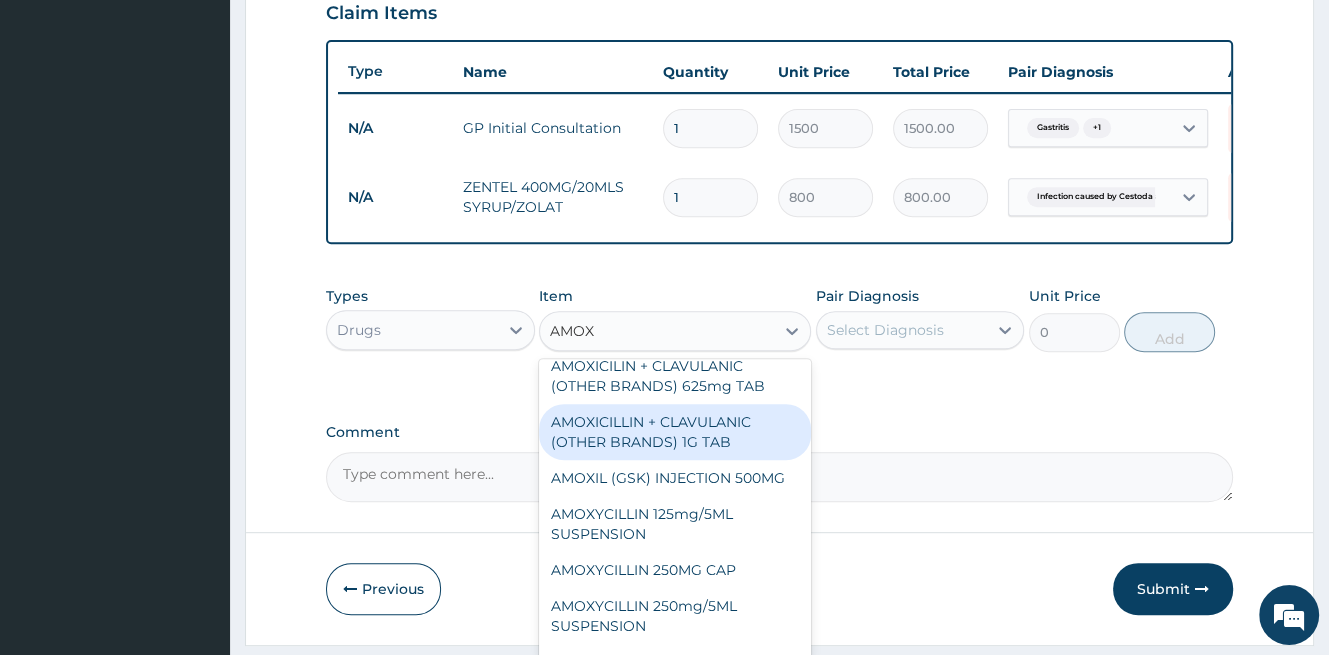 scroll, scrollTop: 500, scrollLeft: 0, axis: vertical 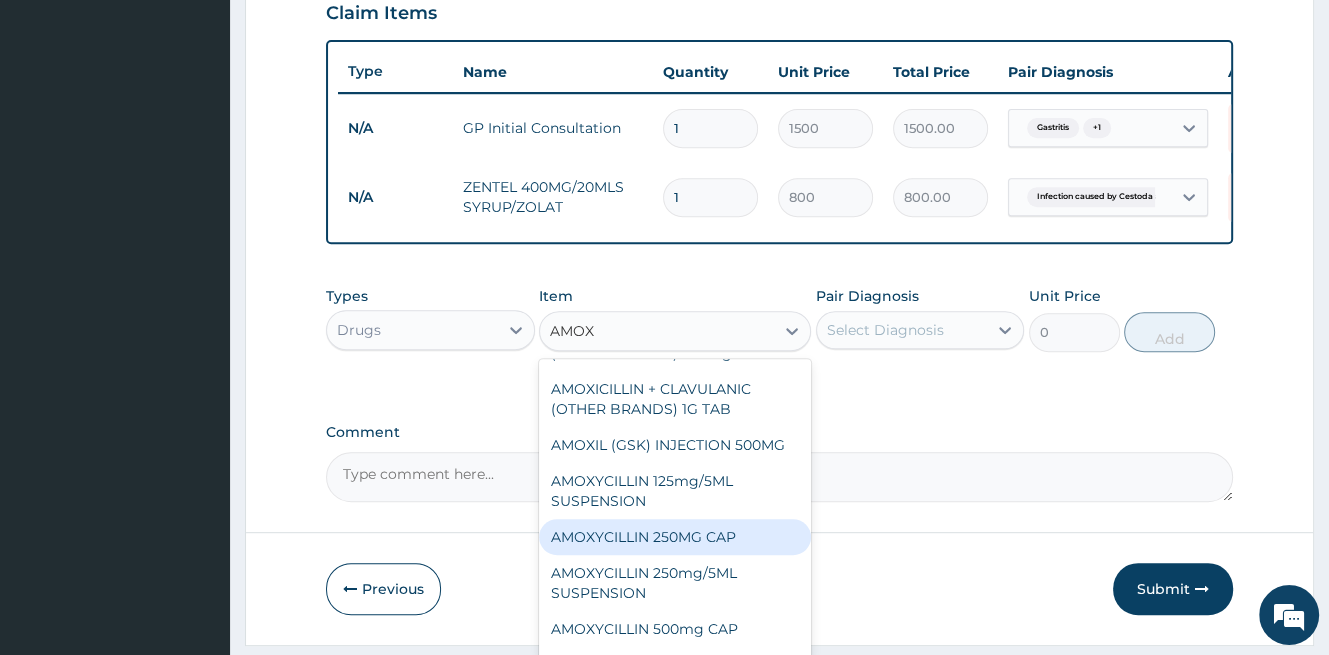 click on "AMOXYCILLIN 250MG CAP" at bounding box center (675, 537) 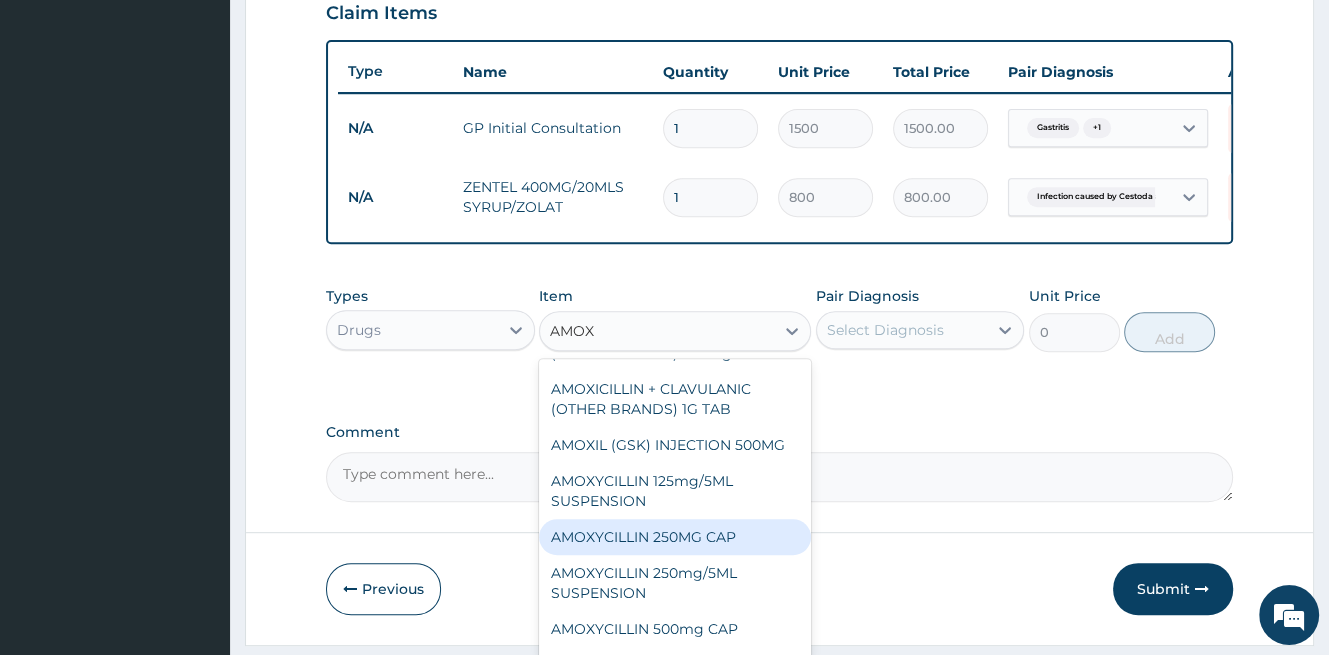type 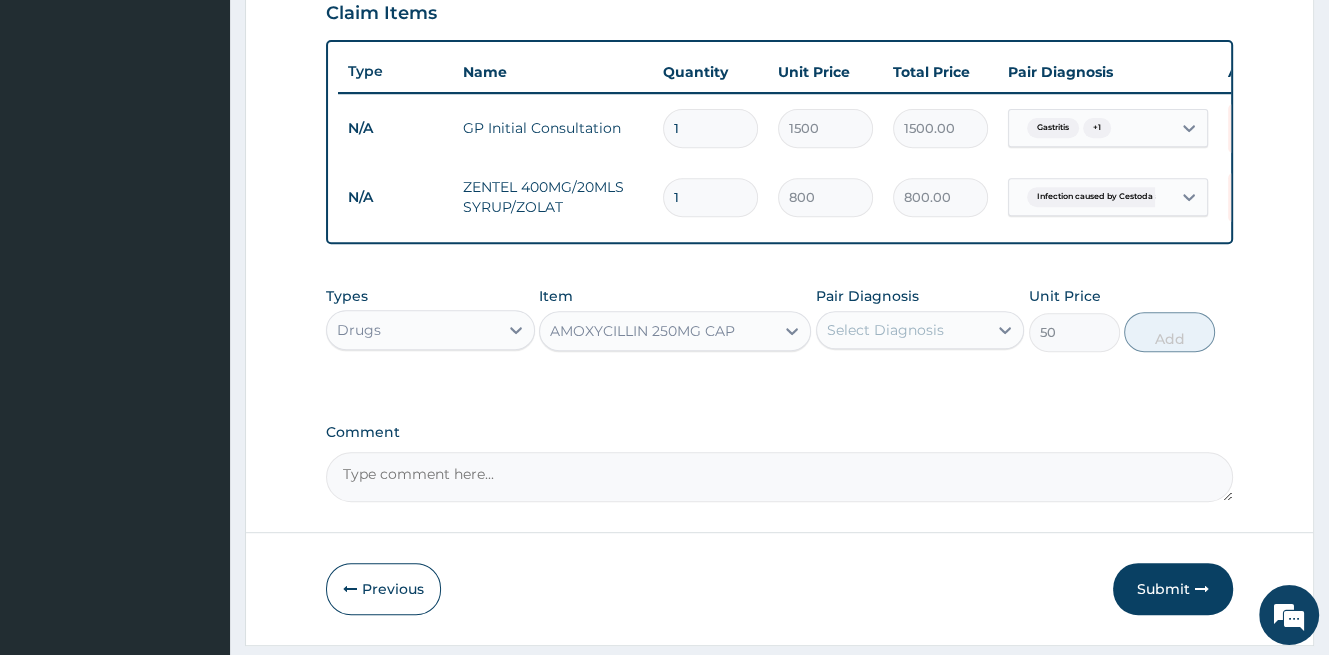 click on "AMOXYCILLIN 250MG CAP" at bounding box center (657, 331) 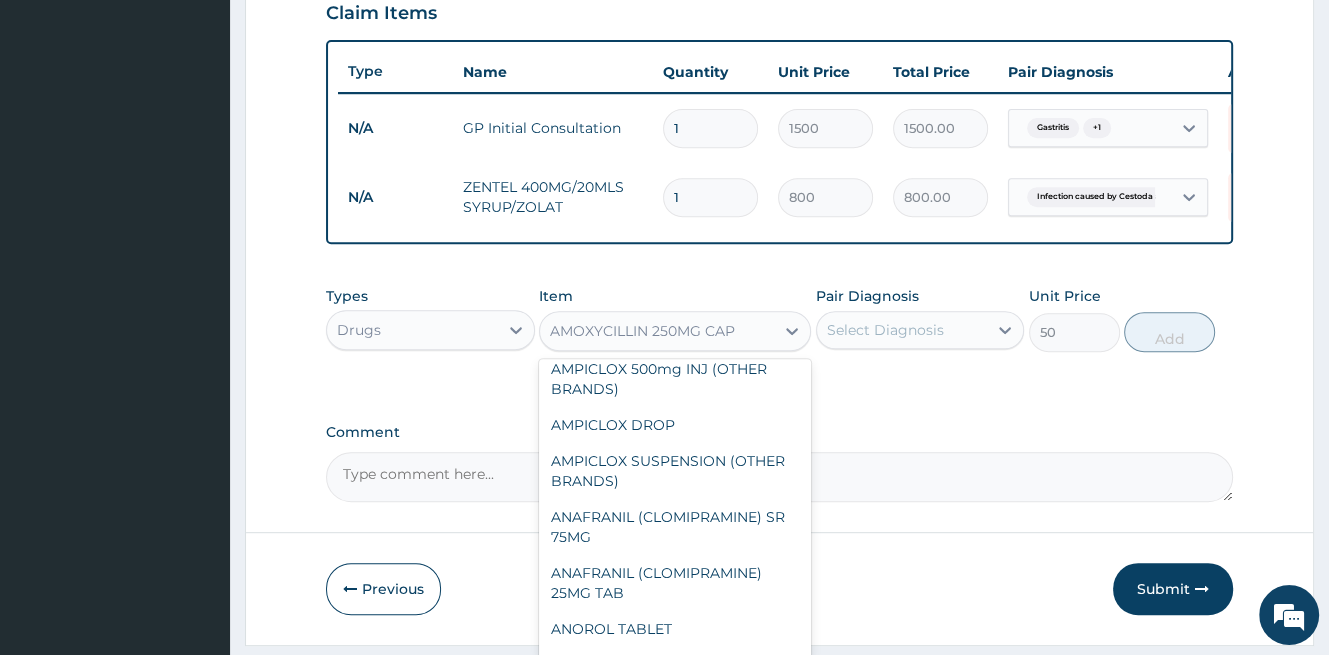scroll, scrollTop: 3608, scrollLeft: 0, axis: vertical 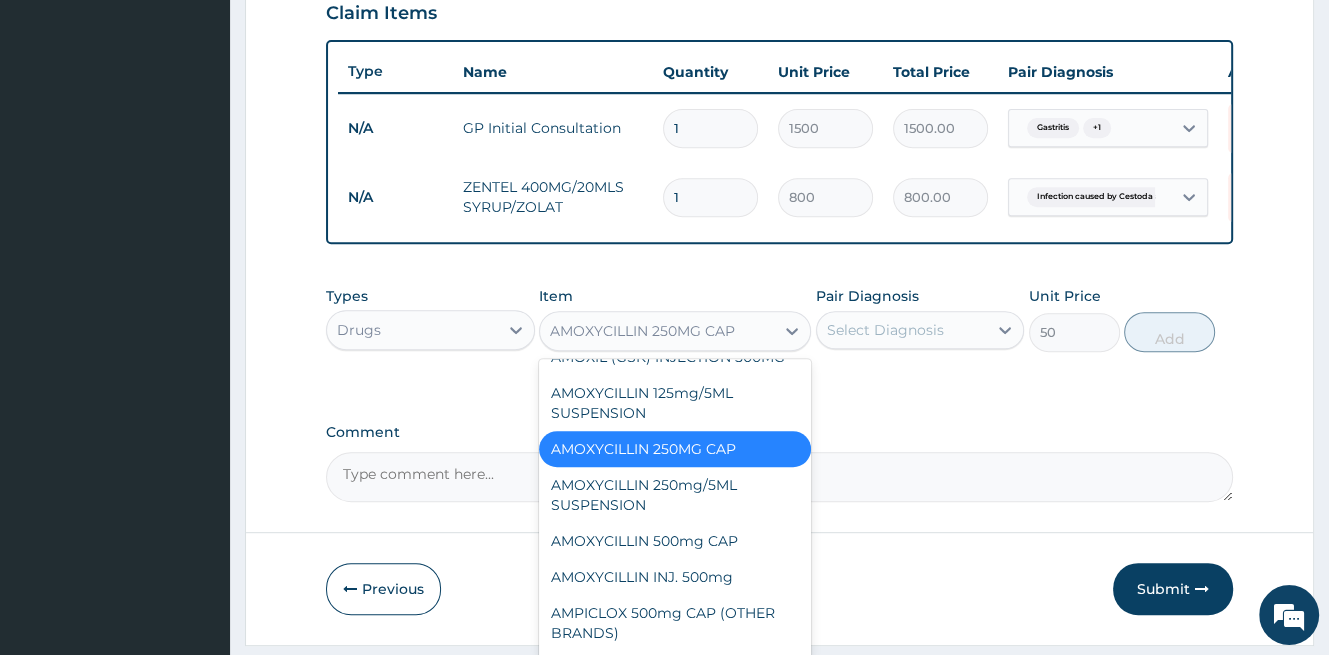 click on "AMOXICILIN + CLAVULANIC (OTHER BRANDS) 375mg TAB" at bounding box center [675, 123] 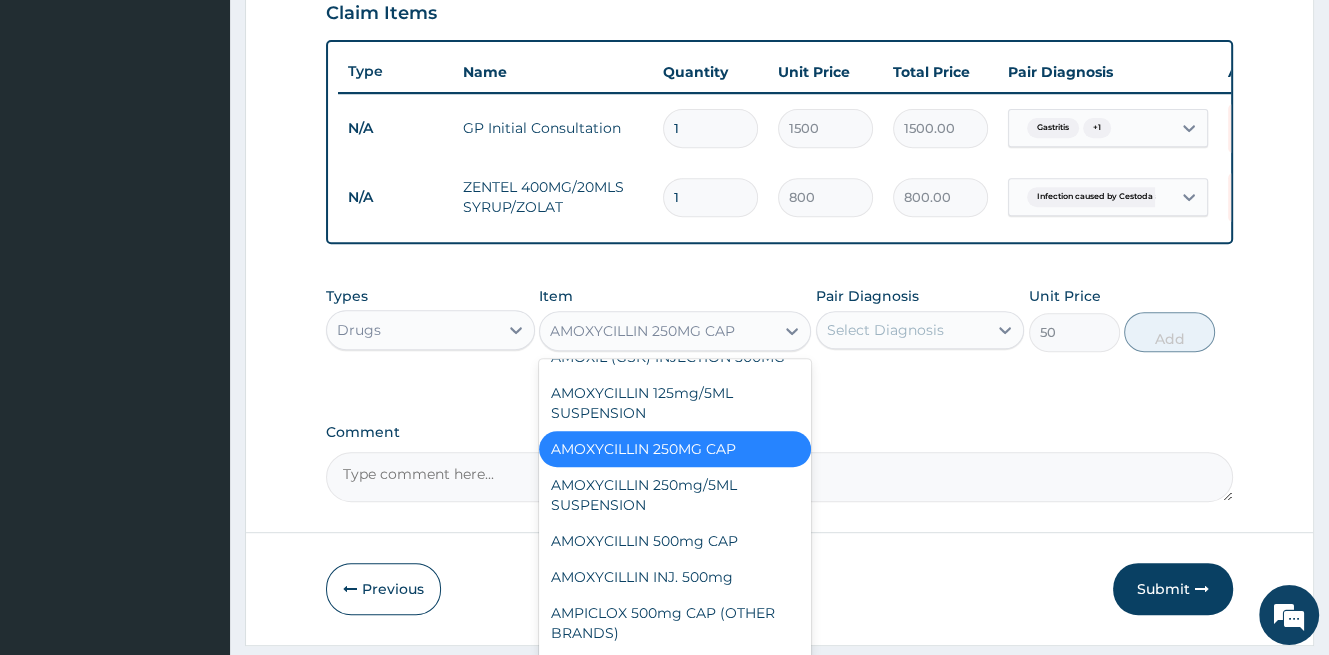 type on "100" 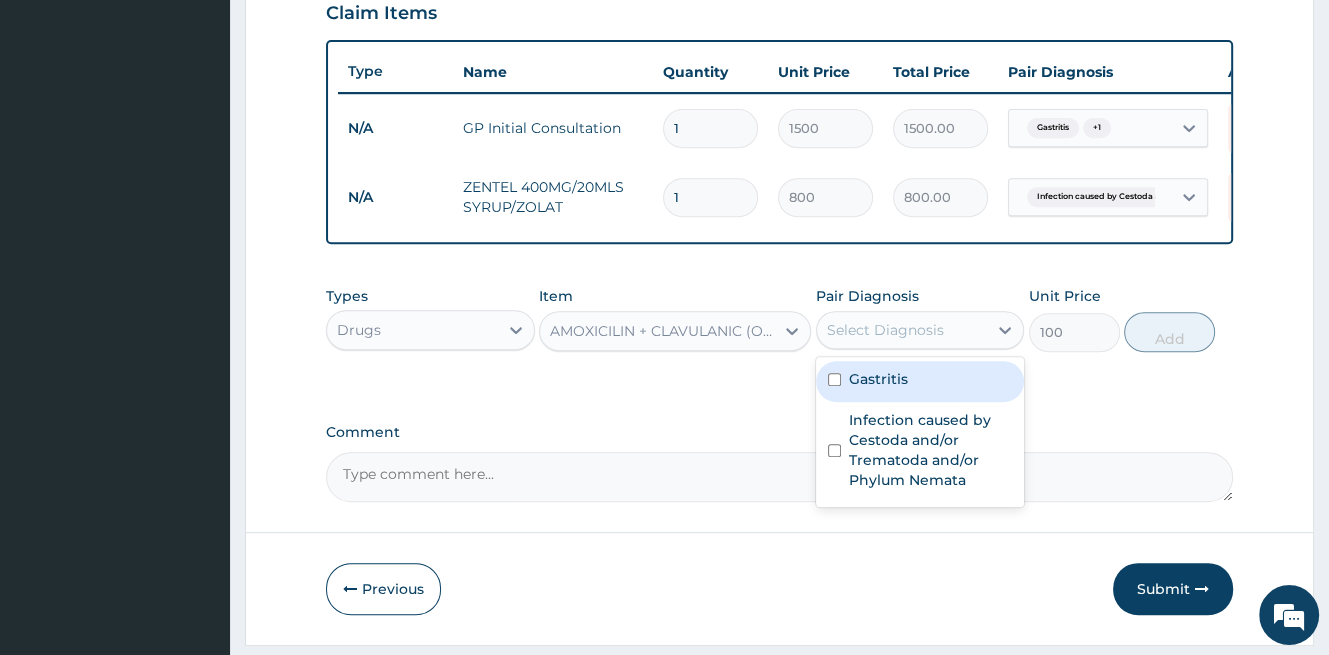 click on "Select Diagnosis" at bounding box center [885, 330] 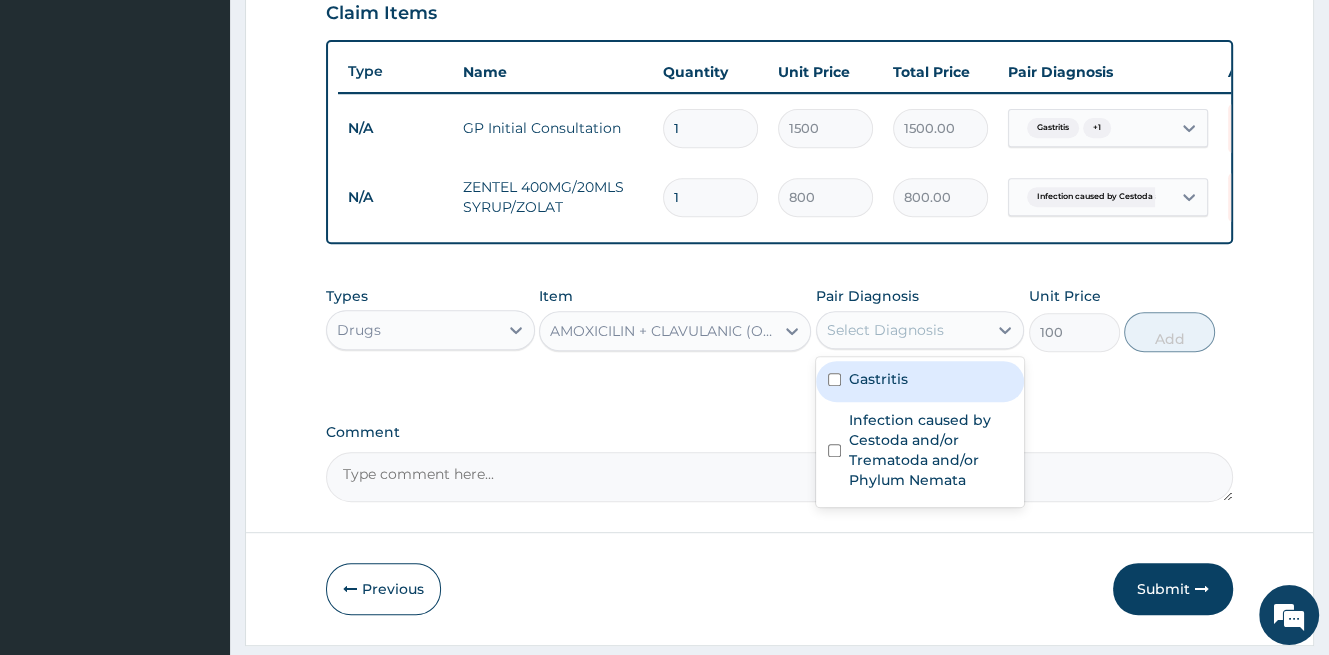 click on "Gastritis" at bounding box center (878, 379) 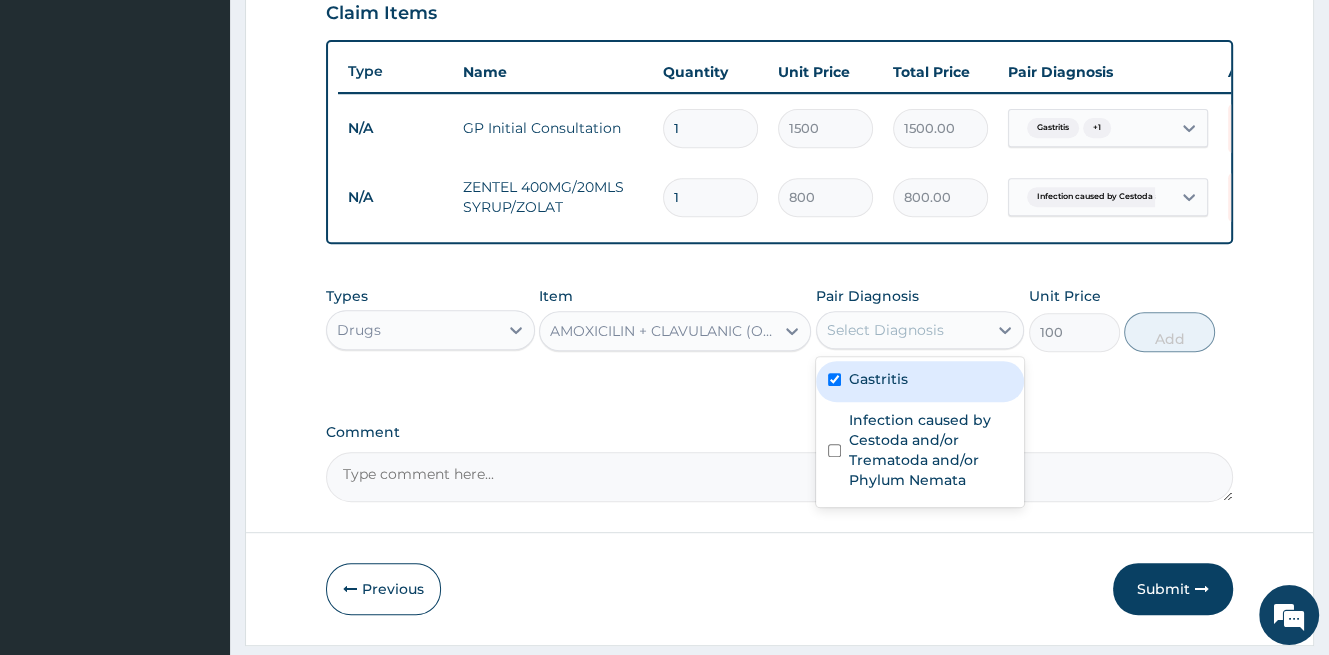 checkbox on "true" 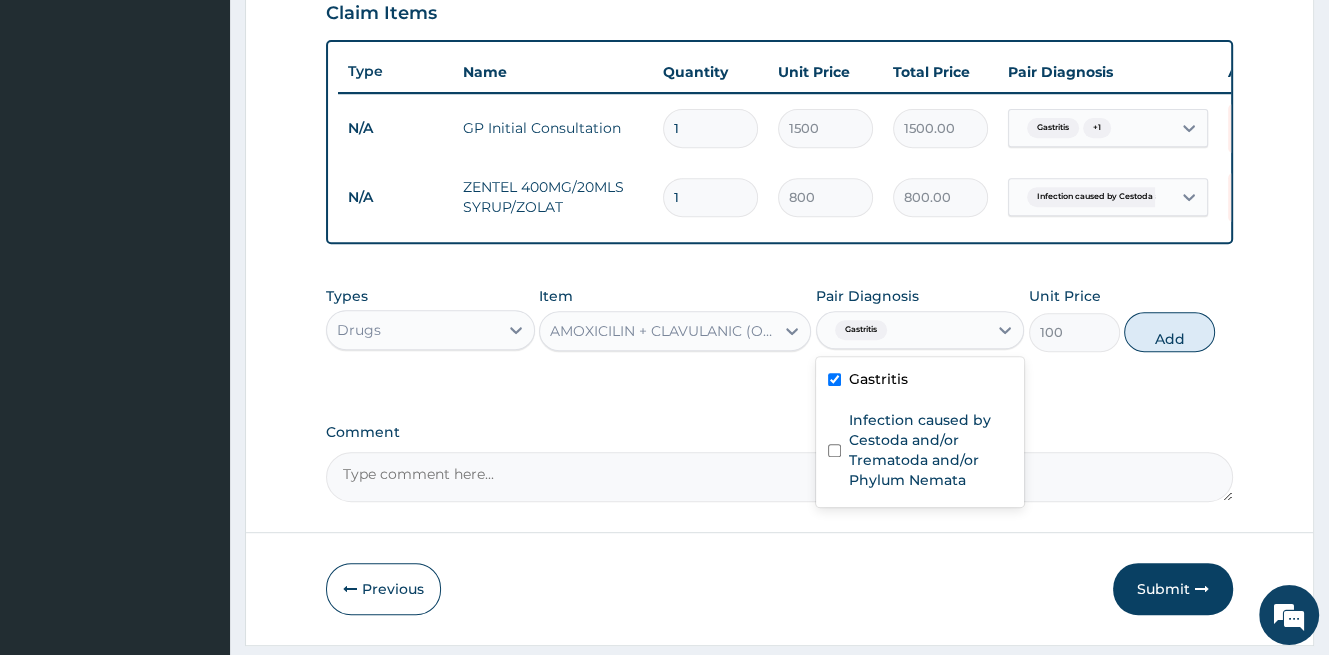 click on "Add" at bounding box center (1169, 332) 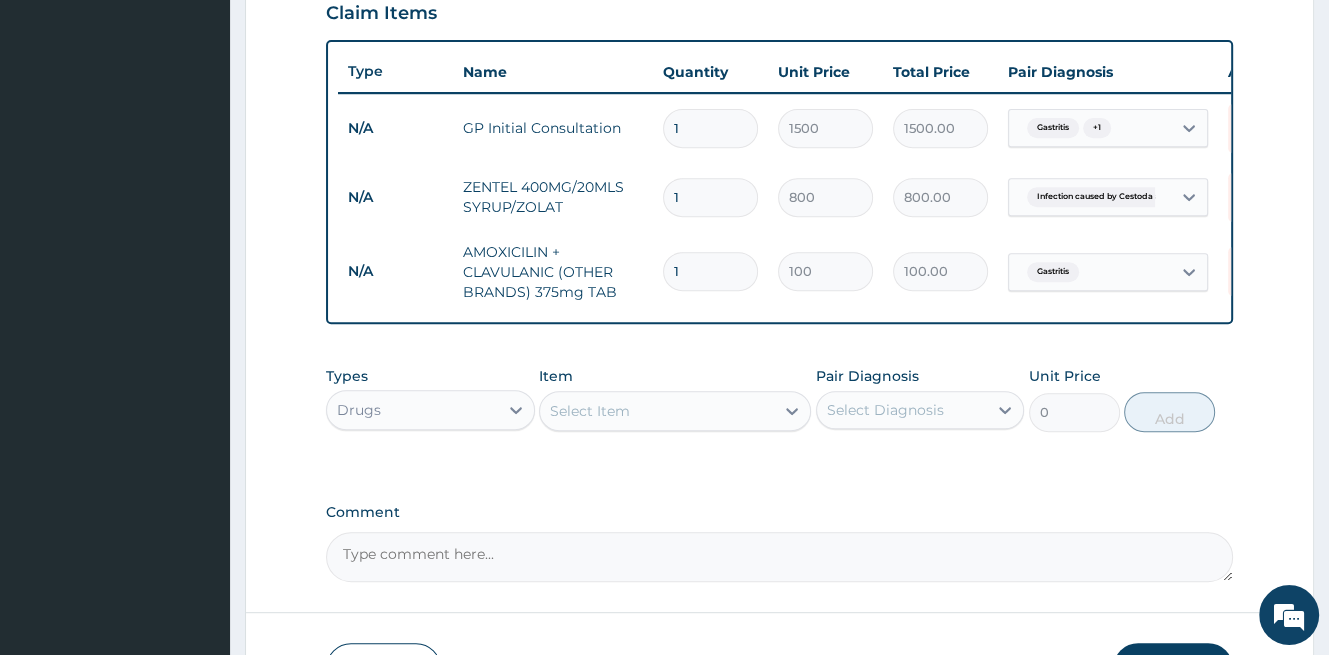 click on "Select Item" at bounding box center (657, 411) 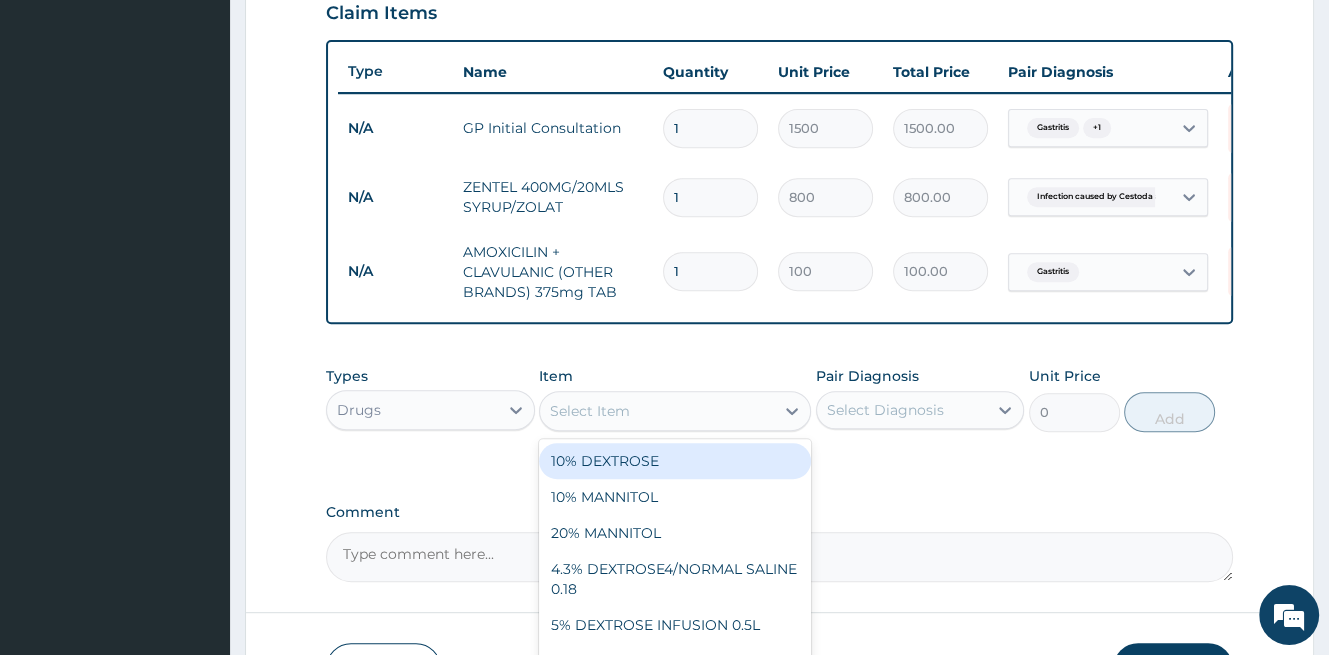 click on "Gastritis" at bounding box center [1090, 272] 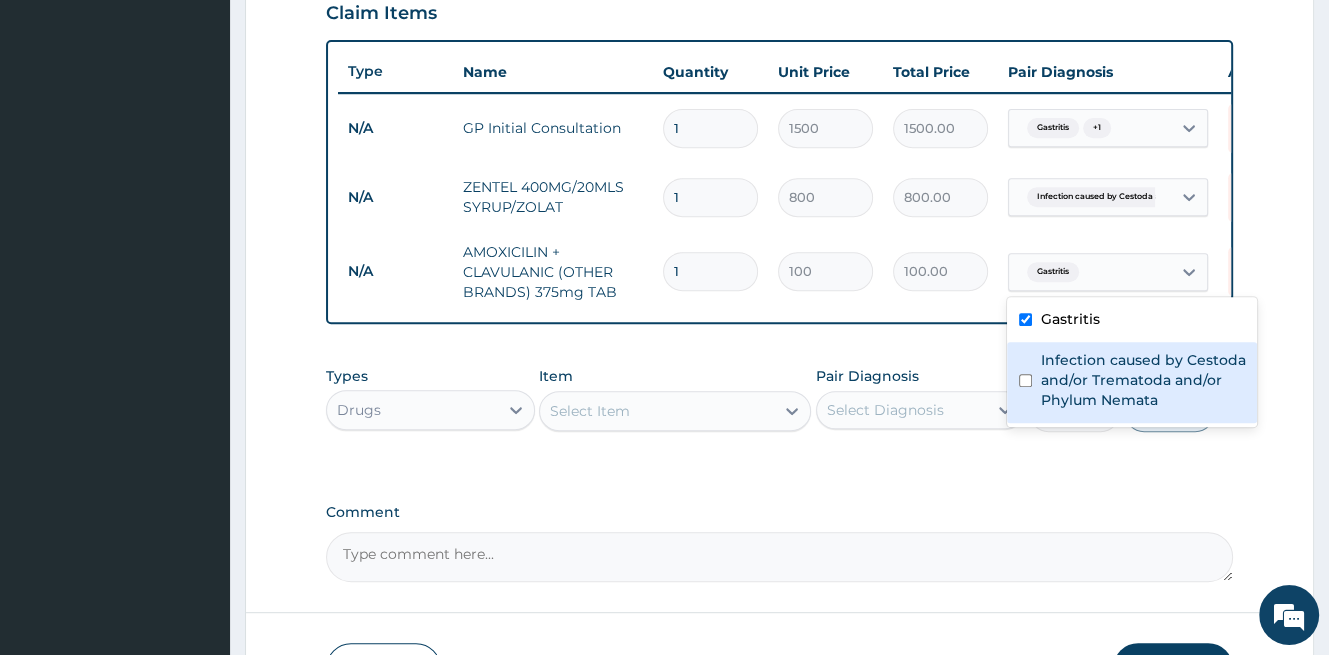 click on "Infection caused by Cestoda and/or Trematoda and/or Phylum Nemata" at bounding box center (1142, 380) 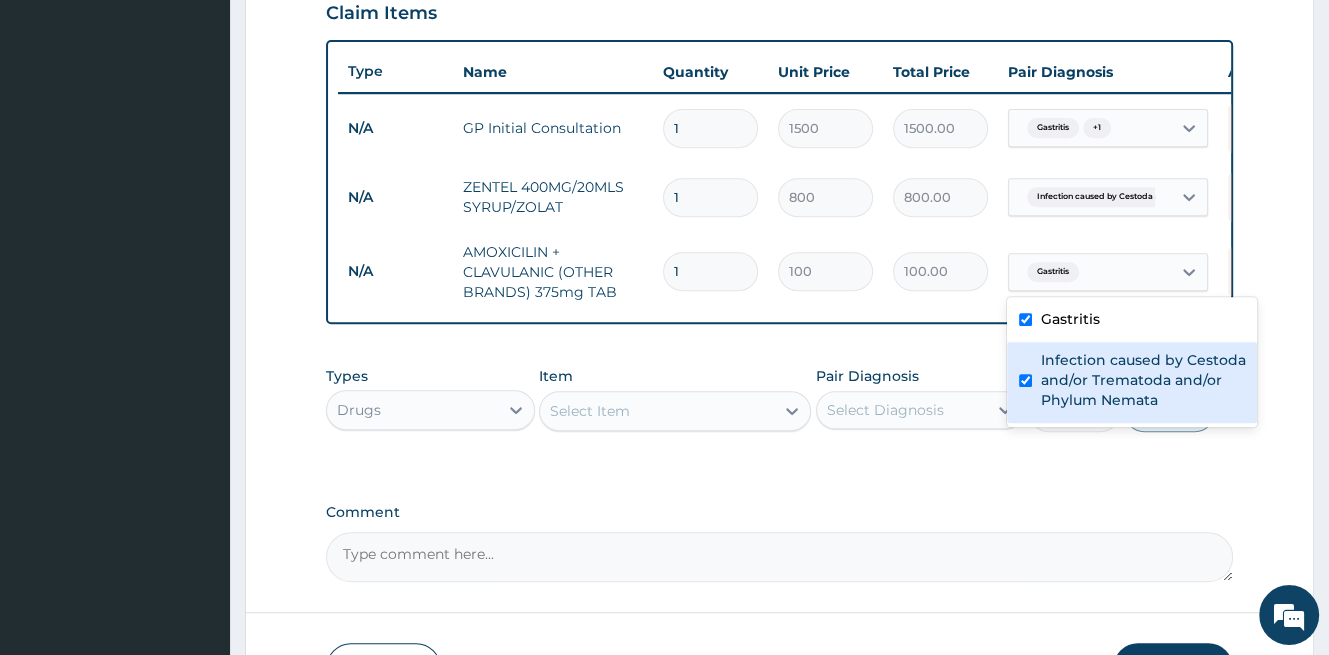 checkbox on "true" 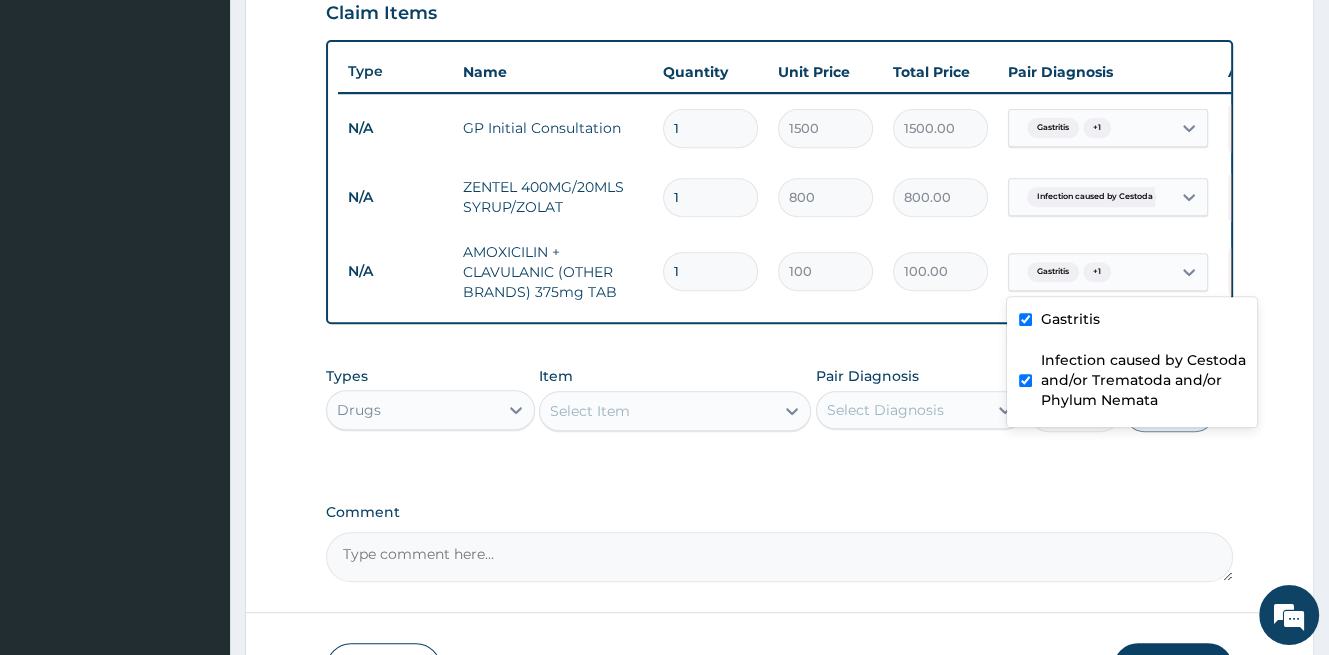 click on "Comment" at bounding box center (779, 543) 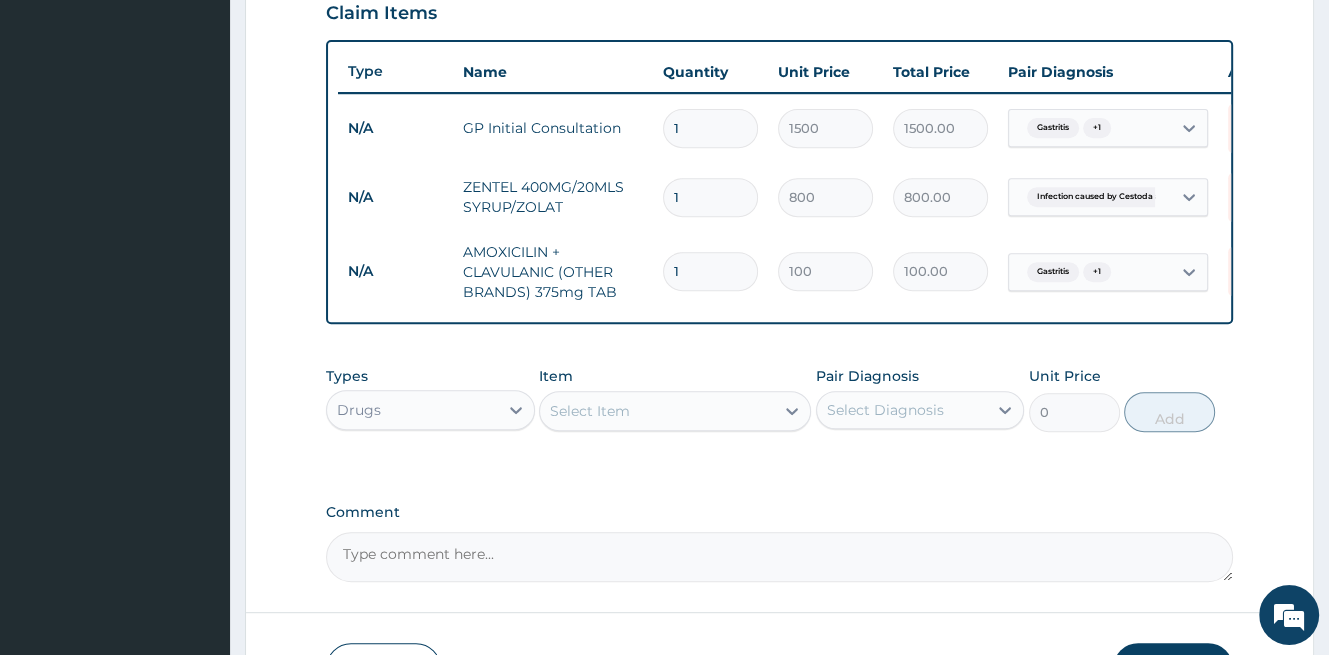 click on "1" at bounding box center [710, 271] 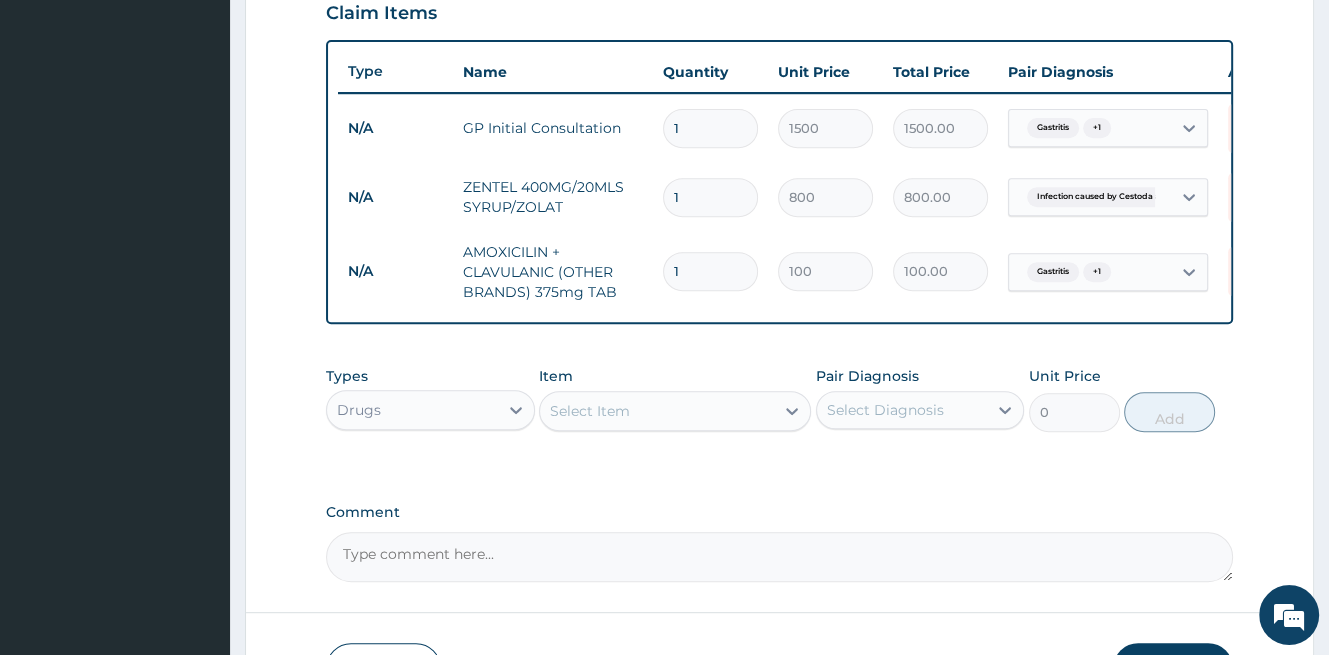 type on "14" 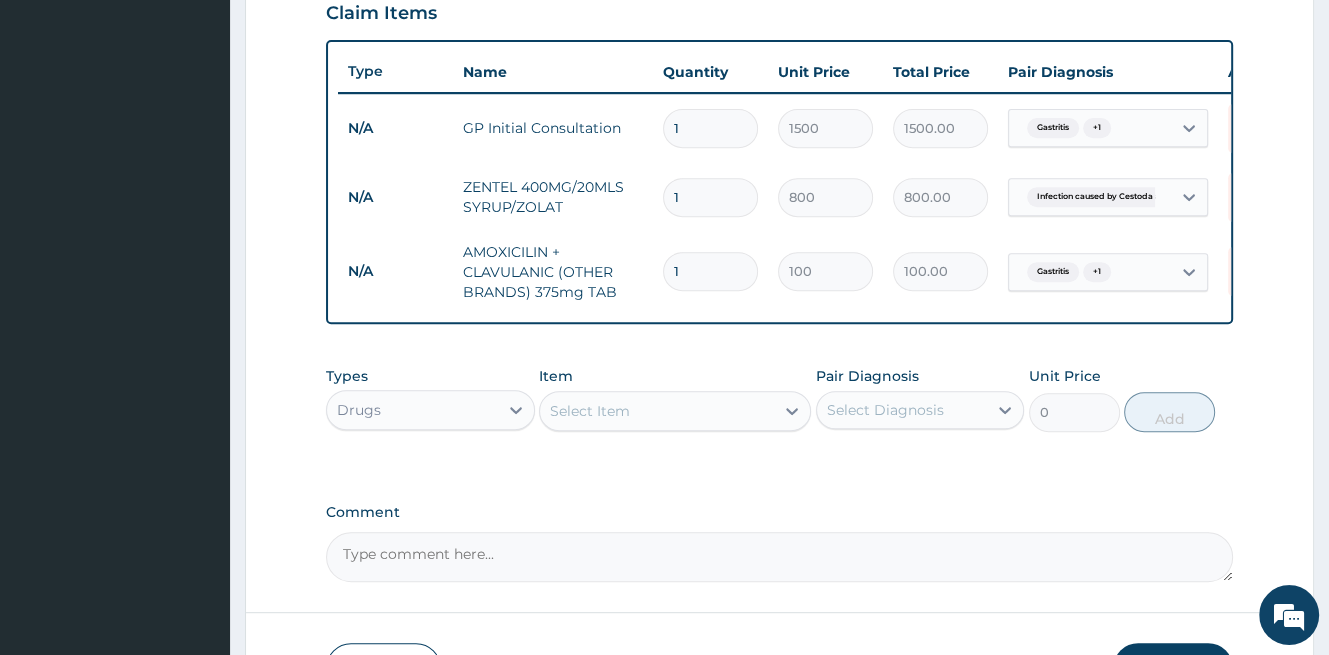type on "1400.00" 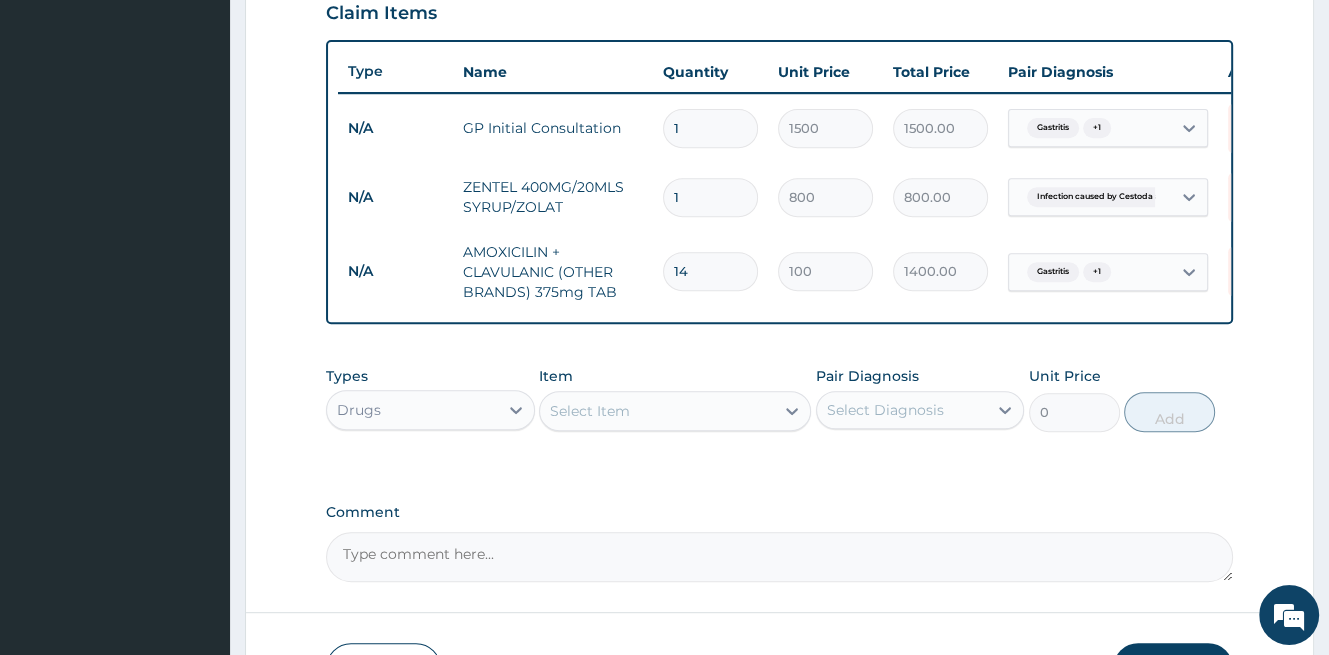 type on "14" 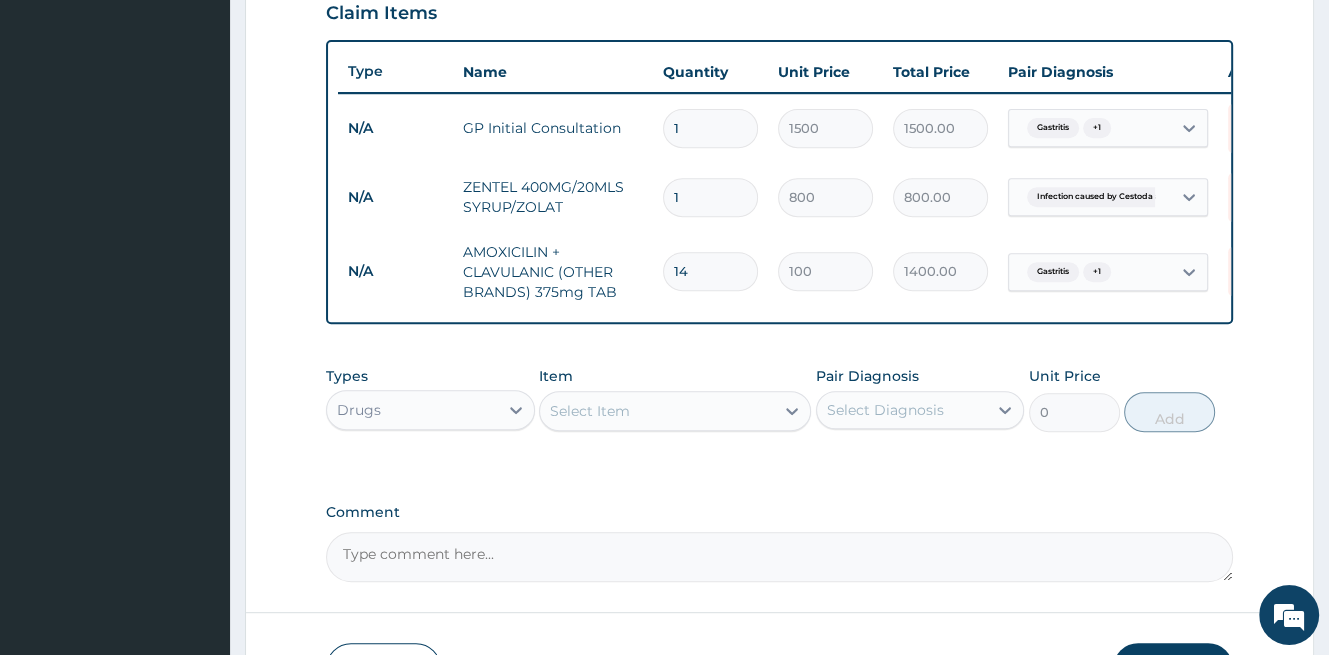 click on "Select Item" at bounding box center [657, 411] 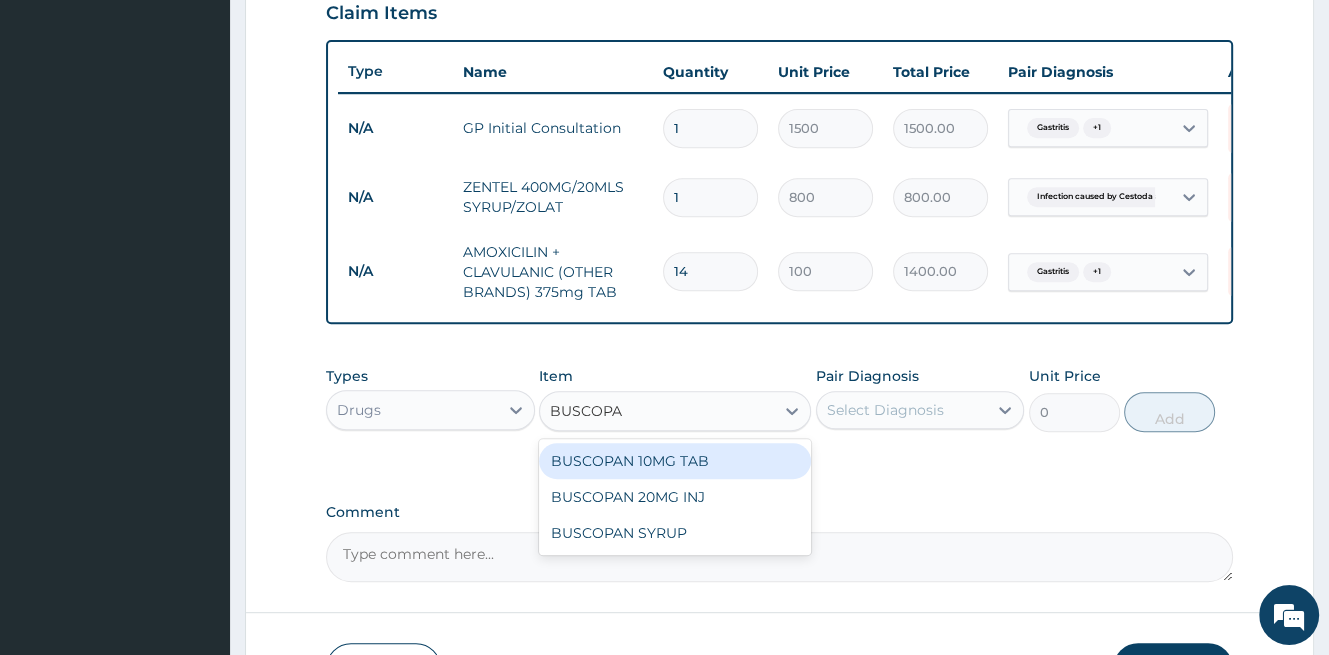 type on "BUSCOPAN" 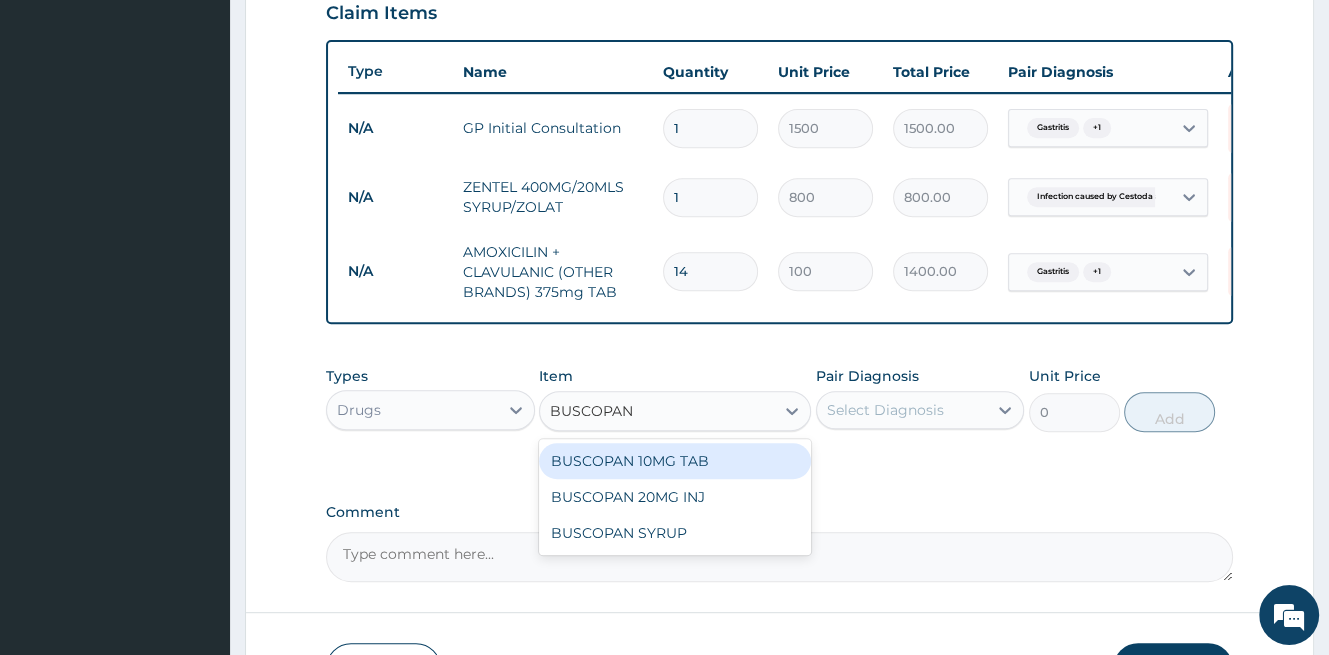 click on "BUSCOPAN 10MG TAB" at bounding box center [675, 461] 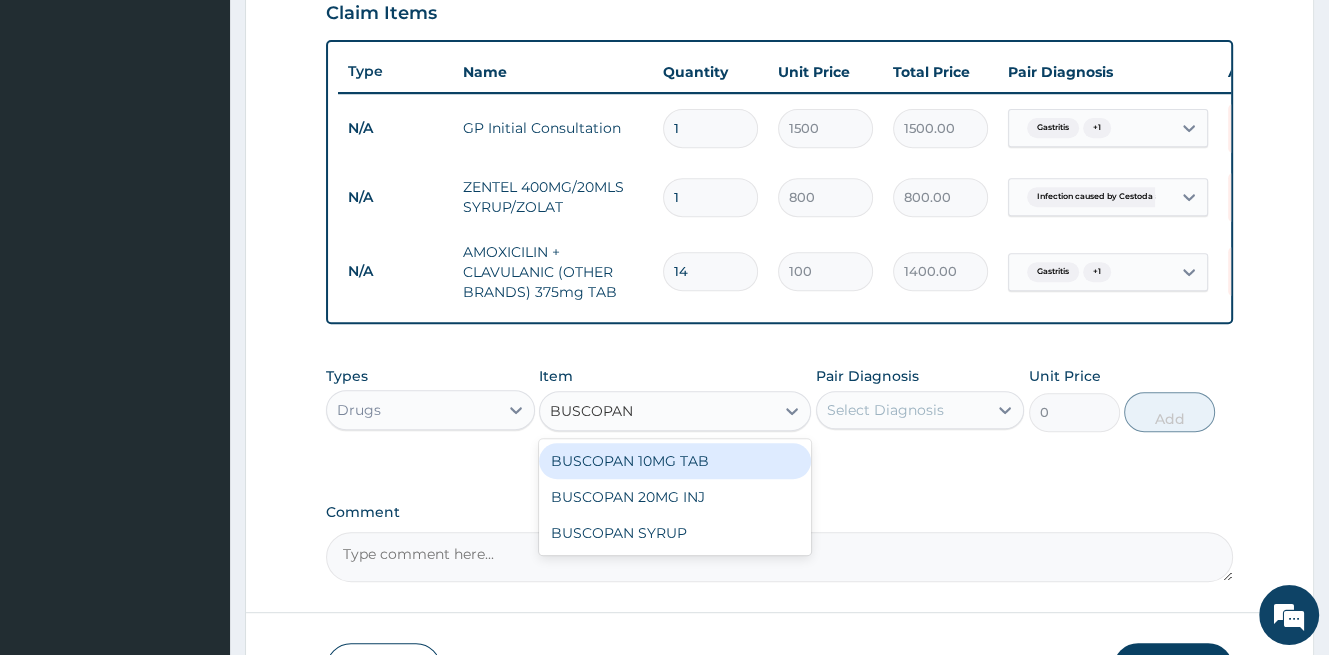 type 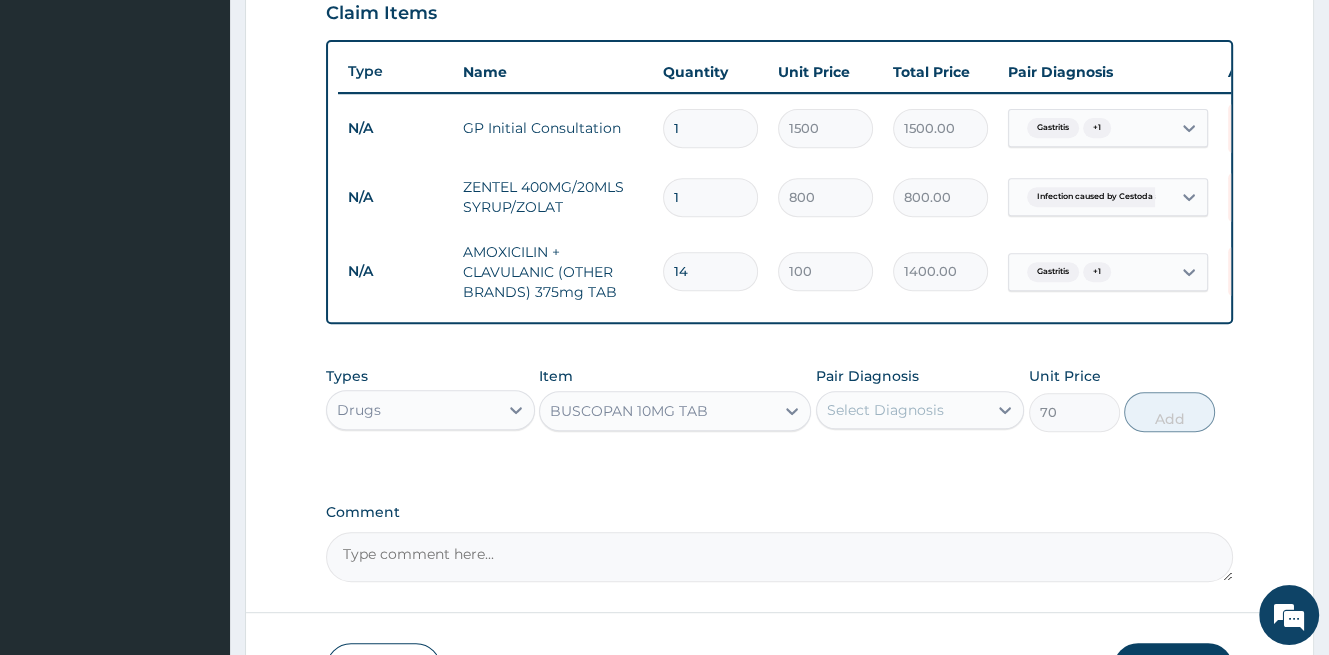 click on "Select Diagnosis" at bounding box center [902, 410] 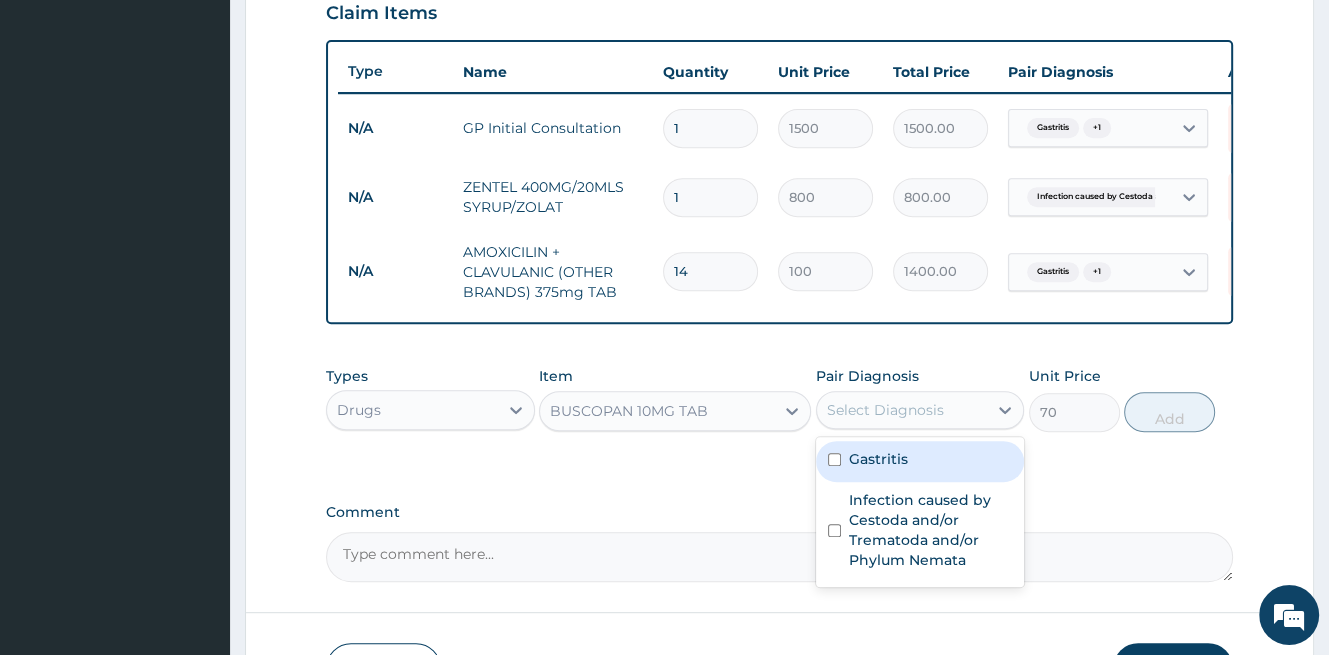 drag, startPoint x: 873, startPoint y: 470, endPoint x: 1029, endPoint y: 459, distance: 156.38734 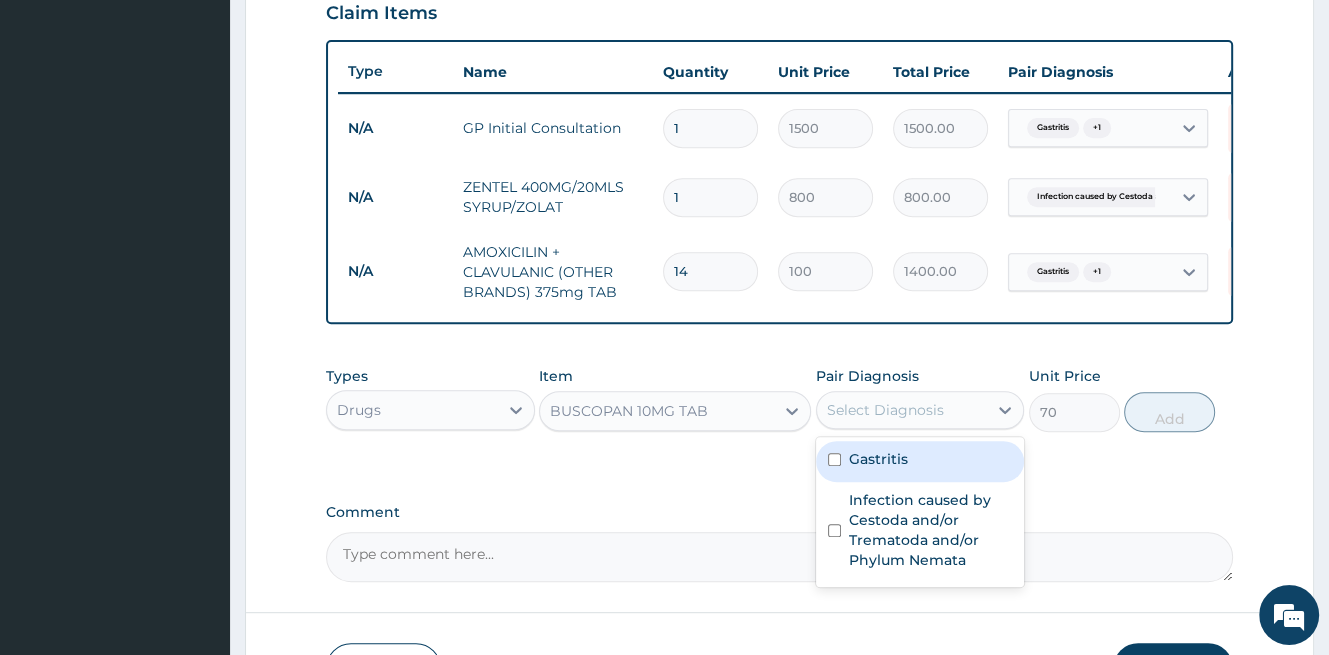click on "Gastritis" at bounding box center (878, 459) 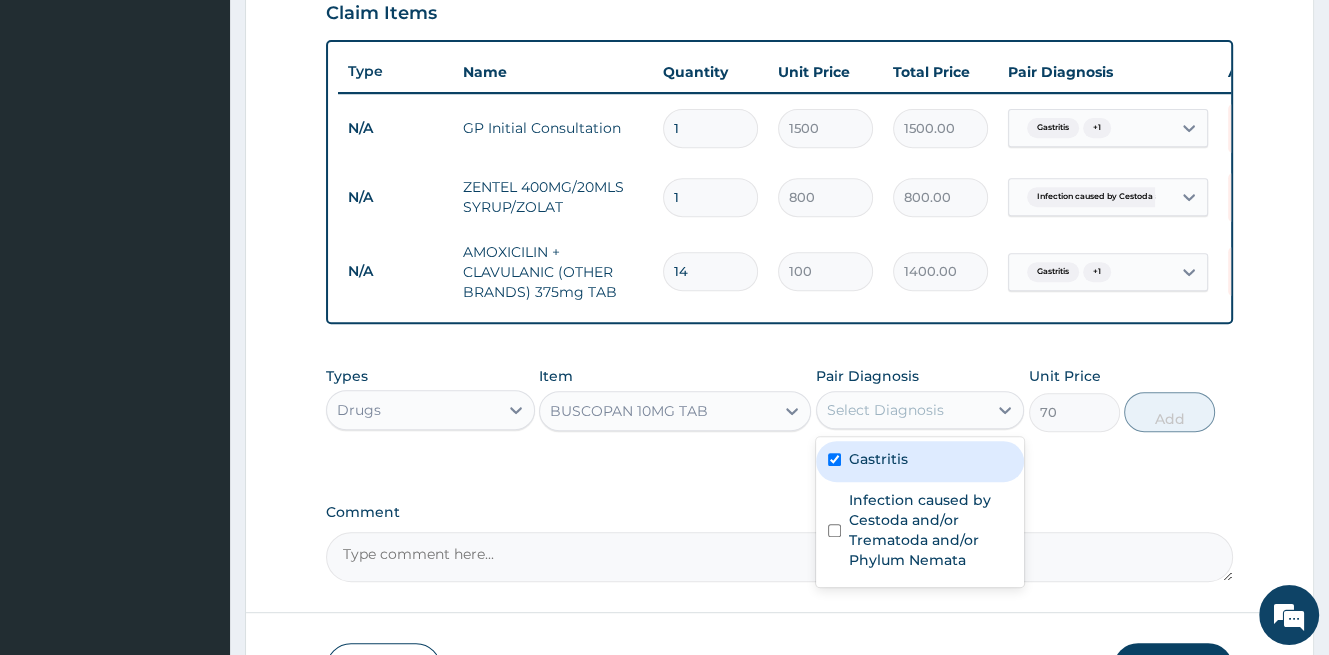checkbox on "true" 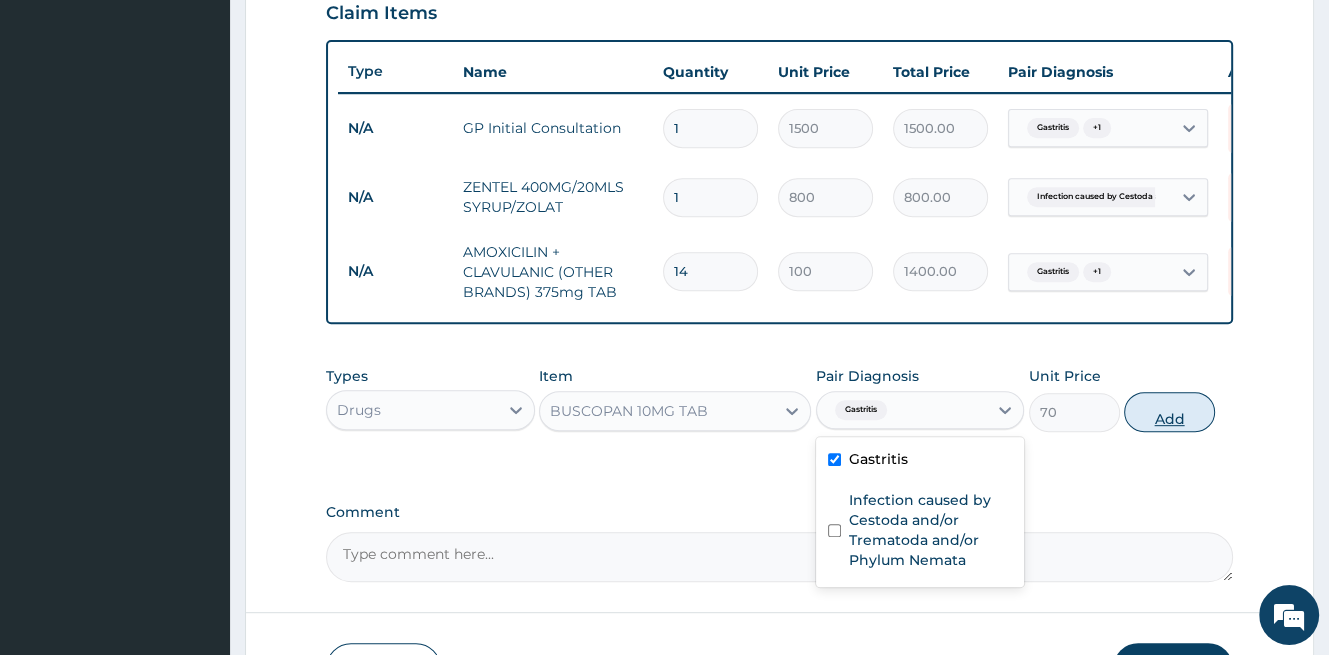 click on "Add" at bounding box center (1169, 412) 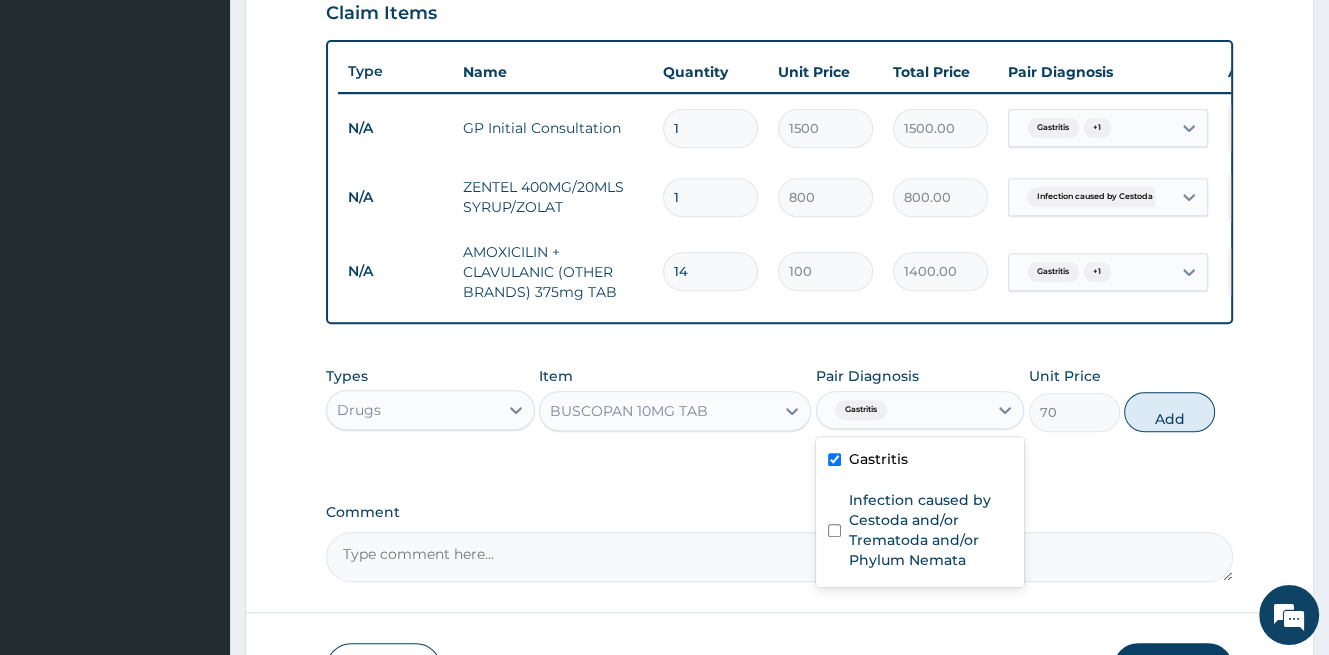 type on "0" 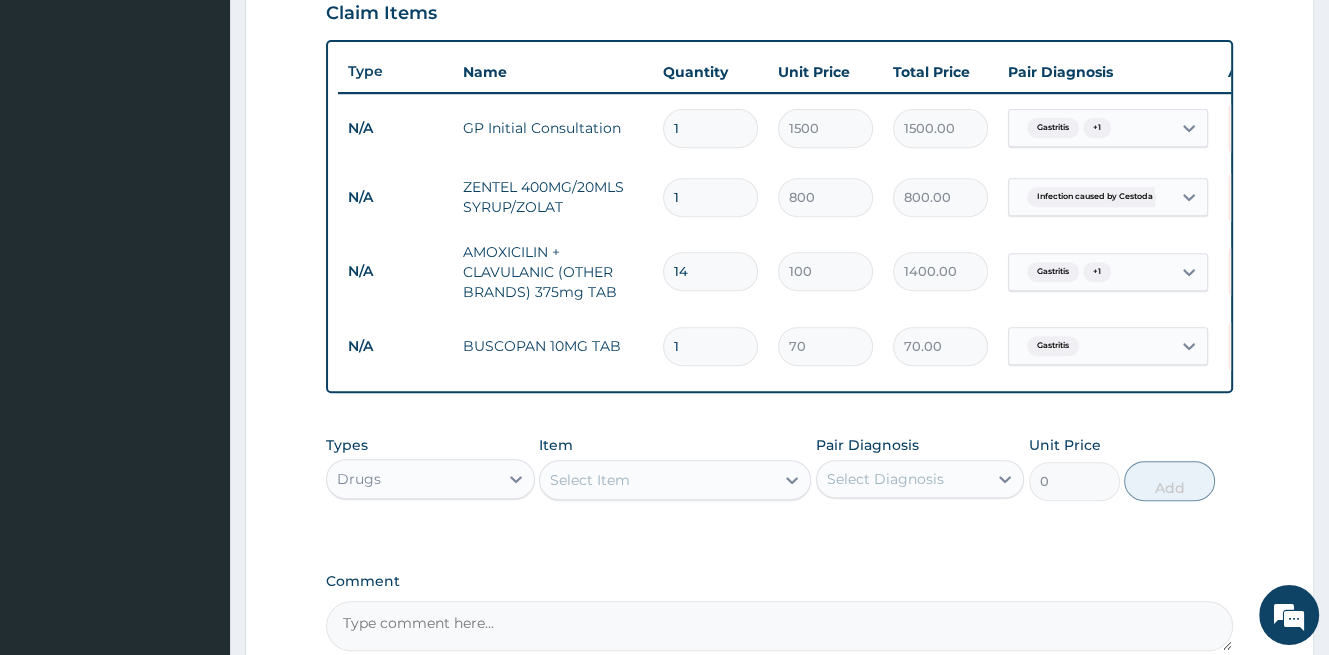 type on "10" 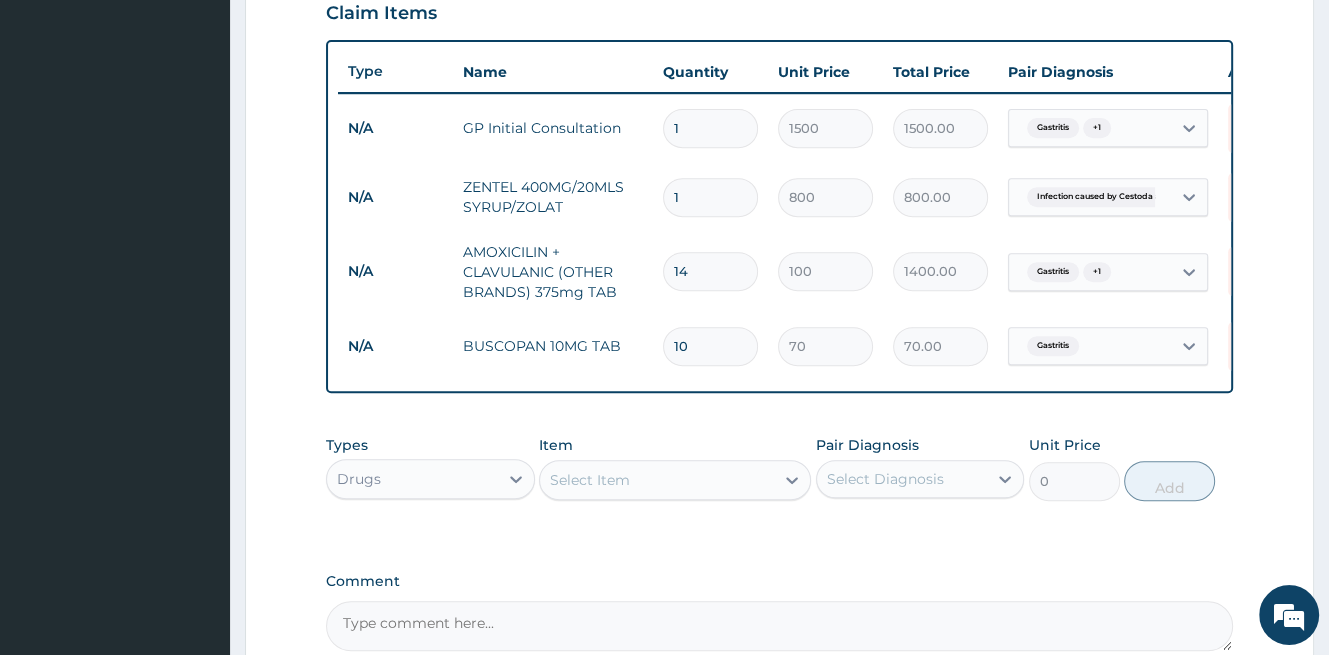 type on "700.00" 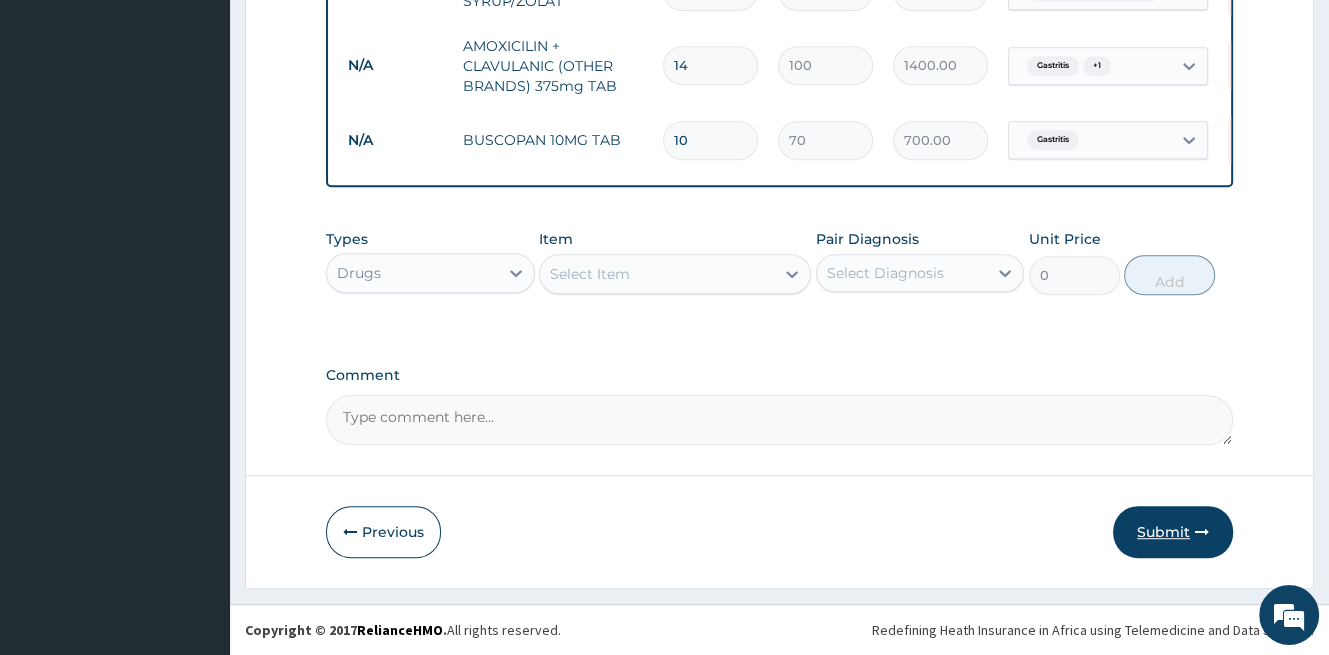 type on "10" 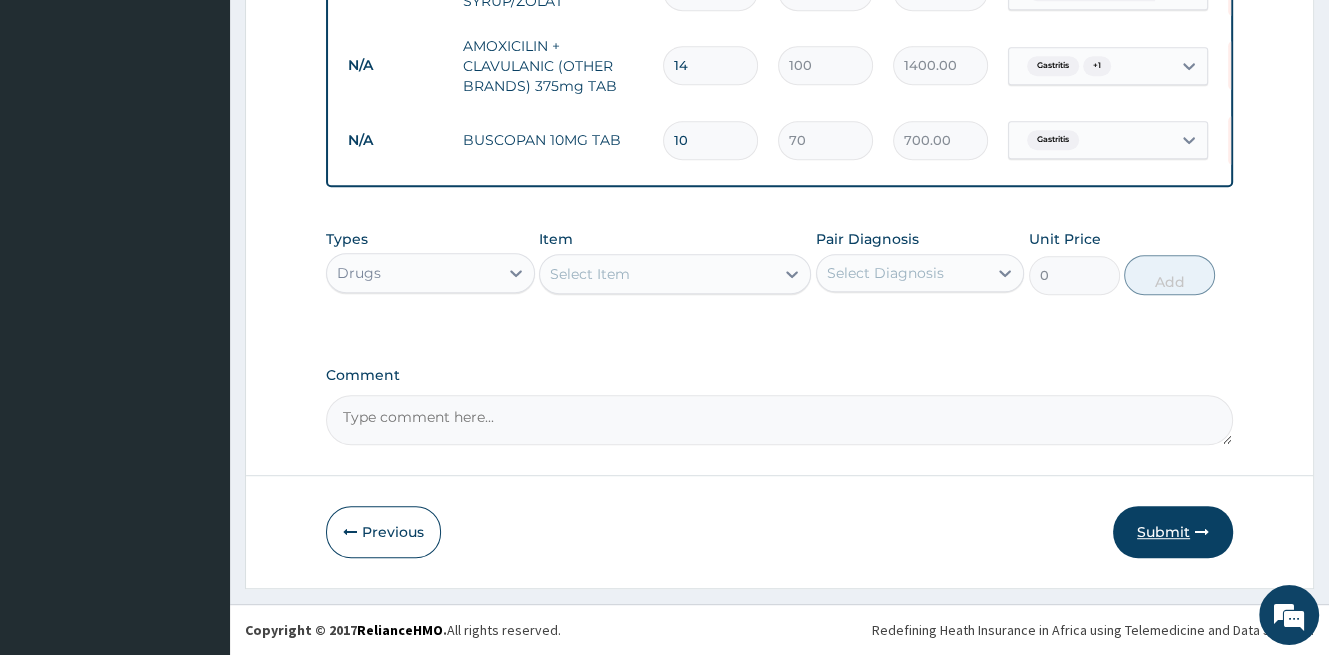 click on "Submit" at bounding box center (1173, 532) 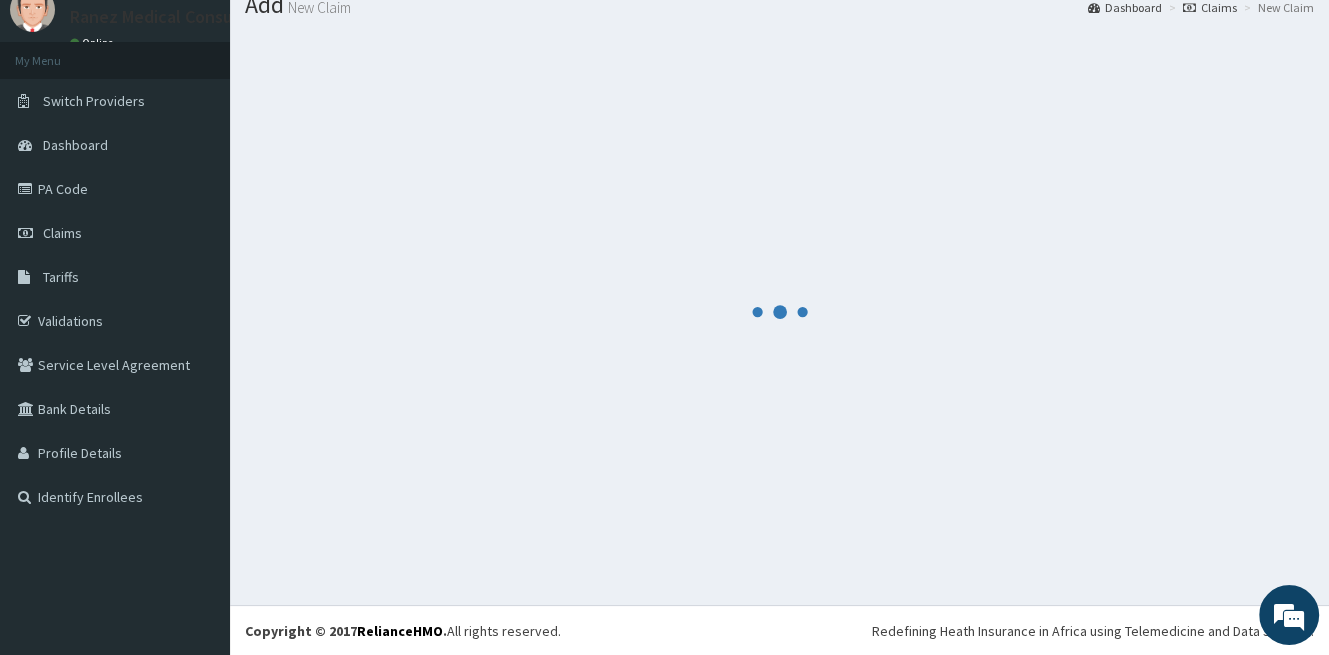 scroll, scrollTop: 921, scrollLeft: 0, axis: vertical 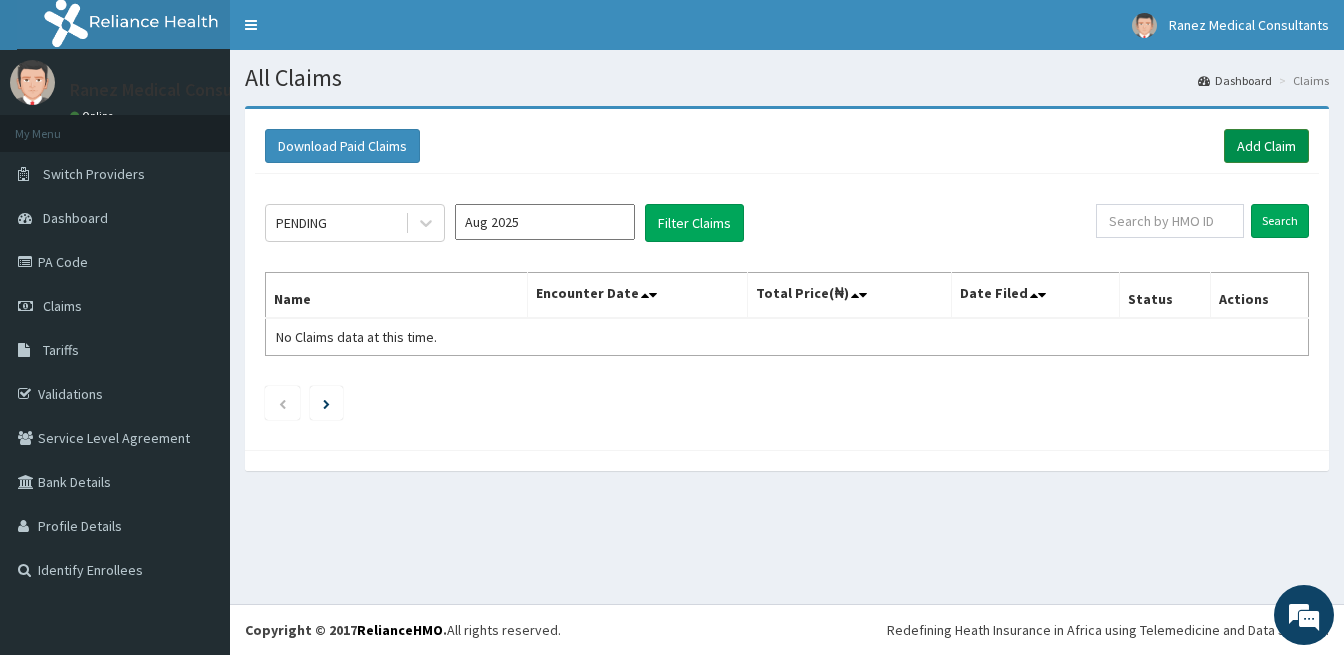 click on "Add Claim" at bounding box center (1266, 146) 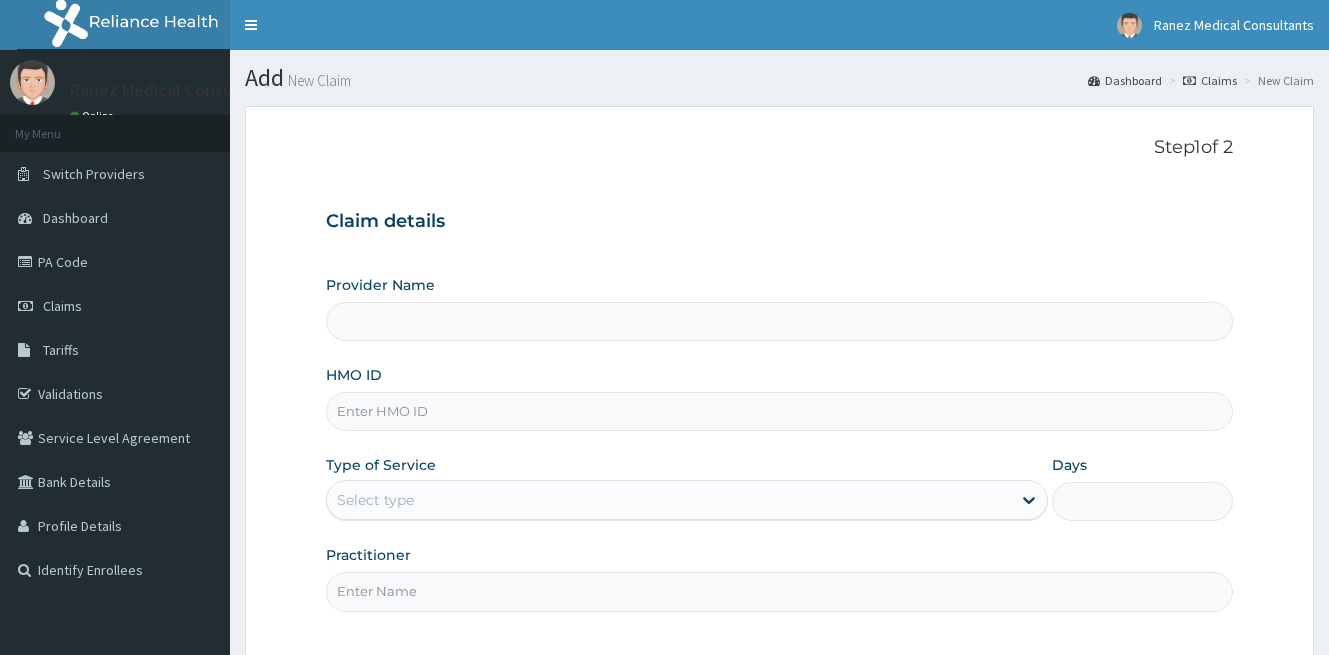 scroll, scrollTop: 0, scrollLeft: 0, axis: both 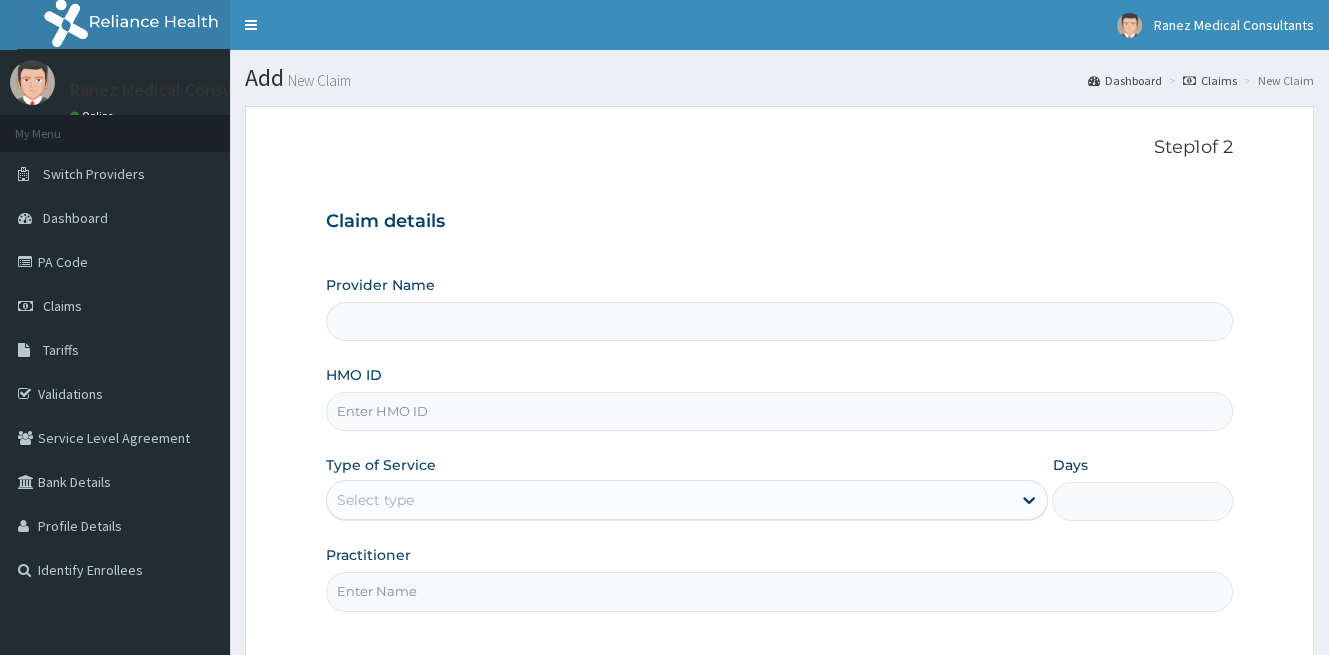 drag, startPoint x: 0, startPoint y: 0, endPoint x: 470, endPoint y: 413, distance: 625.67487 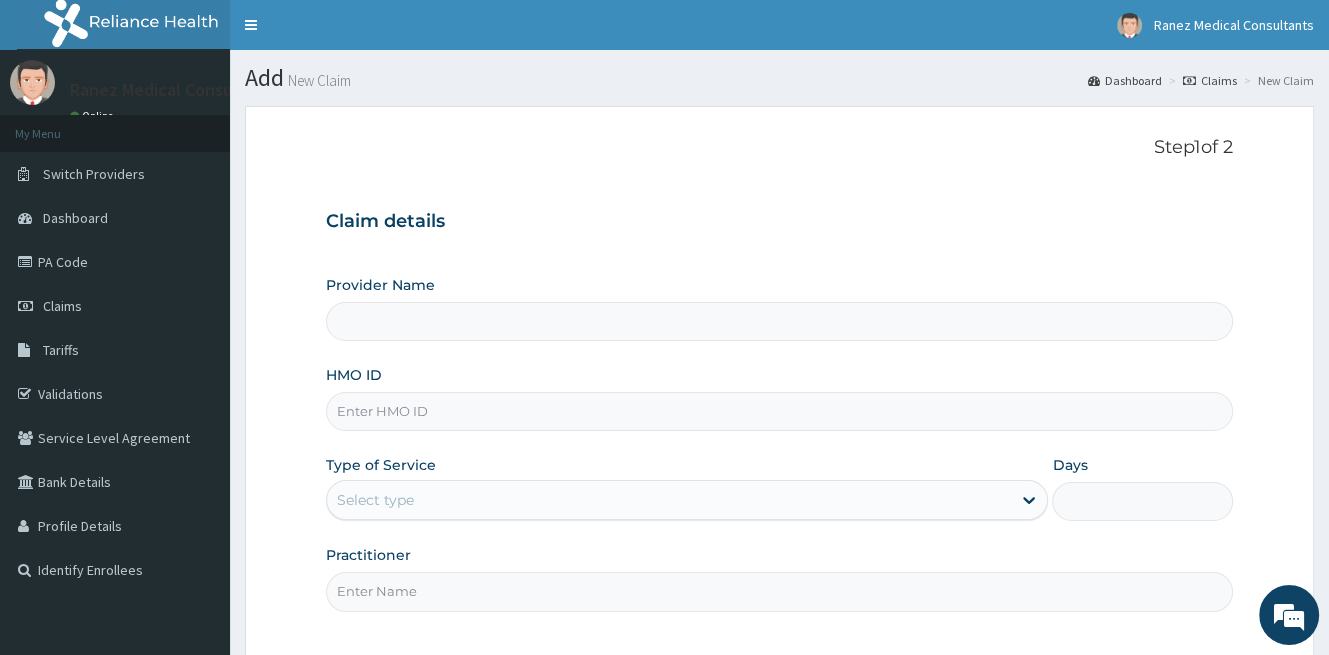 type on "Ranez Medical Consultants" 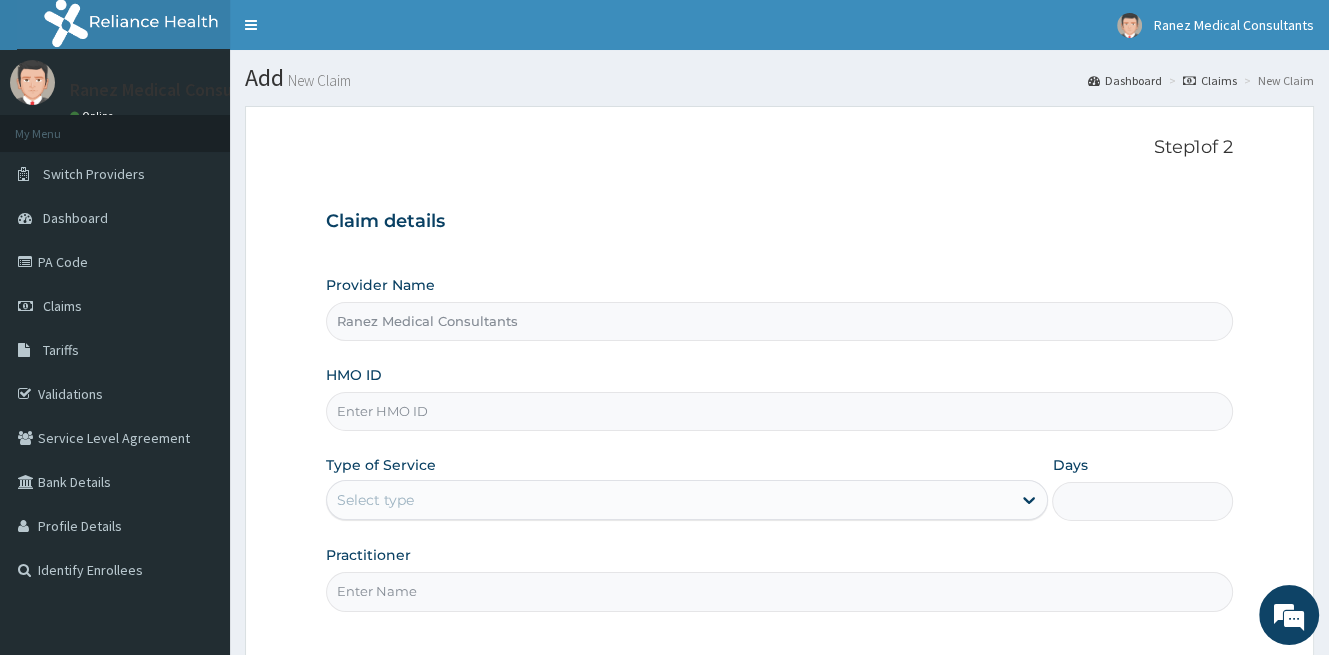 click on "HMO ID" at bounding box center (779, 411) 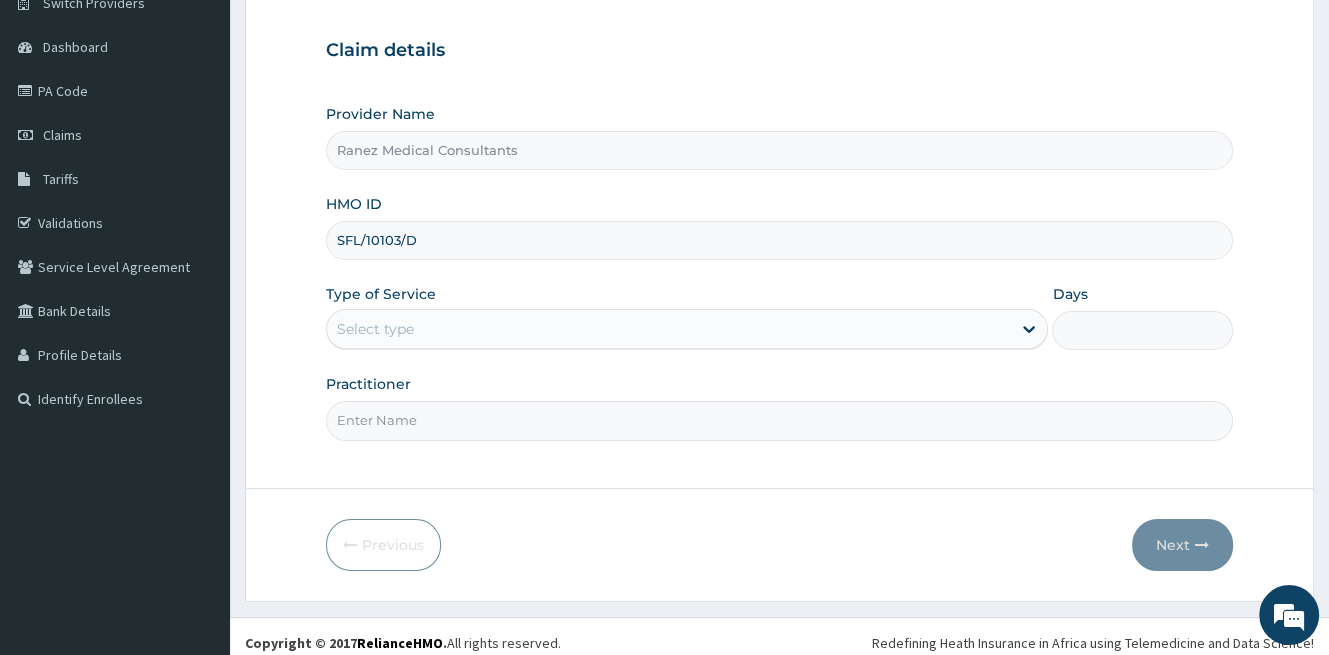 scroll, scrollTop: 183, scrollLeft: 0, axis: vertical 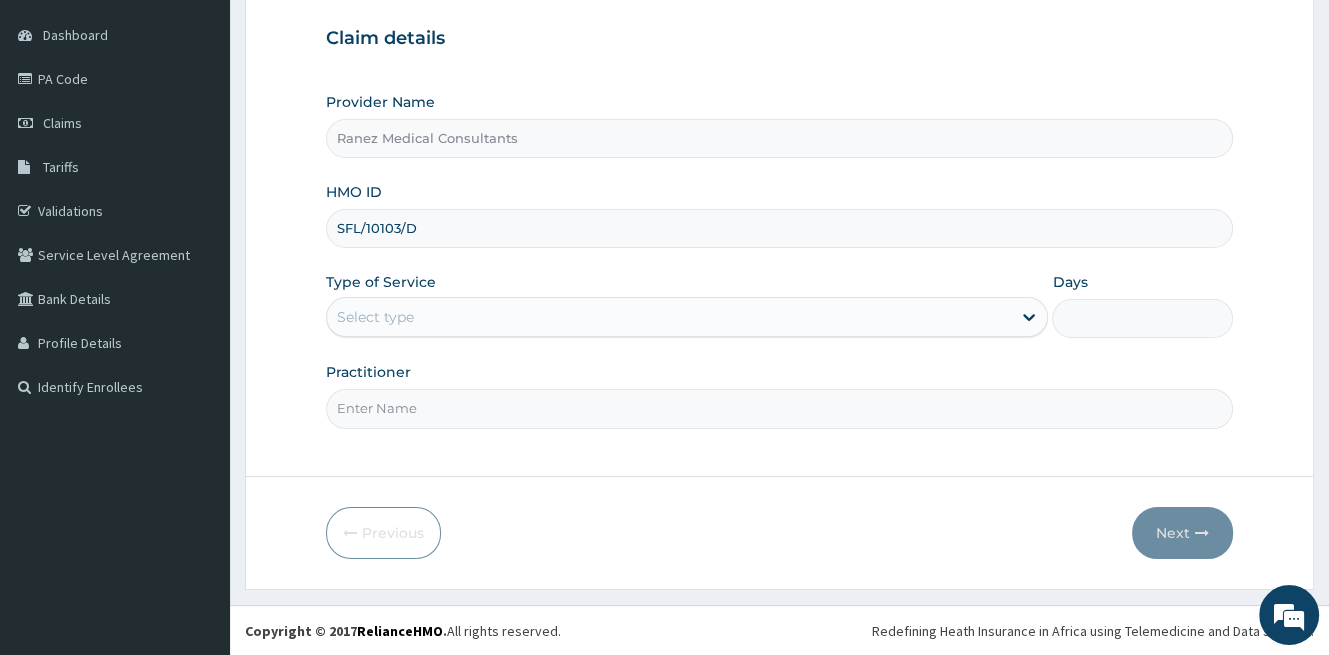 type on "SFL/10103/D" 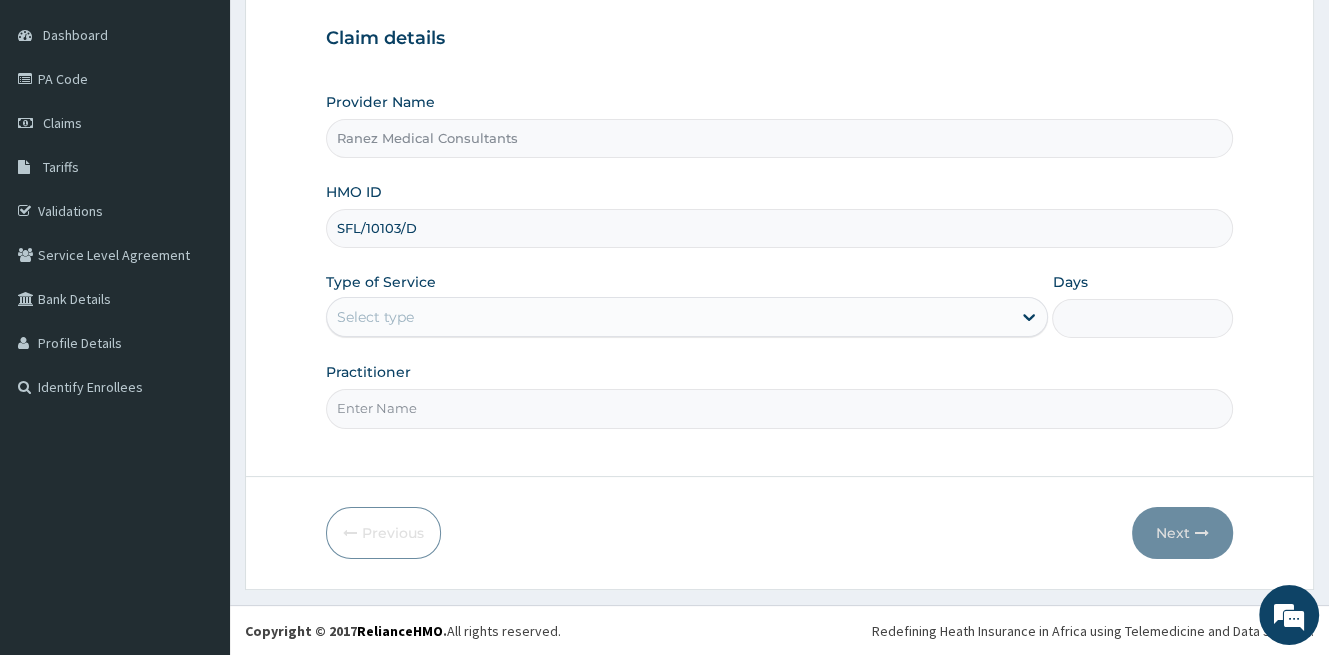 click on "Select type" at bounding box center [669, 317] 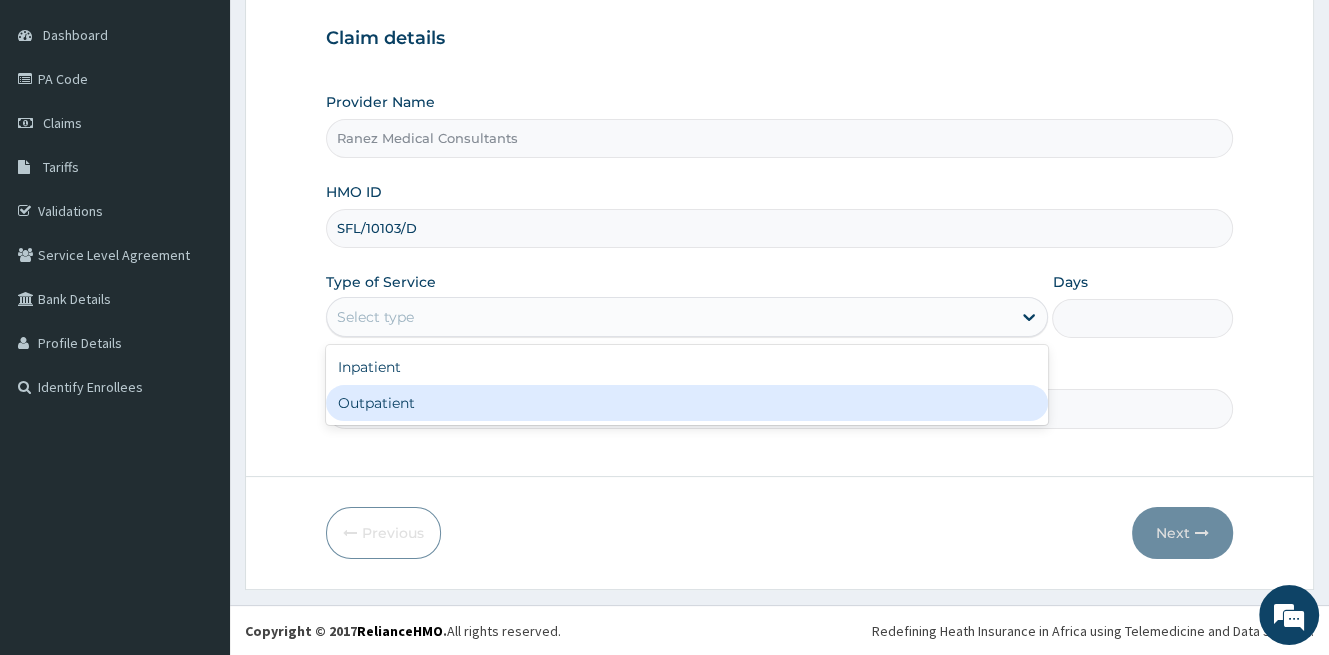 click on "Outpatient" at bounding box center [687, 403] 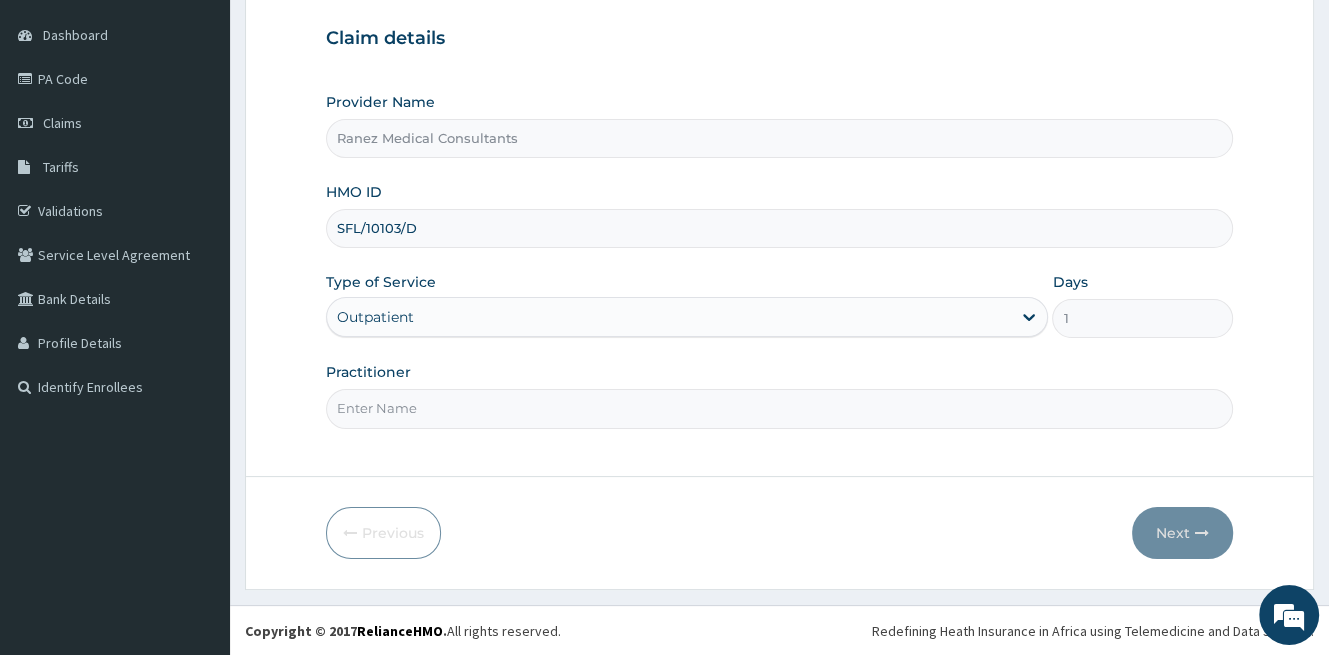 click on "Practitioner" at bounding box center [779, 408] 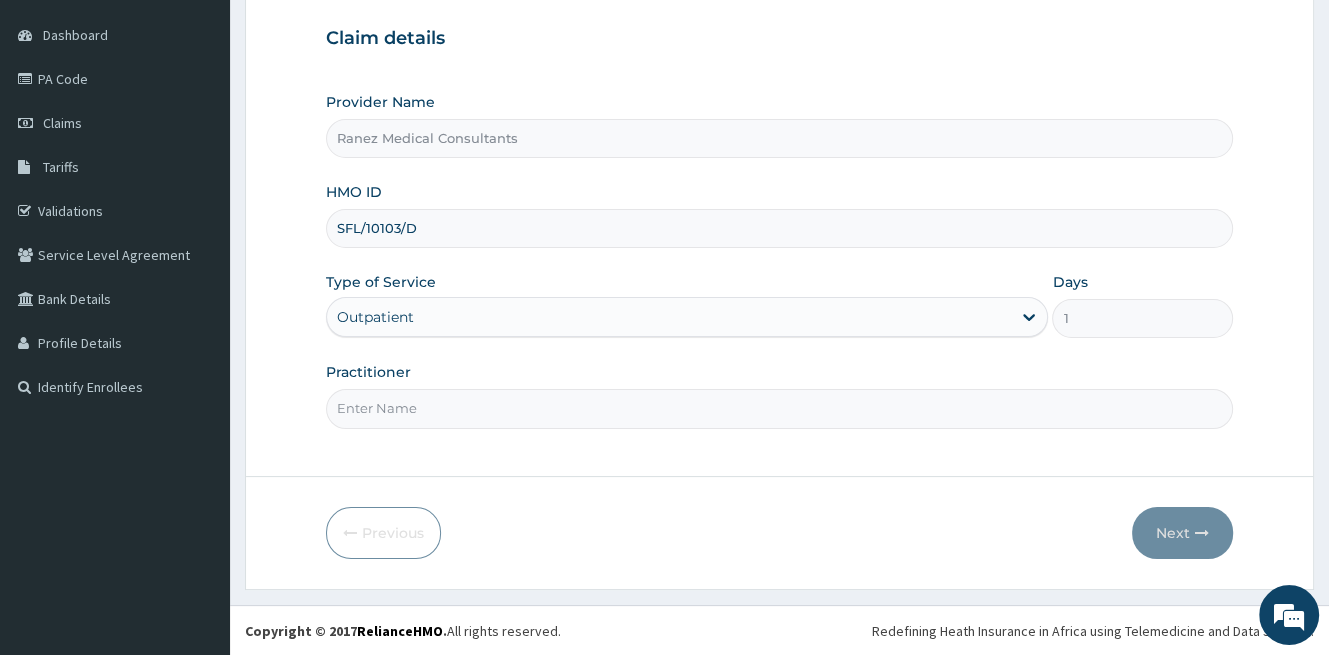 type on "DR [NAME]" 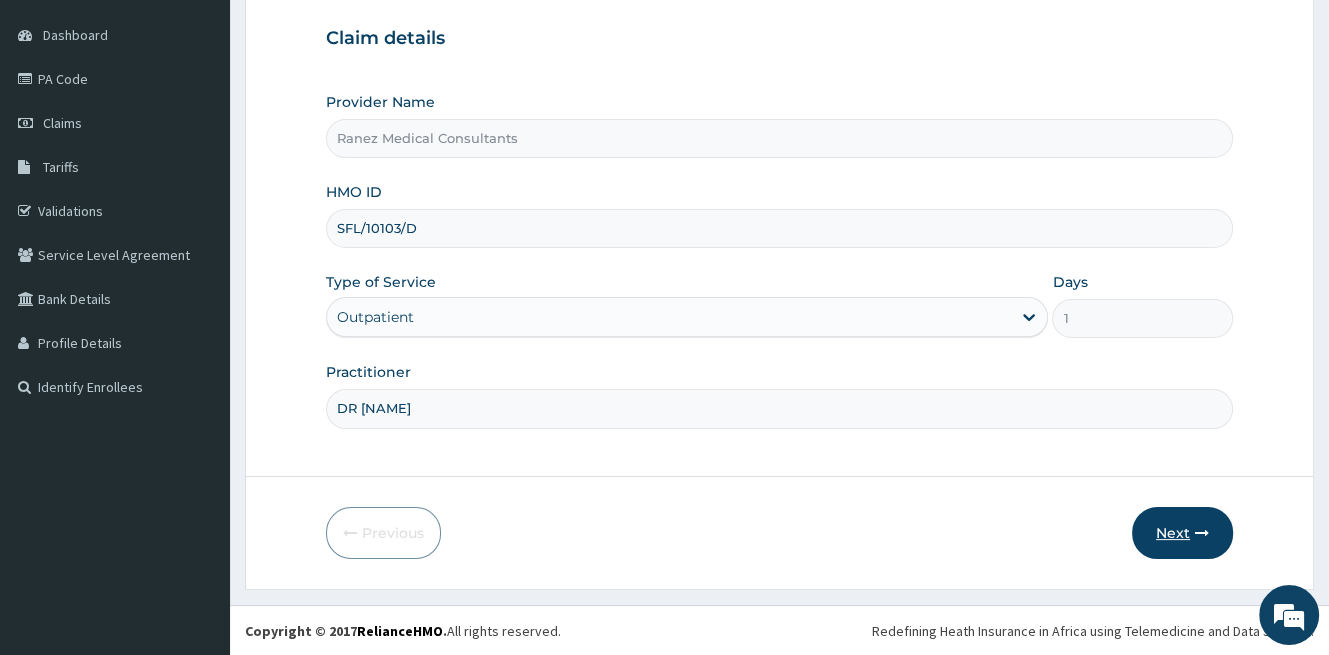 click at bounding box center (1202, 533) 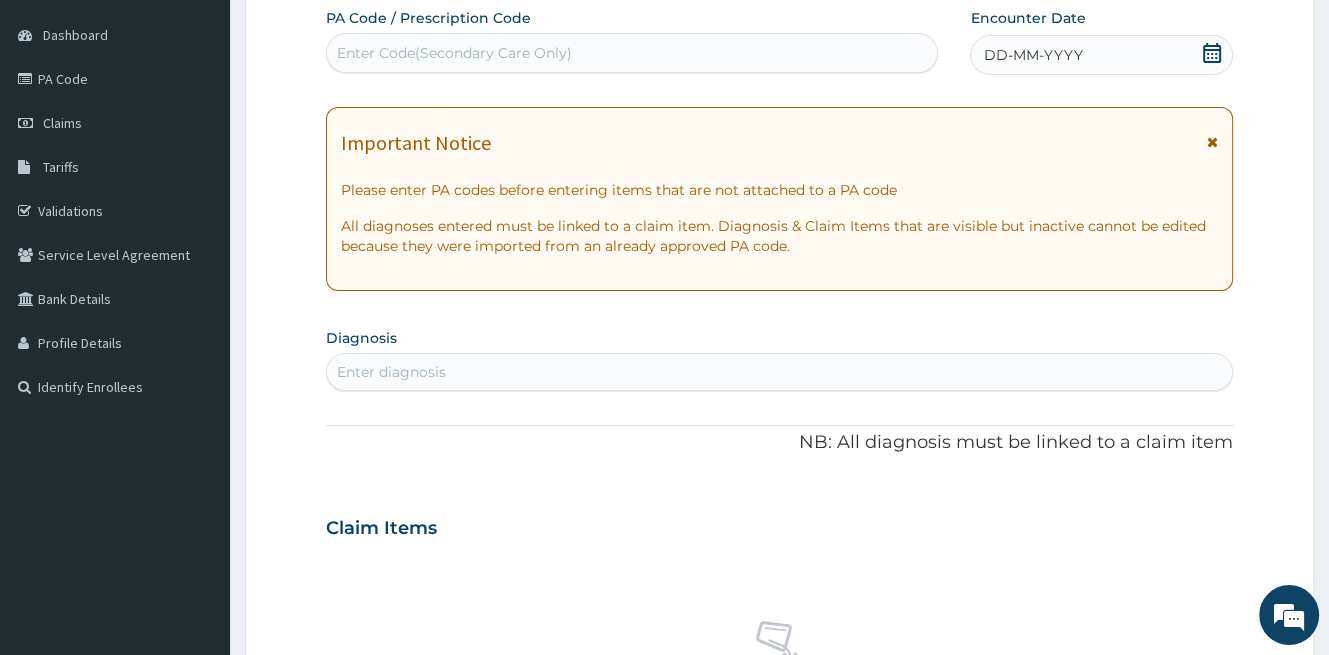 click on "PA Code / Prescription Code Enter Code(Secondary Care Only) Encounter Date DD-MM-YYYY Important Notice Please enter PA codes before entering items that are not attached to a PA code   All diagnoses entered must be linked to a claim item. Diagnosis & Claim Items that are visible but inactive cannot be edited because they were imported from an already approved PA code. Diagnosis Enter diagnosis NB: All diagnosis must be linked to a claim item Claim Items No claim item Types Select Type Item Select Item Pair Diagnosis Select Diagnosis Unit Price 0 Add Comment" at bounding box center (779, 525) 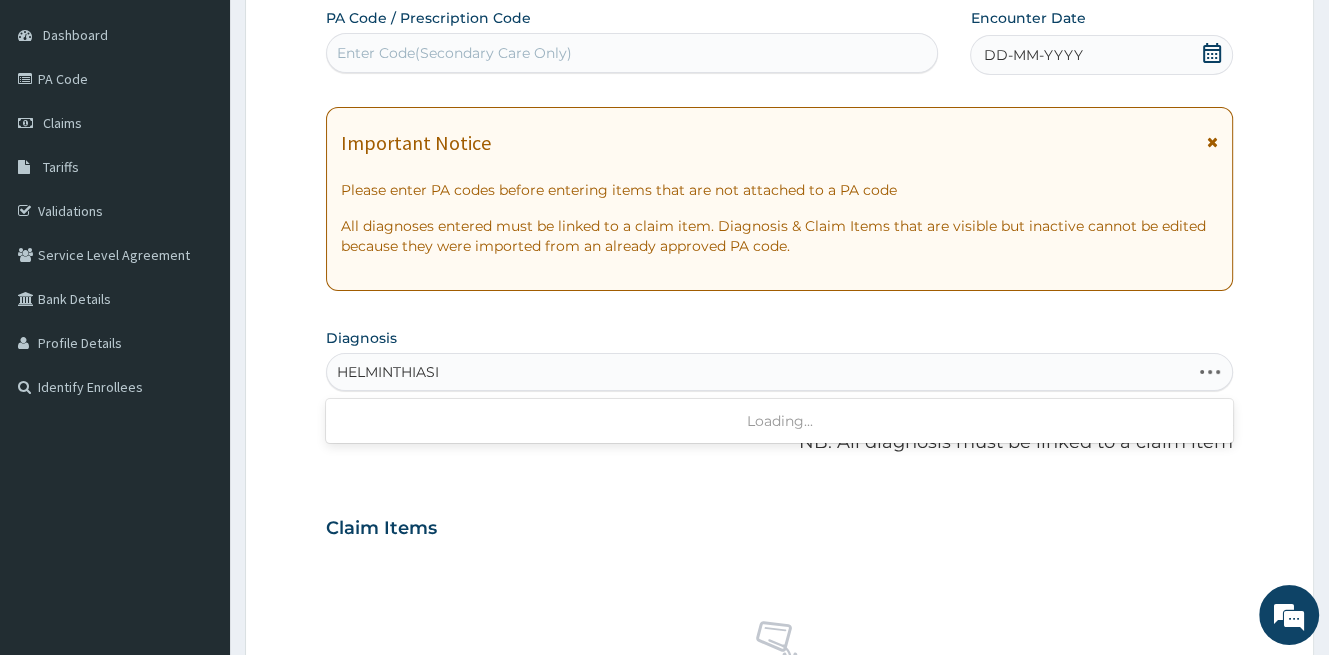 type on "HELMINTHIASIS" 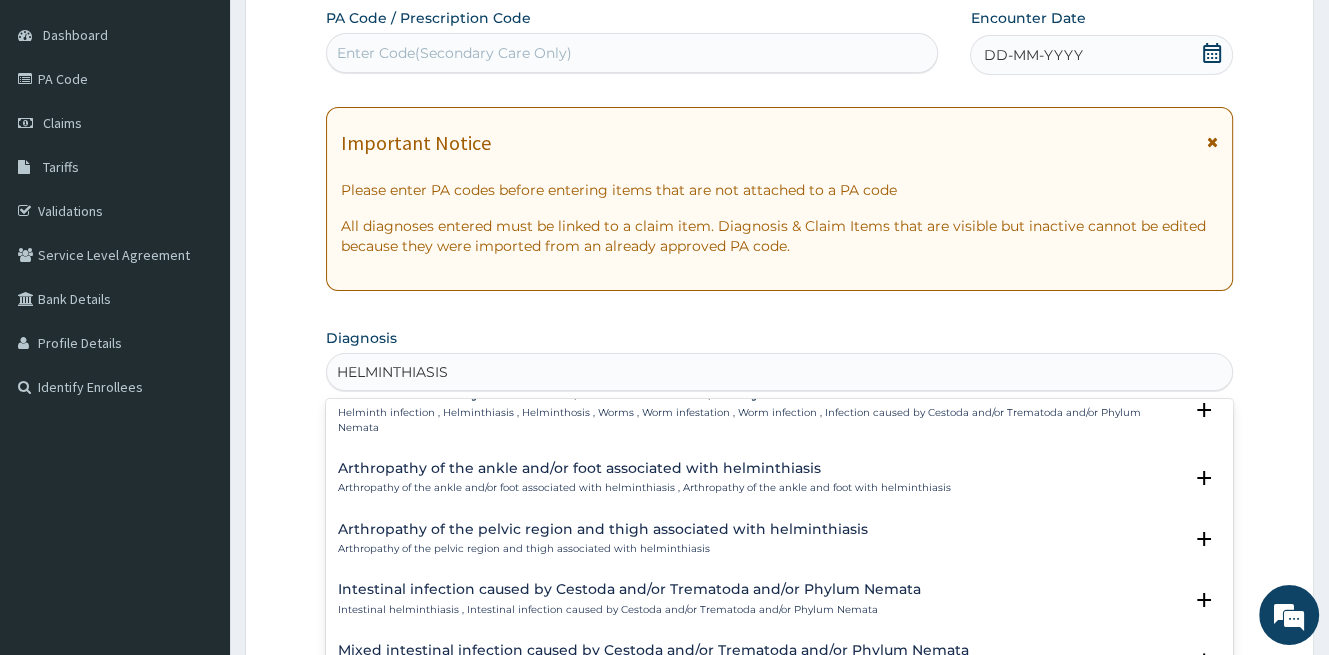 scroll, scrollTop: 168, scrollLeft: 0, axis: vertical 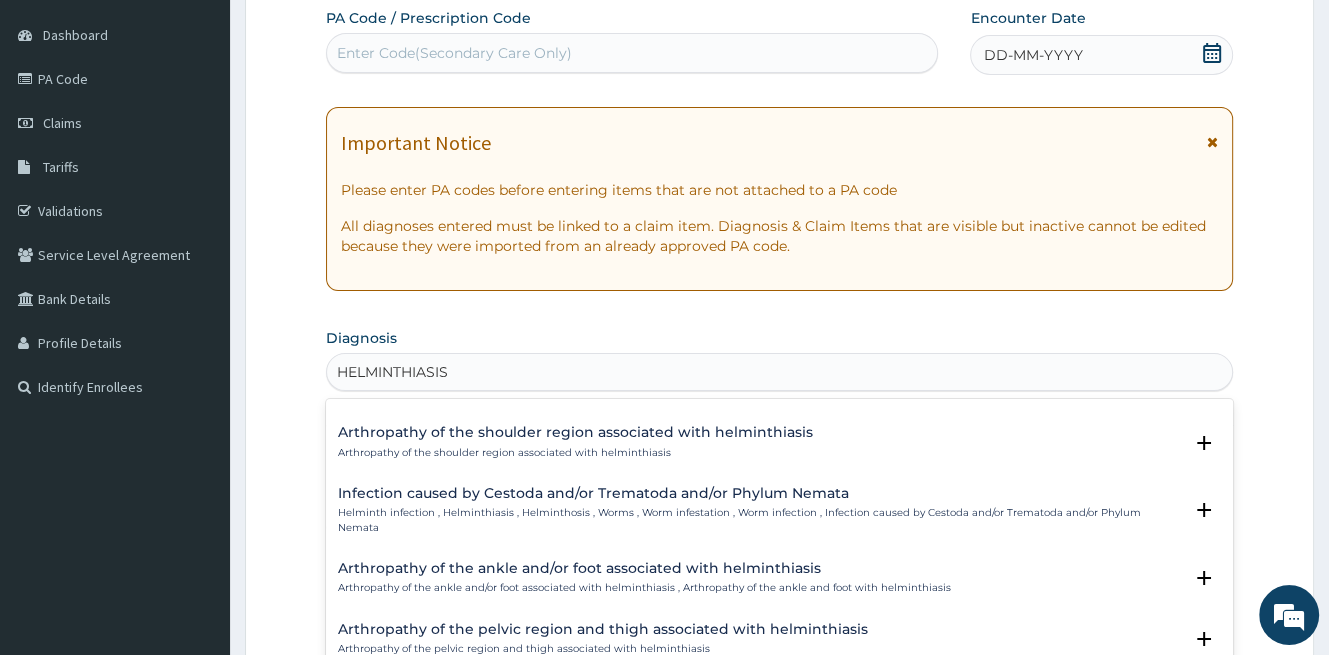 click on "Infection caused by Cestoda and/or Trematoda and/or Phylum Nemata" at bounding box center [760, 493] 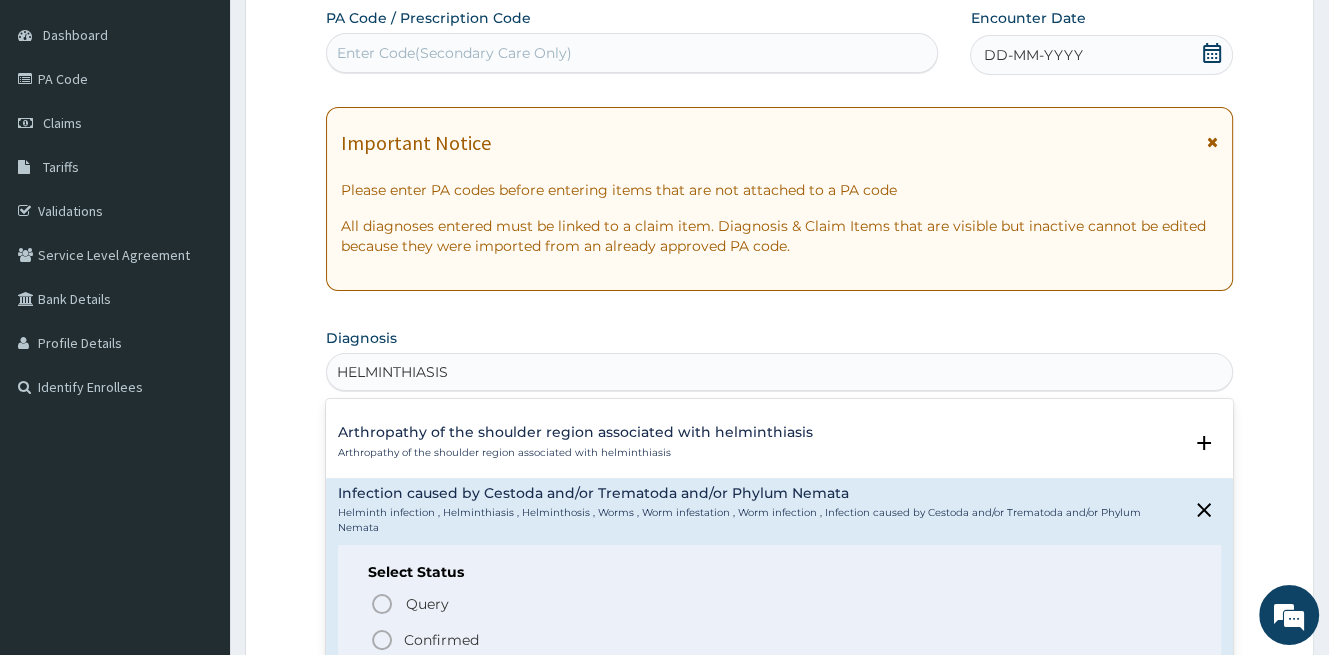 click on "Confirmed" at bounding box center (441, 640) 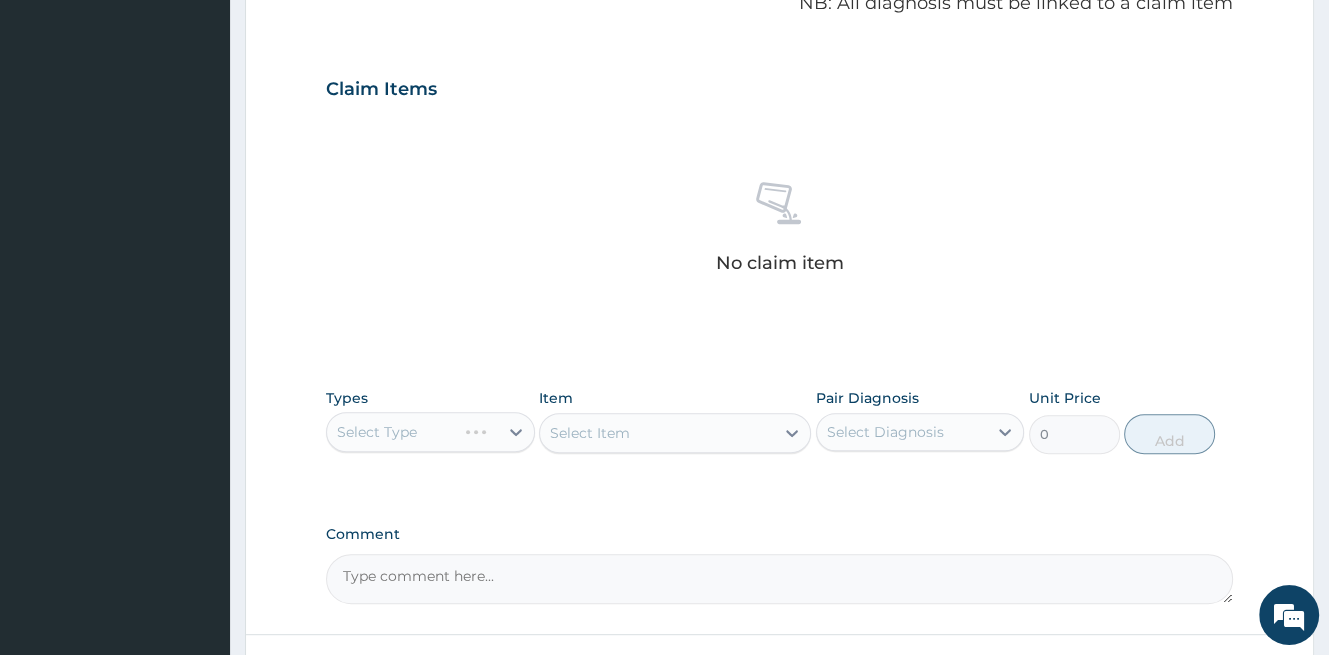 scroll, scrollTop: 683, scrollLeft: 0, axis: vertical 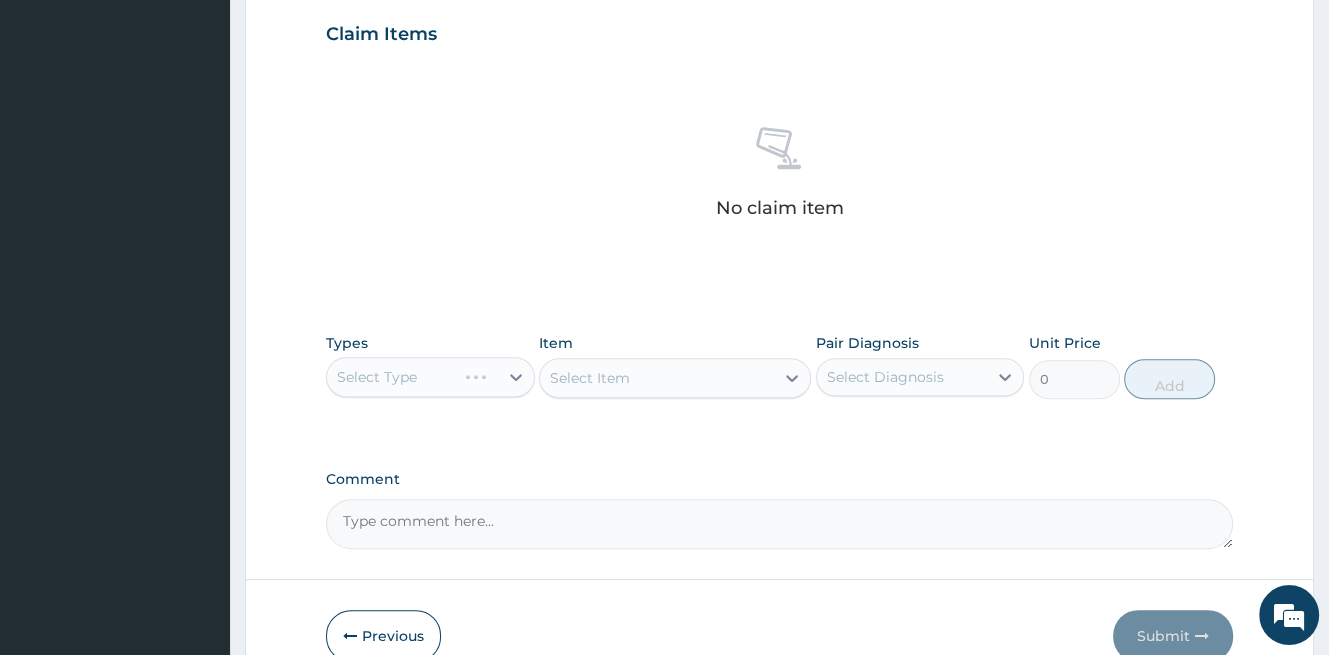 click on "Select Type" at bounding box center (430, 377) 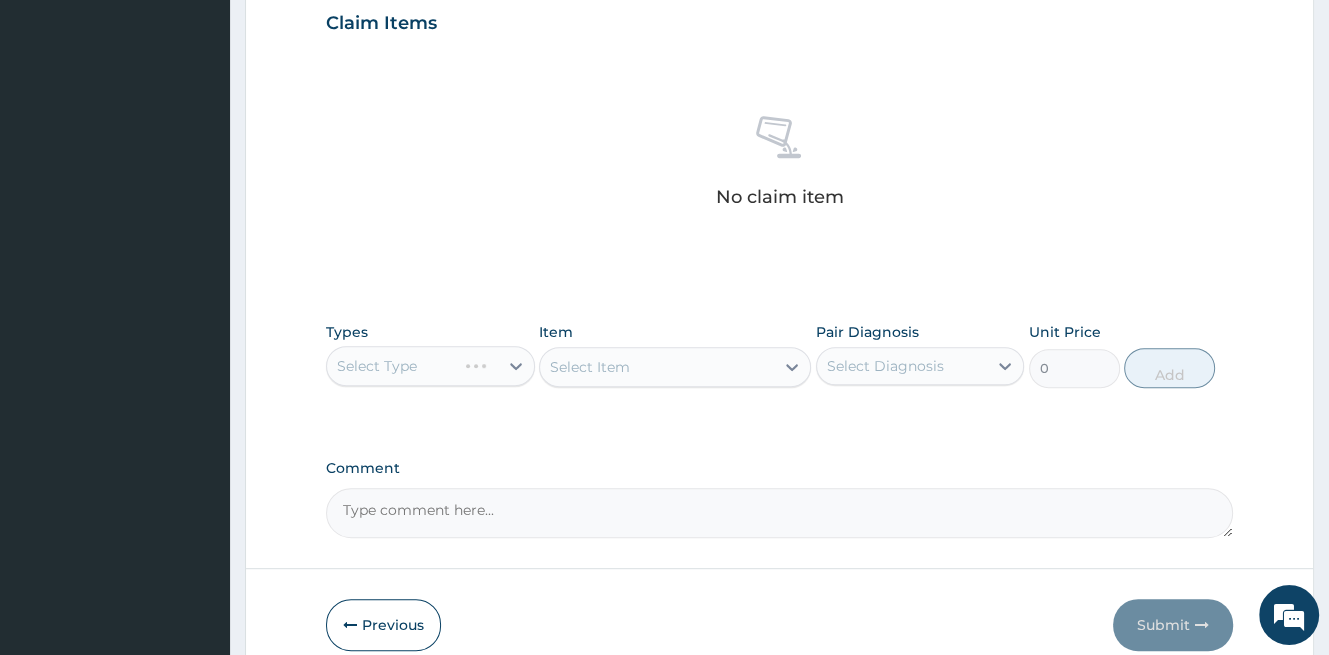 scroll, scrollTop: 784, scrollLeft: 0, axis: vertical 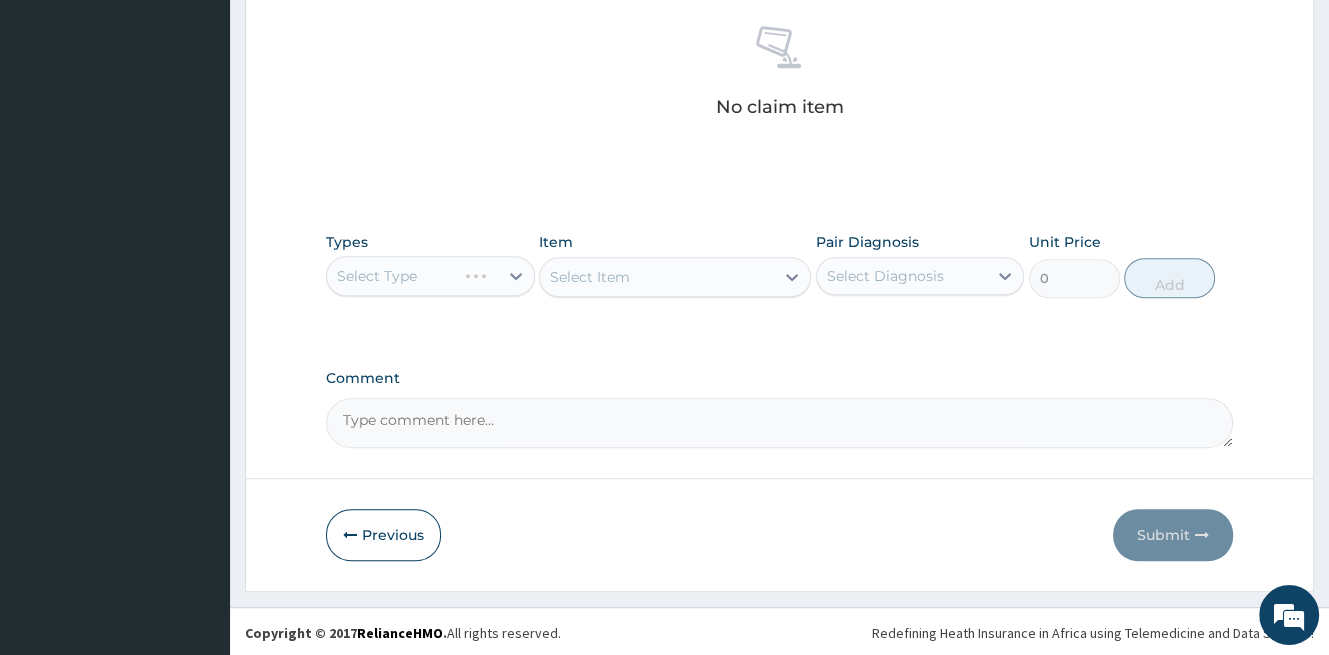 click on "Select Type" at bounding box center (430, 276) 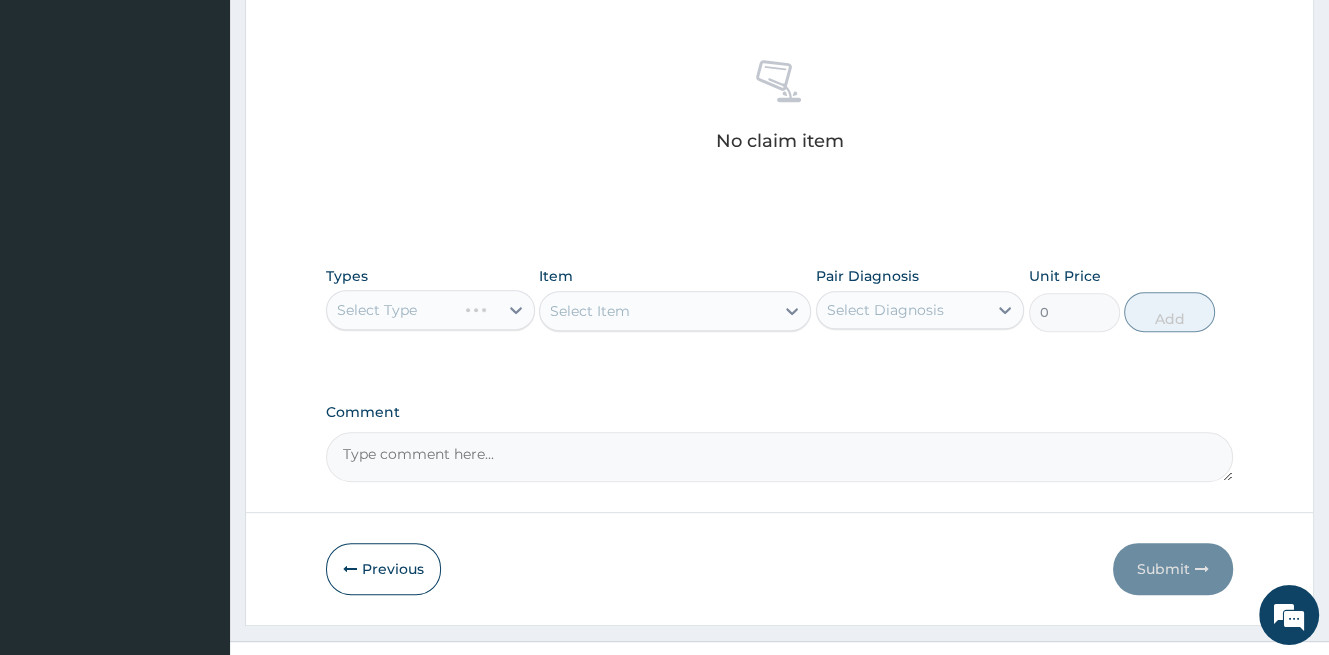 scroll, scrollTop: 684, scrollLeft: 0, axis: vertical 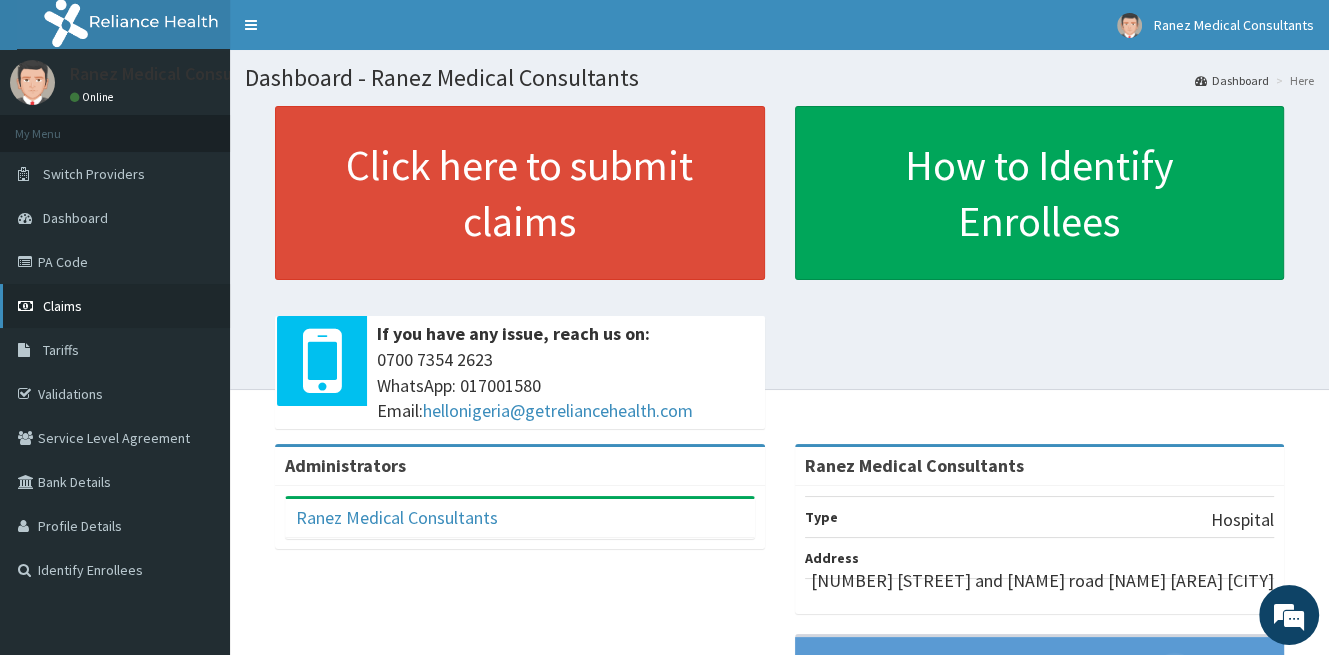 click on "Claims" at bounding box center (62, 306) 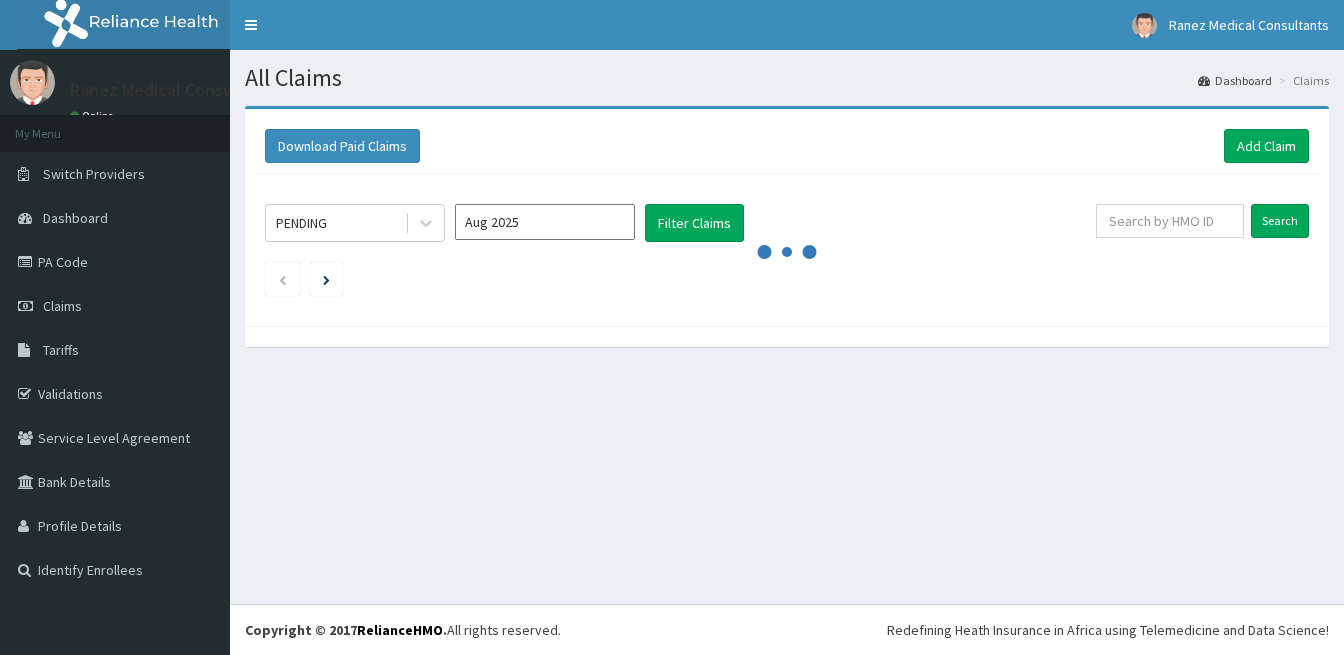 scroll, scrollTop: 0, scrollLeft: 0, axis: both 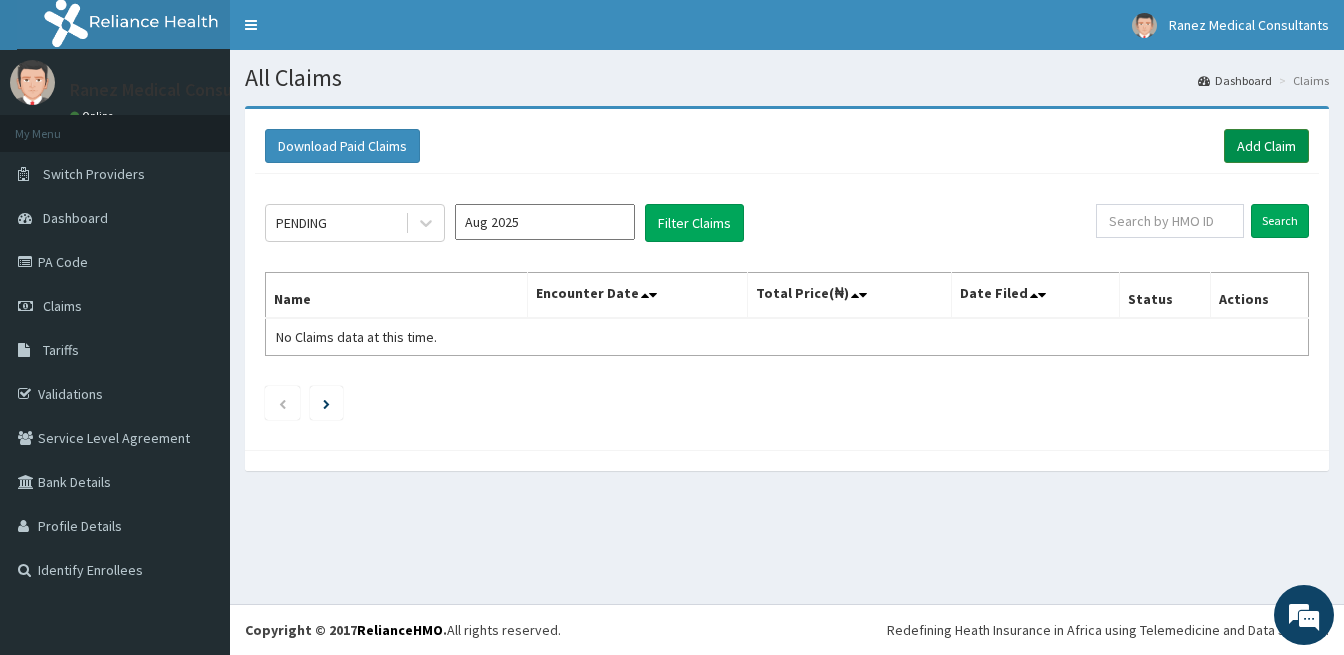 click on "Add Claim" at bounding box center (1266, 146) 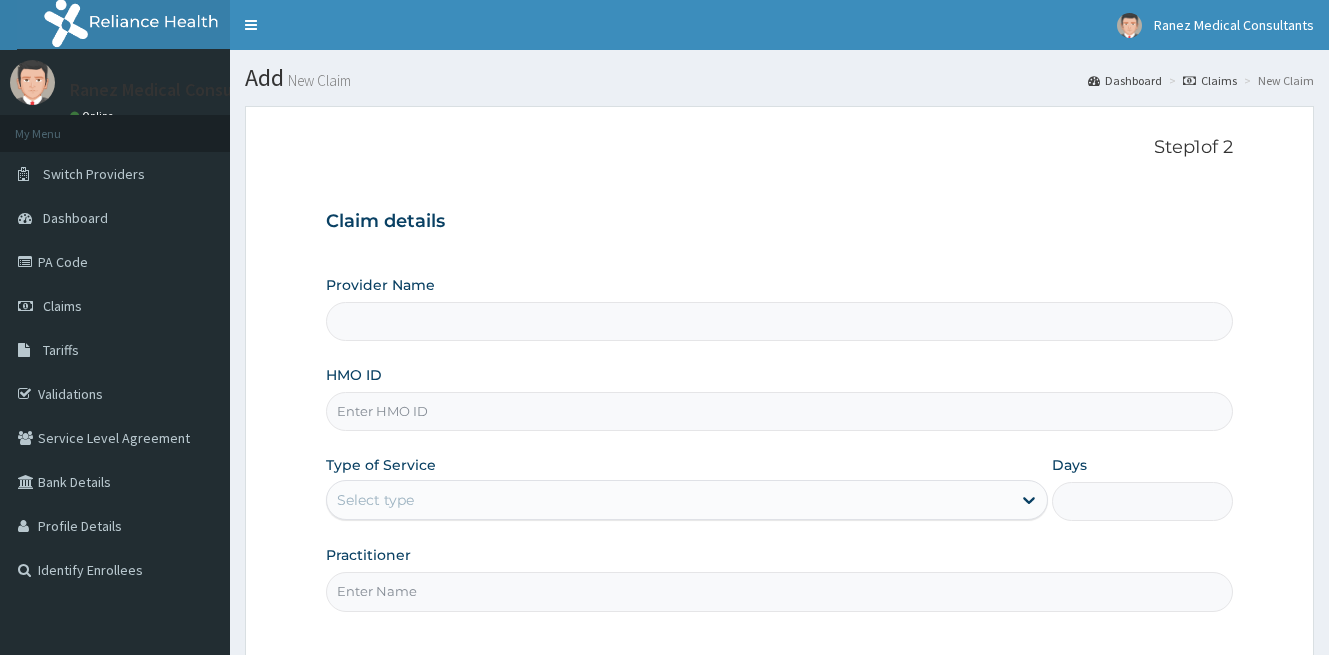 scroll, scrollTop: 0, scrollLeft: 0, axis: both 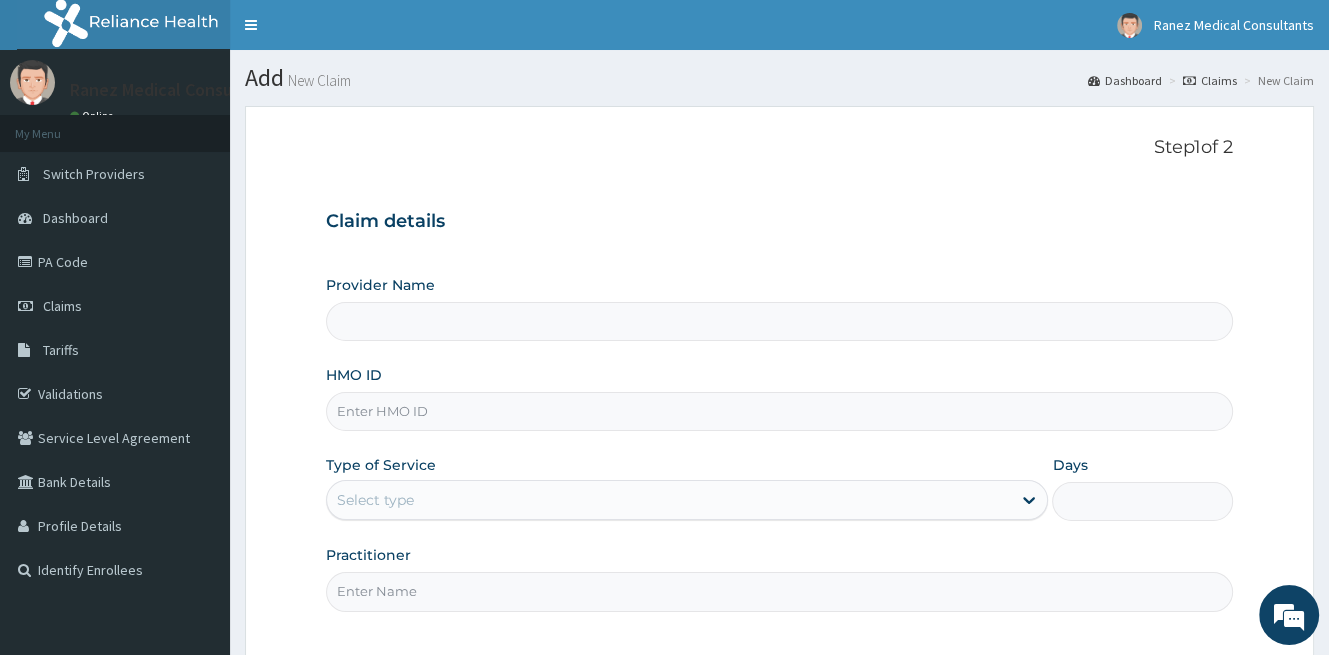 type on "Ranez Medical Consultants" 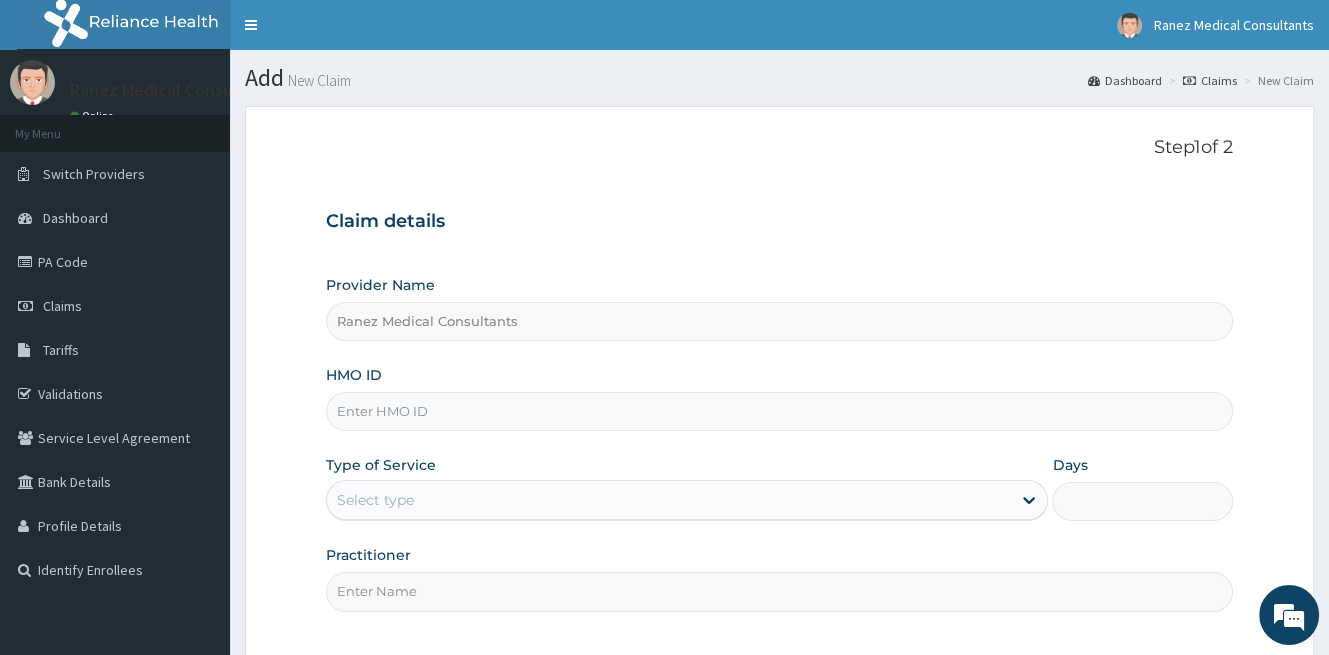 click on "HMO ID" at bounding box center [779, 411] 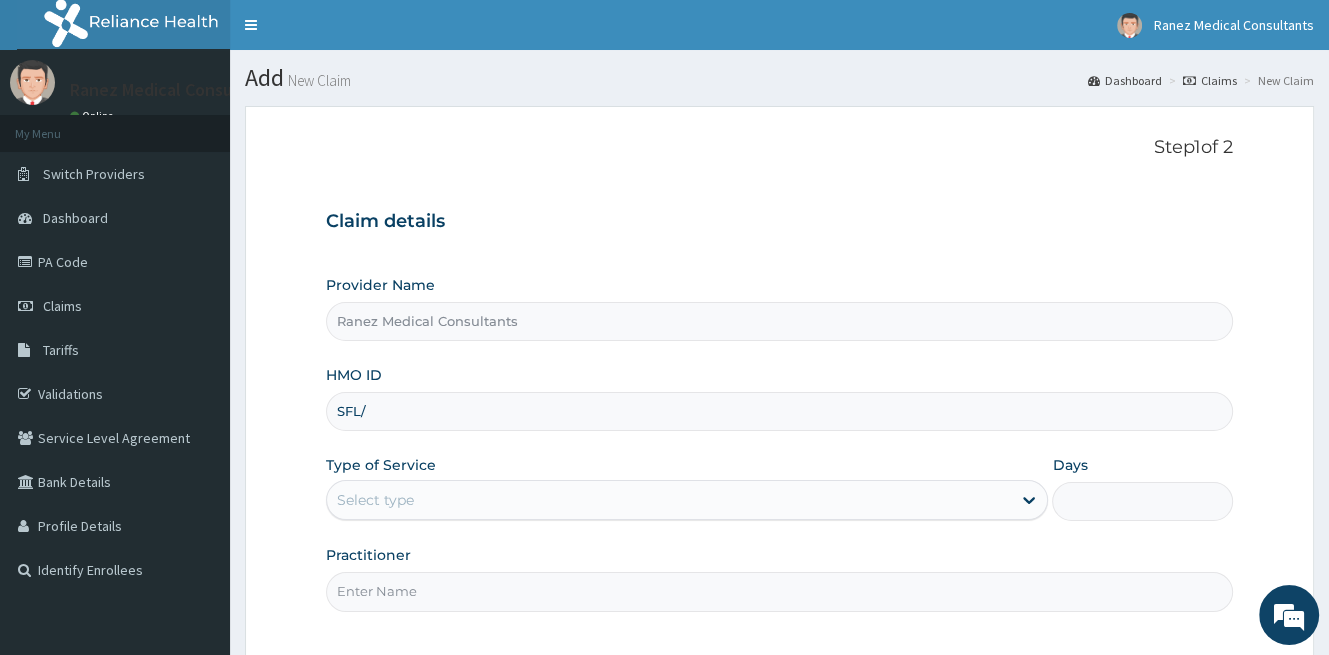 scroll, scrollTop: 0, scrollLeft: 0, axis: both 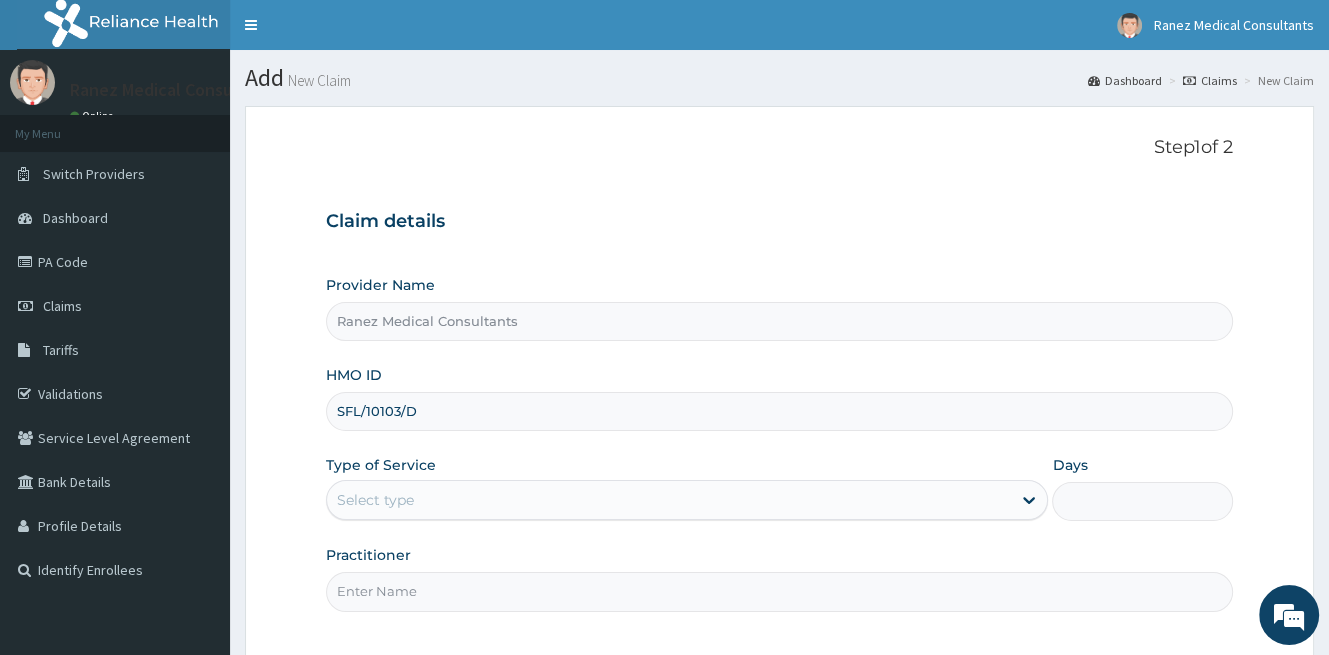 type on "SFL/10103/D" 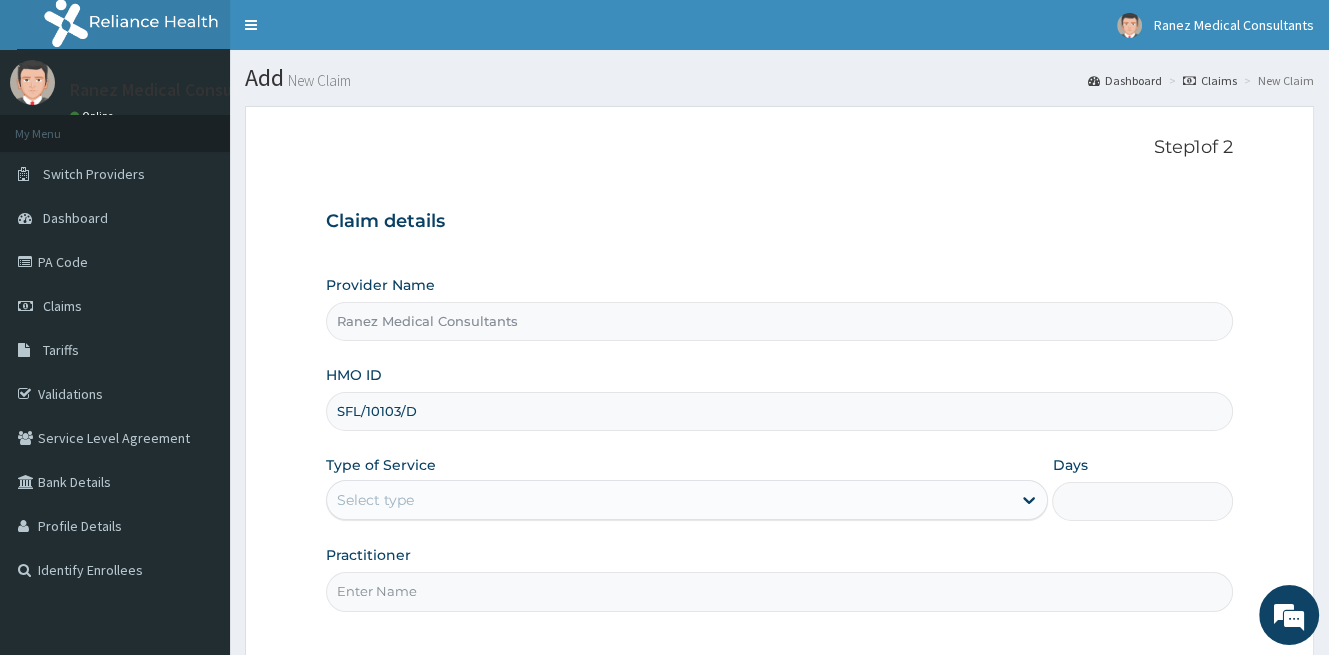 click on "Select type" at bounding box center (669, 500) 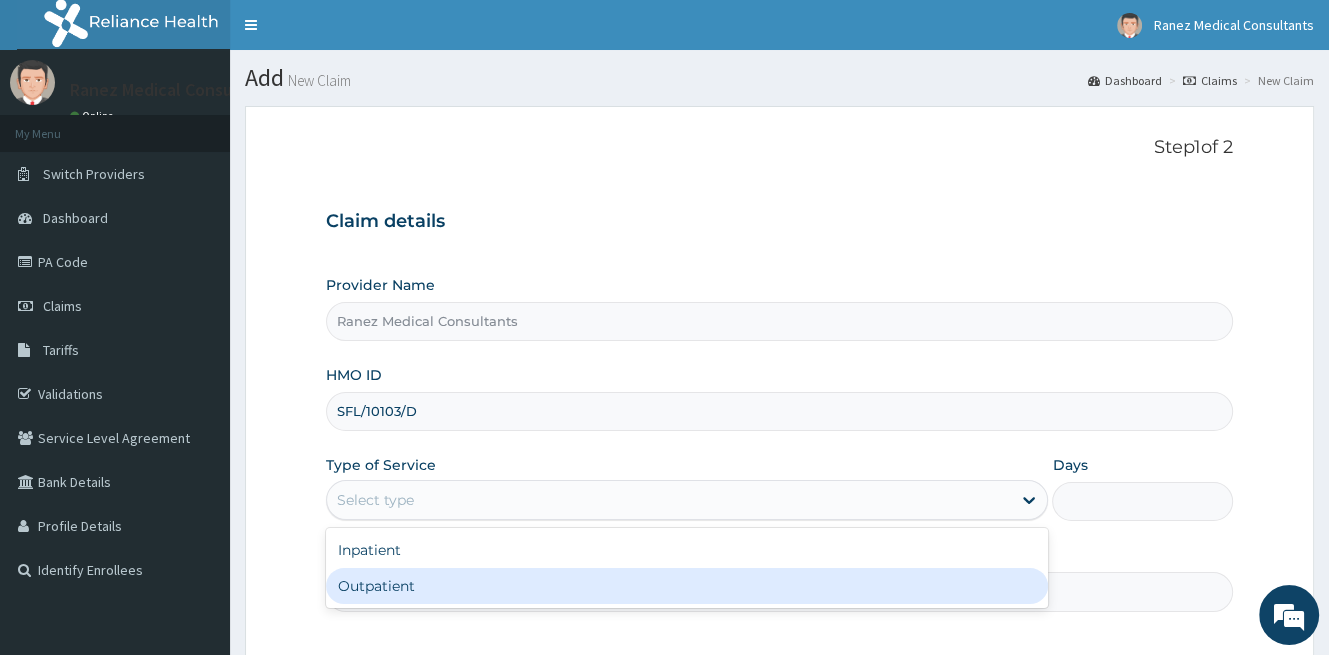 click on "Outpatient" at bounding box center [687, 586] 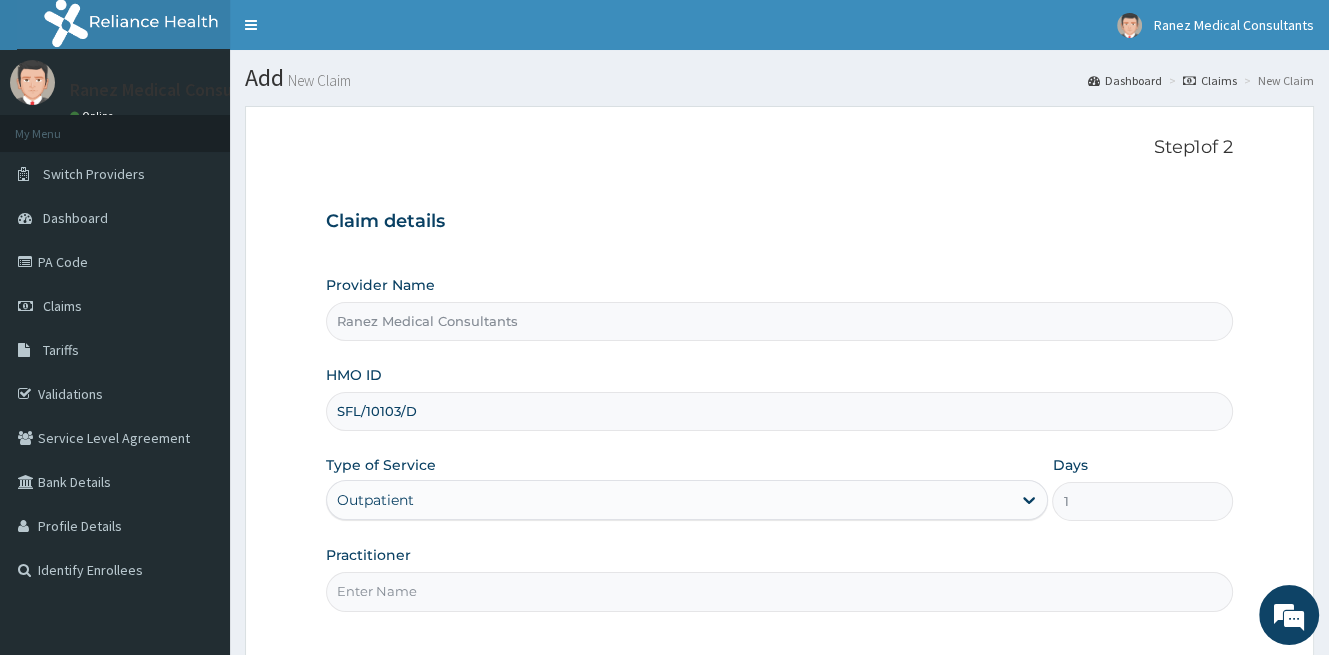 click on "Practitioner" at bounding box center (779, 591) 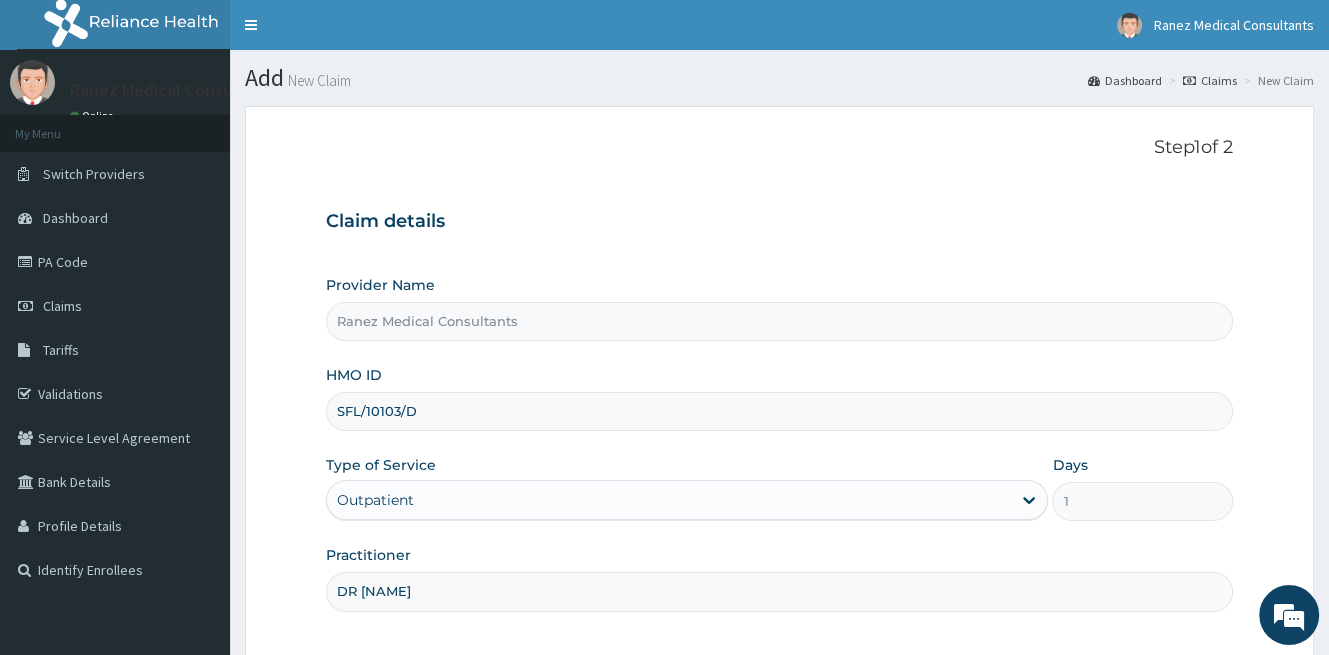 scroll, scrollTop: 183, scrollLeft: 0, axis: vertical 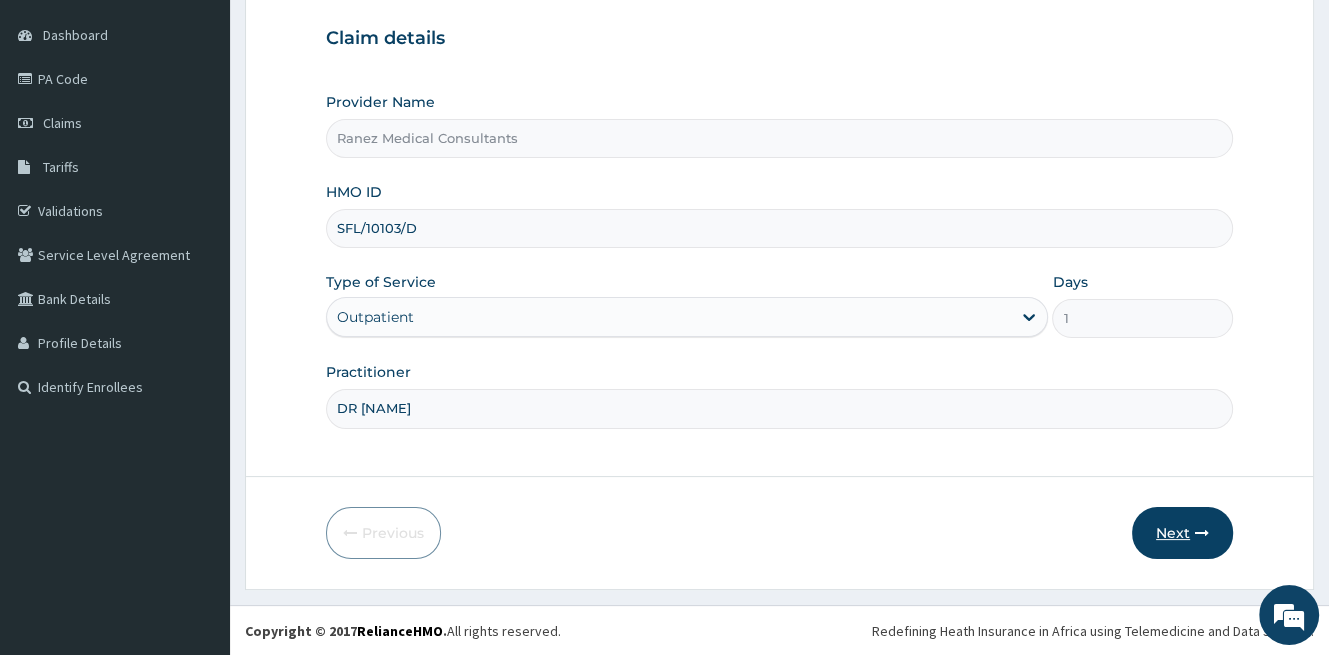 click on "Next" at bounding box center (1182, 533) 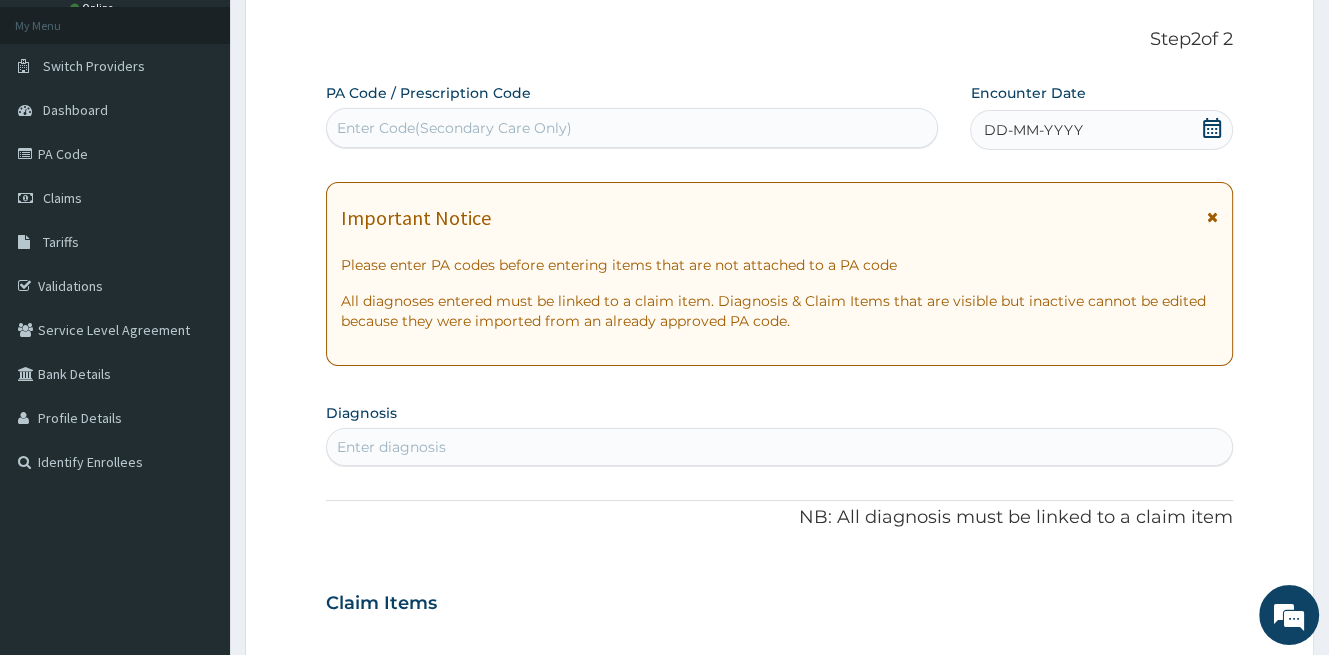 scroll, scrollTop: 0, scrollLeft: 0, axis: both 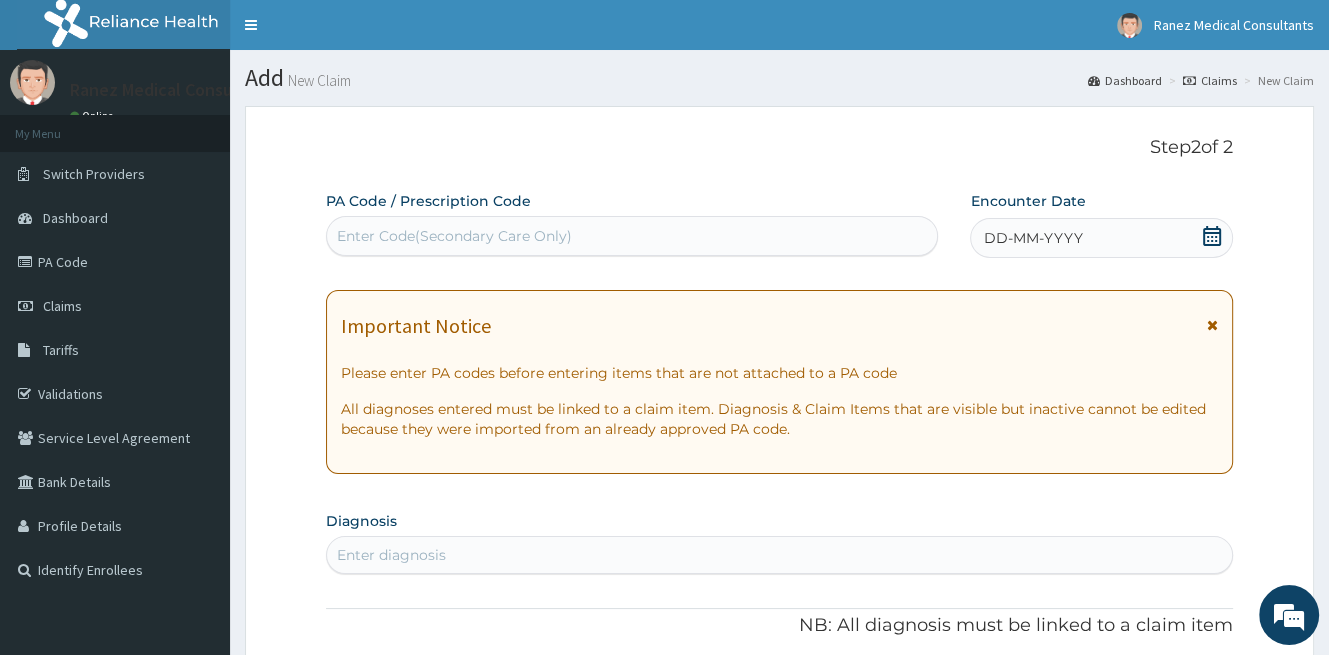 click 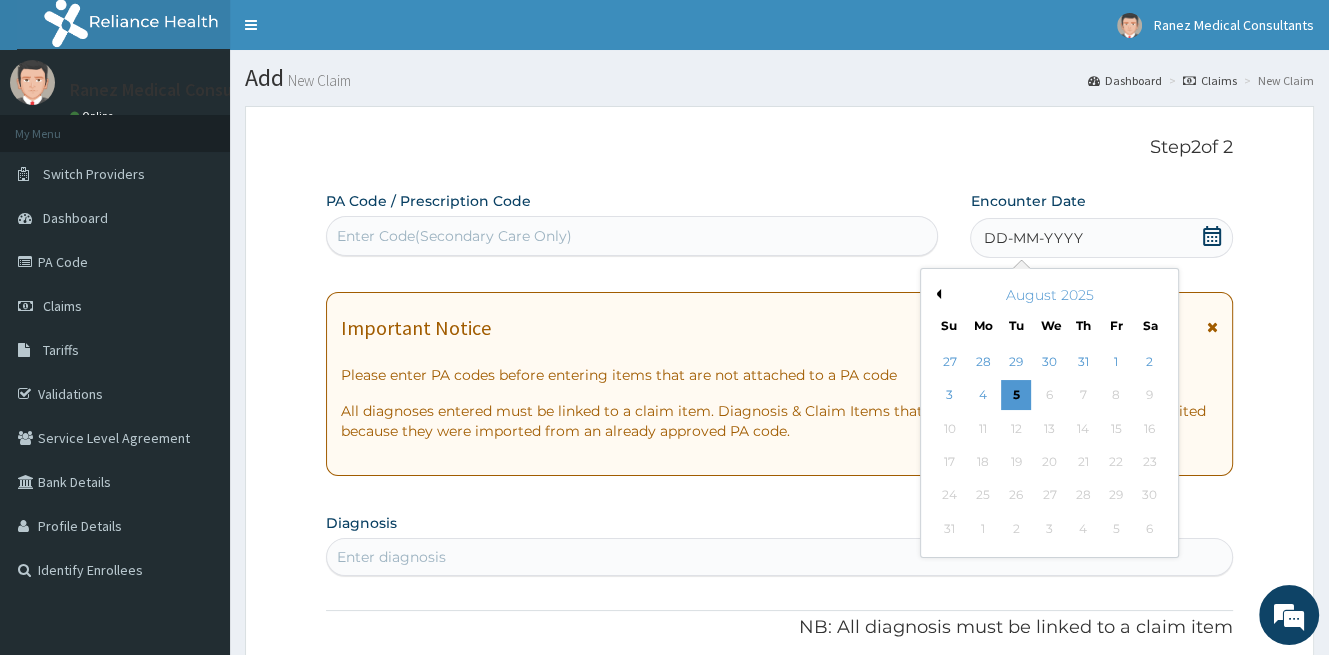 click on "Previous Month" at bounding box center [936, 294] 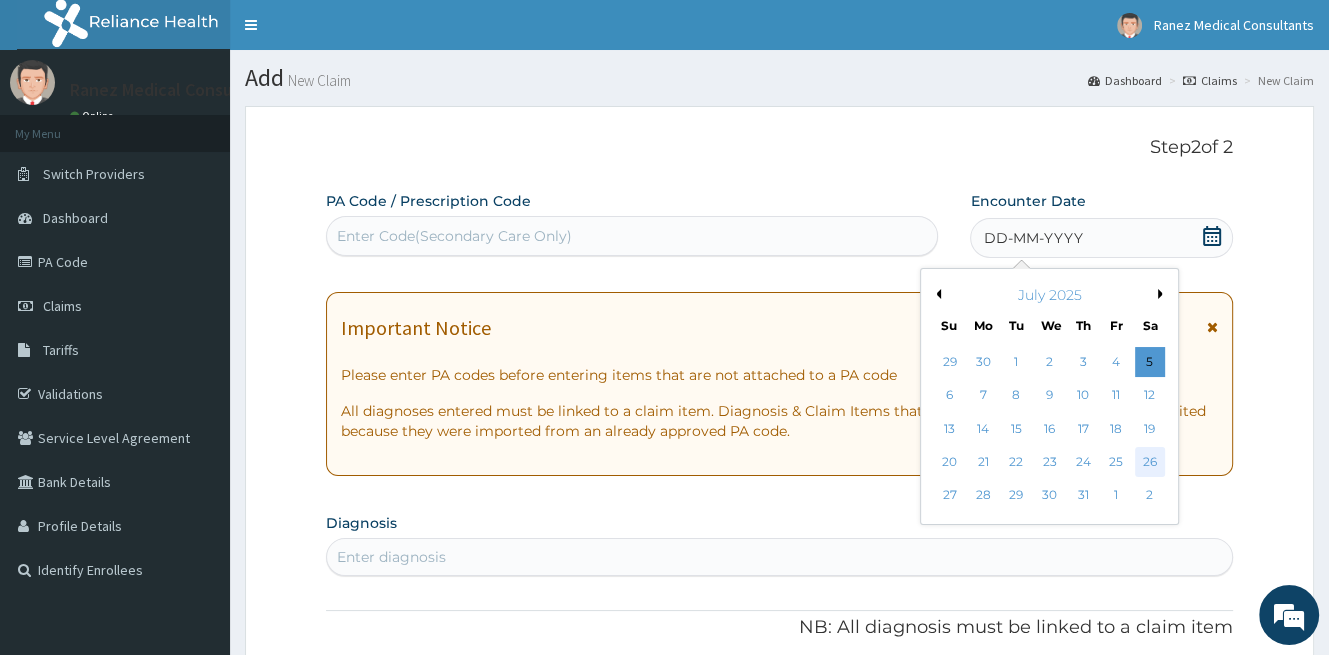 click on "26" at bounding box center [1150, 462] 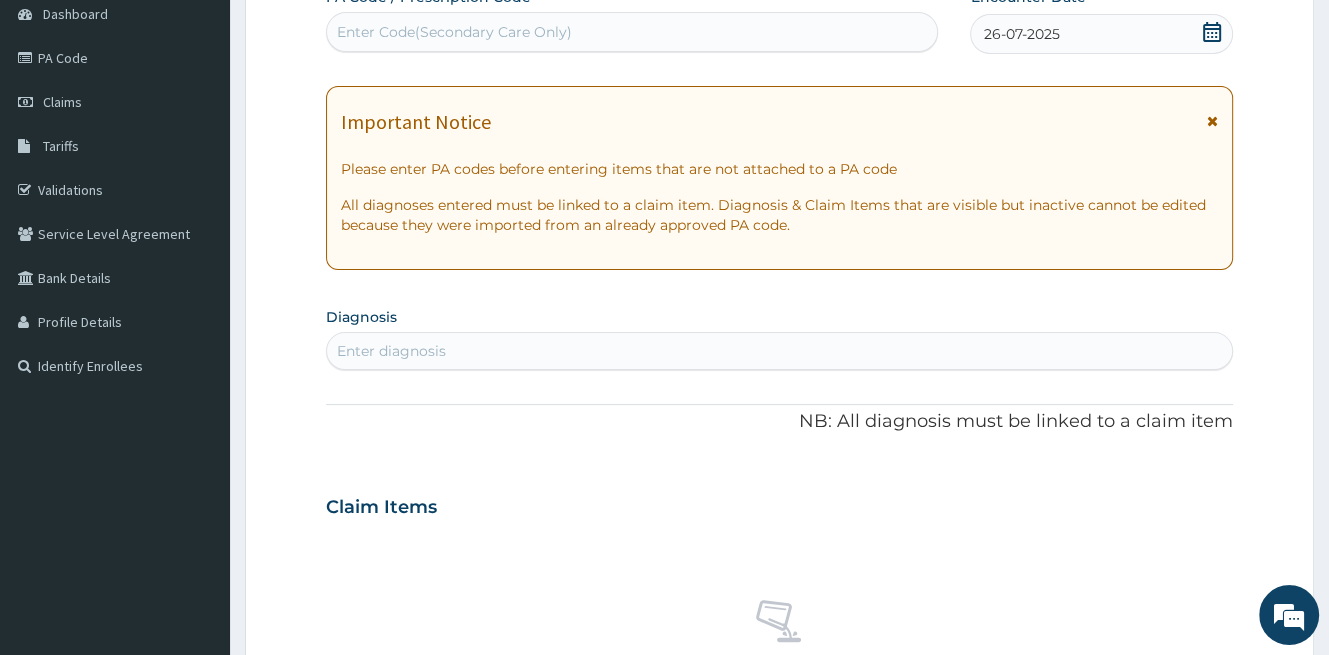 scroll, scrollTop: 300, scrollLeft: 0, axis: vertical 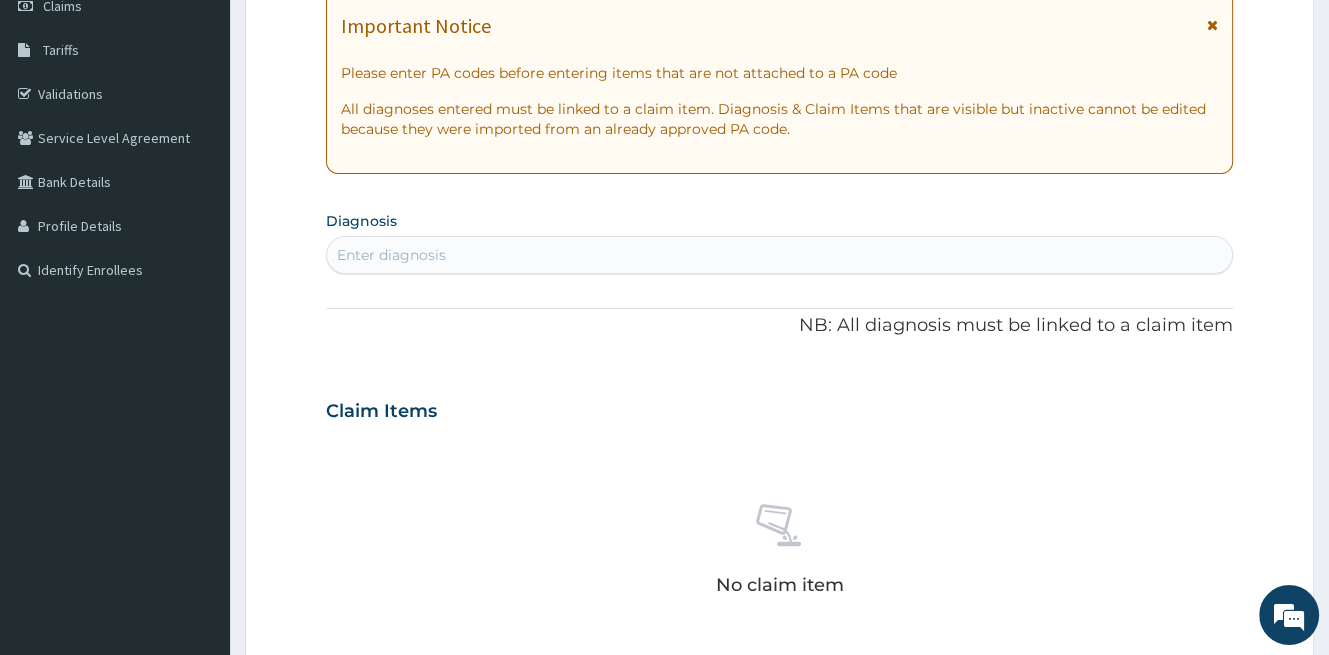 click on "Enter diagnosis" at bounding box center [779, 255] 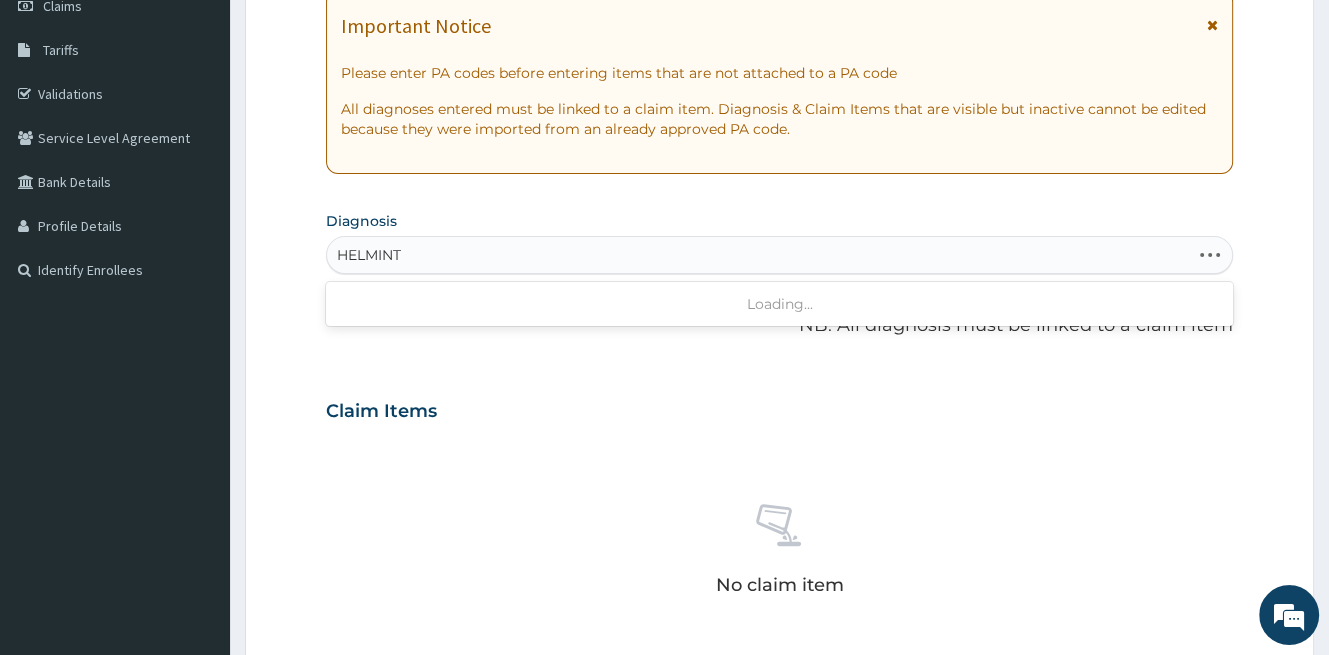 type on "HELMINTH" 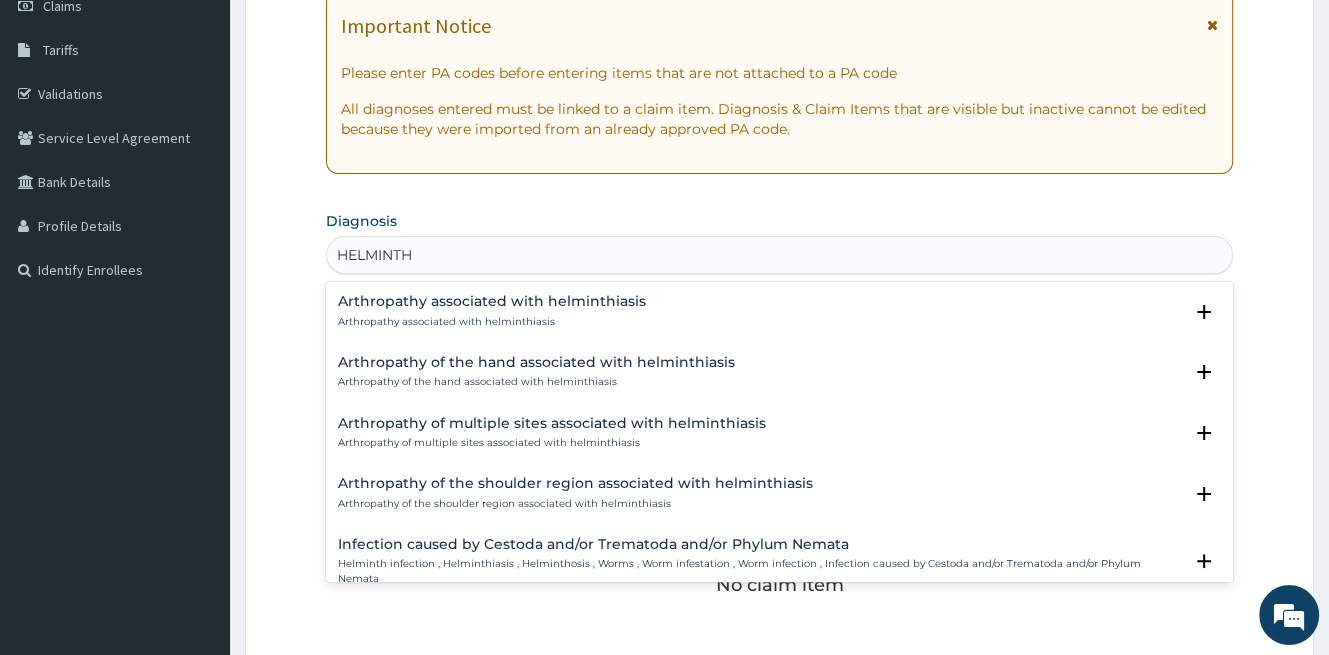 click on "Infection caused by Cestoda and/or Trematoda and/or Phylum Nemata" at bounding box center [760, 544] 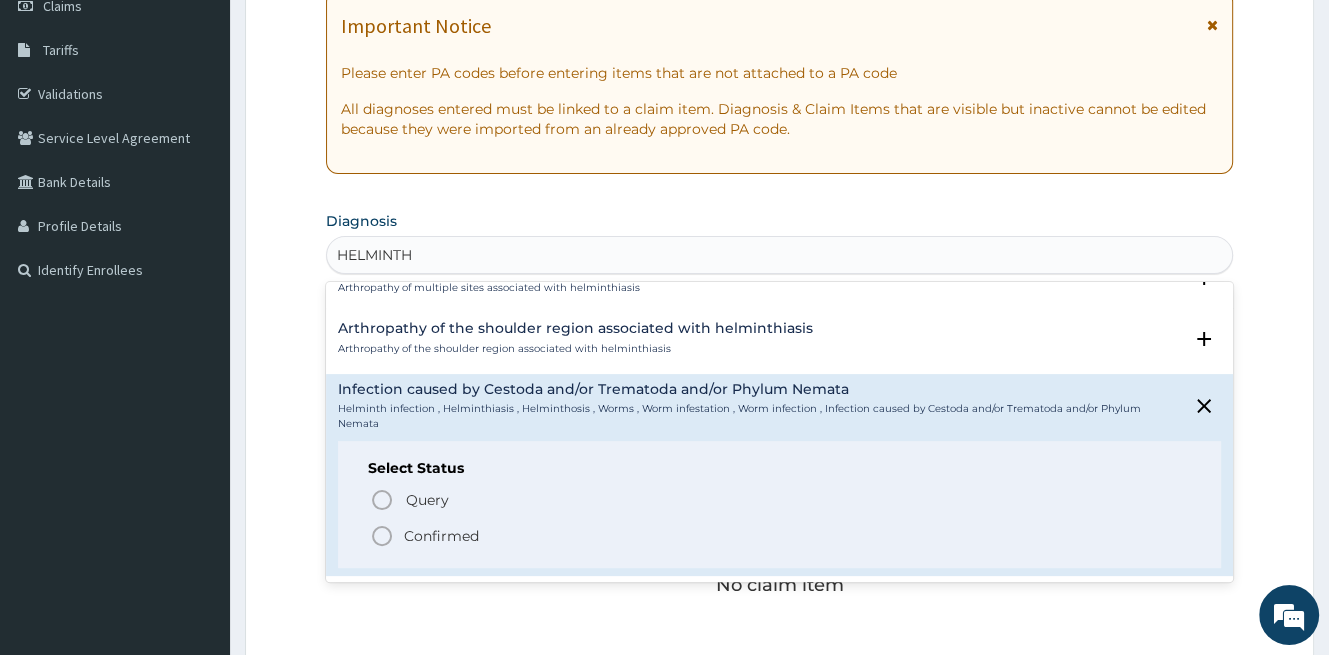 scroll, scrollTop: 300, scrollLeft: 0, axis: vertical 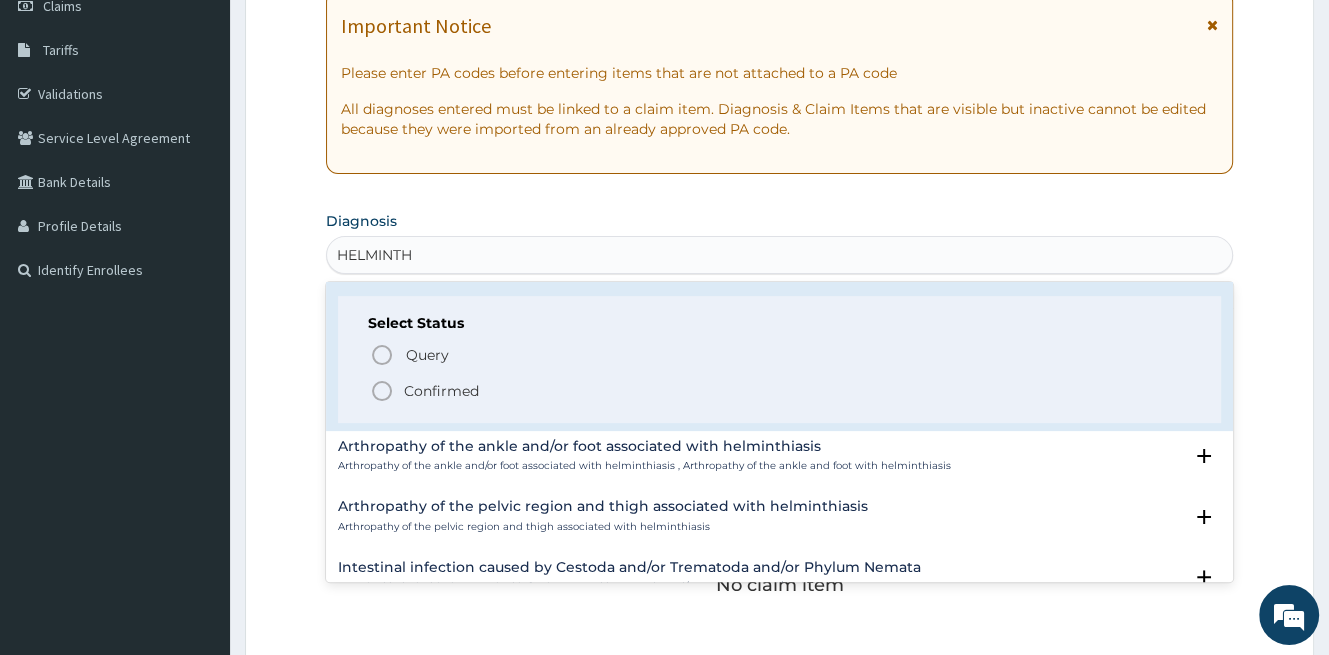 click on "Confirmed" at bounding box center (441, 391) 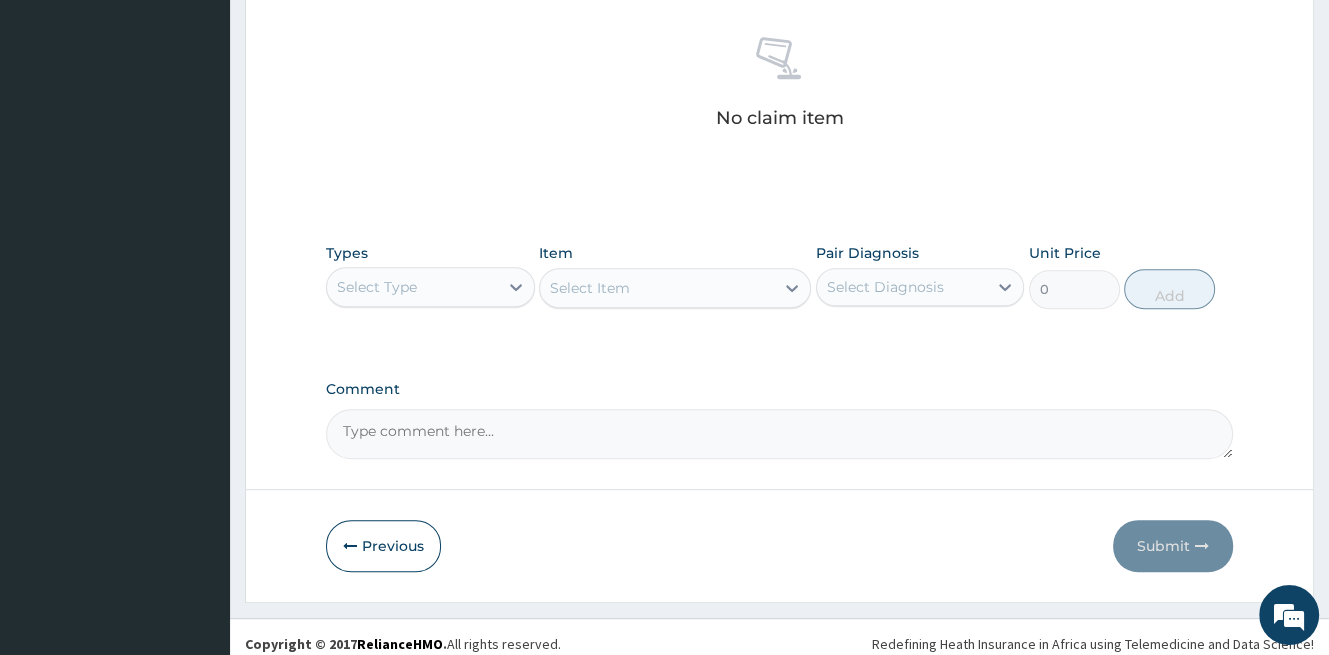 scroll, scrollTop: 784, scrollLeft: 0, axis: vertical 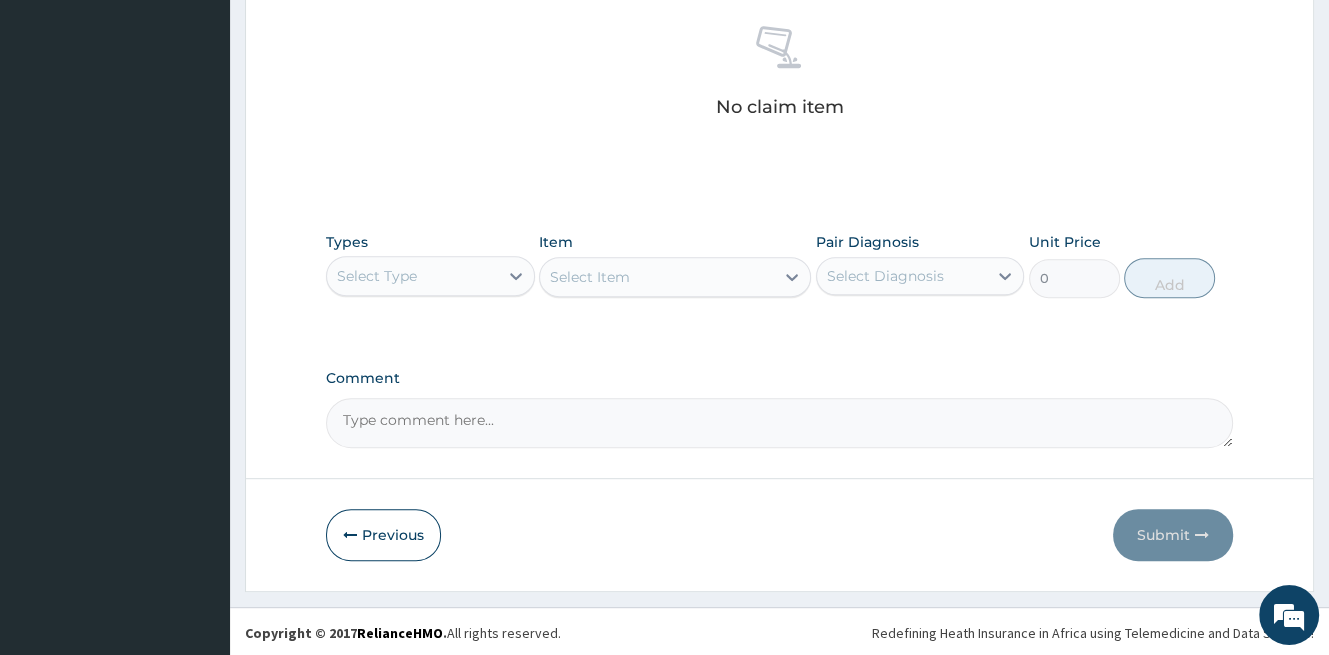click on "Select Type" at bounding box center (412, 276) 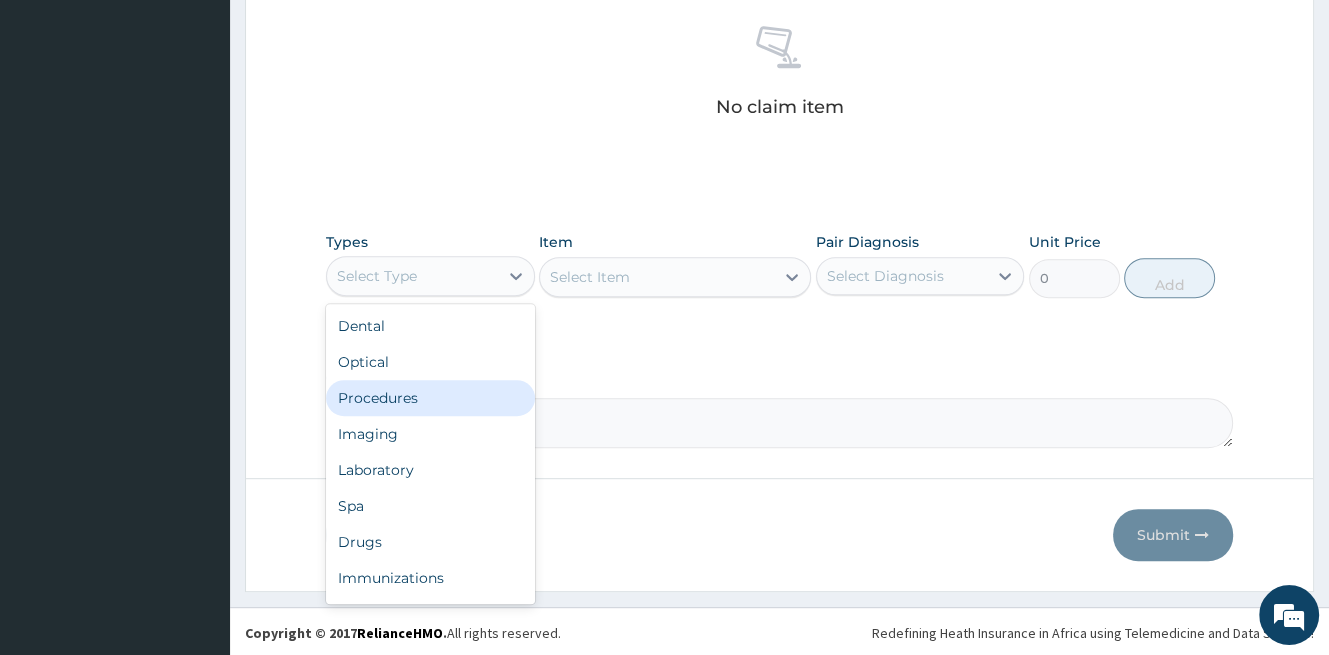 click on "Procedures" at bounding box center [430, 398] 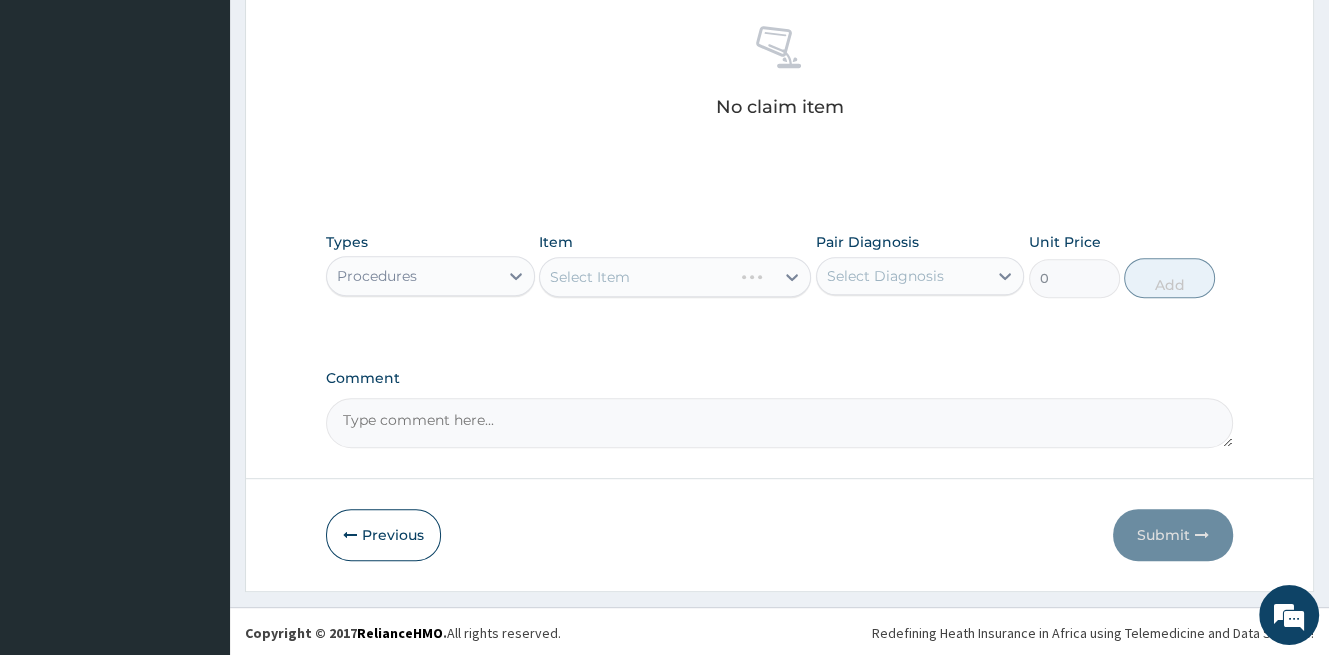 click on "Select Item" at bounding box center (675, 277) 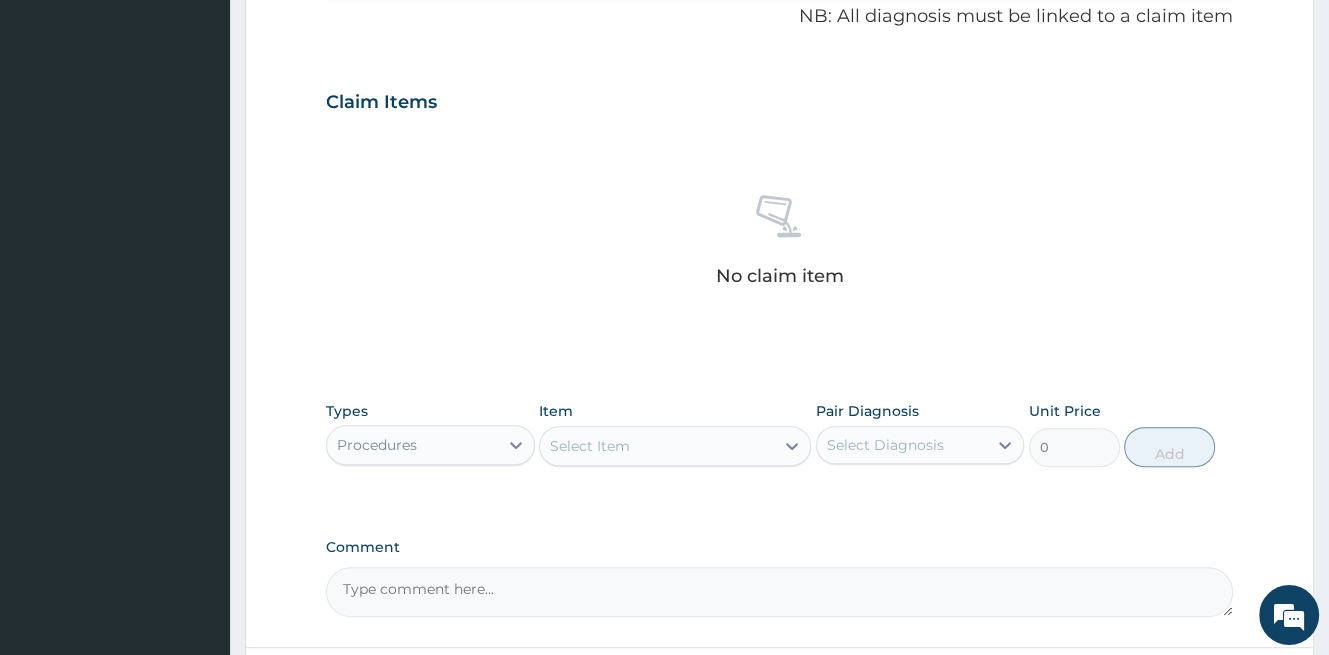 scroll, scrollTop: 784, scrollLeft: 0, axis: vertical 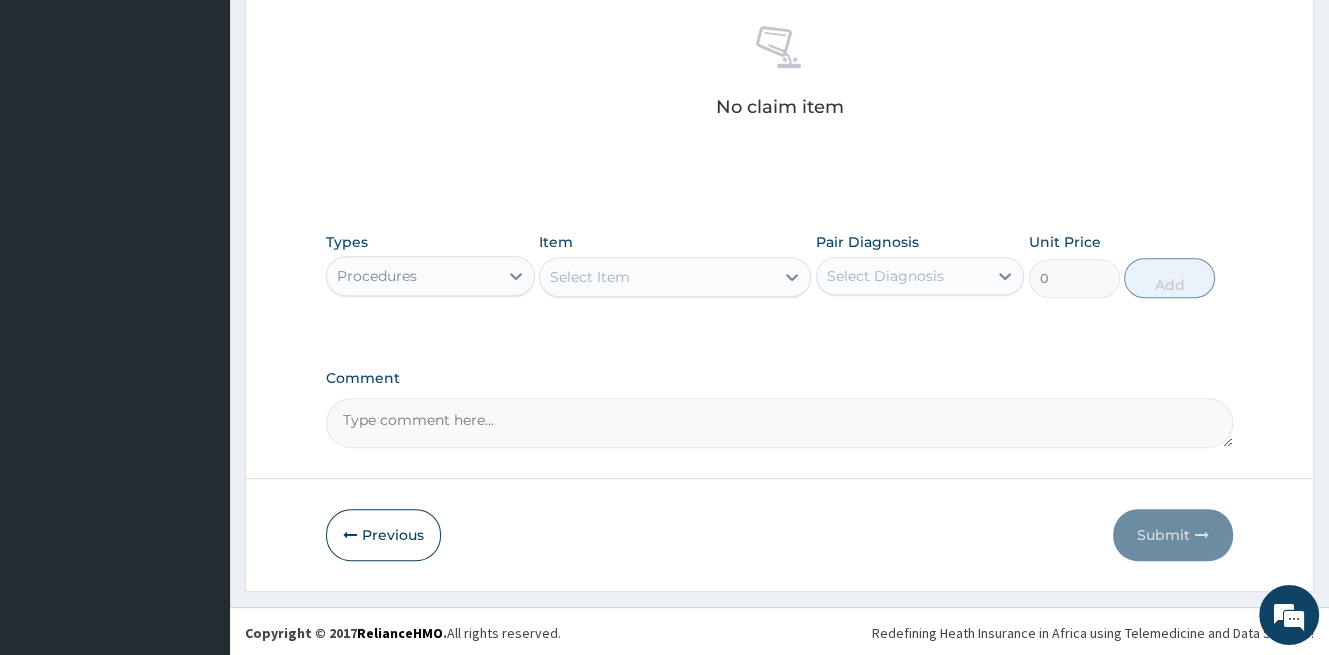 click on "Select Item" at bounding box center [590, 277] 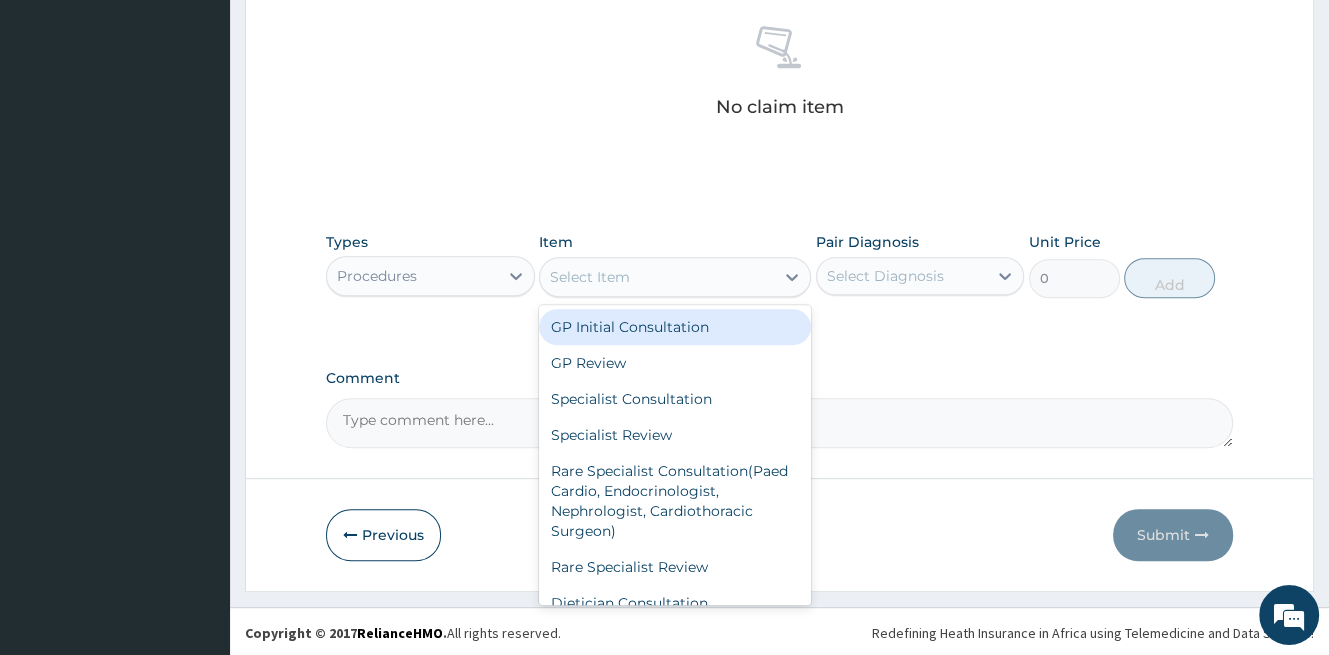 click on "GP Initial Consultation" at bounding box center (675, 327) 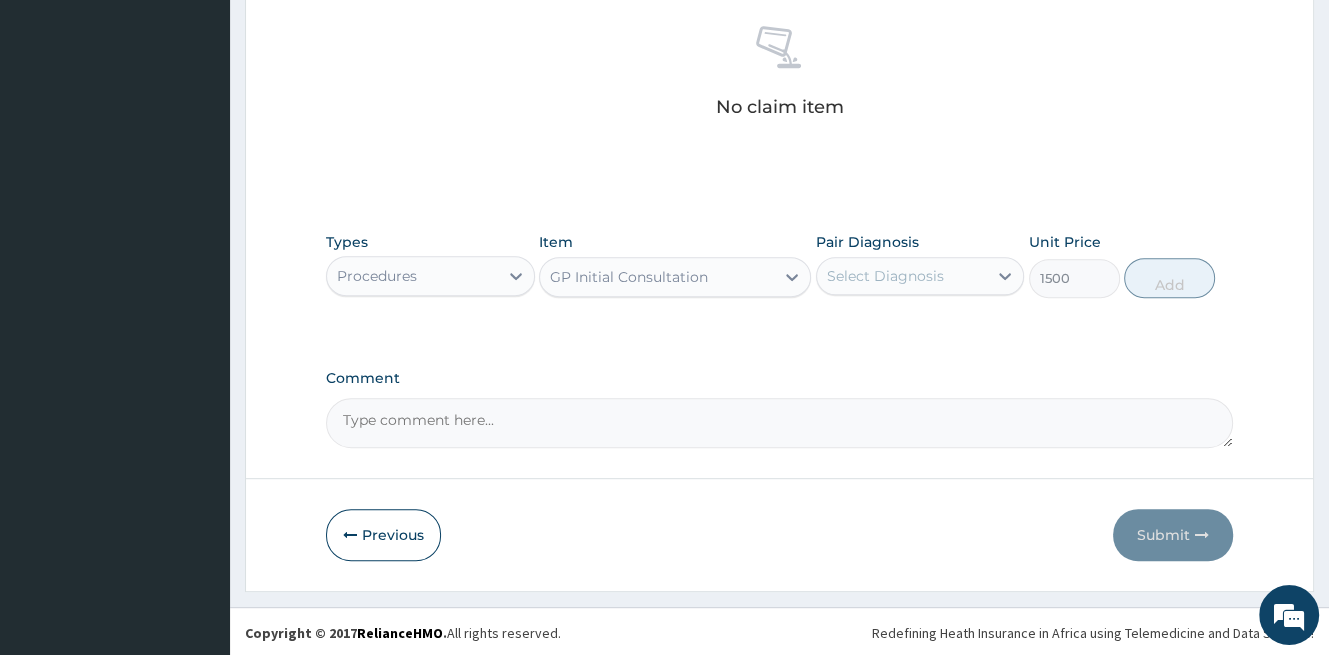 click on "Select Diagnosis" at bounding box center (885, 276) 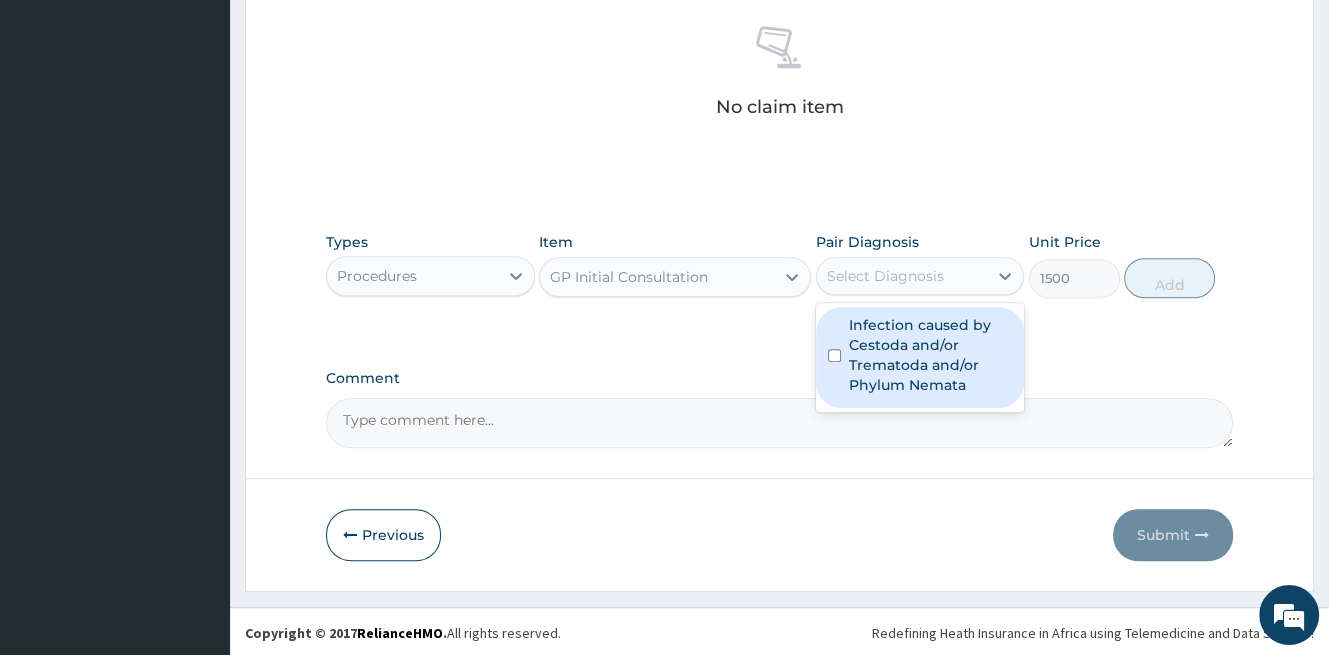 click on "Infection caused by Cestoda and/or Trematoda and/or Phylum Nemata" at bounding box center (931, 355) 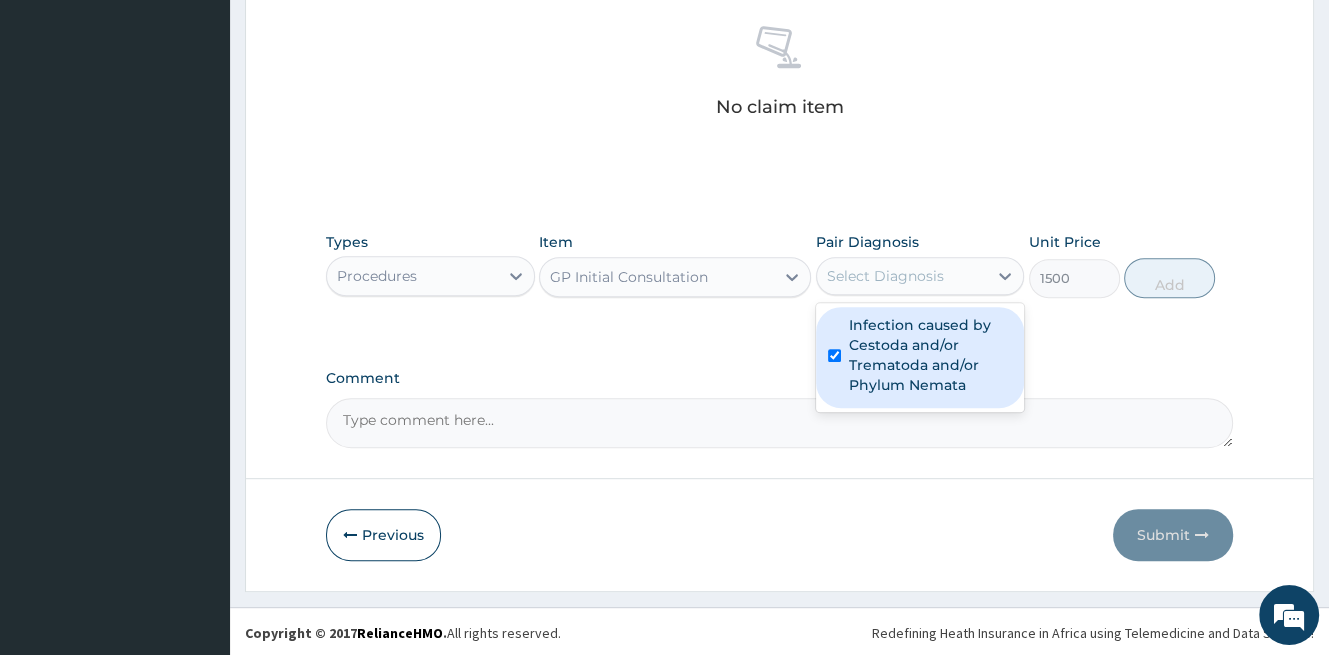 checkbox on "true" 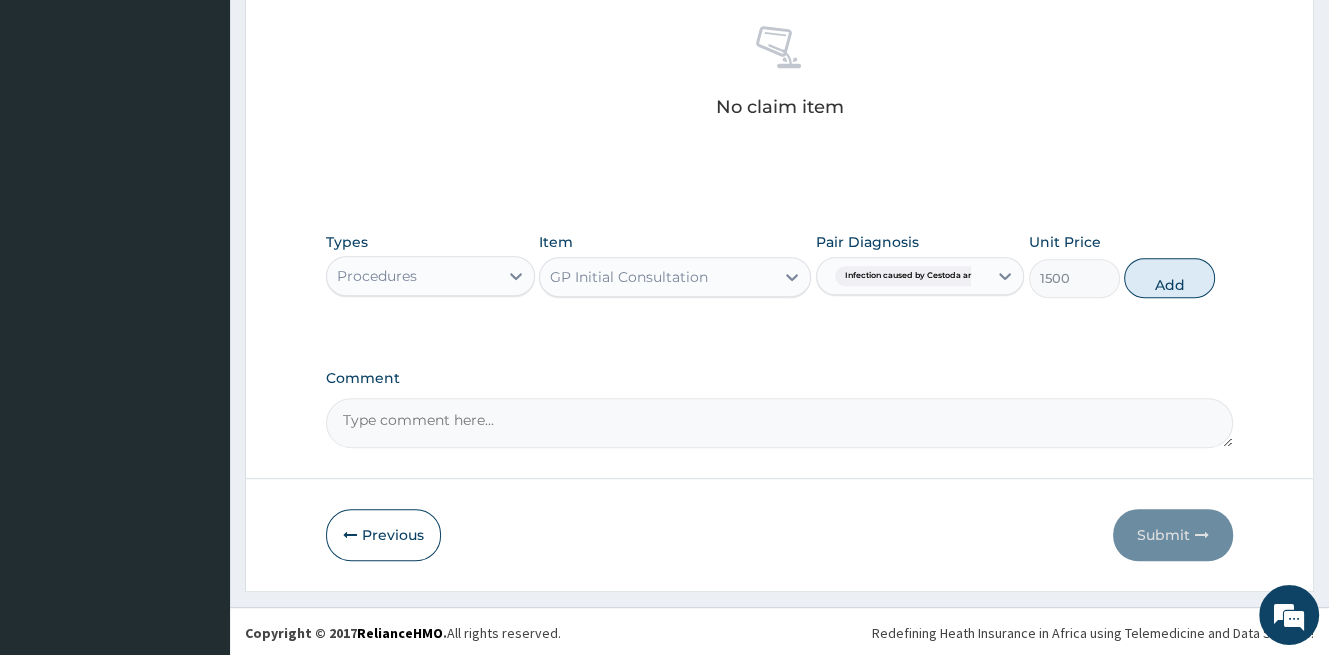 drag, startPoint x: 1172, startPoint y: 278, endPoint x: 688, endPoint y: 303, distance: 484.64523 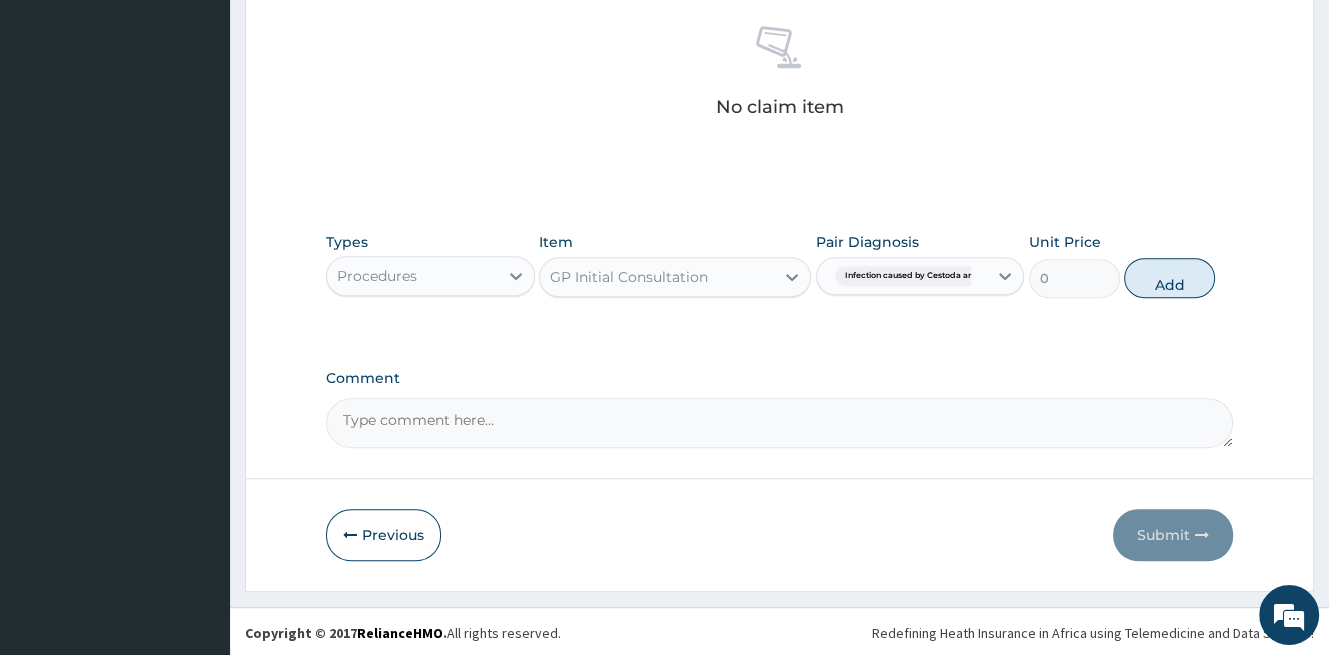scroll, scrollTop: 704, scrollLeft: 0, axis: vertical 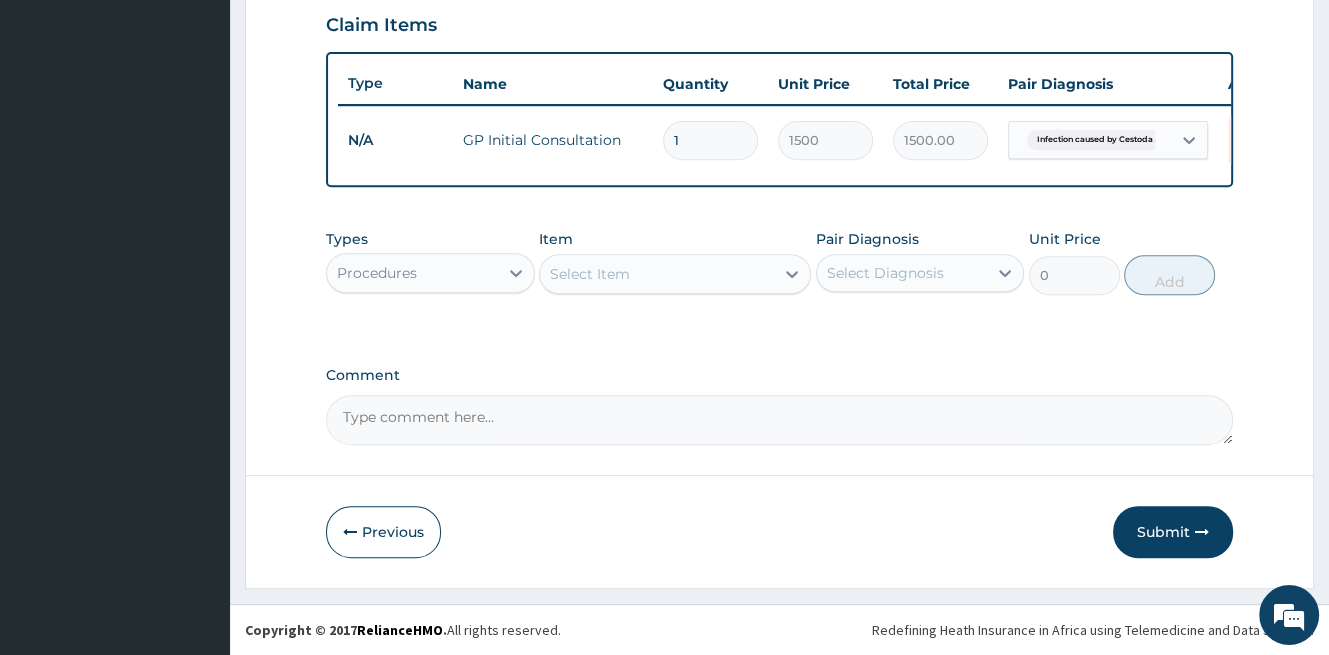 click on "Procedures" at bounding box center [412, 273] 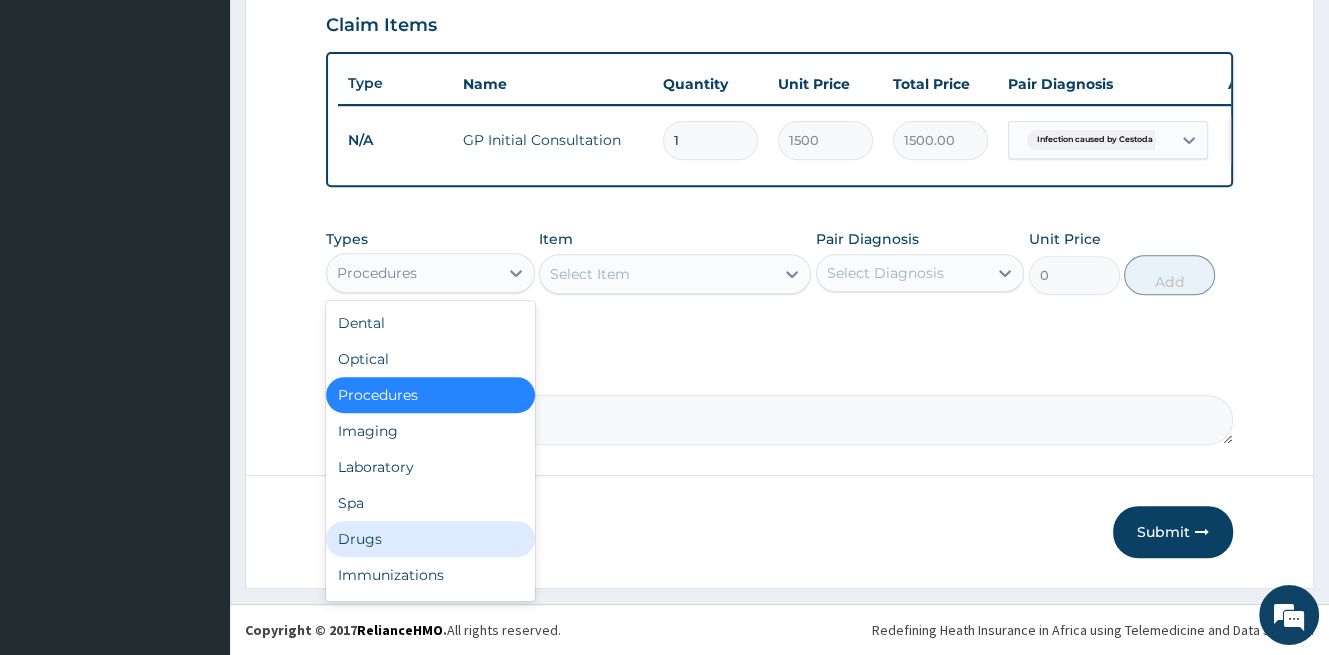 click on "Drugs" at bounding box center (430, 539) 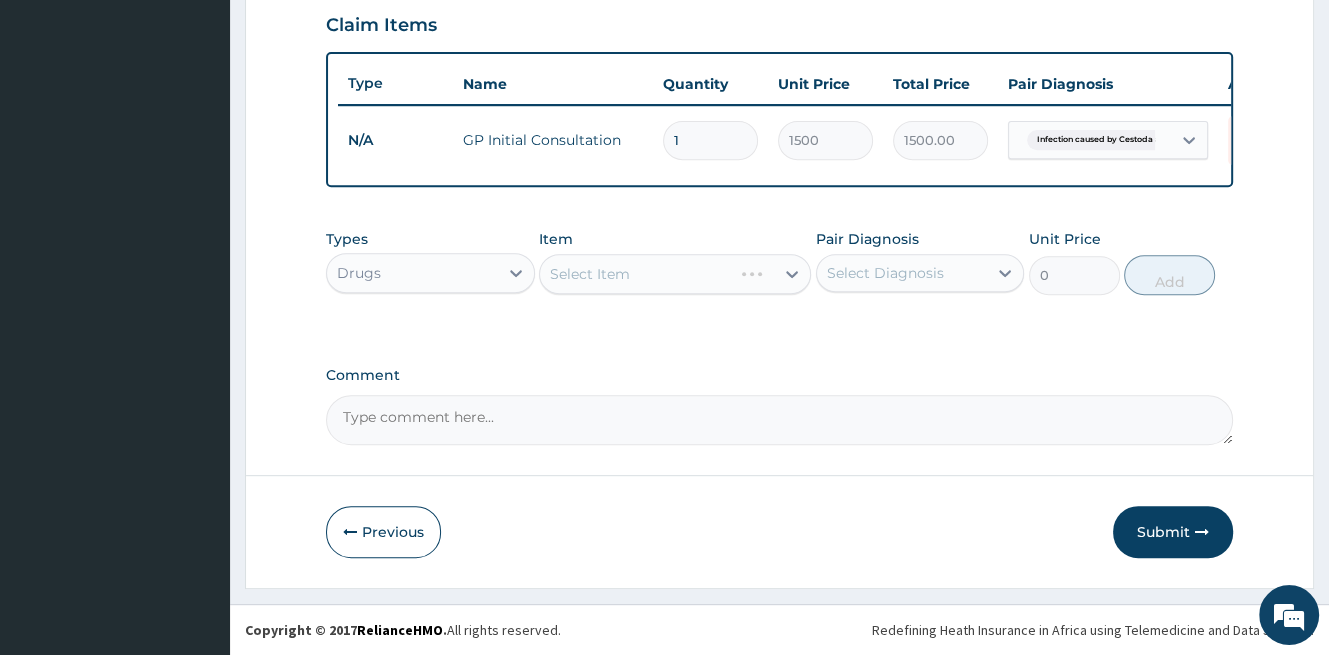 click on "Select Item" at bounding box center [675, 274] 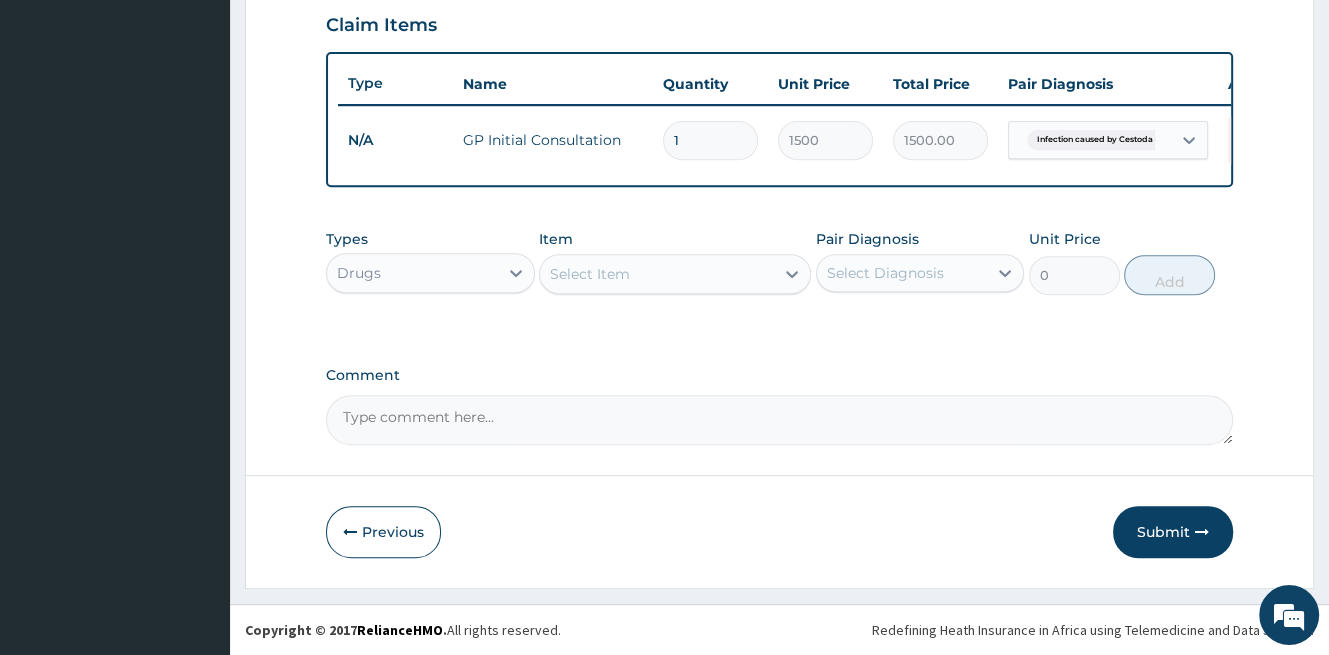 click on "Select Item" at bounding box center (657, 274) 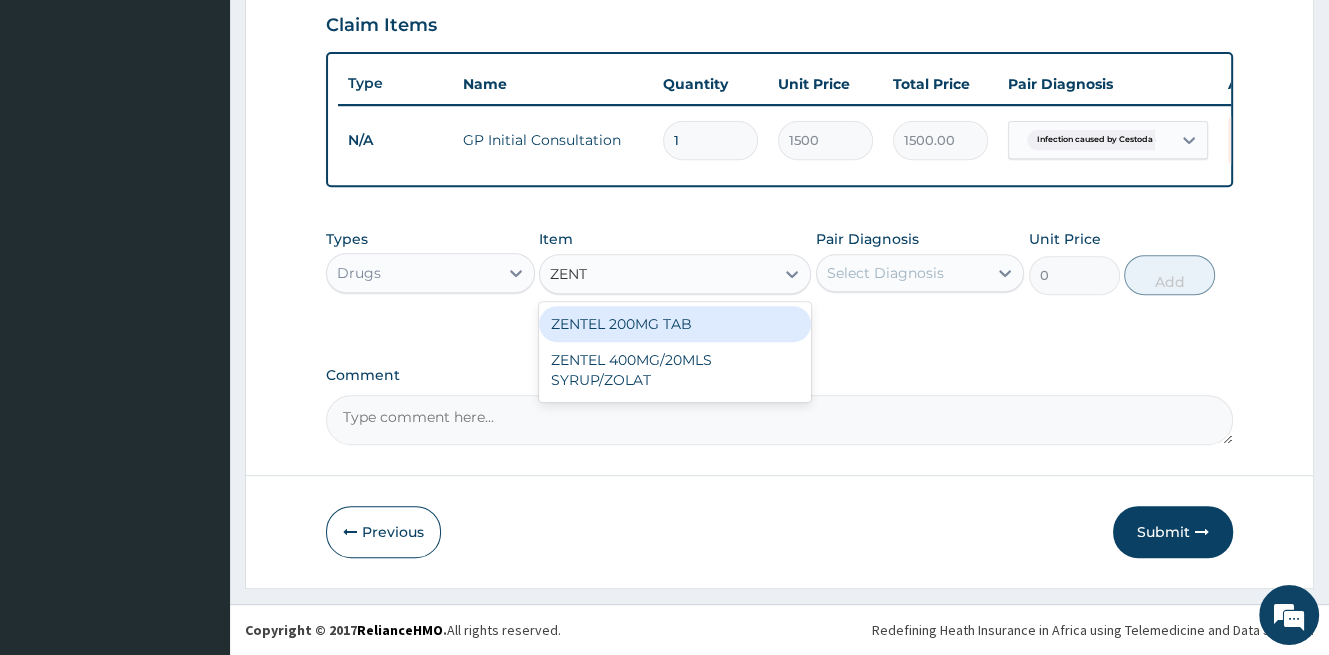 type on "ZENTE" 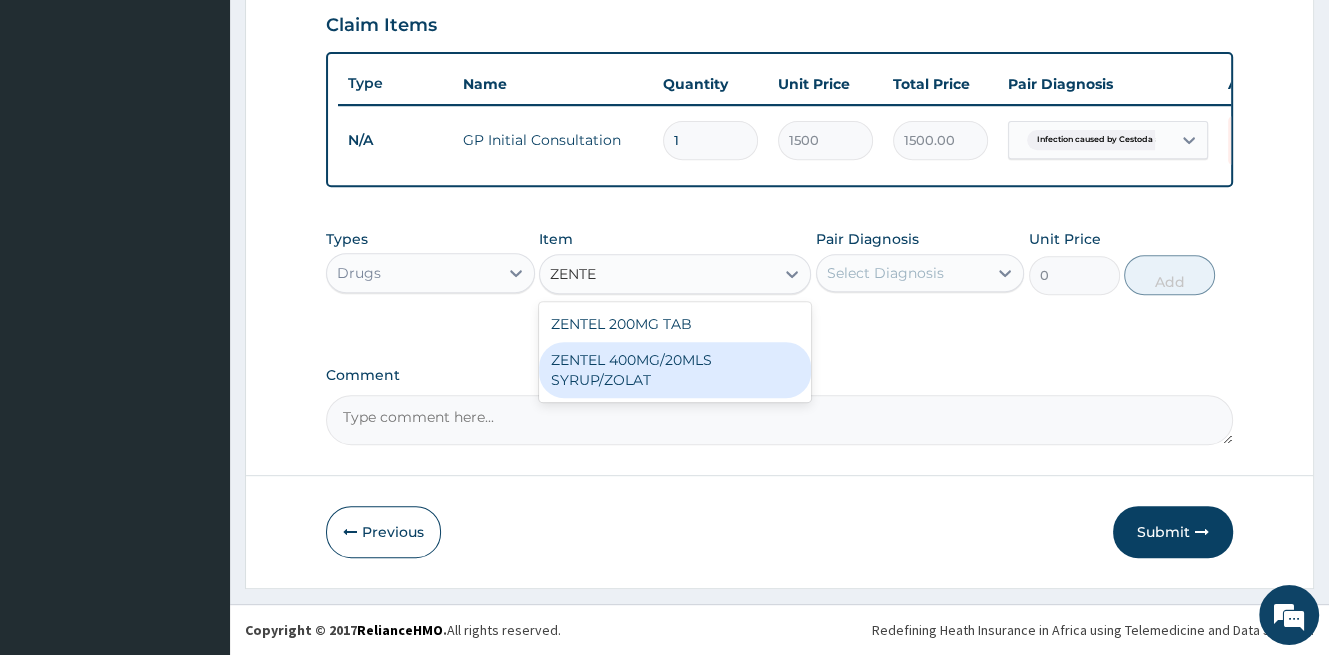 click on "ZENTEL 400MG/20MLS SYRUP/ZOLAT" at bounding box center (675, 370) 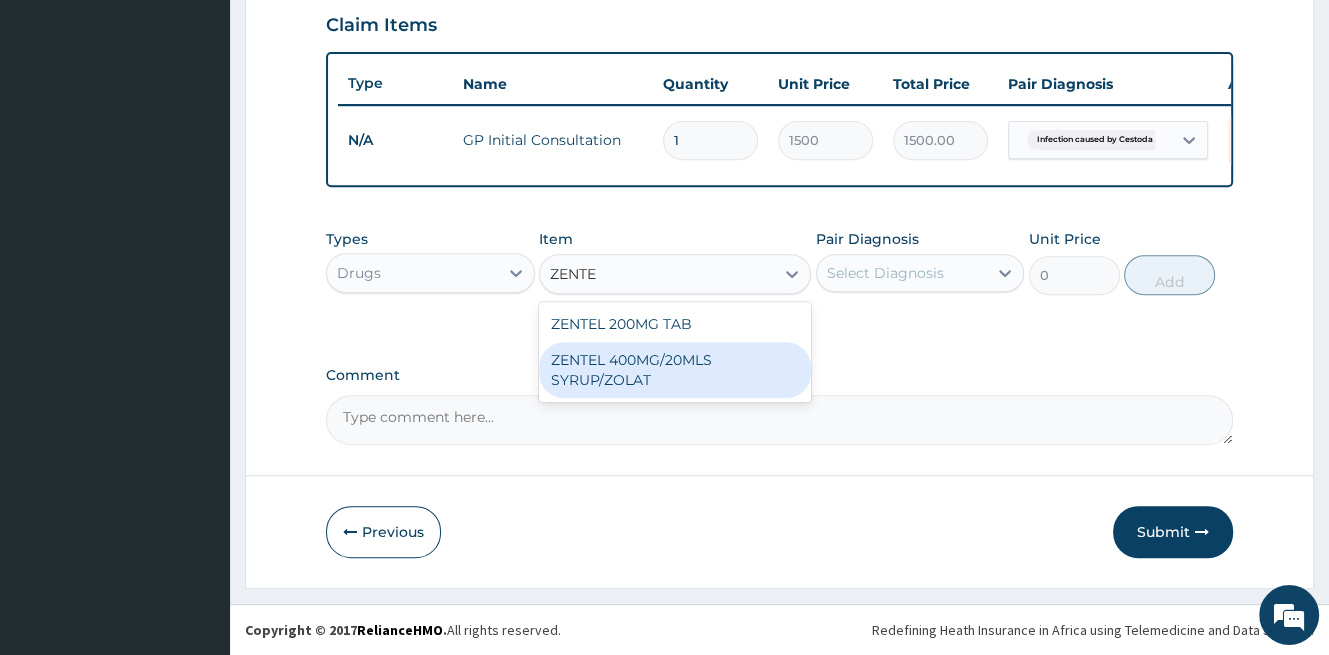 type 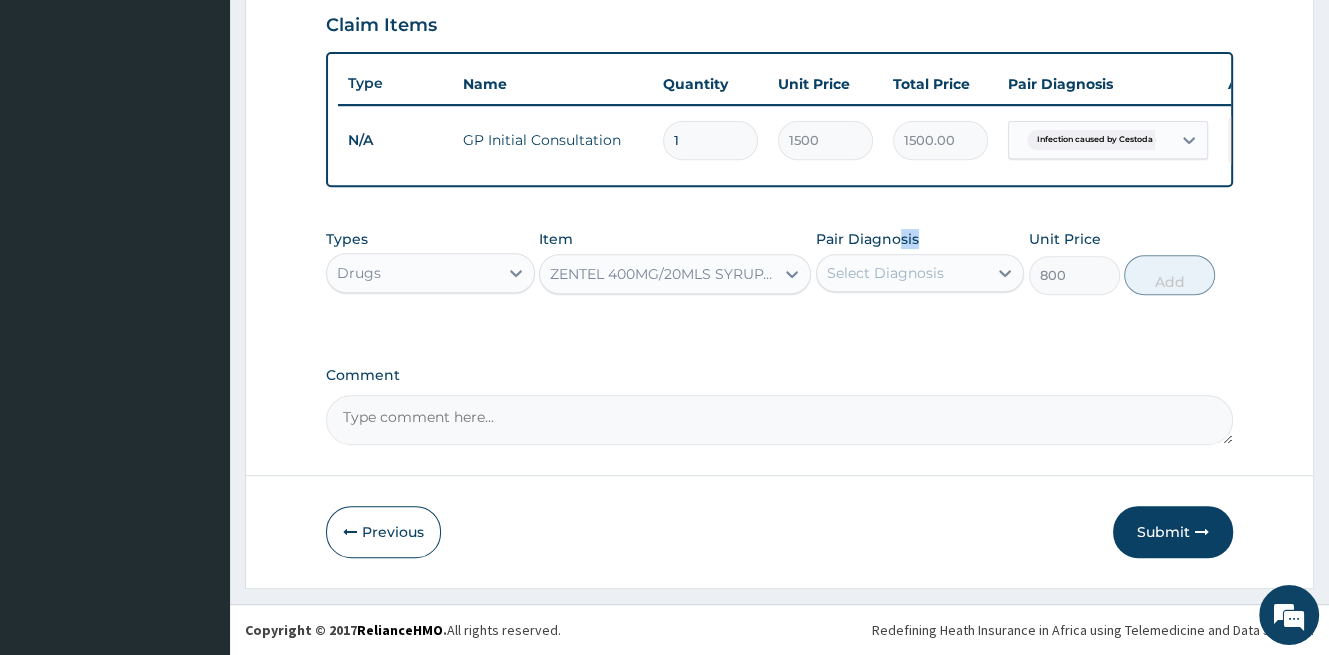drag, startPoint x: 901, startPoint y: 249, endPoint x: 904, endPoint y: 262, distance: 13.341664 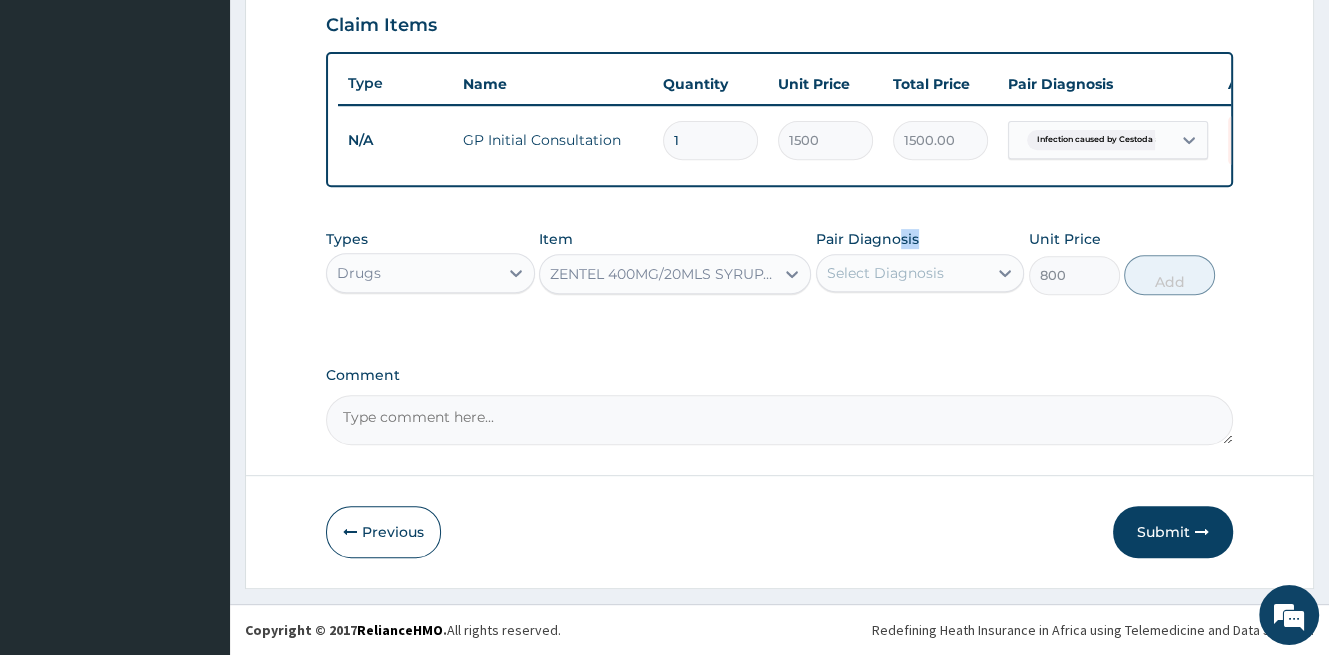 click on "Pair Diagnosis Select Diagnosis" at bounding box center [920, 262] 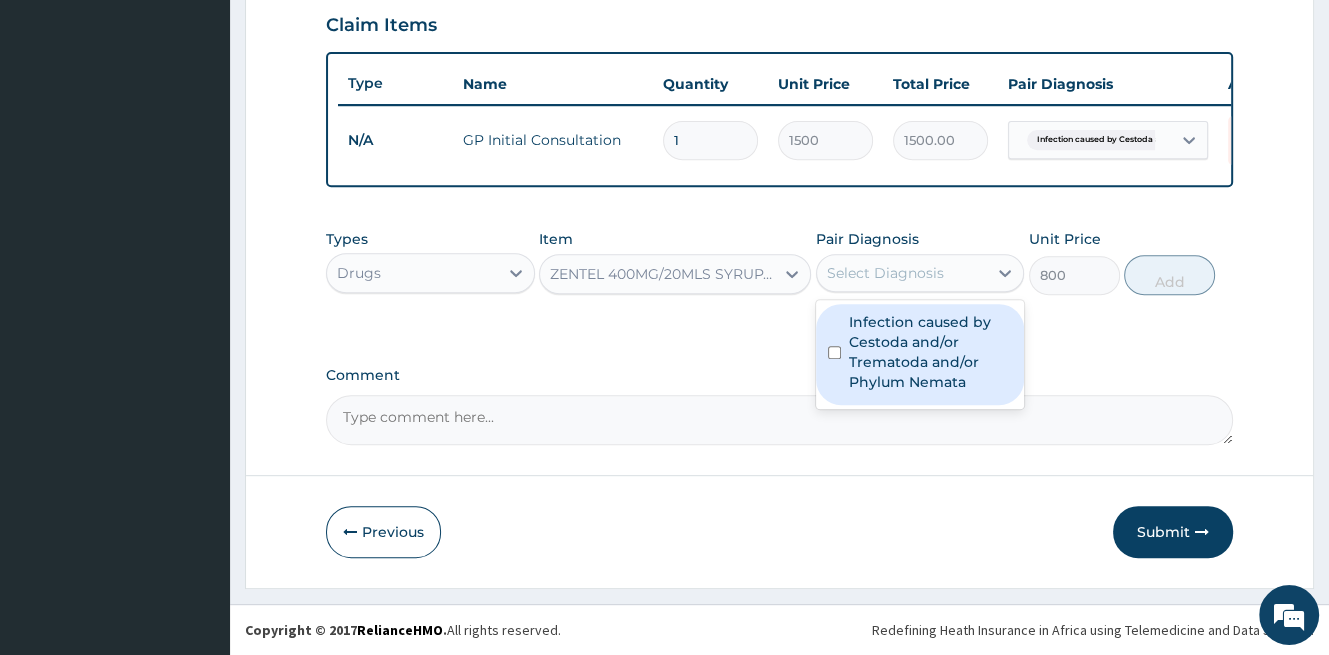 click on "Select Diagnosis" at bounding box center [902, 273] 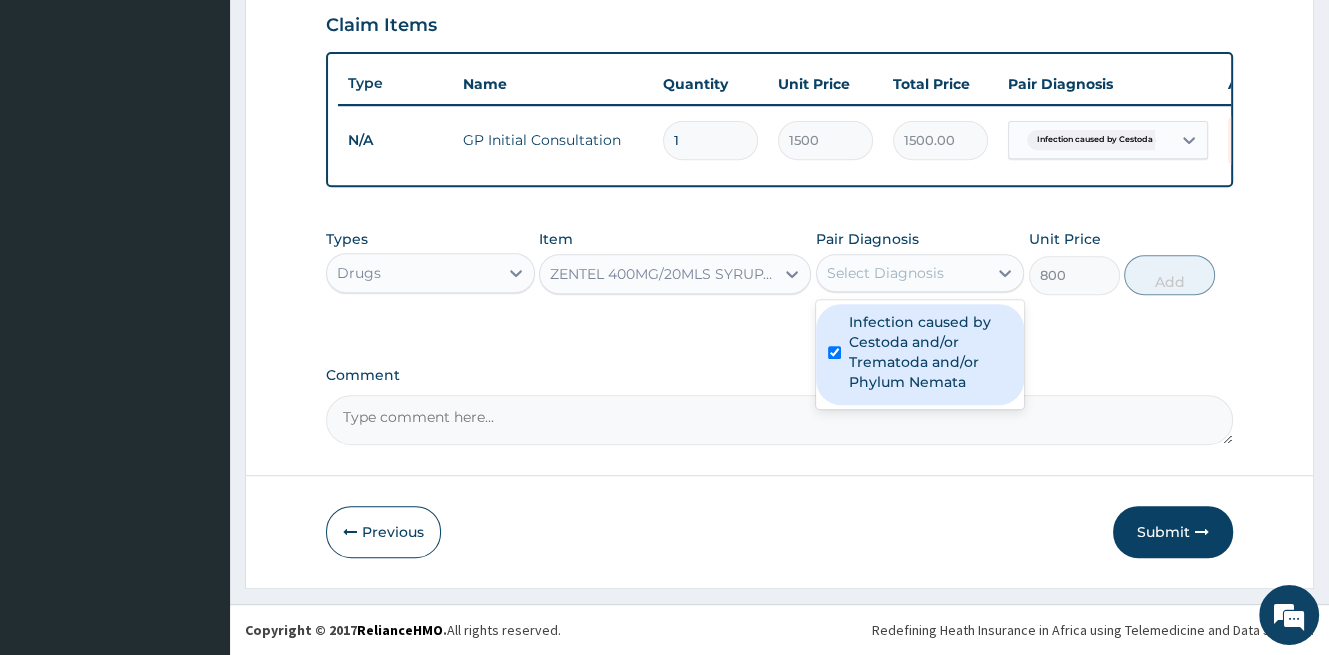 checkbox on "true" 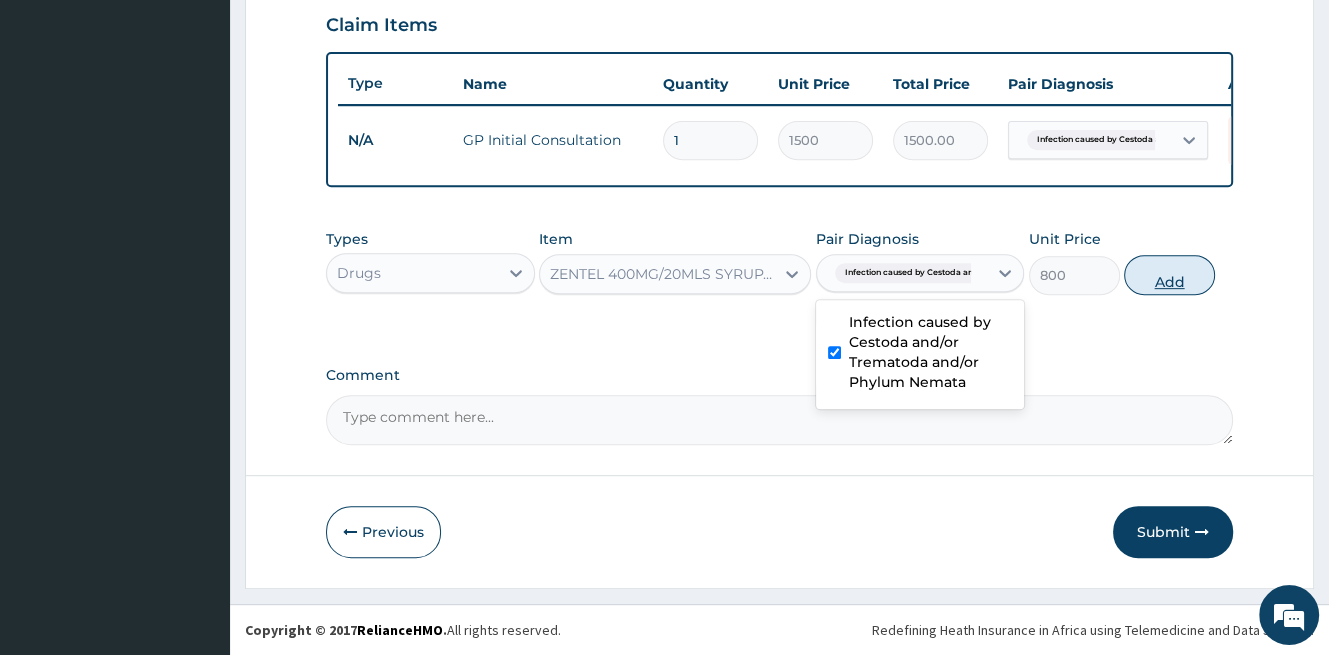 click on "Add" at bounding box center [1169, 275] 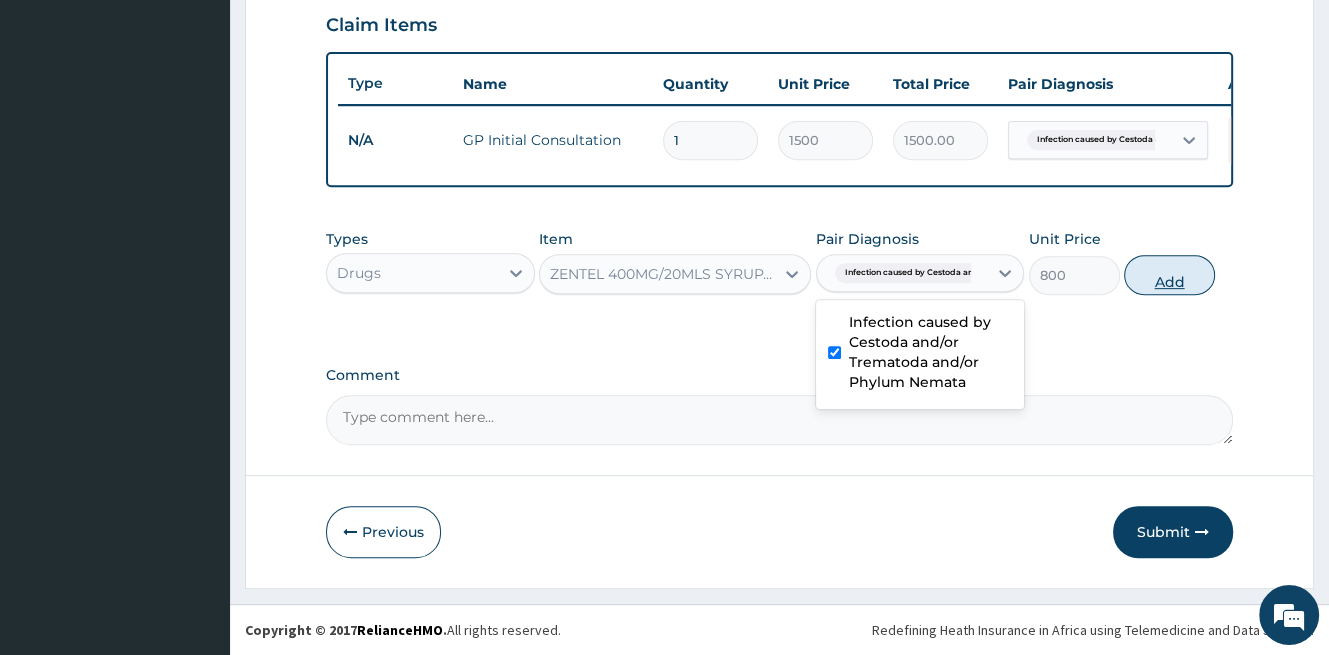 type on "0" 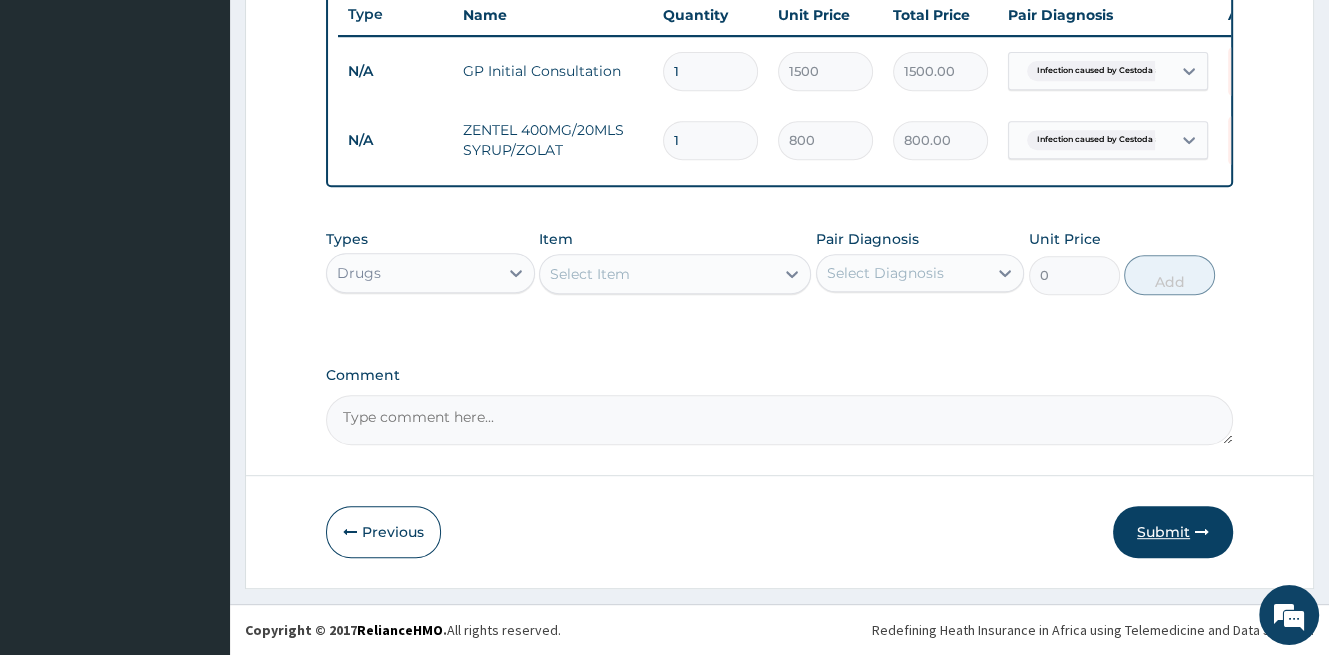 click on "Submit" at bounding box center (1173, 532) 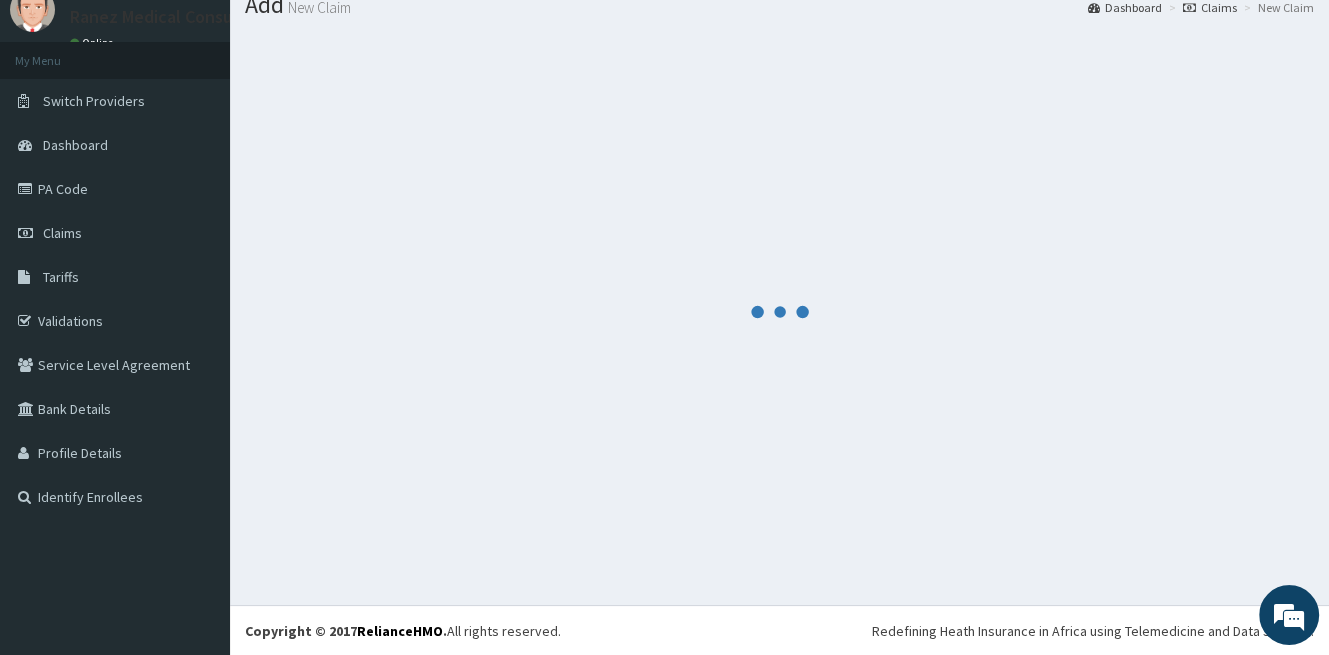 scroll, scrollTop: 772, scrollLeft: 0, axis: vertical 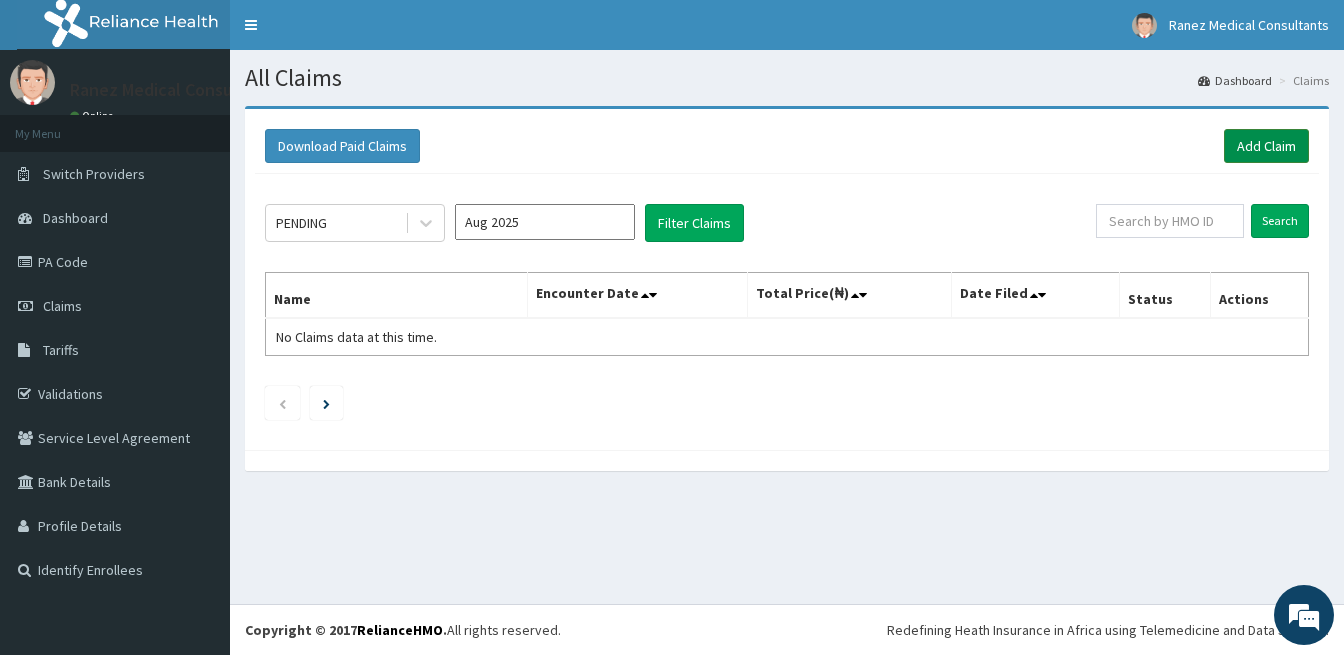 click on "Add Claim" at bounding box center [1266, 146] 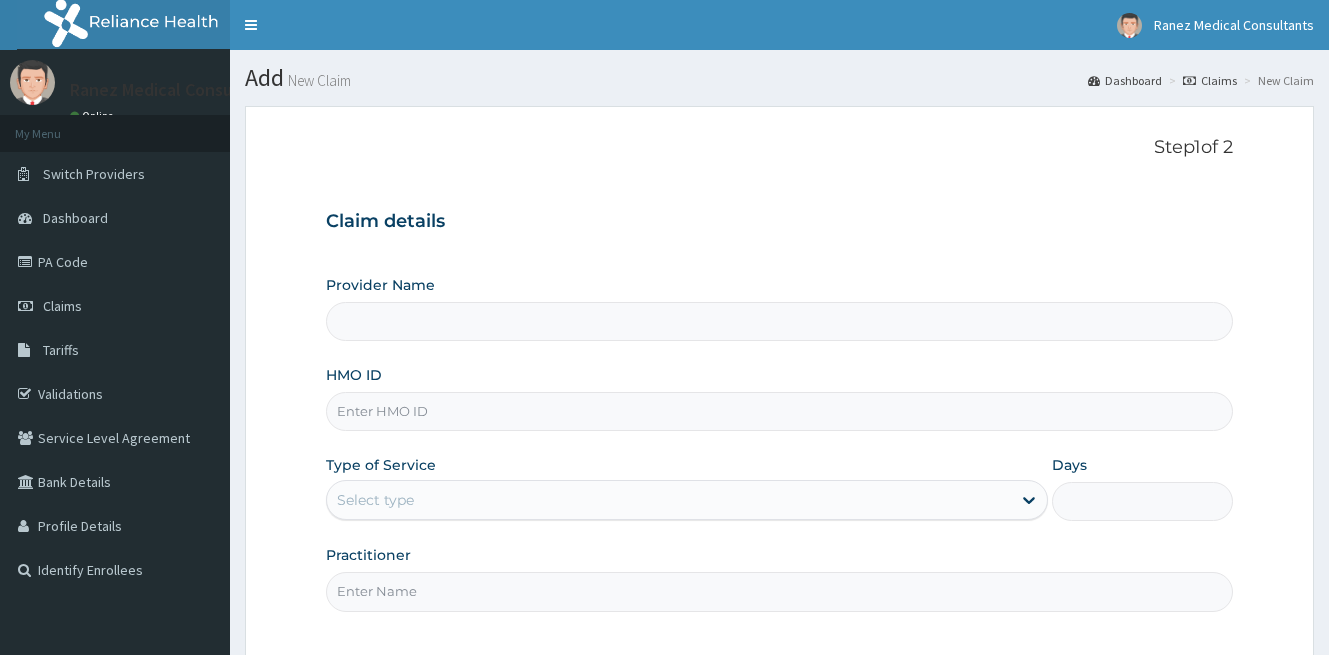 scroll, scrollTop: 0, scrollLeft: 0, axis: both 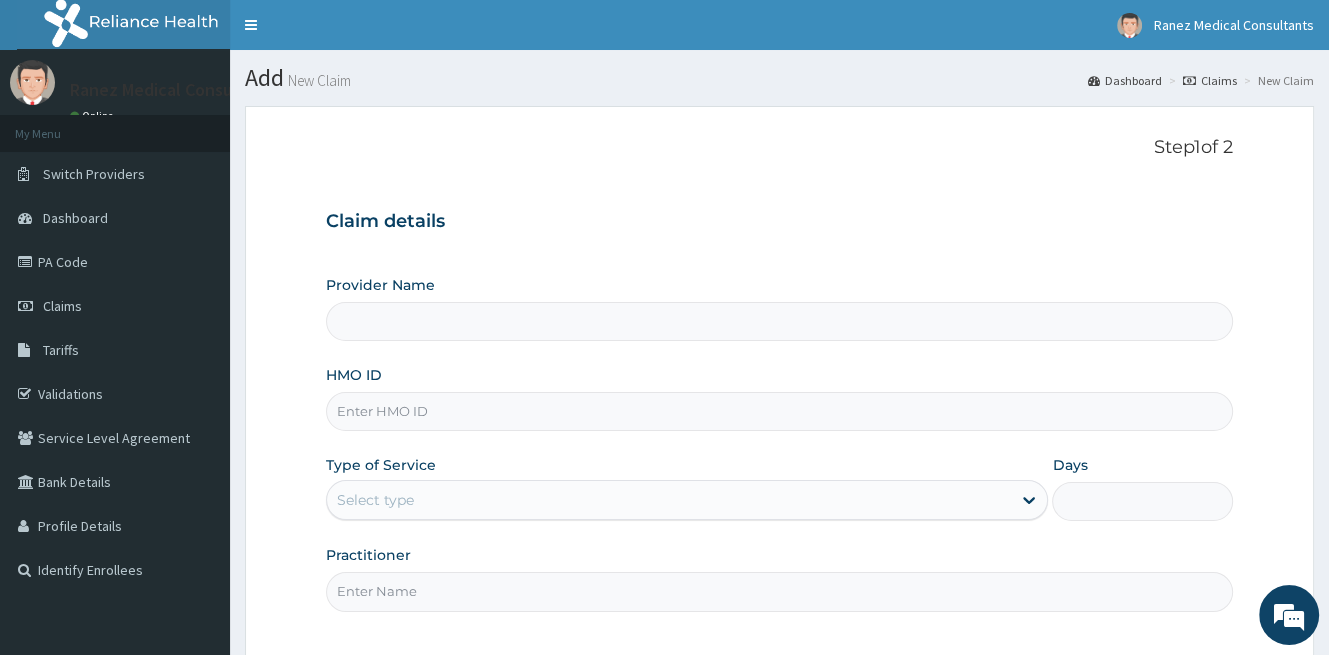 type on "Ranez Medical Consultants" 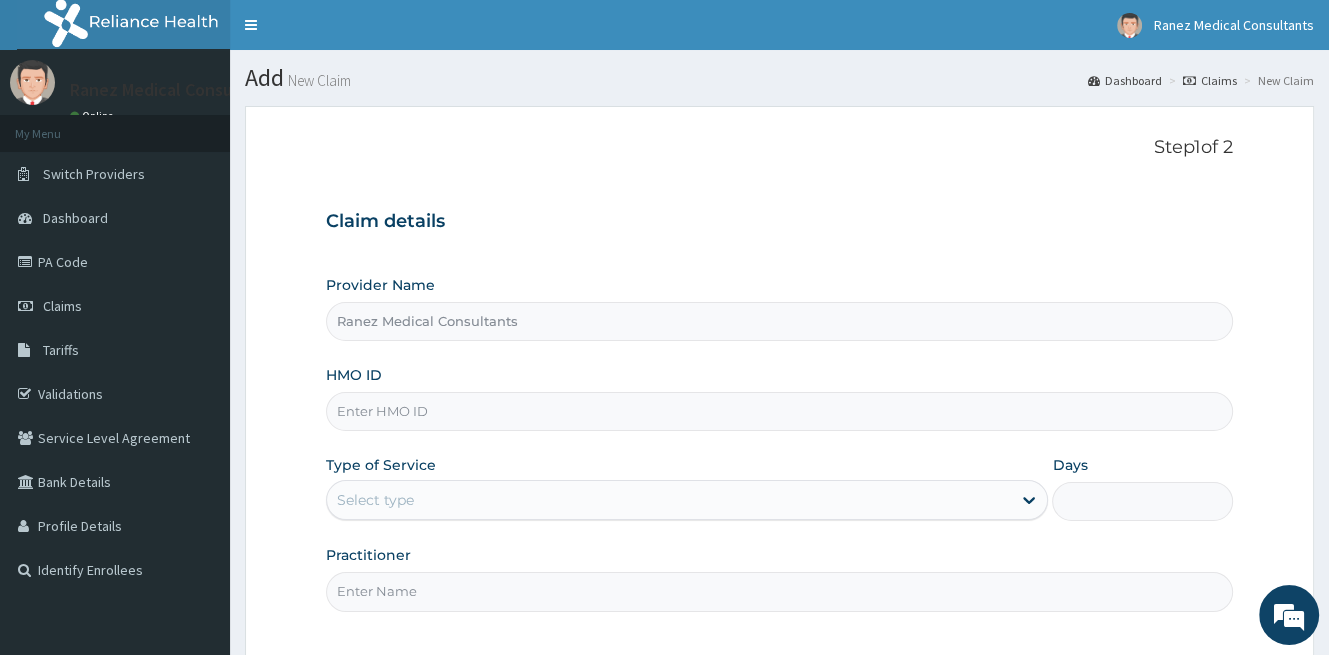 click on "HMO ID" at bounding box center [779, 411] 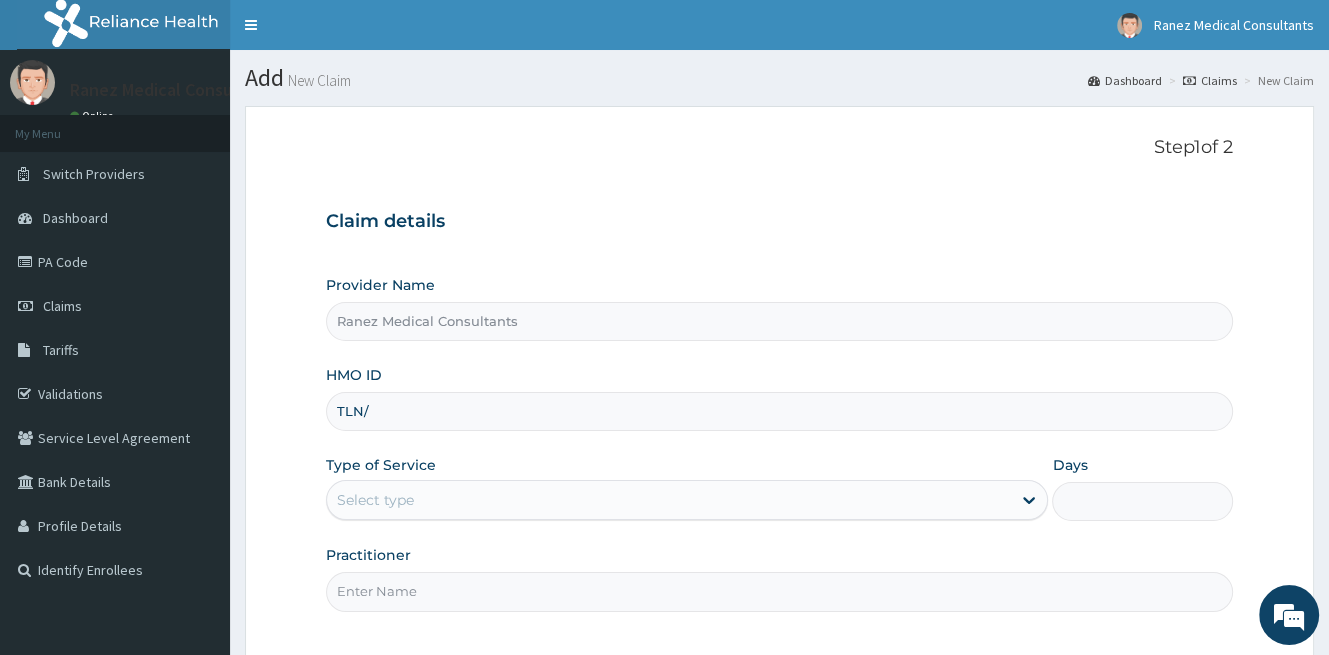 scroll, scrollTop: 0, scrollLeft: 0, axis: both 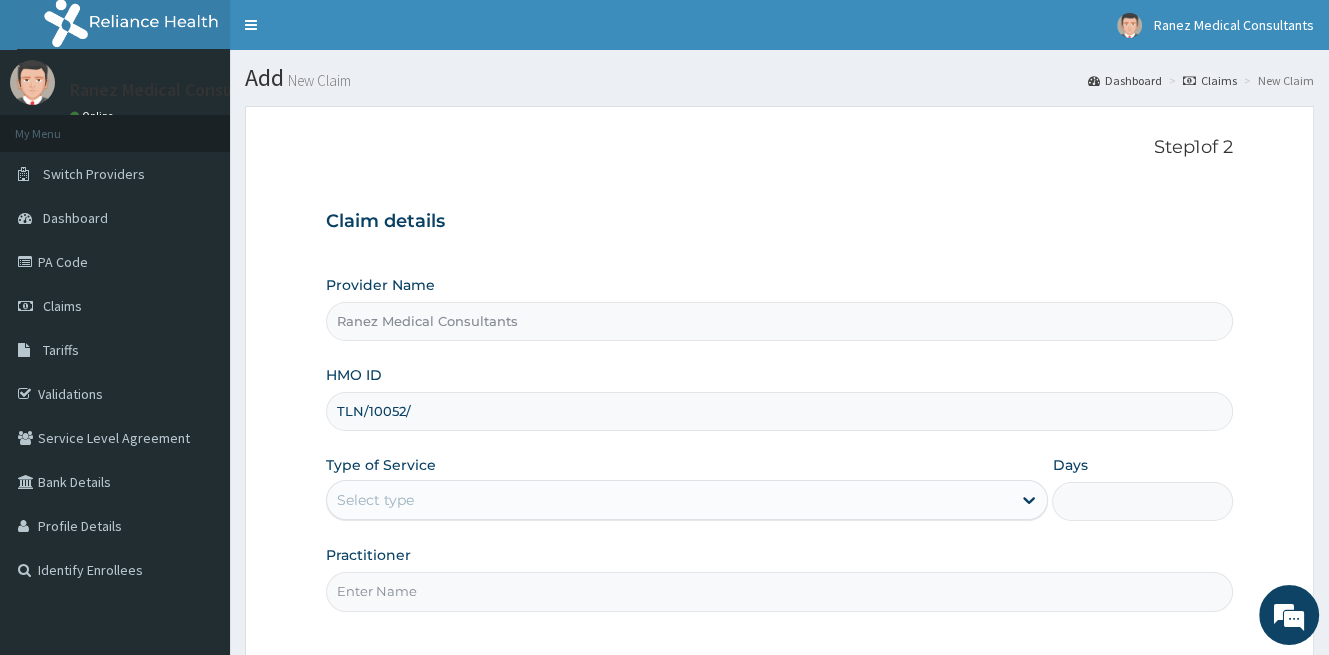 click on "Claim details Provider Name Ranez Medical Consultants HMO ID TLN/10052/ Type of Service Select type Days Practitioner" at bounding box center [779, 401] 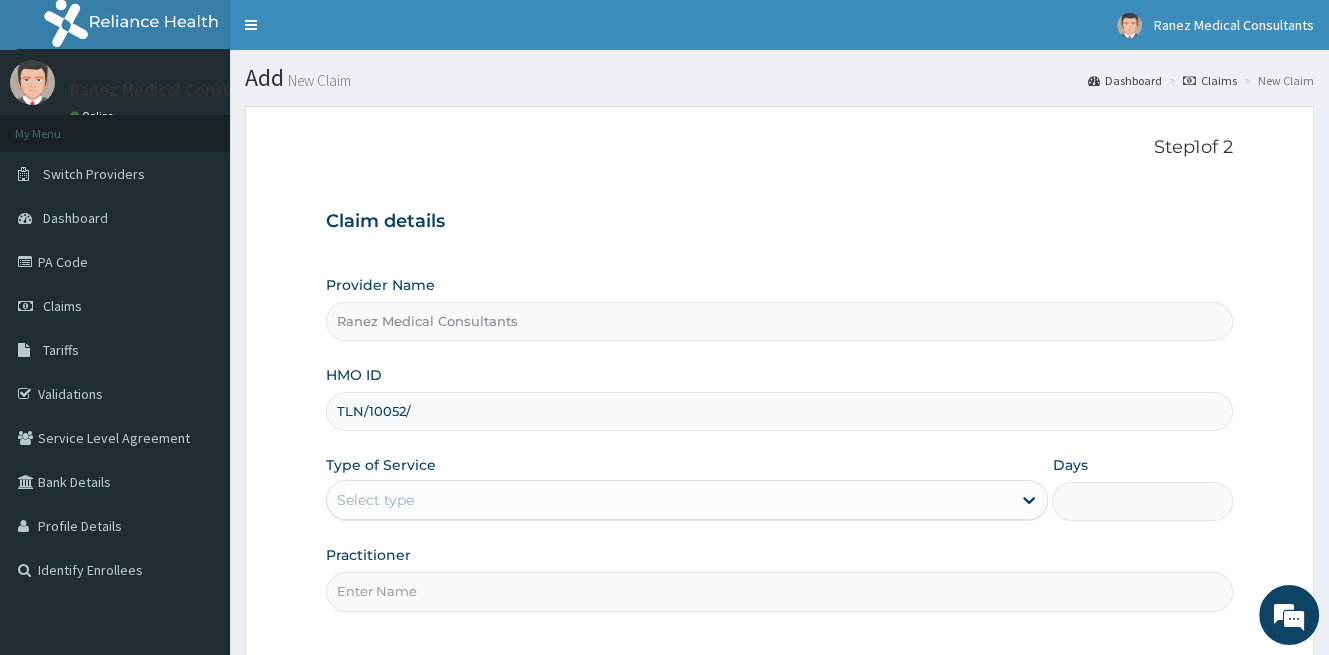 click on "TLN/10052/" at bounding box center (779, 411) 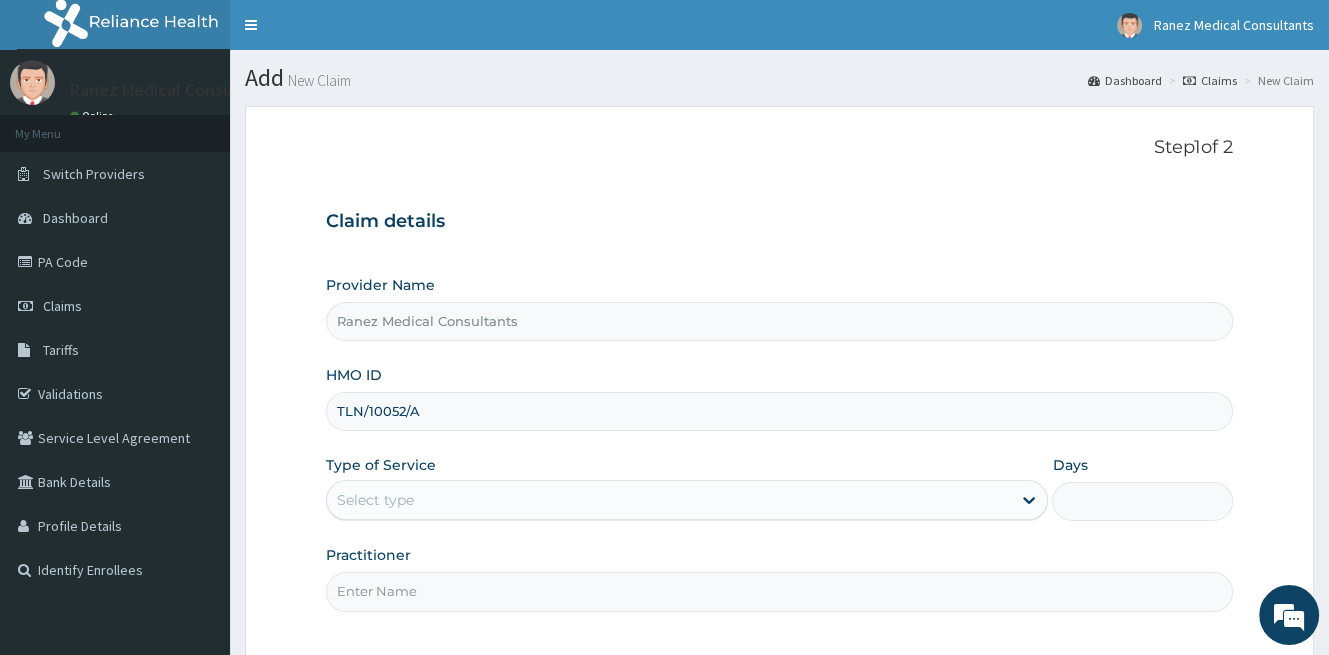 type on "TLN/10052/A" 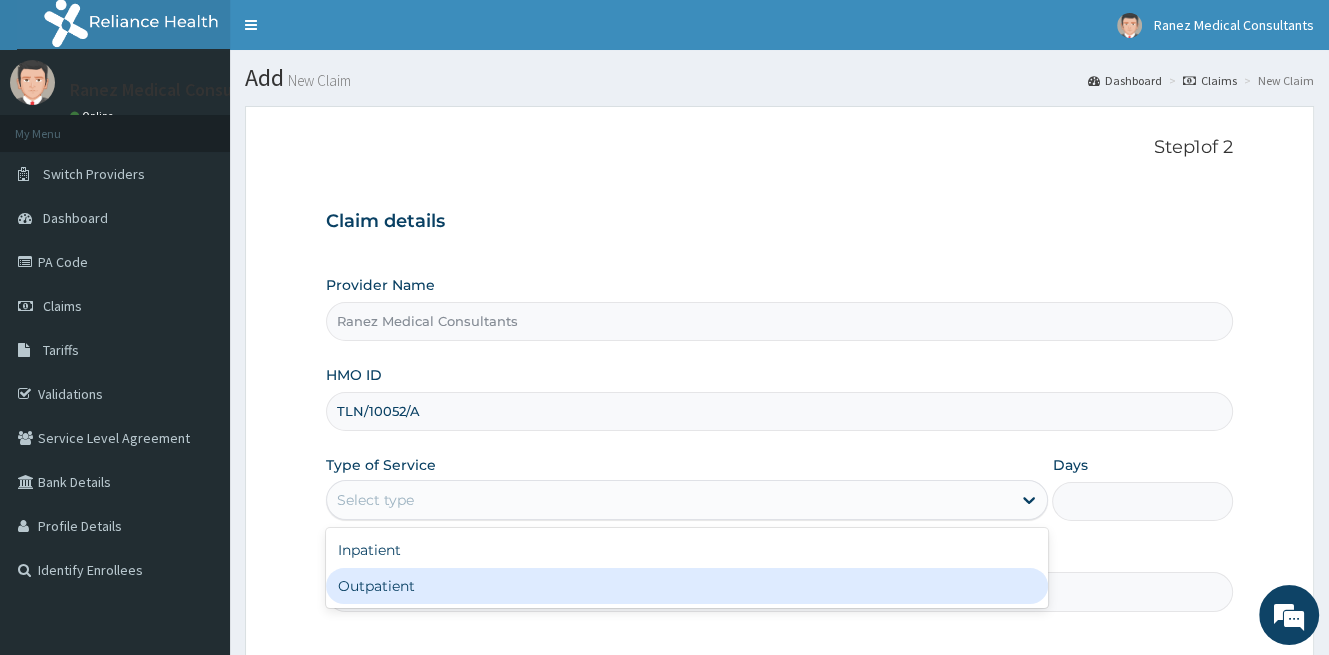click on "Outpatient" at bounding box center (687, 586) 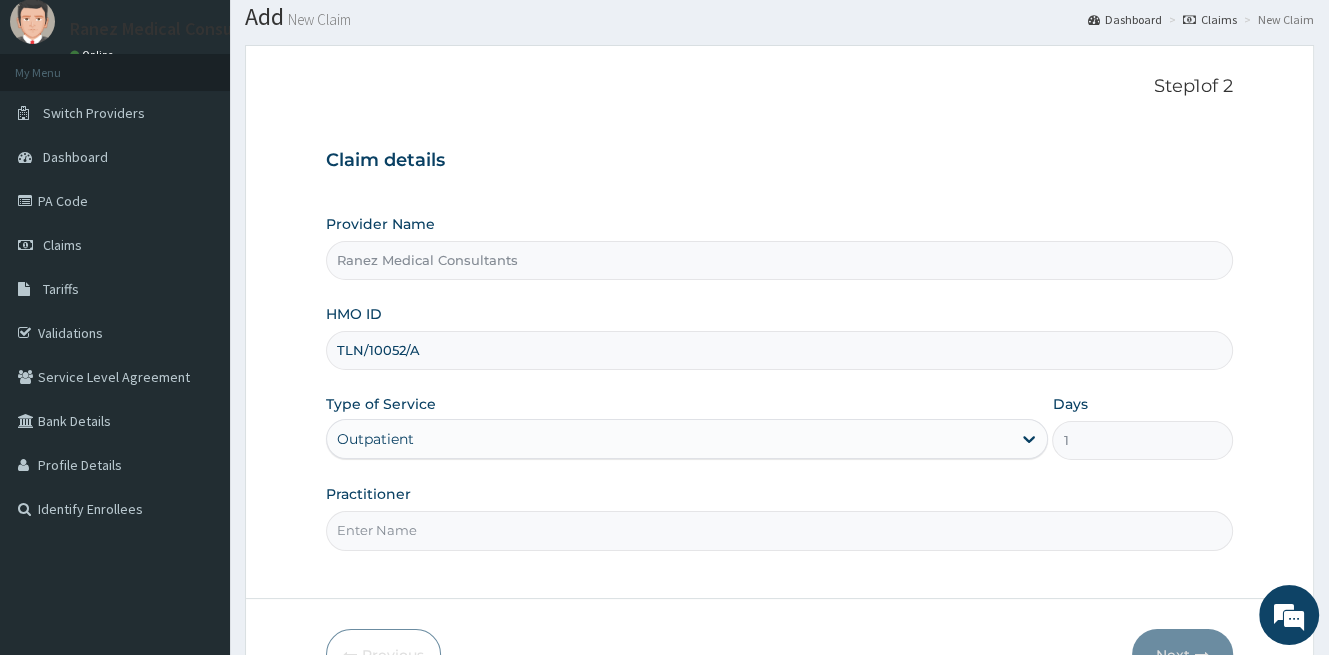 scroll, scrollTop: 183, scrollLeft: 0, axis: vertical 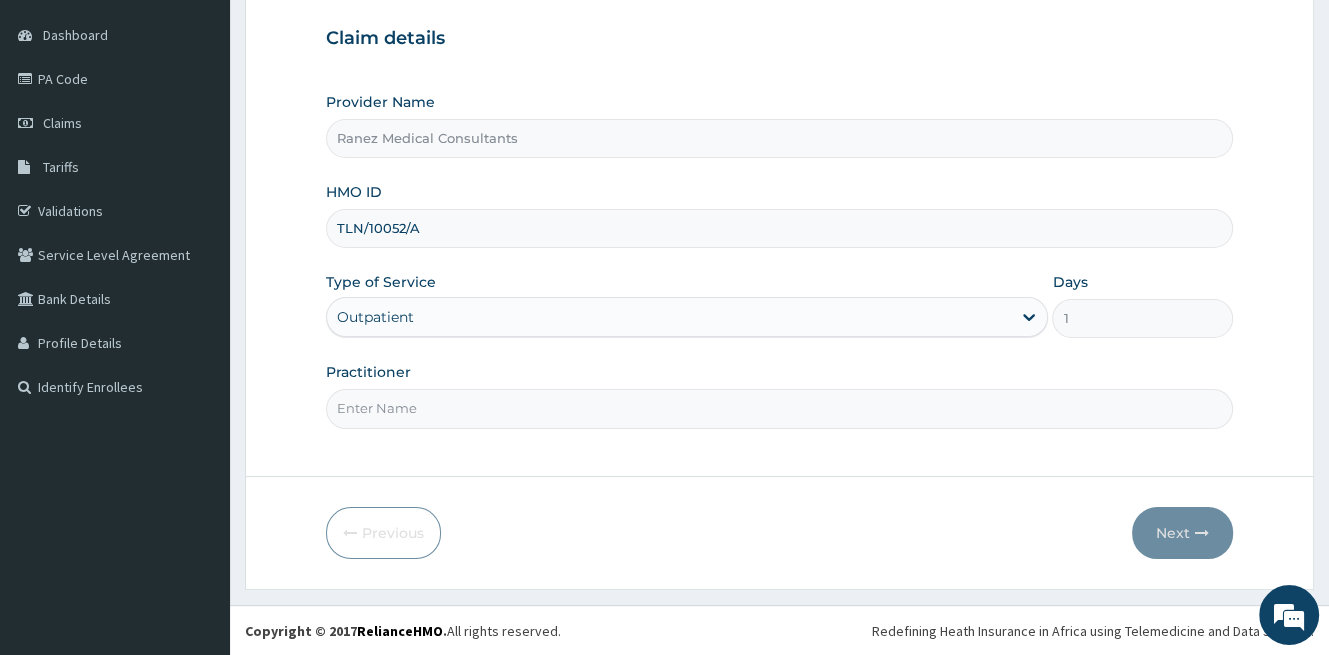 click on "Practitioner" at bounding box center [779, 408] 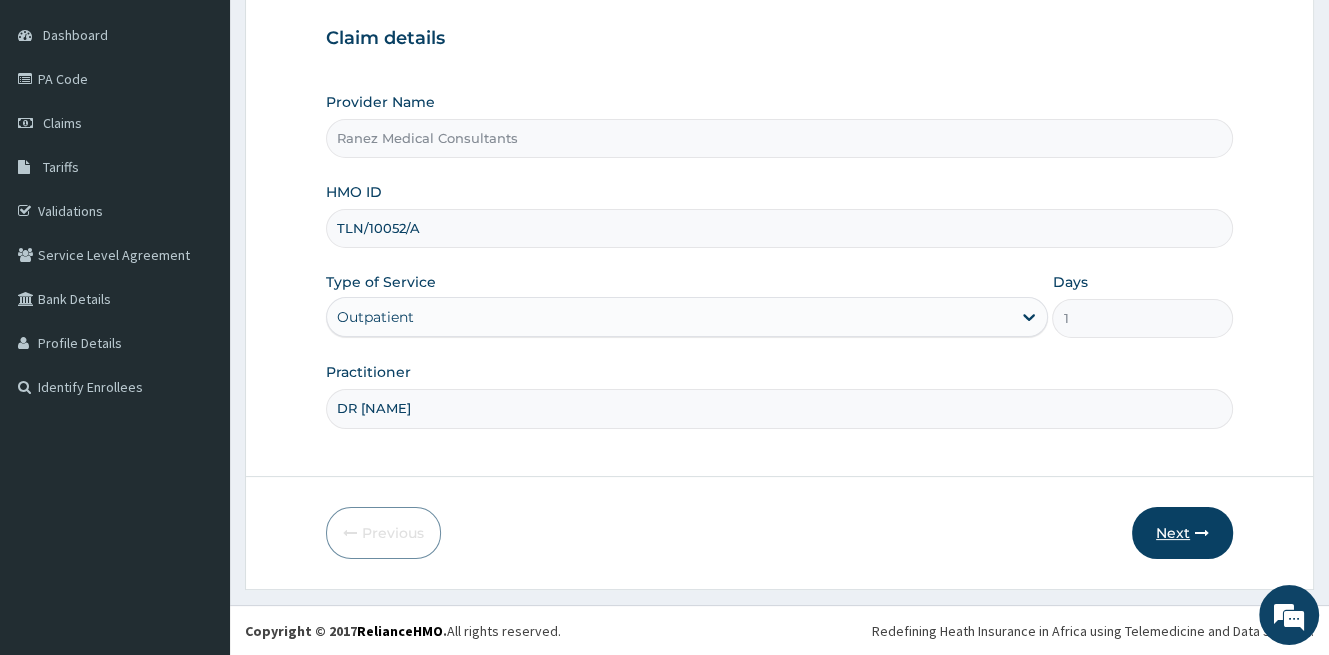 click on "Next" at bounding box center (1182, 533) 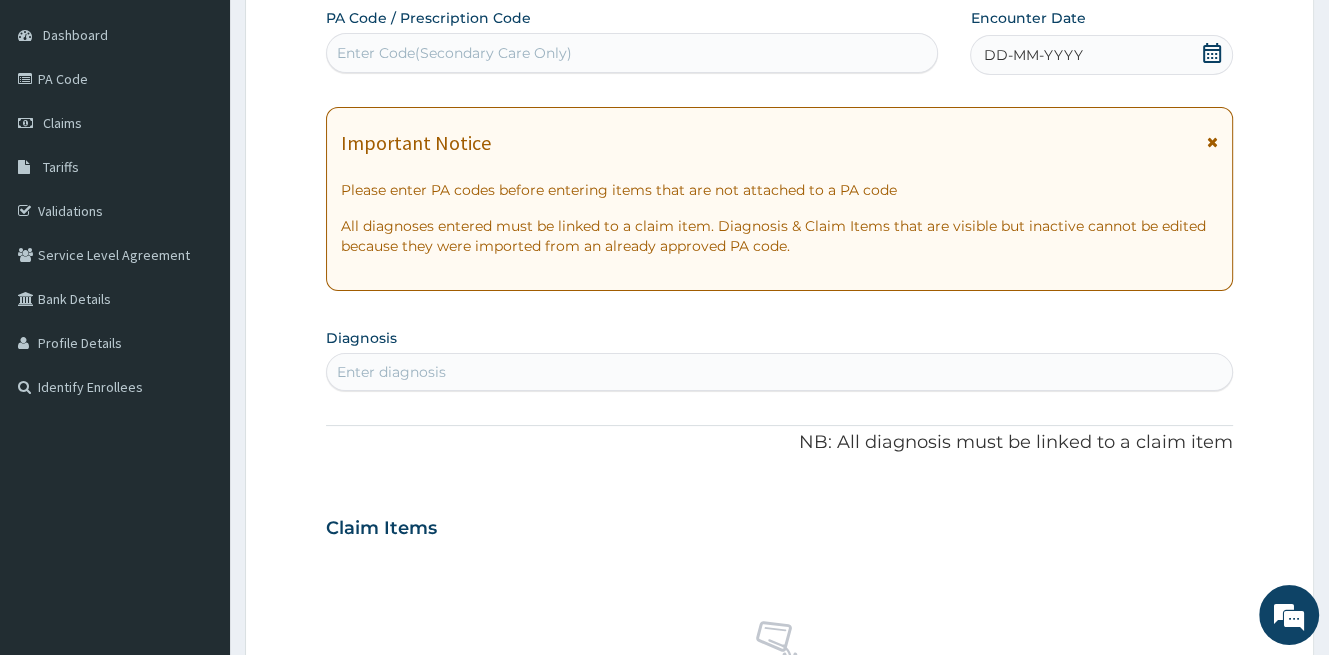 click 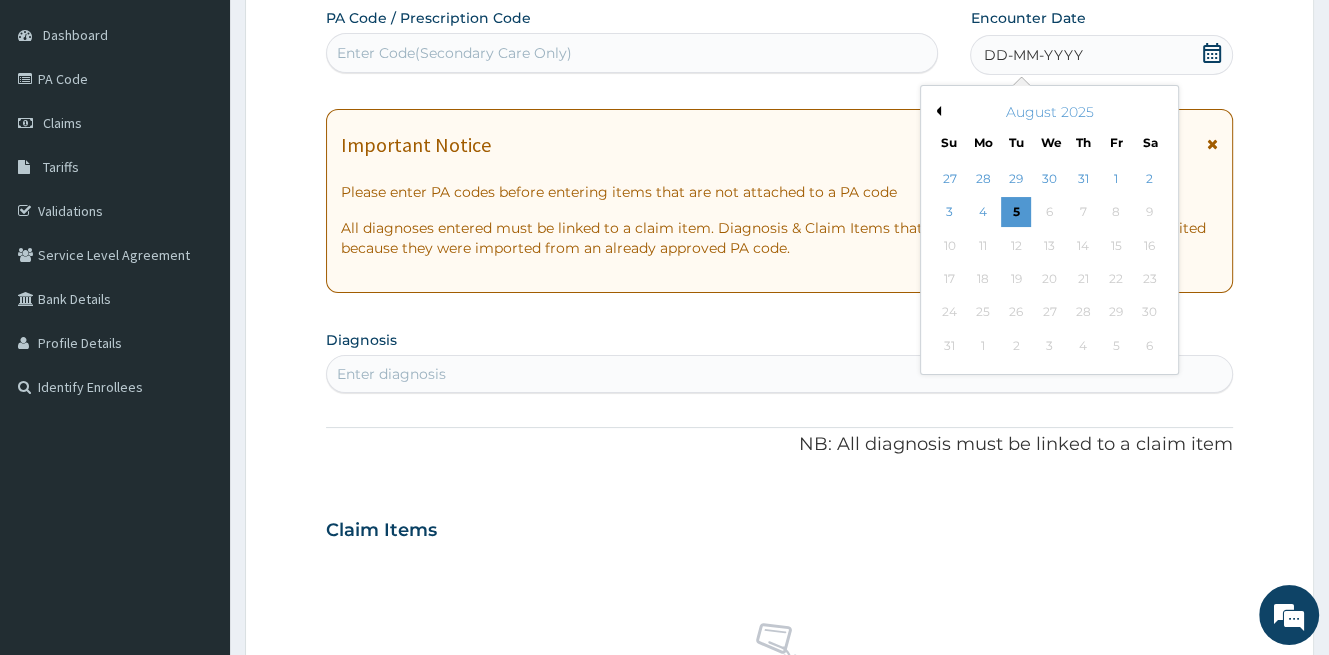 click on "Previous Month" at bounding box center [936, 111] 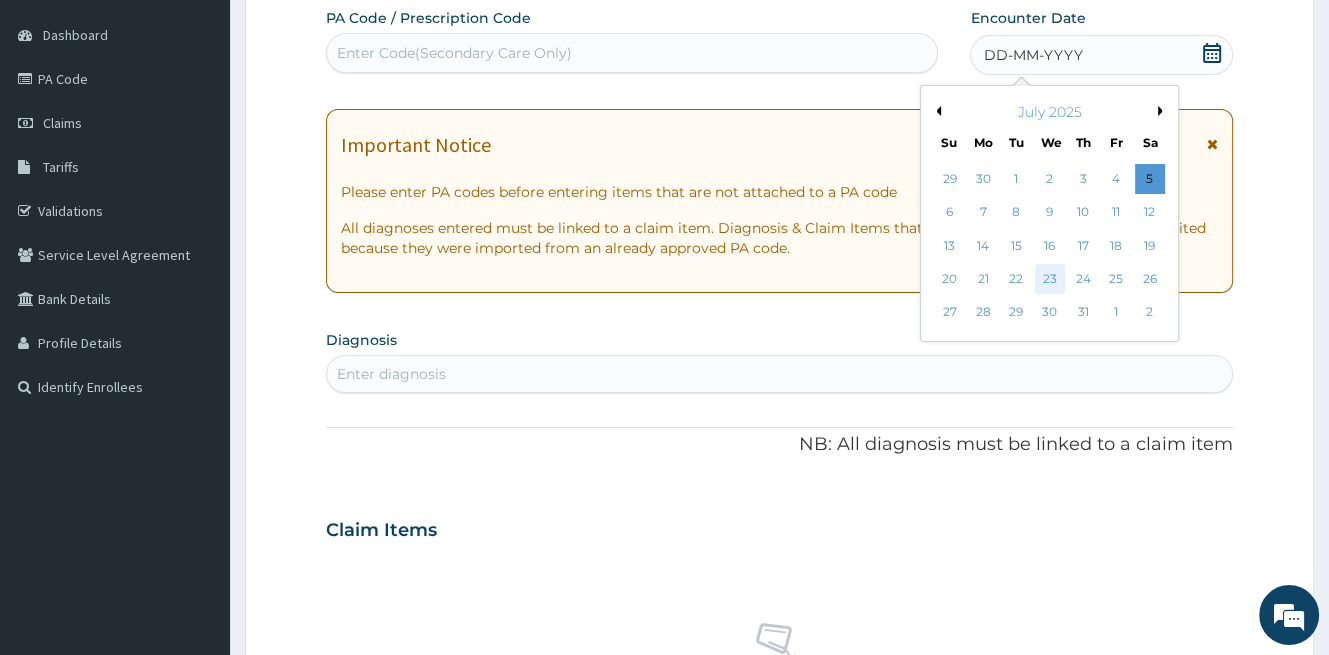 click on "23" at bounding box center (1050, 279) 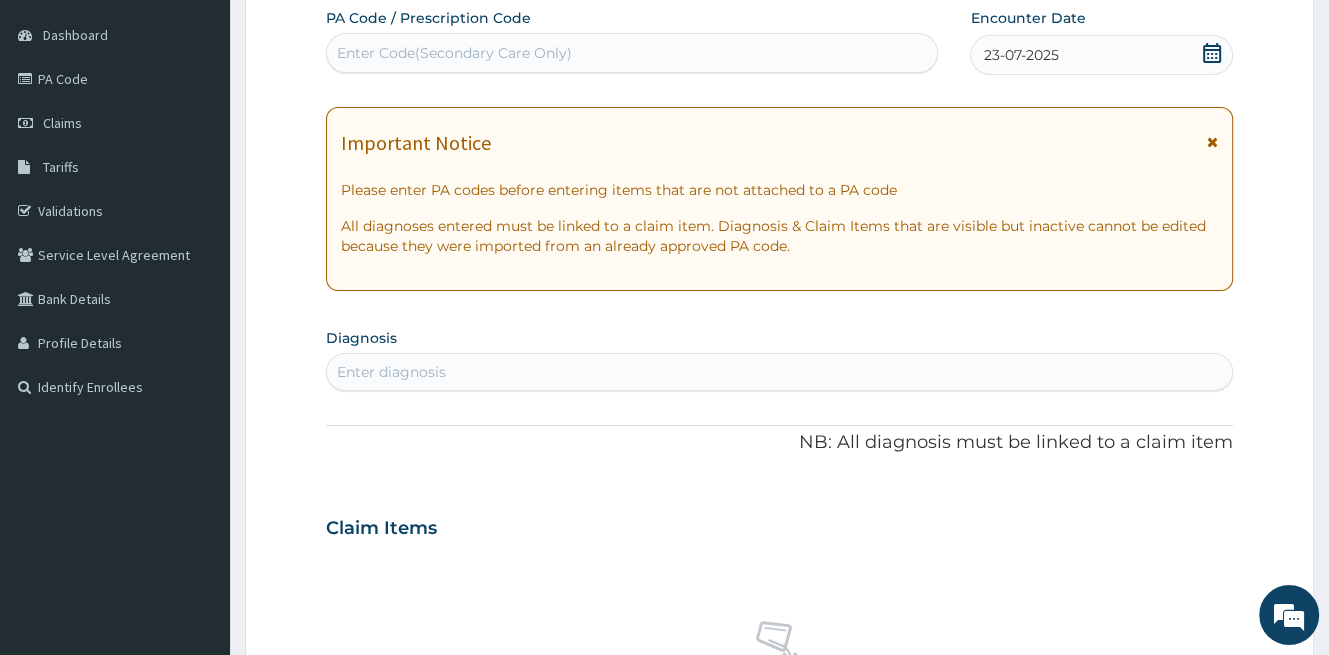 click on "Enter diagnosis" at bounding box center (391, 372) 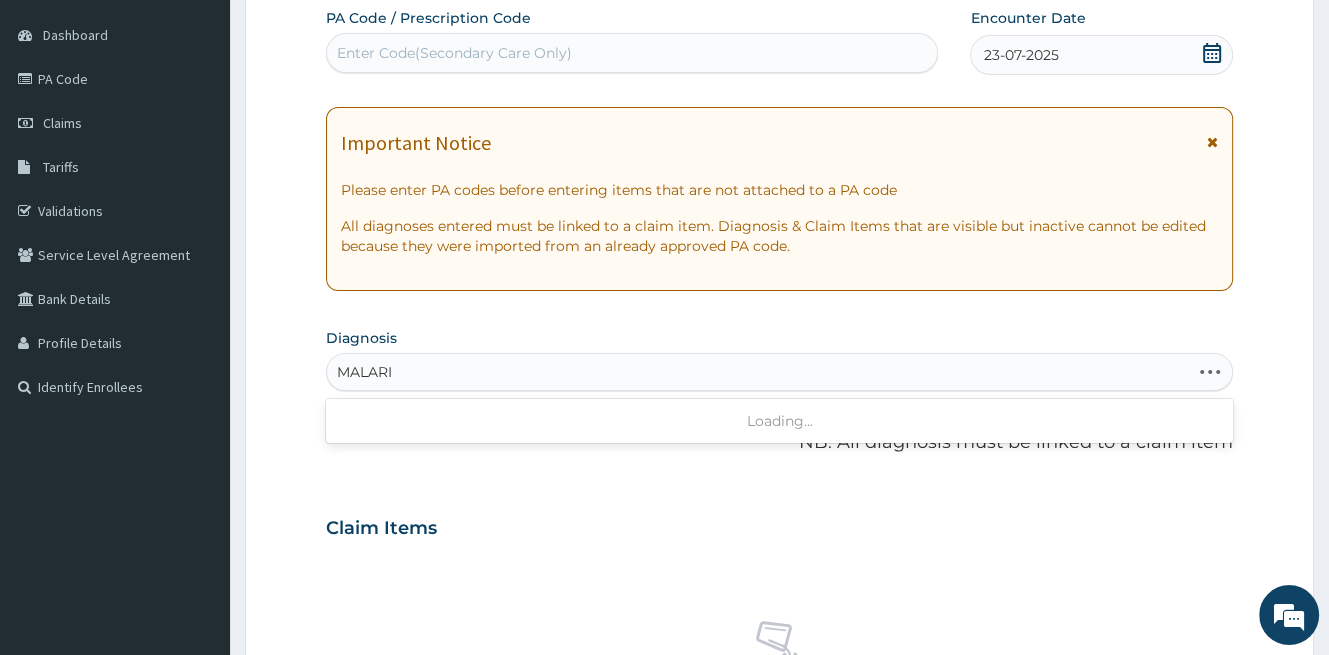 type on "MALARIA" 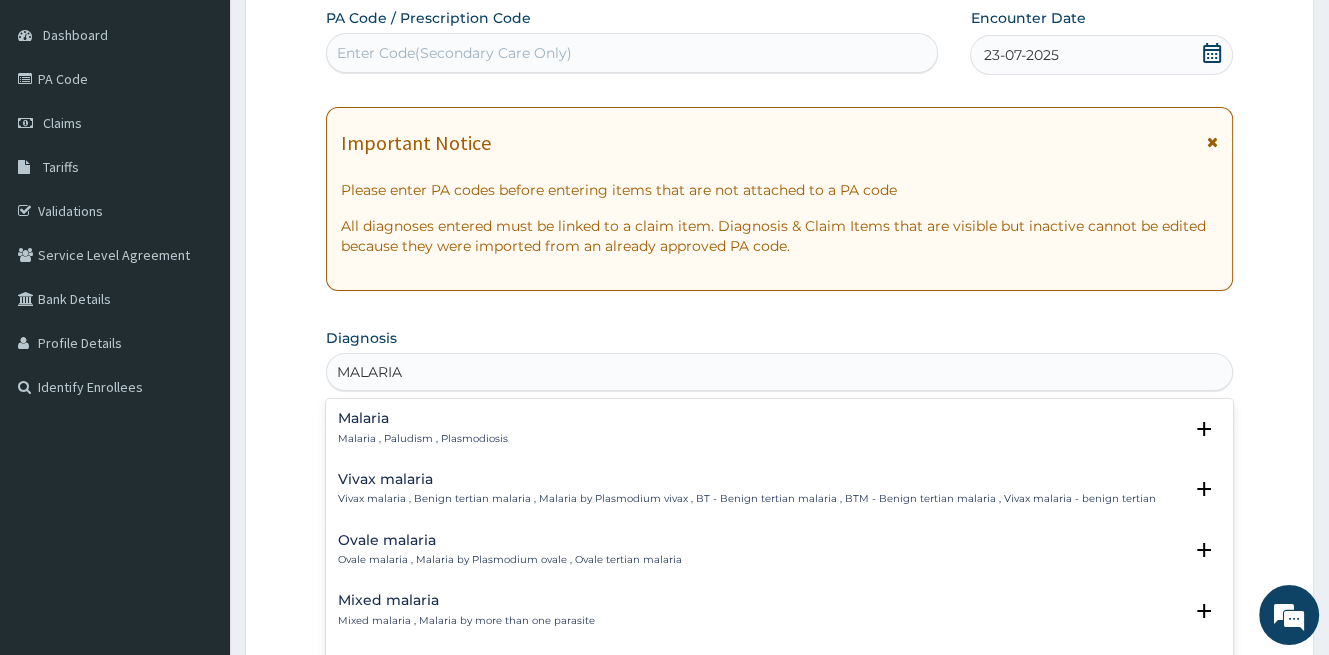 click on "Malaria , Paludism , Plasmodiosis" at bounding box center [423, 439] 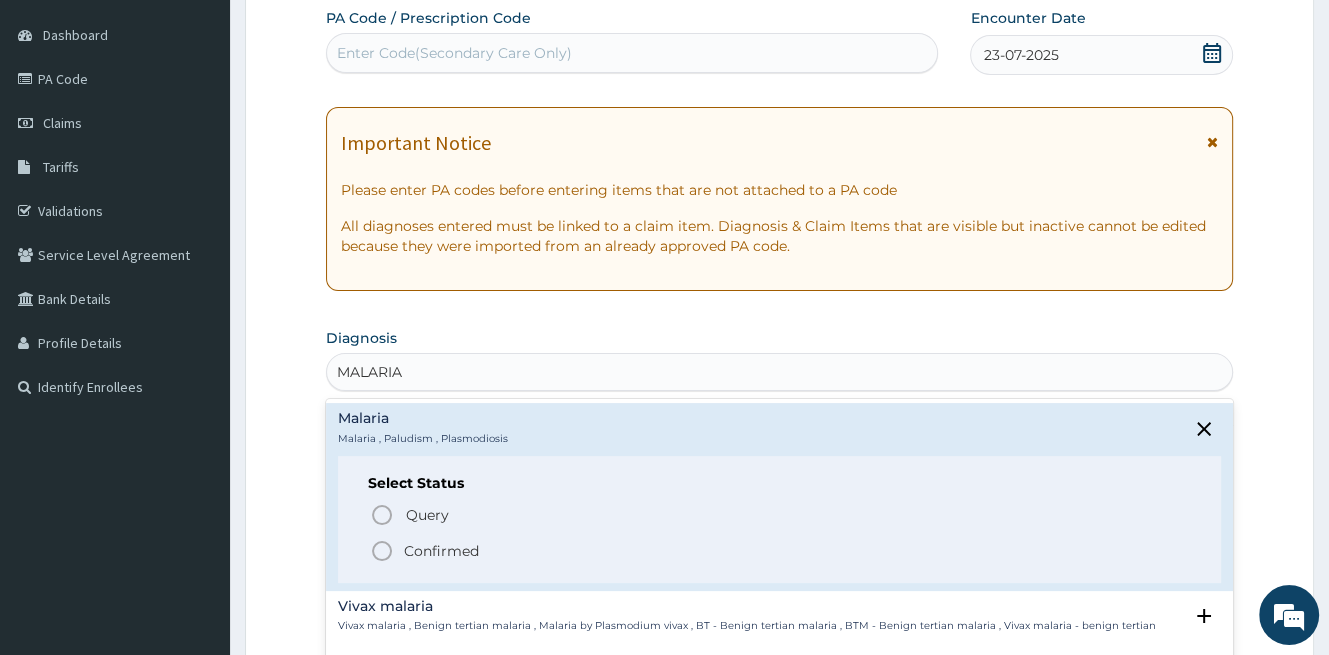 drag, startPoint x: 427, startPoint y: 564, endPoint x: 412, endPoint y: 517, distance: 49.335587 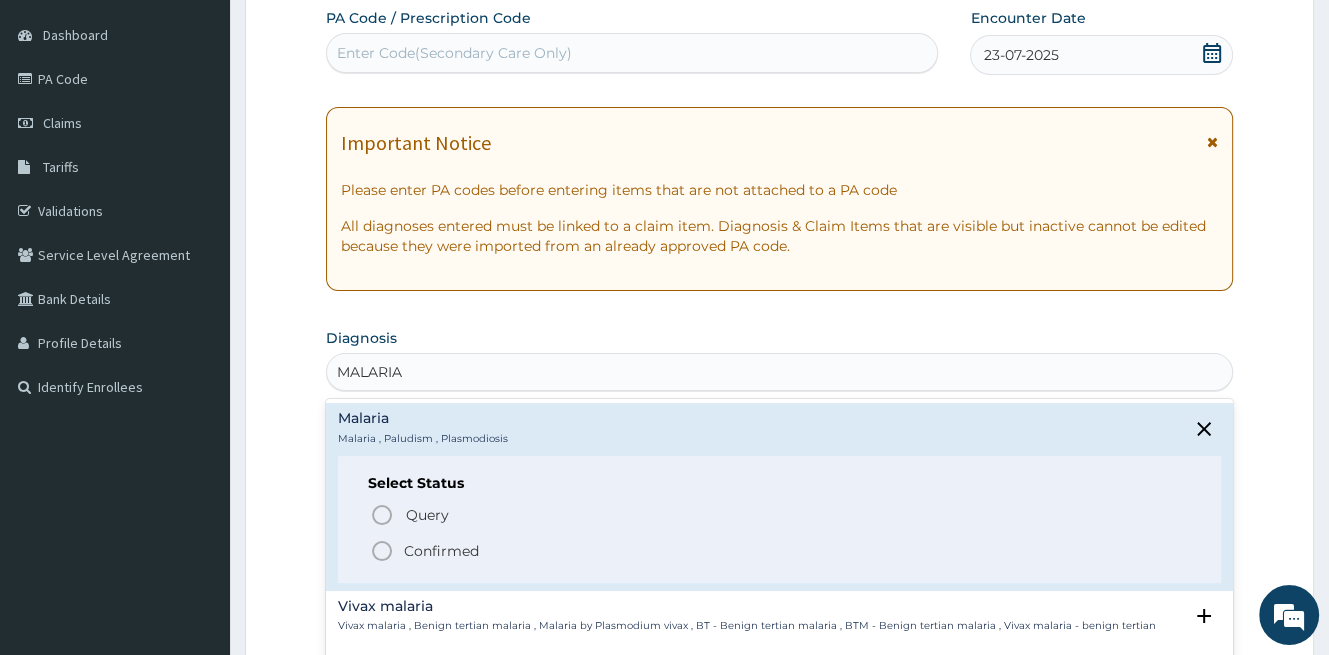 click on "Select Status Query Query covers suspected (?), Keep in view (kiv), Ruled out (r/o) Confirmed" at bounding box center (779, 519) 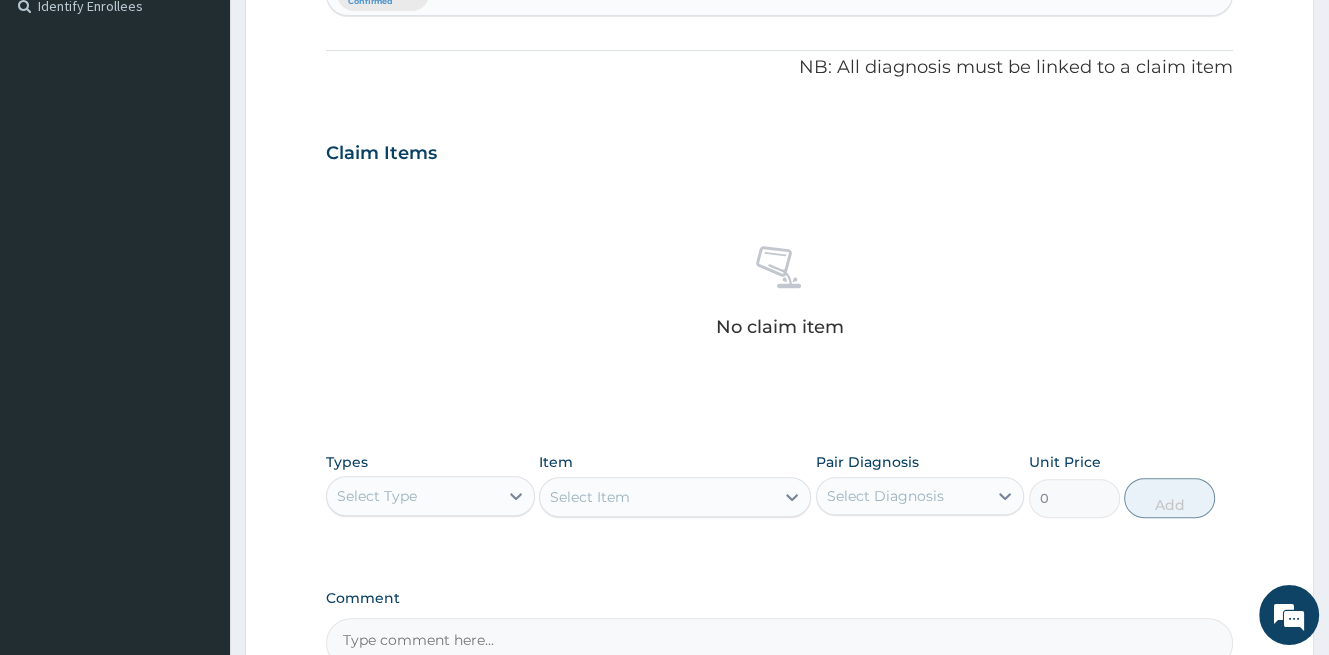scroll, scrollTop: 583, scrollLeft: 0, axis: vertical 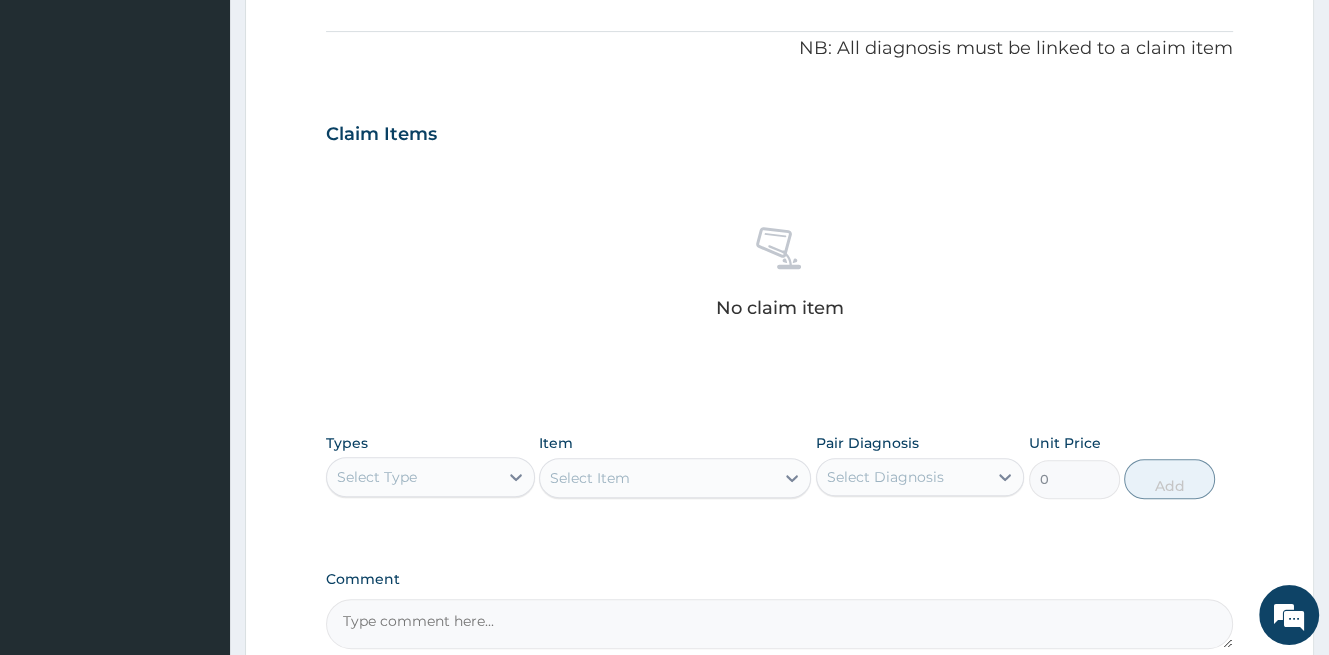 click on "Select Type" at bounding box center (412, 477) 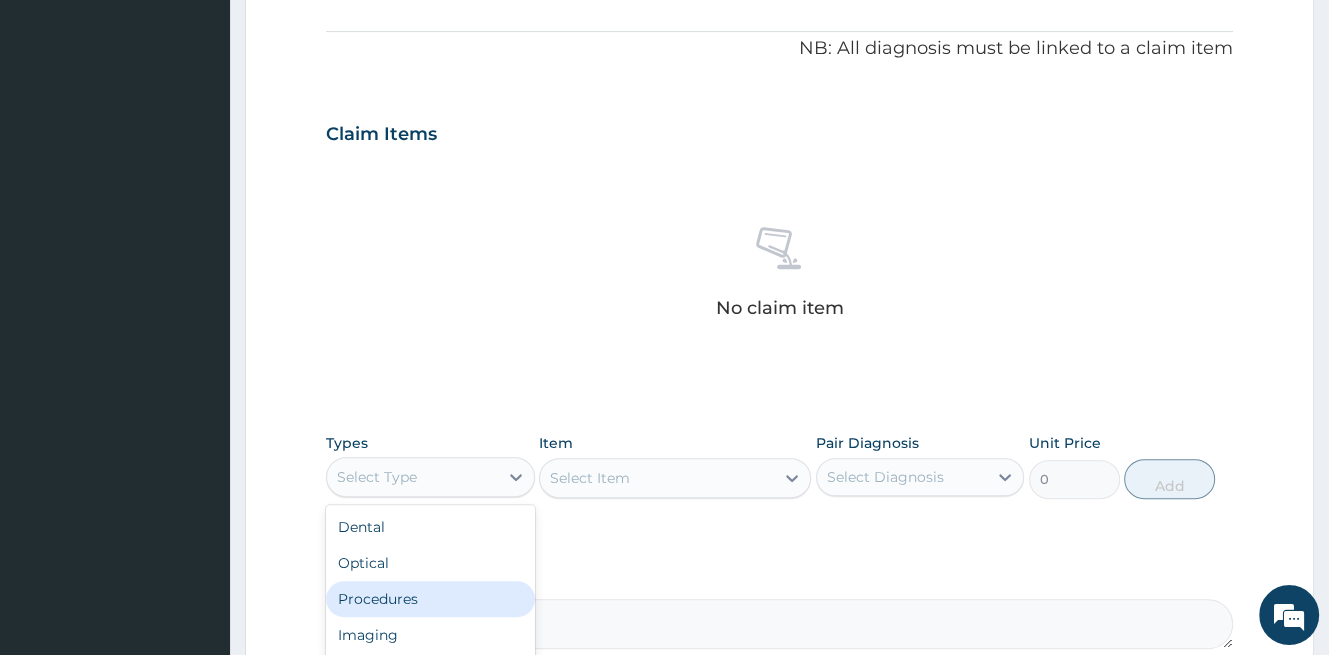 click on "Procedures" at bounding box center (430, 599) 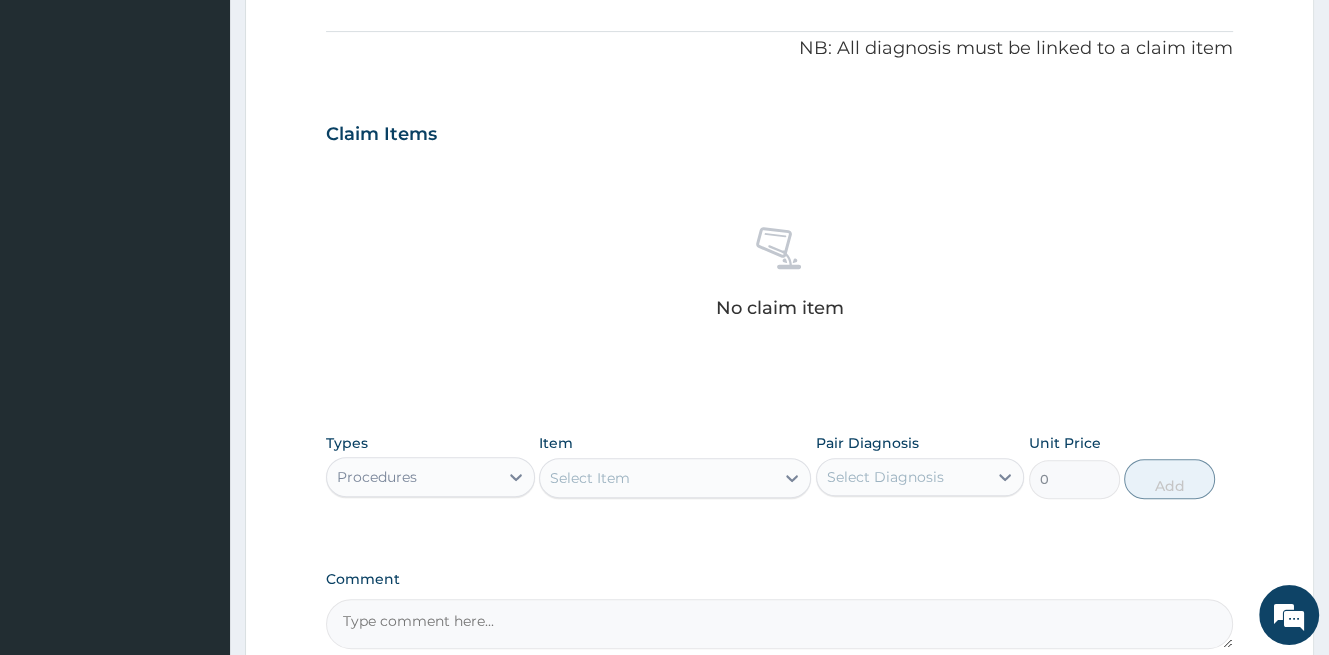 click on "Select Item" at bounding box center (657, 478) 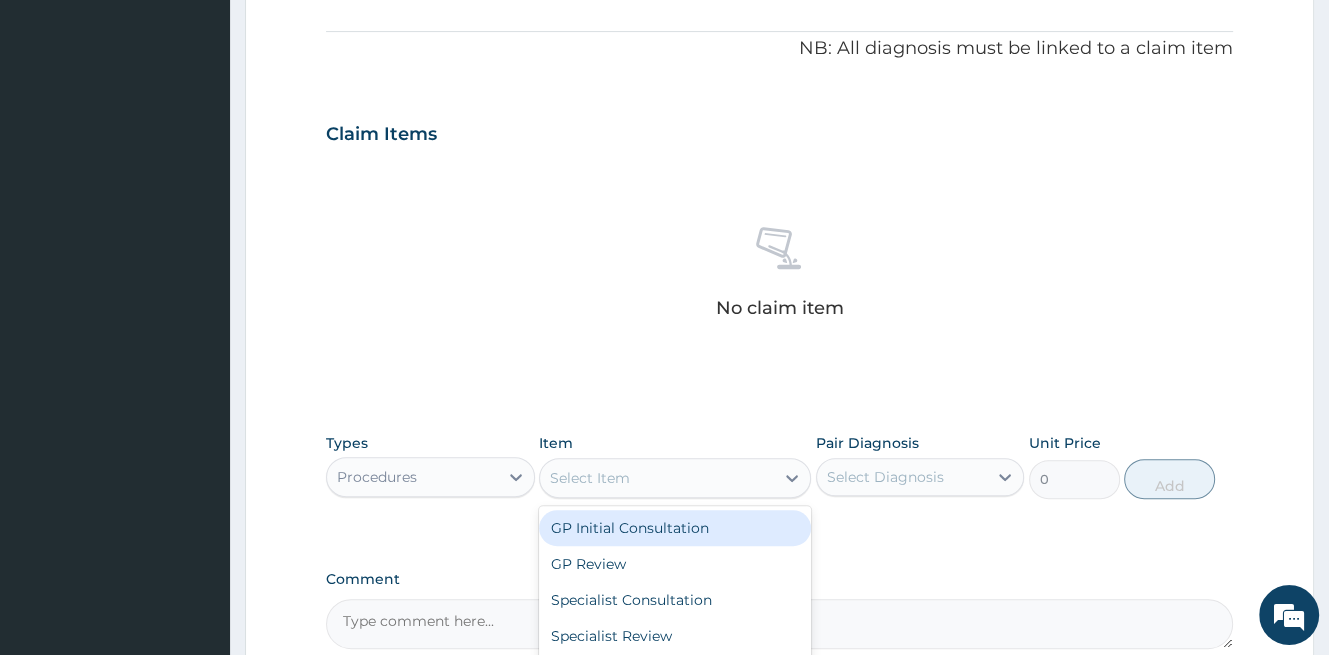click on "GP Initial Consultation" at bounding box center [675, 528] 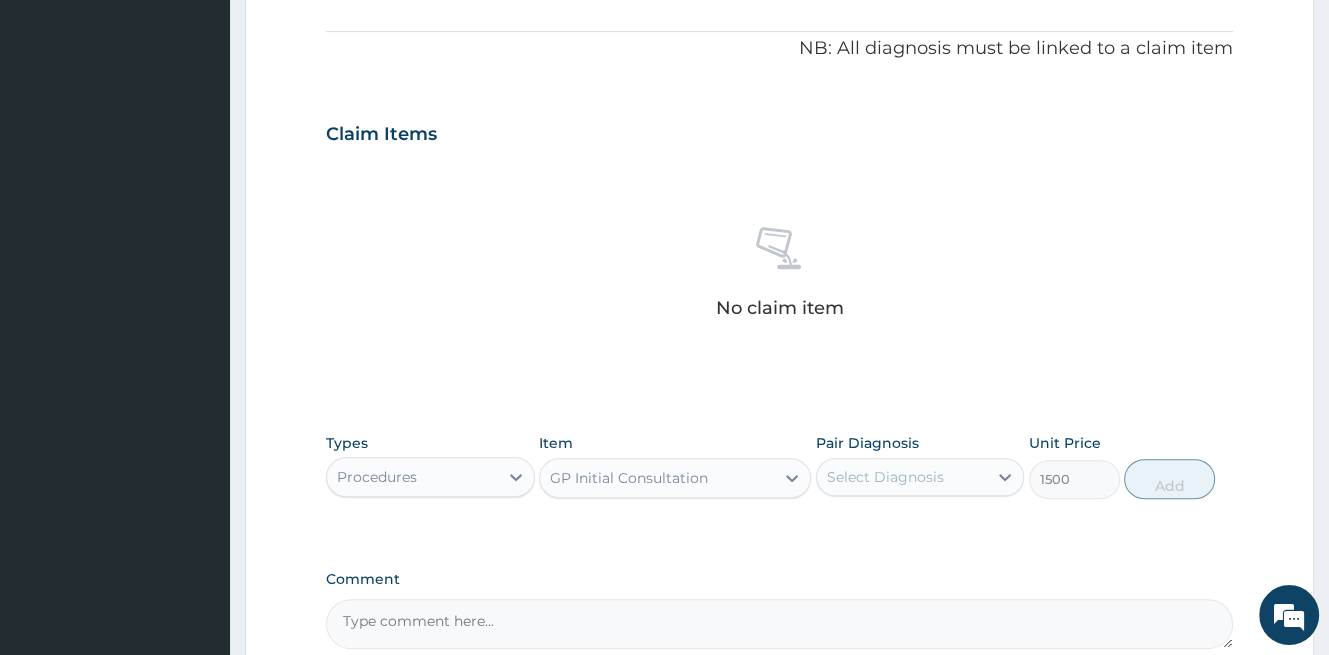 click on "Select Diagnosis" at bounding box center (885, 477) 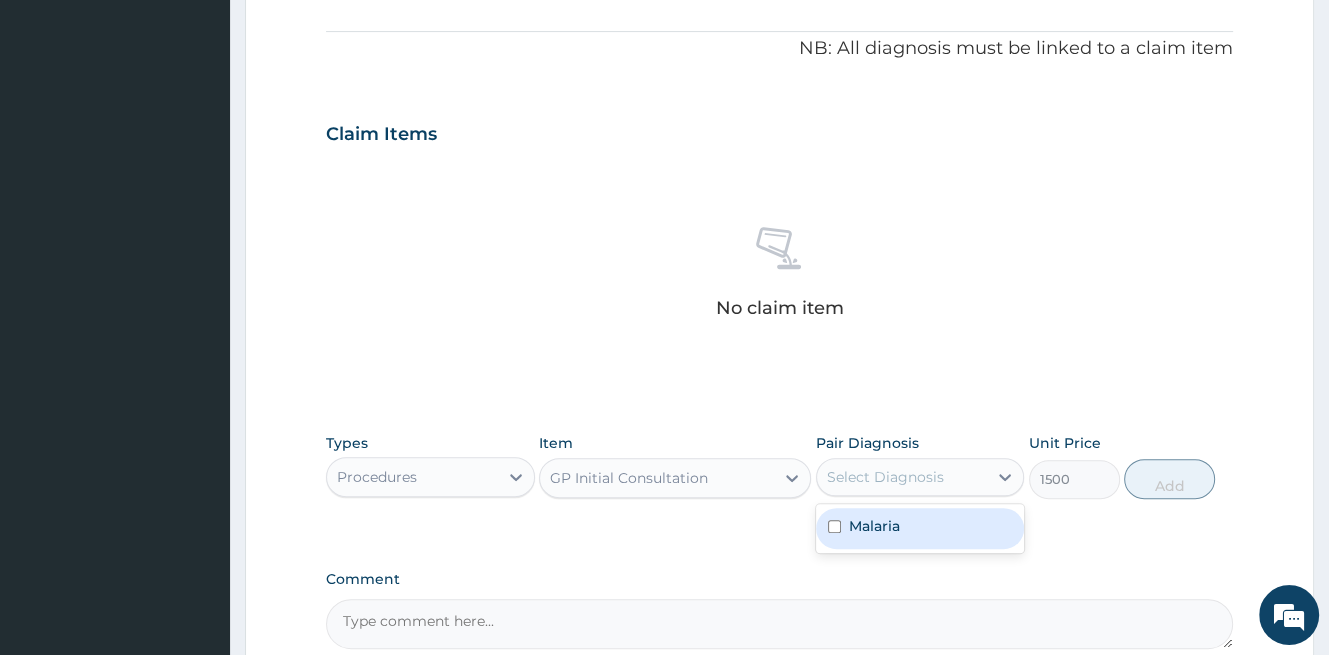 click on "Malaria" at bounding box center [920, 528] 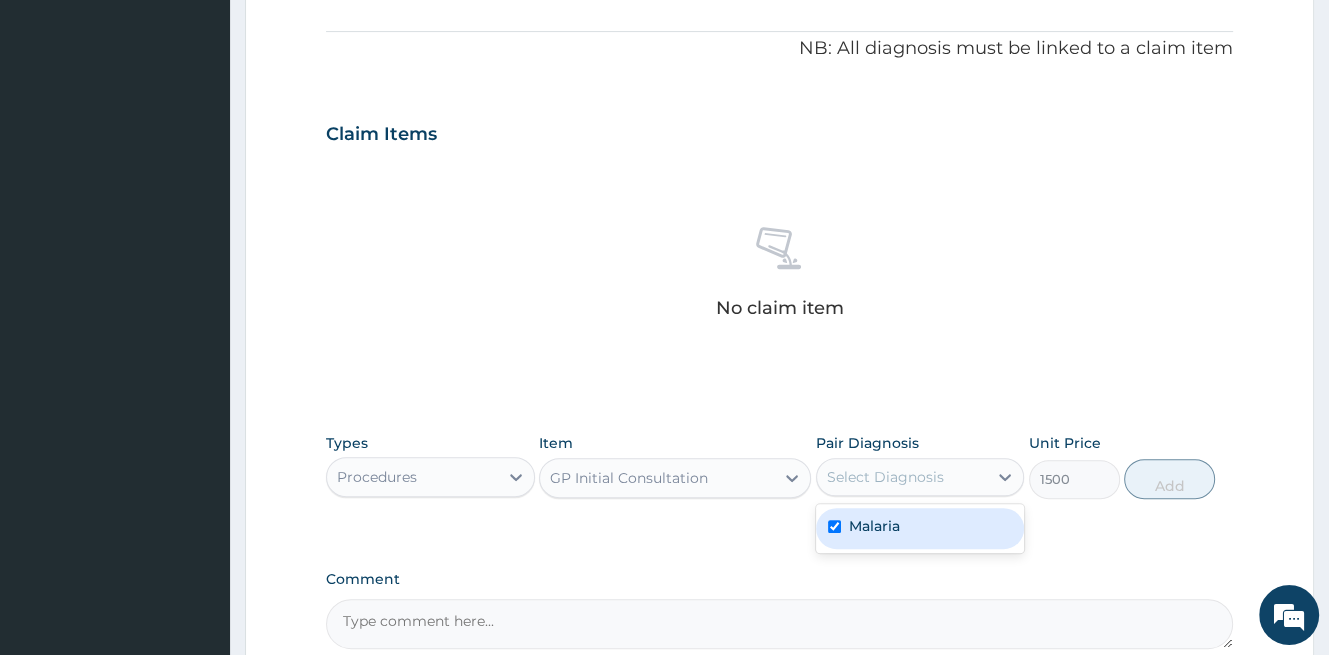 checkbox on "true" 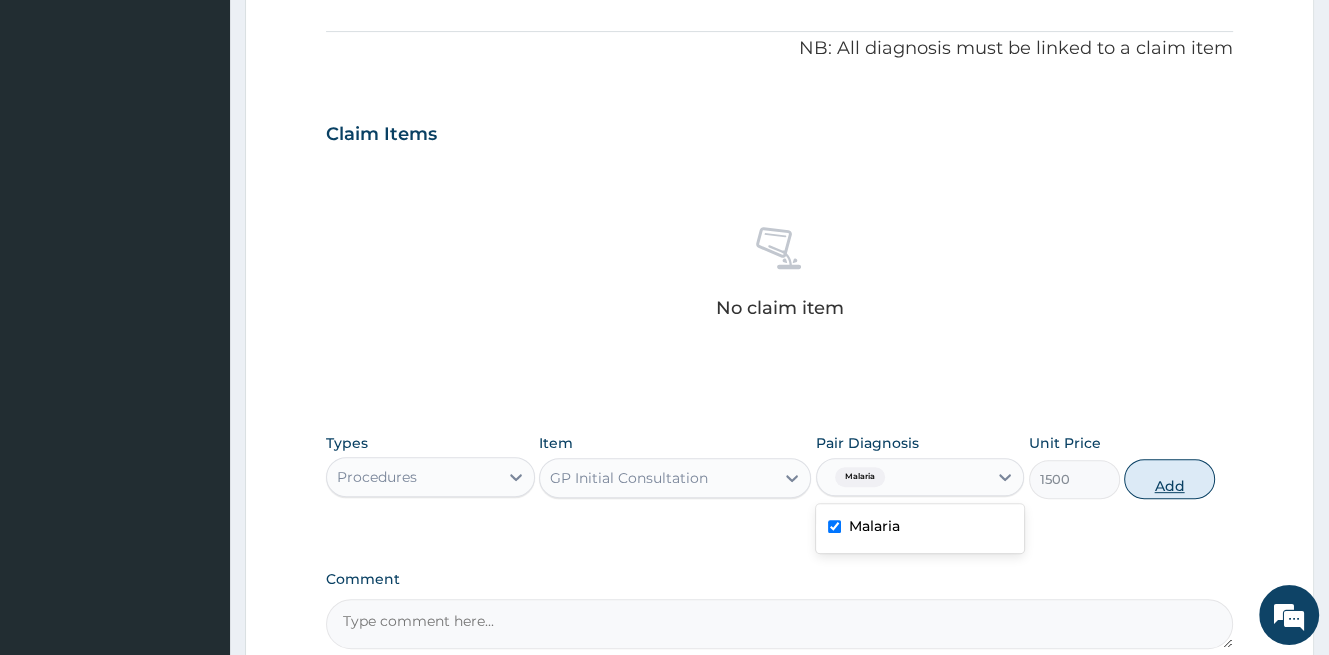 click on "Add" at bounding box center (1169, 479) 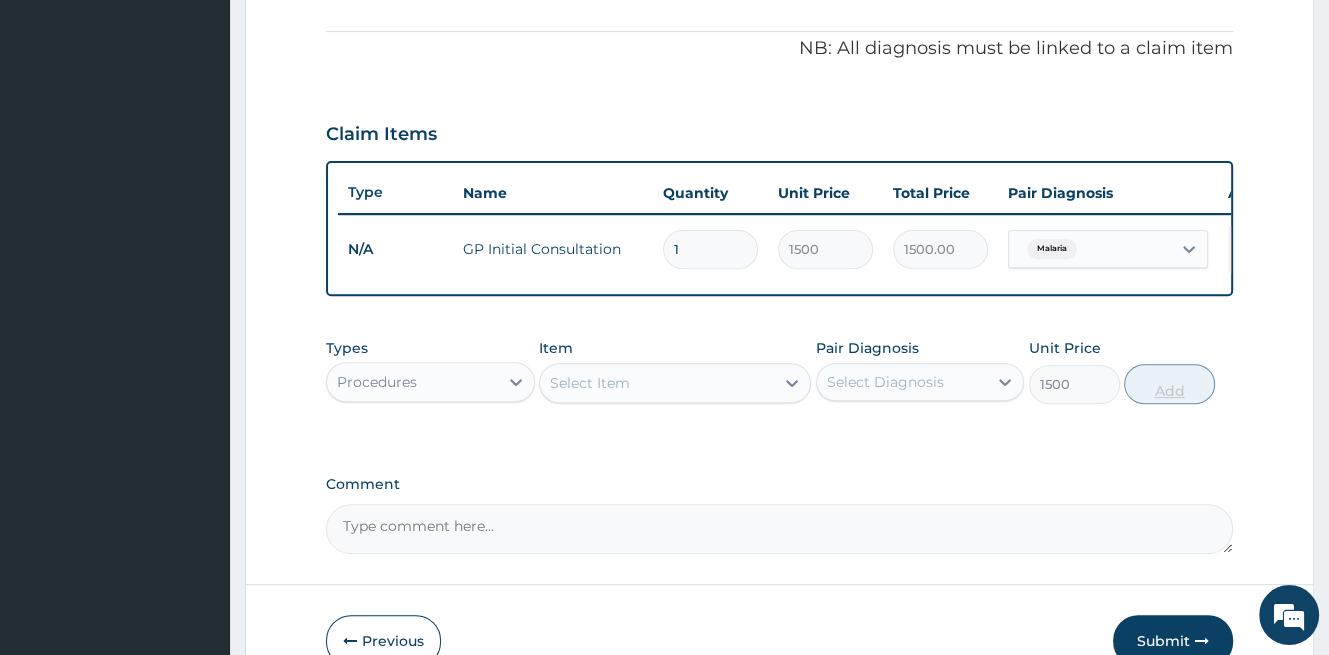 type on "0" 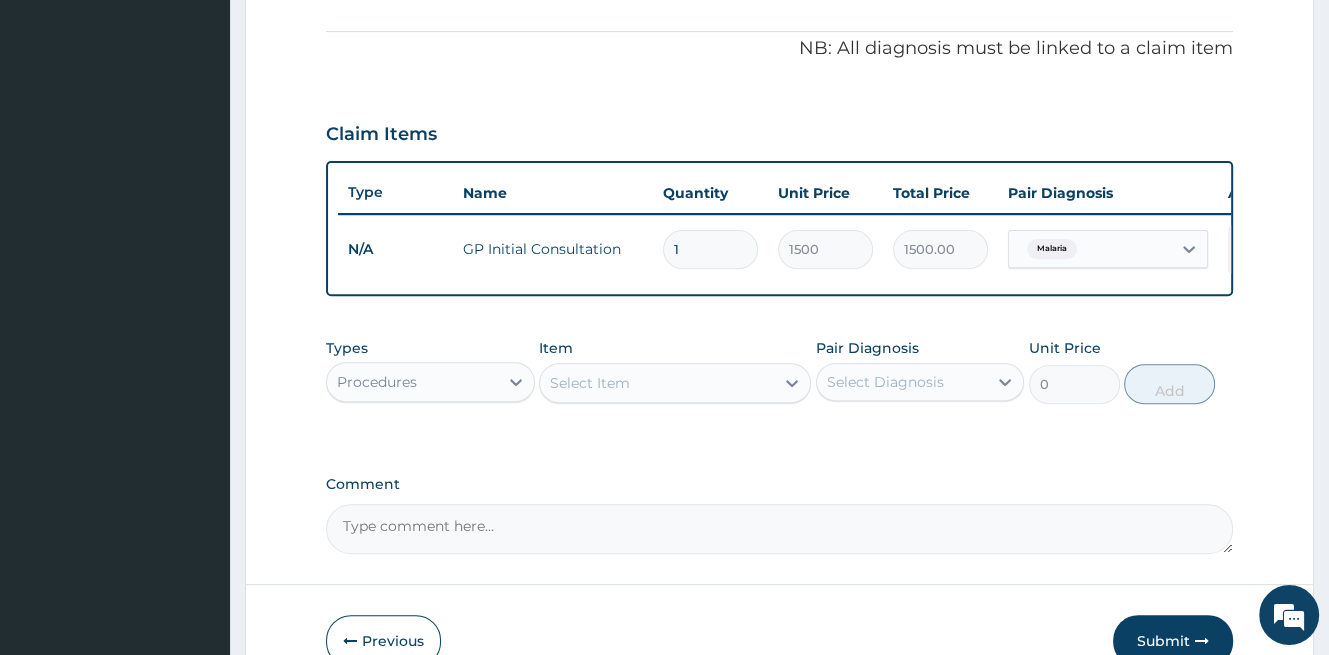 type on "2" 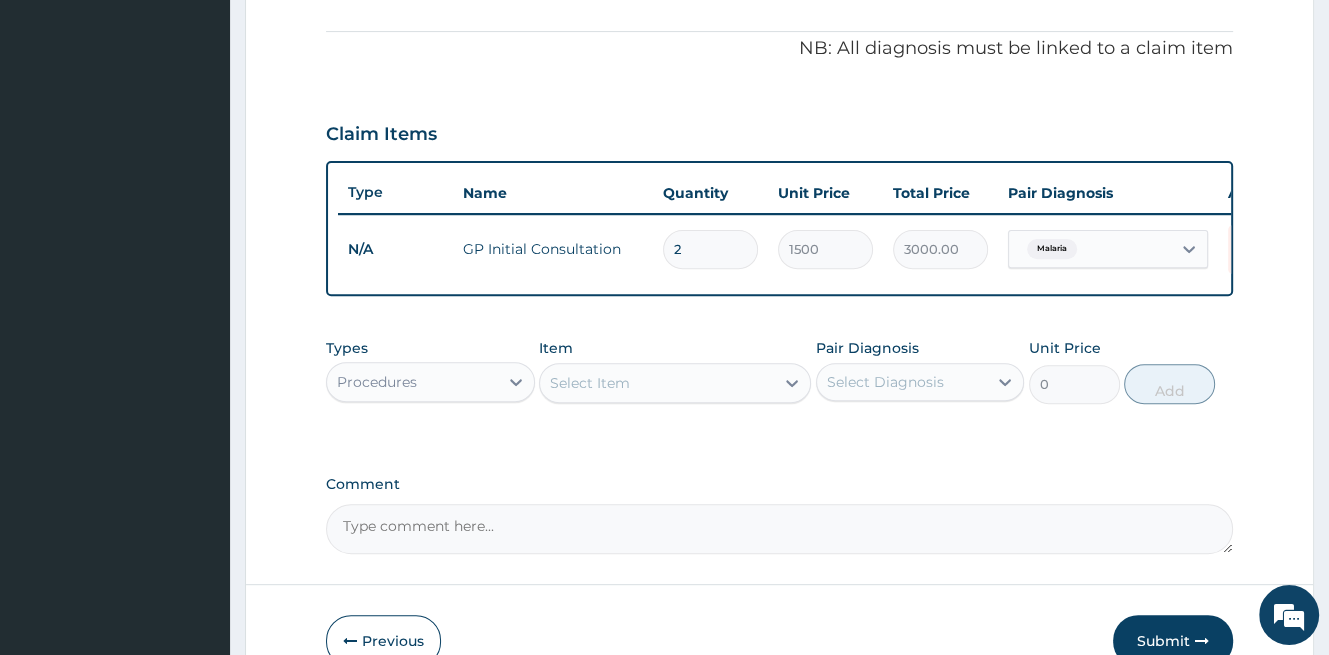 type on "3" 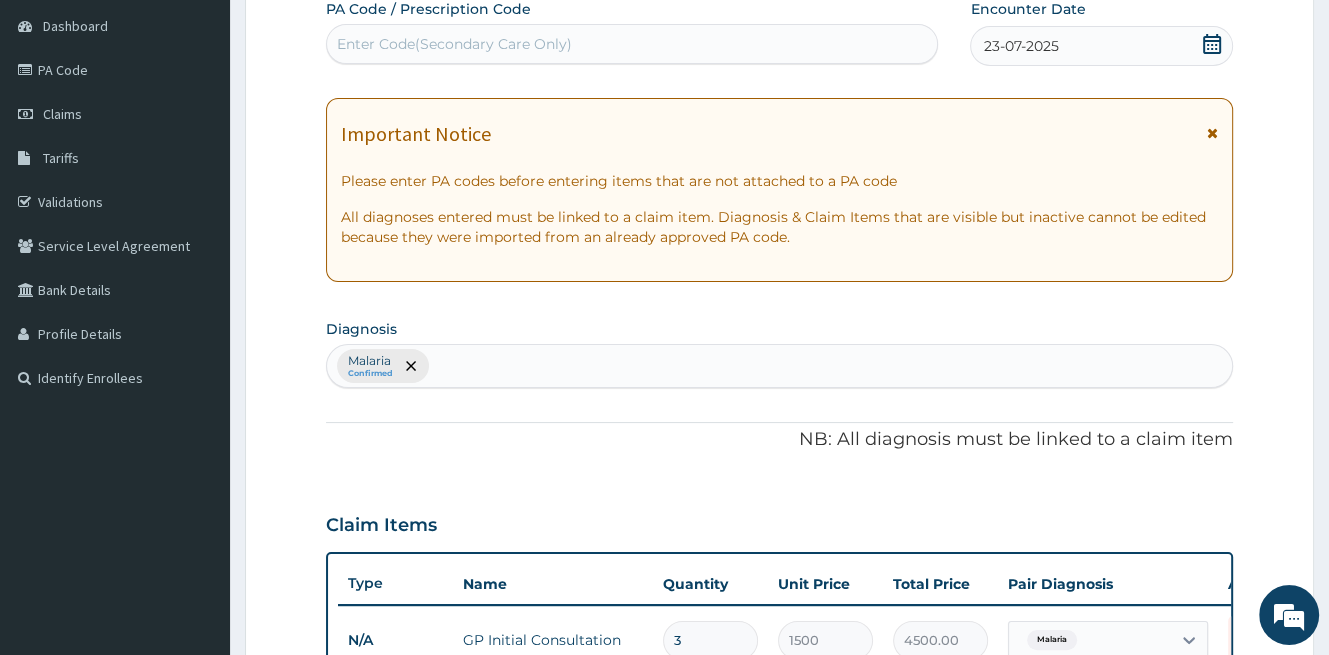 scroll, scrollTop: 183, scrollLeft: 0, axis: vertical 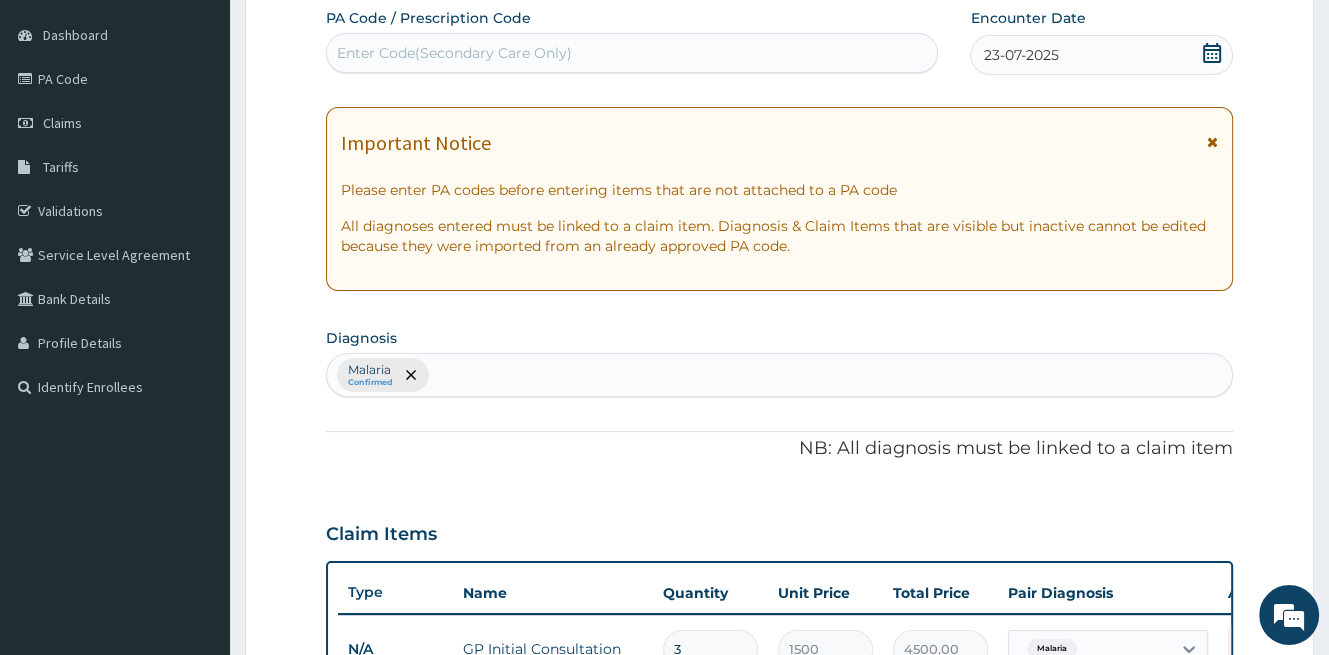type on "3" 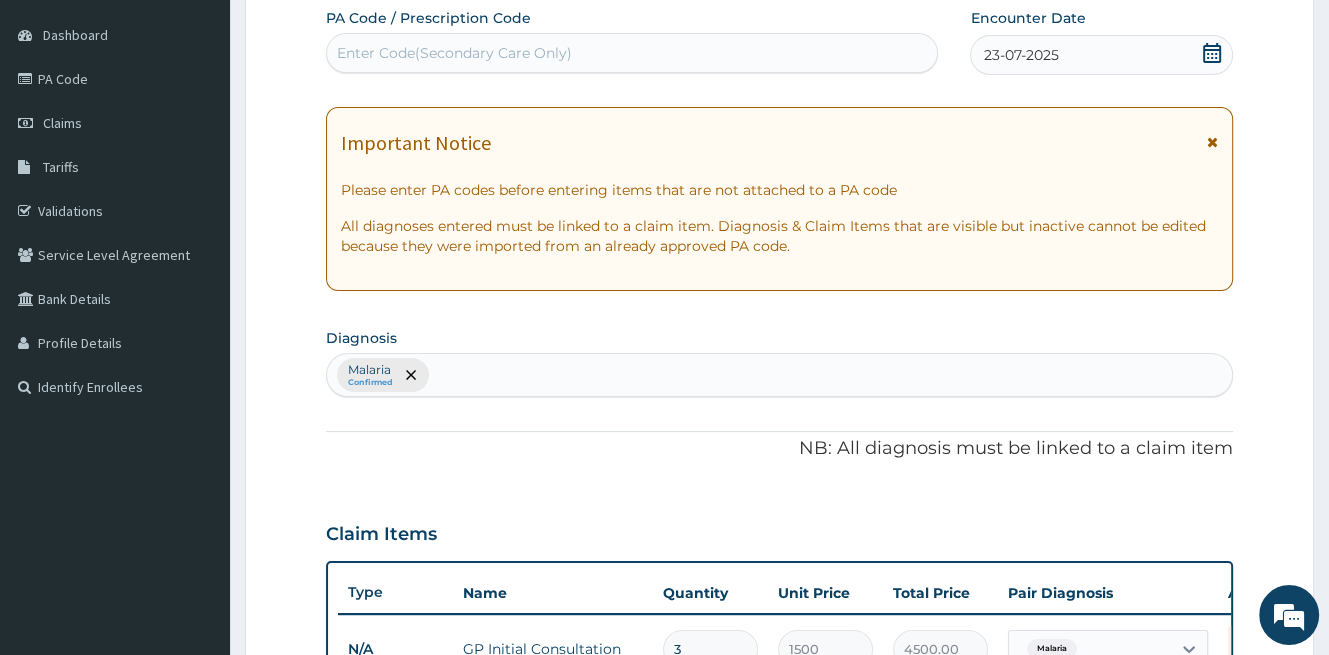click on "Malaria Confirmed" at bounding box center (779, 375) 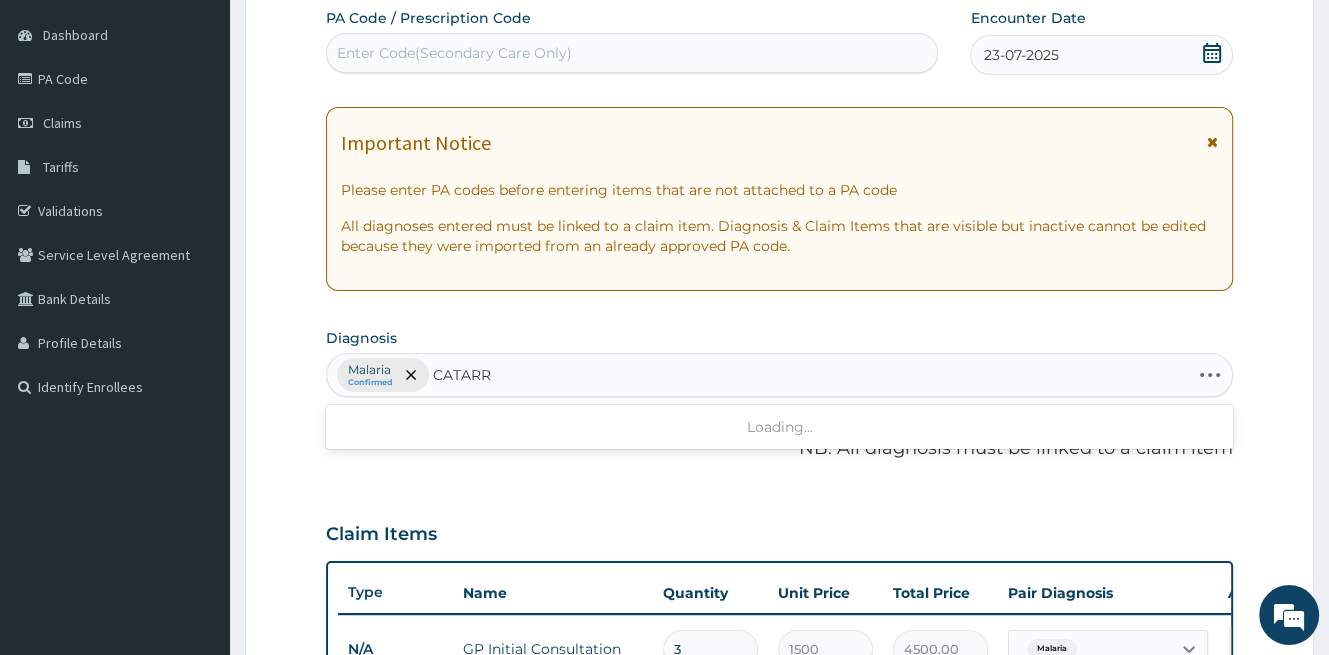 type on "CATARRH" 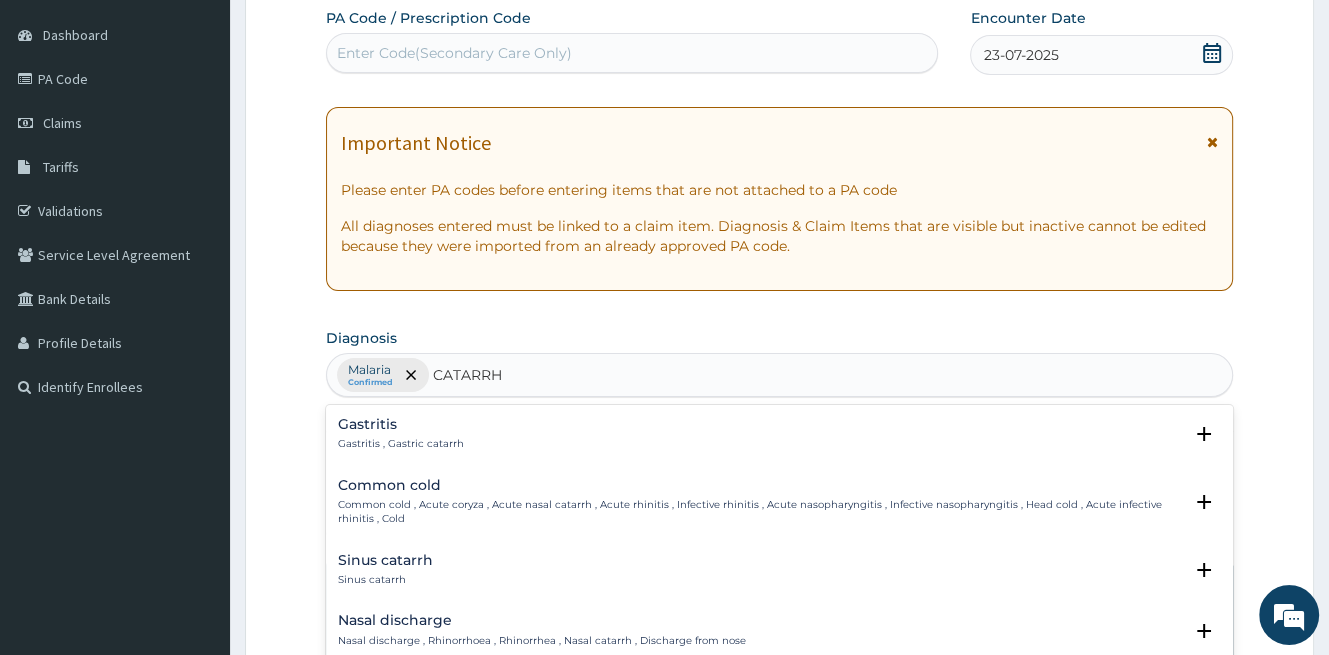 drag, startPoint x: 498, startPoint y: 369, endPoint x: 428, endPoint y: 380, distance: 70.85902 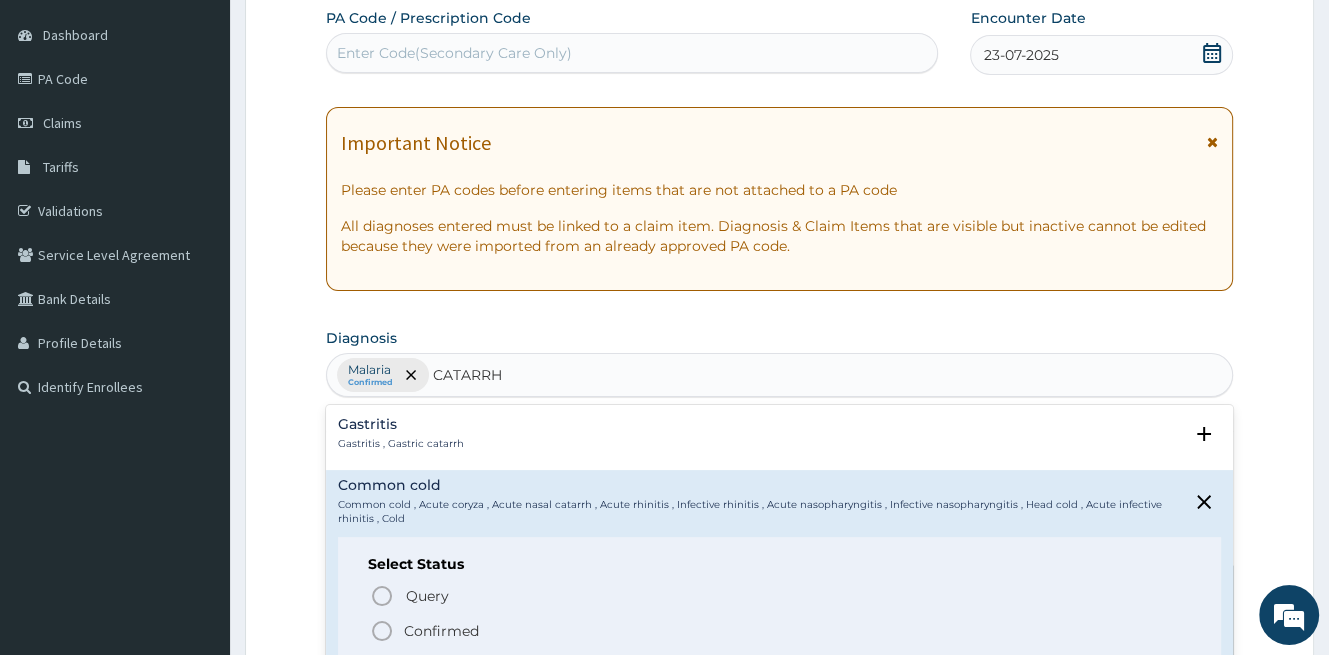 click on "Confirmed" at bounding box center [441, 631] 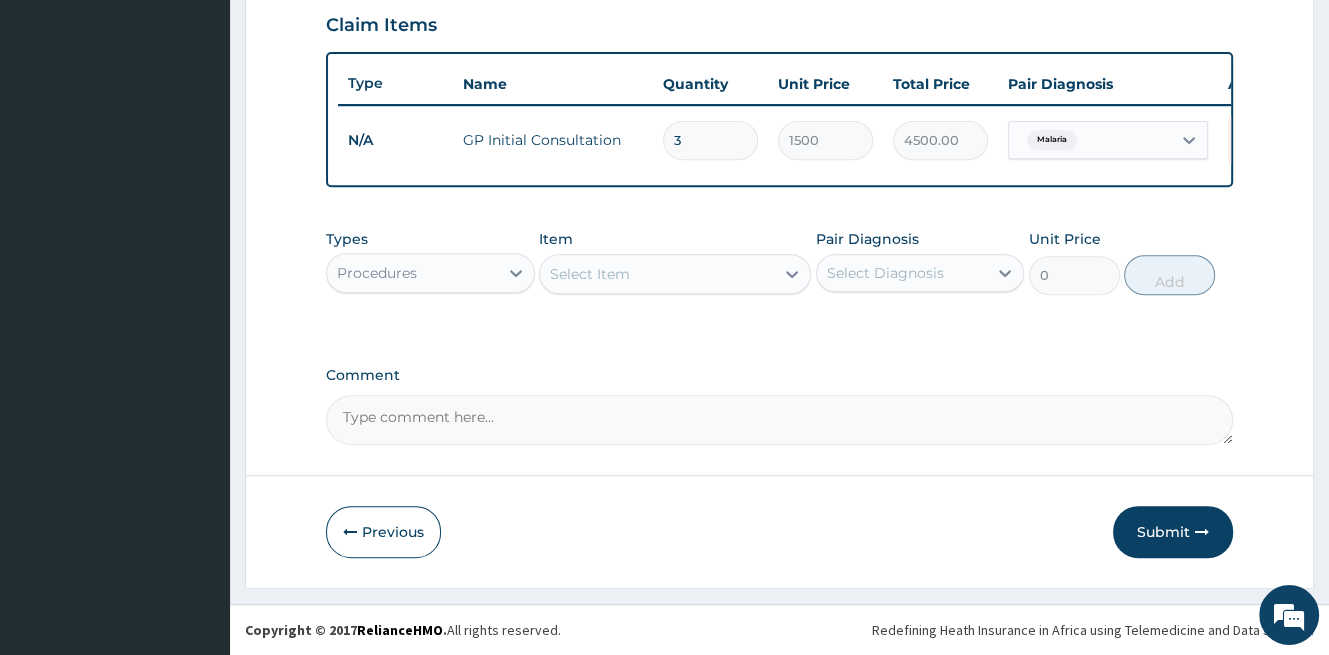 scroll, scrollTop: 704, scrollLeft: 0, axis: vertical 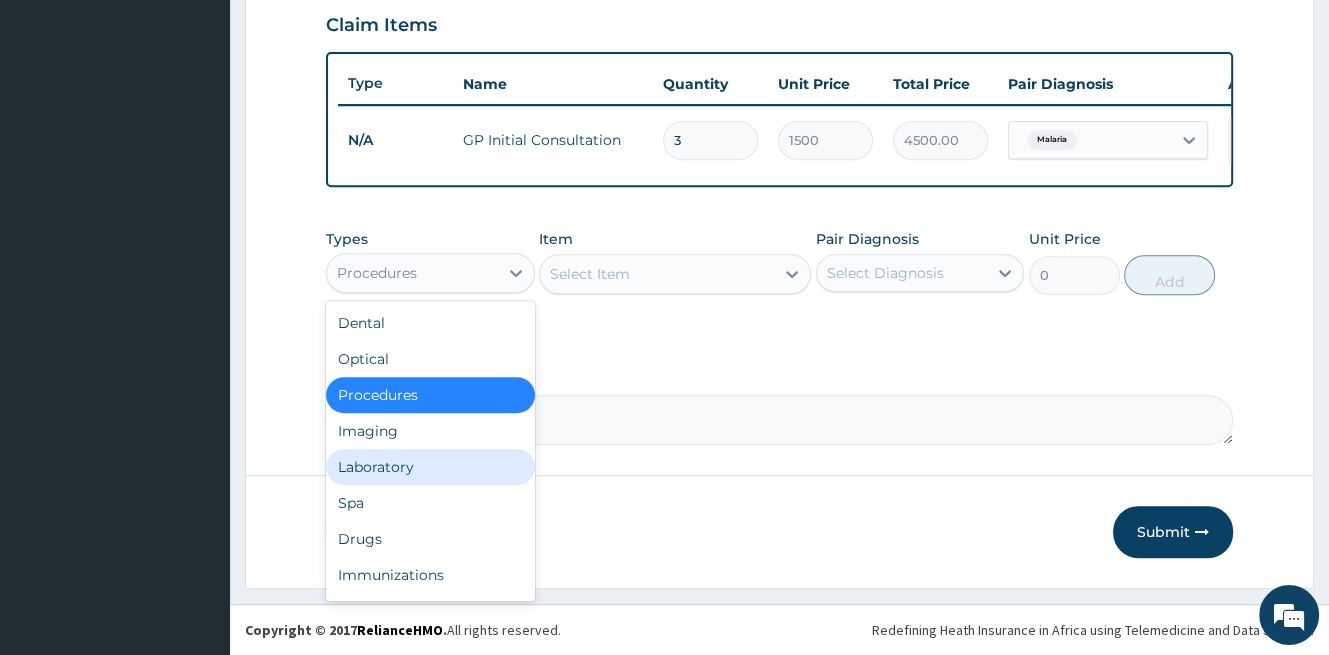 click on "Laboratory" at bounding box center [430, 467] 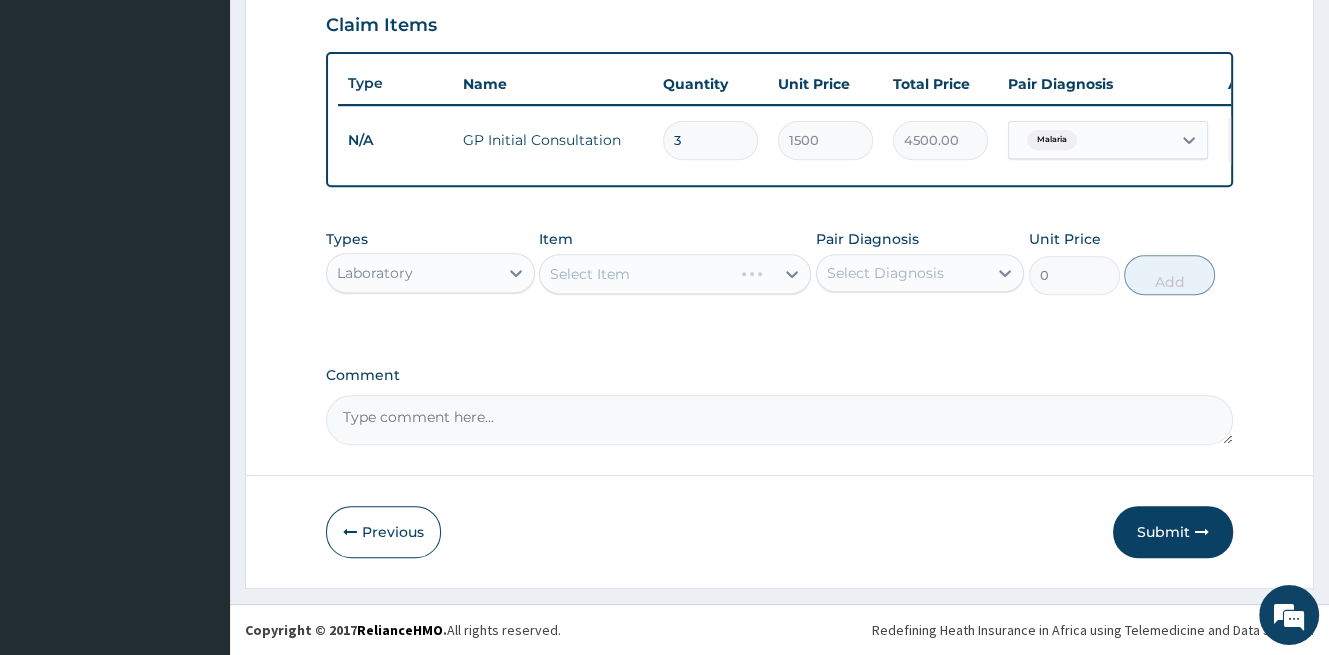 click on "Select Item" at bounding box center (675, 274) 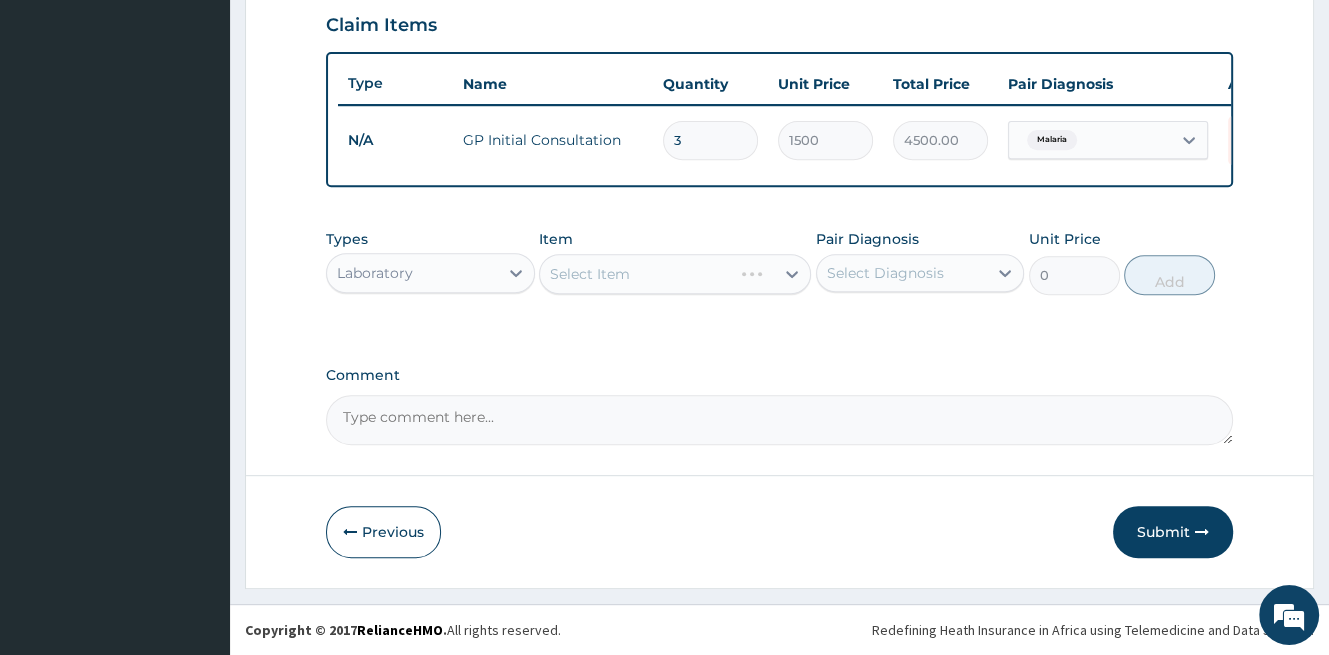 click on "Select Item" at bounding box center (675, 274) 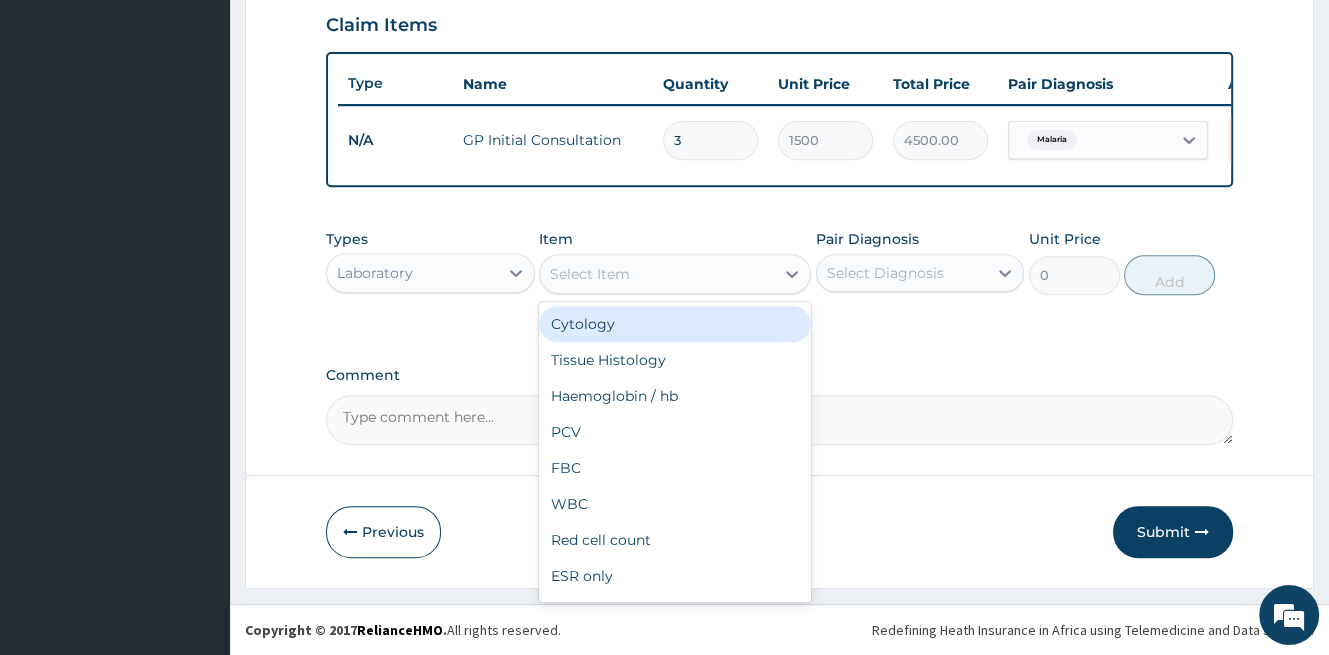 click on "Select Item" at bounding box center (657, 274) 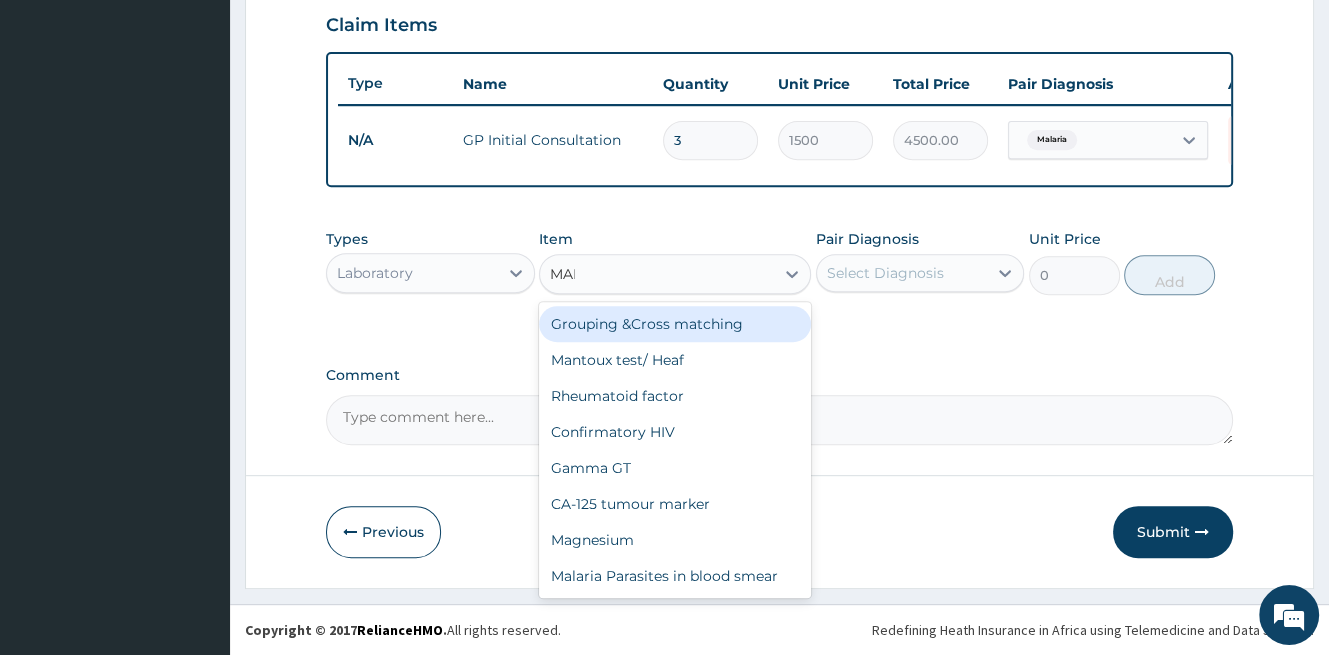 type on "MALA" 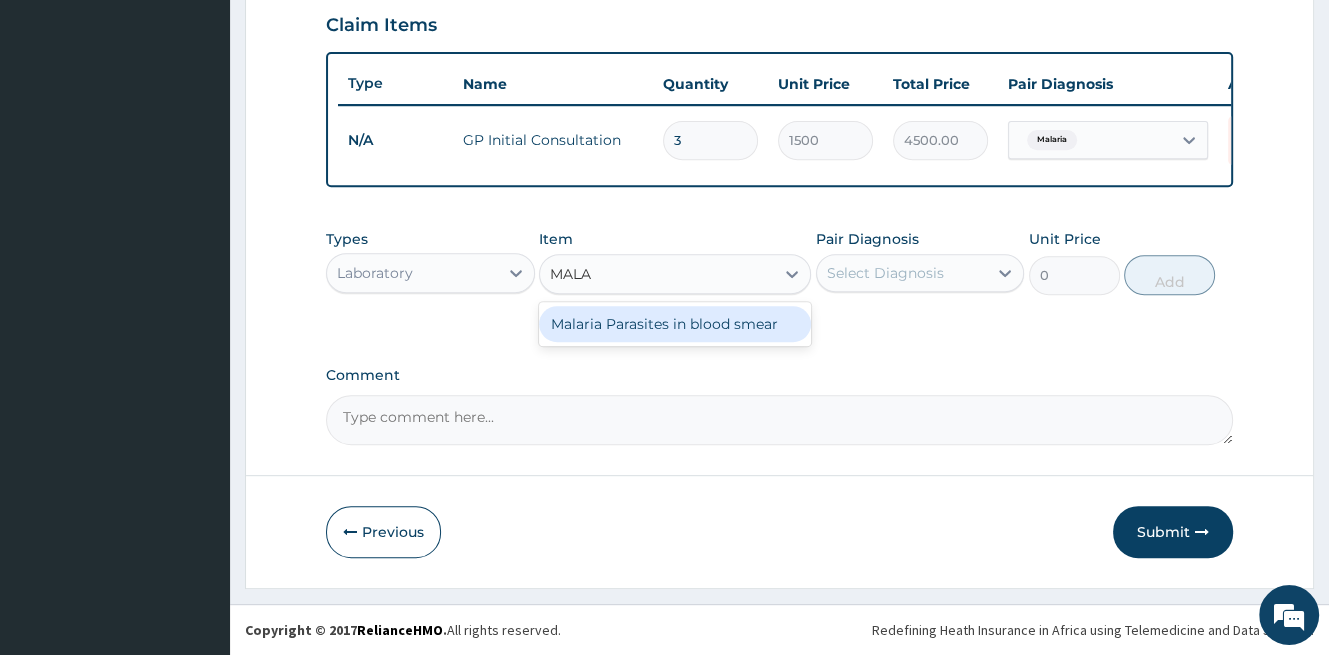 click on "Malaria Parasites in blood smear" at bounding box center [675, 324] 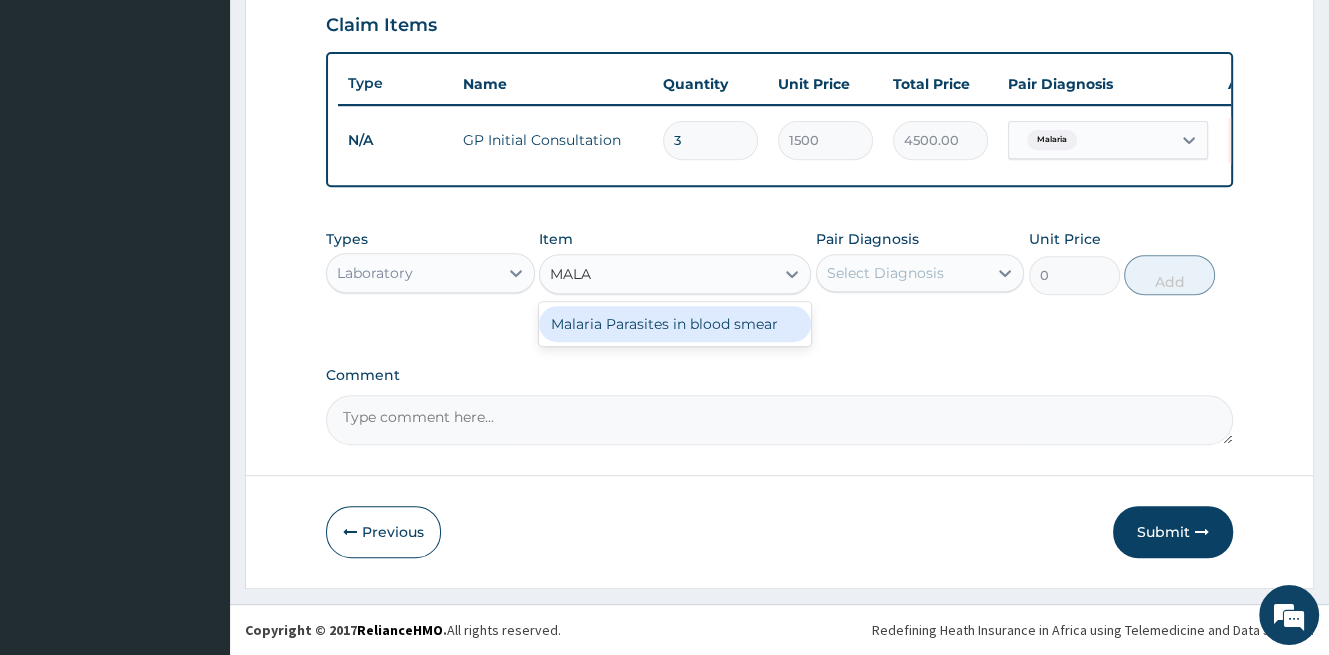 type 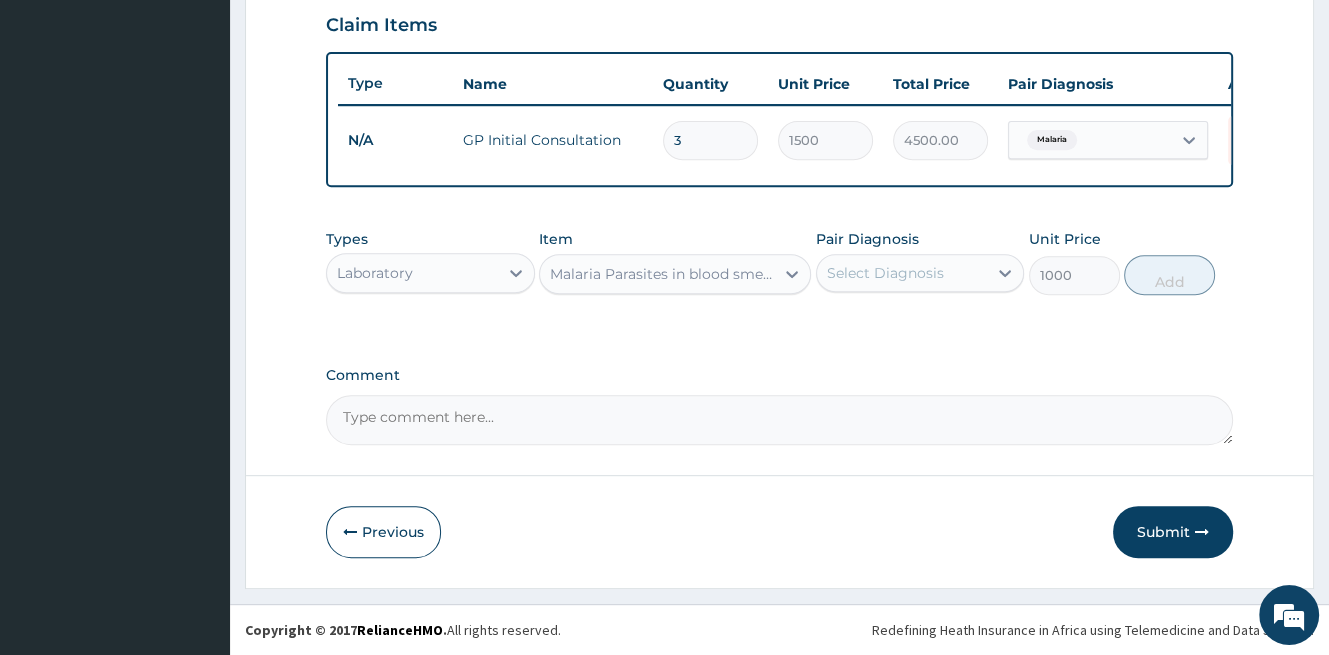 click on "Select Diagnosis" at bounding box center (885, 273) 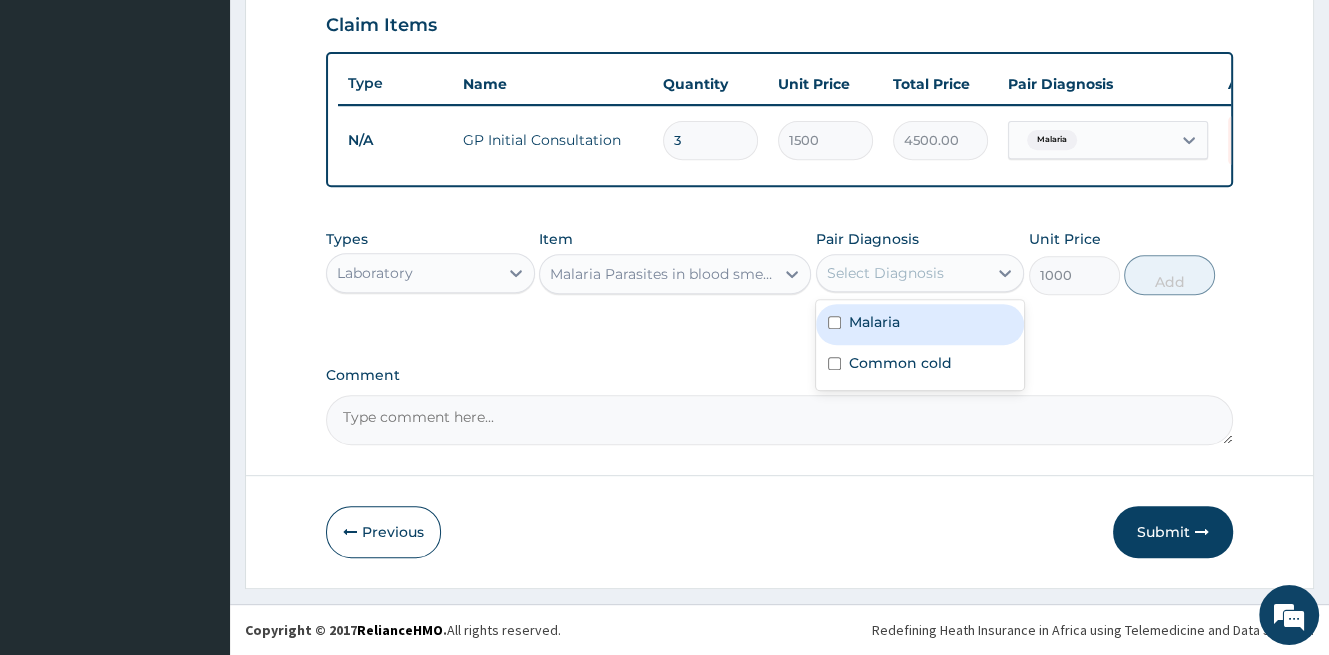 click on "Malaria" at bounding box center [874, 322] 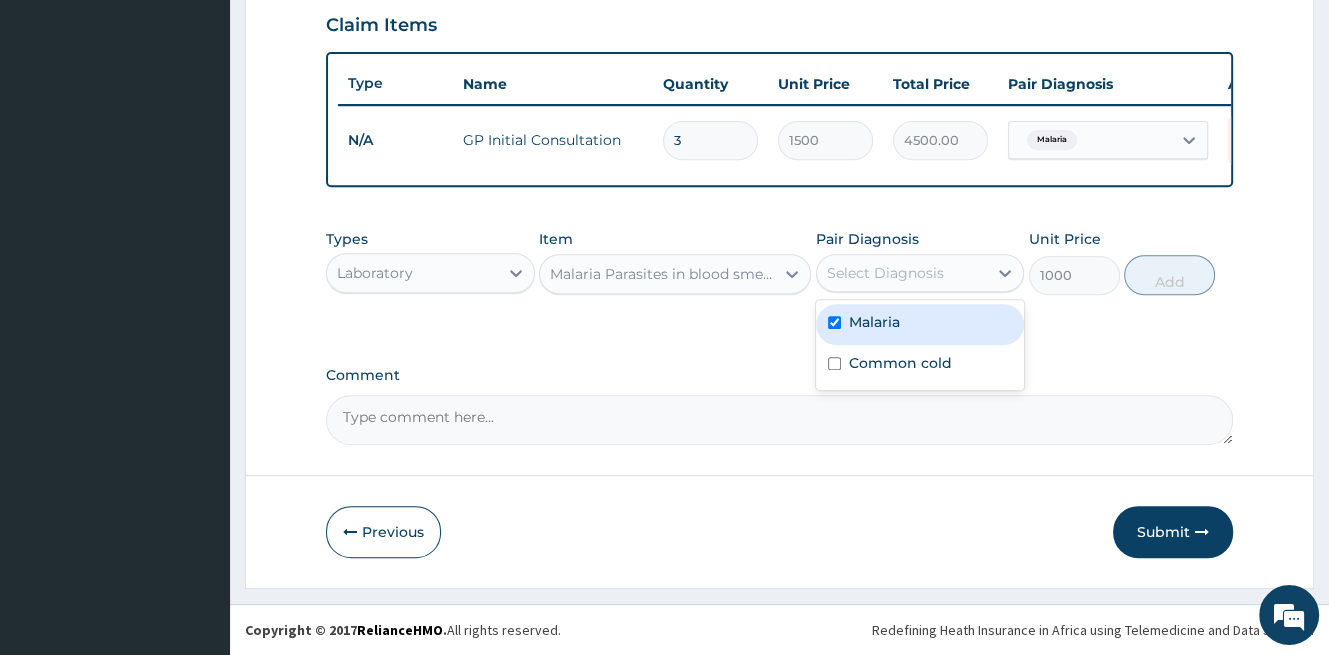 checkbox on "true" 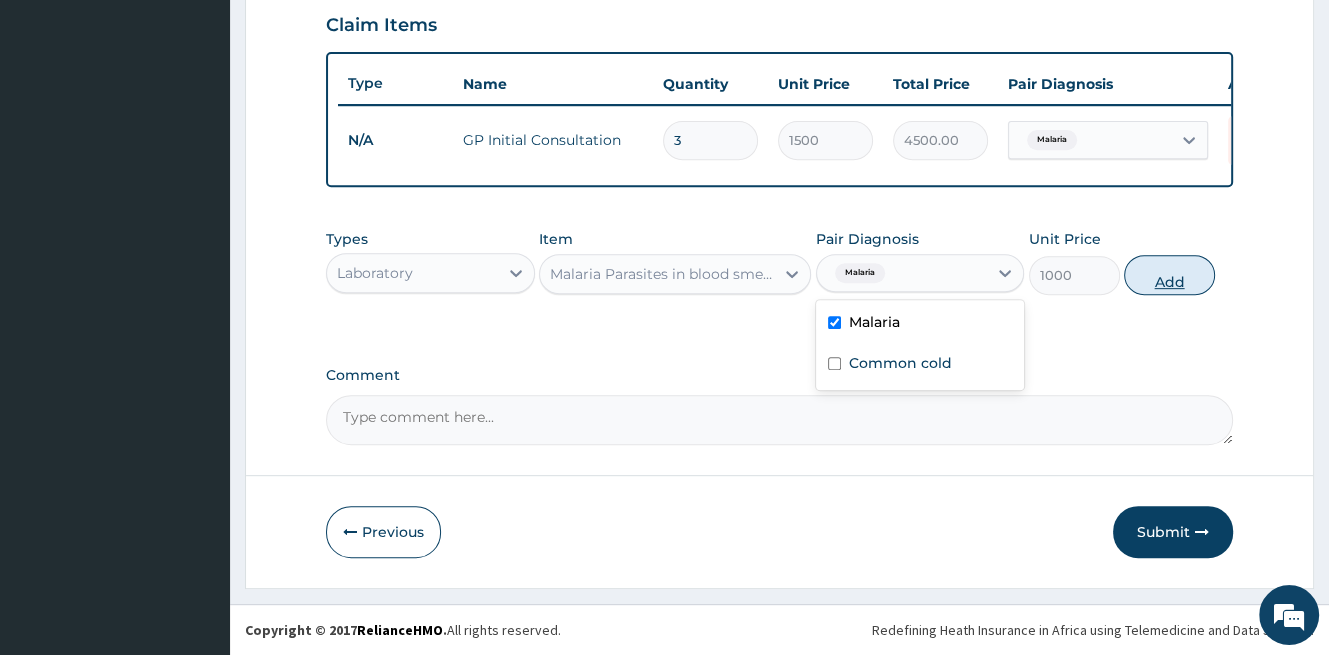 click on "Add" at bounding box center [1169, 275] 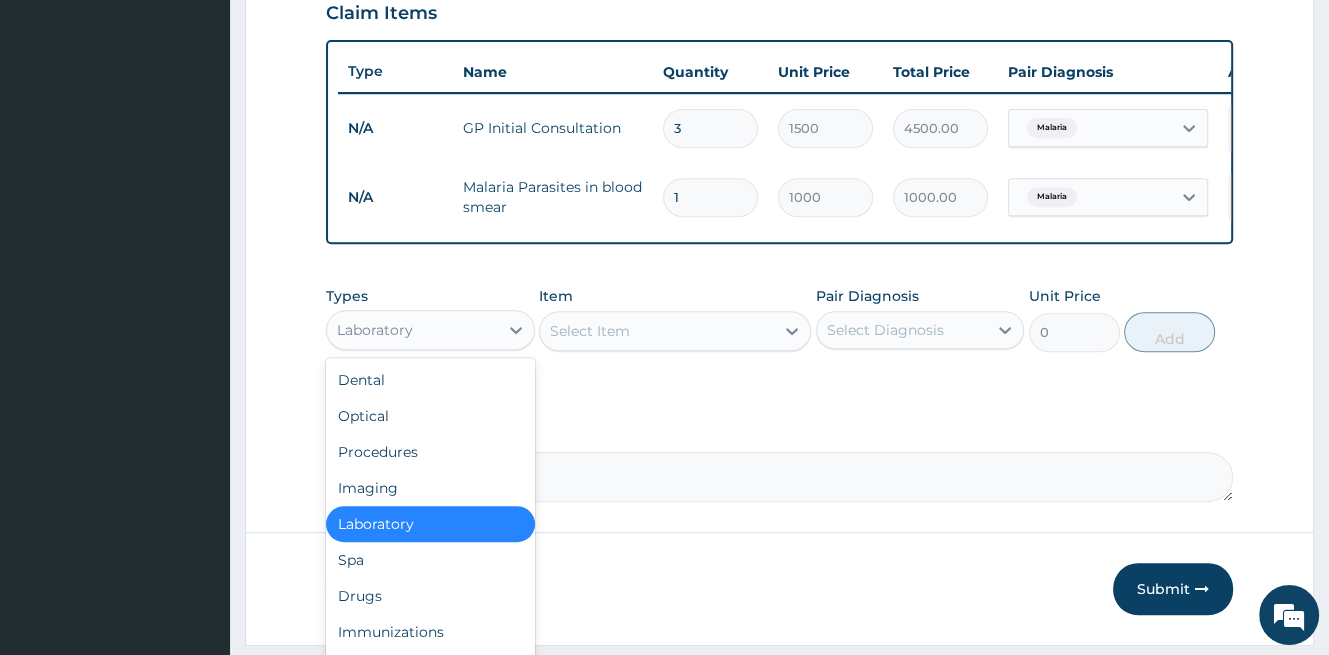 click on "Laboratory" at bounding box center [412, 330] 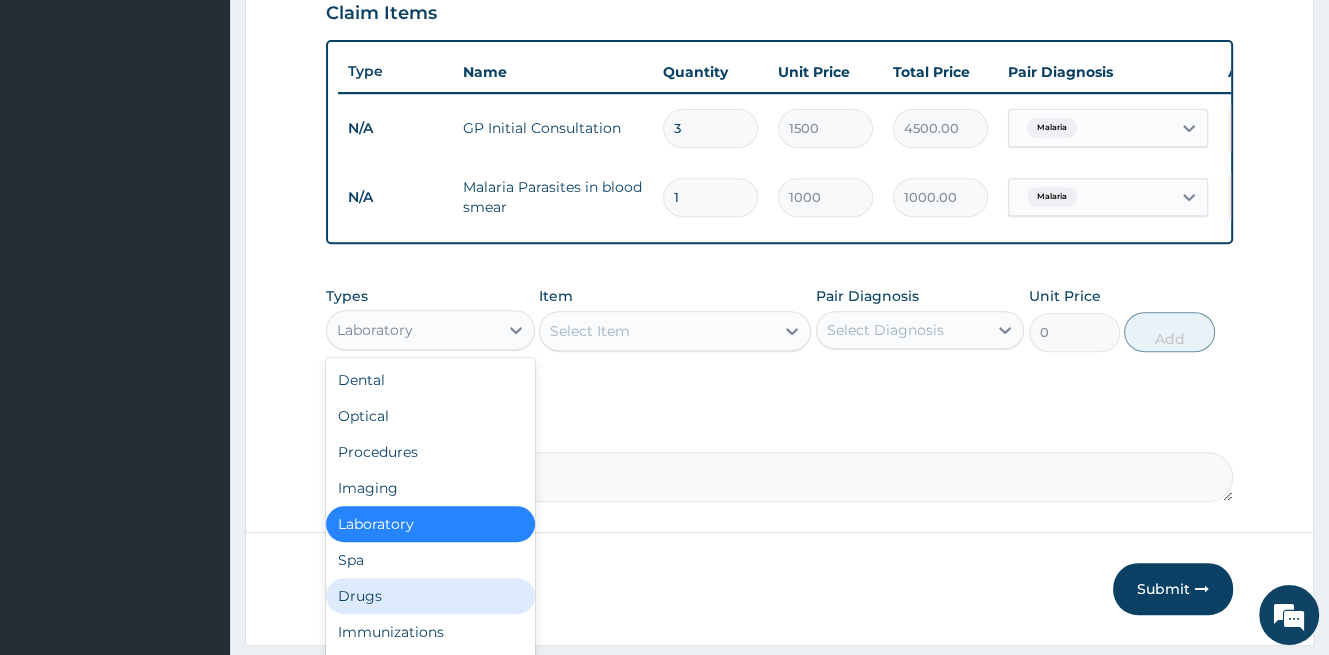 click on "Drugs" at bounding box center [430, 596] 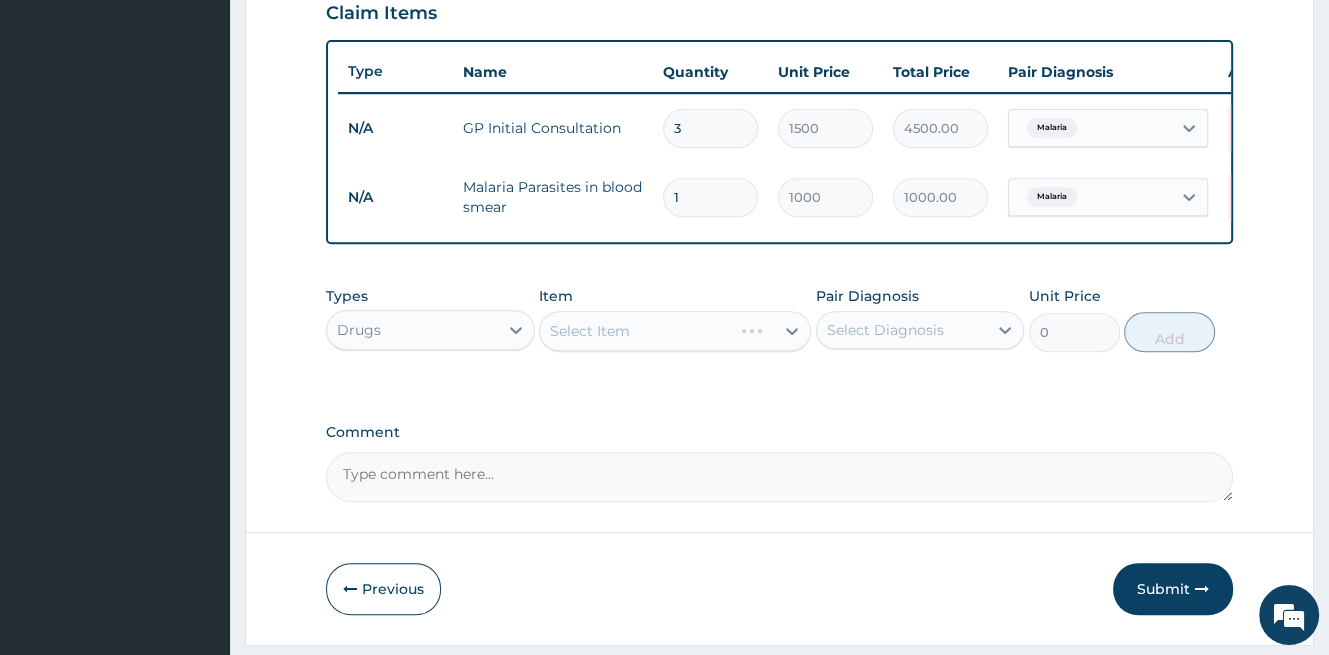 click on "Select Item" at bounding box center [675, 331] 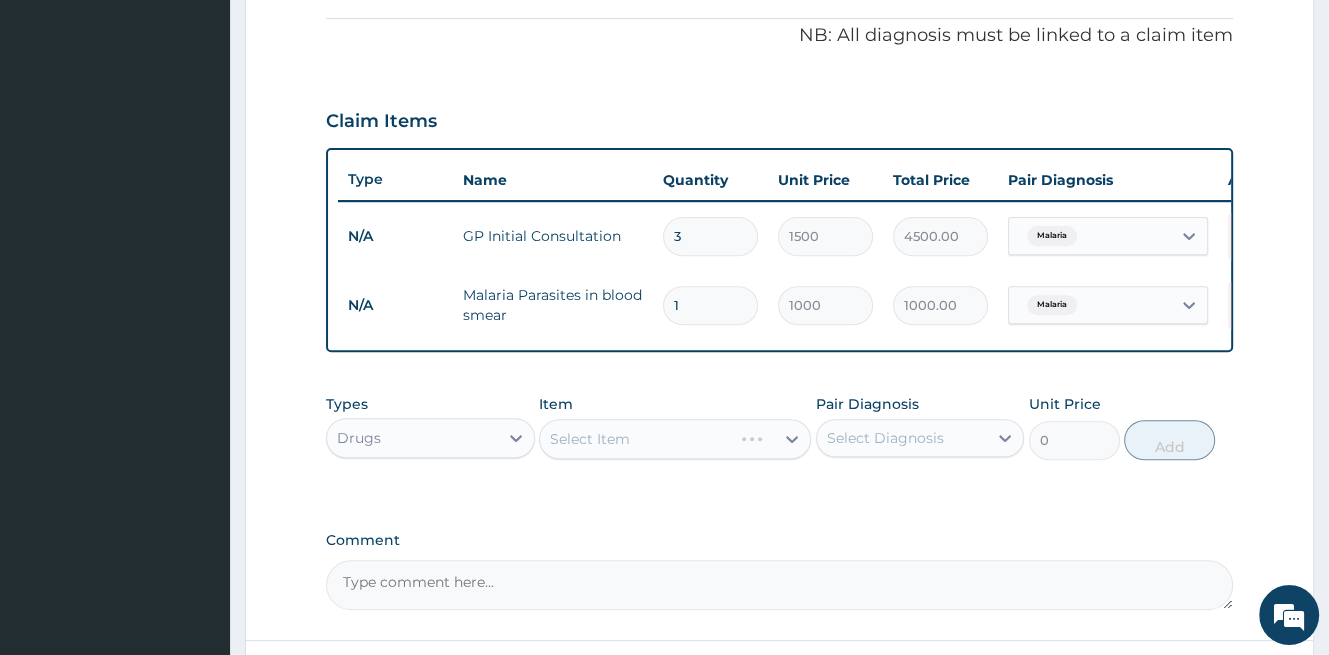 scroll, scrollTop: 572, scrollLeft: 0, axis: vertical 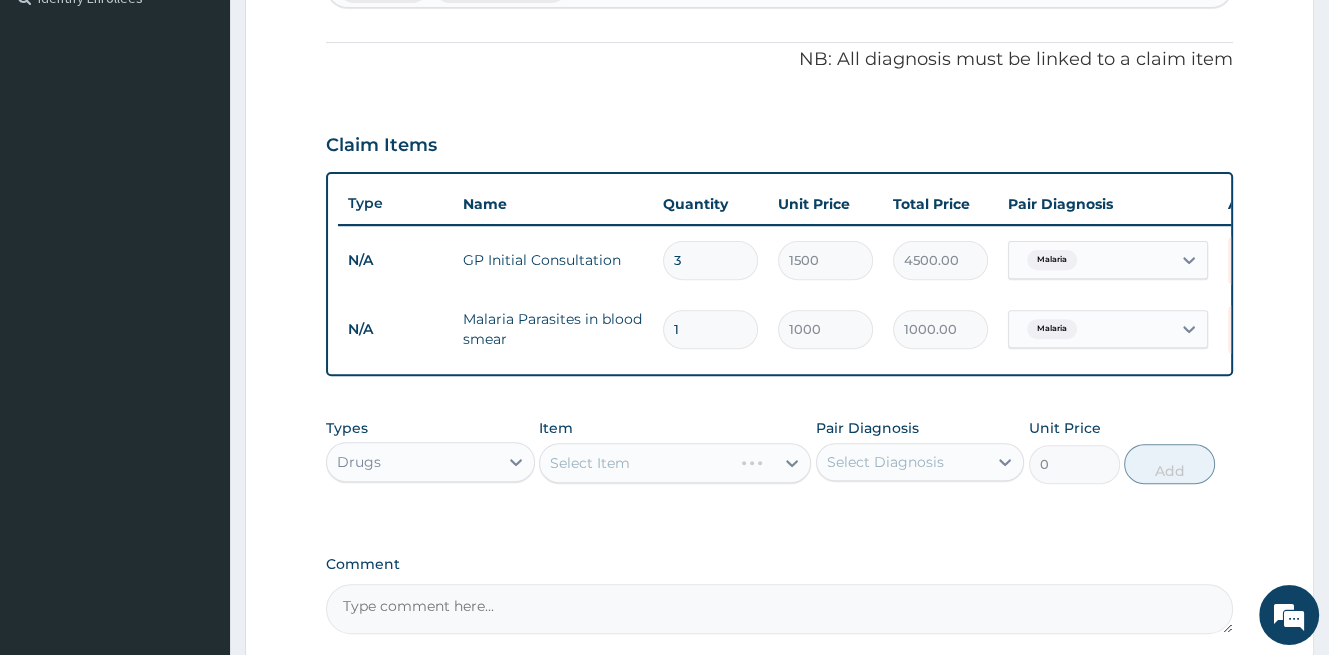 drag, startPoint x: 692, startPoint y: 267, endPoint x: 612, endPoint y: 258, distance: 80.50466 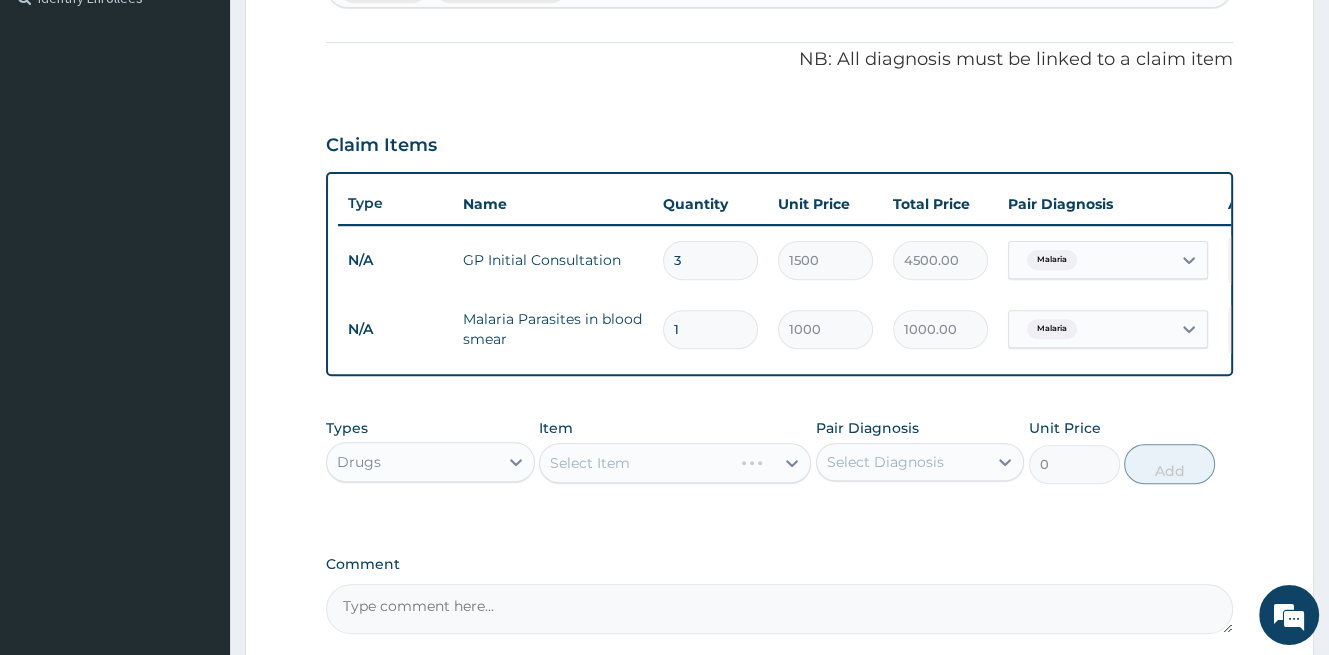 click on "N/A GP Initial Consultation 3 1500 4500.00 Malaria Delete" at bounding box center (828, 260) 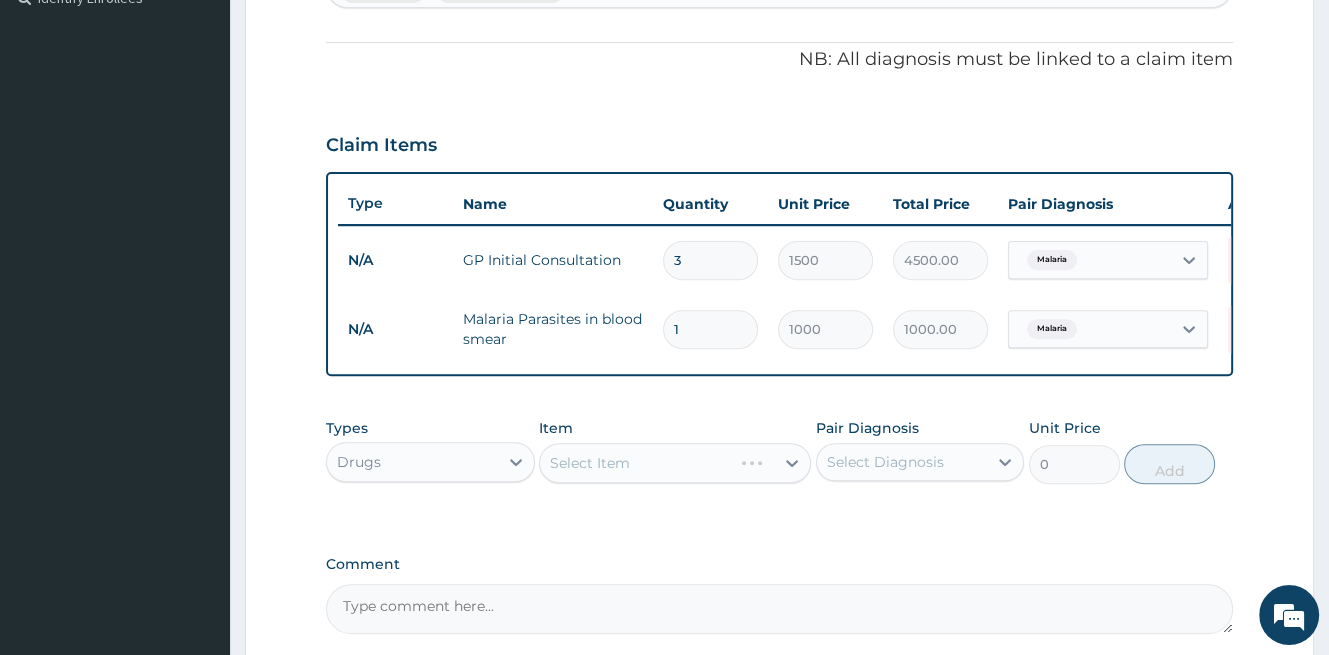type on "1" 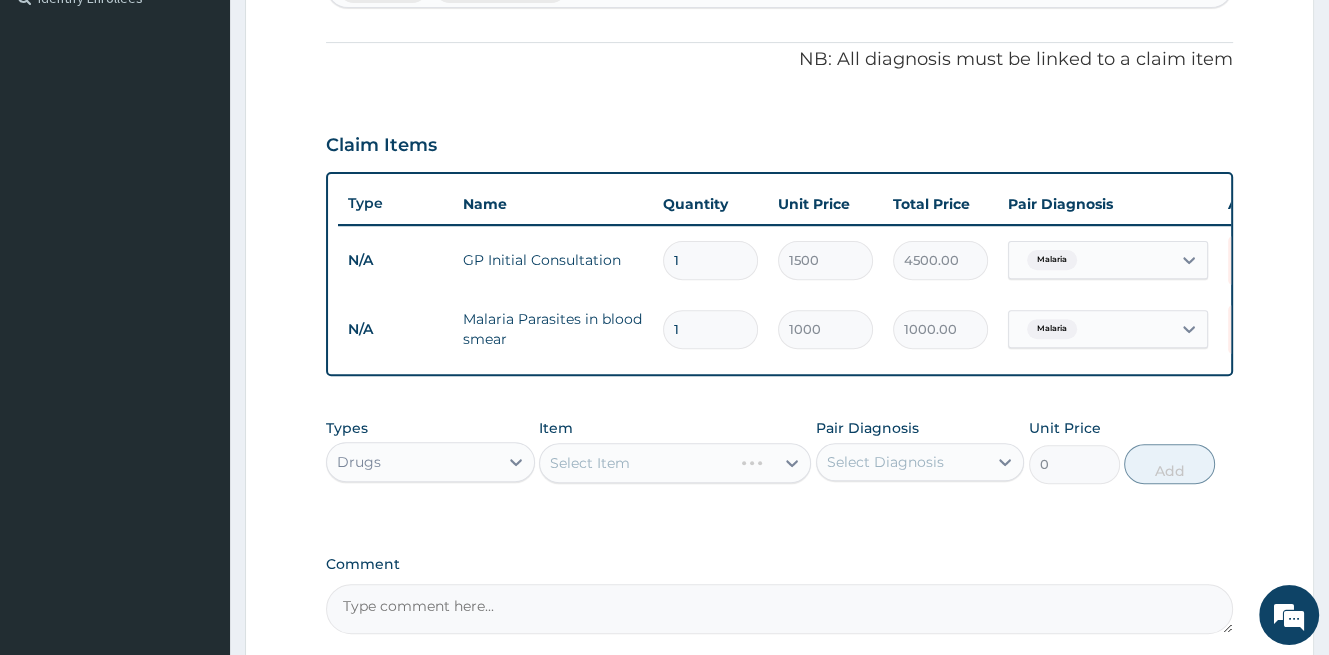 type on "1500.00" 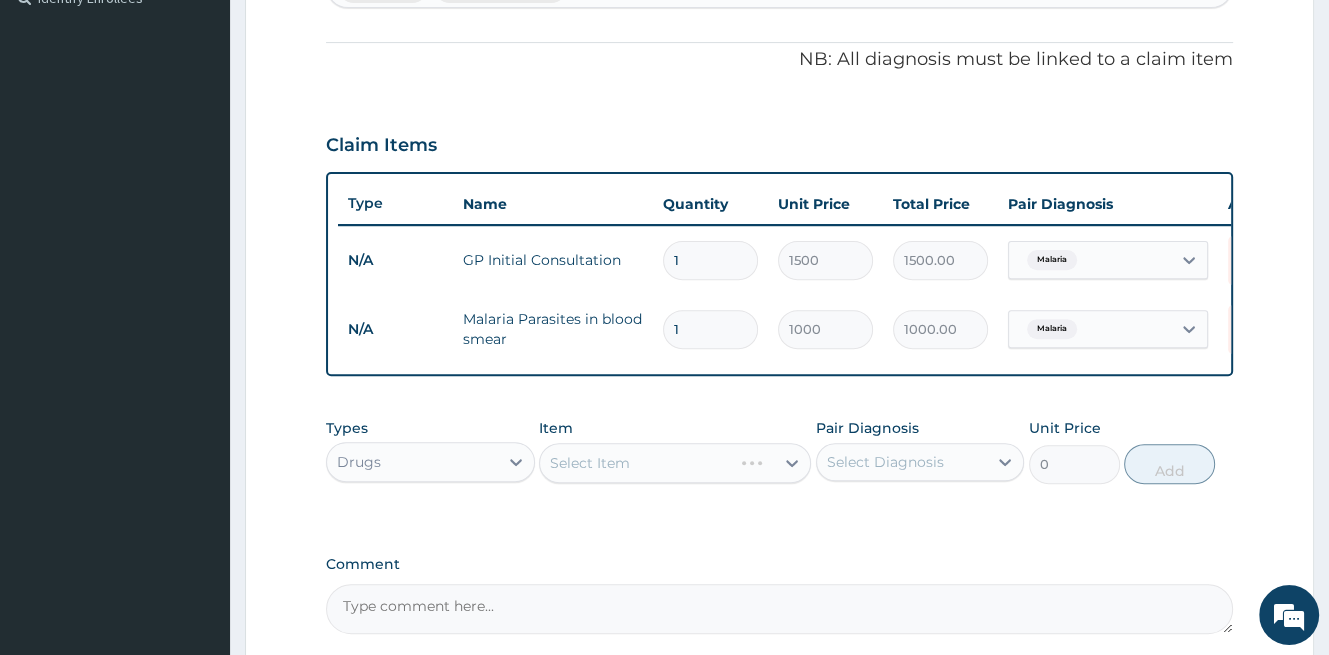 type on "1" 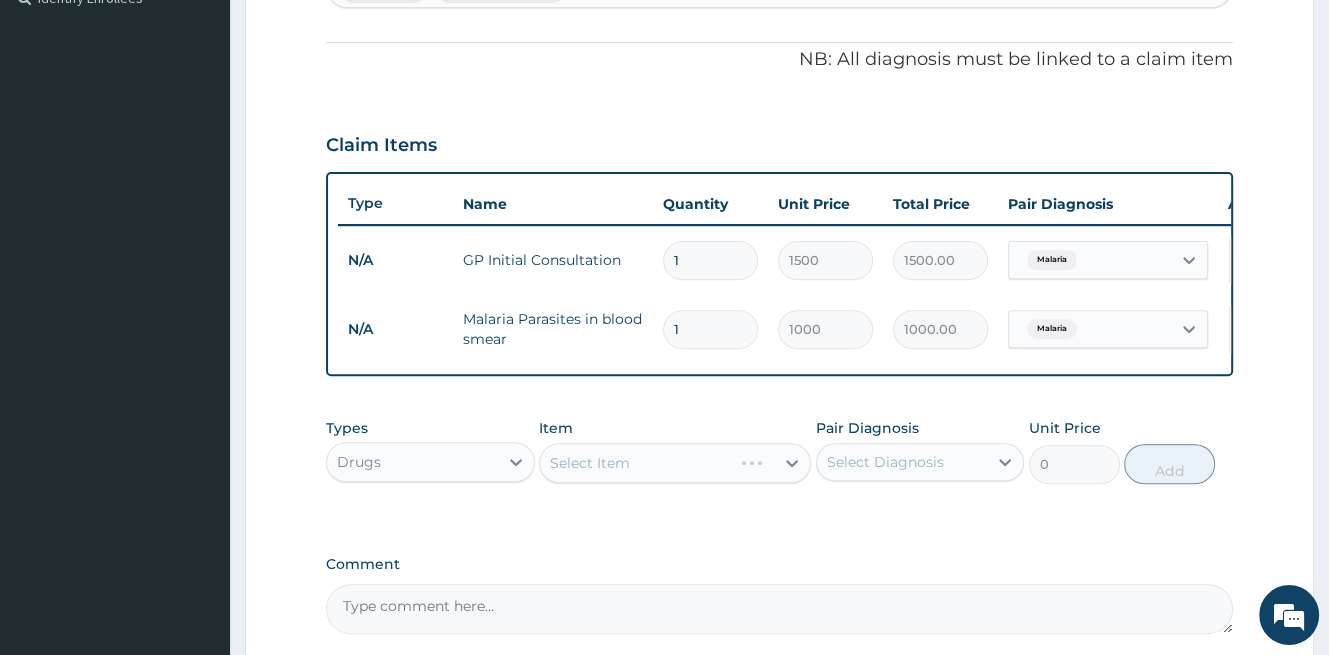 click on "Select Item" at bounding box center (675, 463) 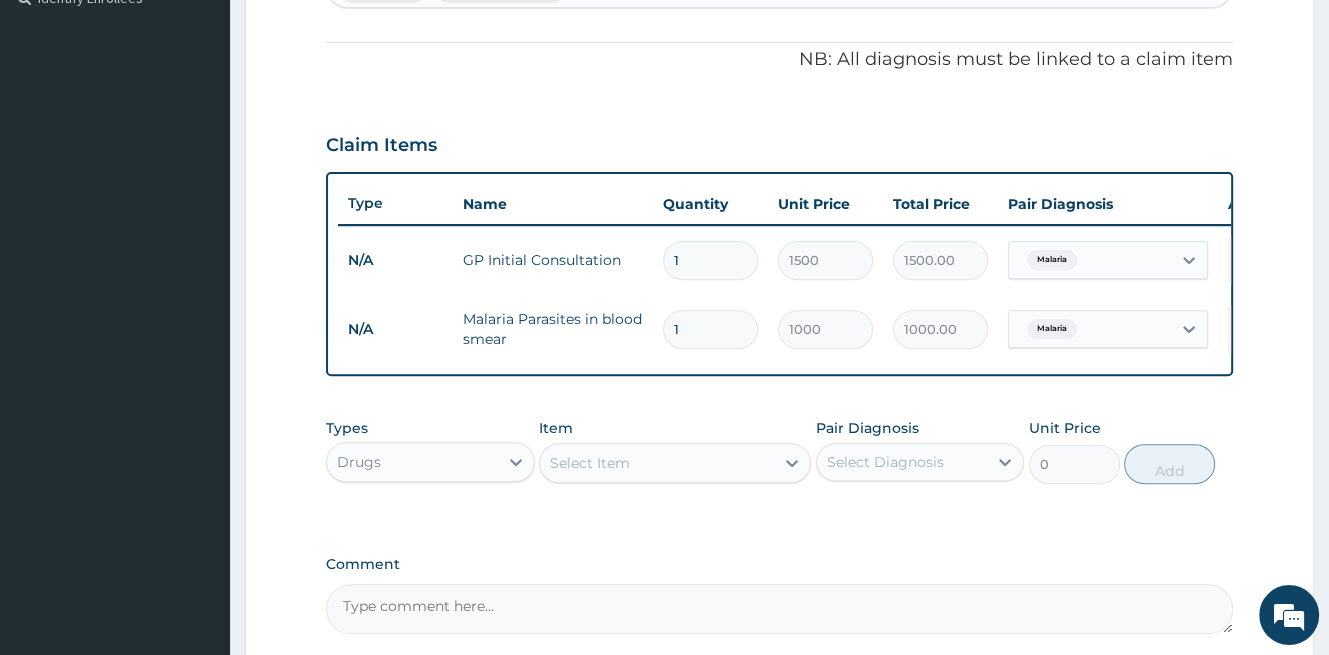 click on "Select Item" at bounding box center [657, 463] 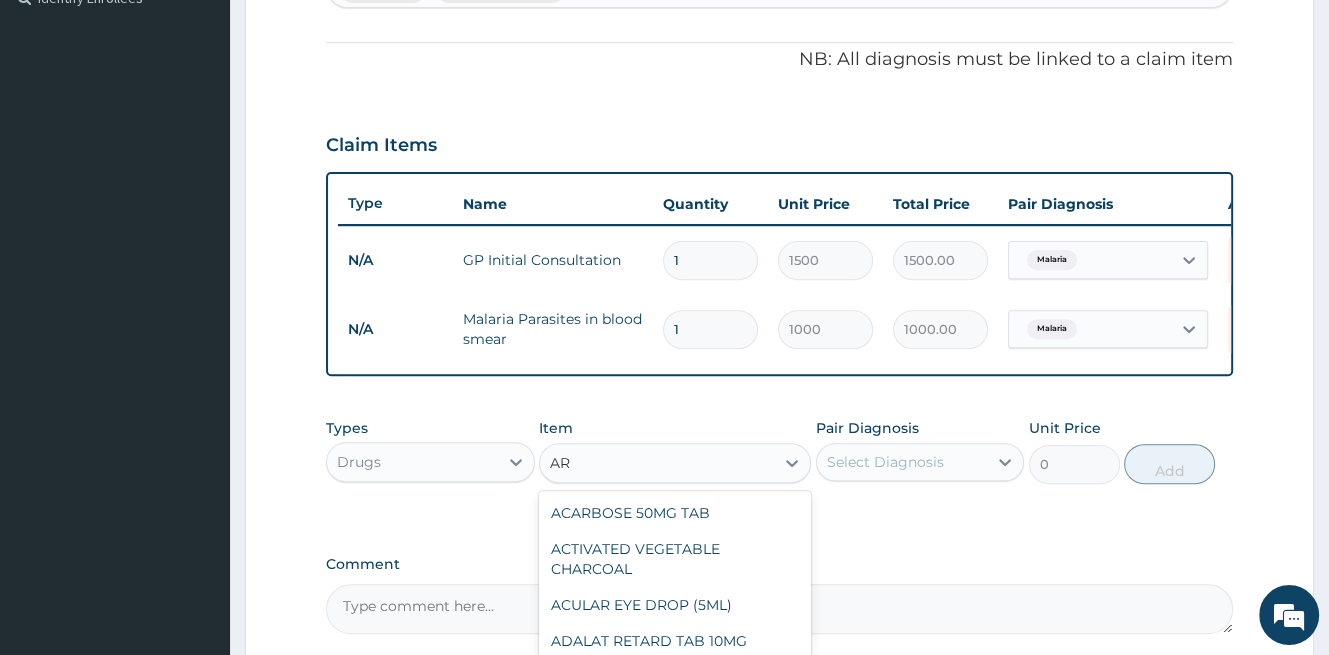 type on "A" 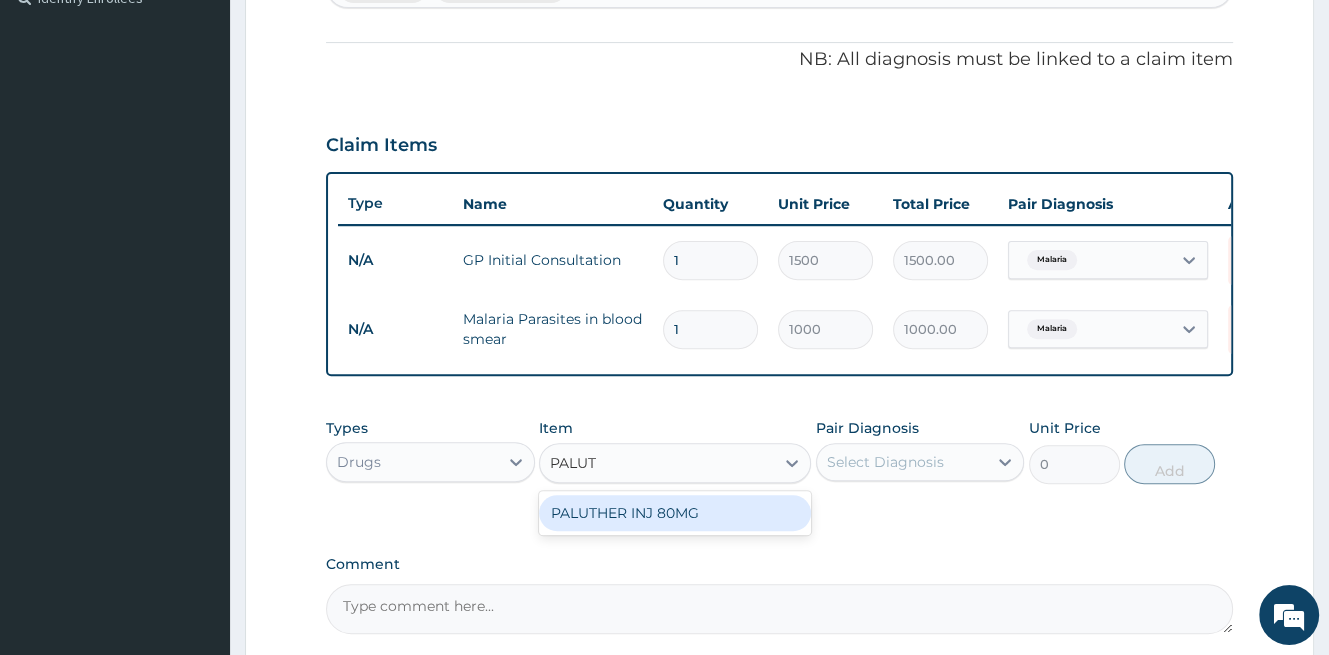 type on "PALUTH" 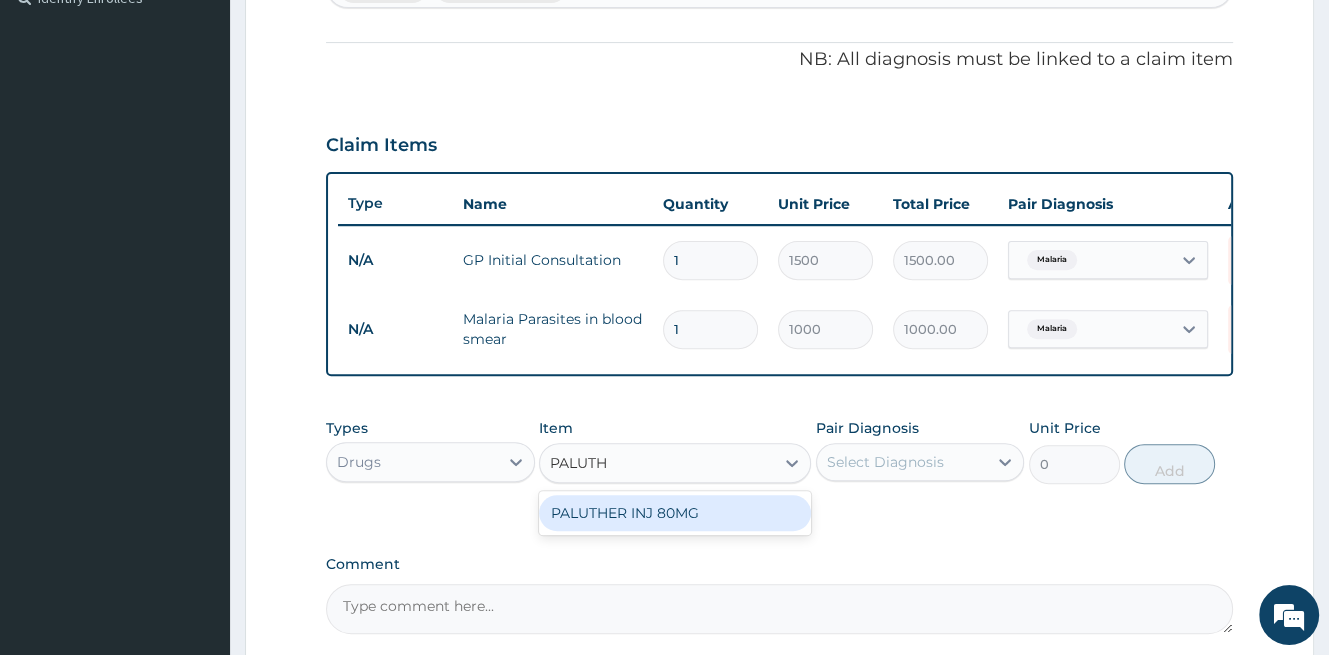click on "PALUTHER INJ 80MG" at bounding box center (675, 513) 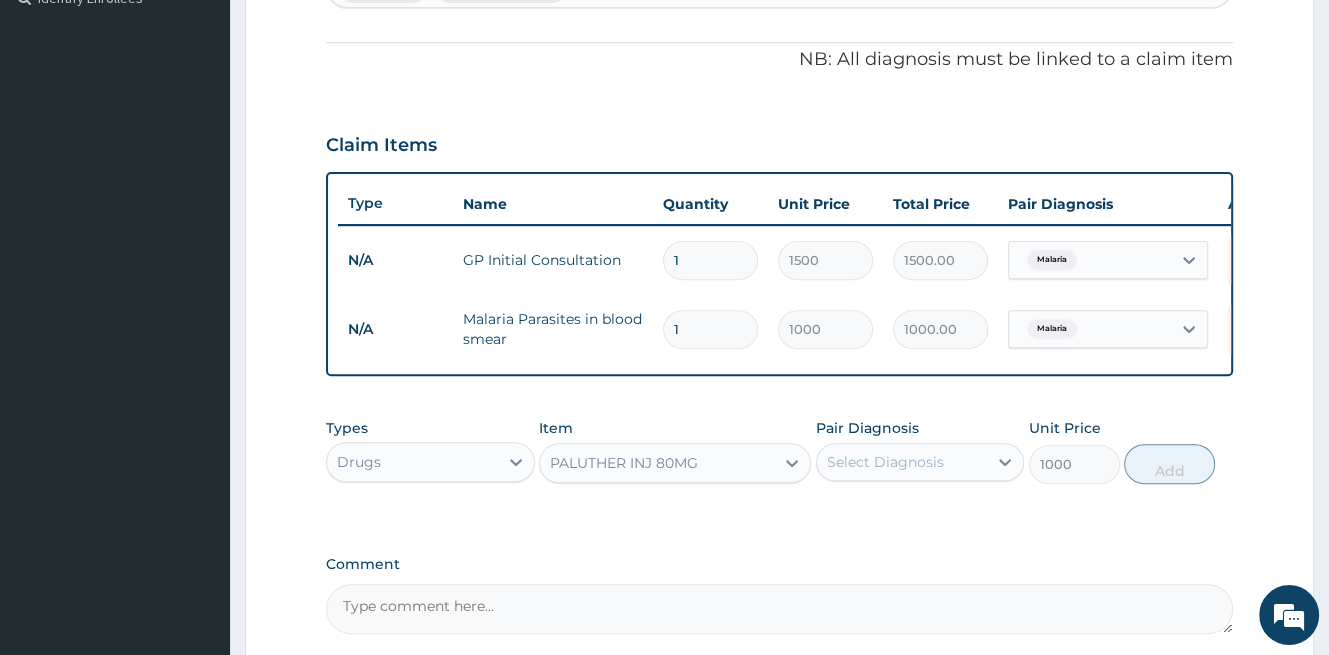 click on "Select Diagnosis" at bounding box center (885, 462) 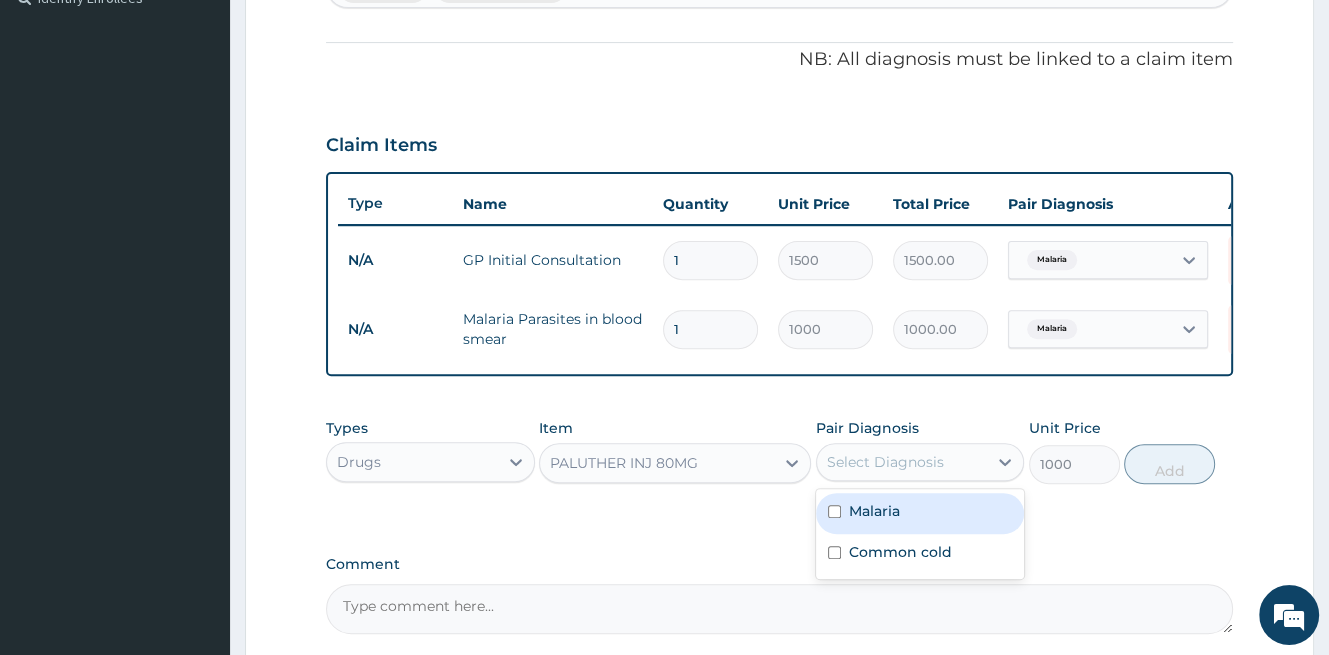 click on "Malaria" at bounding box center (874, 511) 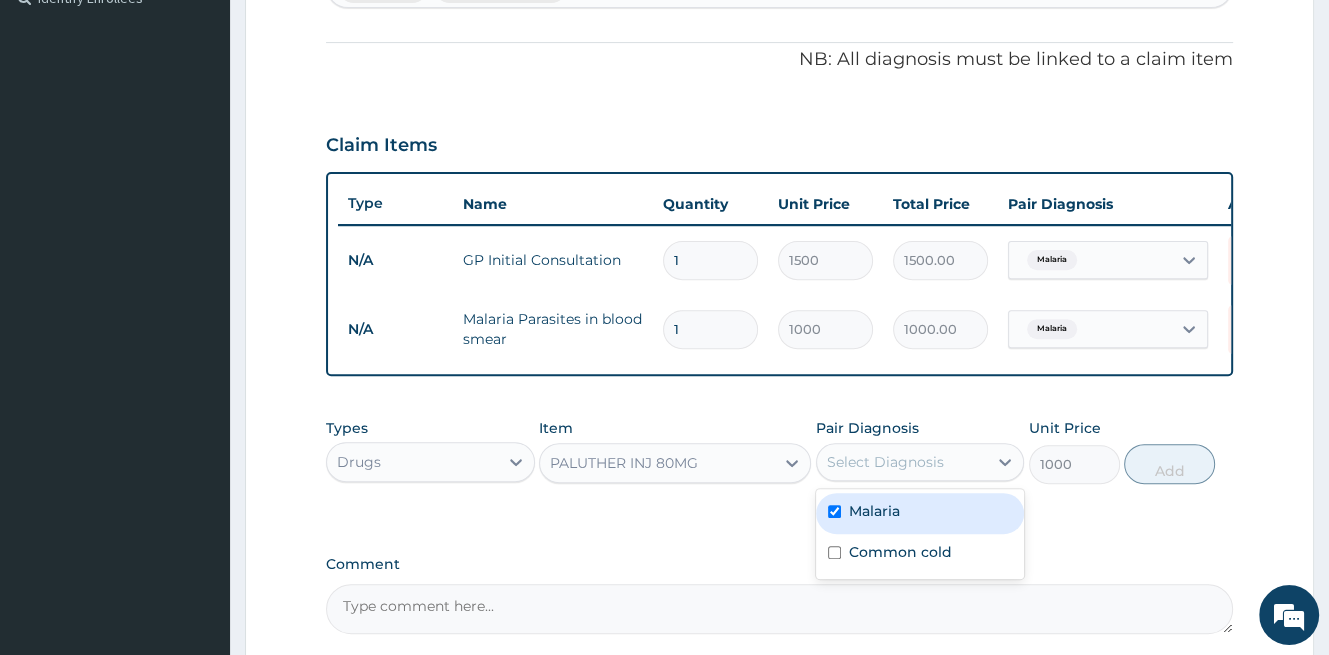 checkbox on "true" 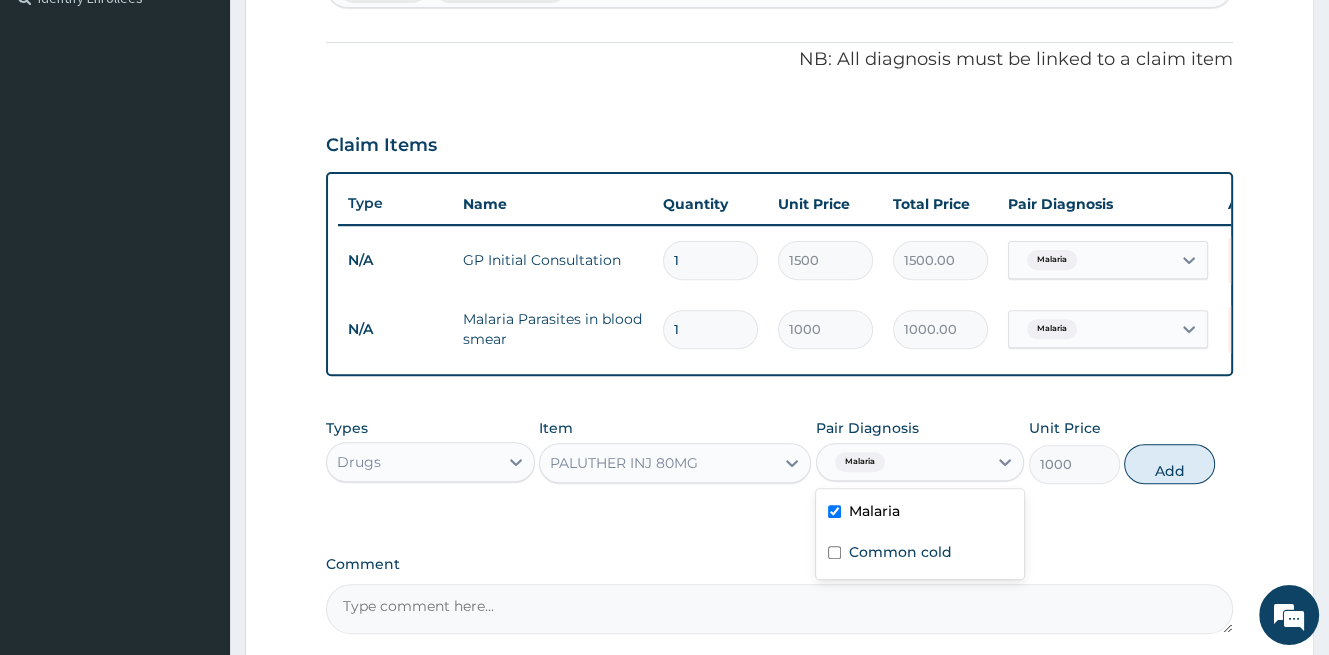drag, startPoint x: 1136, startPoint y: 481, endPoint x: 1119, endPoint y: 483, distance: 17.117243 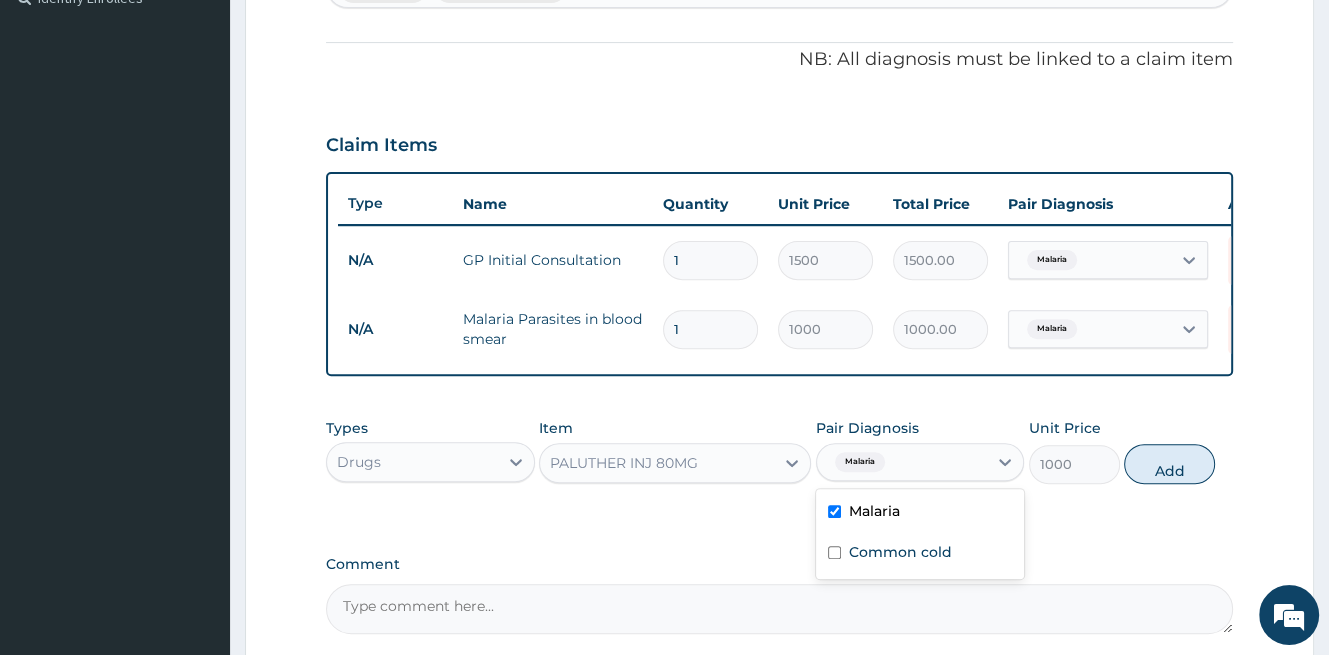 type on "0" 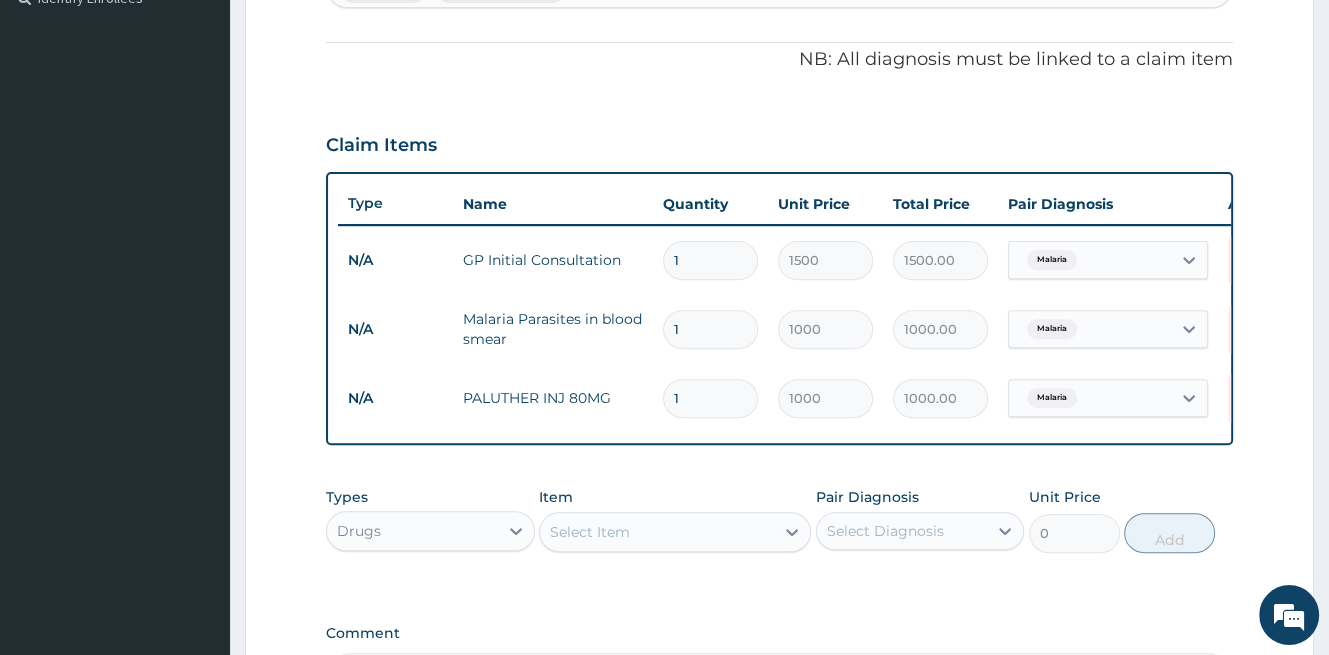 type 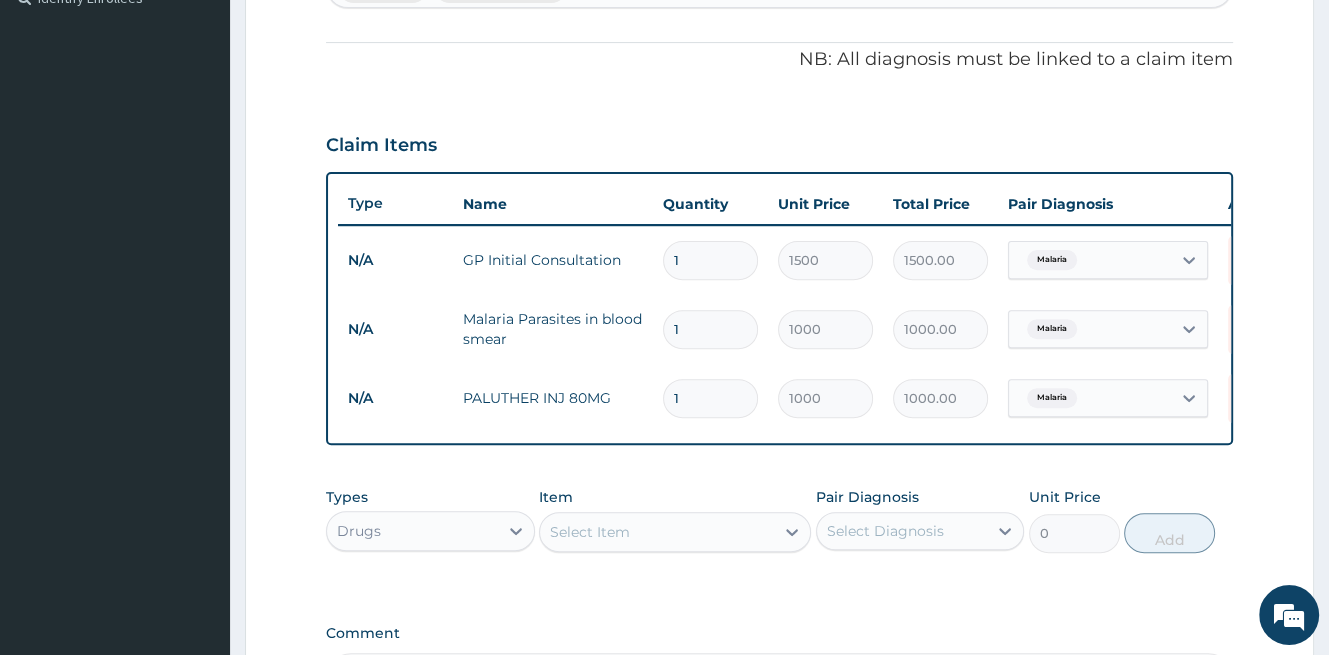 type on "0.00" 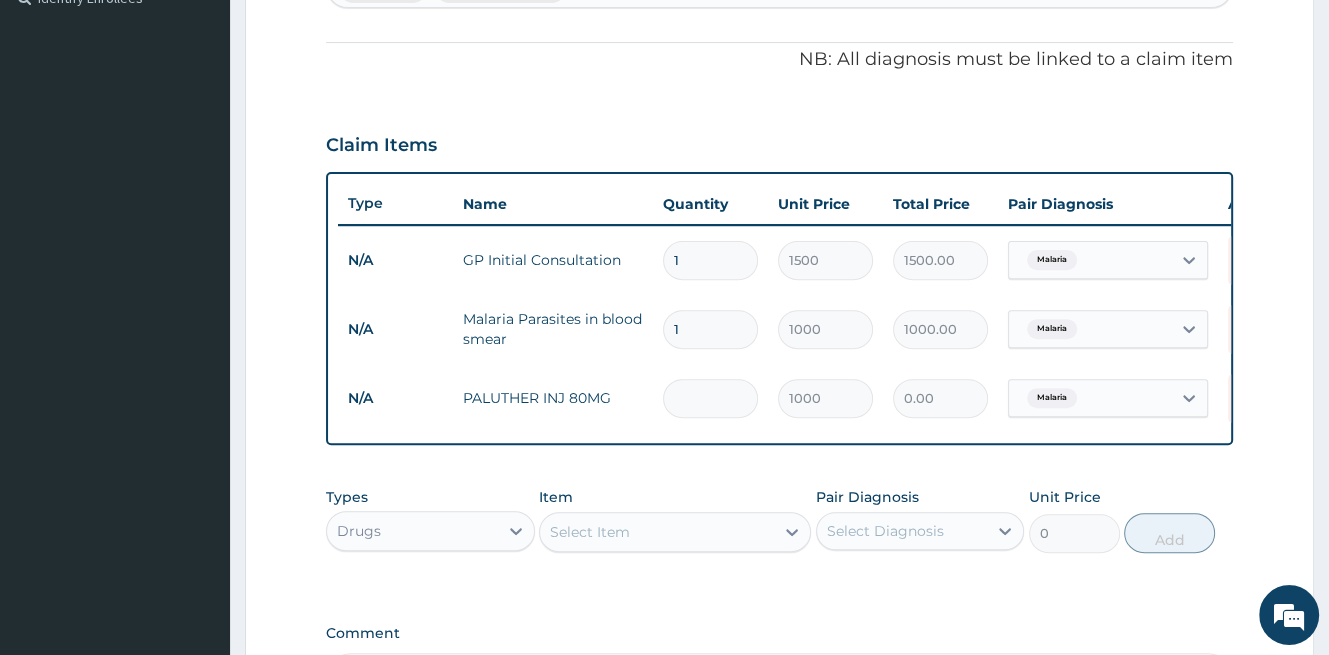 type on "6" 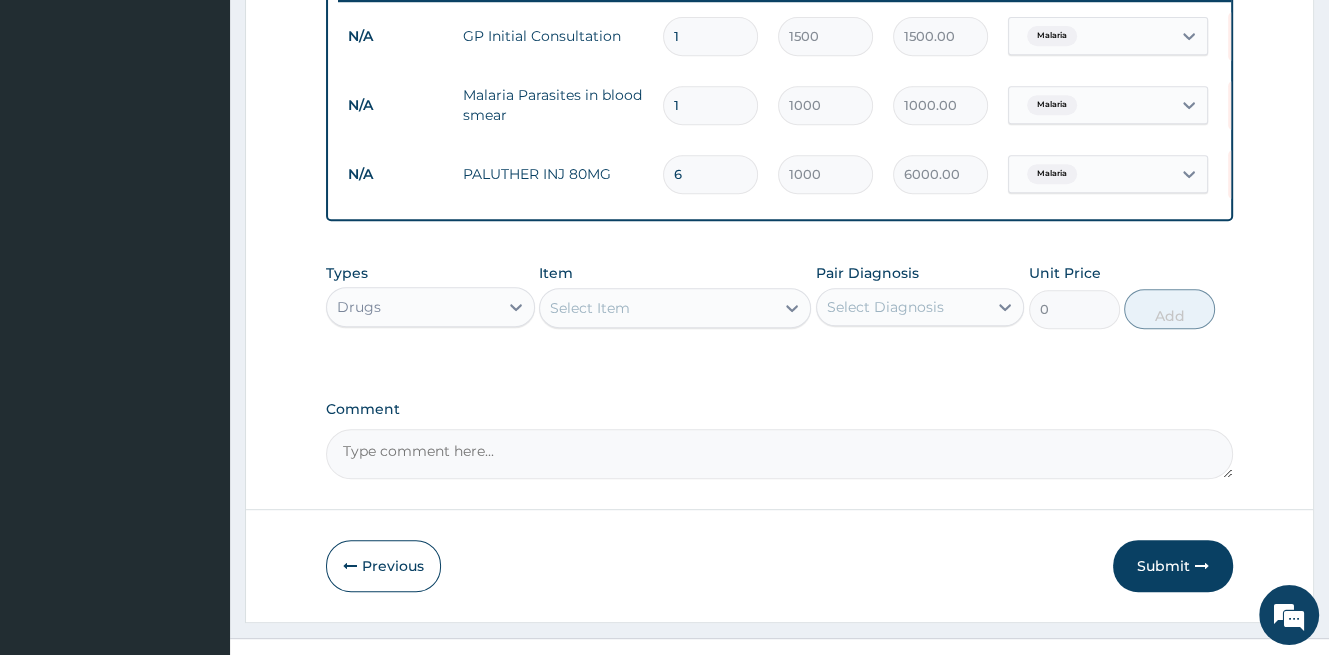 scroll, scrollTop: 841, scrollLeft: 0, axis: vertical 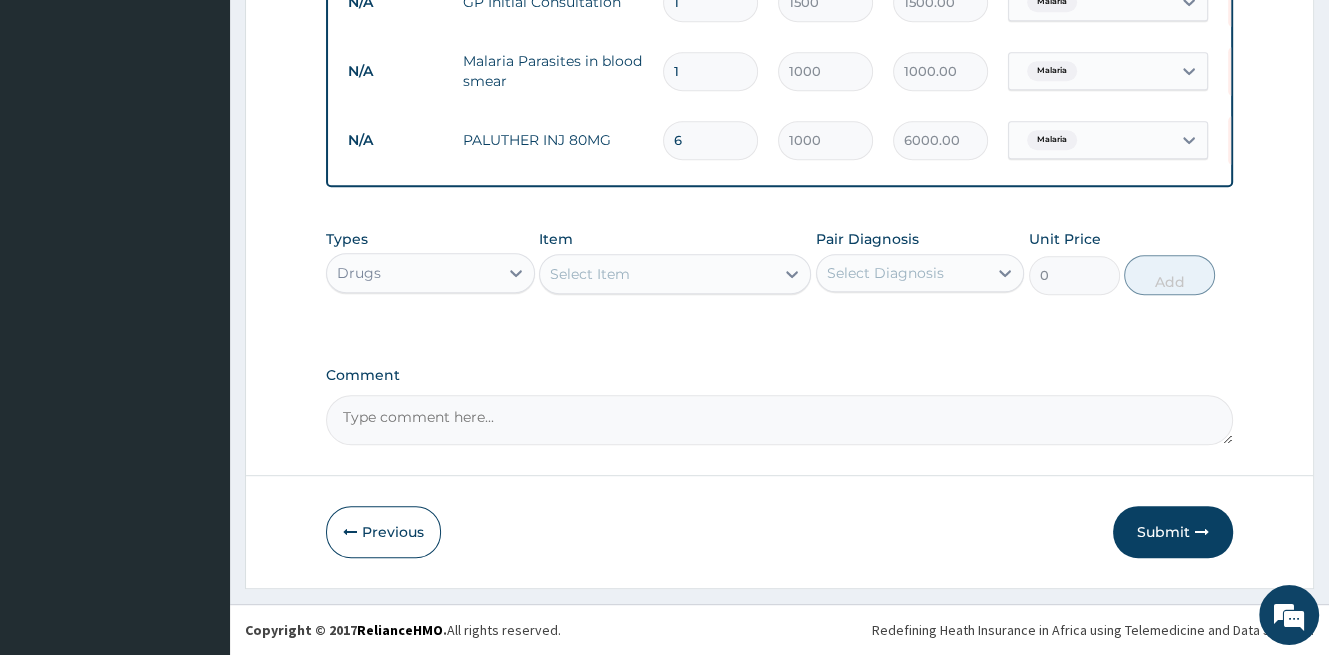 type on "6" 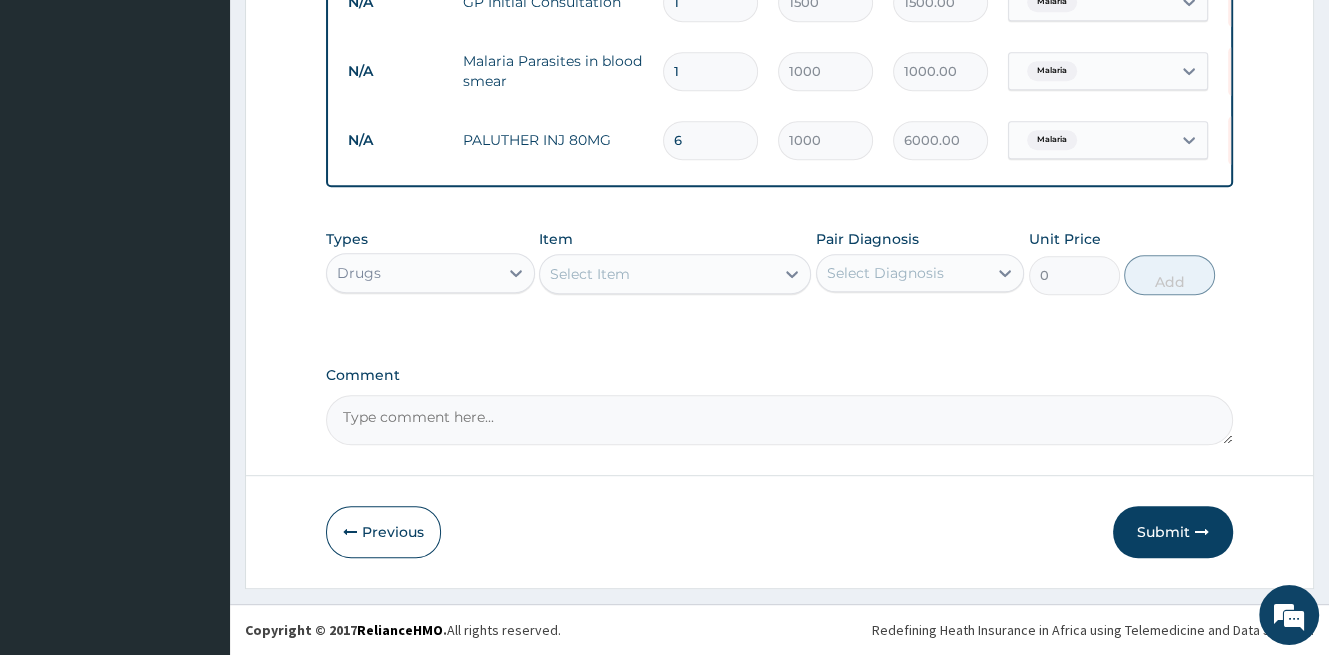 click on "Select Item" at bounding box center [590, 274] 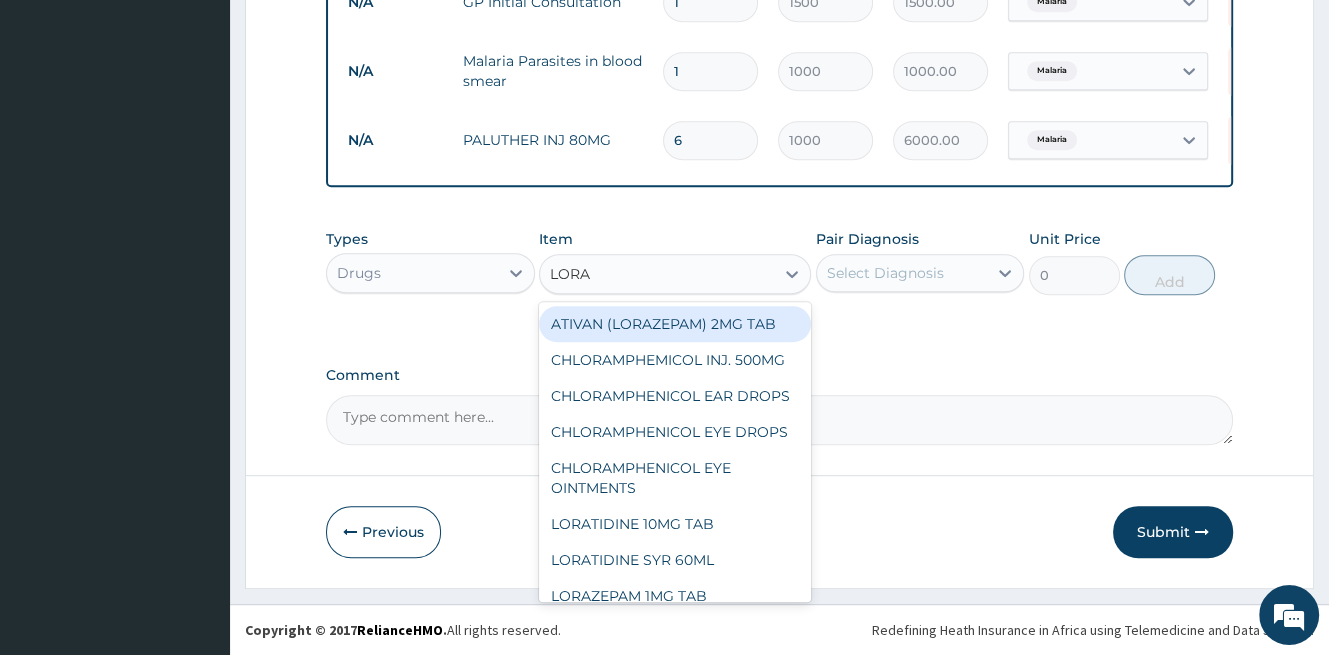 type on "LORAT" 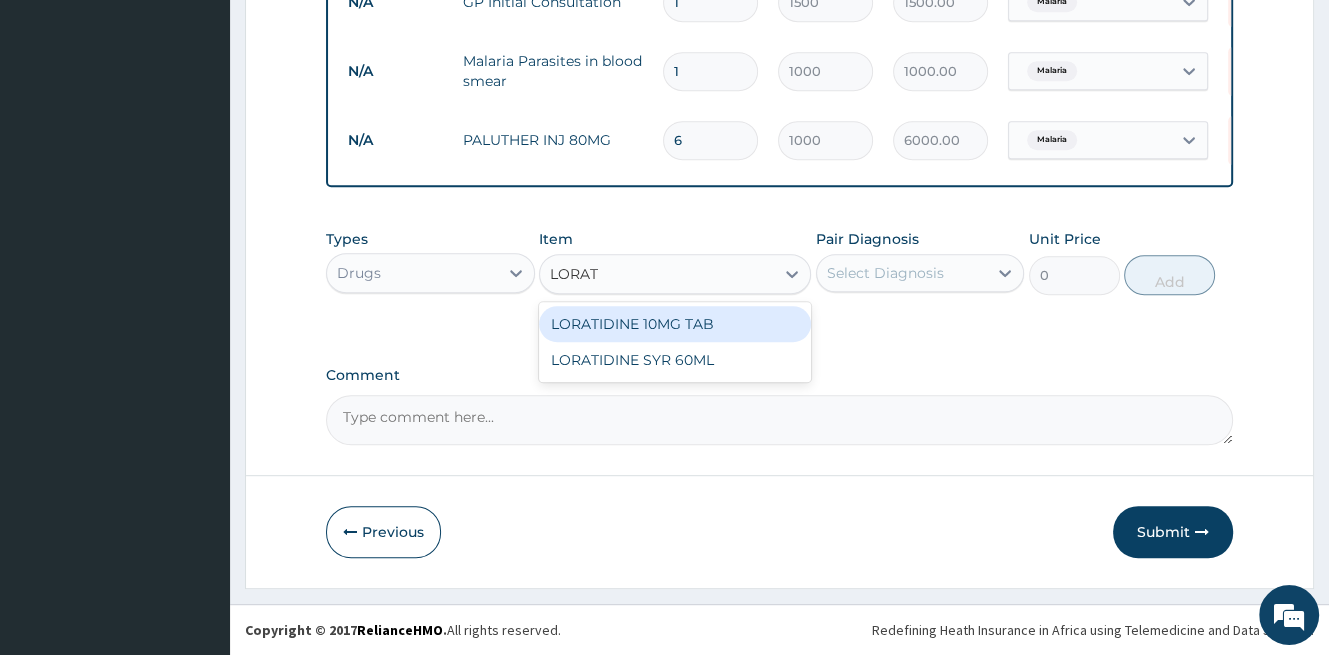 click on "LORATIDINE 10MG TAB" at bounding box center (675, 324) 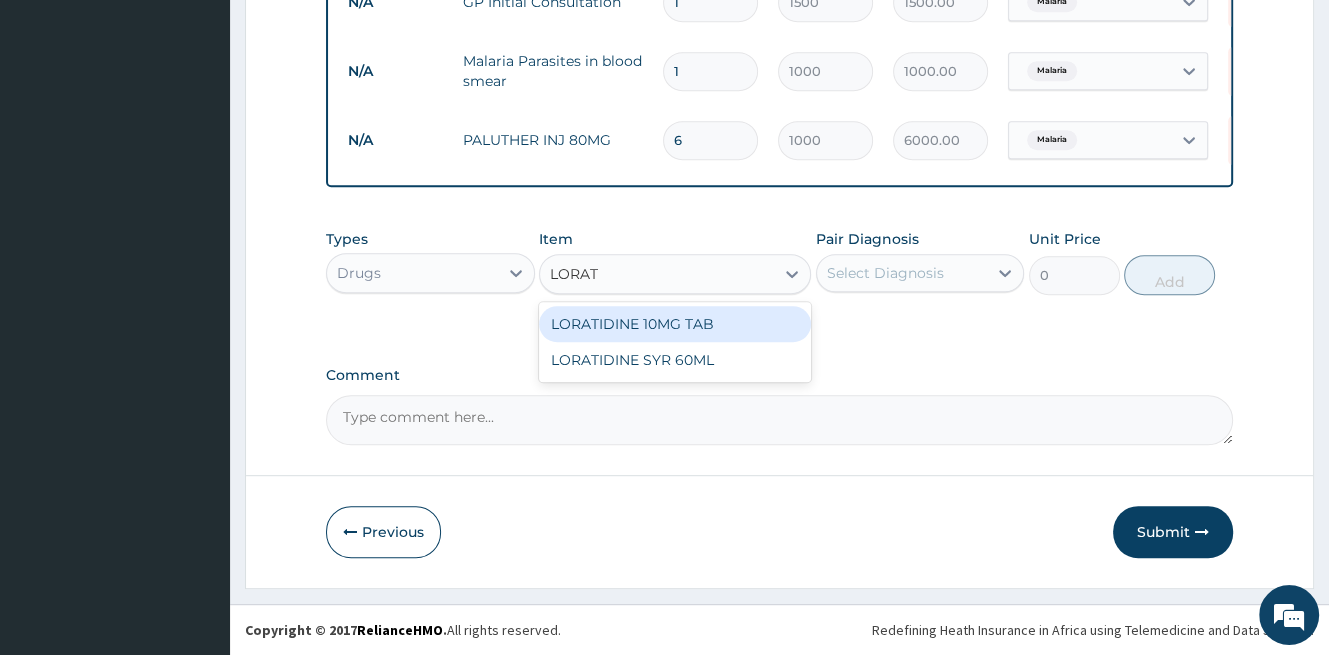 type on "70" 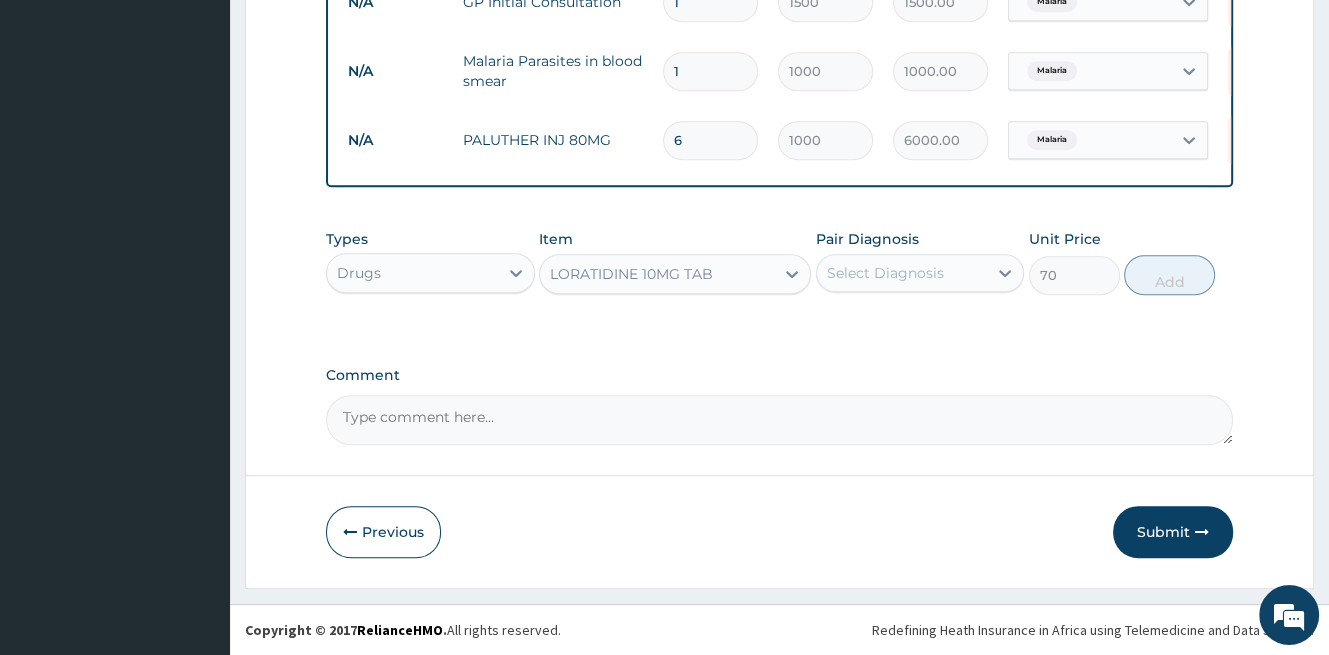 click on "Select Diagnosis" at bounding box center [885, 273] 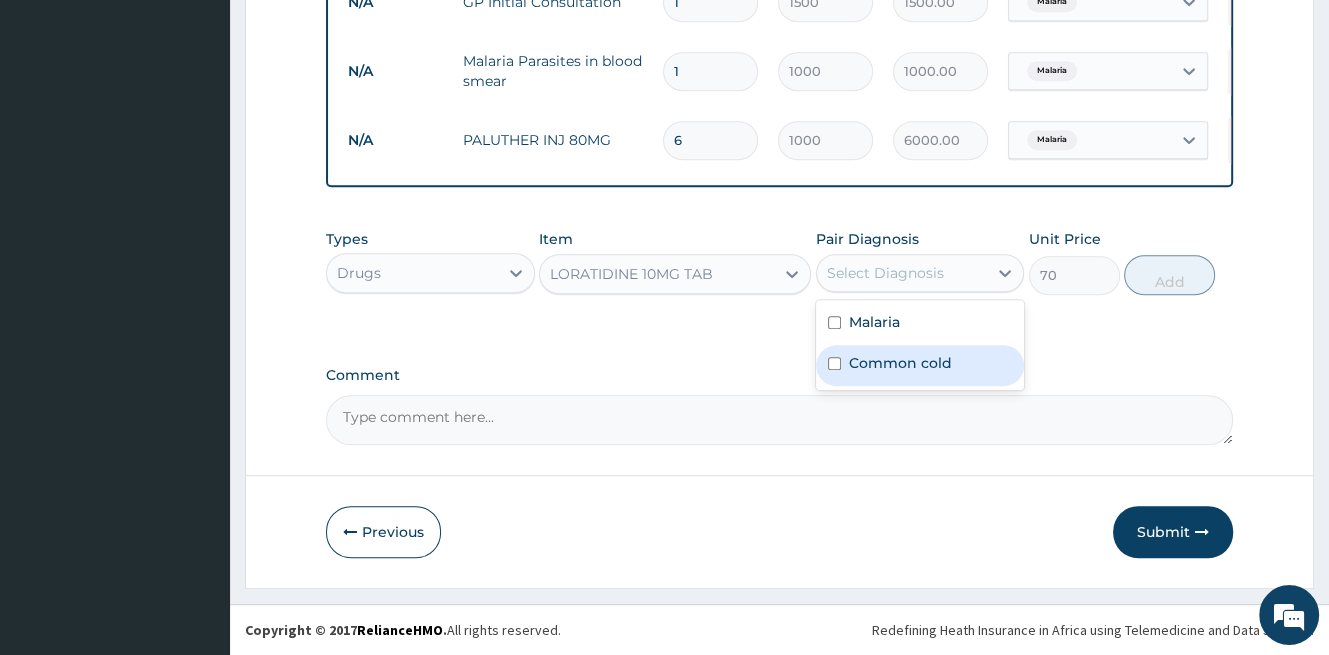 click on "Common cold" at bounding box center (900, 363) 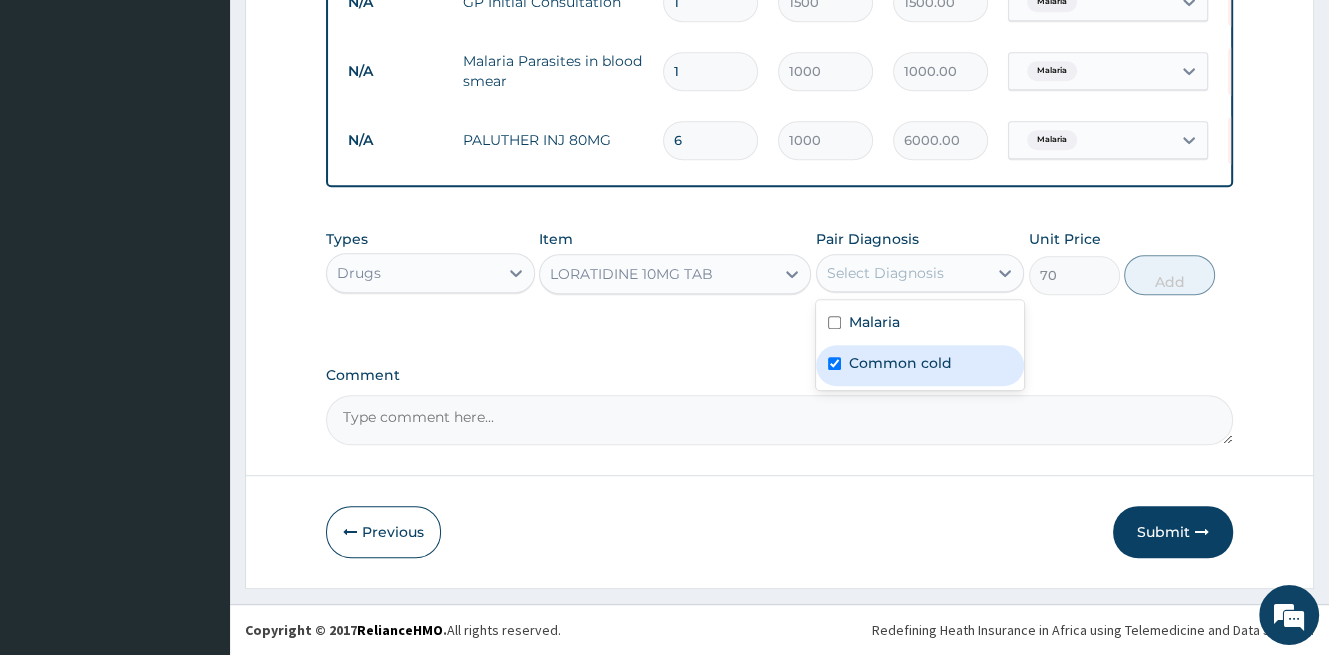 checkbox on "true" 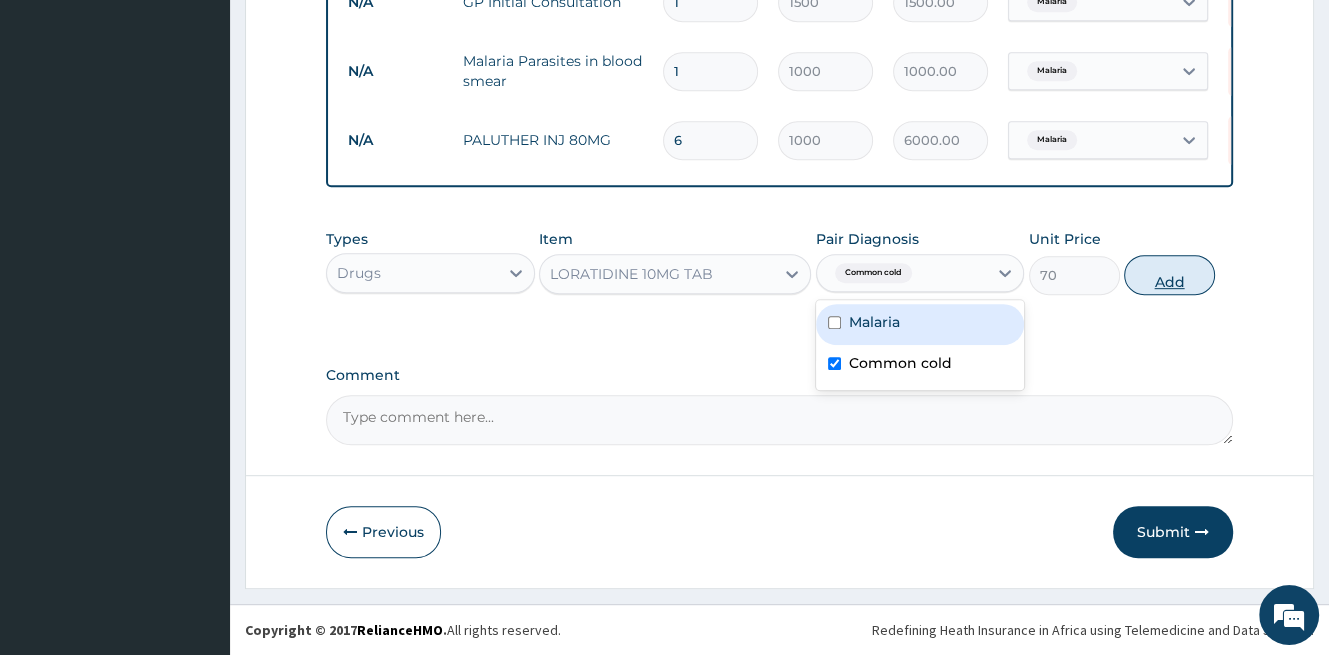 click on "Add" at bounding box center (1169, 275) 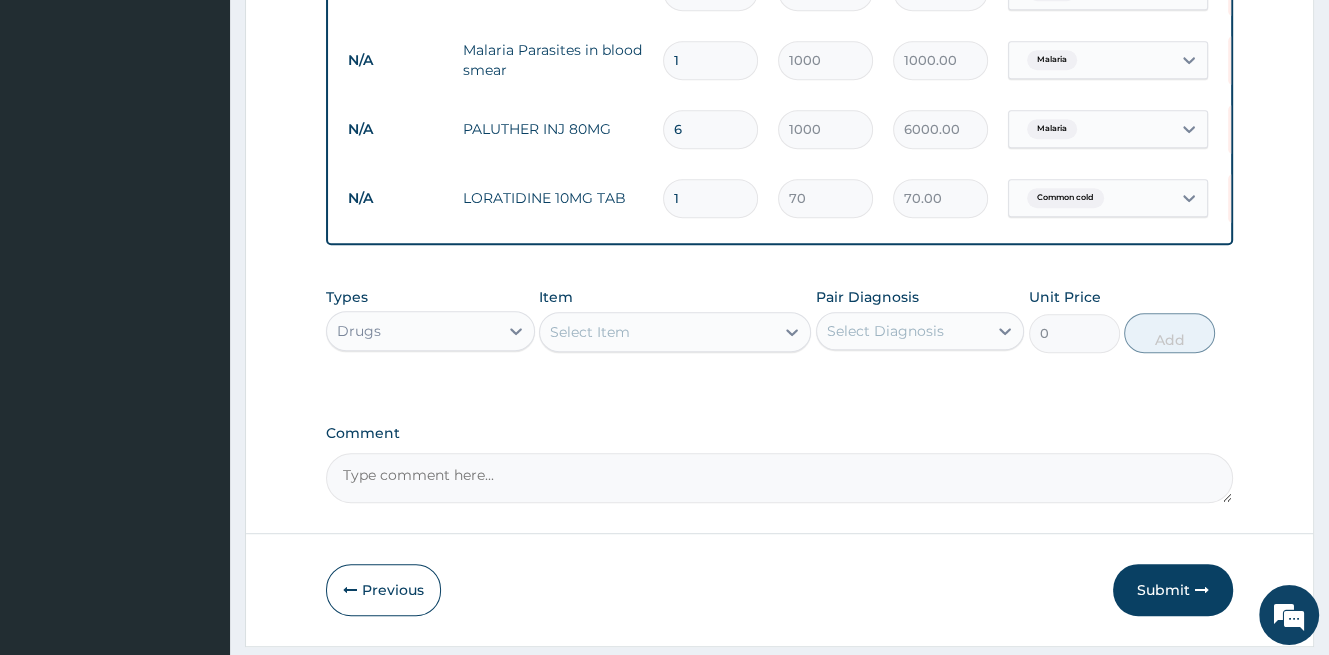type 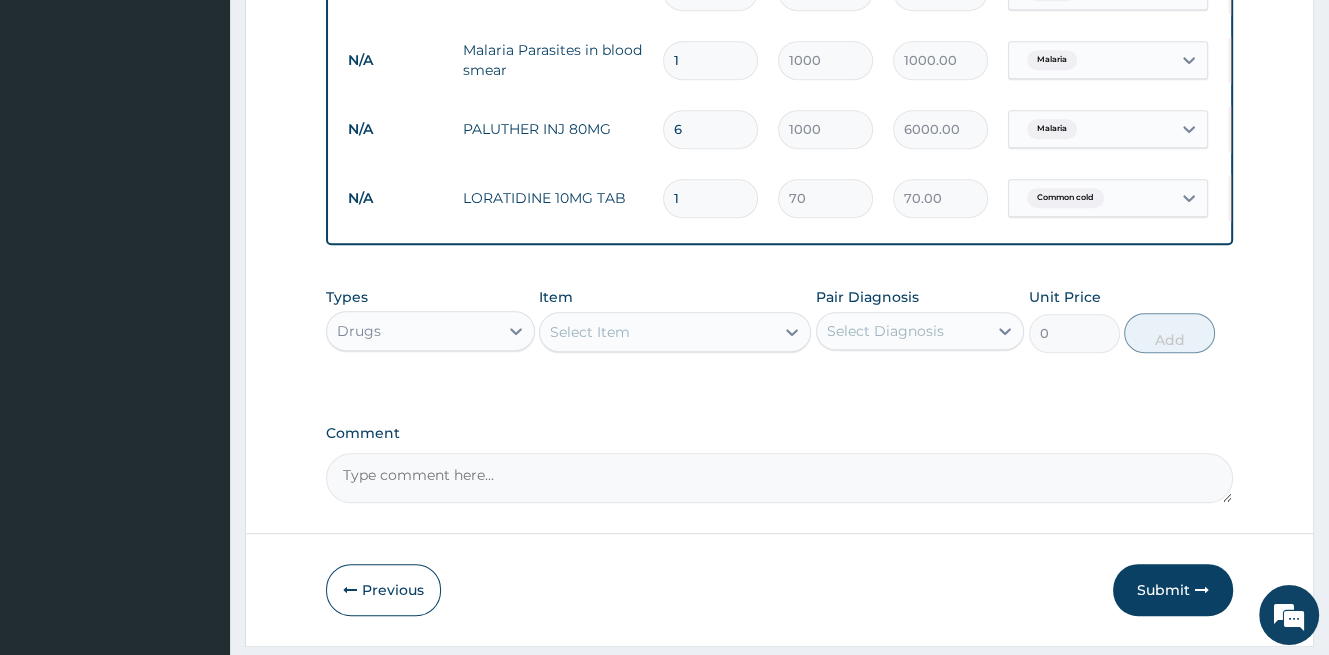type on "0.00" 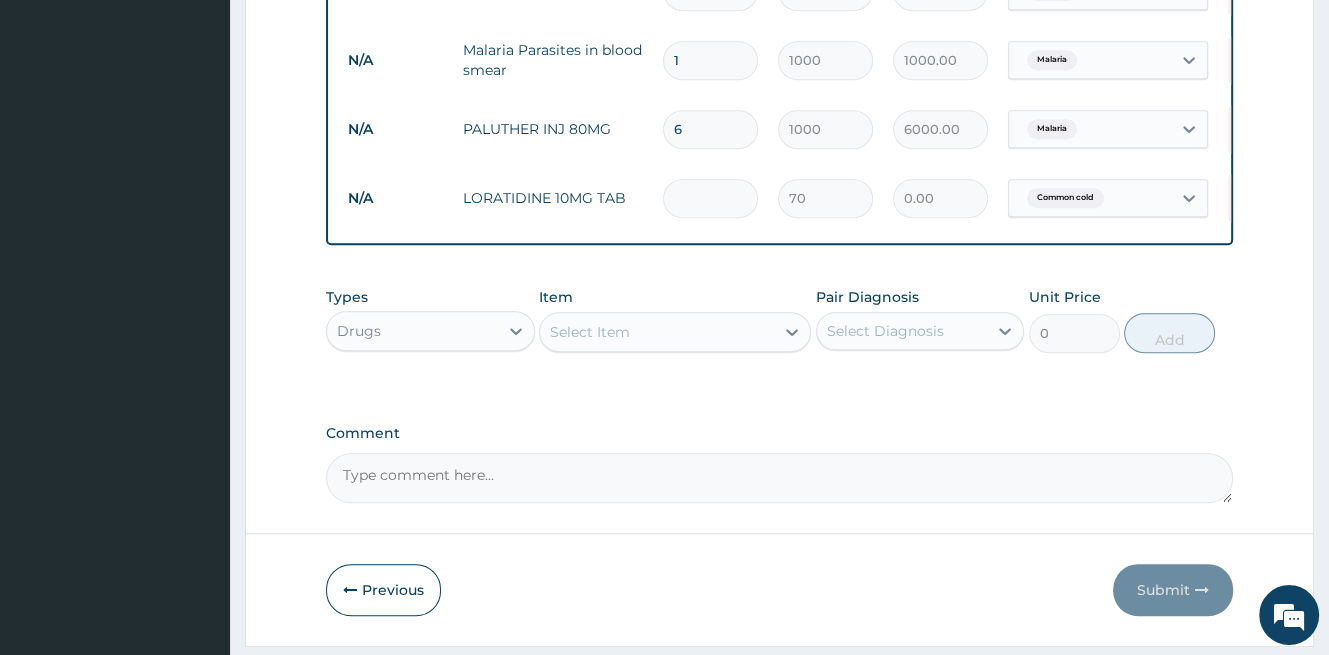 type on "5" 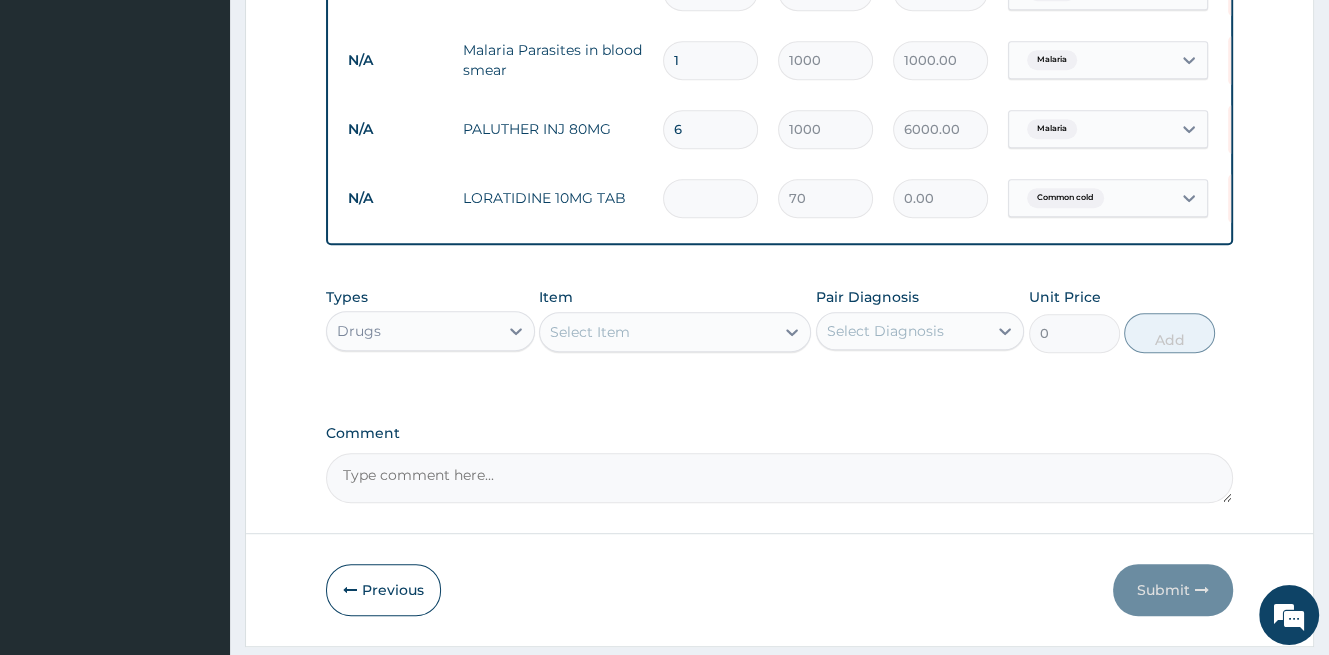 type on "350.00" 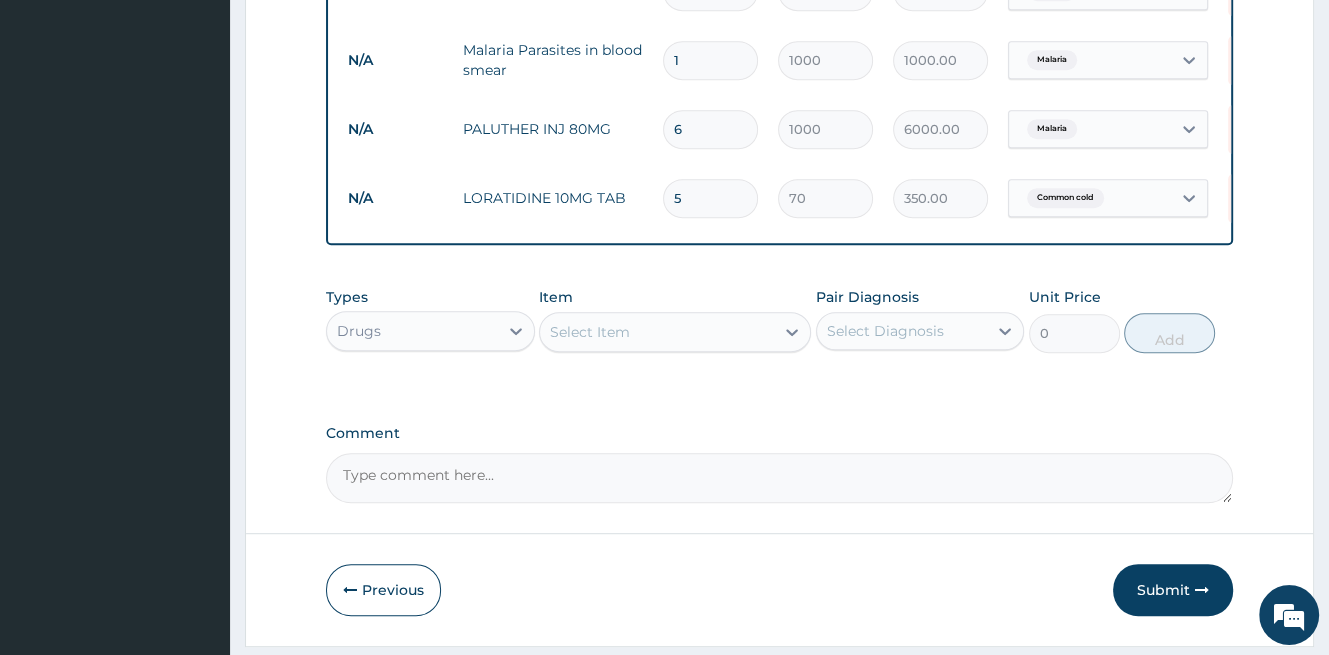 type on "5" 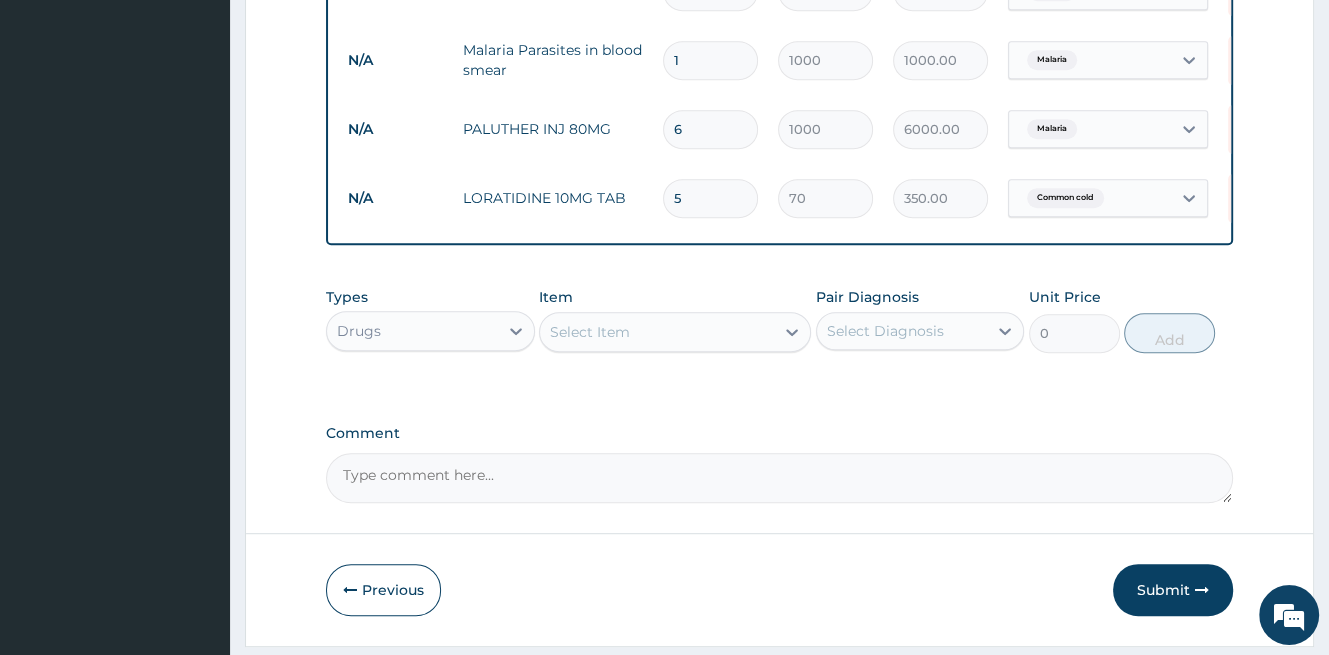 click on "Select Item" at bounding box center (657, 332) 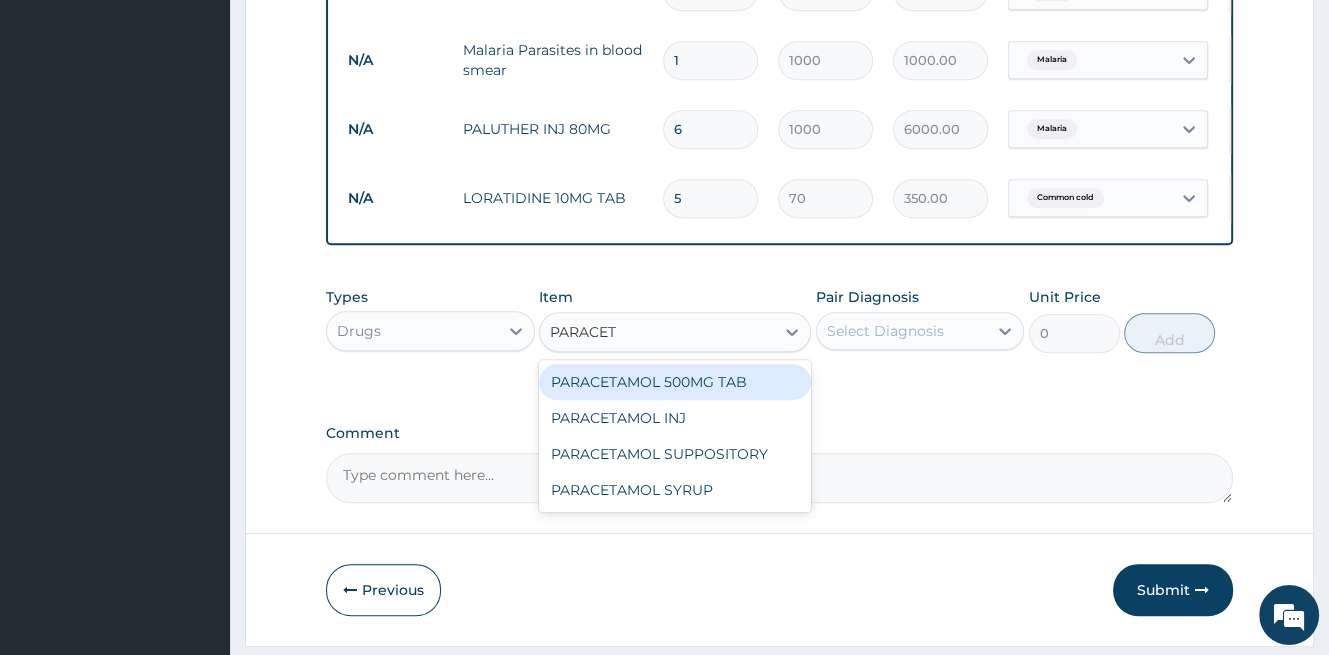 type on "PARACETA" 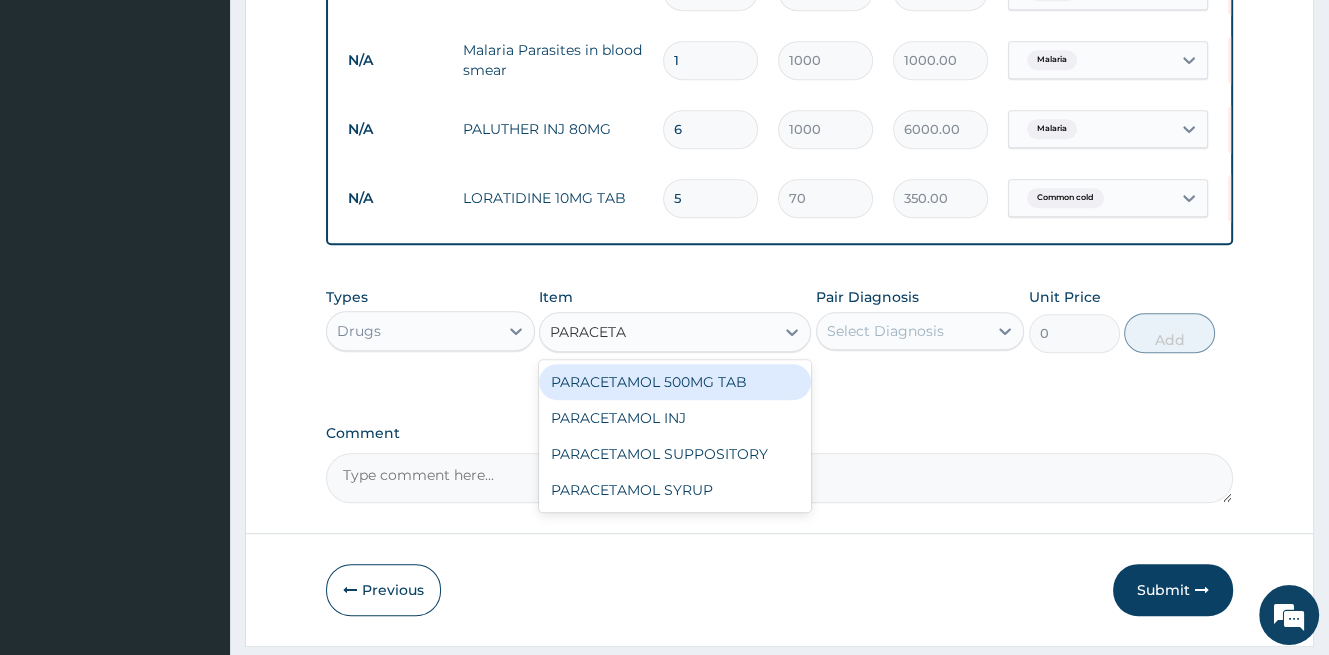 click on "PARACETAMOL 500MG TAB" at bounding box center [675, 382] 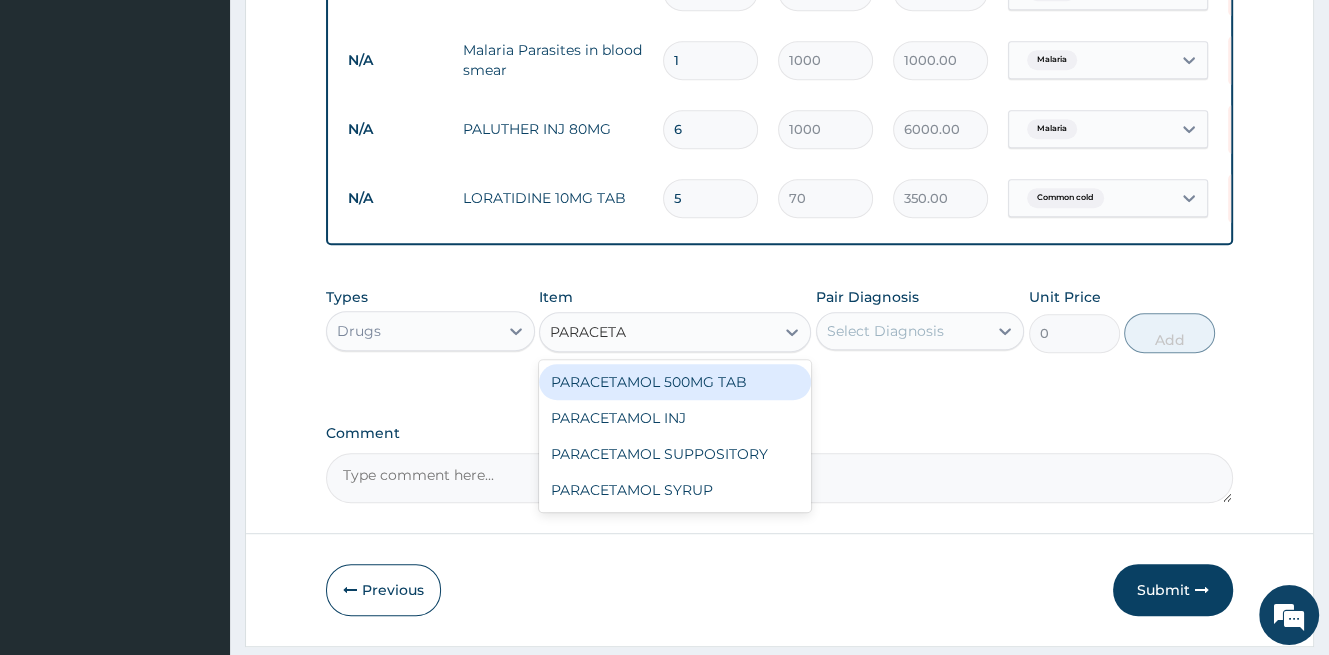 type on "30" 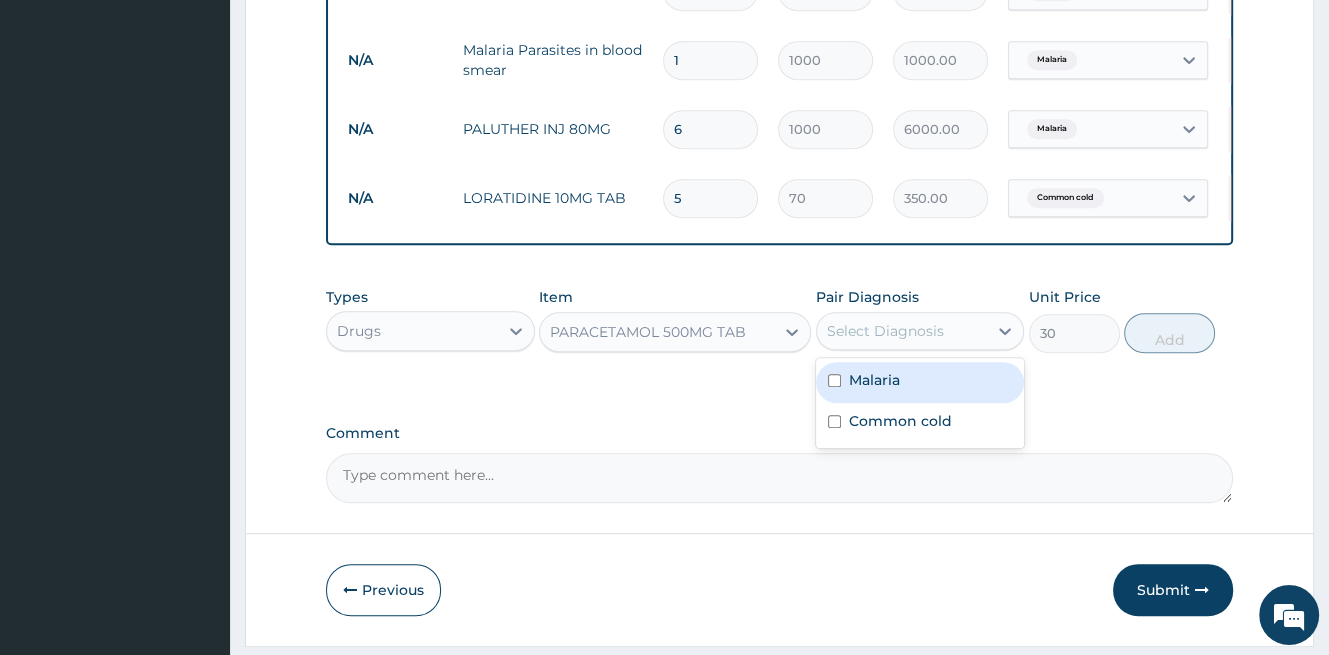 click on "Select Diagnosis" at bounding box center [885, 331] 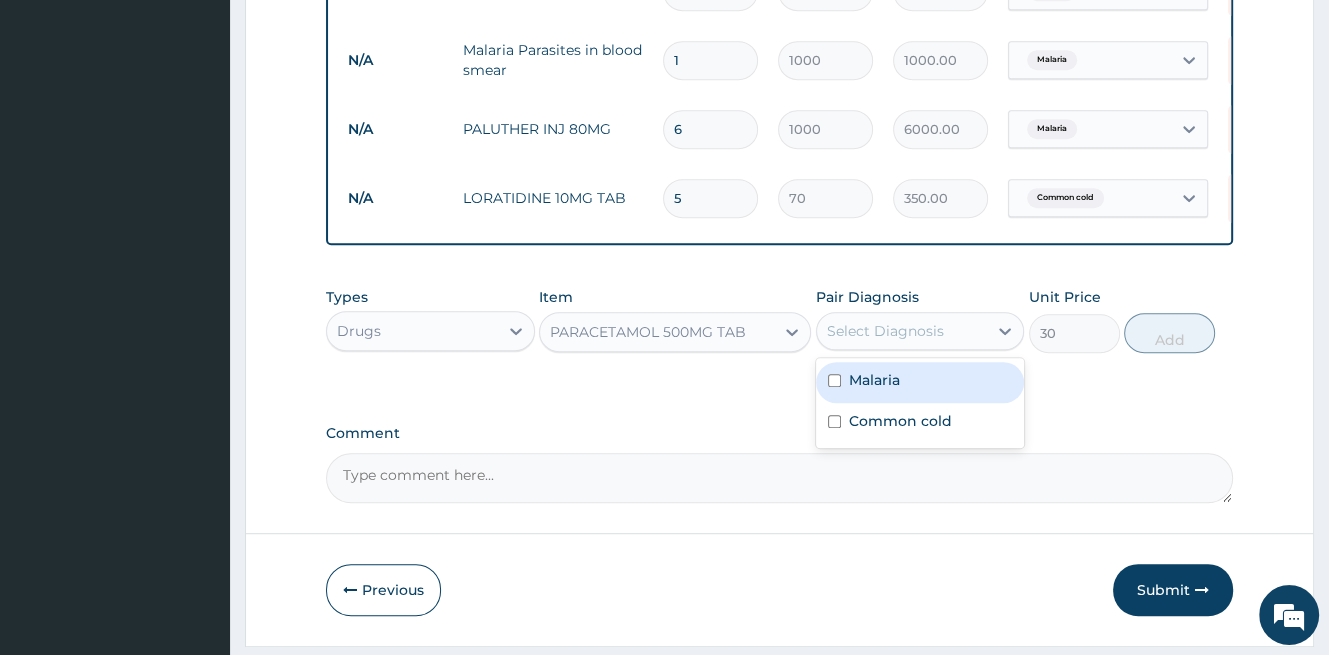 click on "Malaria" at bounding box center [874, 380] 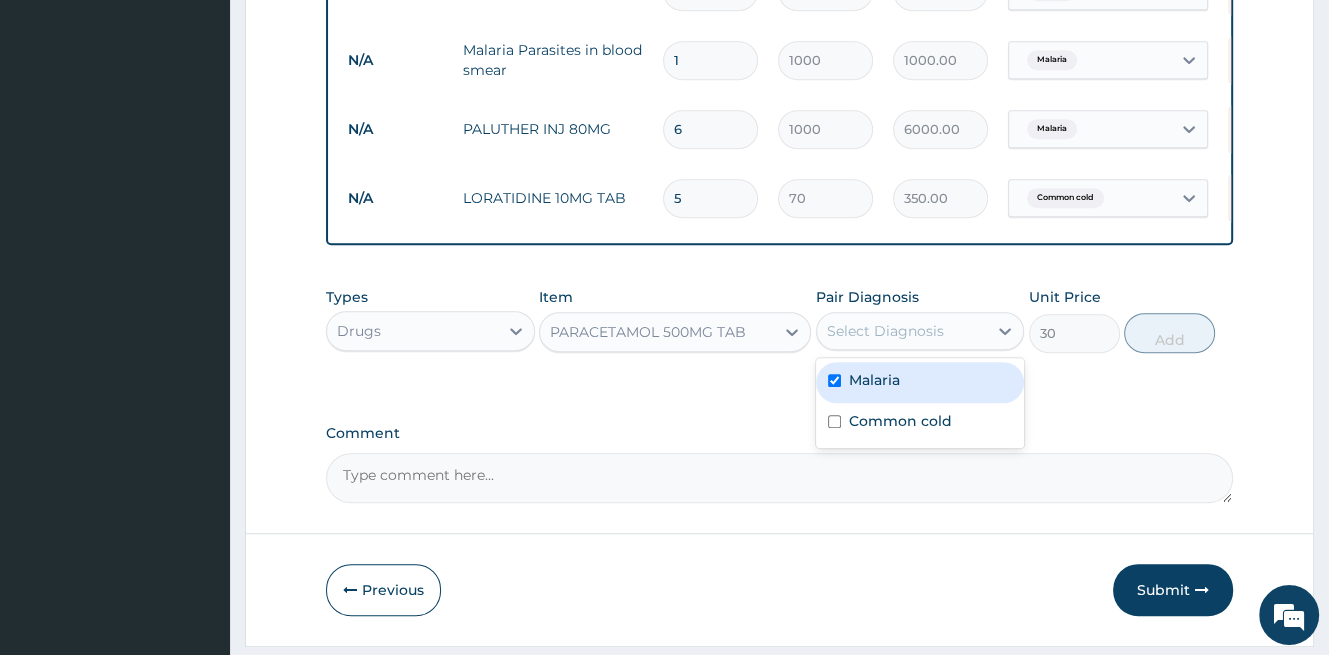 checkbox on "true" 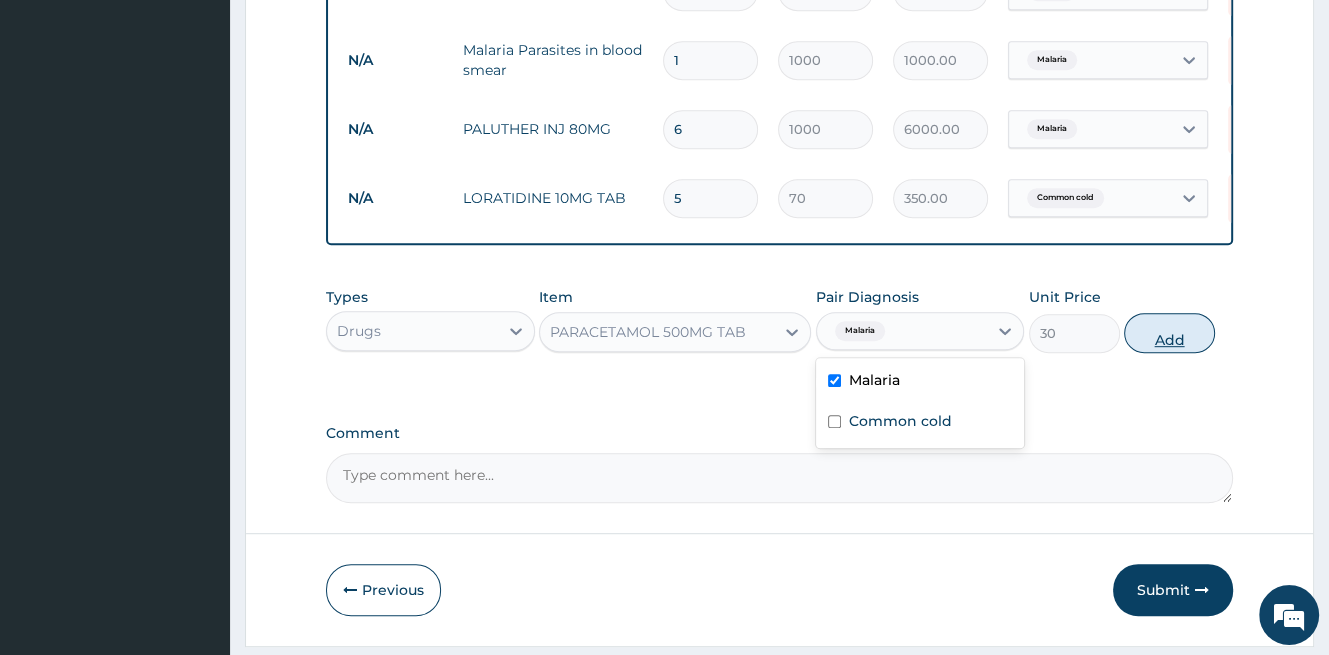 click on "Add" at bounding box center (1169, 333) 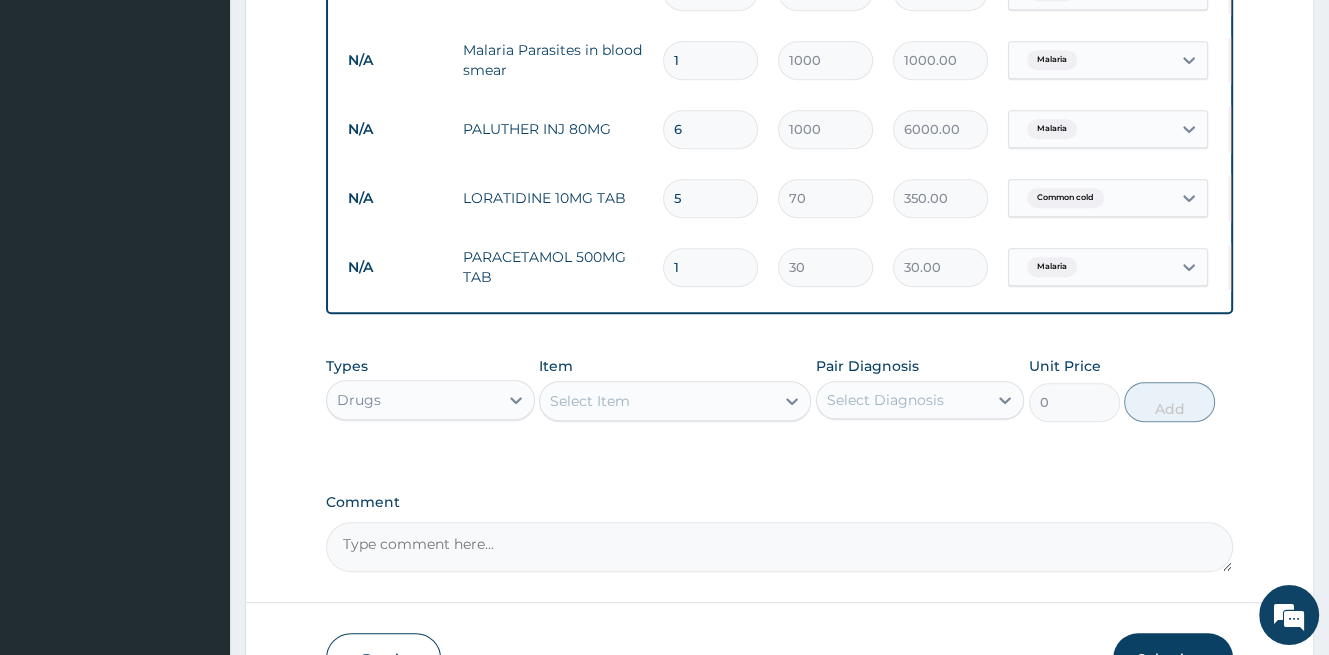 type on "18" 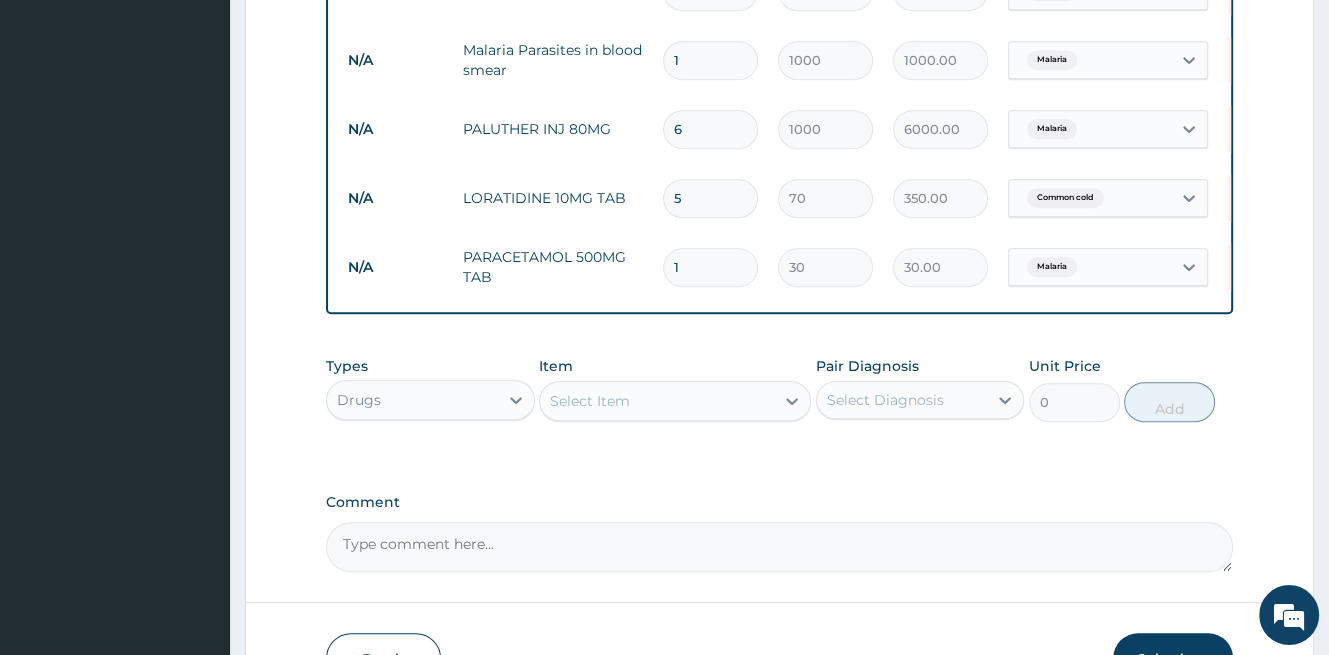 type on "540.00" 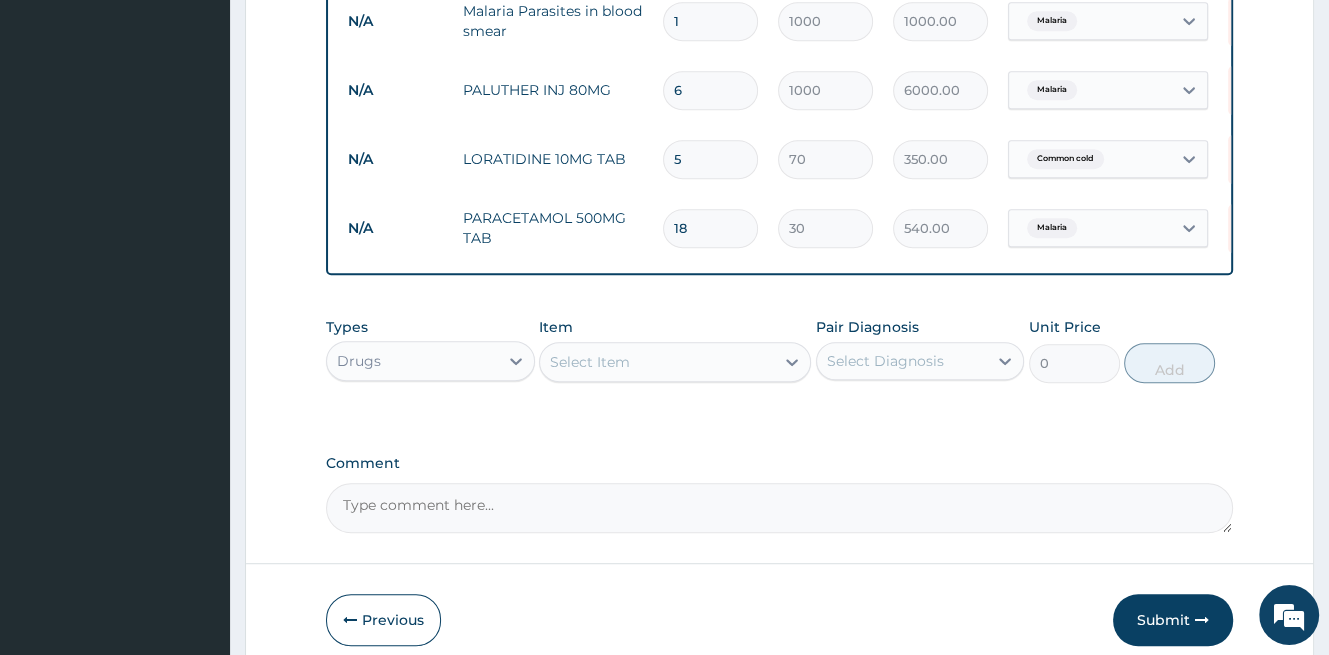 scroll, scrollTop: 879, scrollLeft: 0, axis: vertical 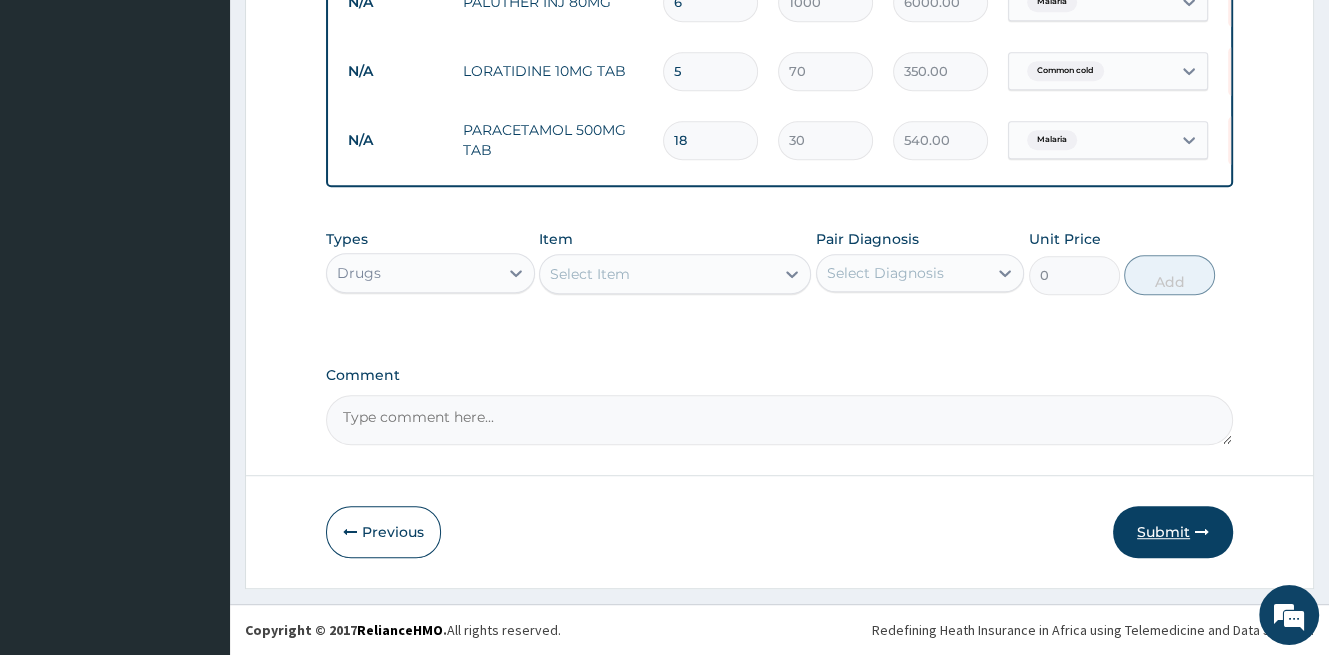 type on "18" 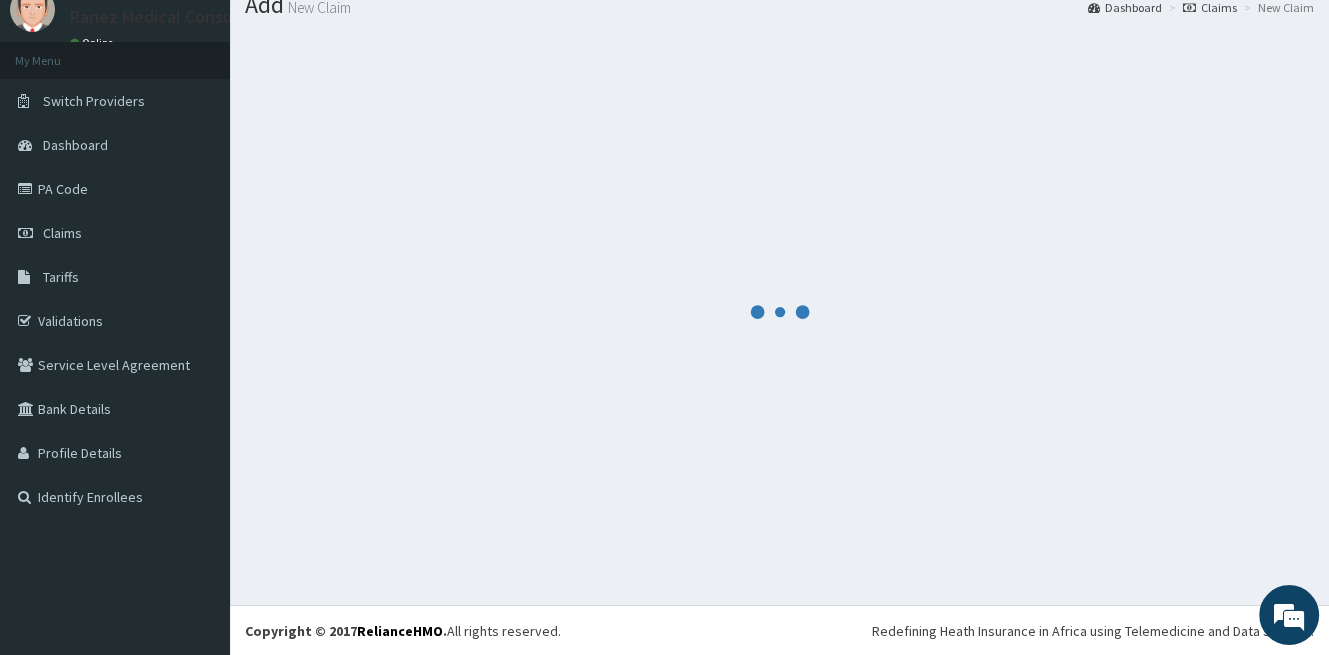 scroll, scrollTop: 979, scrollLeft: 0, axis: vertical 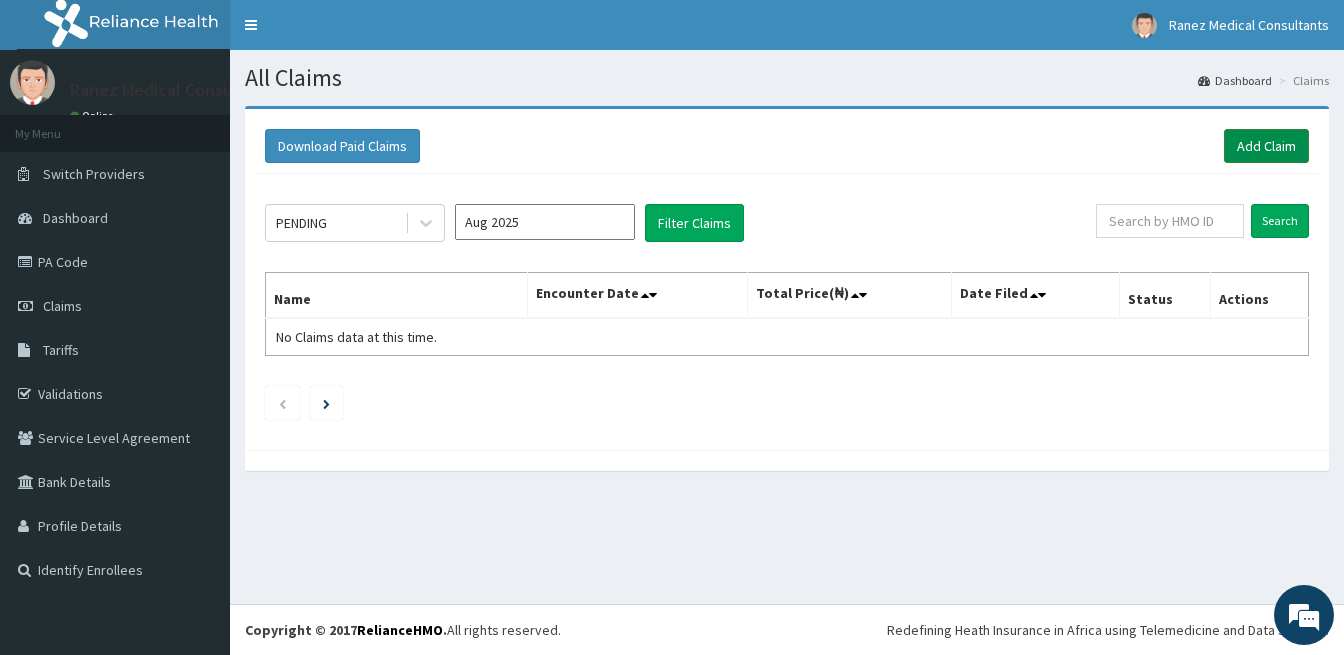 click on "Add Claim" at bounding box center [1266, 146] 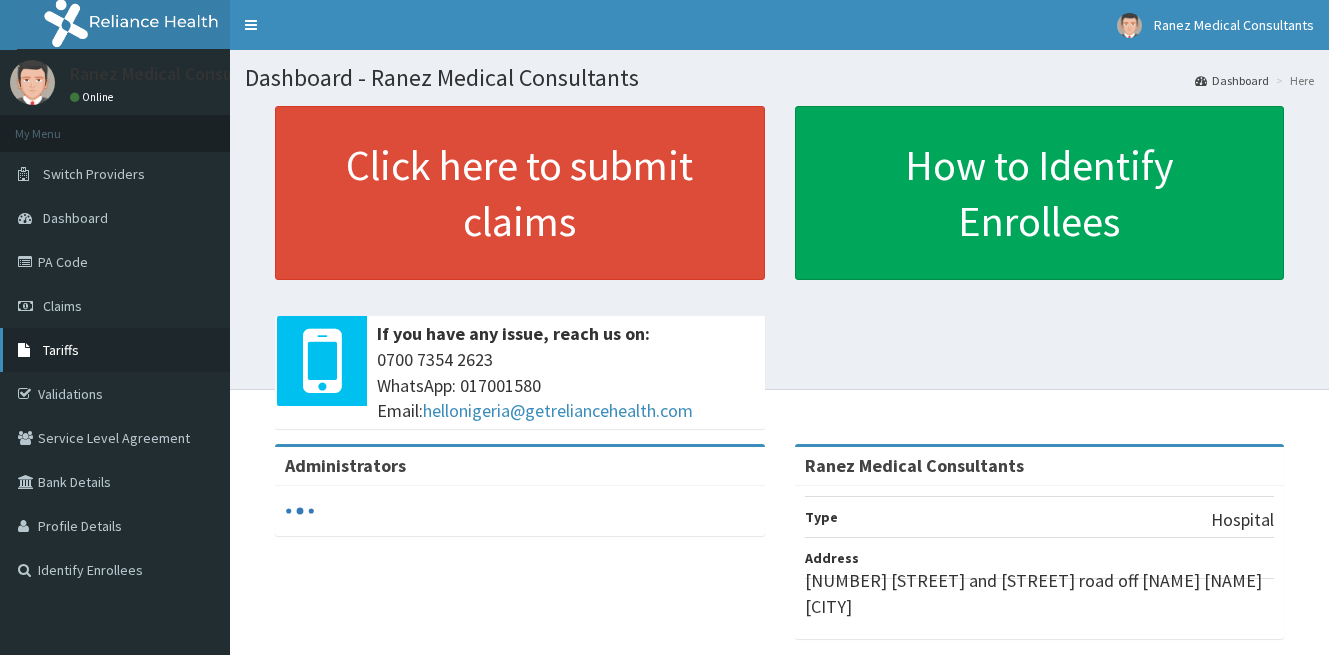scroll, scrollTop: 0, scrollLeft: 0, axis: both 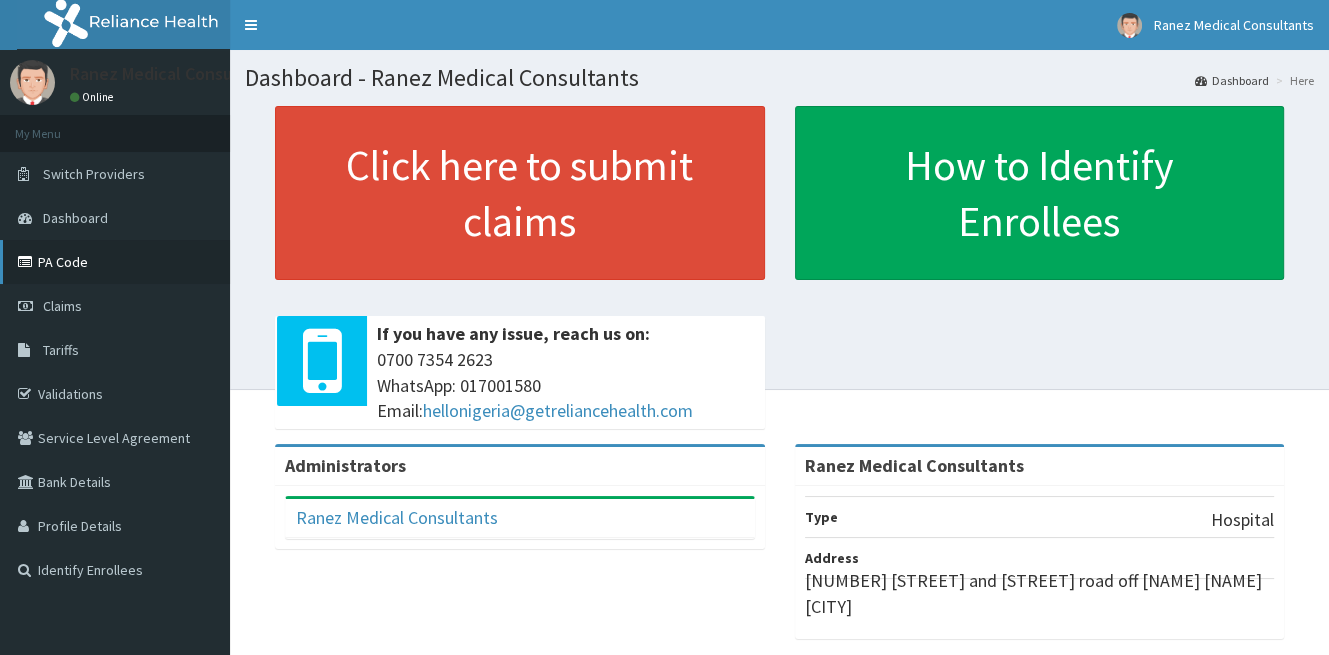 click on "PA Code" at bounding box center [115, 262] 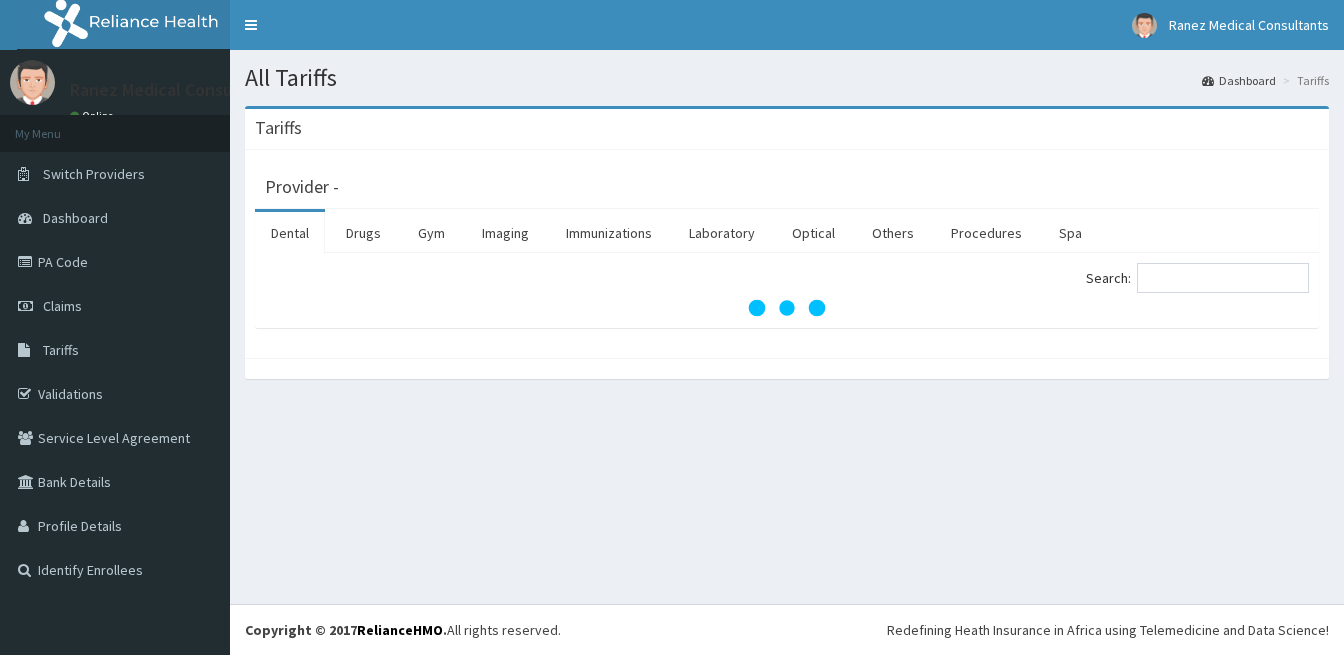 scroll, scrollTop: 0, scrollLeft: 0, axis: both 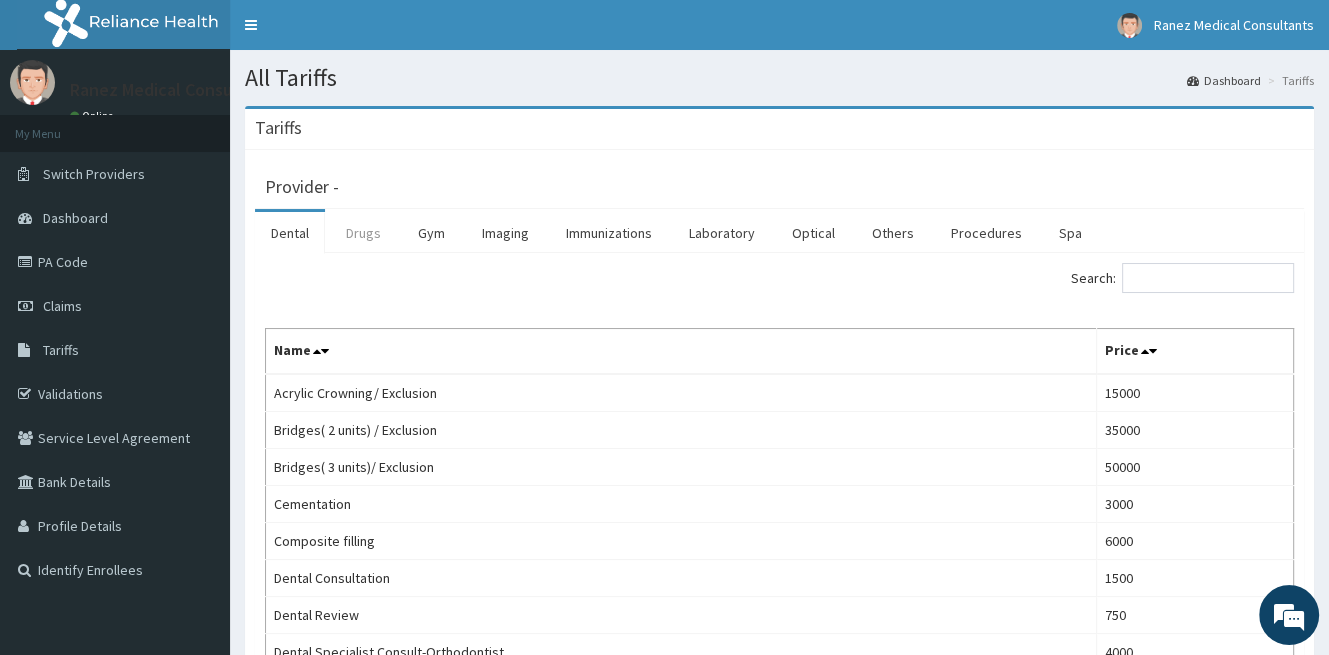 click on "Drugs" at bounding box center (363, 233) 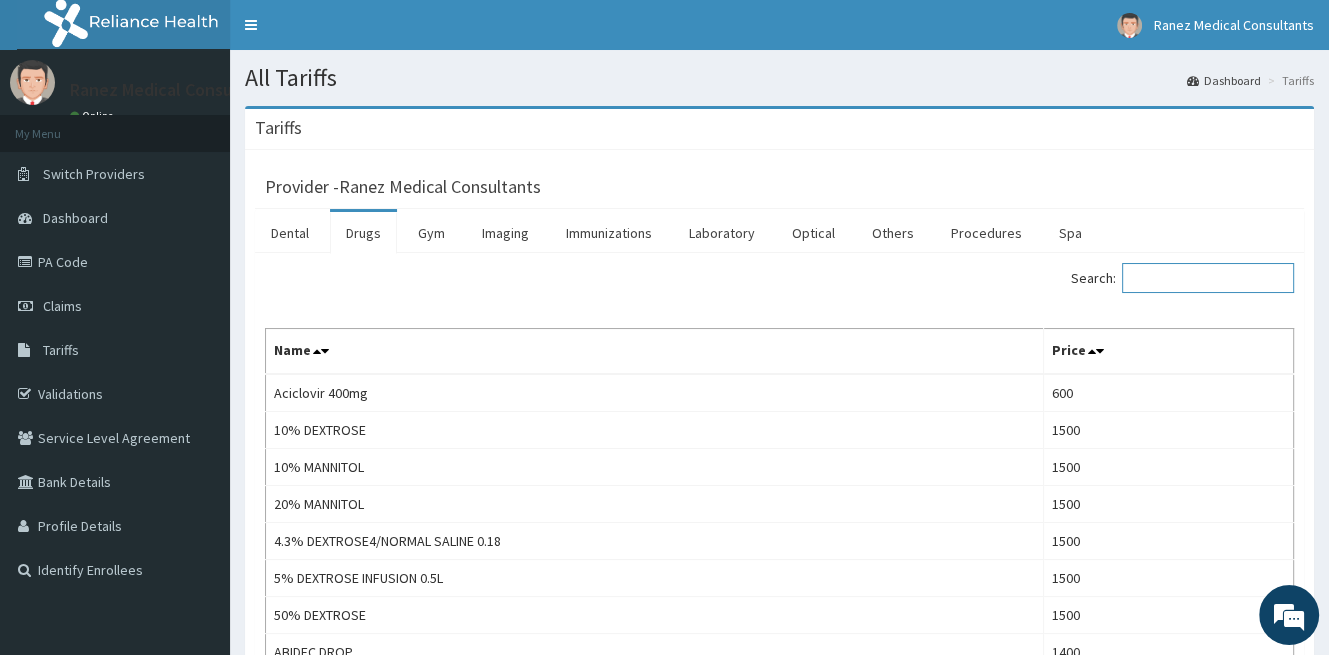 click on "Search:" at bounding box center [1208, 278] 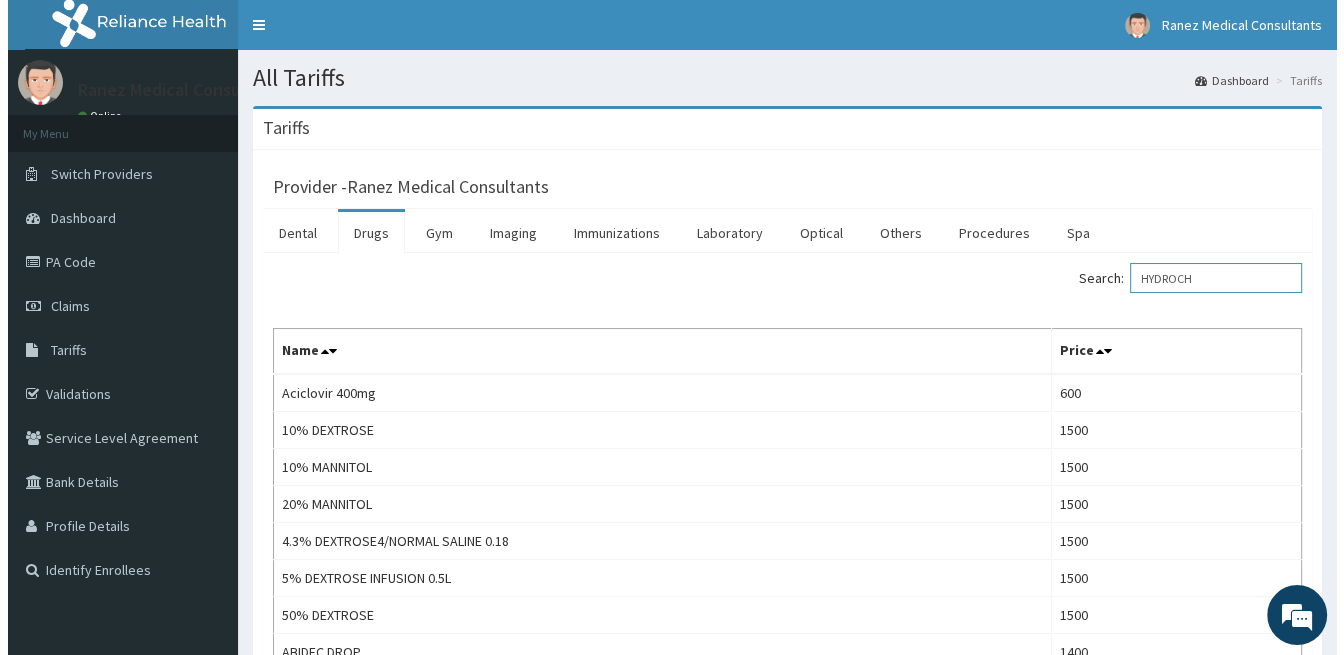 scroll, scrollTop: 0, scrollLeft: 0, axis: both 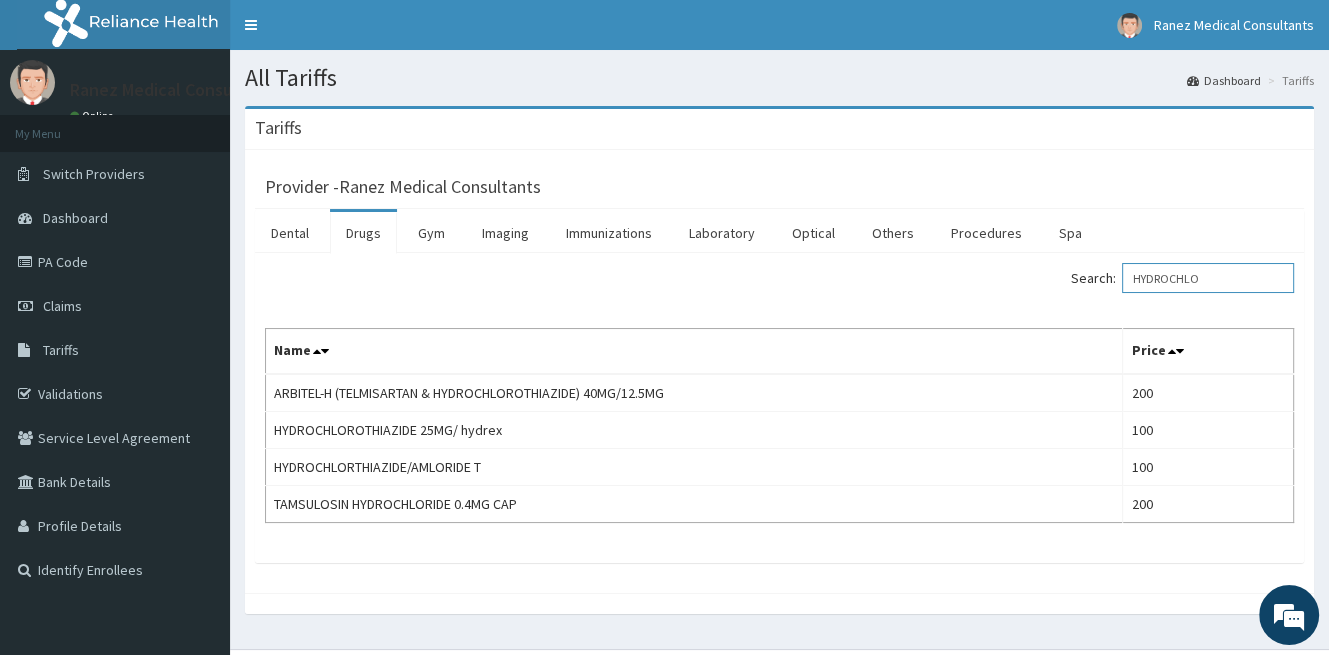 drag, startPoint x: 1227, startPoint y: 289, endPoint x: 1027, endPoint y: 341, distance: 206.64946 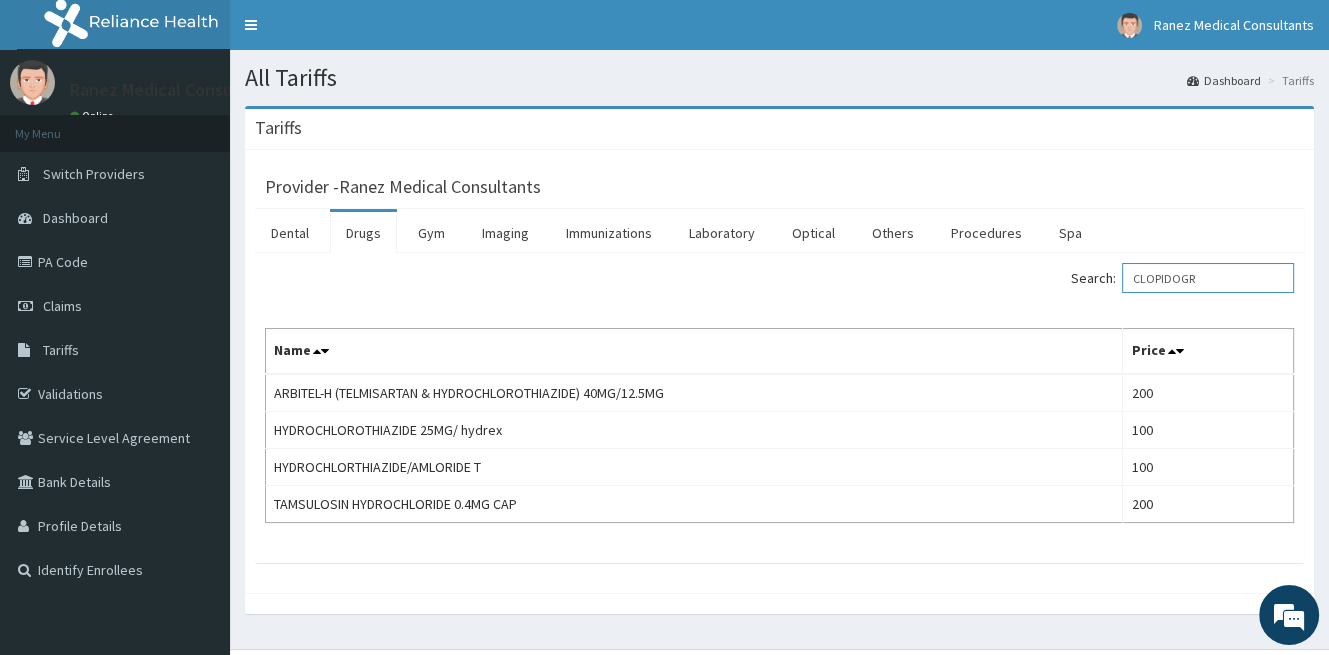 type on "CLOPIDOGRE" 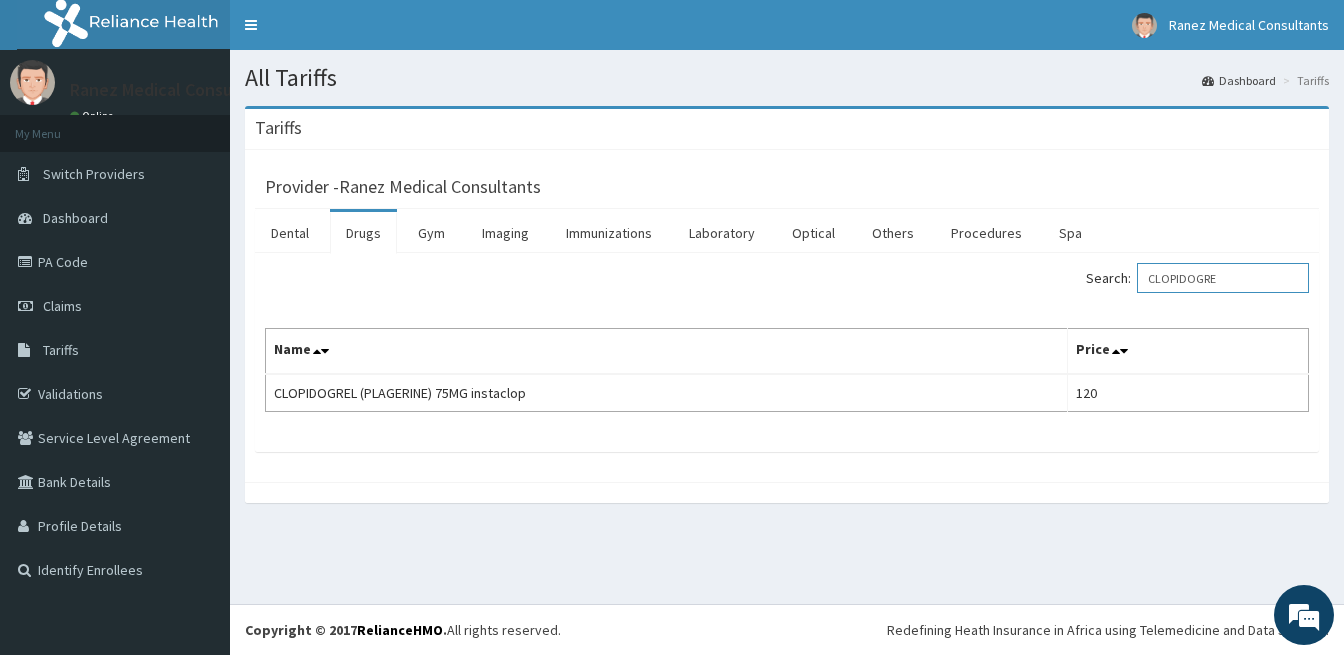 drag, startPoint x: 1256, startPoint y: 277, endPoint x: 1085, endPoint y: 275, distance: 171.01169 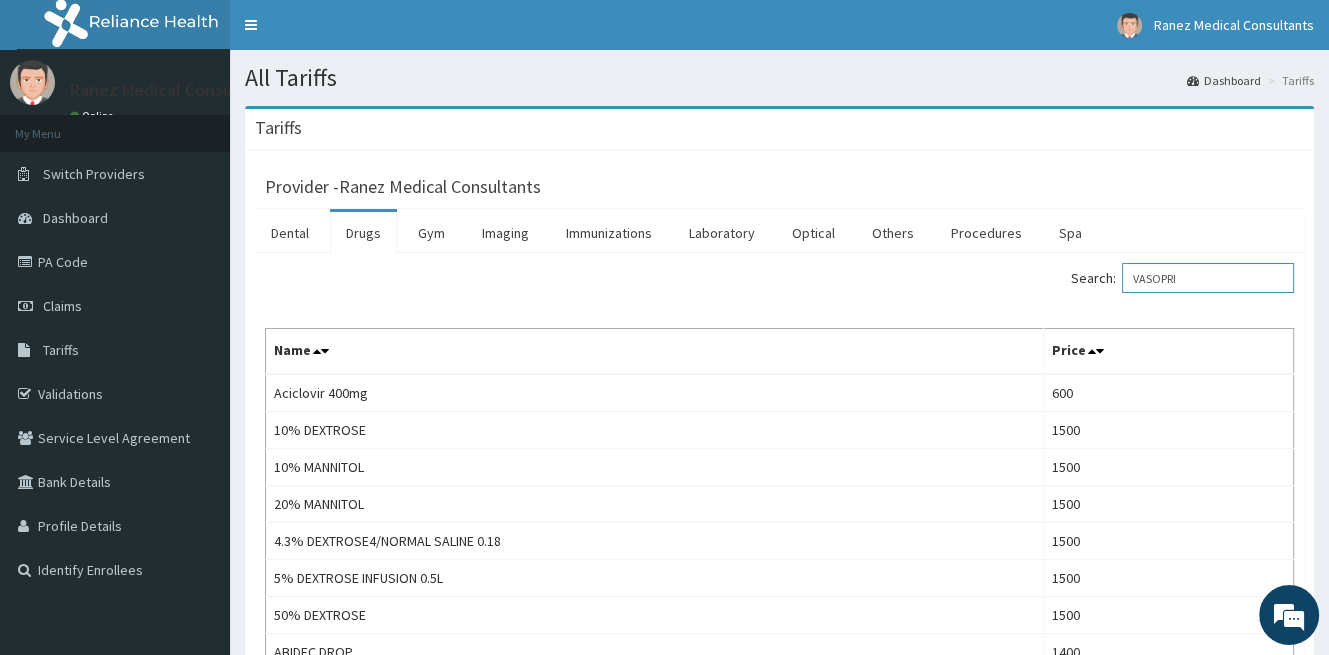 type on "VASOPRIN" 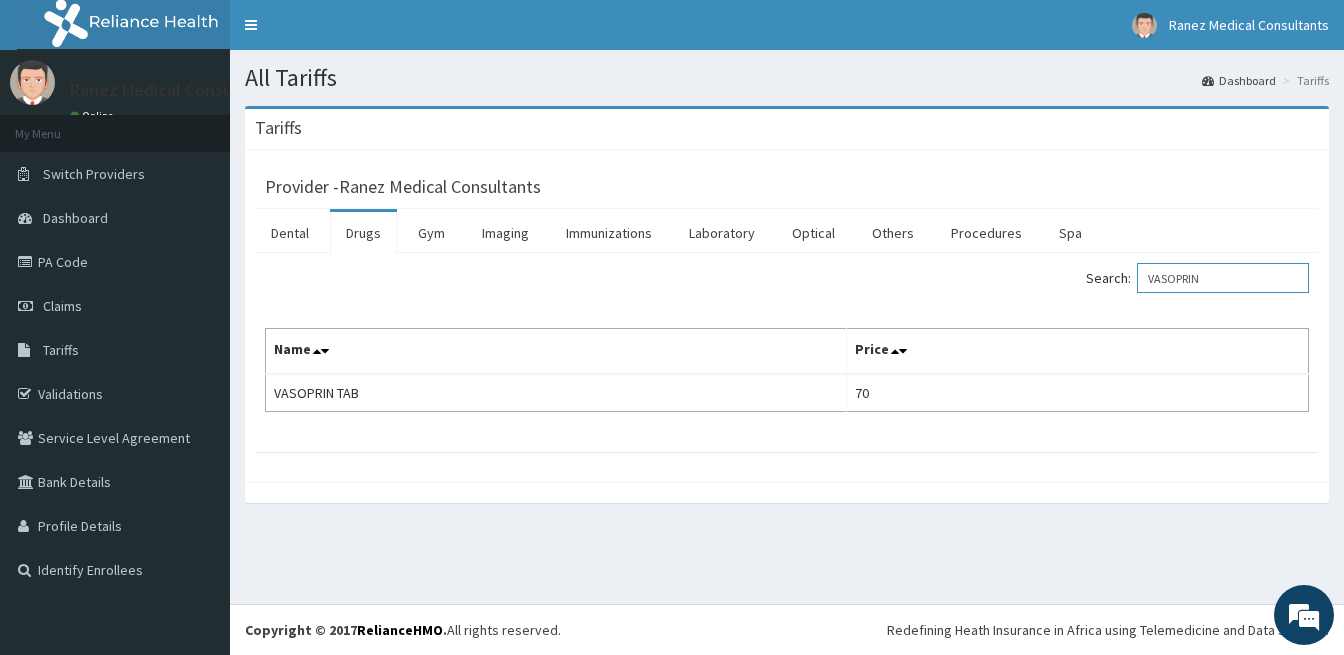 drag, startPoint x: 1236, startPoint y: 277, endPoint x: 1018, endPoint y: 277, distance: 218 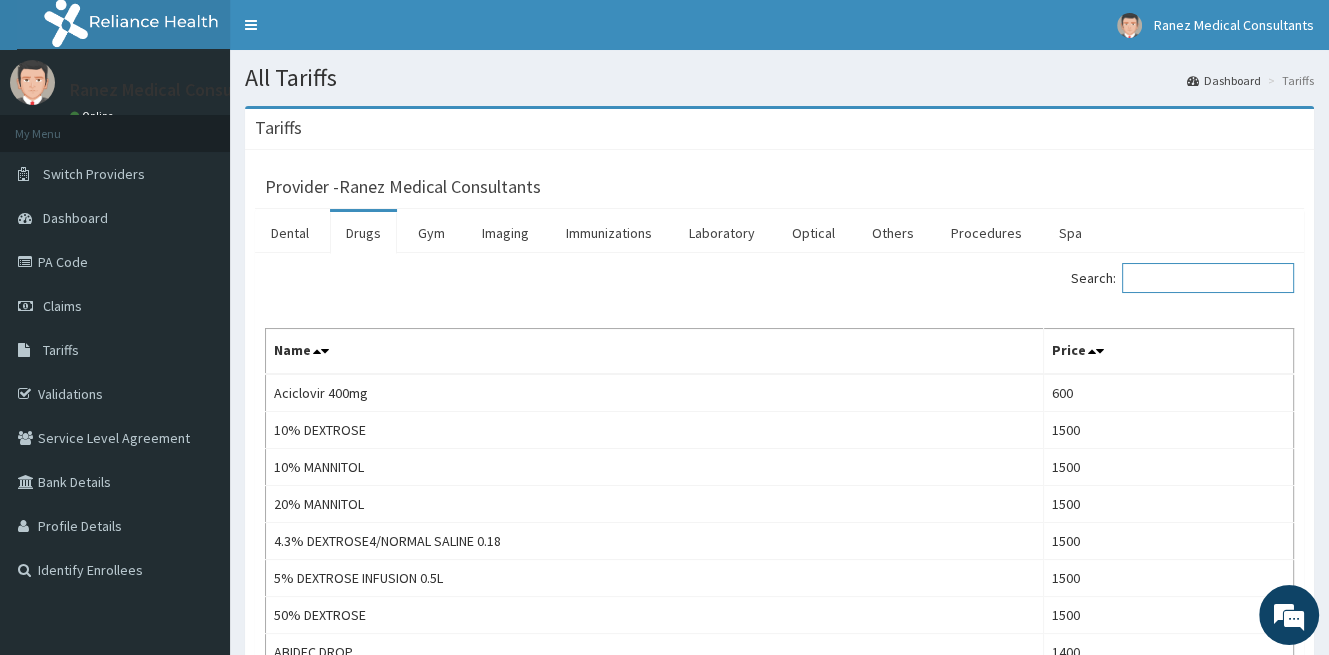 click on "Search:" at bounding box center (1208, 278) 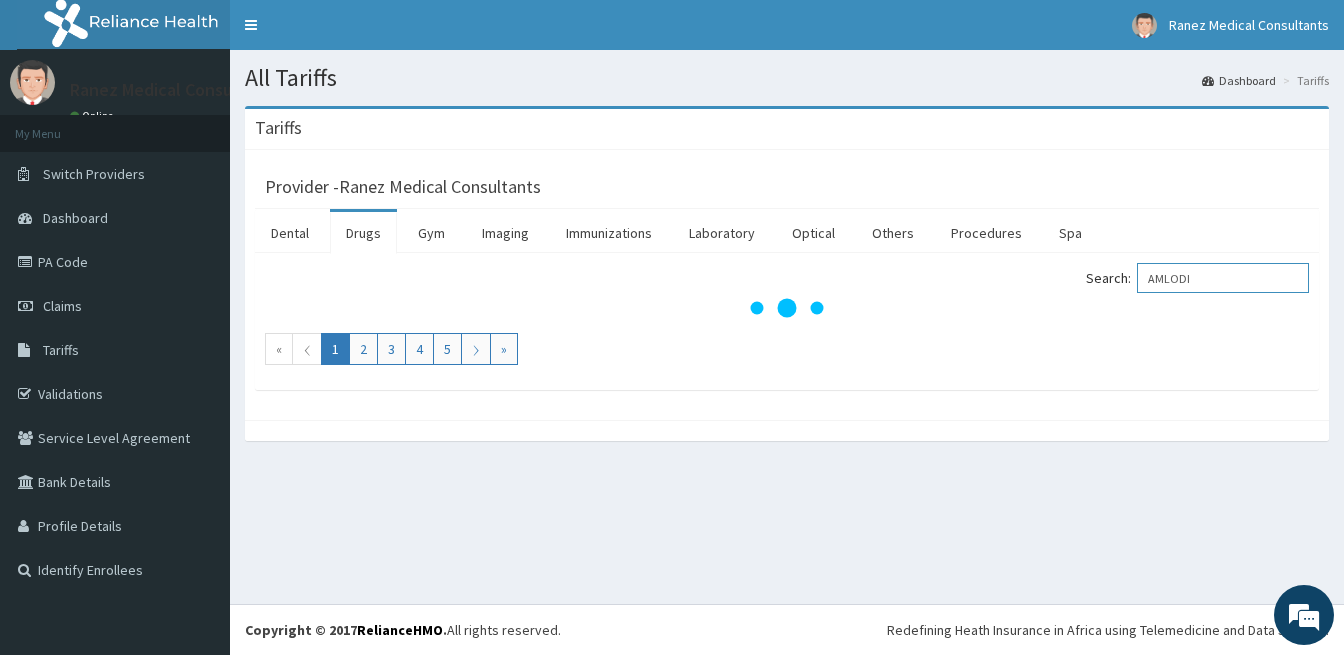 type on "AMLODI" 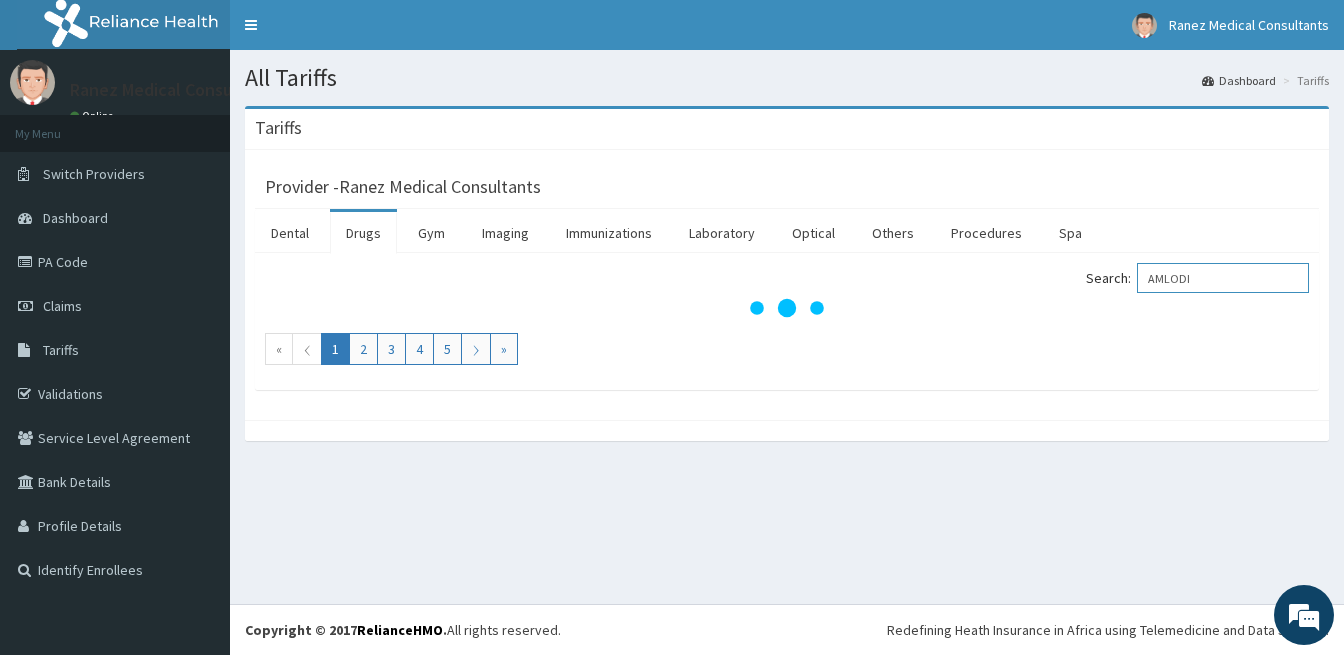 drag, startPoint x: 1212, startPoint y: 277, endPoint x: 1034, endPoint y: 307, distance: 180.51039 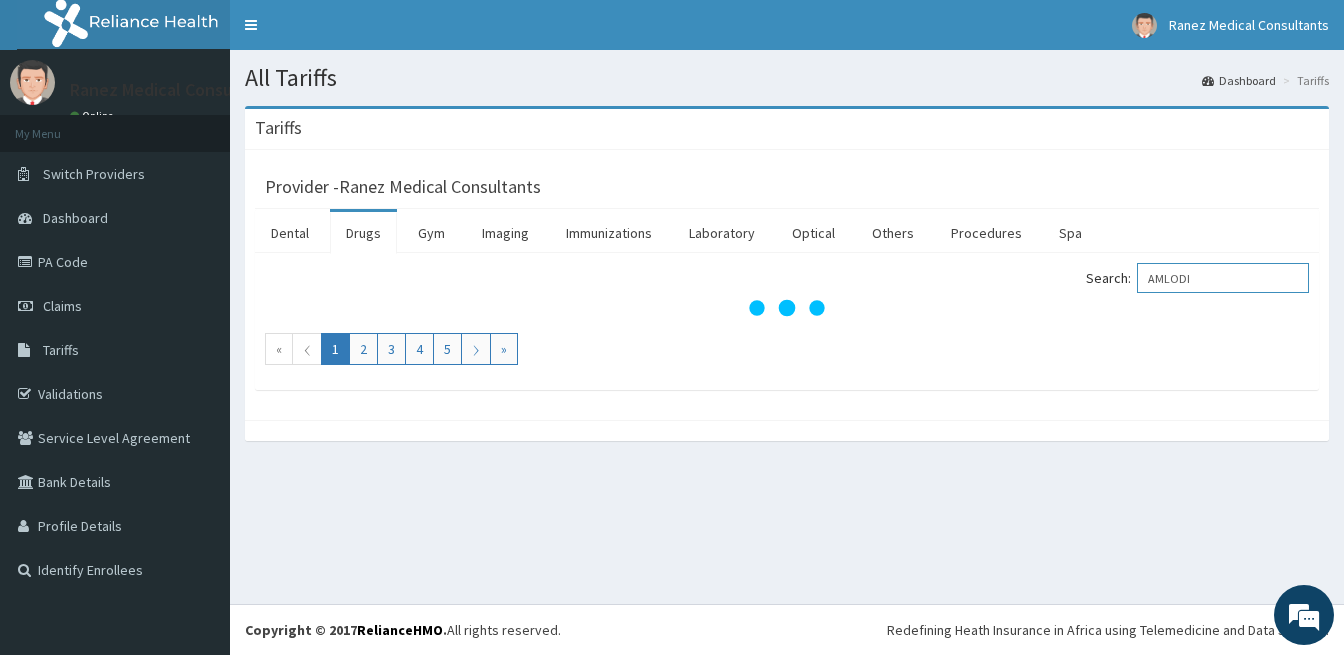click on "Search: AMLODI « ⟨ 1 2 3 4 5 ⟩ »" at bounding box center (787, 314) 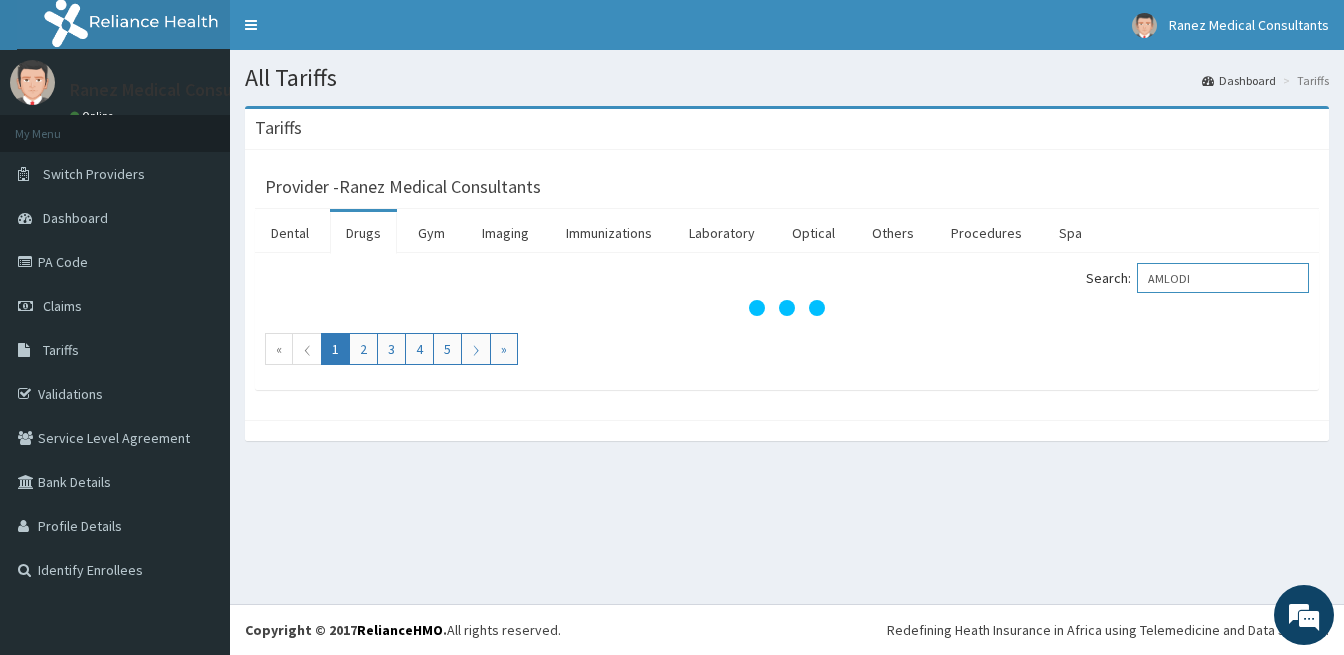 type 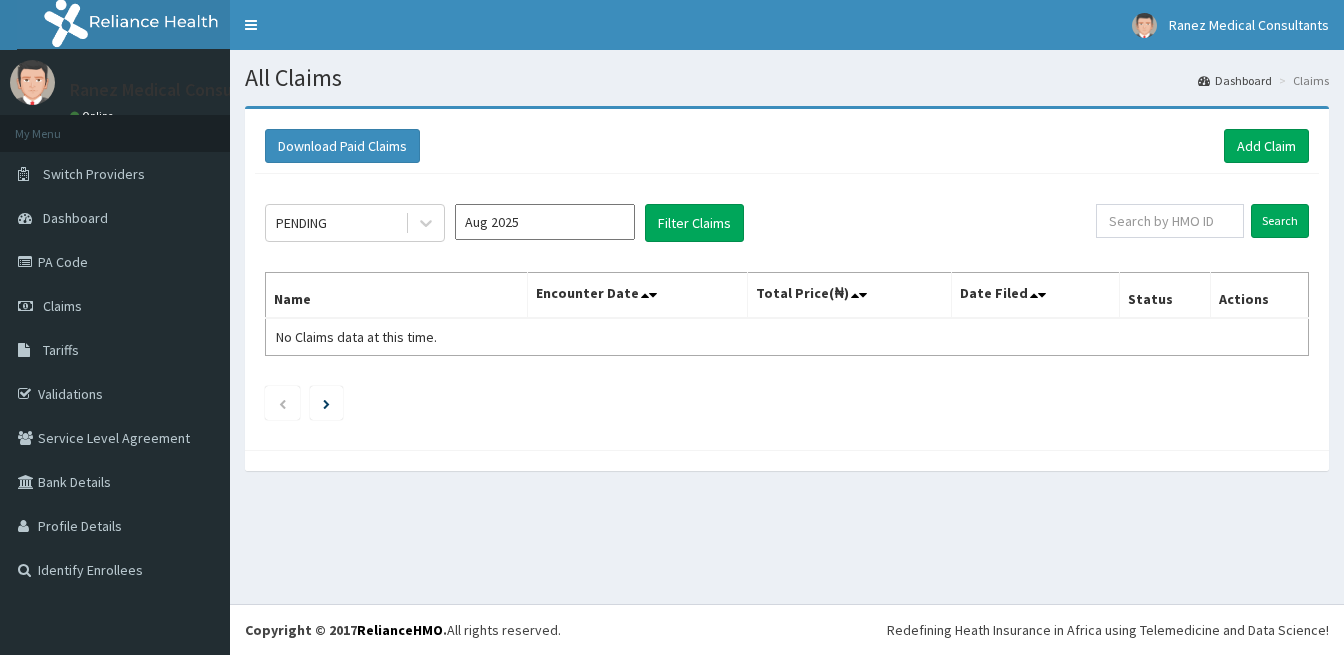 scroll, scrollTop: 0, scrollLeft: 0, axis: both 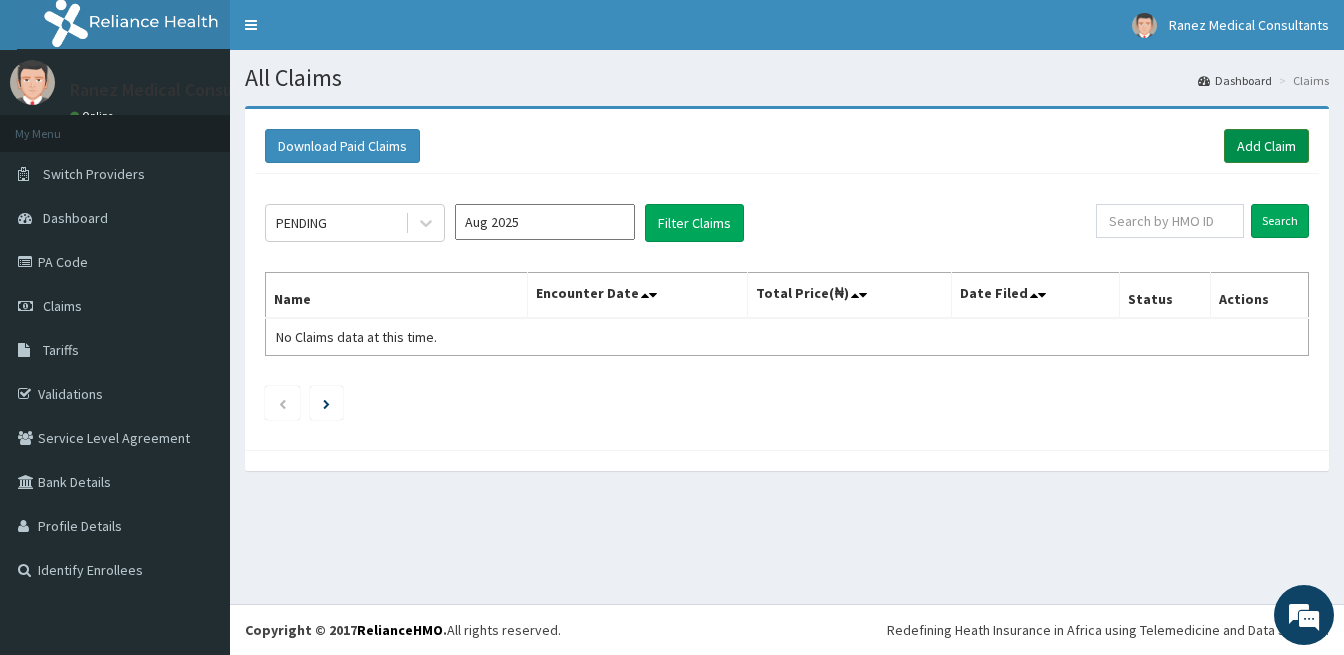 click on "Add Claim" at bounding box center [1266, 146] 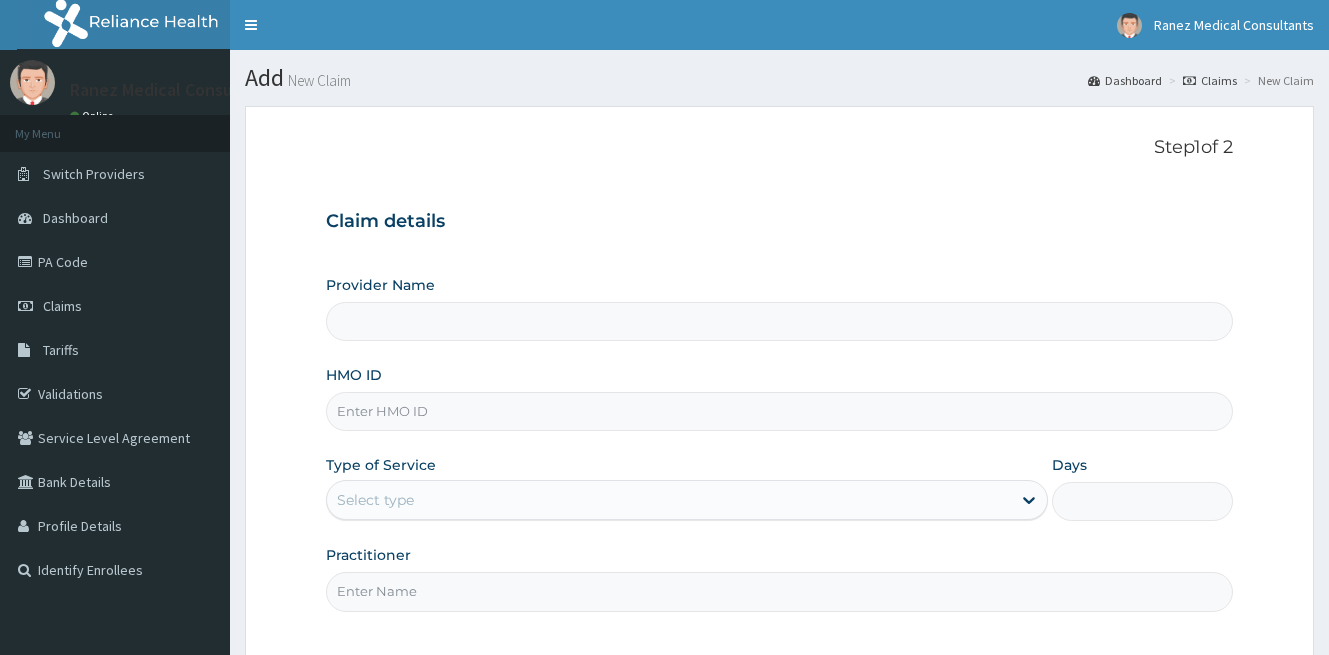 scroll, scrollTop: 0, scrollLeft: 0, axis: both 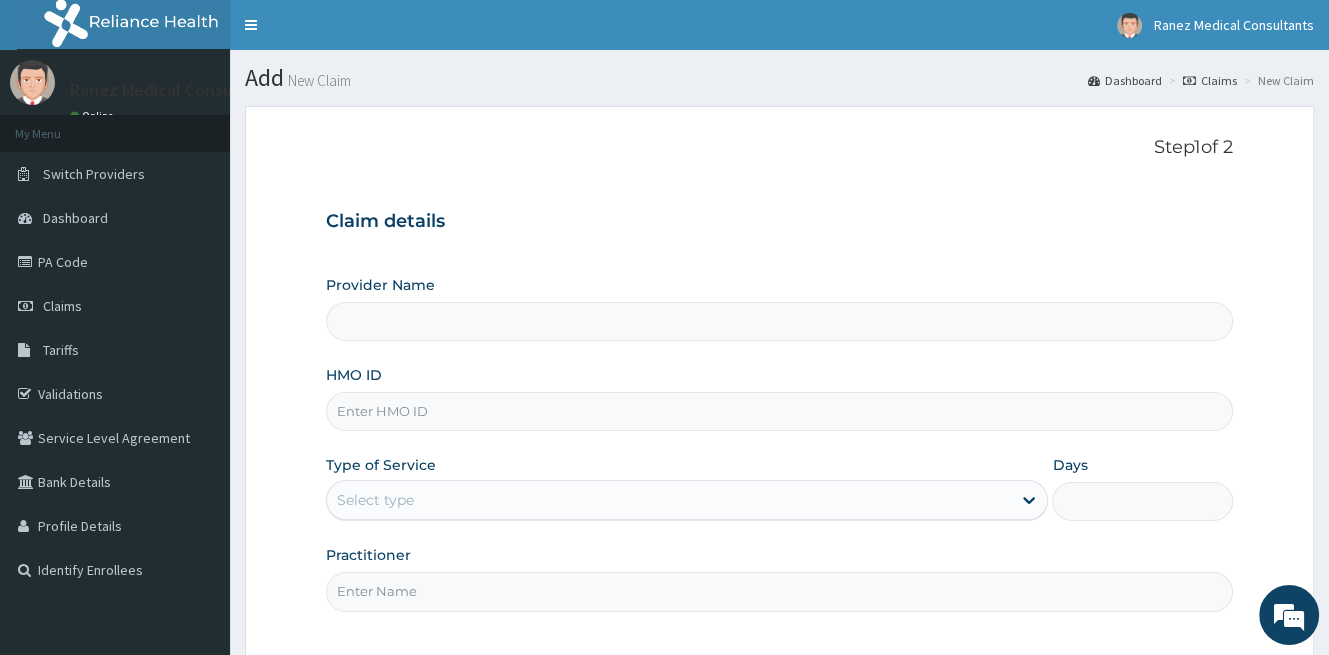 click on "HMO ID" at bounding box center (779, 411) 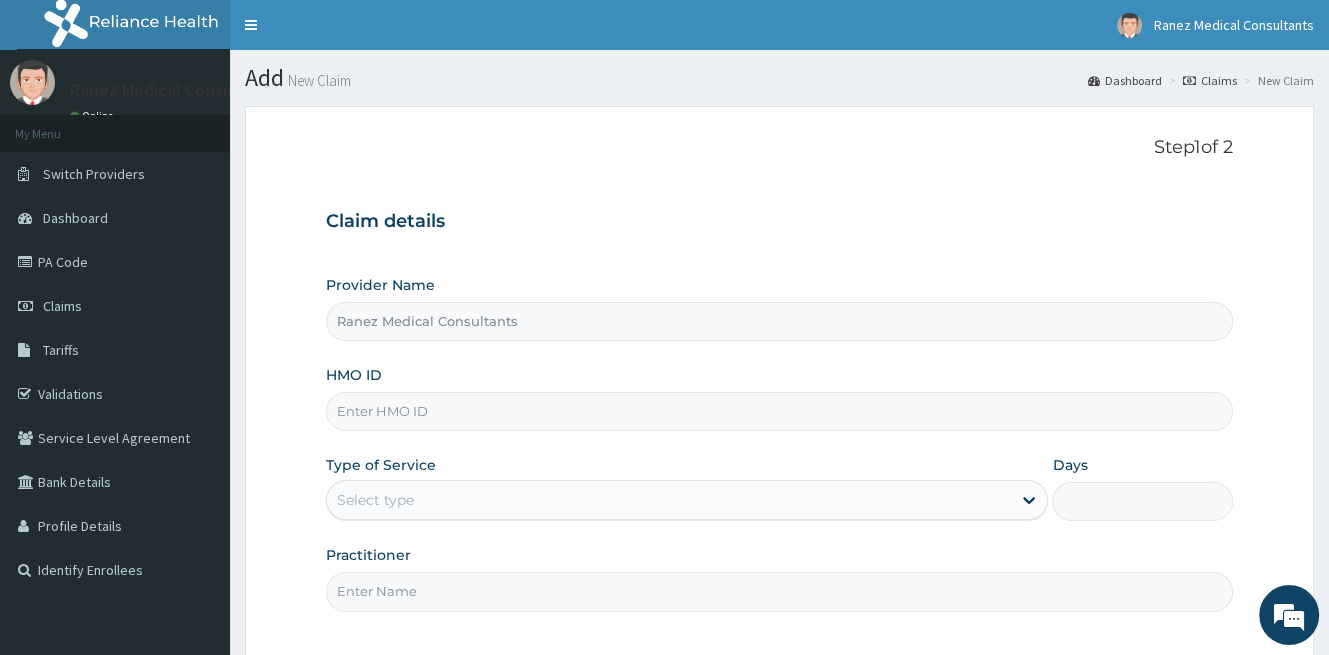 scroll, scrollTop: 0, scrollLeft: 0, axis: both 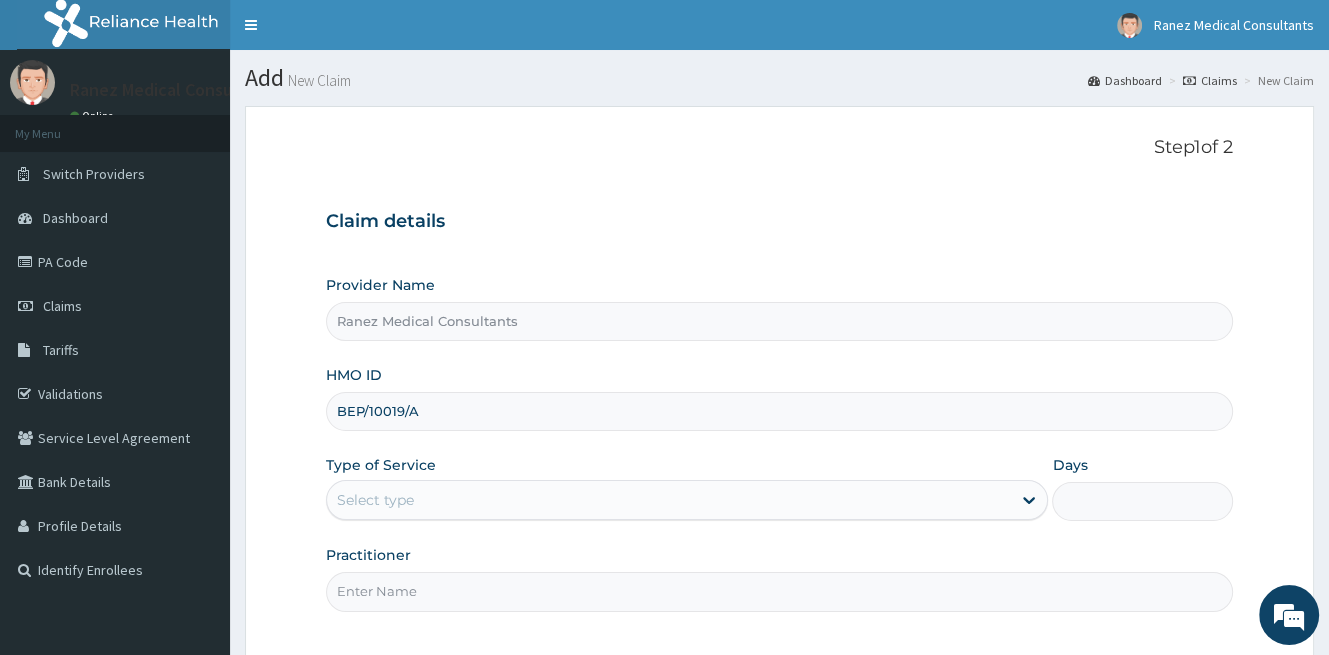 type on "BEP/10019/A" 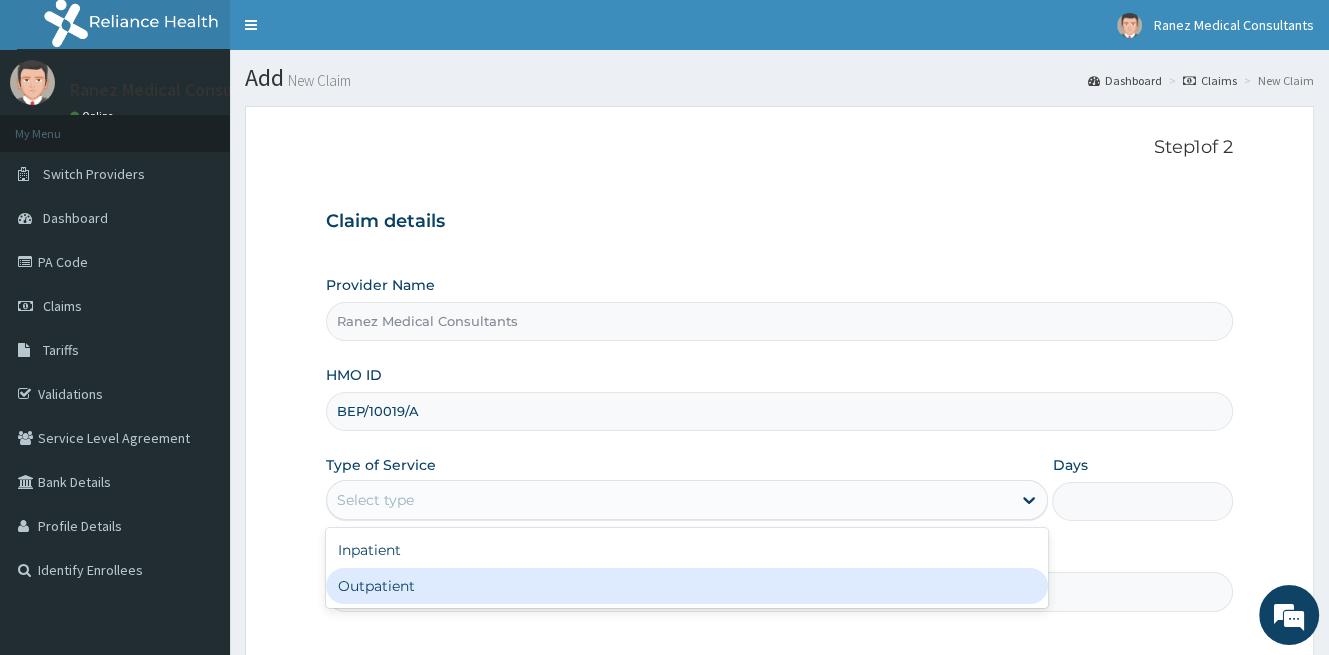 click on "Outpatient" at bounding box center (687, 586) 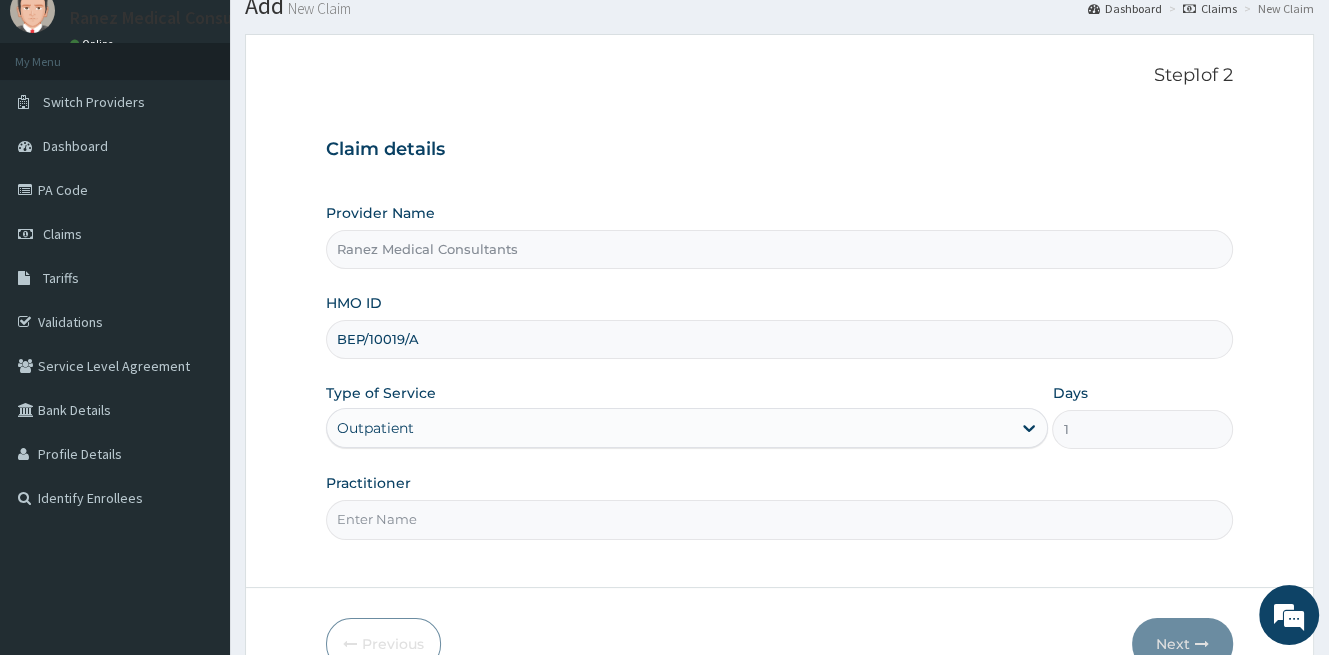 scroll, scrollTop: 183, scrollLeft: 0, axis: vertical 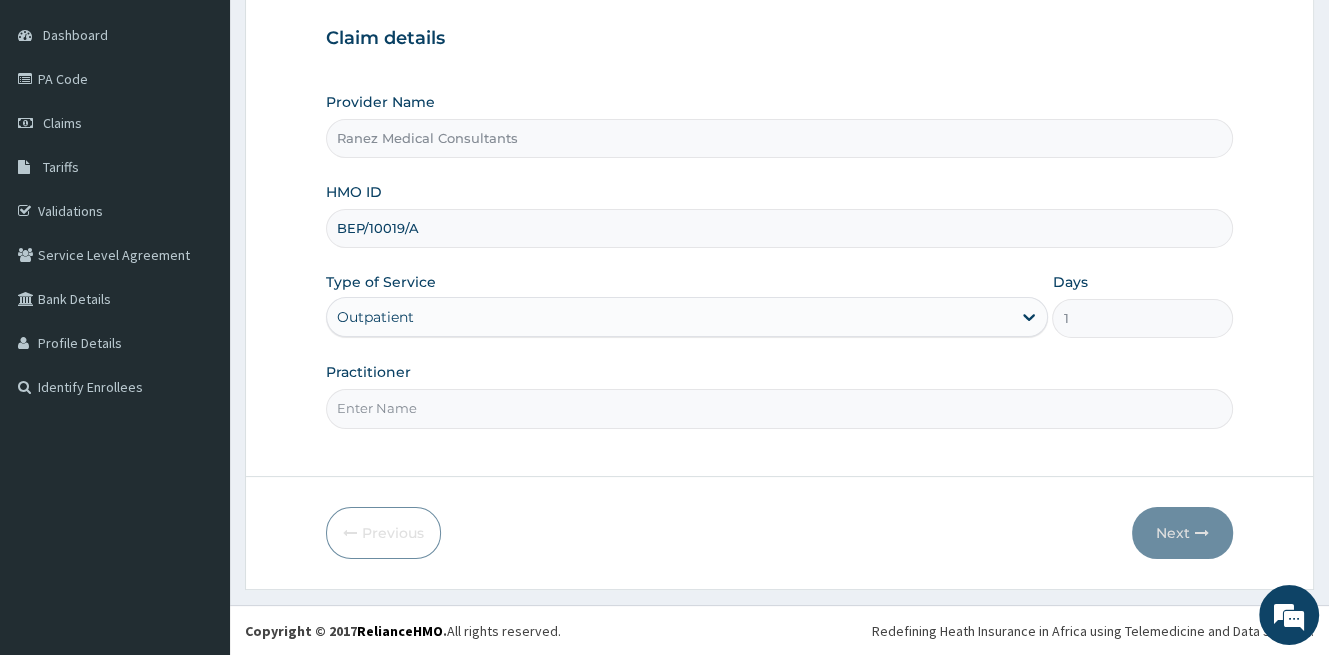 click on "Practitioner" at bounding box center [779, 408] 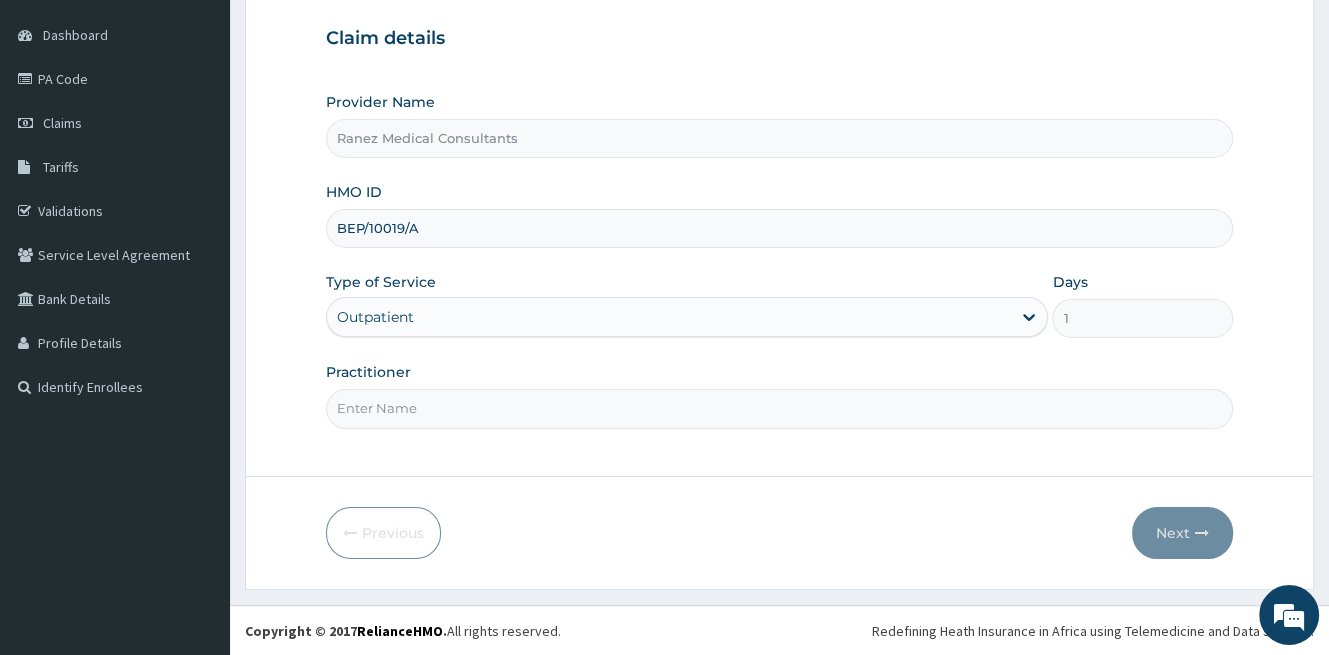 type on "DR [LAST]" 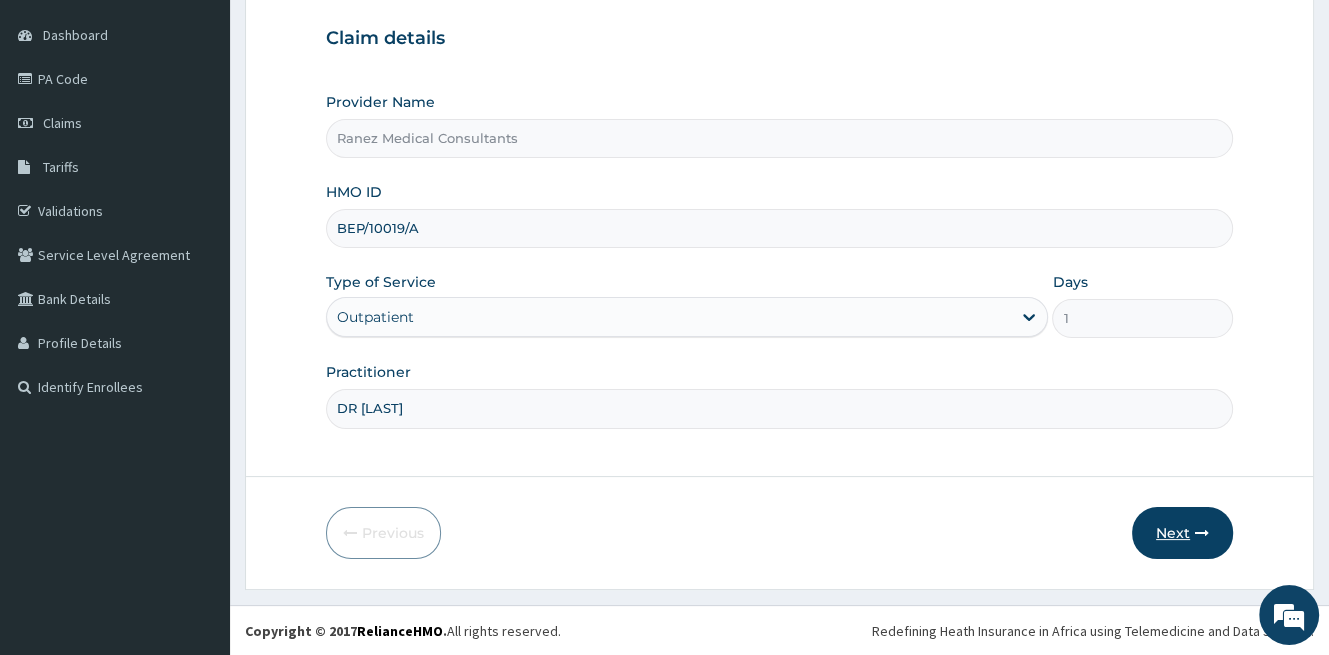 click at bounding box center (1202, 533) 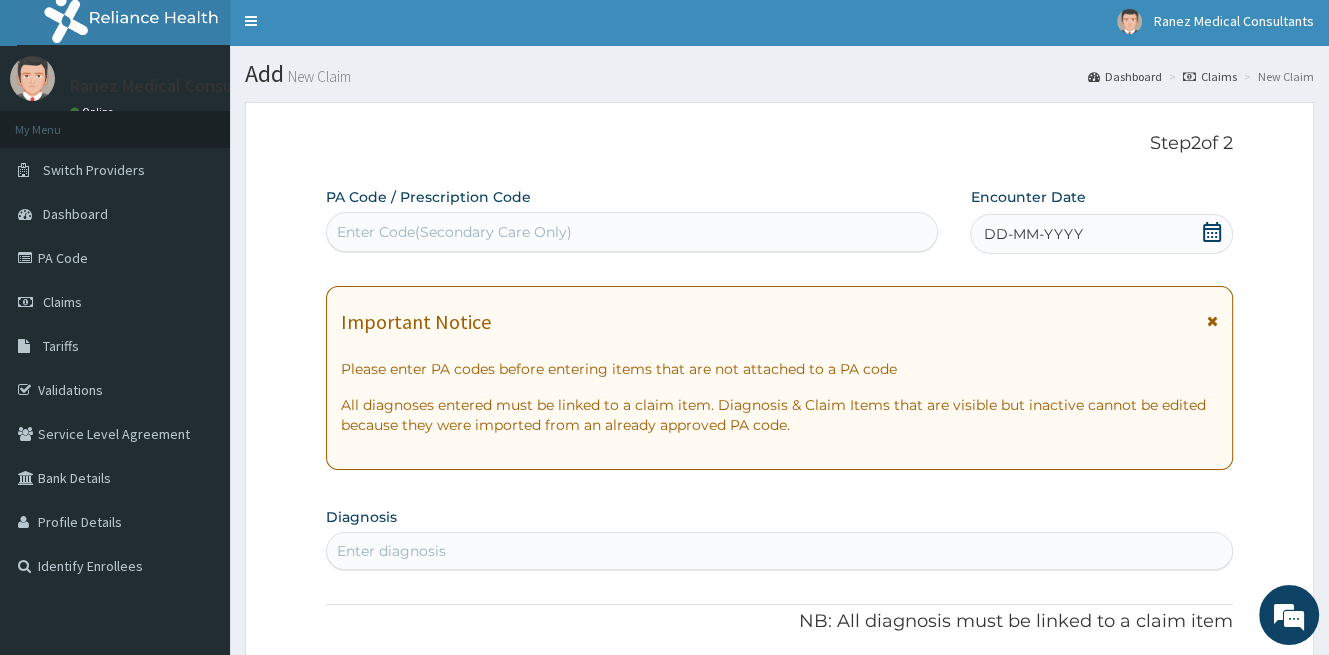 scroll, scrollTop: 0, scrollLeft: 0, axis: both 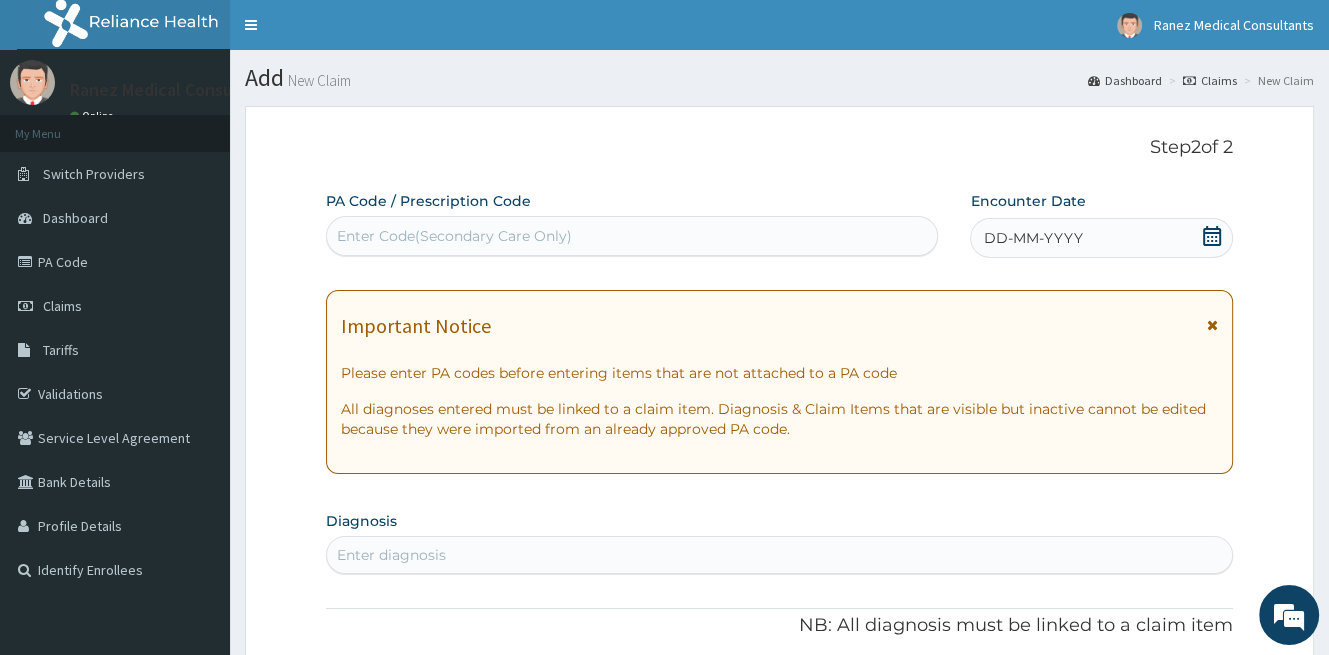 click on "Enter Code(Secondary Care Only)" at bounding box center [454, 236] 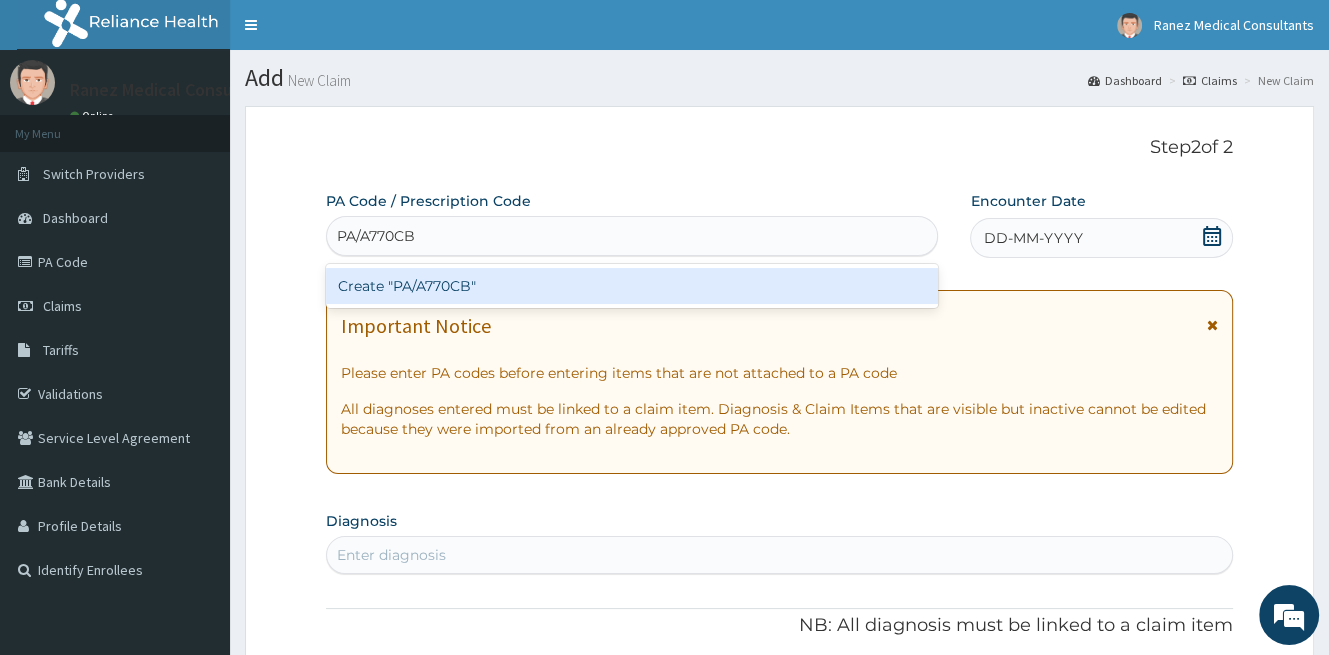 click on "Create "PA/A770CB"" at bounding box center [632, 286] 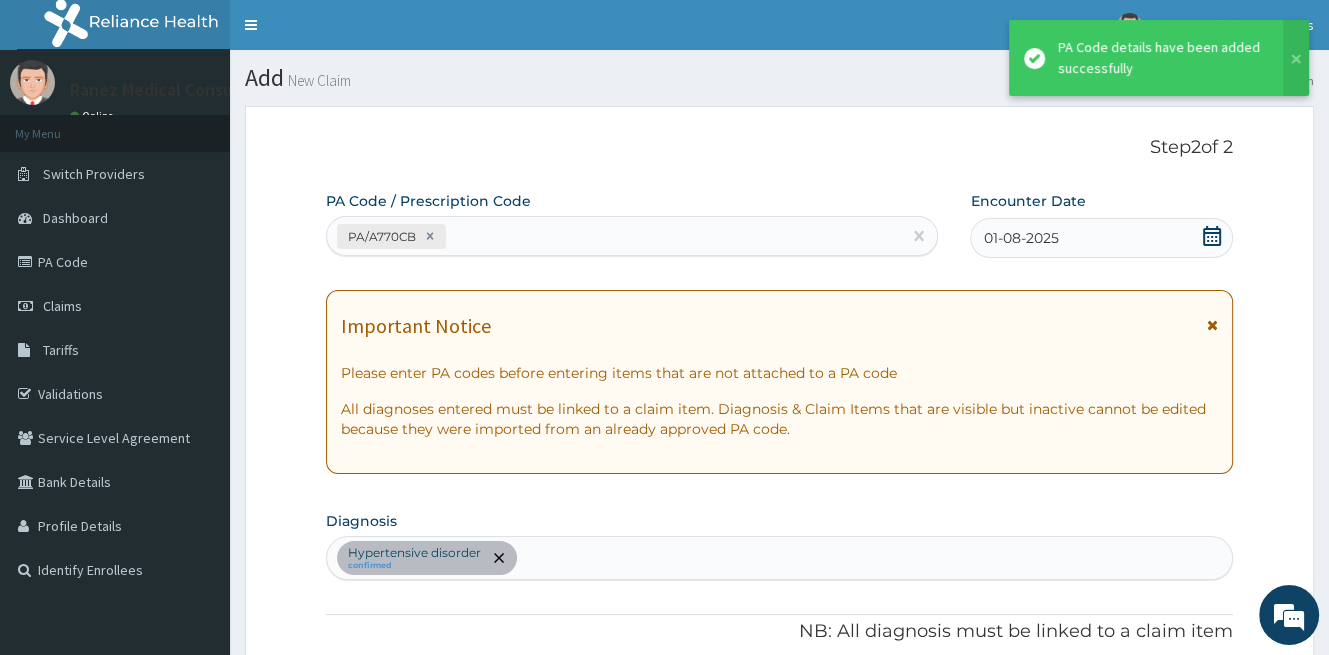 scroll, scrollTop: 708, scrollLeft: 0, axis: vertical 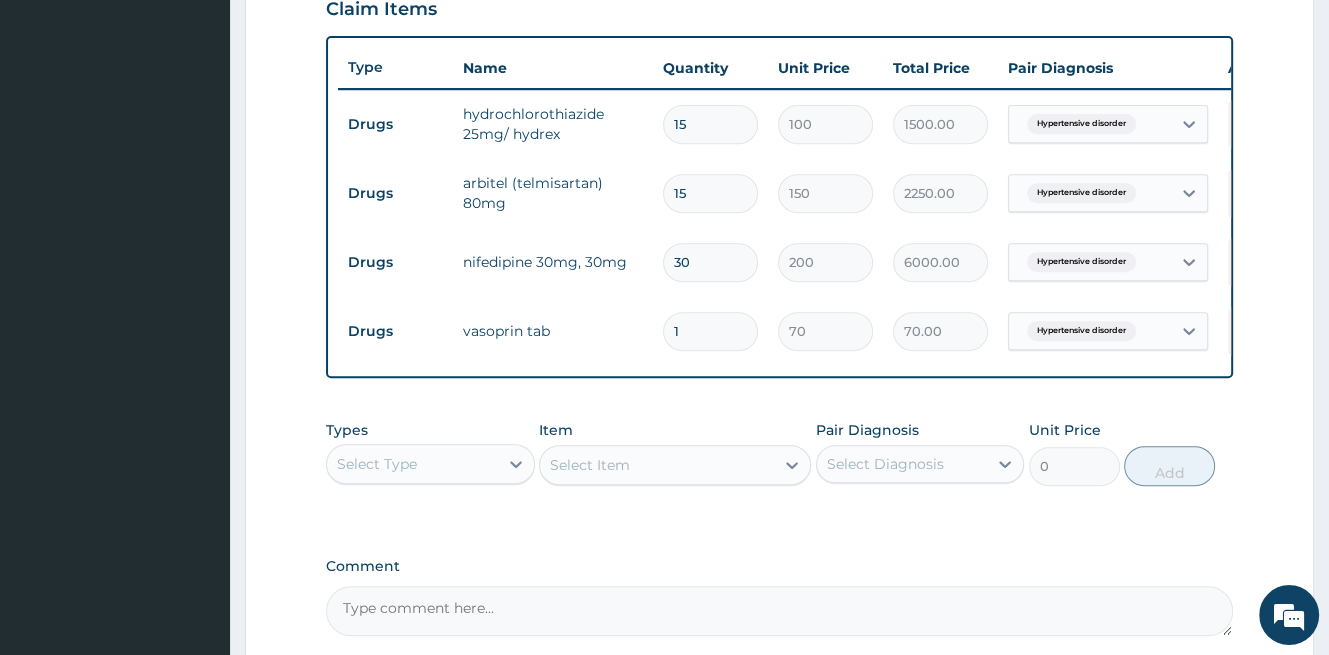 type on "15" 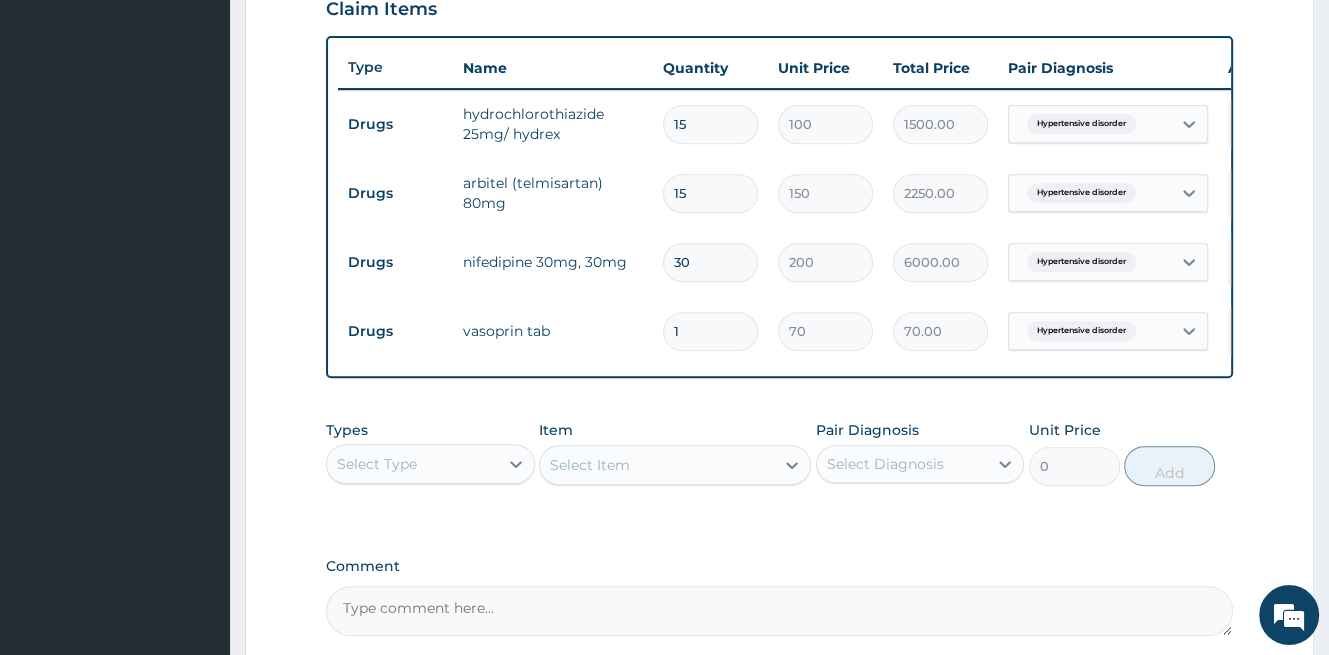 type on "1050.00" 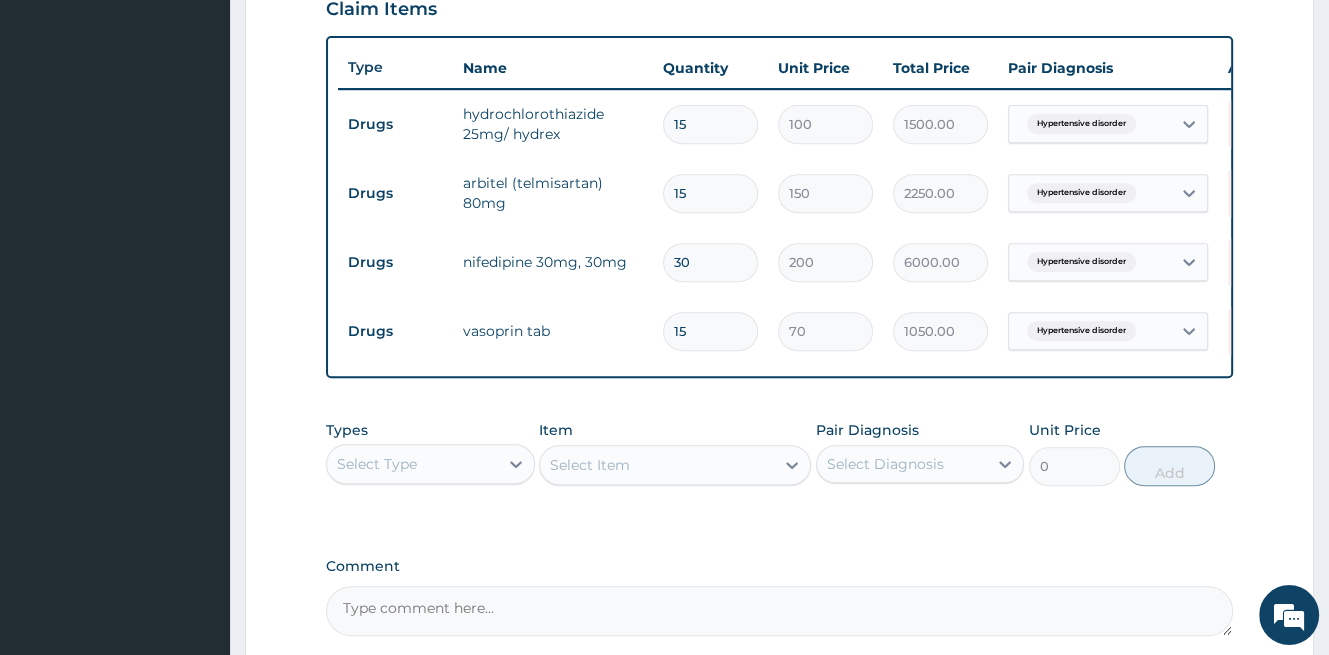 type on "15" 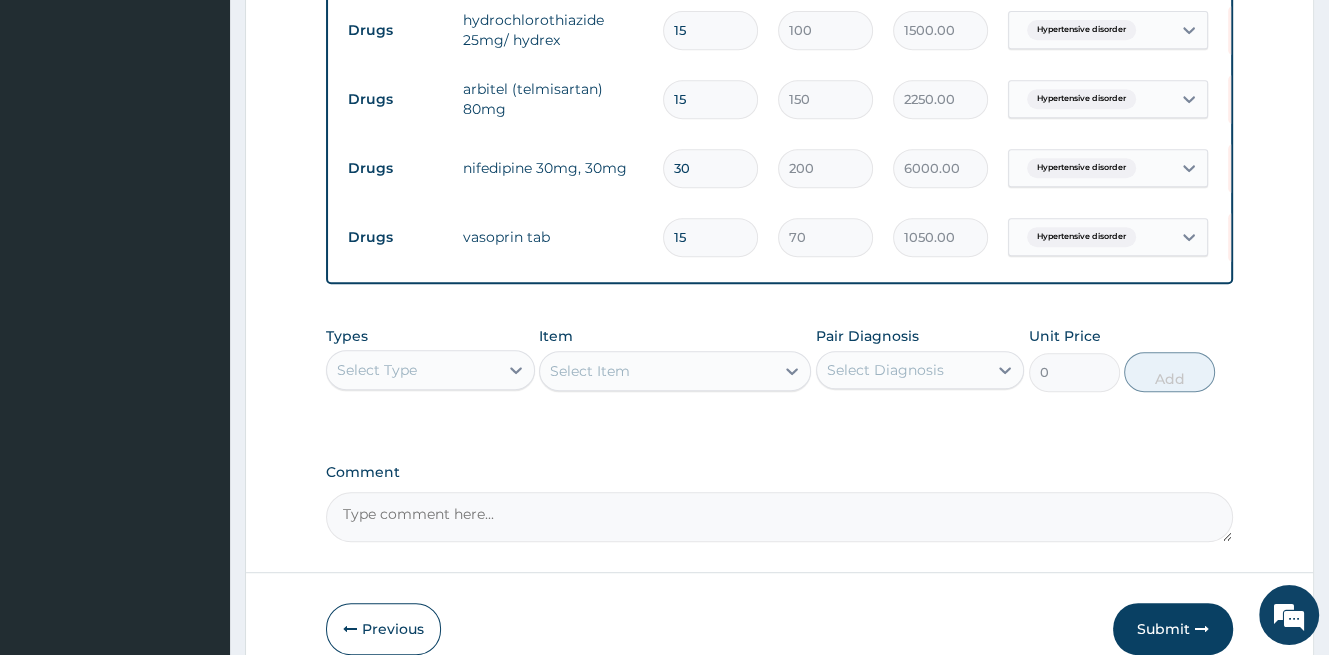 scroll, scrollTop: 910, scrollLeft: 0, axis: vertical 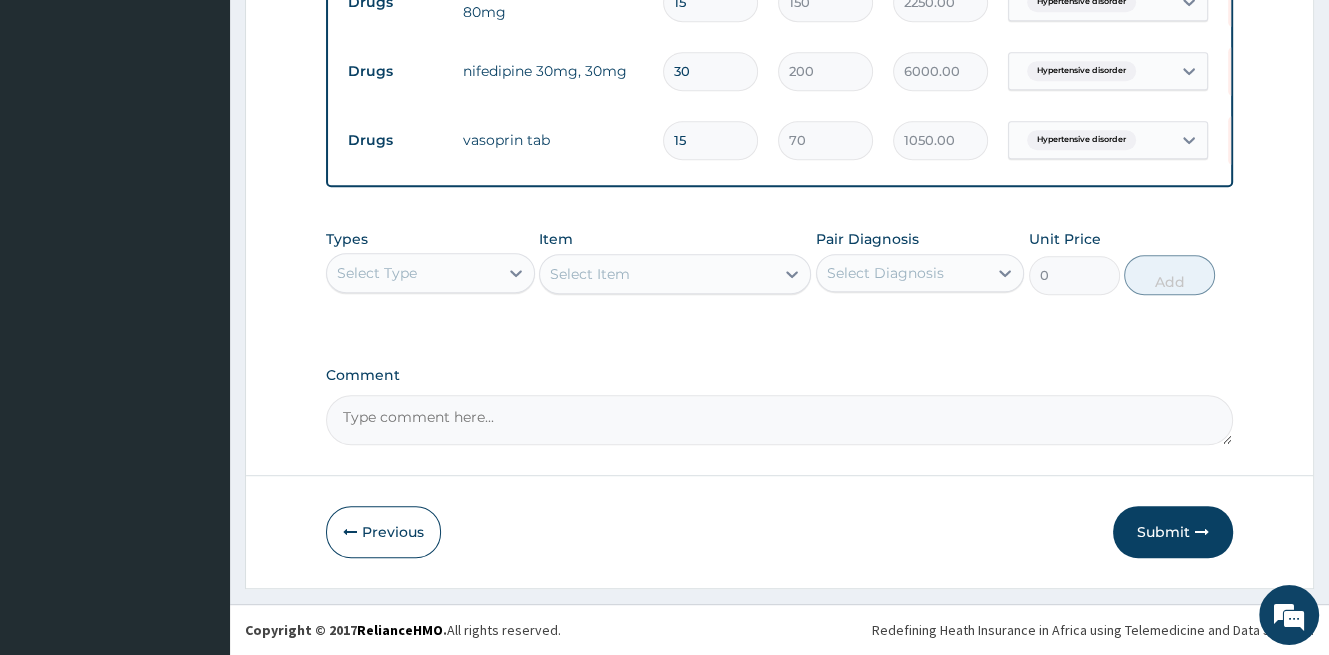 click on "Select Type" at bounding box center (412, 273) 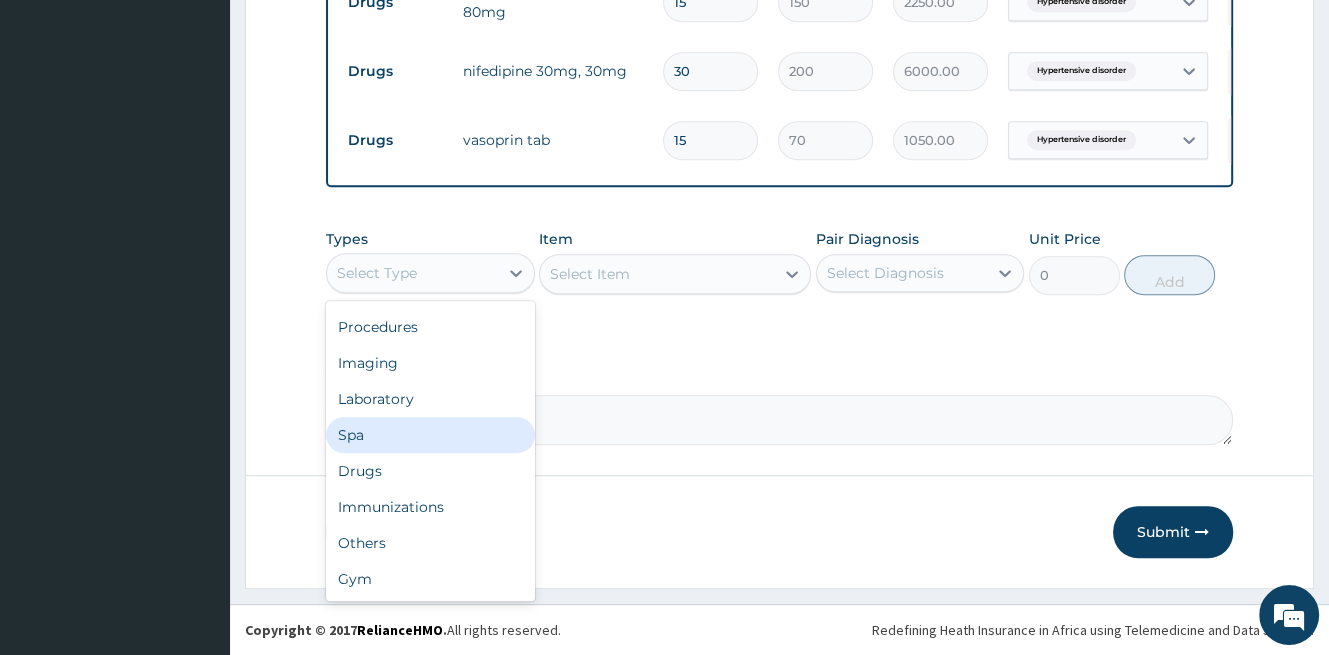 scroll, scrollTop: 0, scrollLeft: 0, axis: both 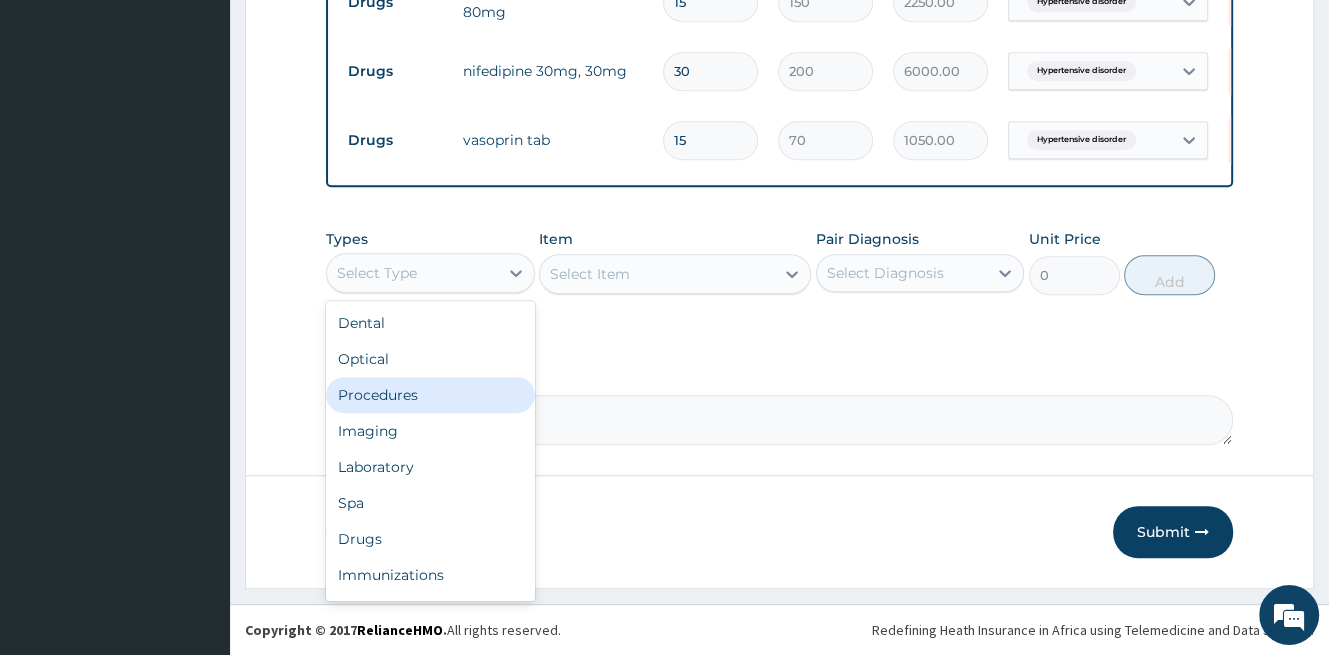 click on "Procedures" at bounding box center (430, 395) 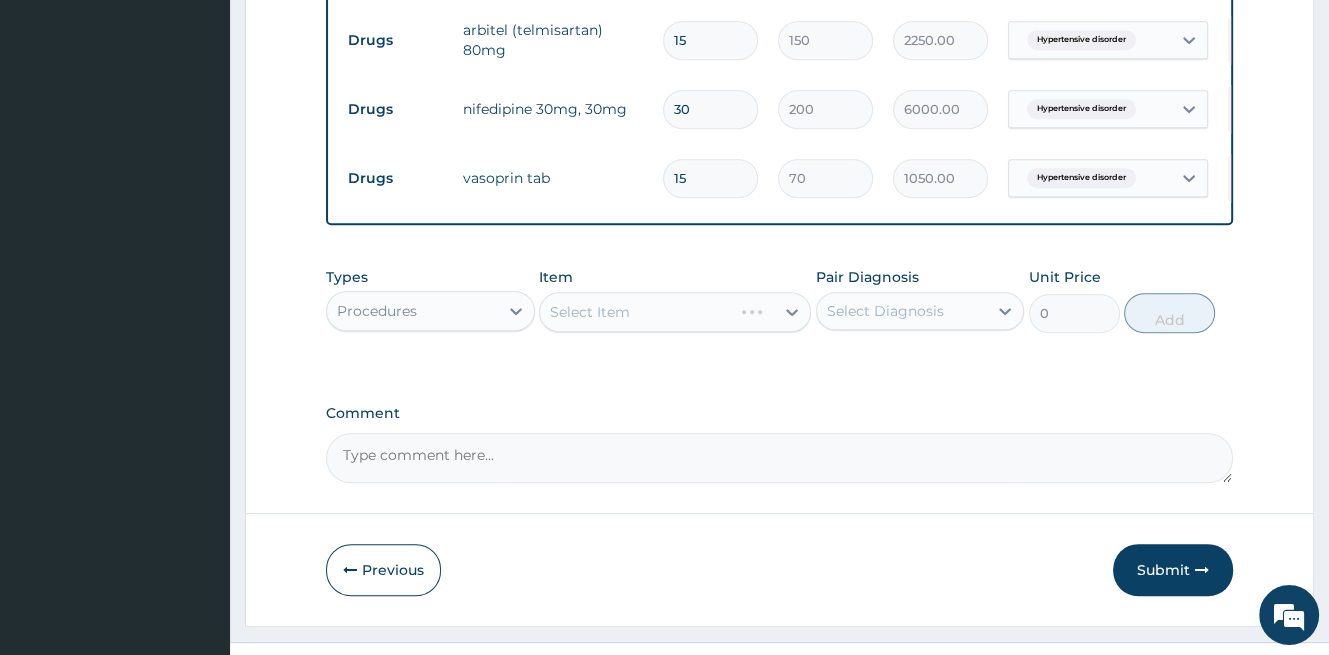 scroll, scrollTop: 910, scrollLeft: 0, axis: vertical 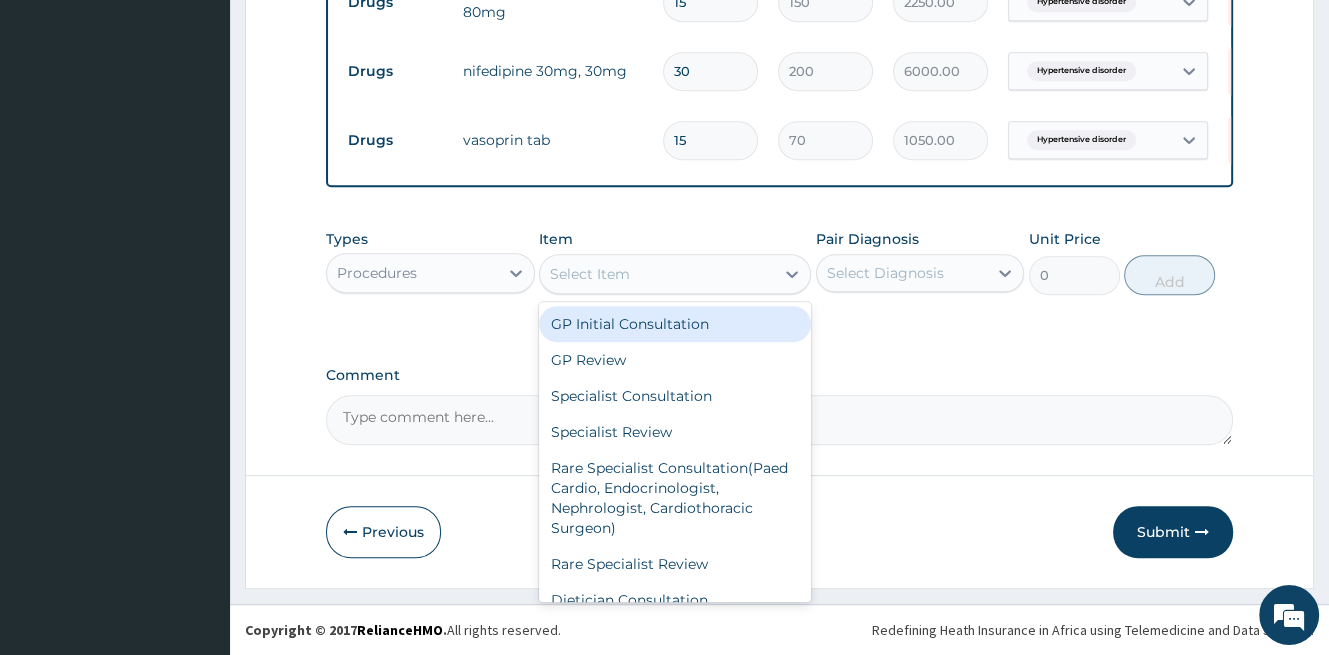 click on "Select Item" at bounding box center (657, 274) 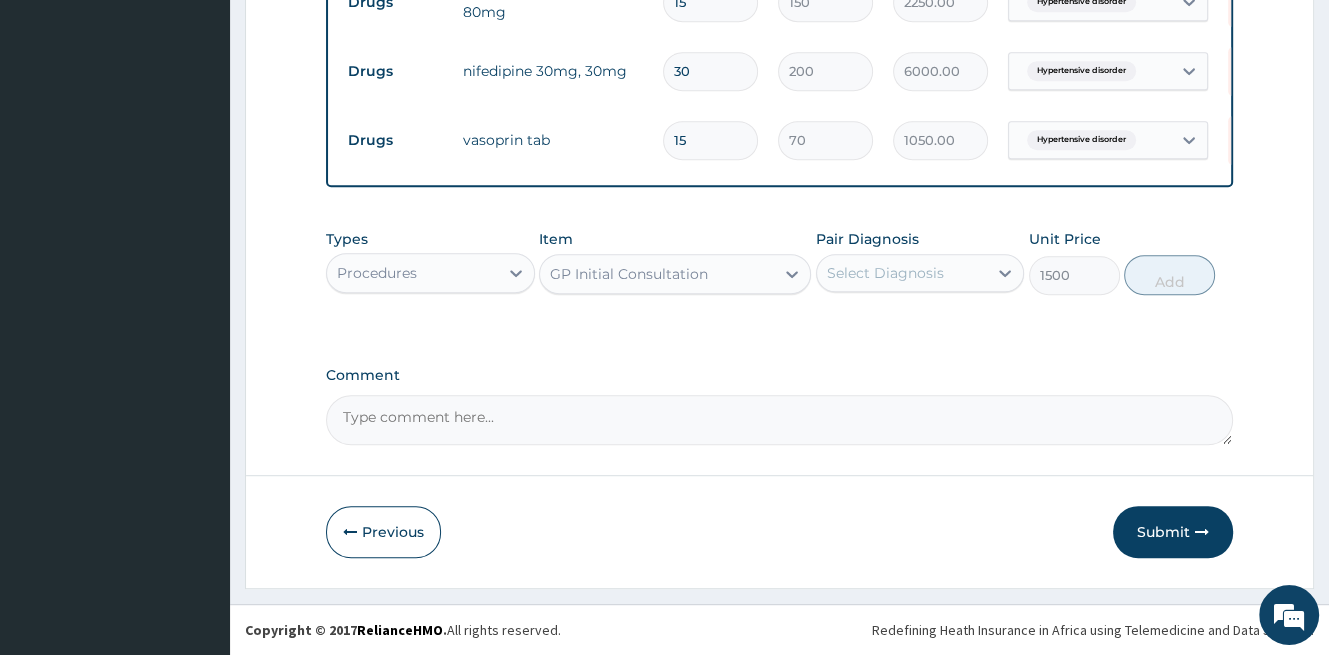 click on "Select Diagnosis" at bounding box center (902, 273) 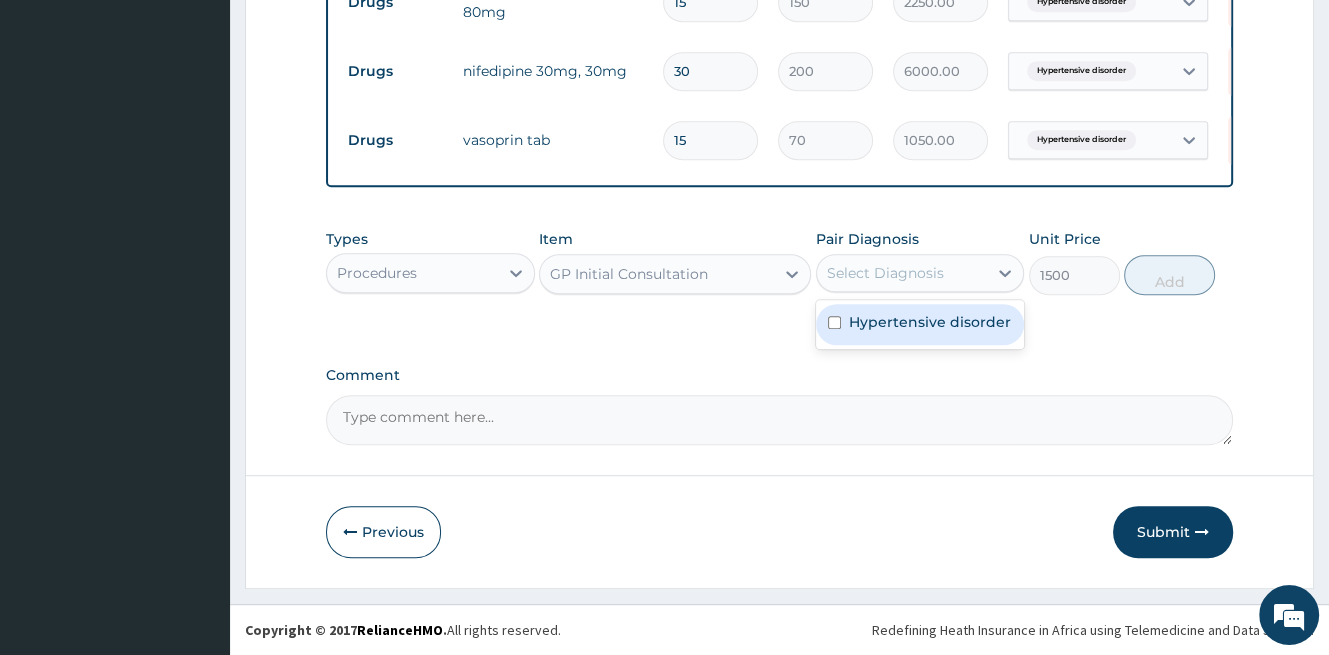 drag, startPoint x: 859, startPoint y: 302, endPoint x: 908, endPoint y: 328, distance: 55.470715 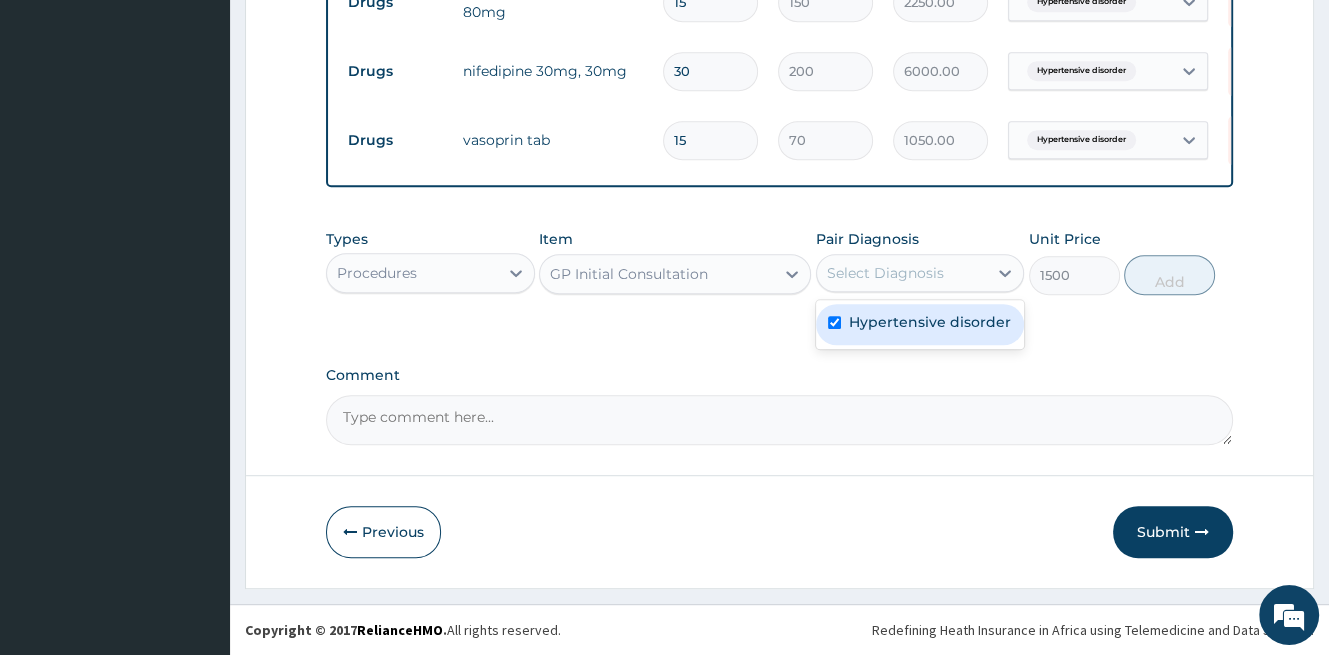 checkbox on "true" 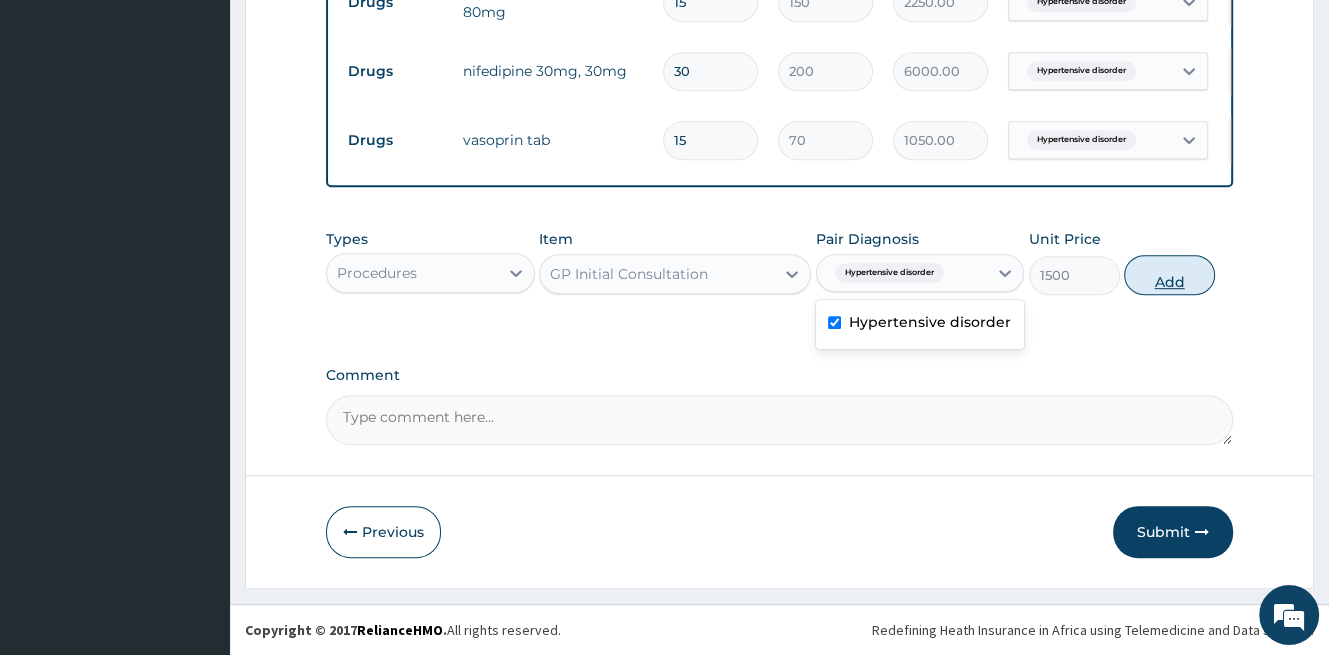 click on "Add" at bounding box center [1169, 275] 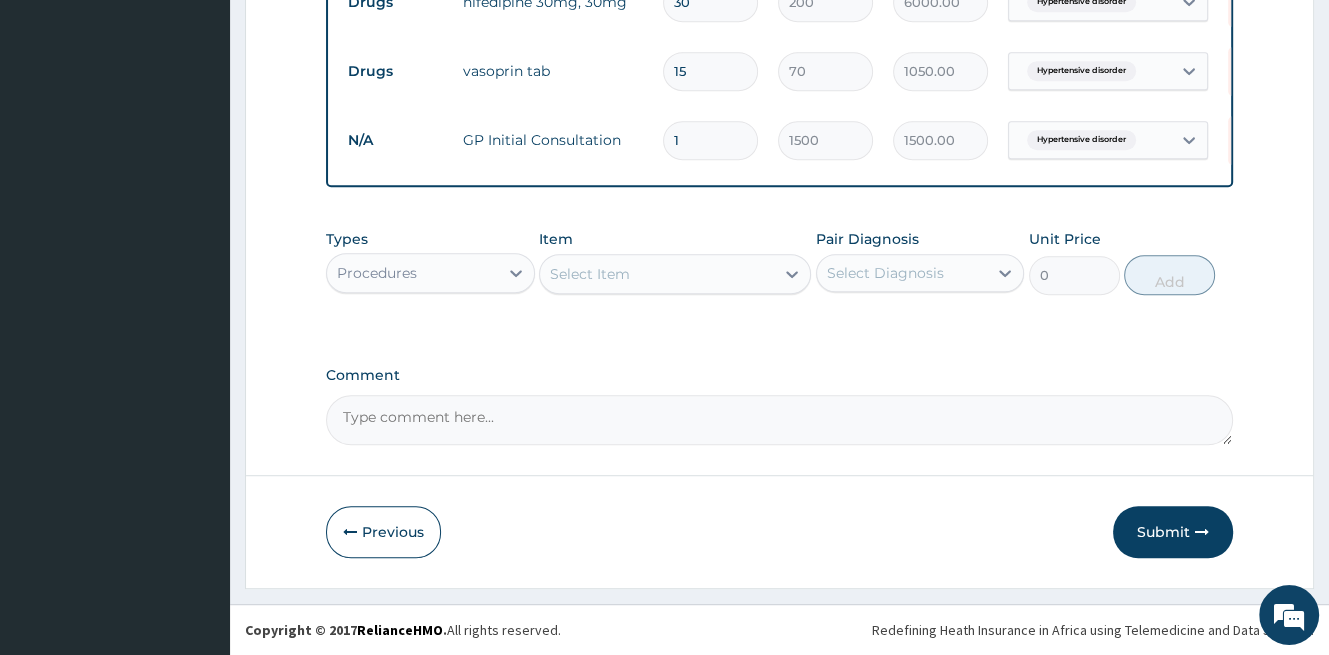 click on "Submit" at bounding box center (1173, 532) 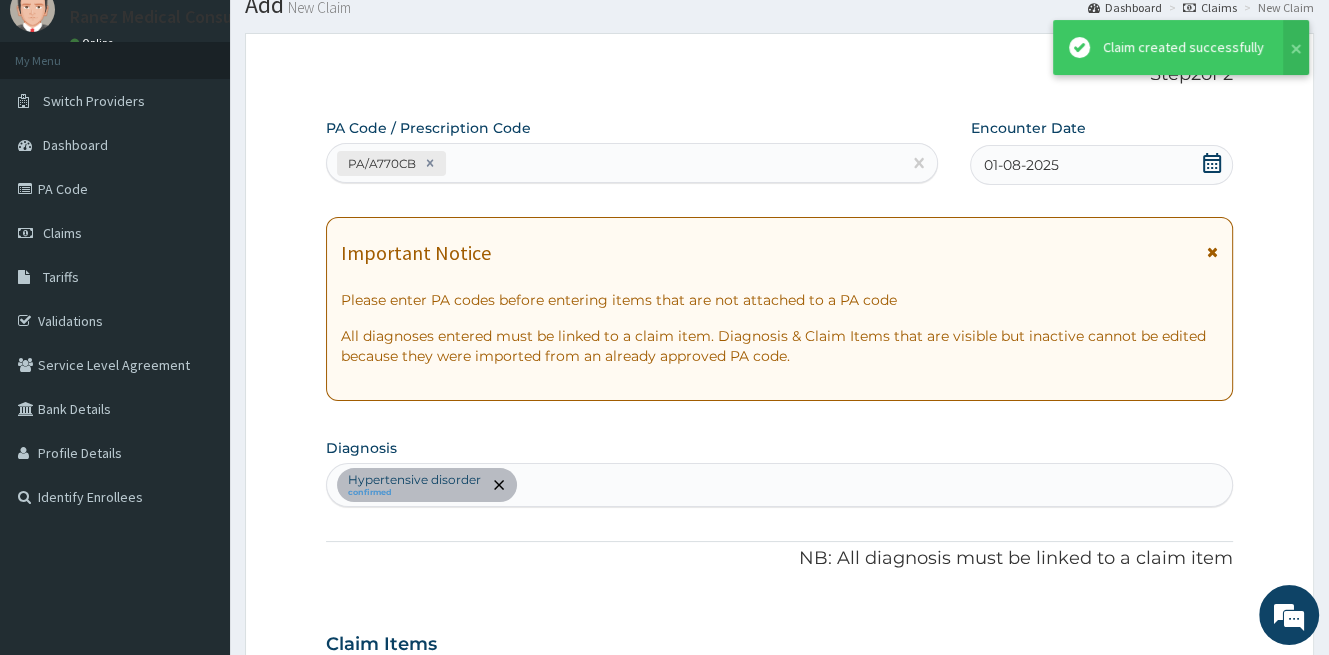 scroll, scrollTop: 979, scrollLeft: 0, axis: vertical 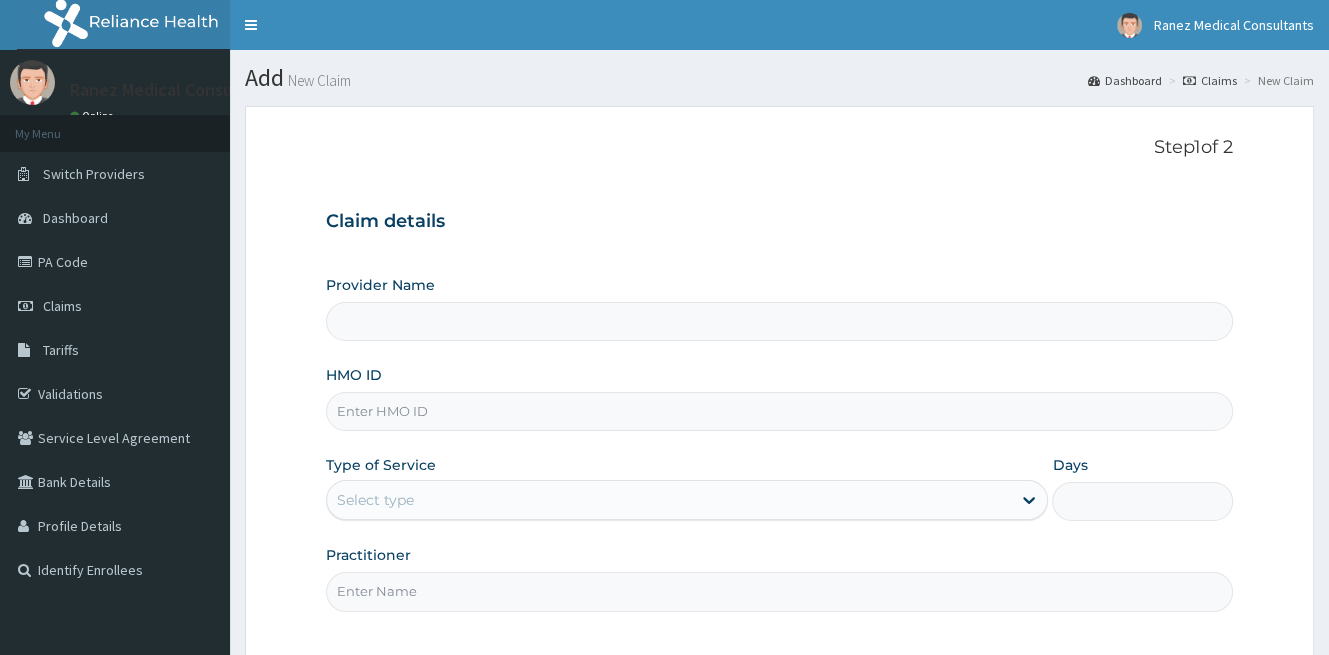 type on "Ranez Medical Consultants" 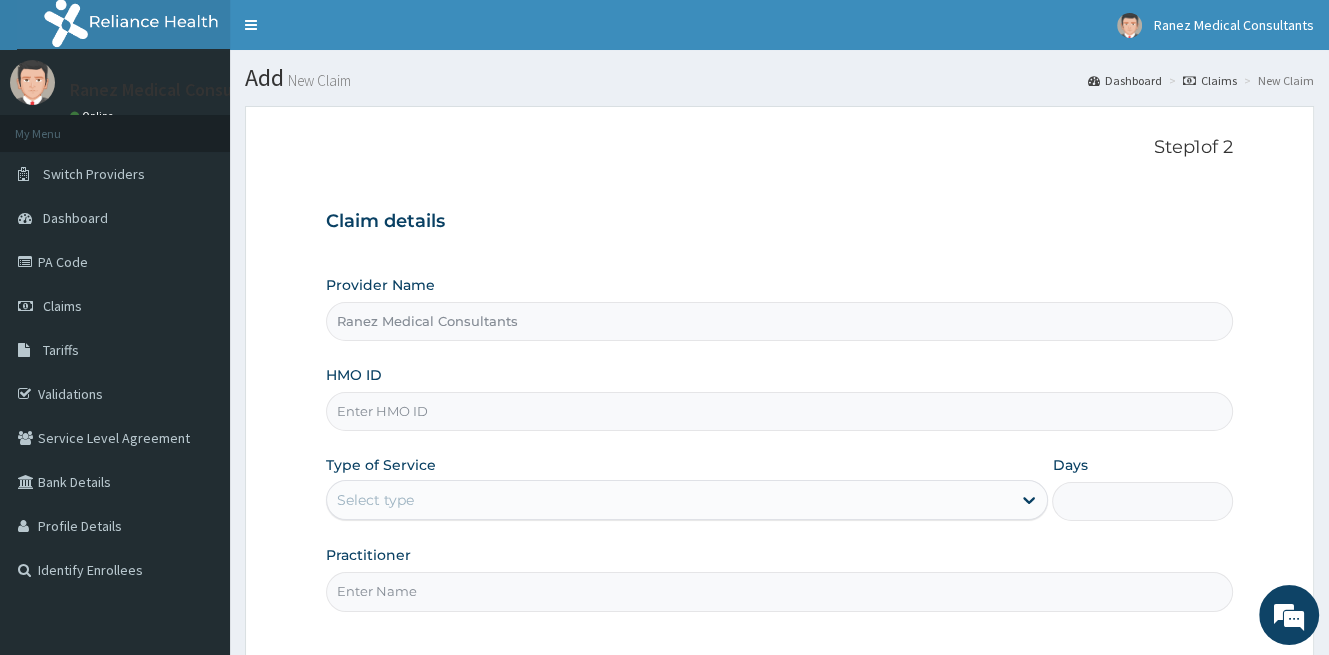 scroll, scrollTop: 0, scrollLeft: 0, axis: both 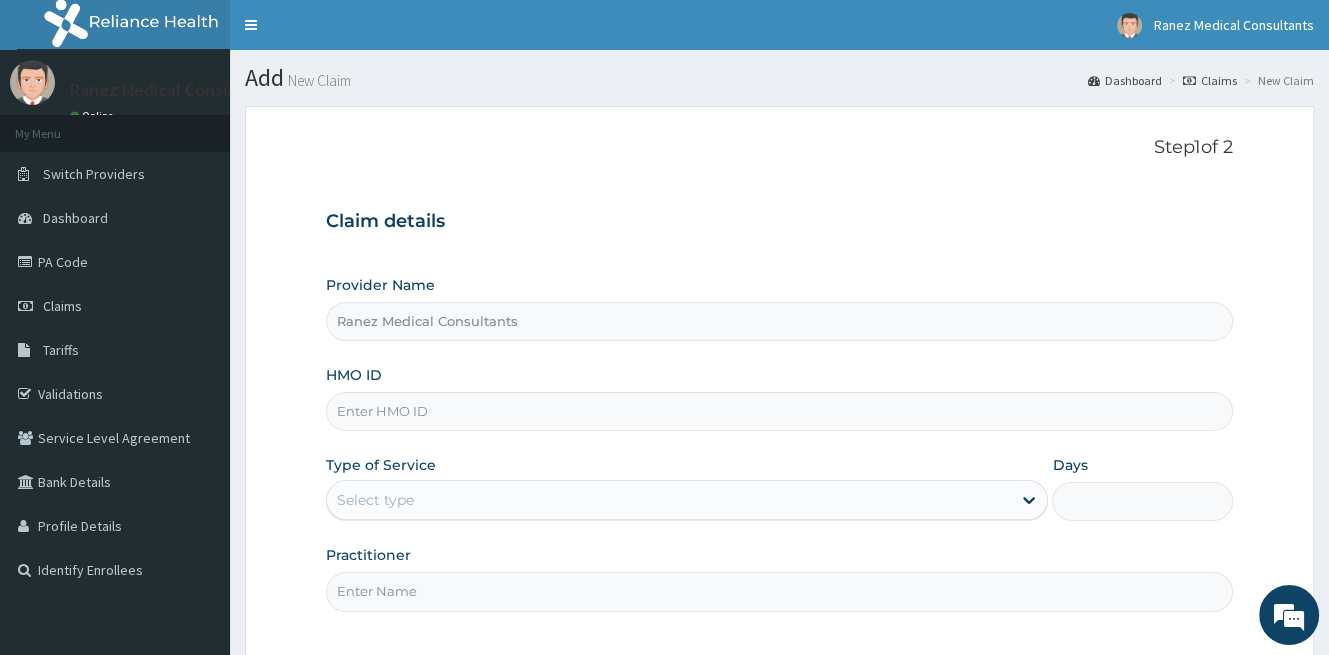 click on "HMO ID" at bounding box center [779, 411] 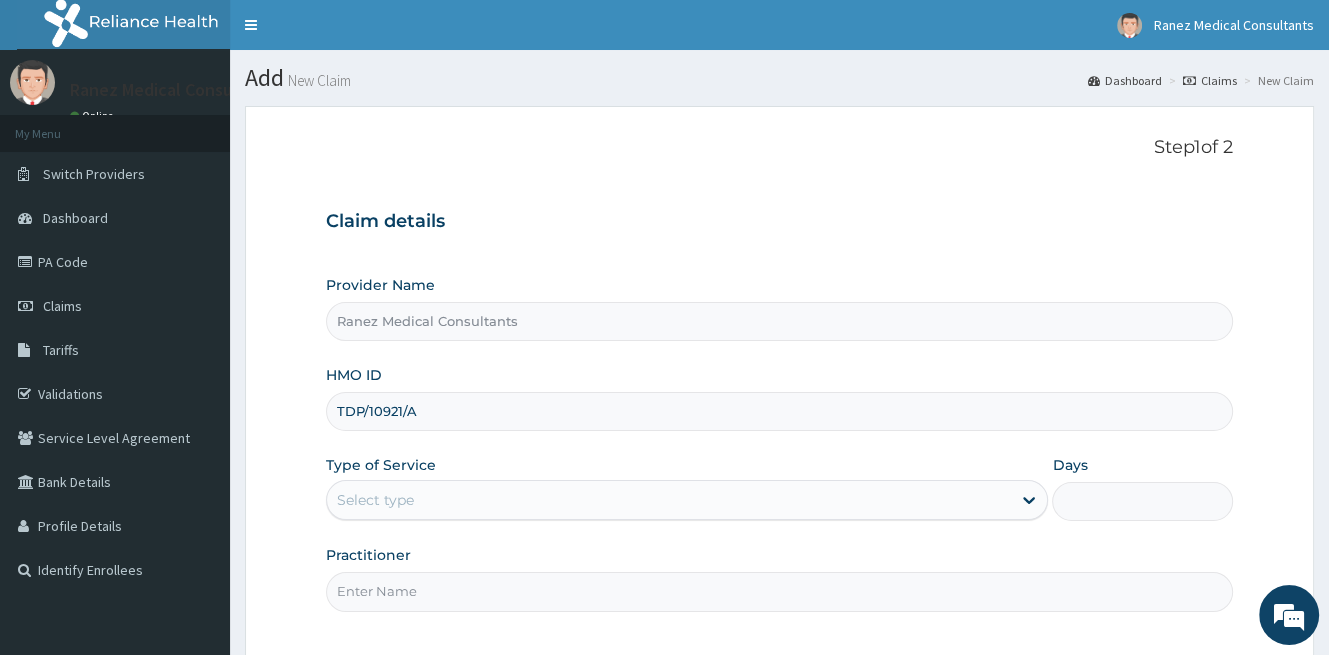 type on "TDP/10921/A" 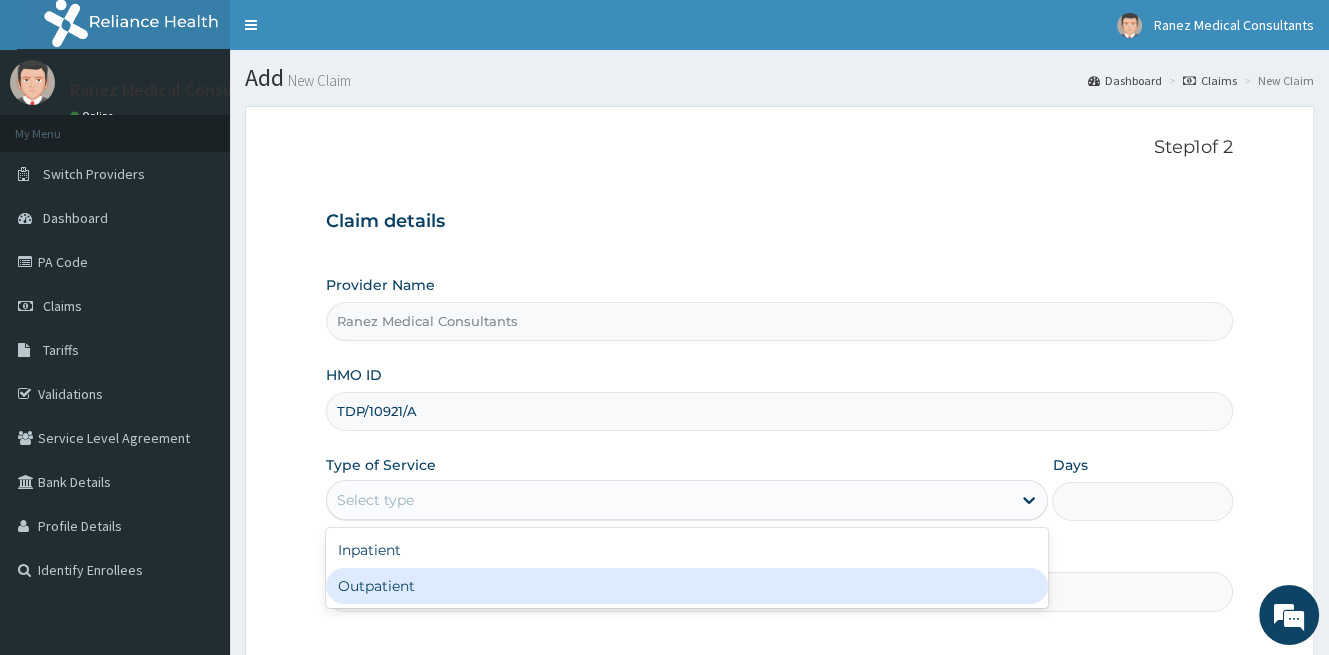click on "Outpatient" at bounding box center [687, 586] 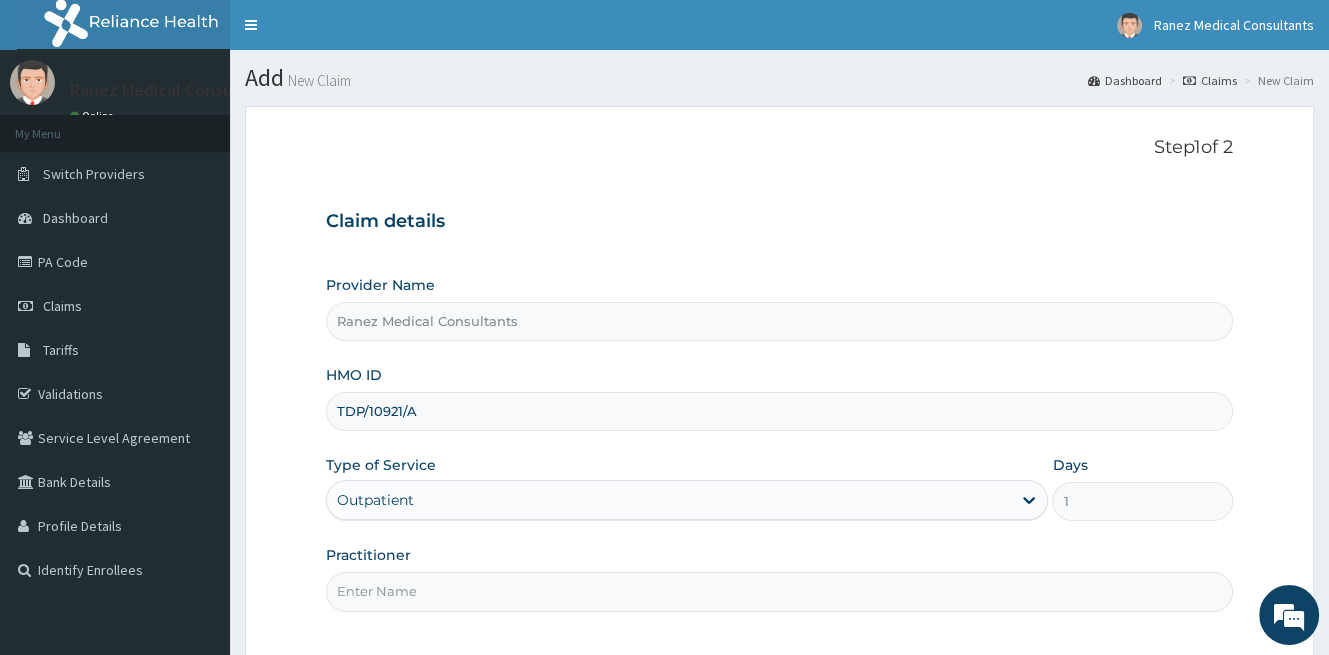 click on "Practitioner" at bounding box center [779, 591] 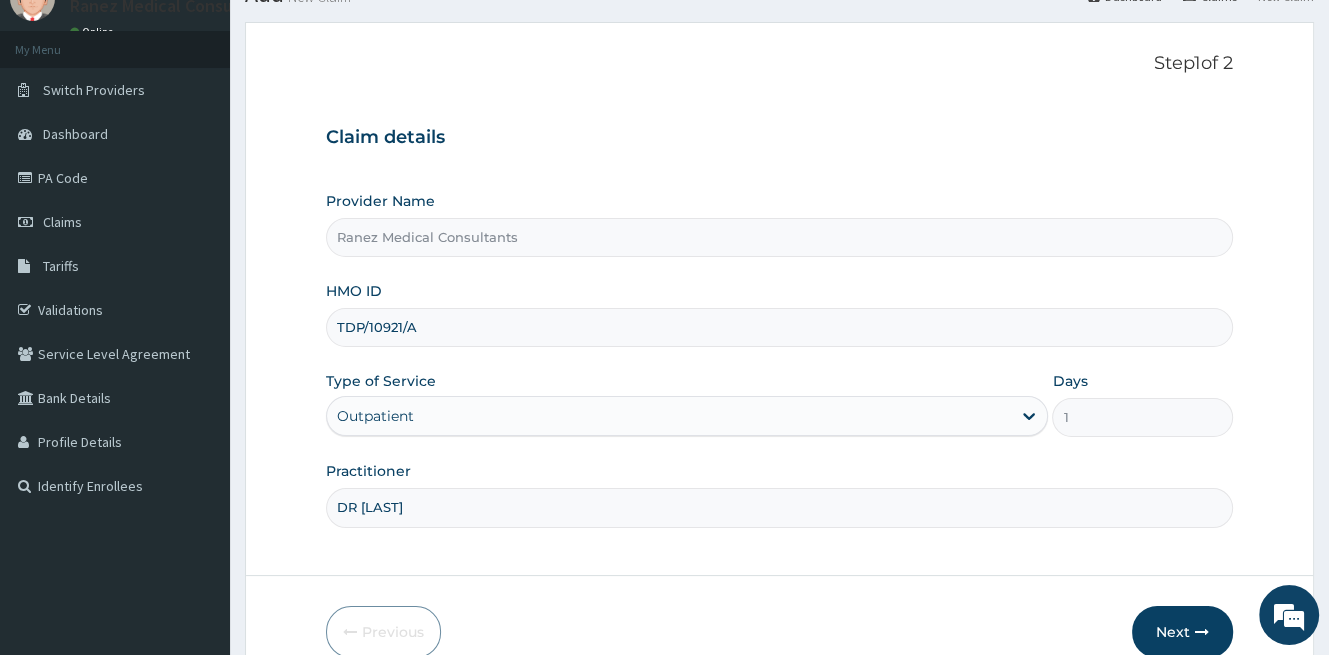 scroll, scrollTop: 183, scrollLeft: 0, axis: vertical 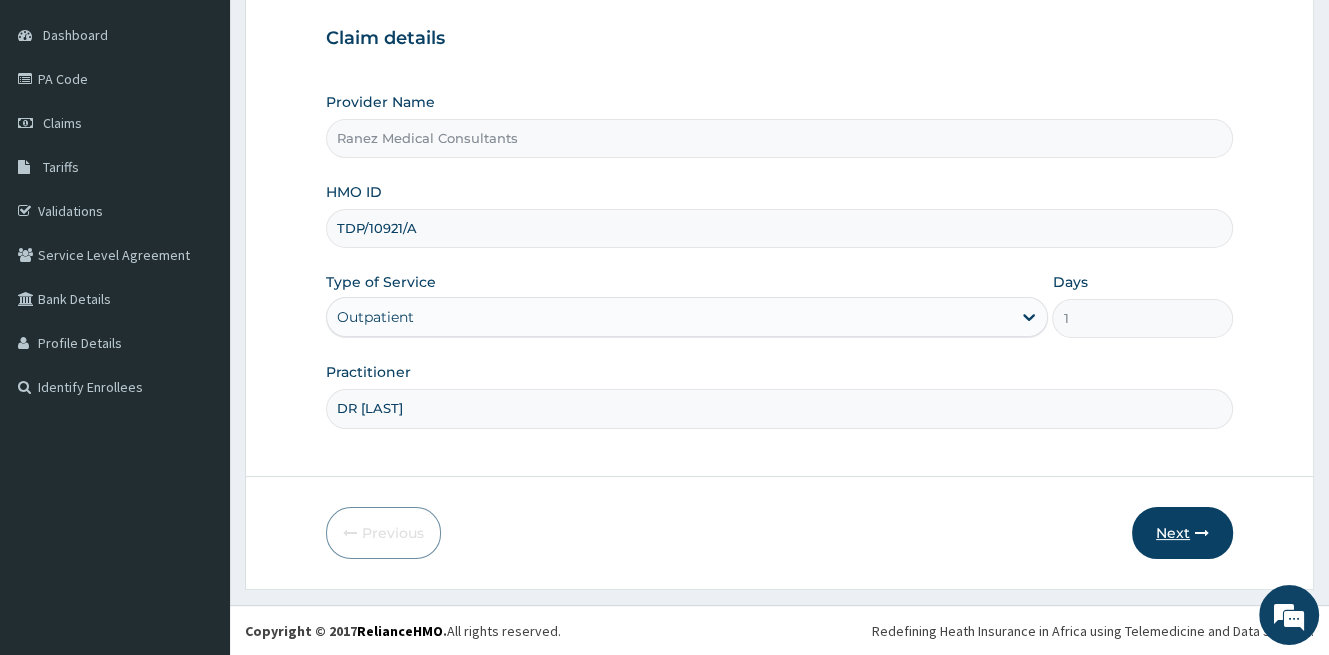 click on "Next" at bounding box center (1182, 533) 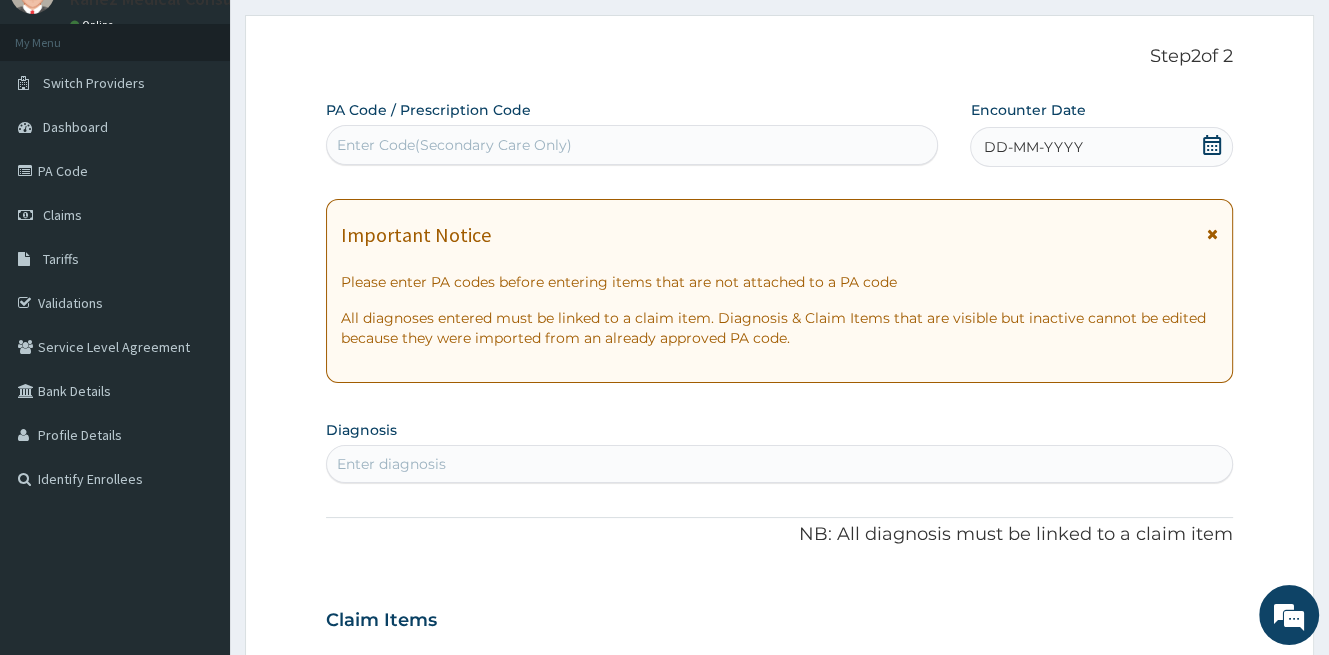 scroll, scrollTop: 0, scrollLeft: 0, axis: both 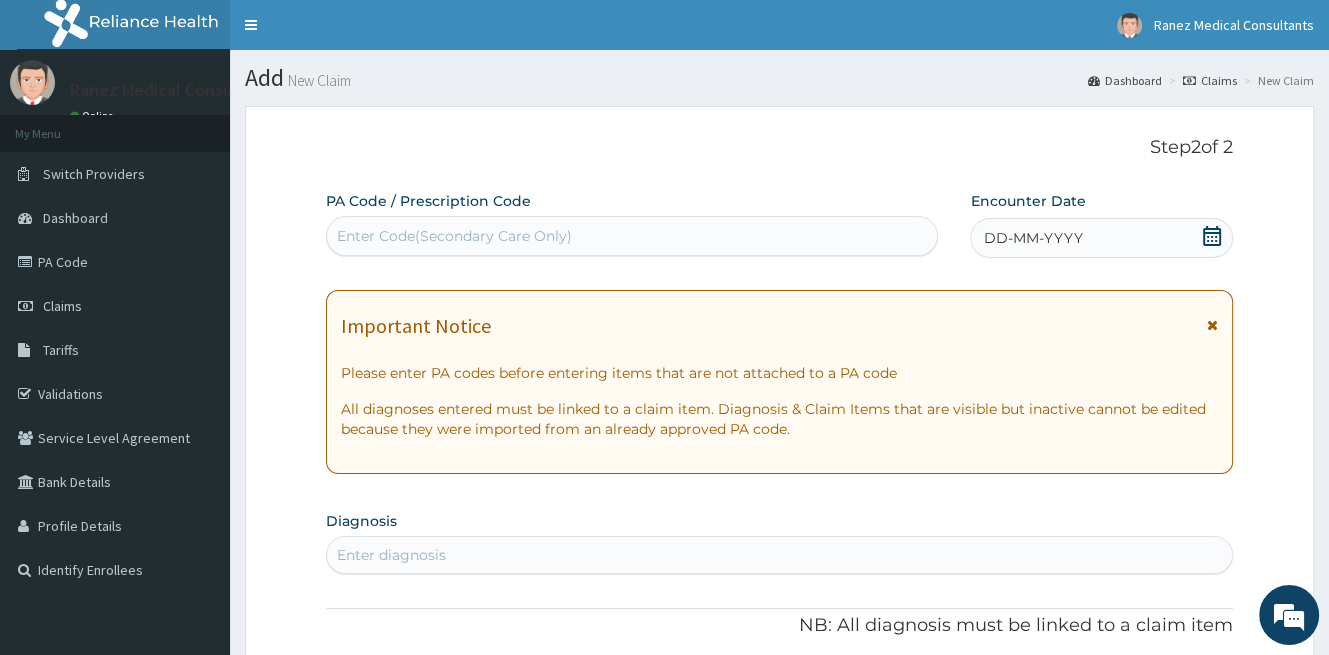 click 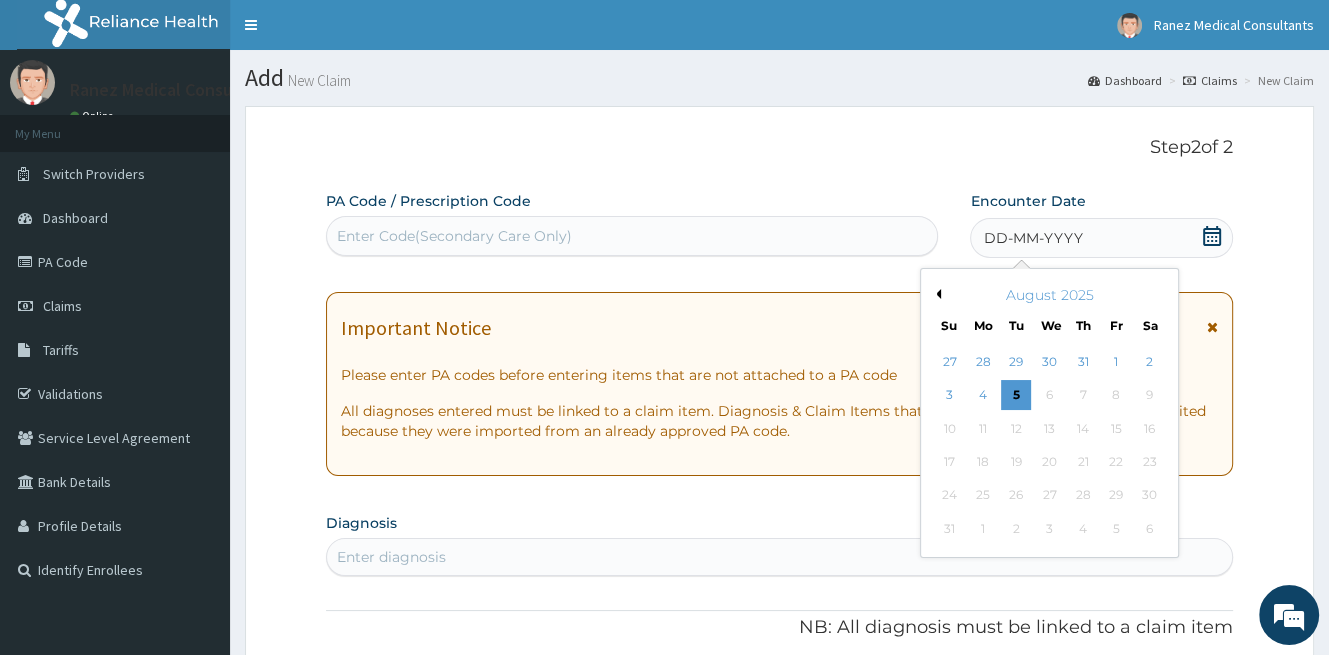 click on "Step  2  of 2 PA Code / Prescription Code Enter Code(Secondary Care Only) Encounter Date DD-MM-YYYY Previous Month August 2025 Su Mo Tu We Th Fr Sa 27 28 29 30 31 1 2 3 4 5 6 7 8 9 10 11 12 13 14 15 16 17 18 19 20 21 22 23 24 25 26 27 28 29 30 31 1 2 3 4 5 6 Important Notice Please enter PA codes before entering items that are not attached to a PA code   All diagnoses entered must be linked to a claim item. Diagnosis & Claim Items that are visible but inactive cannot be edited because they were imported from an already approved PA code. Diagnosis Enter diagnosis NB: All diagnosis must be linked to a claim item Claim Items No claim item Types Select Type Item Select Item Pair Diagnosis Select Diagnosis Unit Price 0 Add Comment     Previous   Submit" at bounding box center [779, 739] 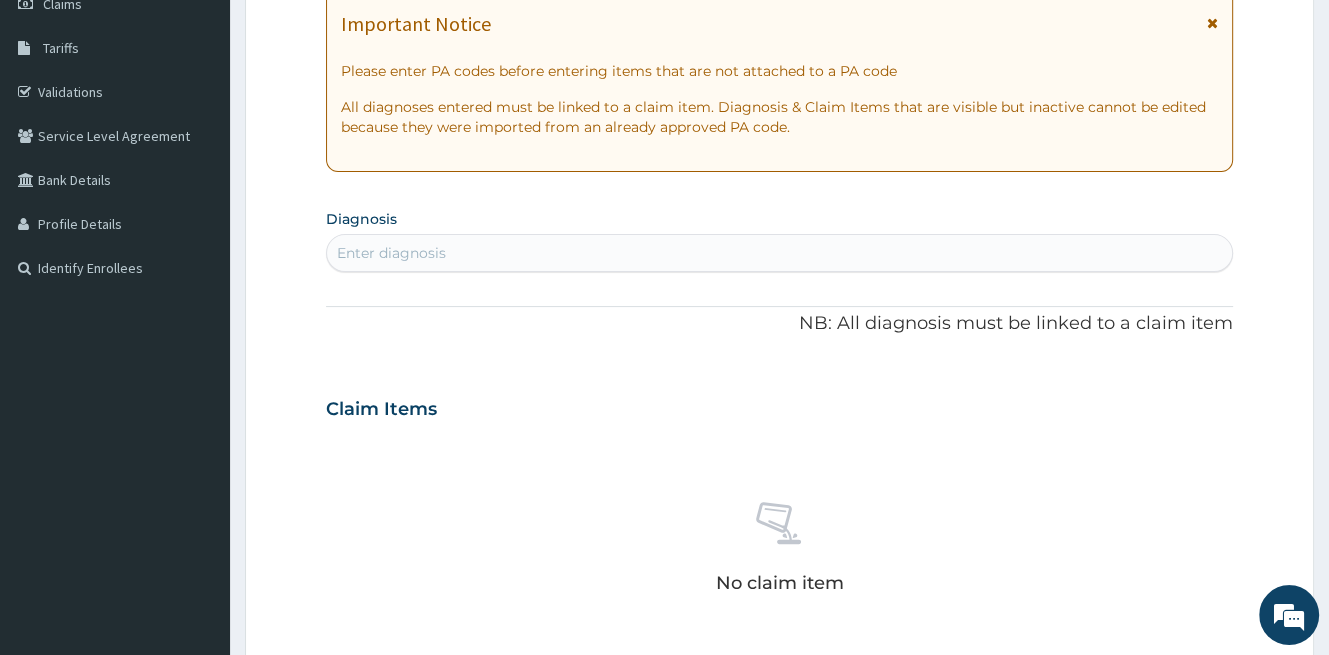 scroll, scrollTop: 179, scrollLeft: 0, axis: vertical 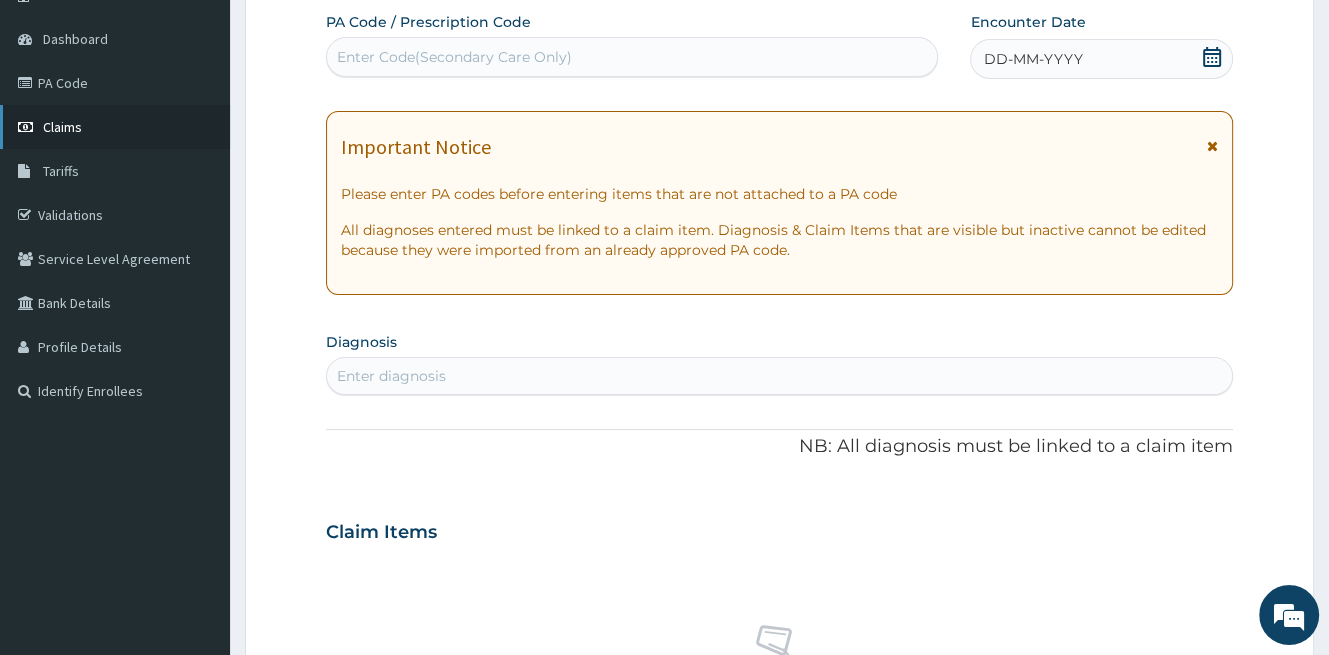 click on "Claims" at bounding box center (62, 127) 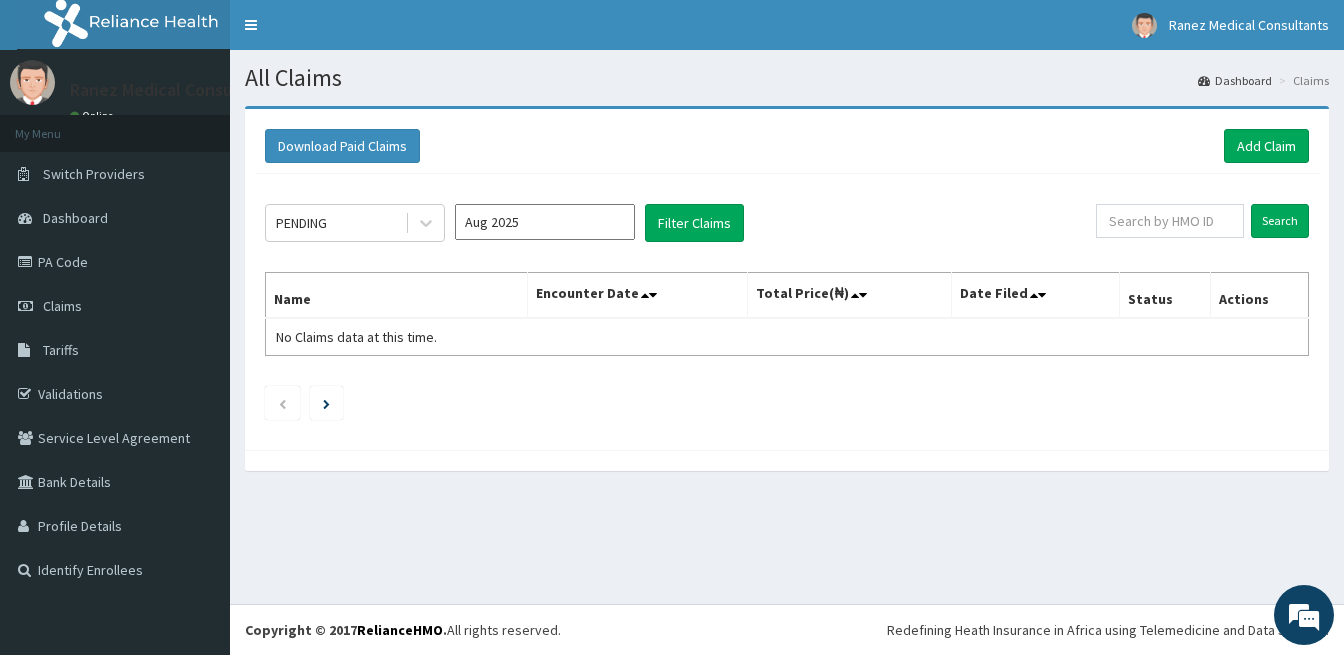 scroll, scrollTop: 0, scrollLeft: 0, axis: both 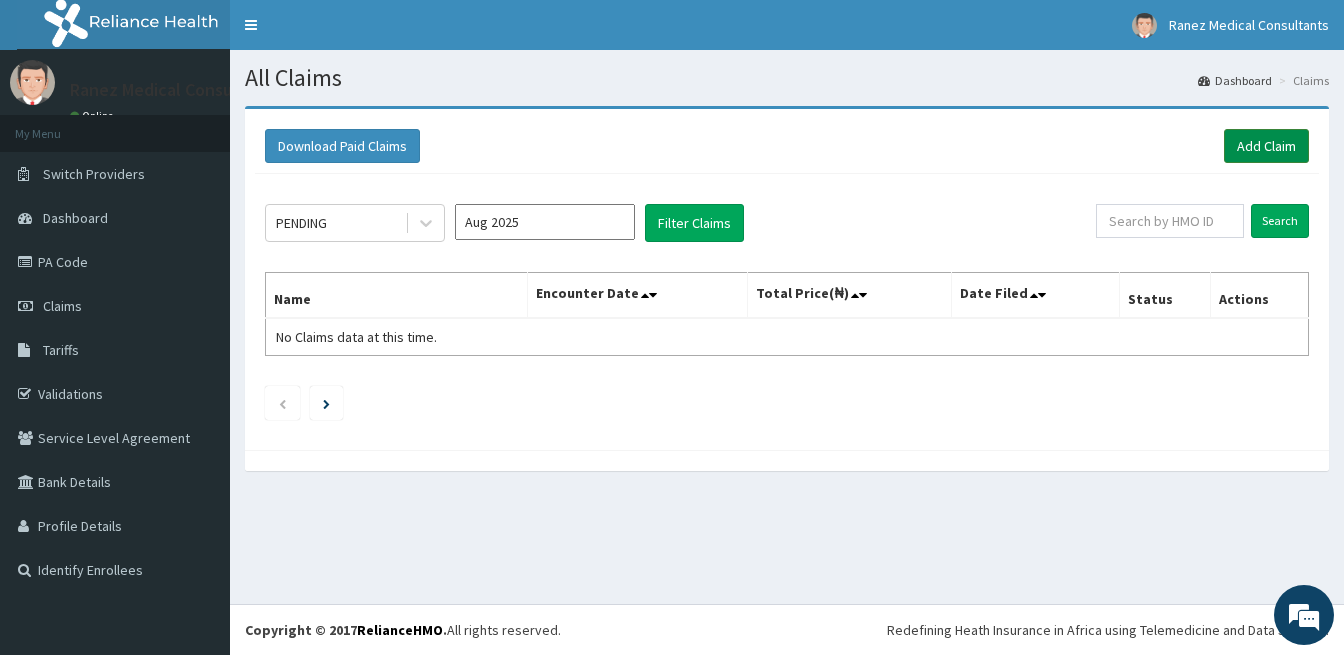 click on "Add Claim" at bounding box center (1266, 146) 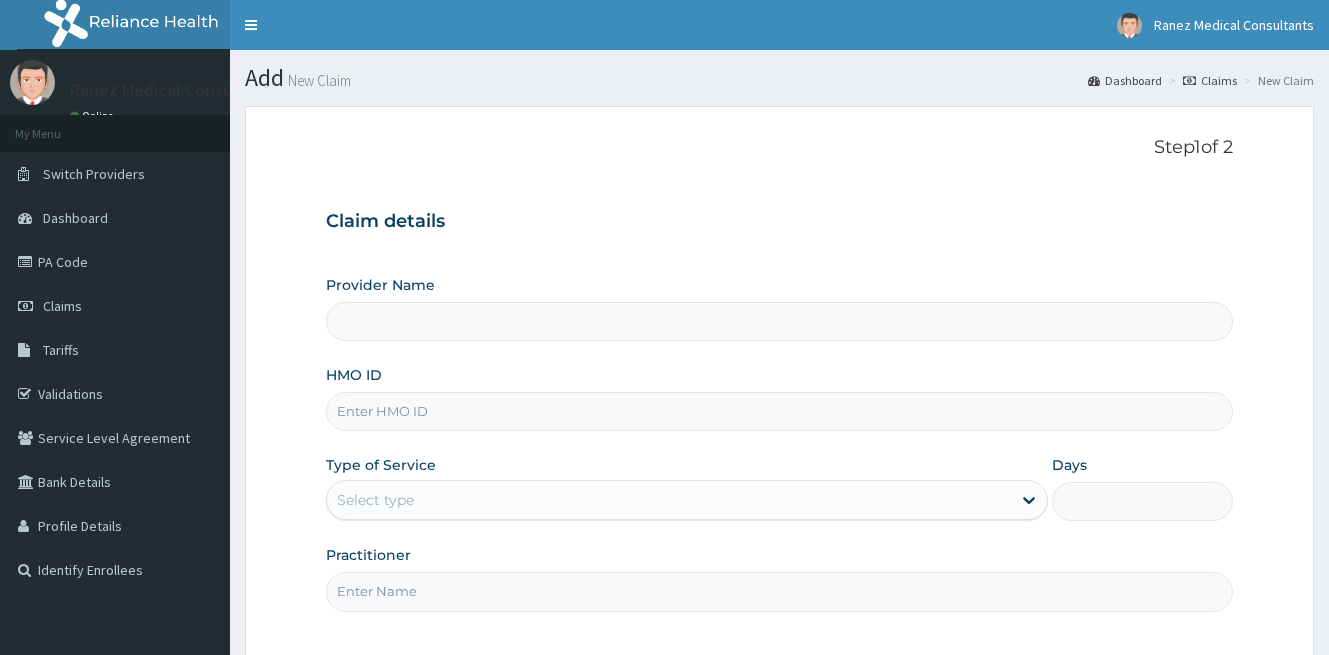 scroll, scrollTop: 0, scrollLeft: 0, axis: both 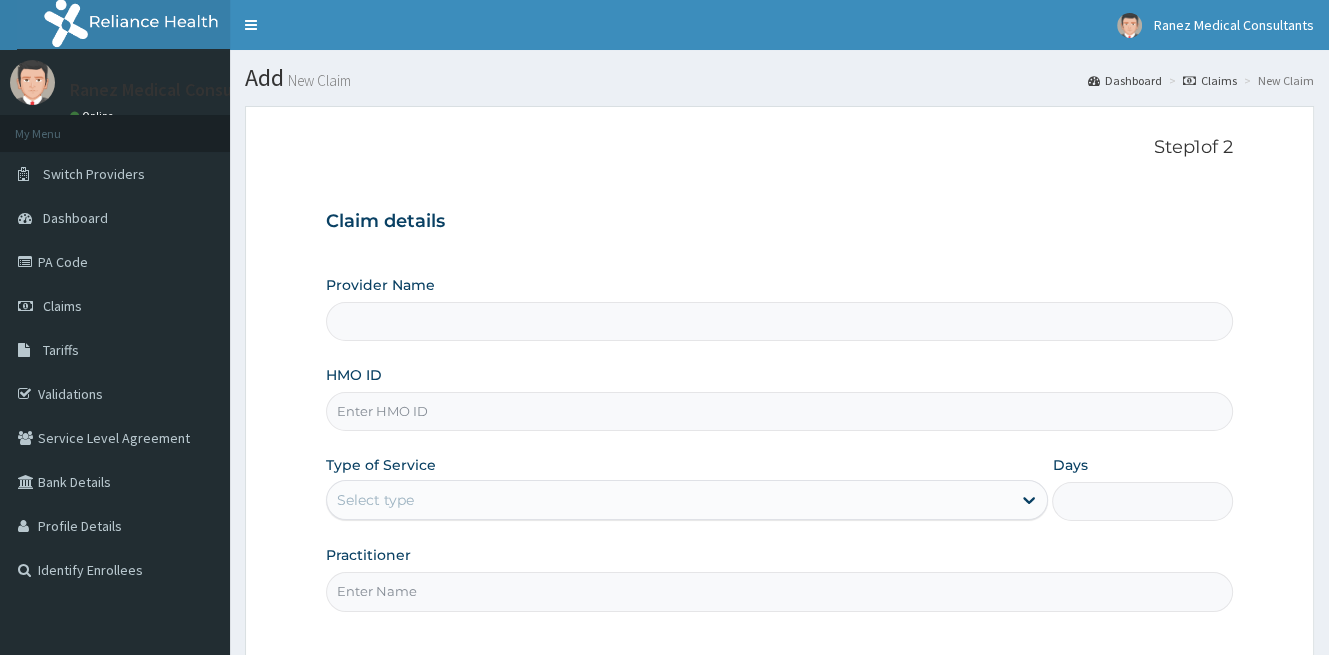 click on "HMO ID" at bounding box center (779, 411) 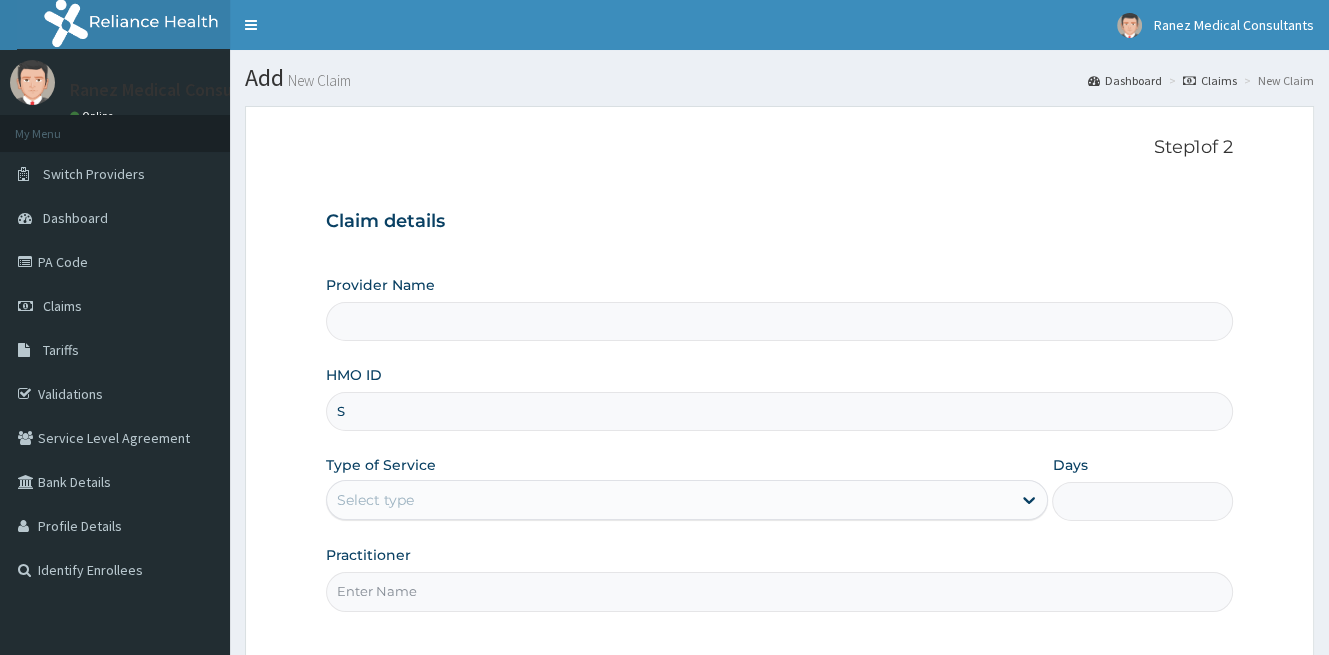 type on "SF" 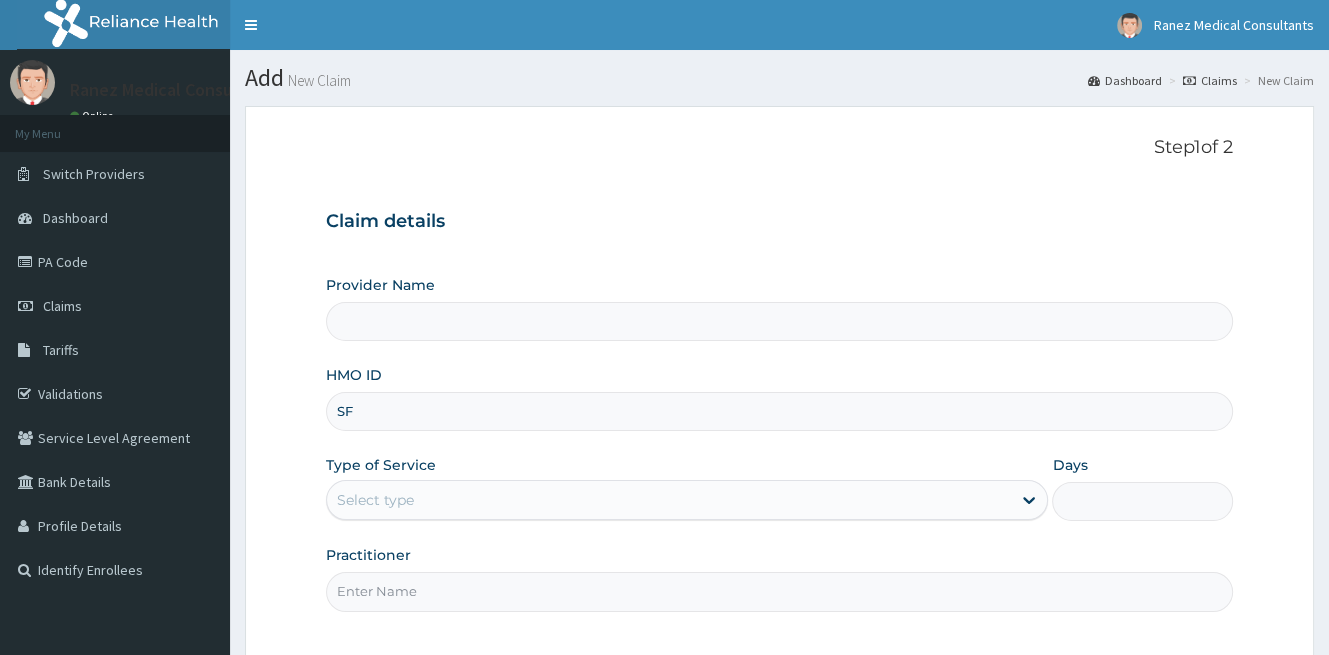type on "Ranez Medical Consultants" 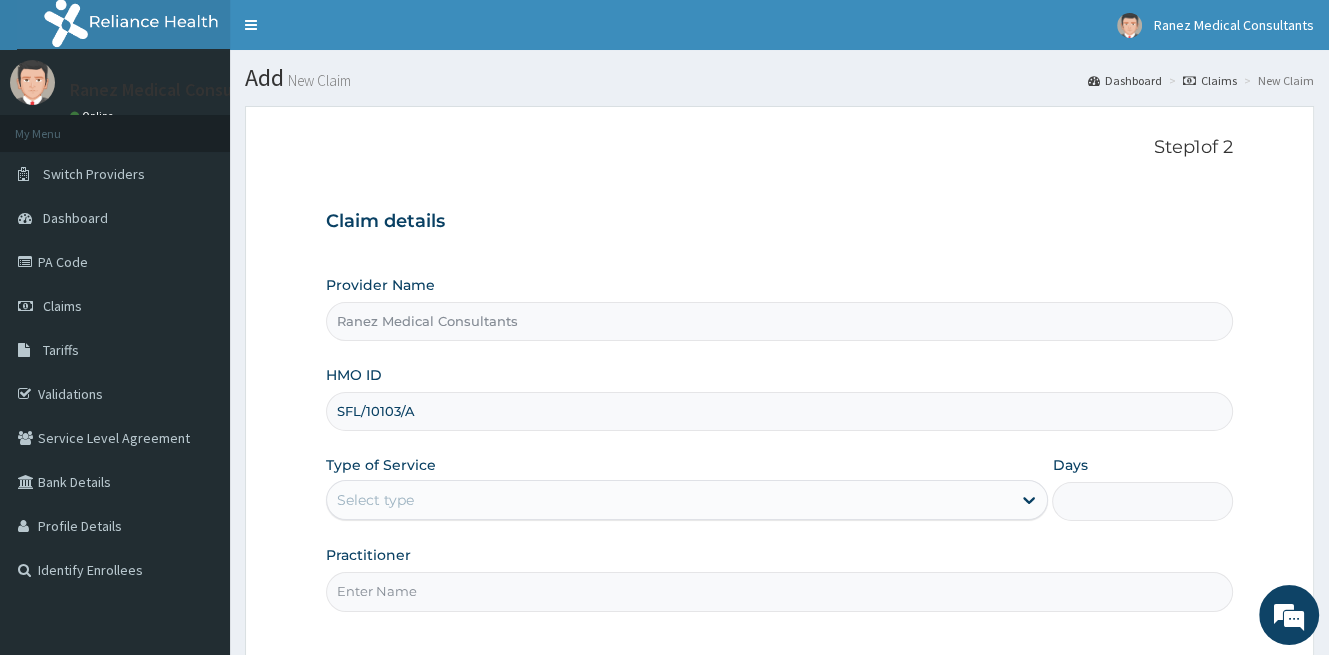 type on "SFL/10103/A" 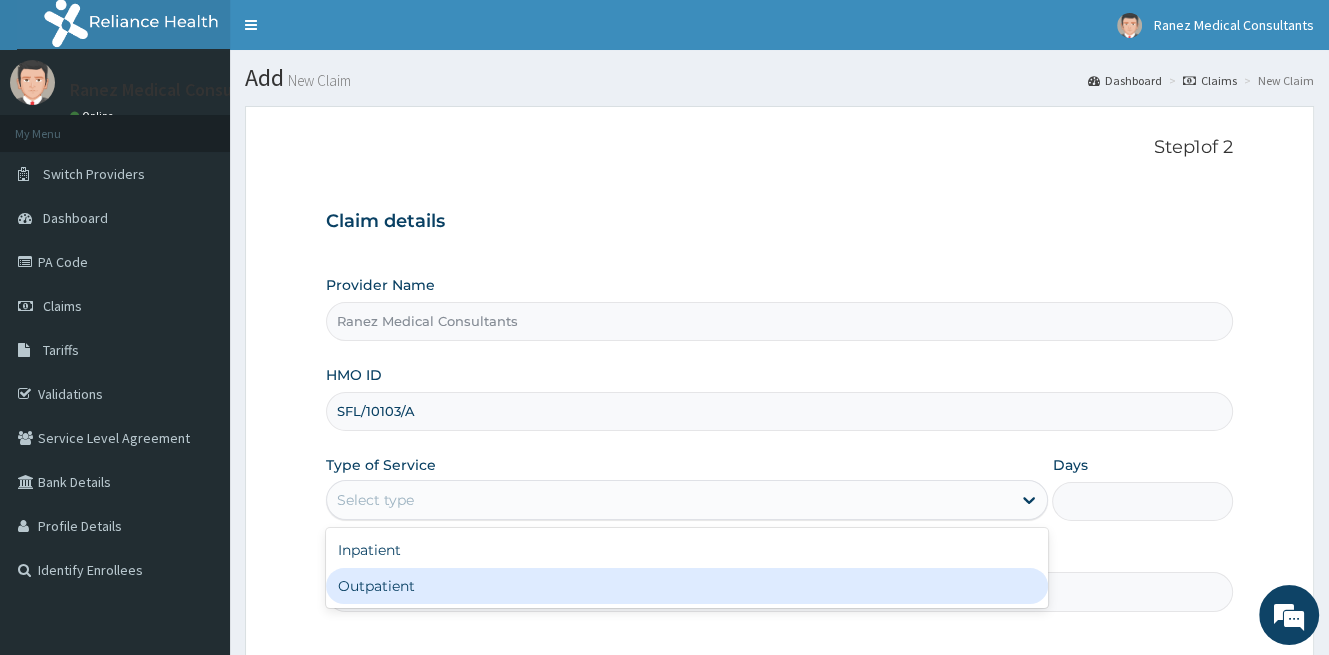click on "Outpatient" at bounding box center (687, 586) 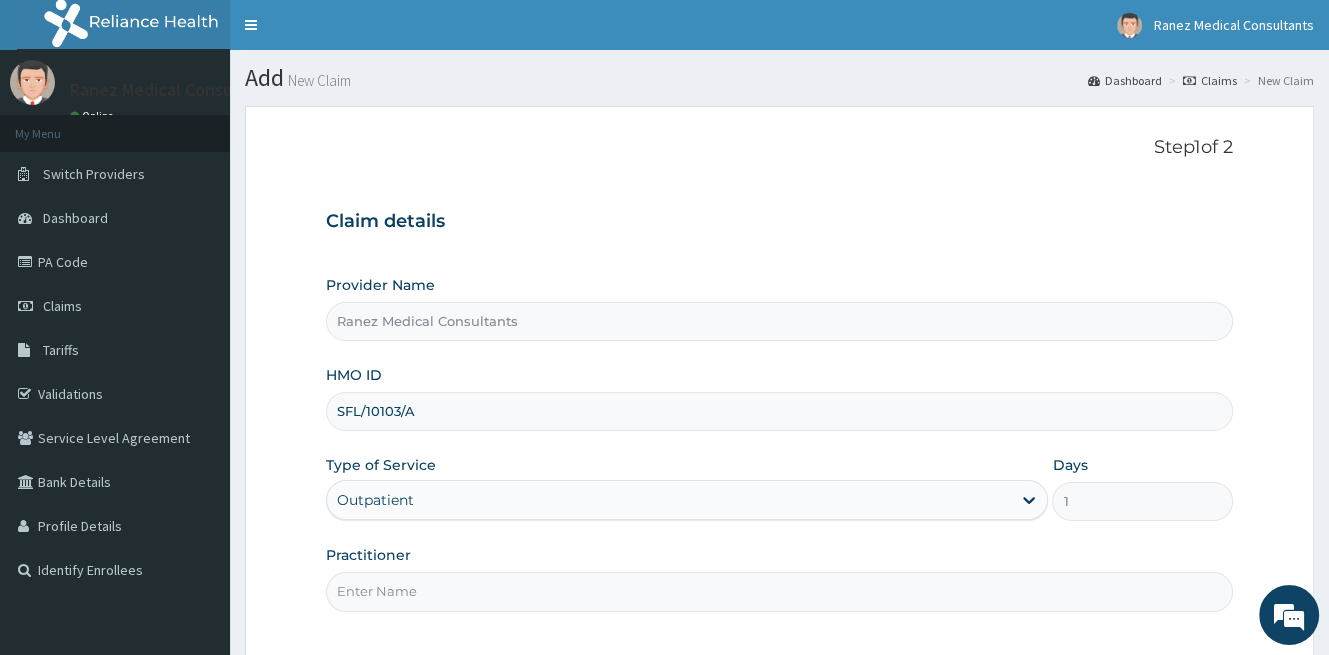 scroll, scrollTop: 0, scrollLeft: 0, axis: both 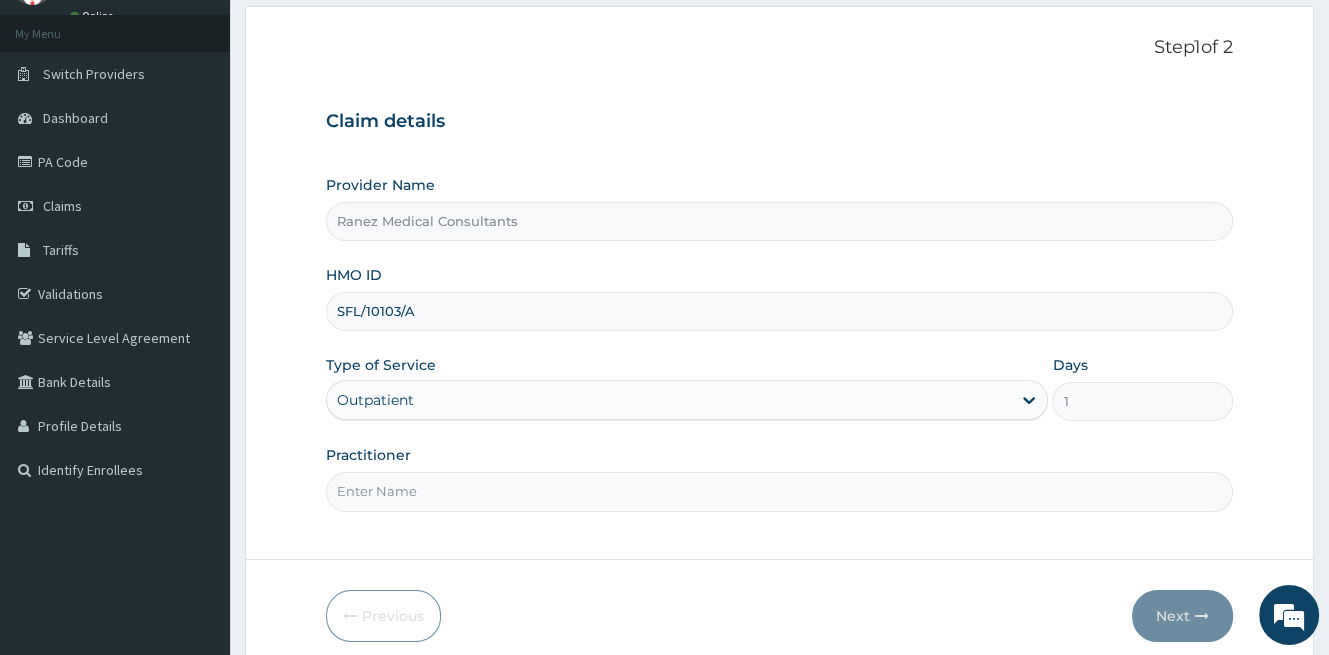 click on "Practitioner" at bounding box center [779, 491] 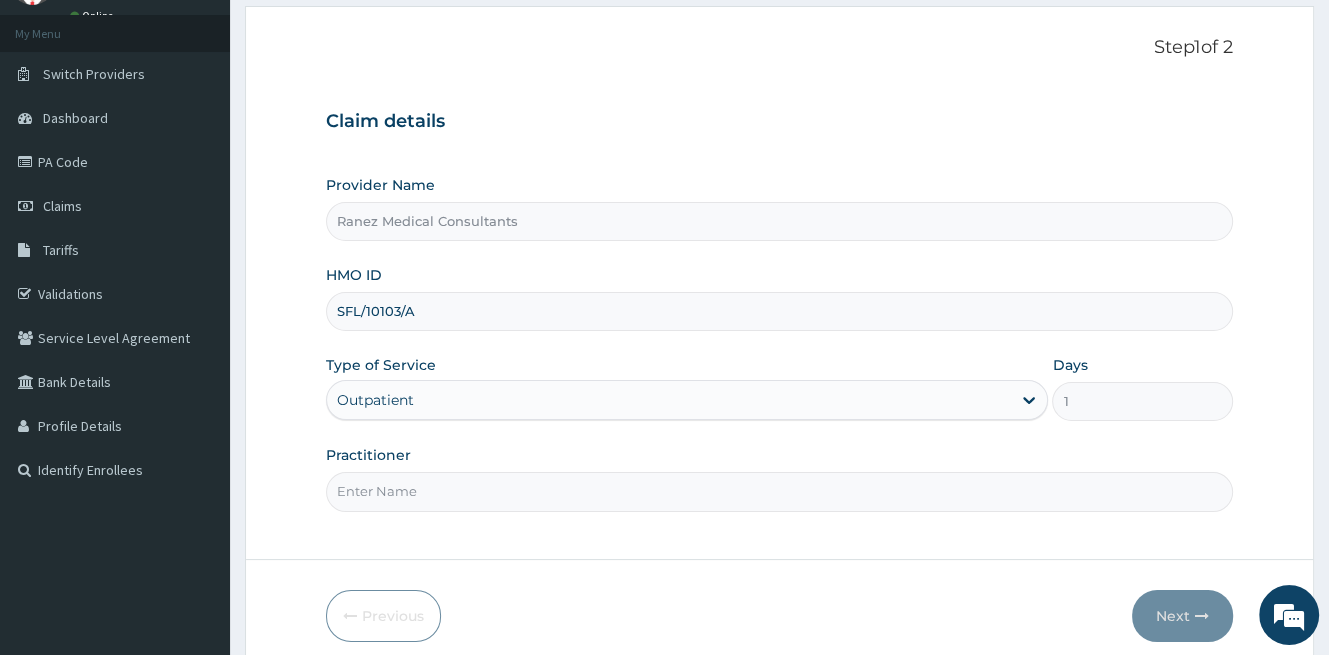type on "DR [NAME]" 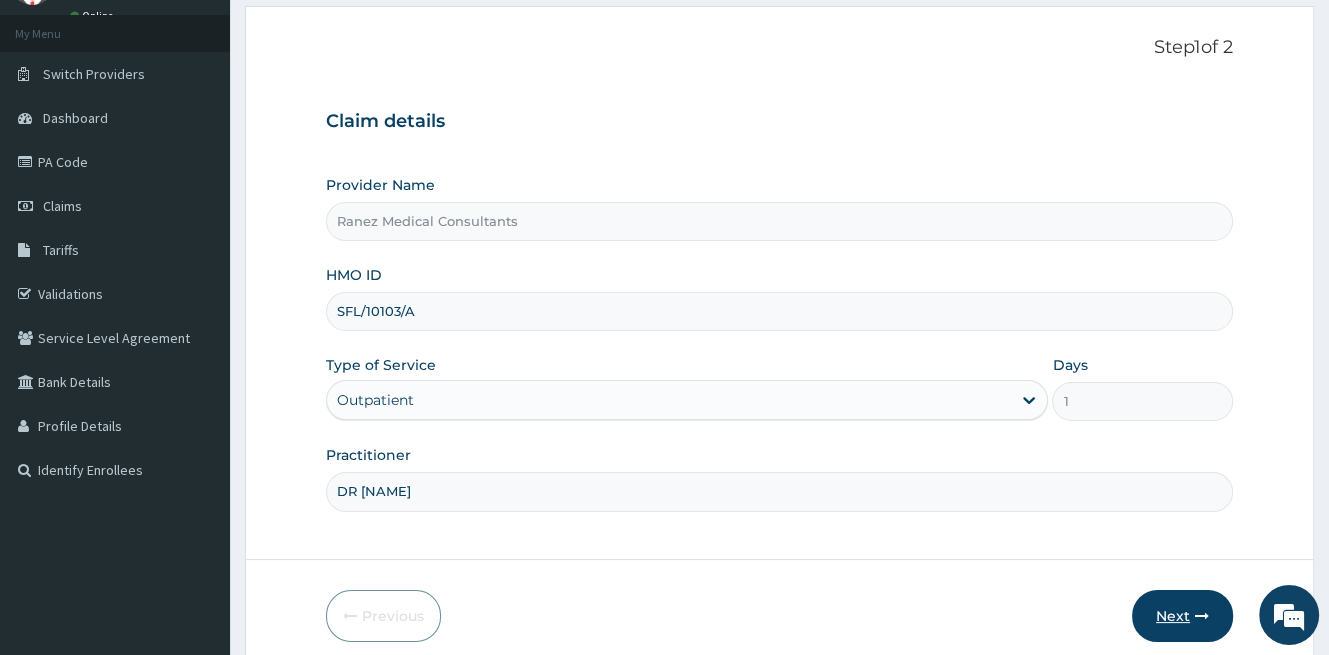 click on "Next" at bounding box center [1182, 616] 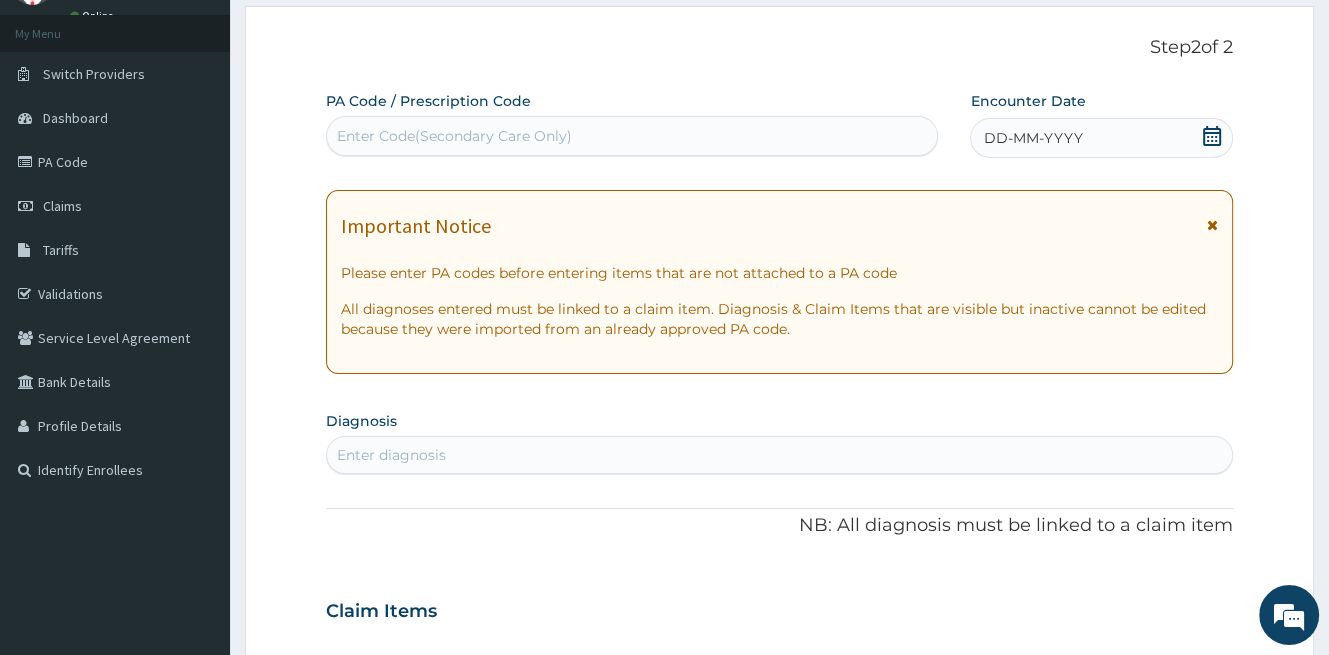 click 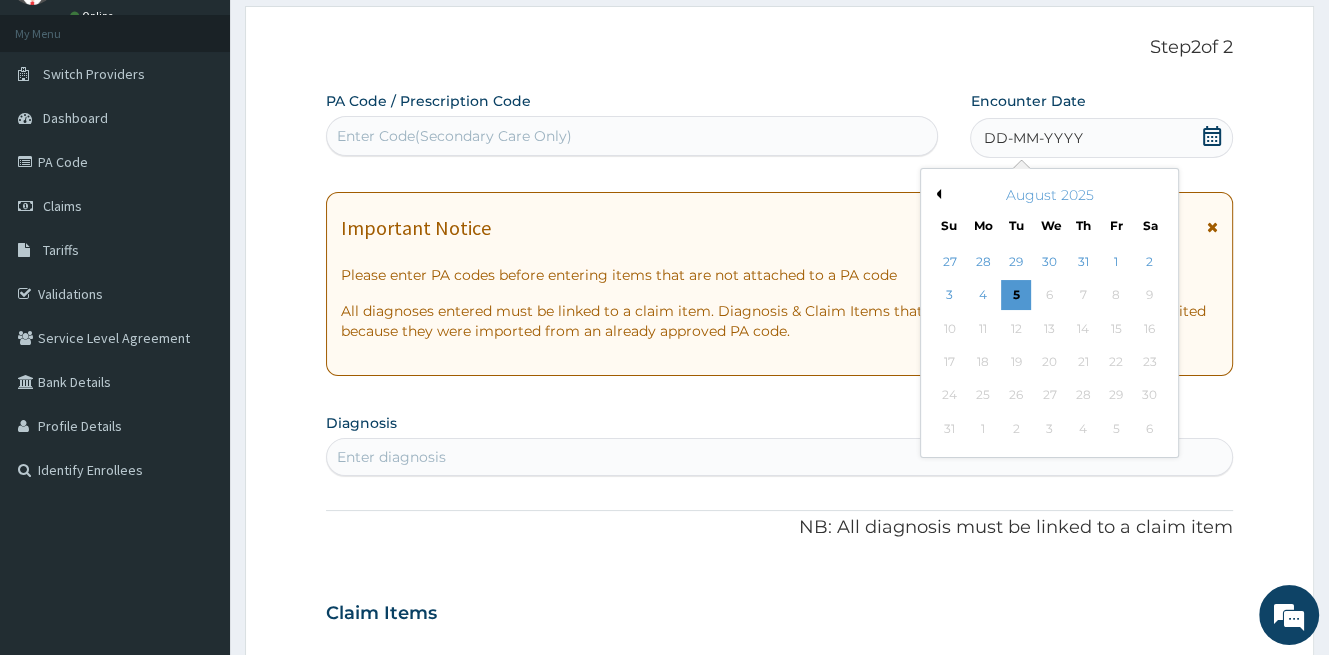 click on "Previous Month" at bounding box center (936, 194) 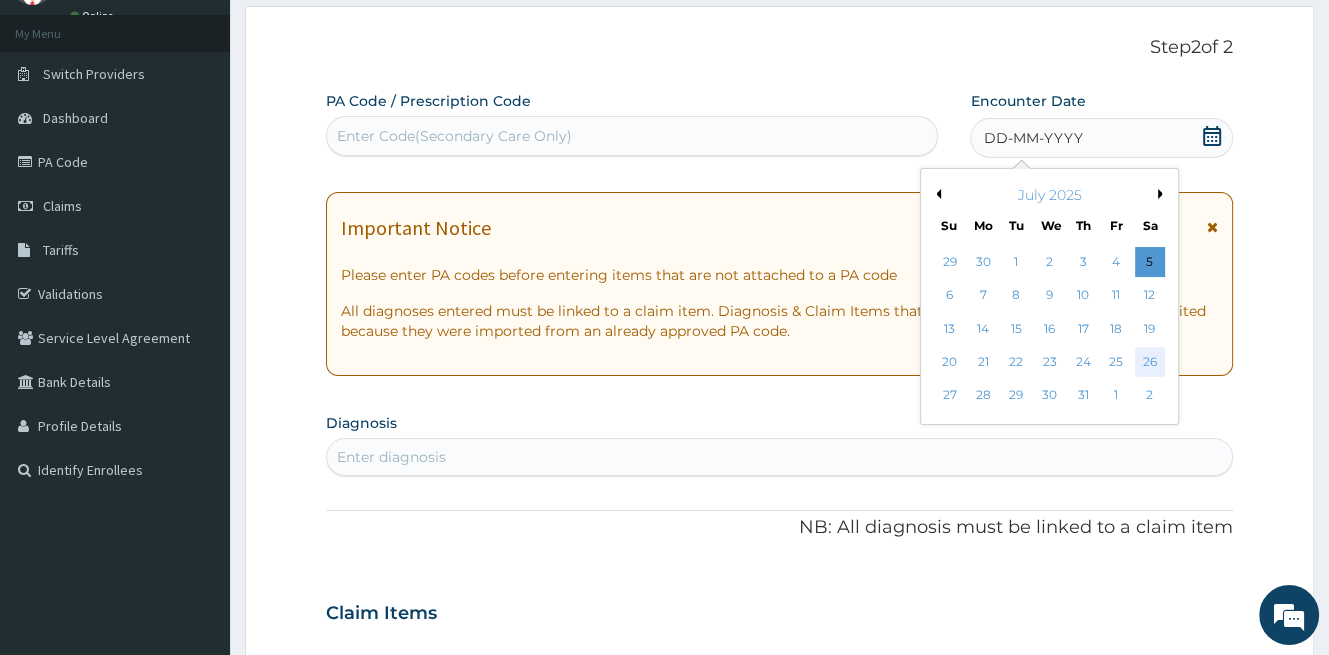 click on "26" at bounding box center (1150, 362) 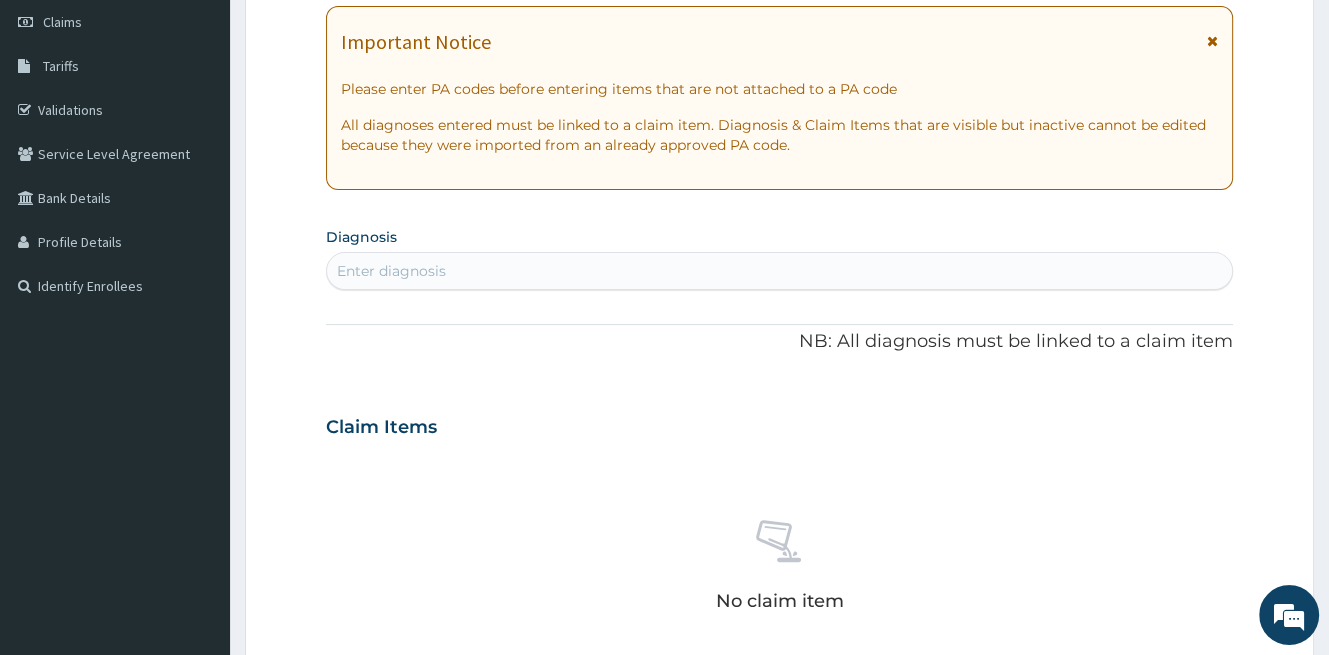 scroll, scrollTop: 400, scrollLeft: 0, axis: vertical 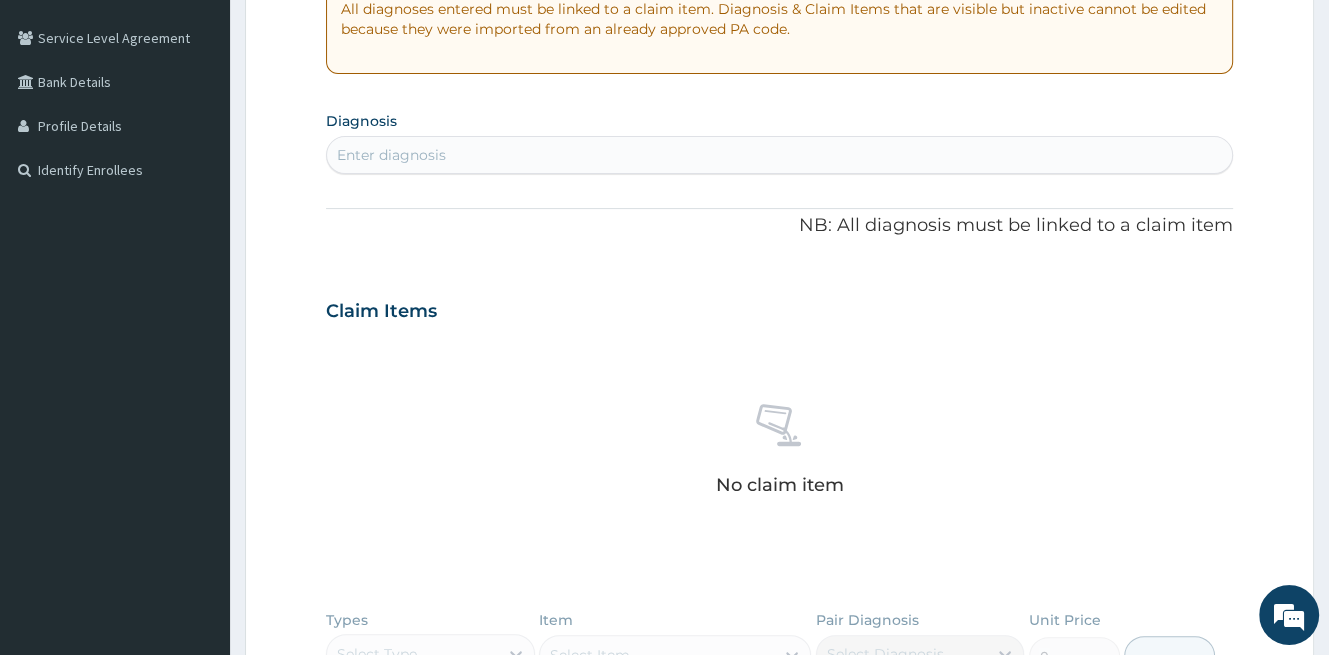 click on "Enter diagnosis" at bounding box center (779, 155) 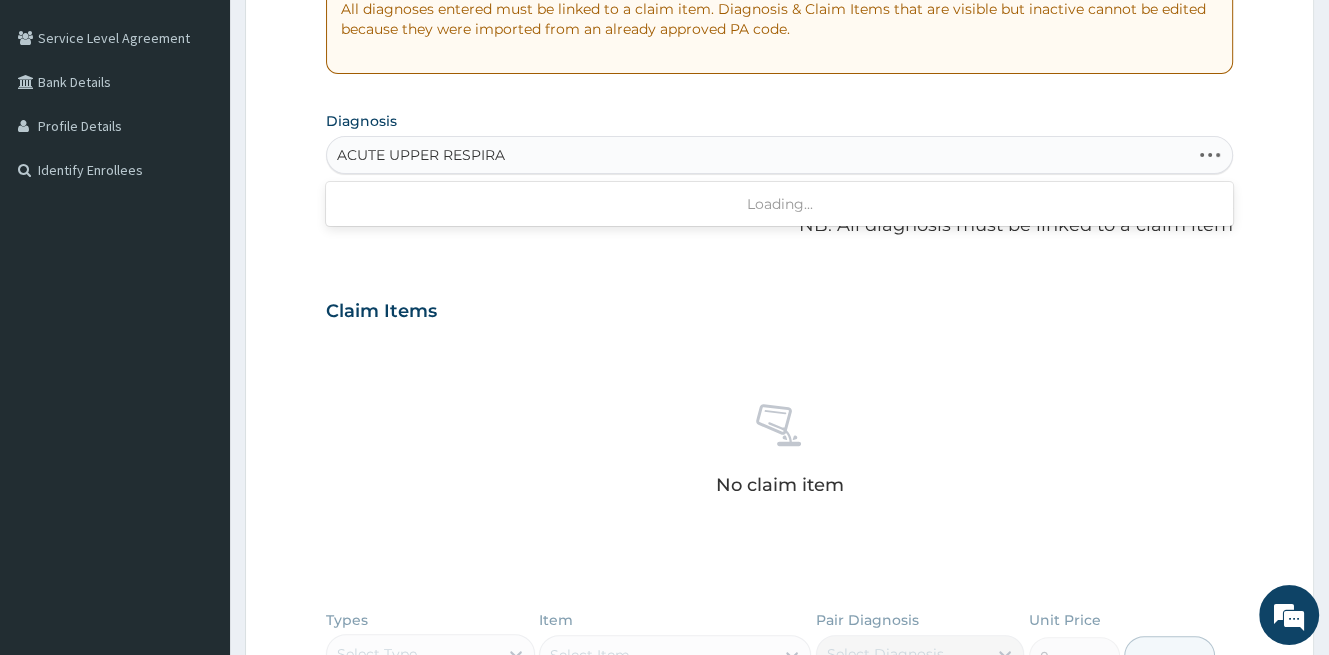 type on "ACUTE UPPER RESPIRAT" 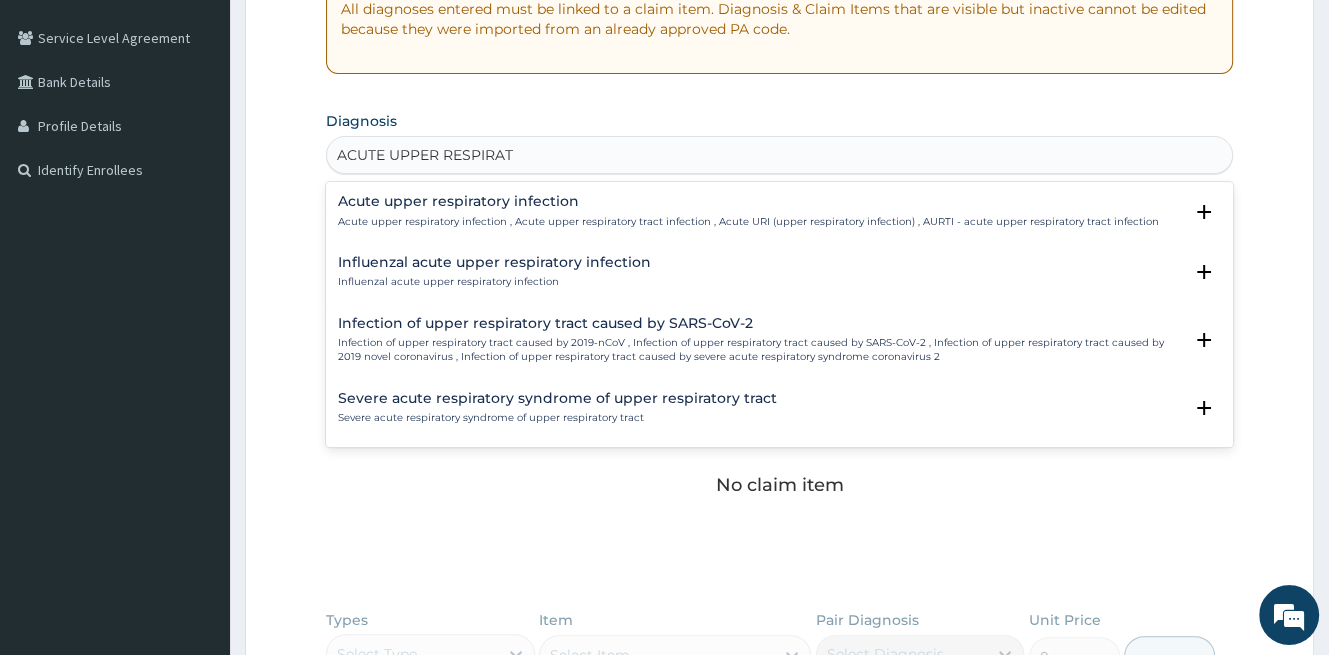 click on "Acute upper respiratory infection Acute upper respiratory infection , Acute upper respiratory tract infection , Acute URI (upper respiratory infection) , AURTI - acute upper respiratory tract infection" at bounding box center [748, 211] 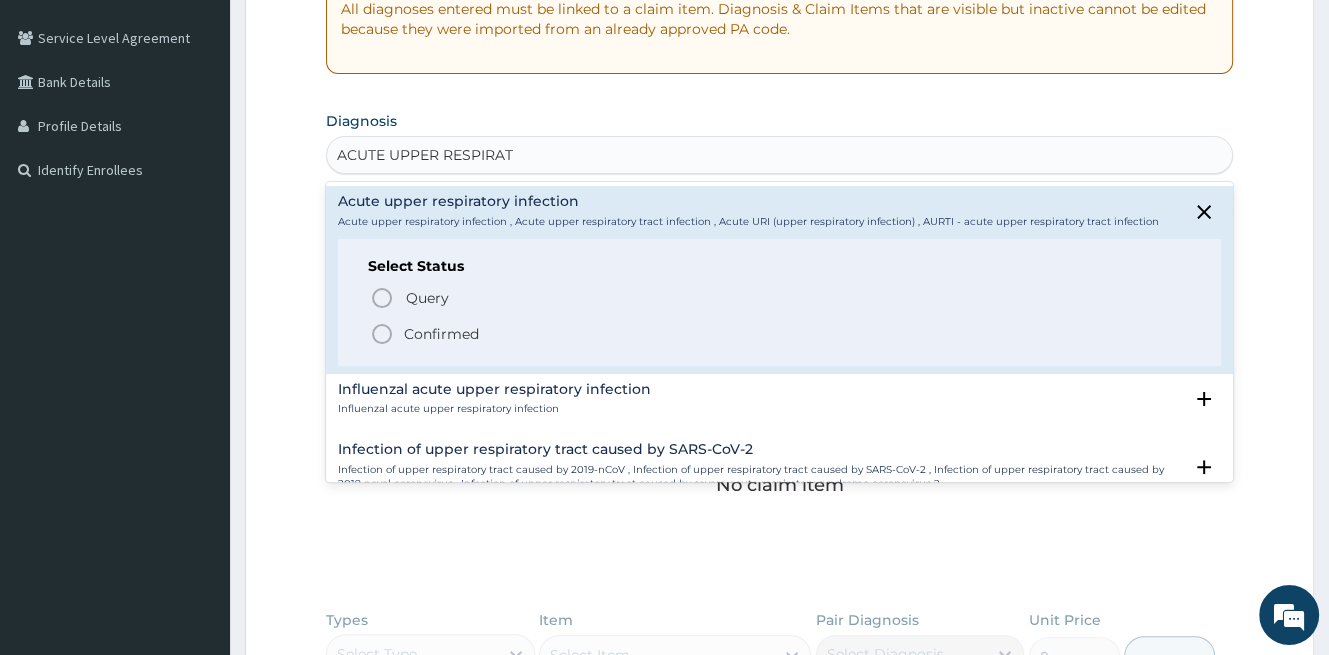 click on "Confirmed" at bounding box center (441, 334) 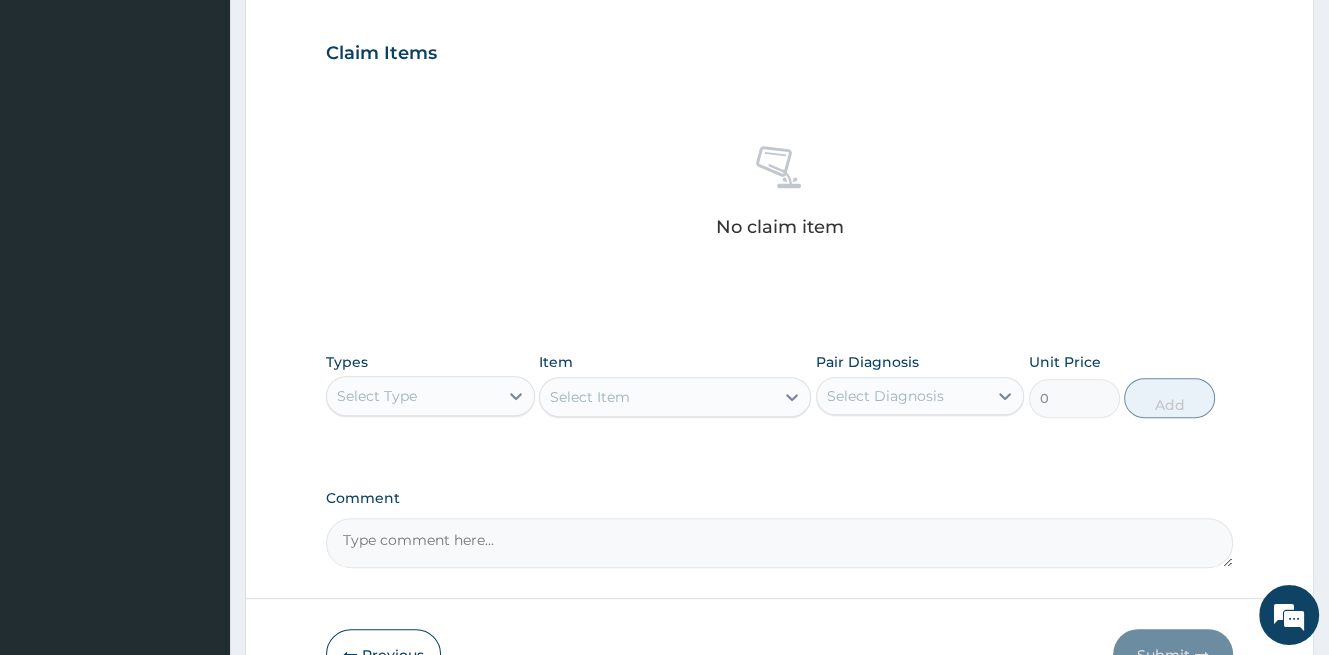 scroll, scrollTop: 700, scrollLeft: 0, axis: vertical 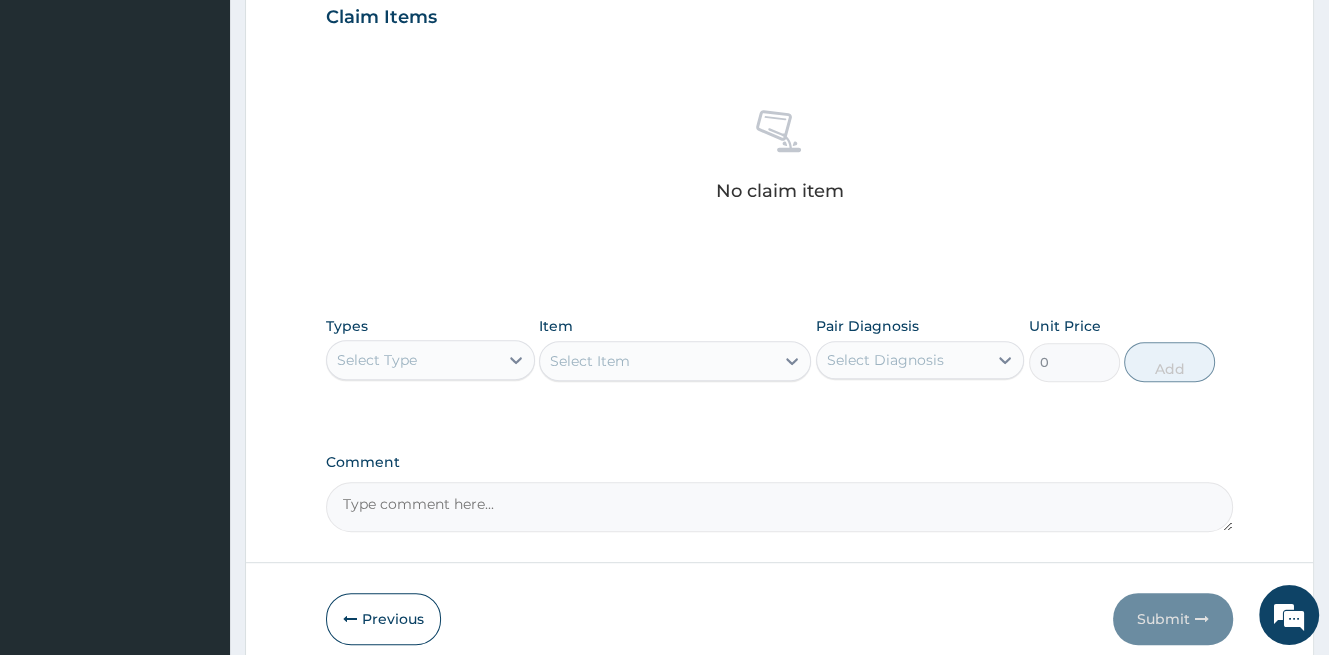 click on "Select Type" at bounding box center [412, 360] 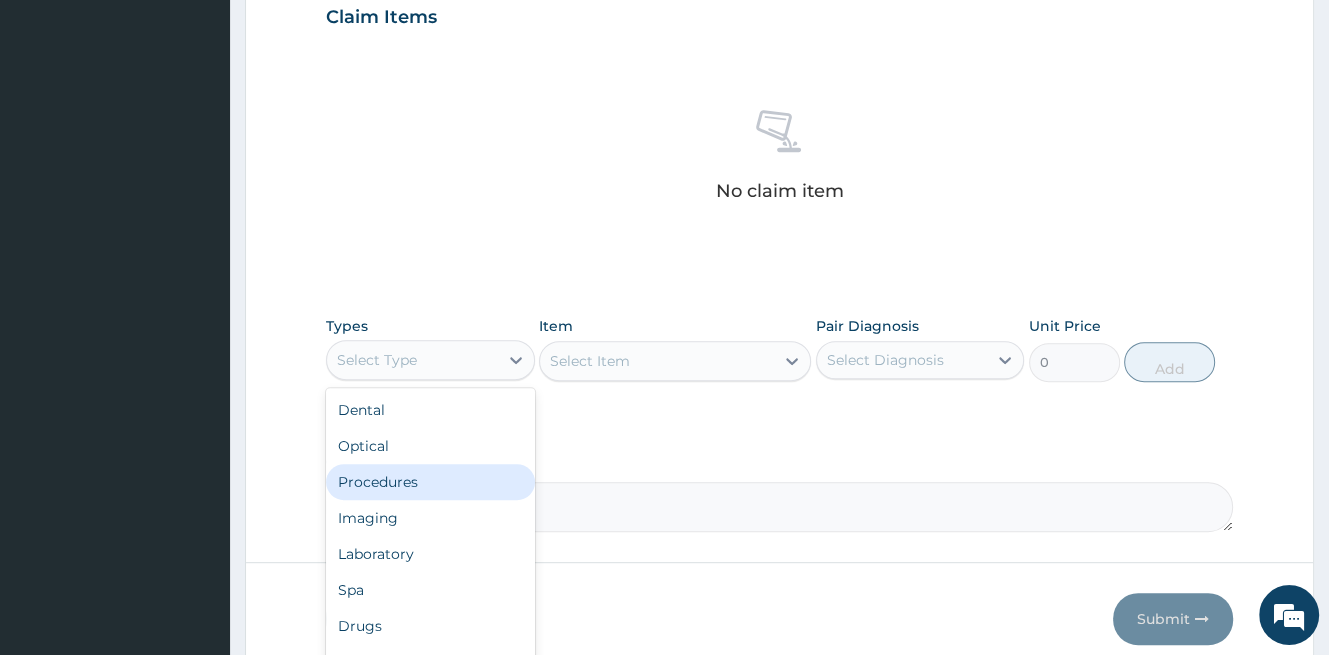 click on "Procedures" at bounding box center (430, 482) 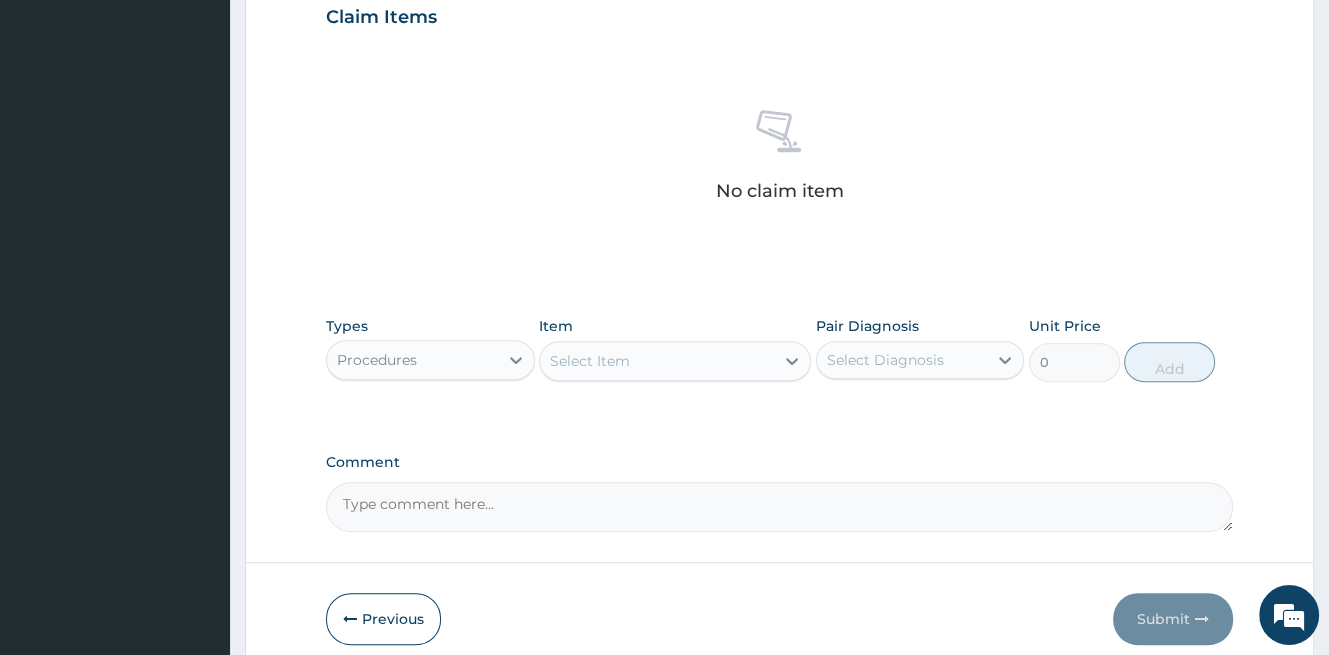 click on "Select Item" at bounding box center (657, 361) 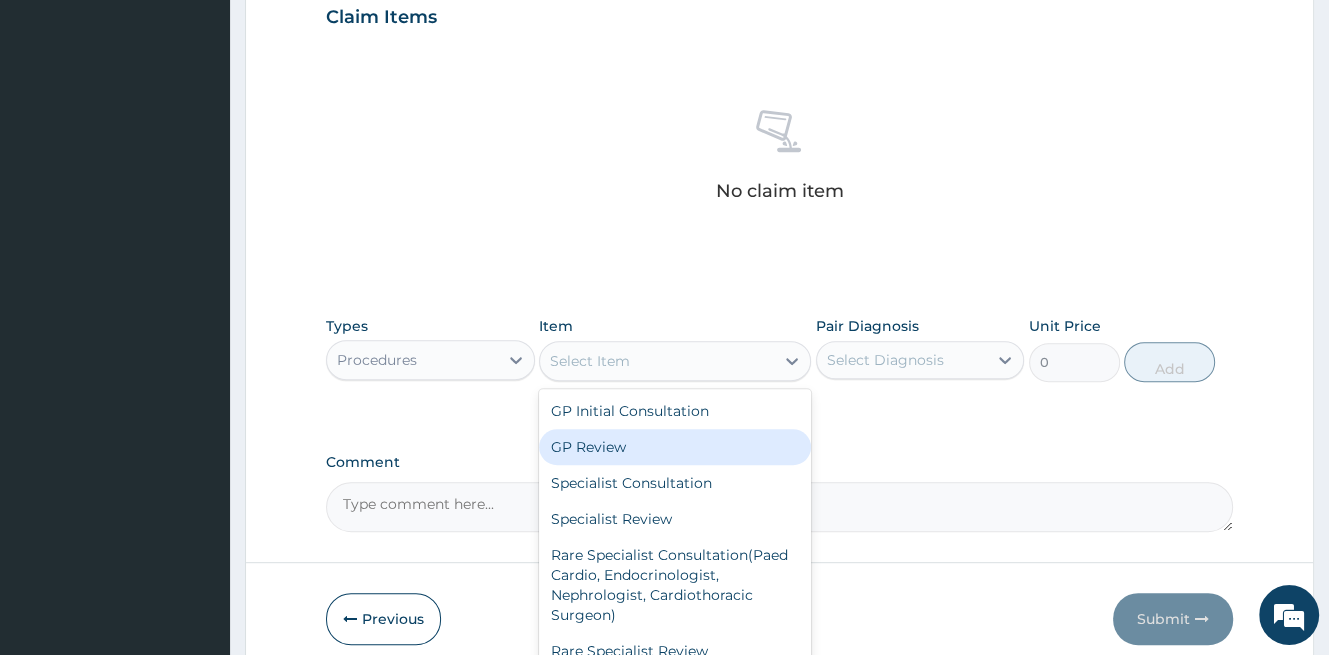 click on "GP Review" at bounding box center (675, 447) 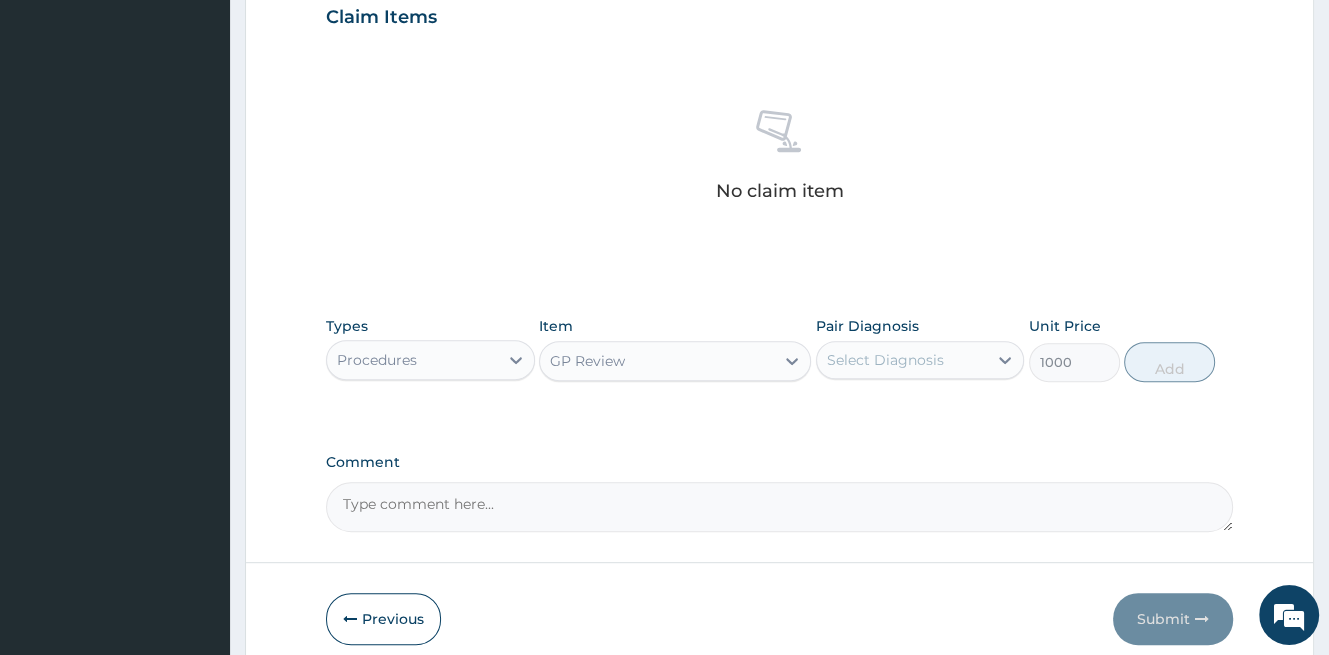 click on "Select Diagnosis" at bounding box center [902, 360] 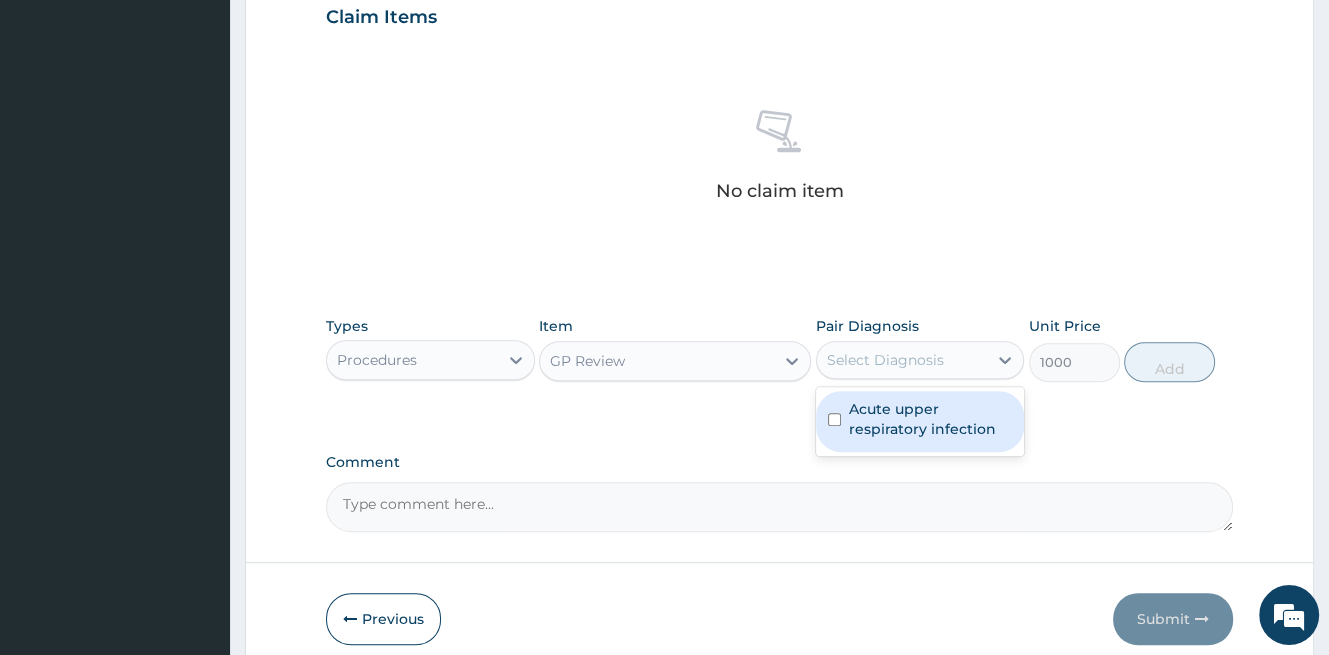 drag, startPoint x: 921, startPoint y: 429, endPoint x: 941, endPoint y: 405, distance: 31.241 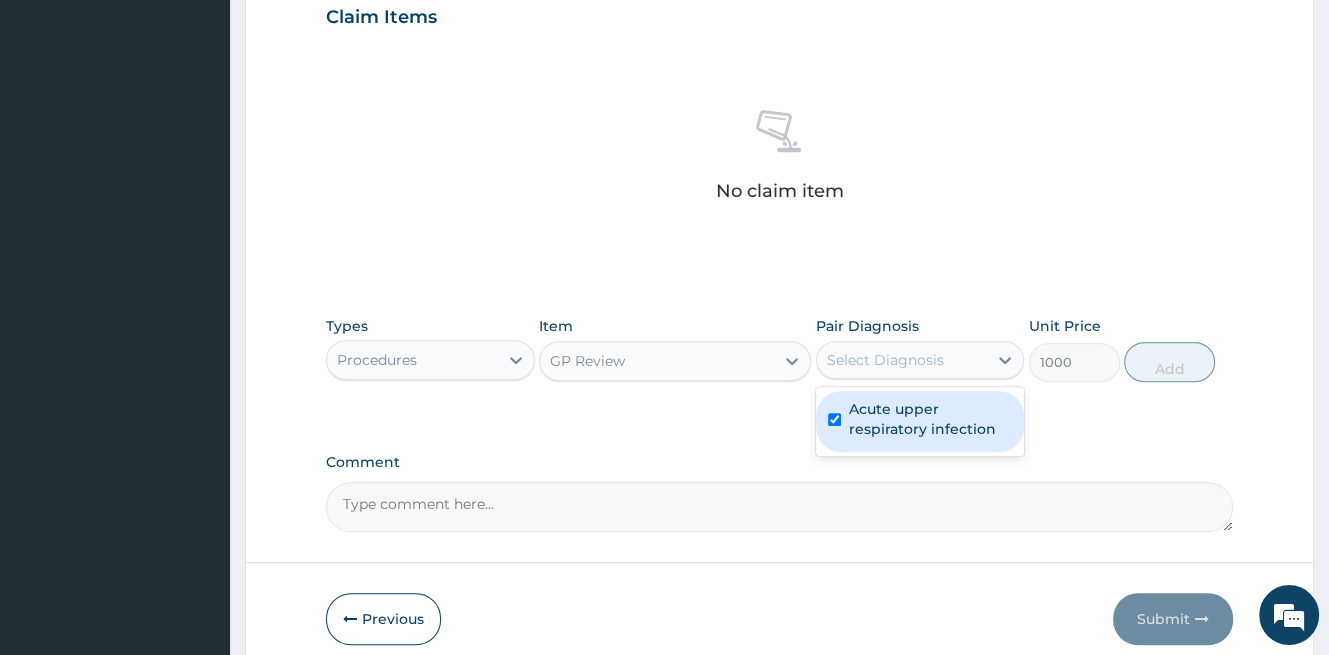 checkbox on "true" 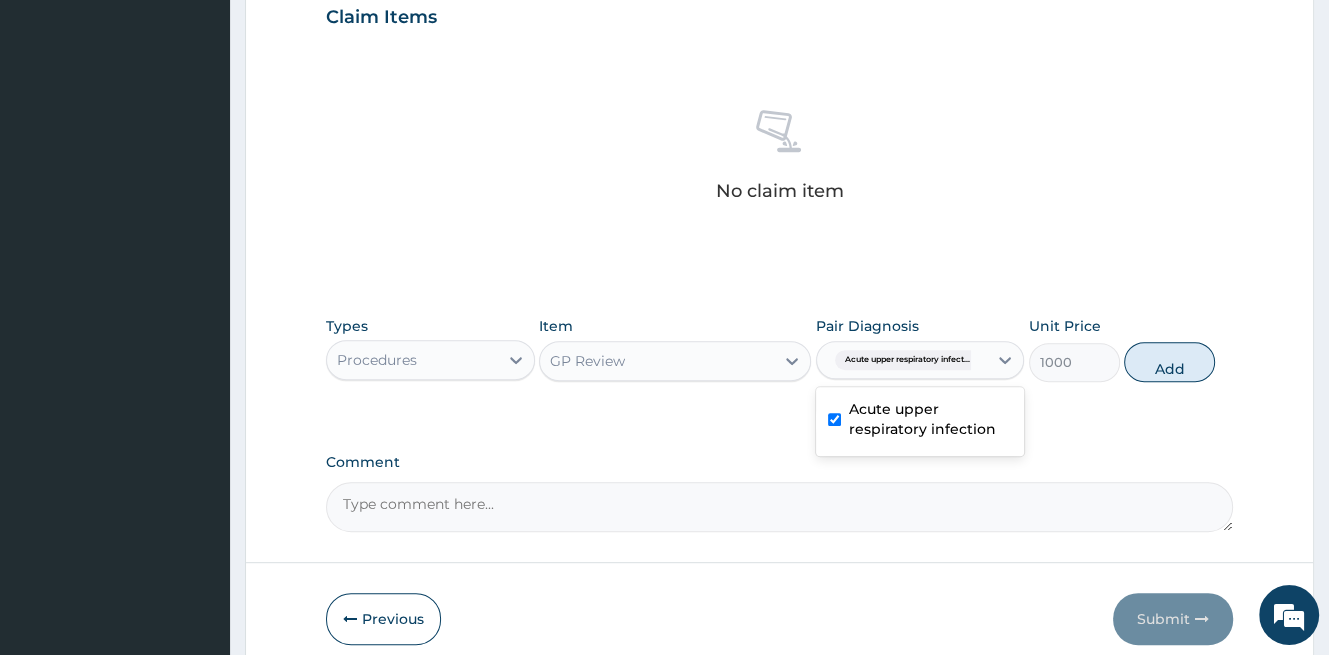 click on "Add" at bounding box center [1169, 362] 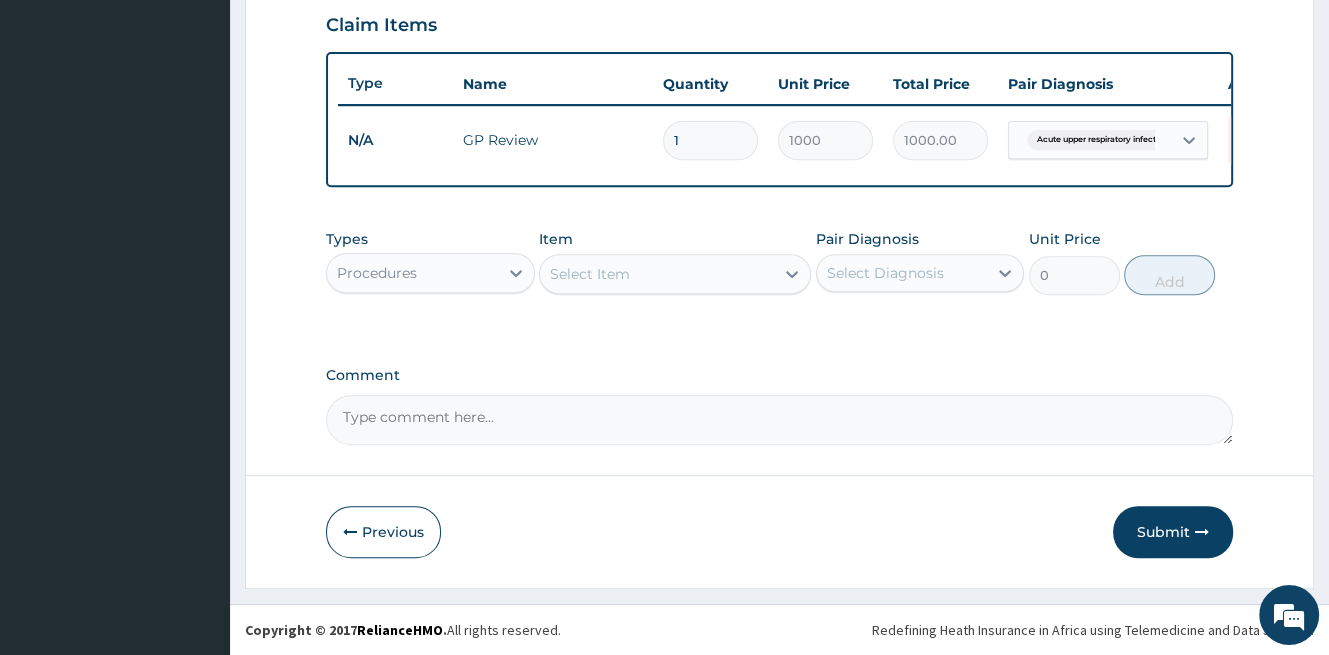 click on "Procedures" at bounding box center (377, 273) 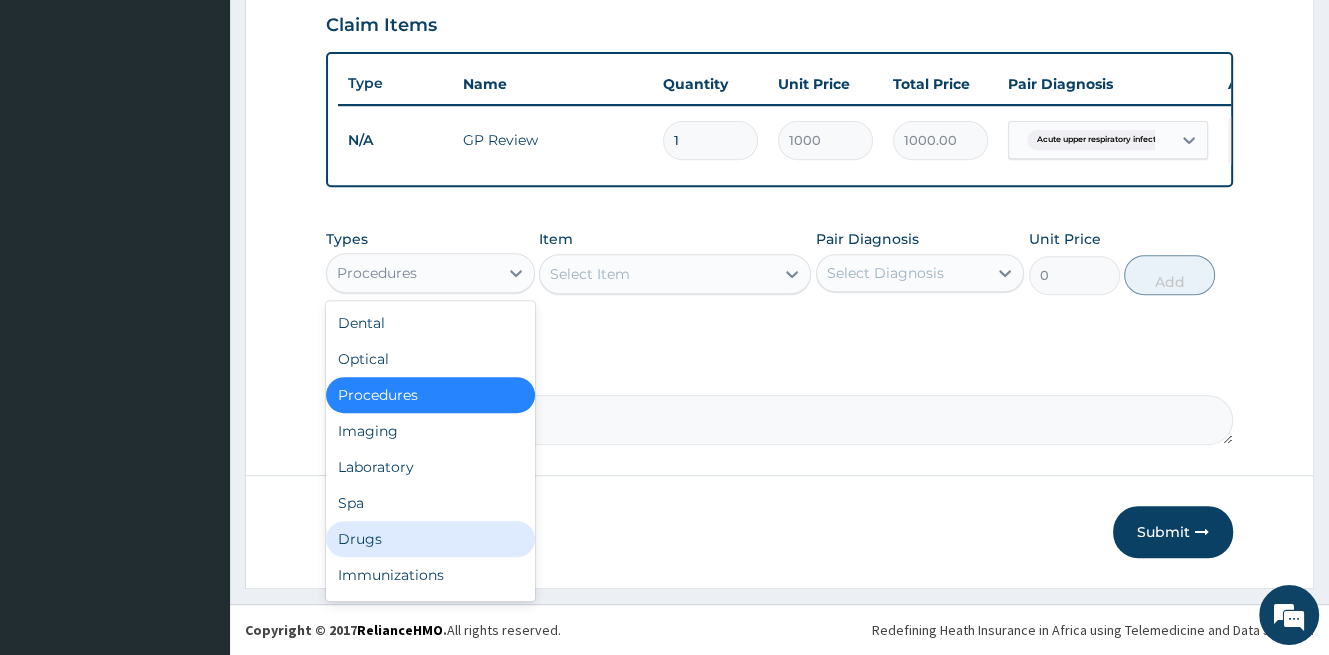 click on "Drugs" at bounding box center (430, 539) 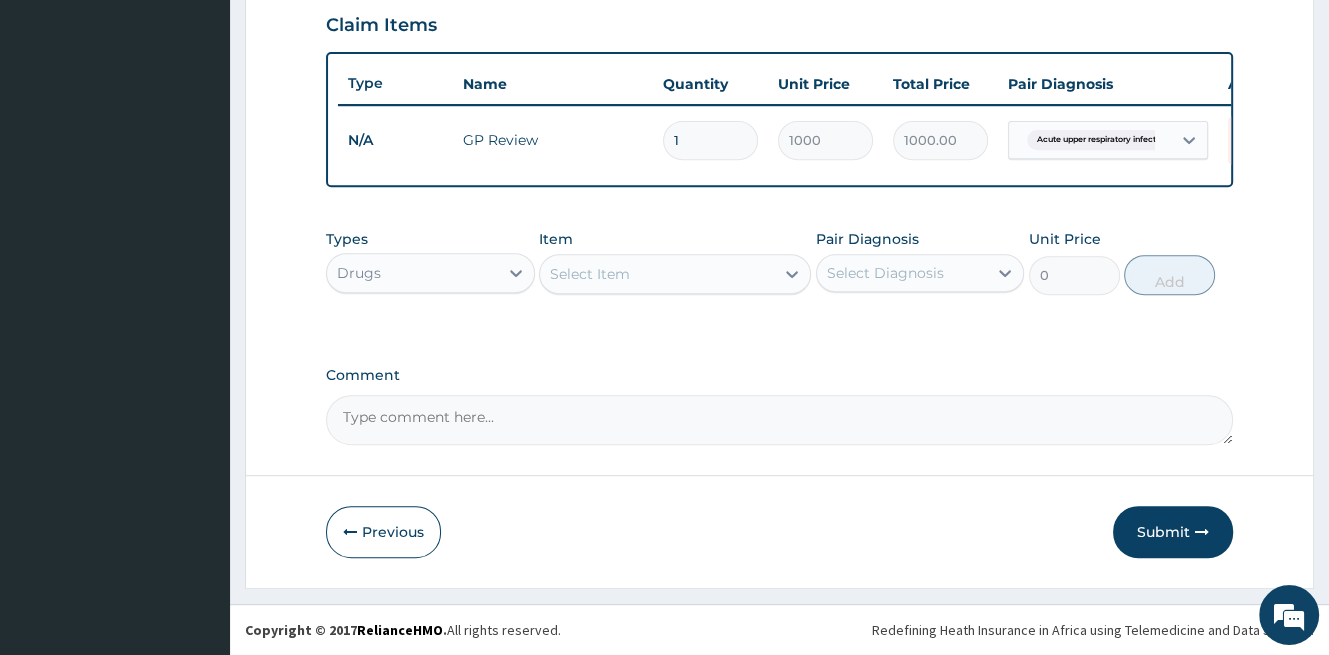 click on "Select Item" at bounding box center (657, 274) 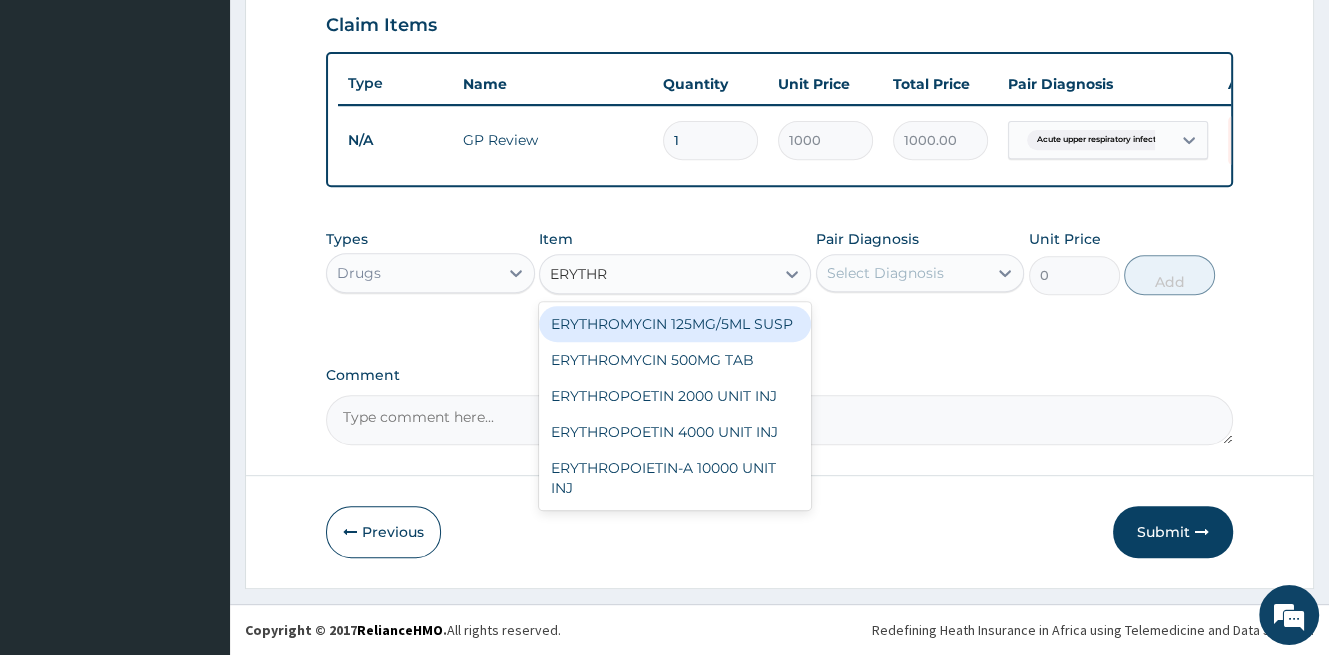 type on "ERYTHRO" 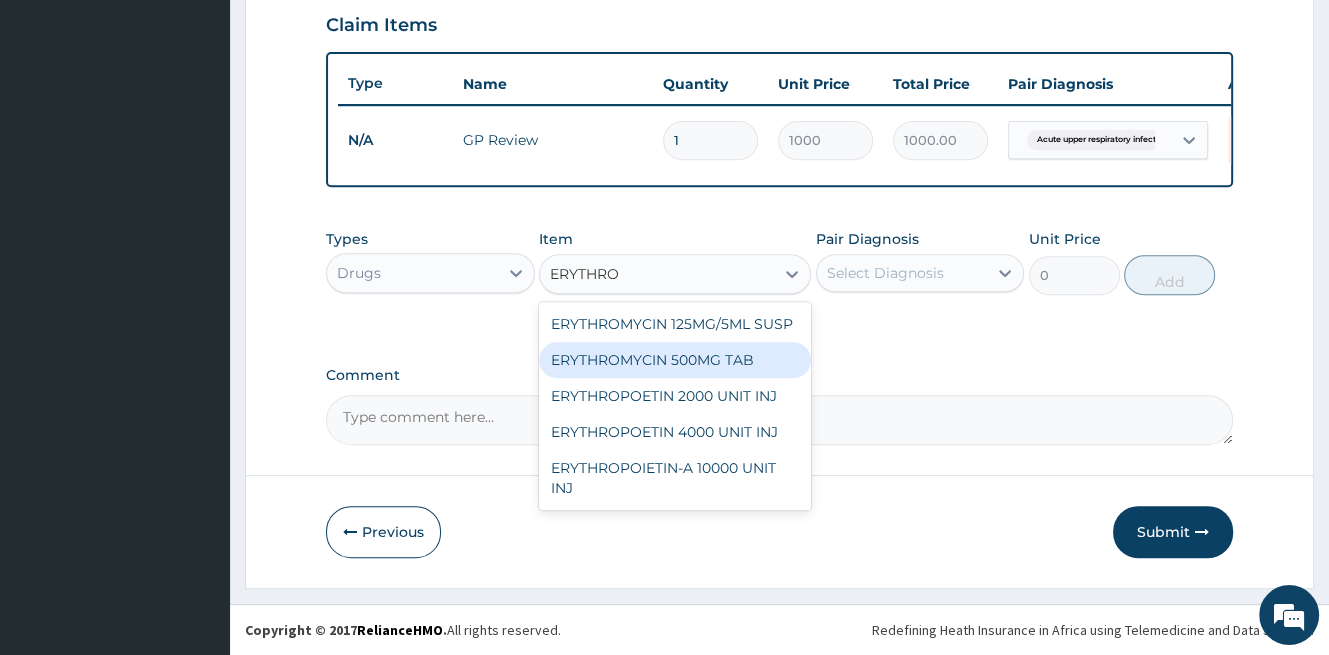 click on "ERYTHROMYCIN 500MG TAB" at bounding box center [675, 360] 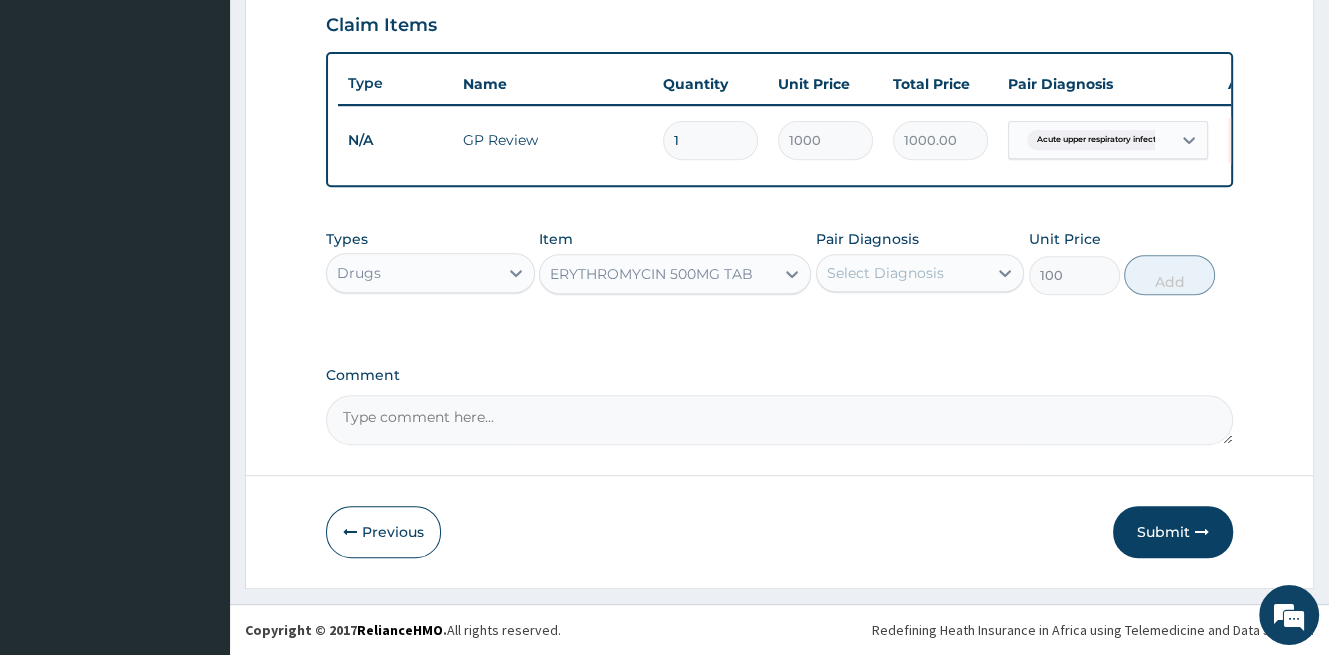 click on "ERYTHROMYCIN 500MG TAB" at bounding box center [657, 274] 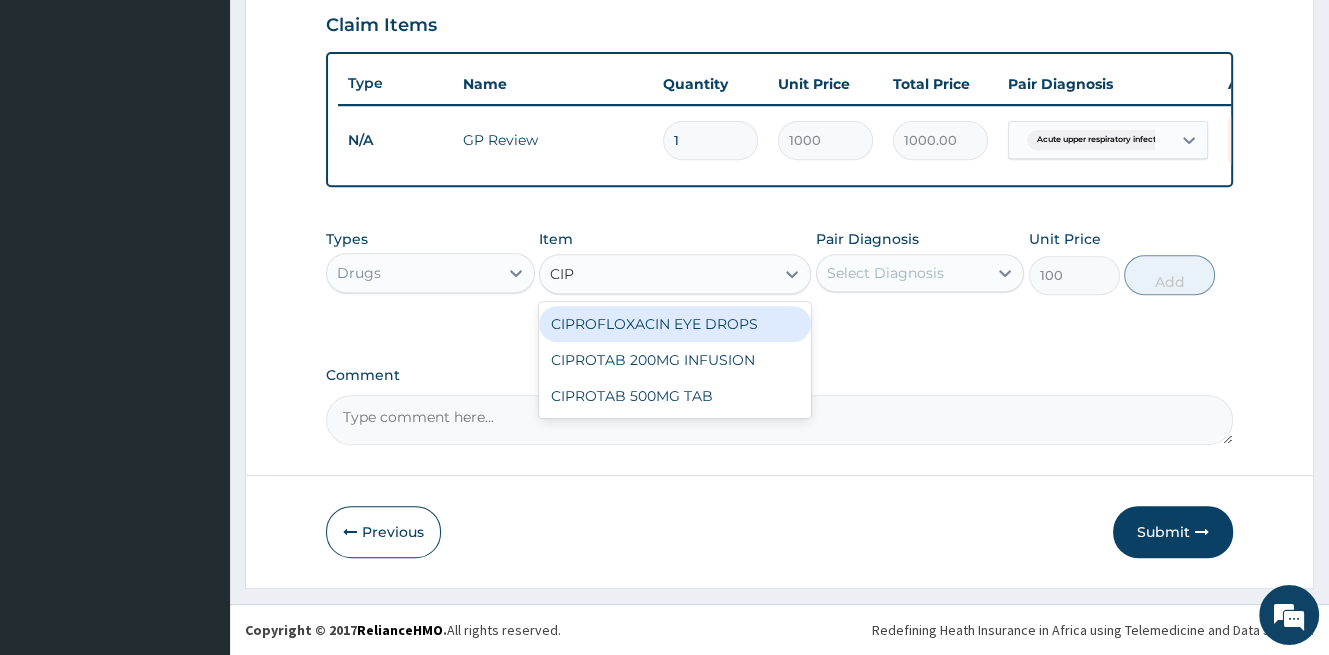 scroll, scrollTop: 0, scrollLeft: 0, axis: both 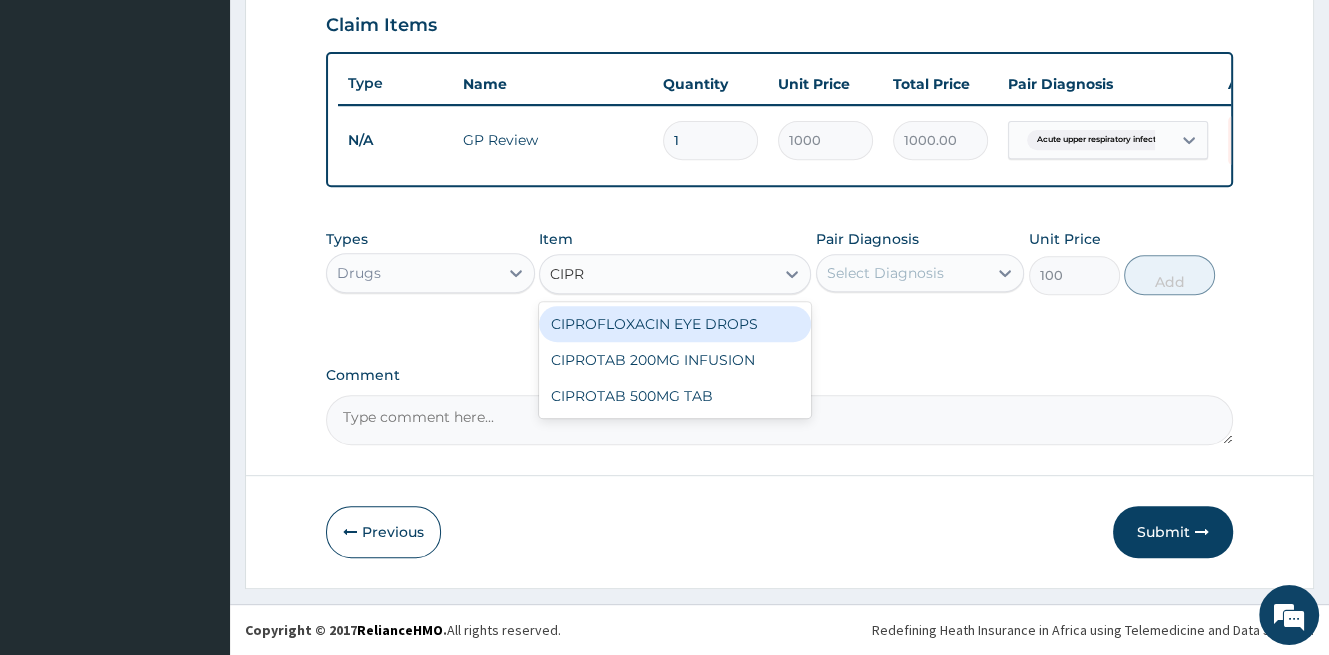 type on "CIPRO" 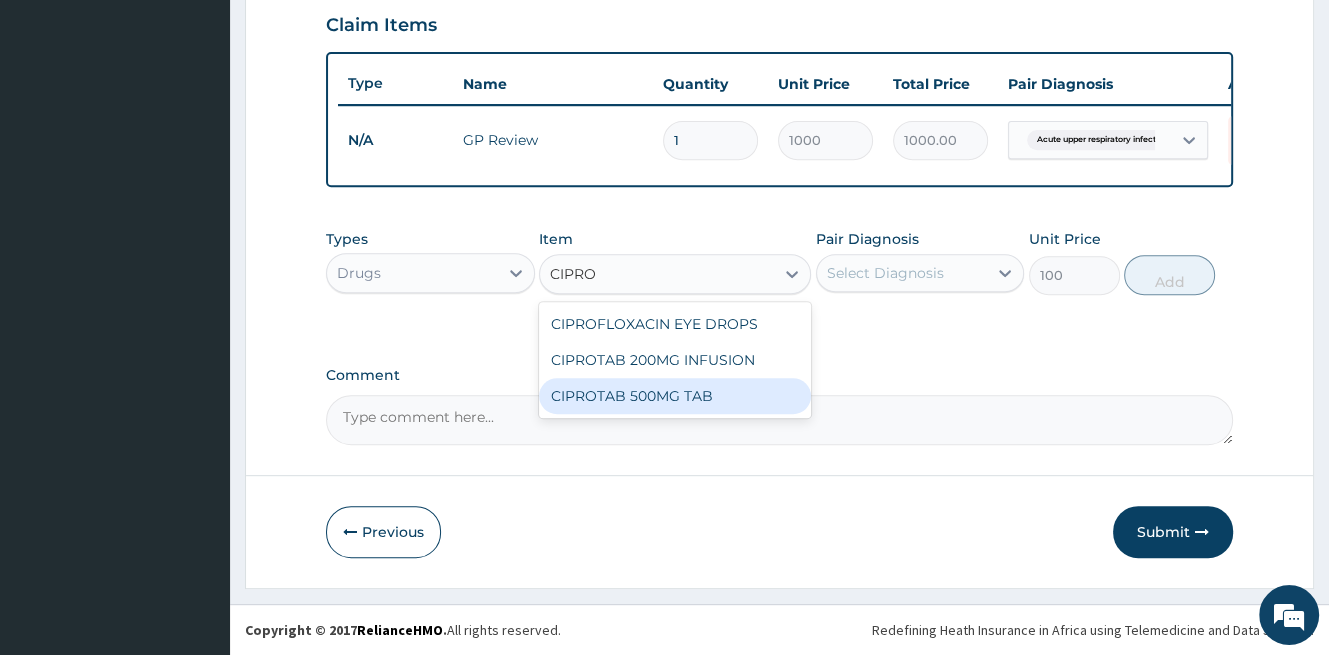click on "CIPROTAB 500MG TAB" at bounding box center [675, 396] 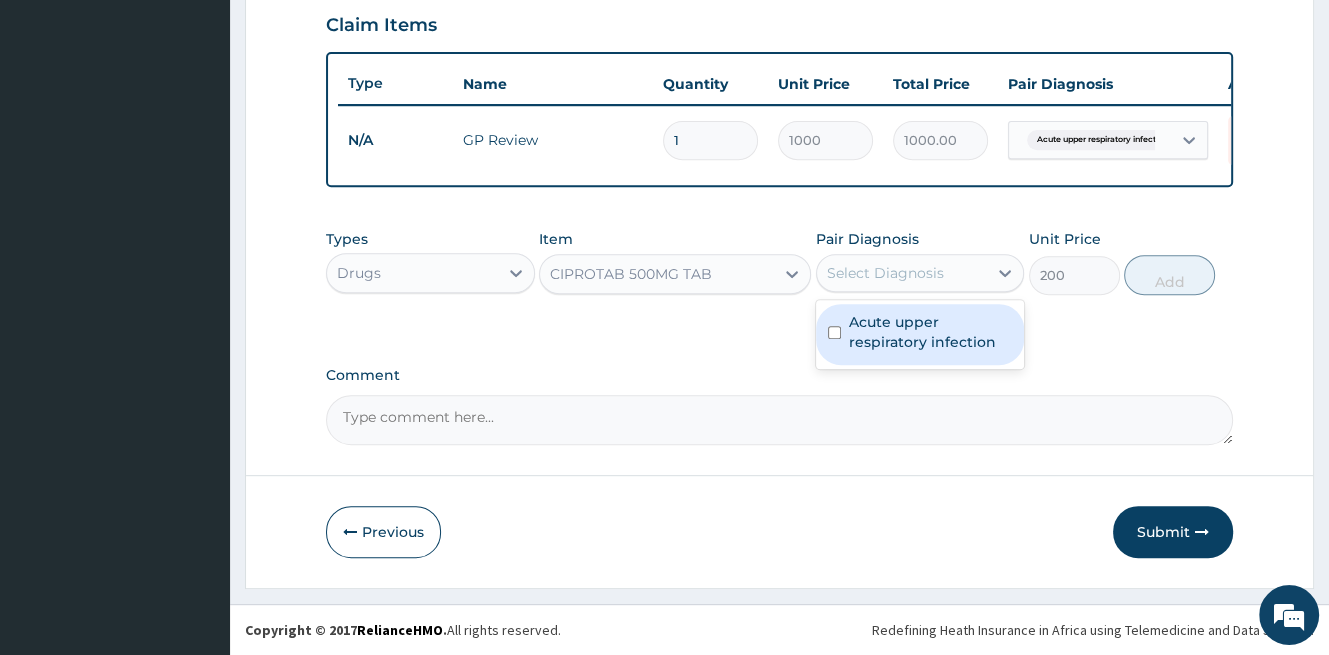 click on "Select Diagnosis" at bounding box center (885, 273) 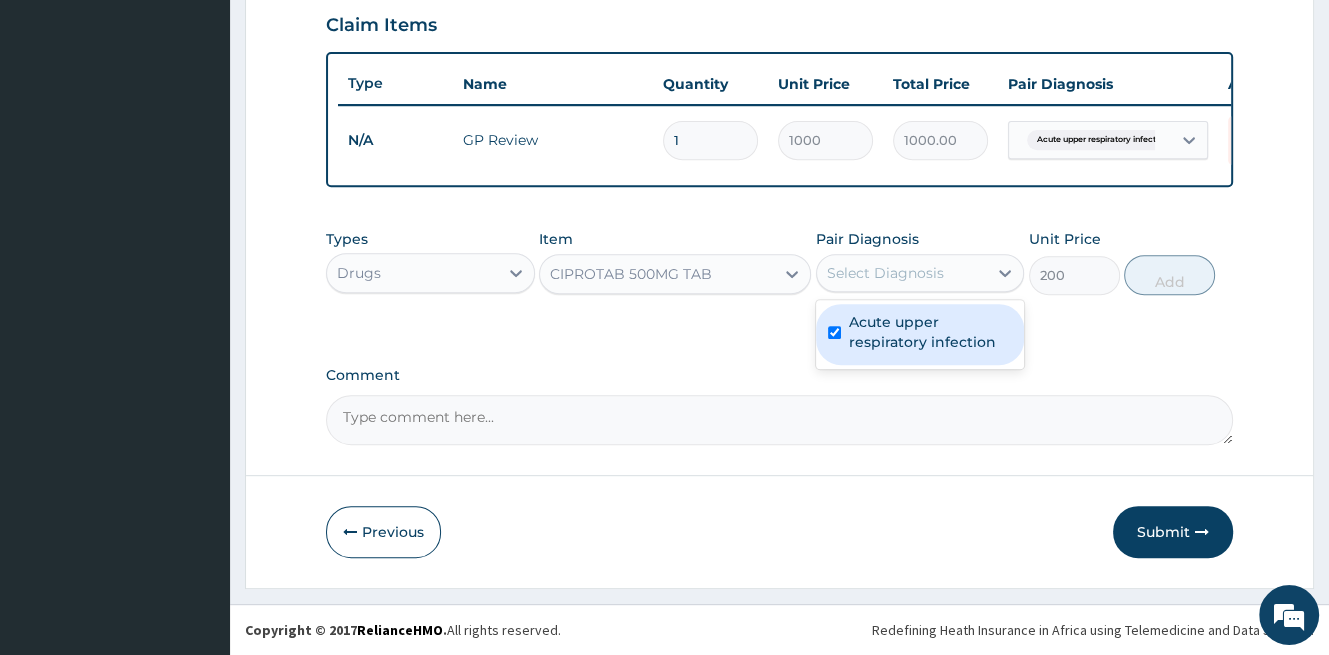 checkbox on "true" 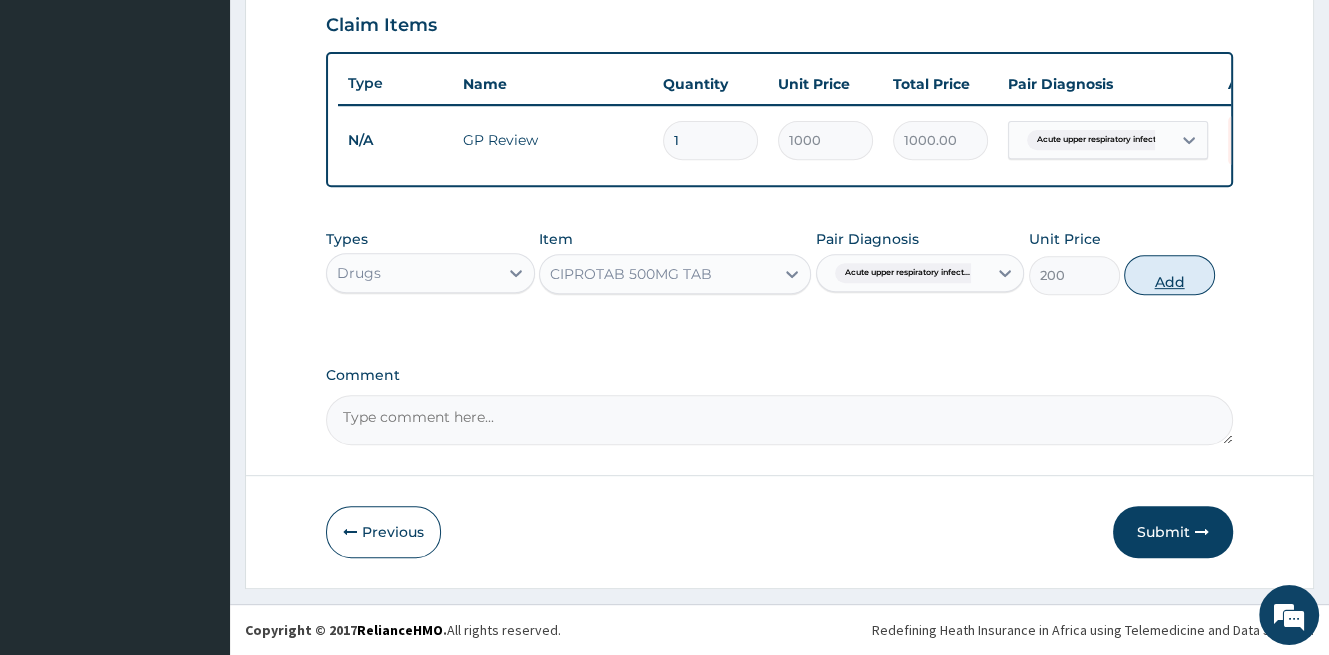 click on "Add" at bounding box center [1169, 275] 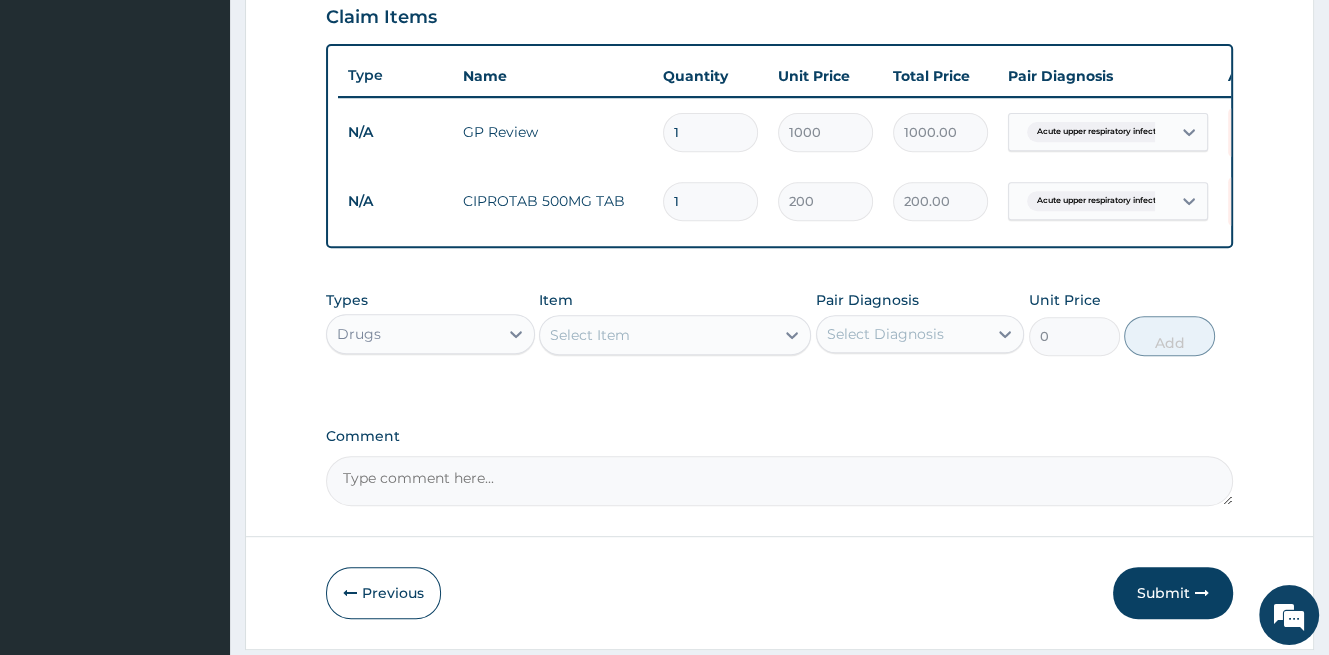 type on "10" 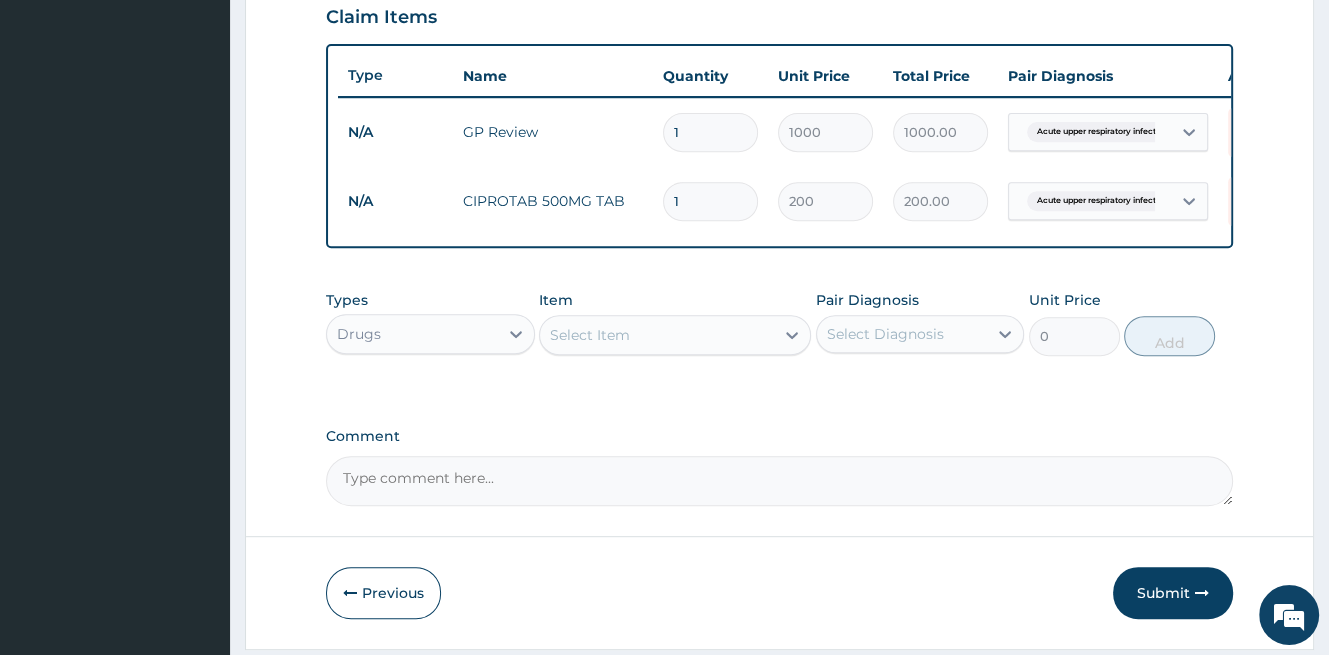 type on "2000.00" 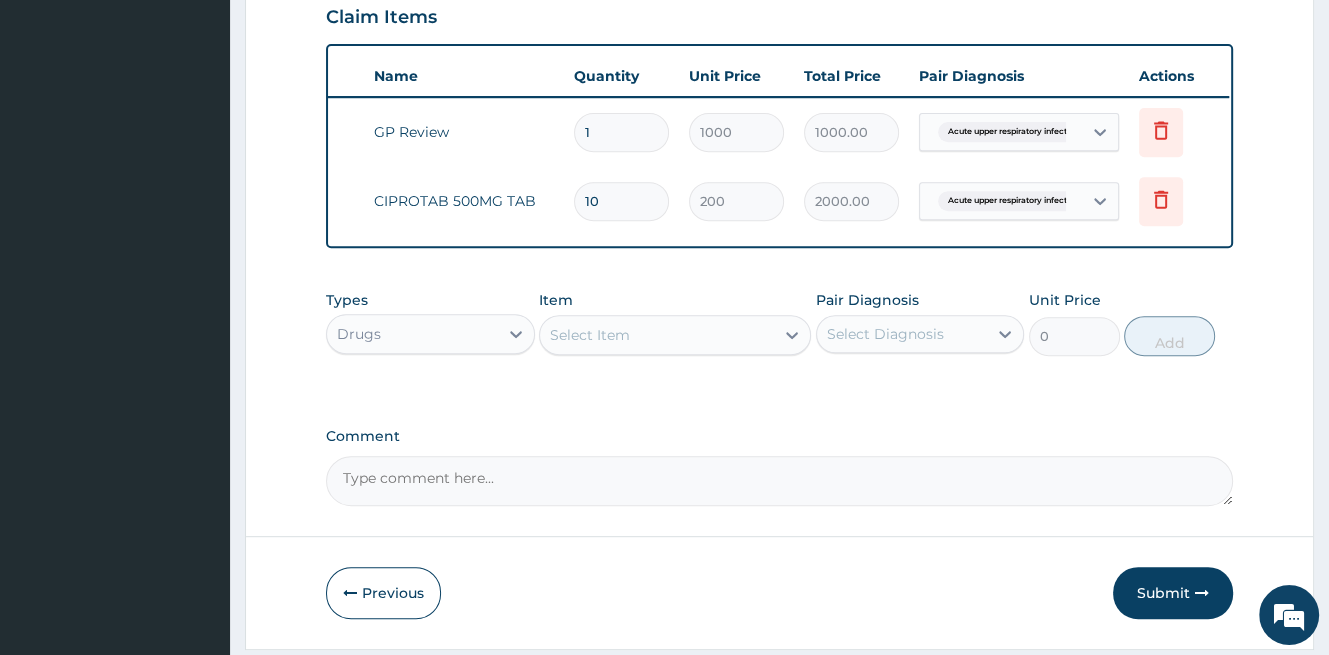 scroll, scrollTop: 0, scrollLeft: 96, axis: horizontal 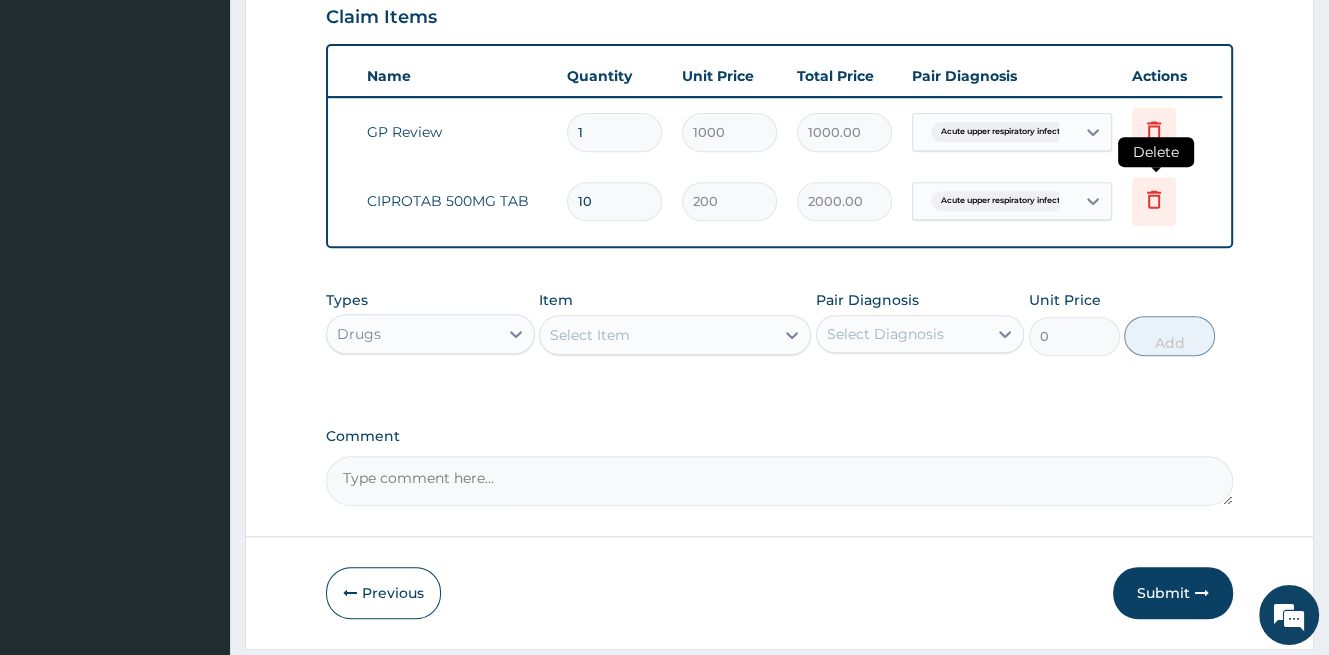 type on "10" 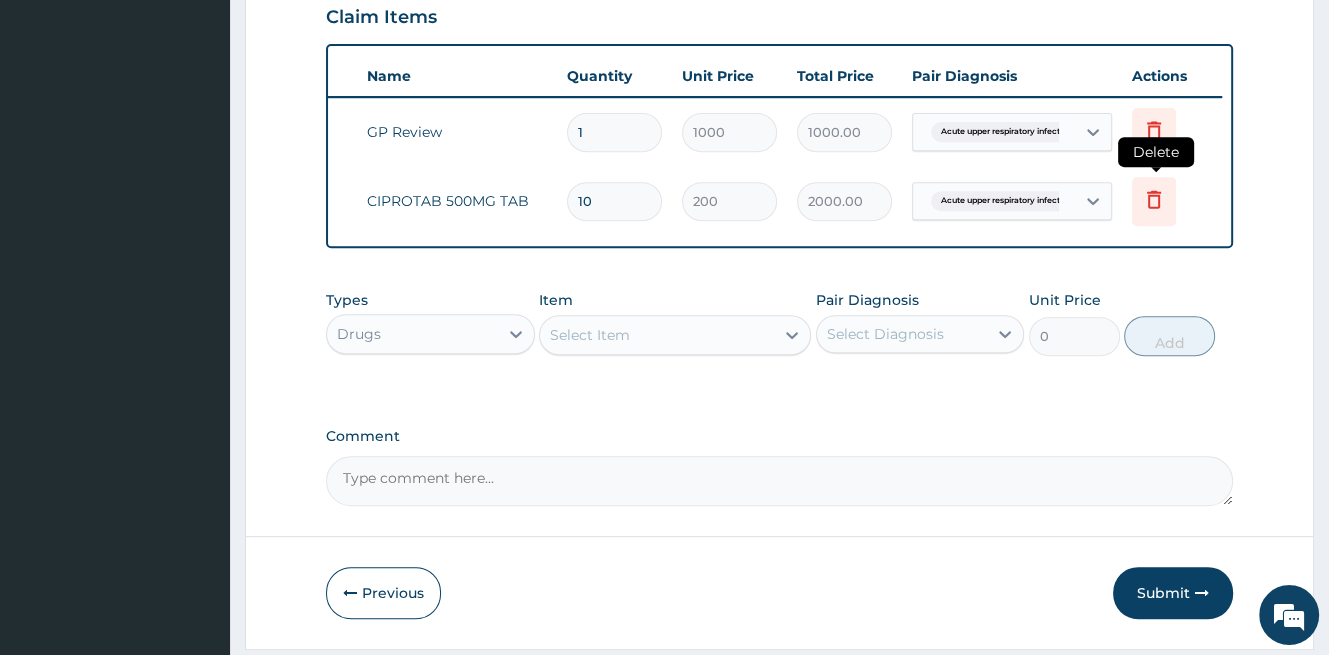 click at bounding box center [1154, 201] 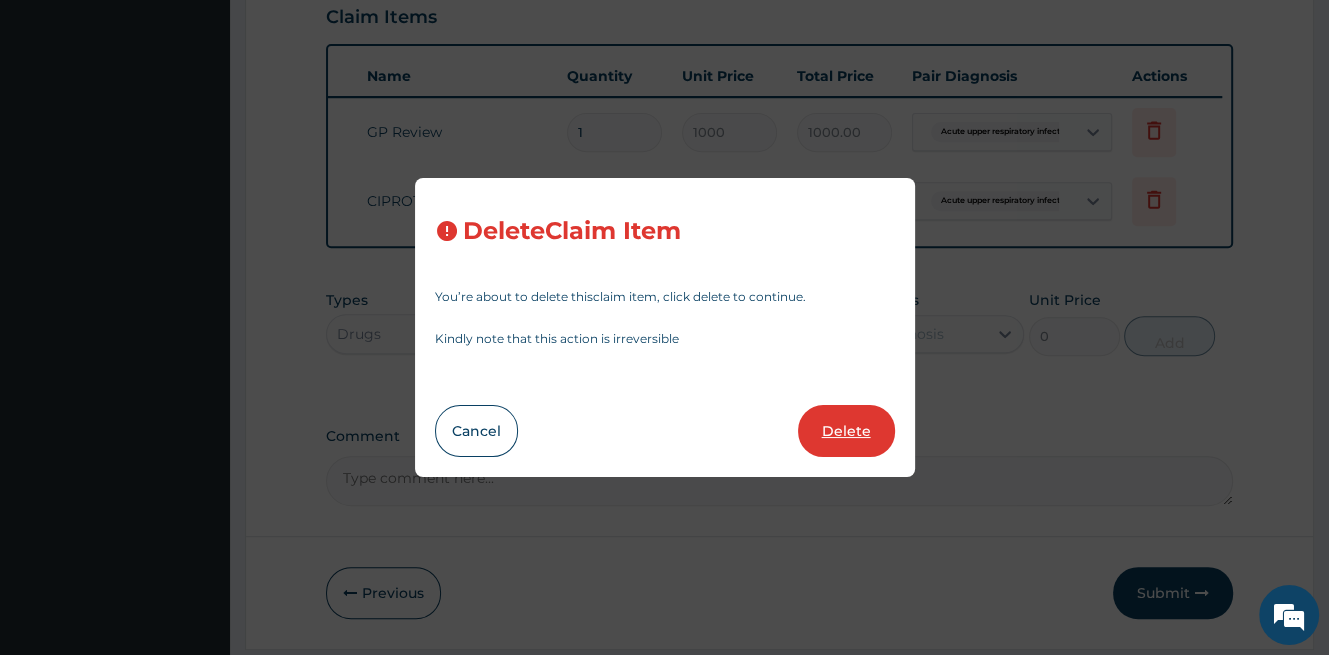 click on "Delete" at bounding box center (846, 431) 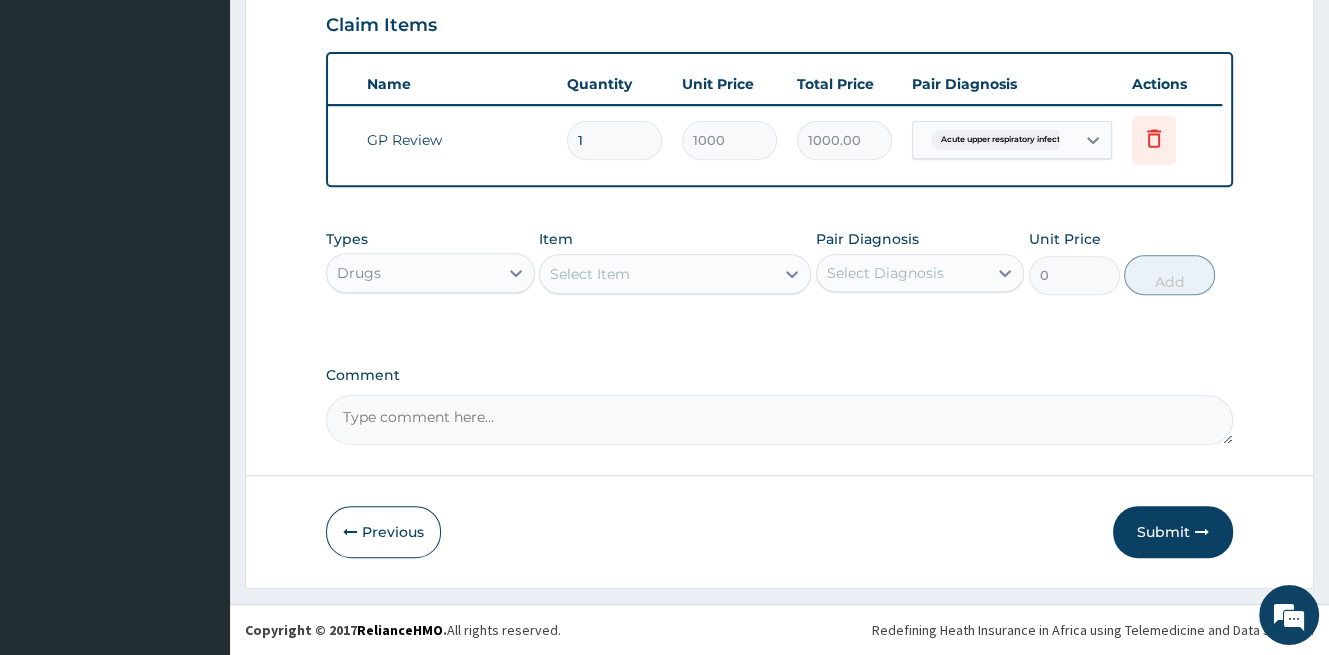 click on "Select Item" at bounding box center (657, 274) 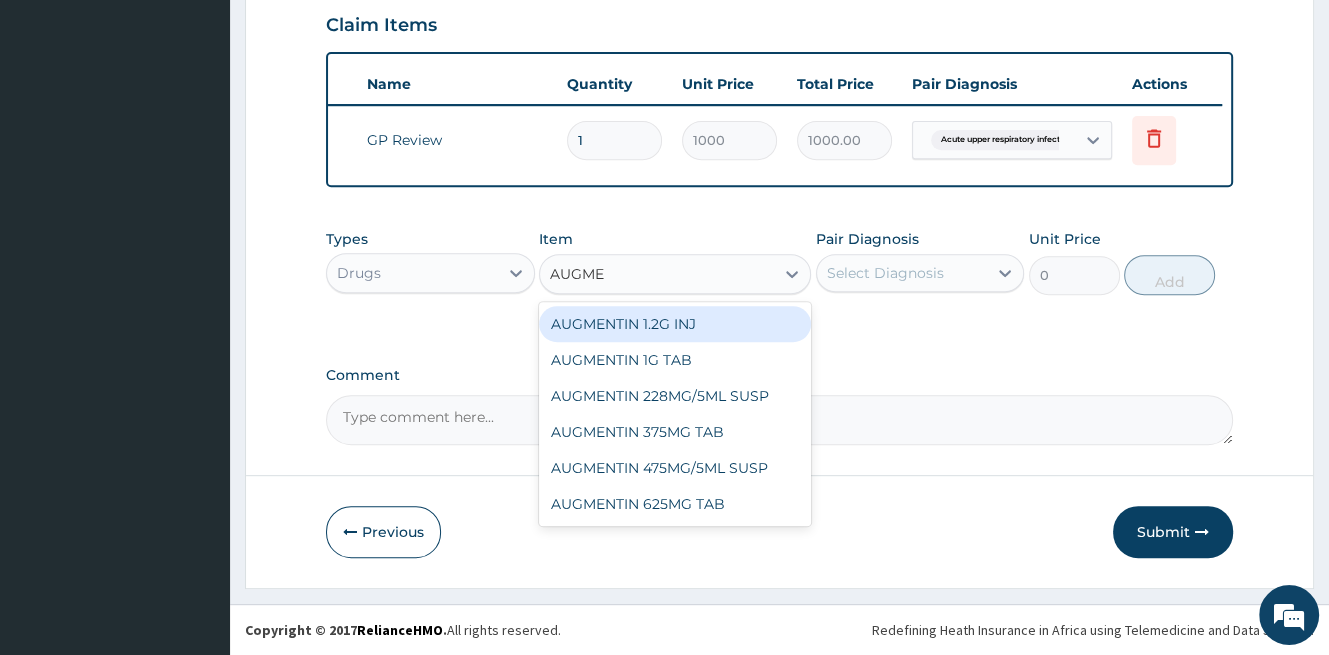 type on "AUGMEN" 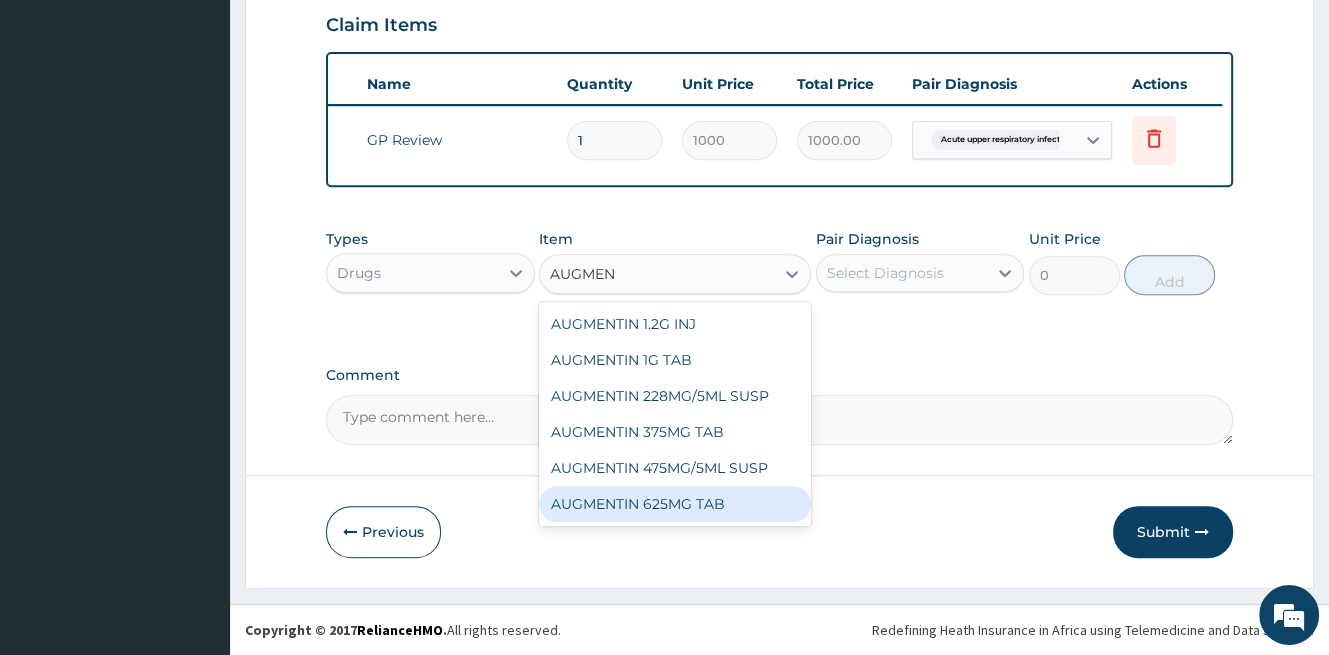 click on "AUGMENTIN 625MG TAB" at bounding box center (675, 504) 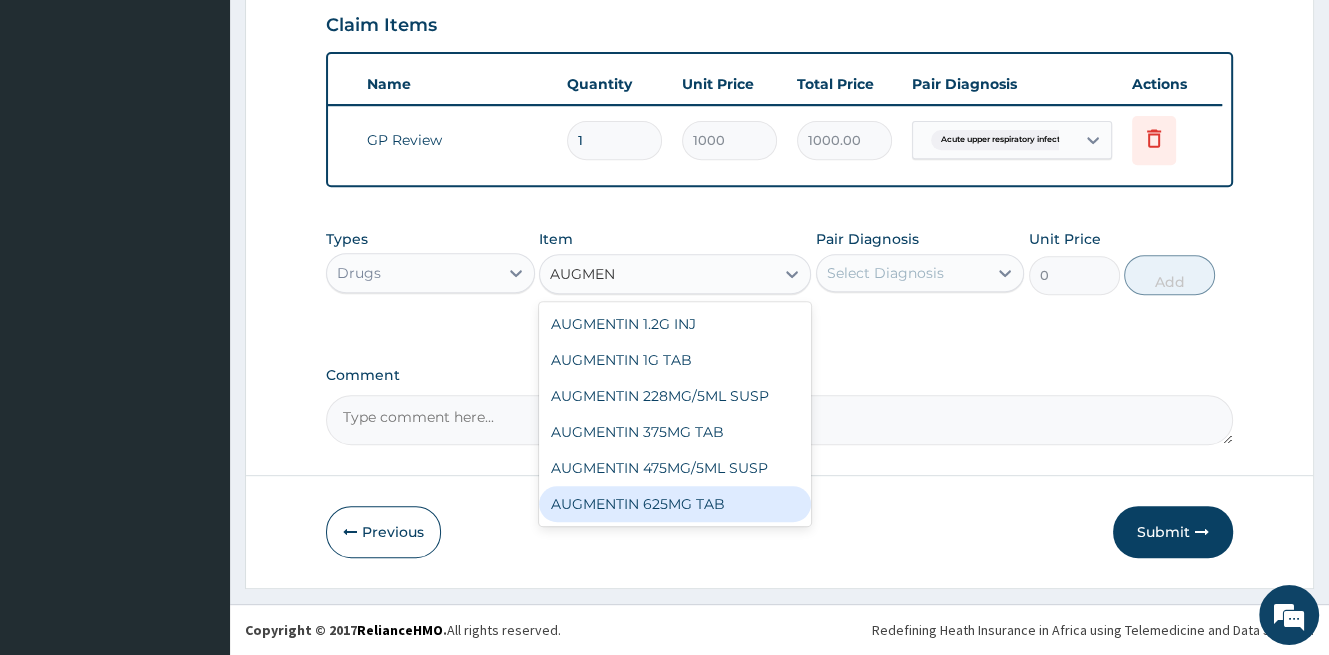 type 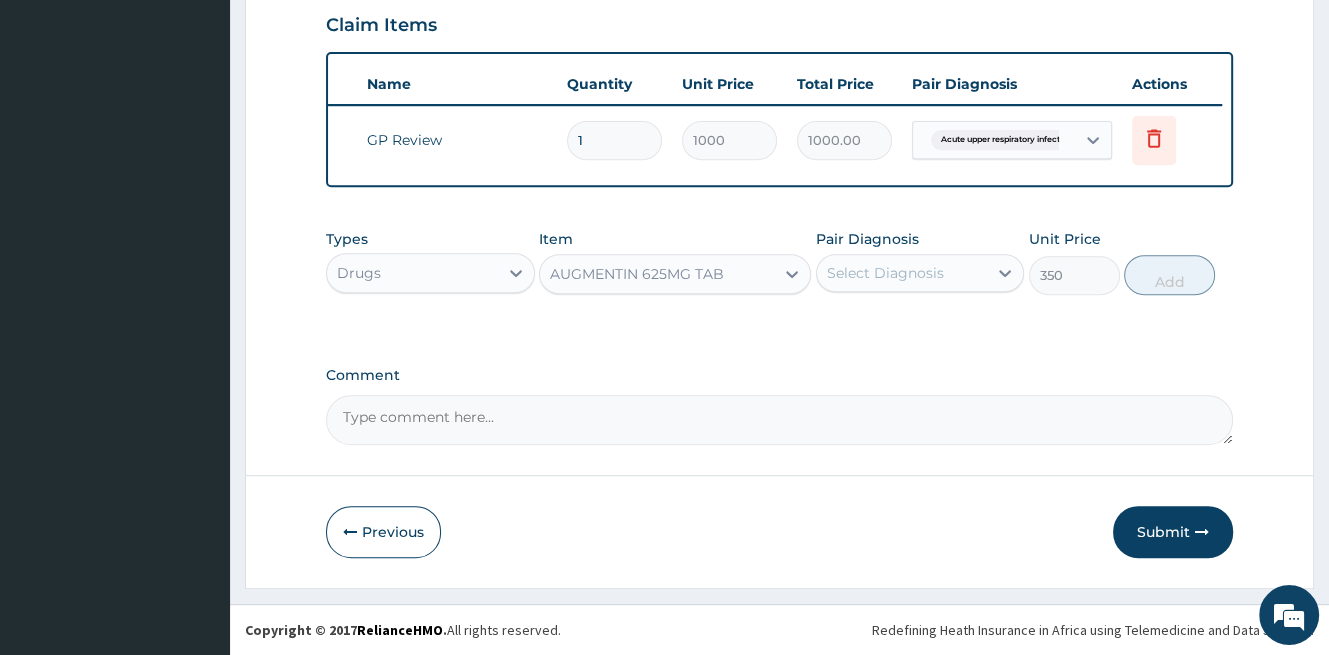 click on "Select Diagnosis" at bounding box center [885, 273] 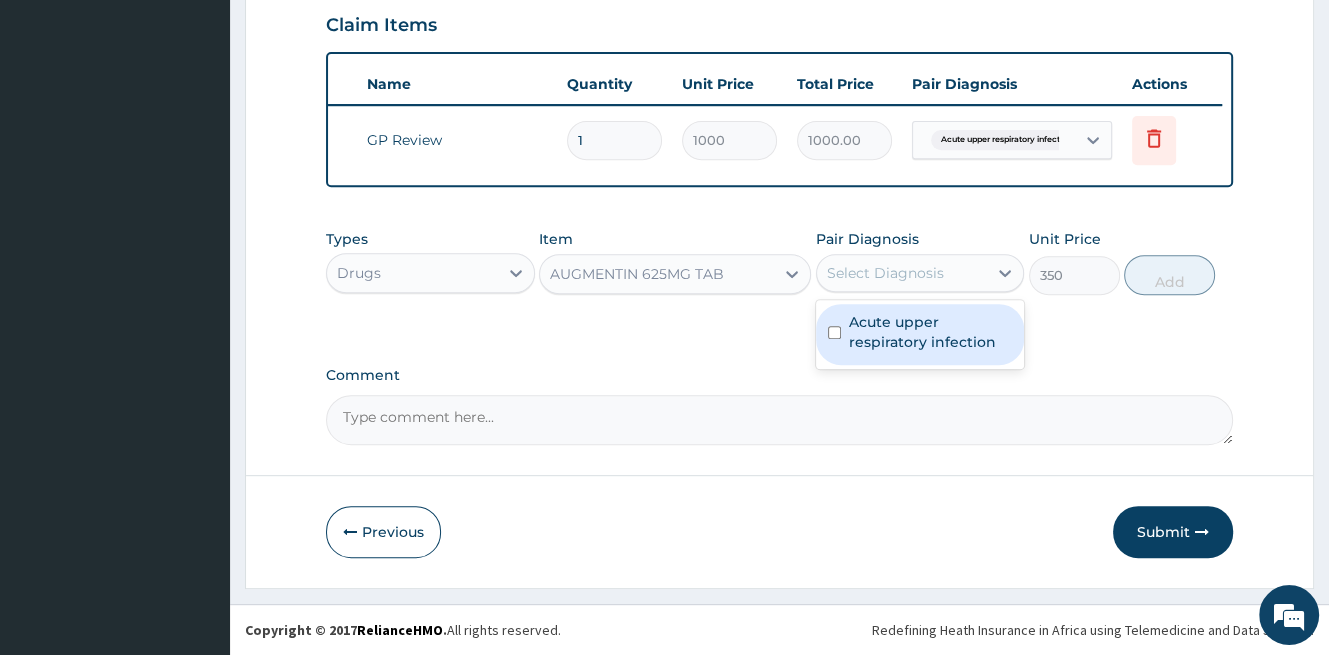 click on "Acute upper respiratory infection" at bounding box center [931, 332] 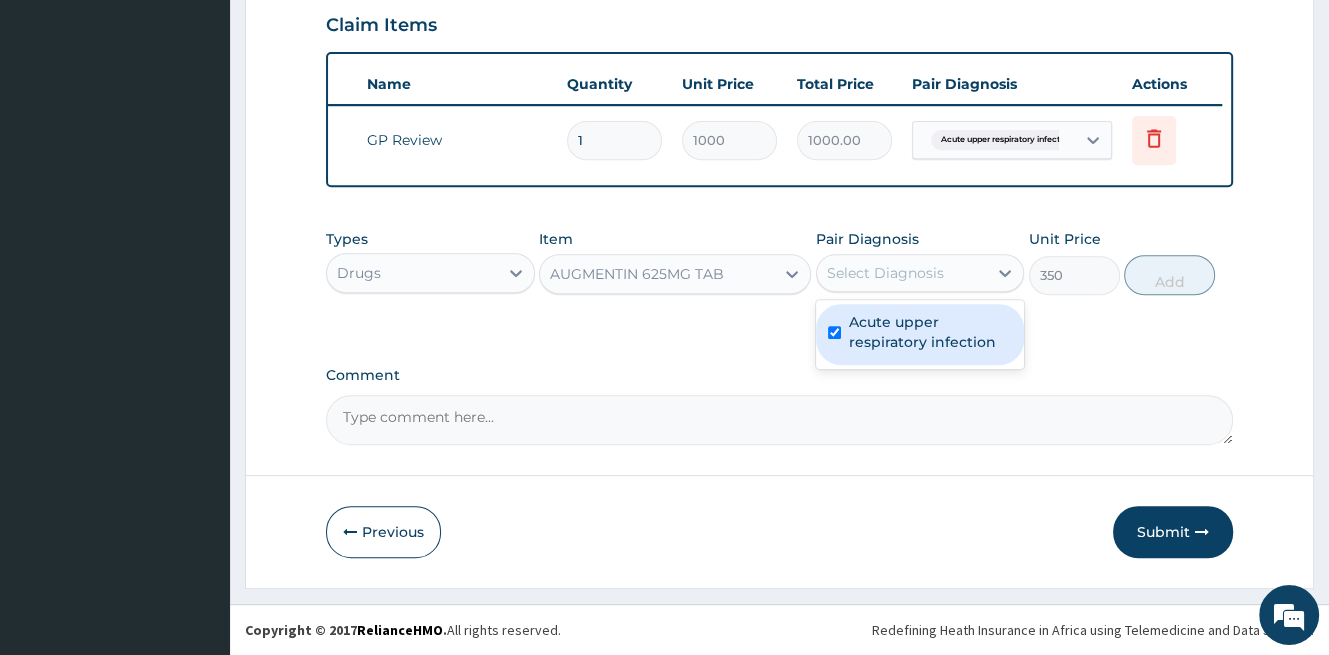 checkbox on "true" 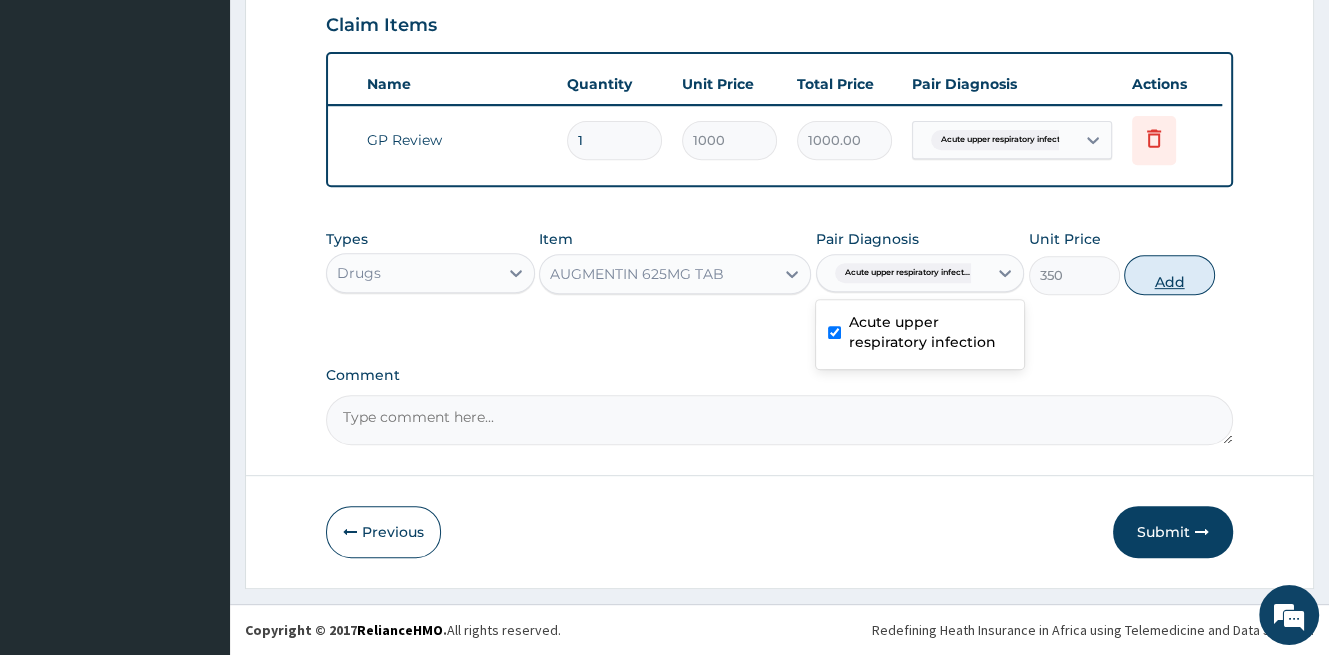 click on "Add" at bounding box center (1169, 275) 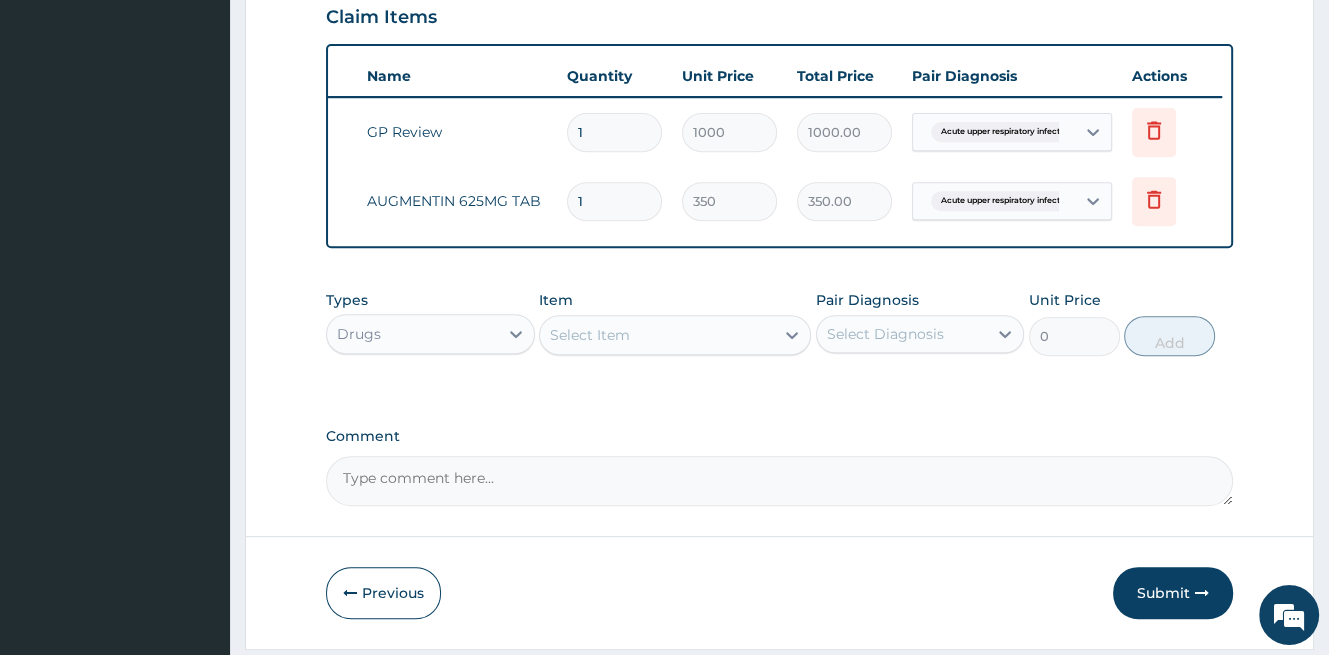type on "10" 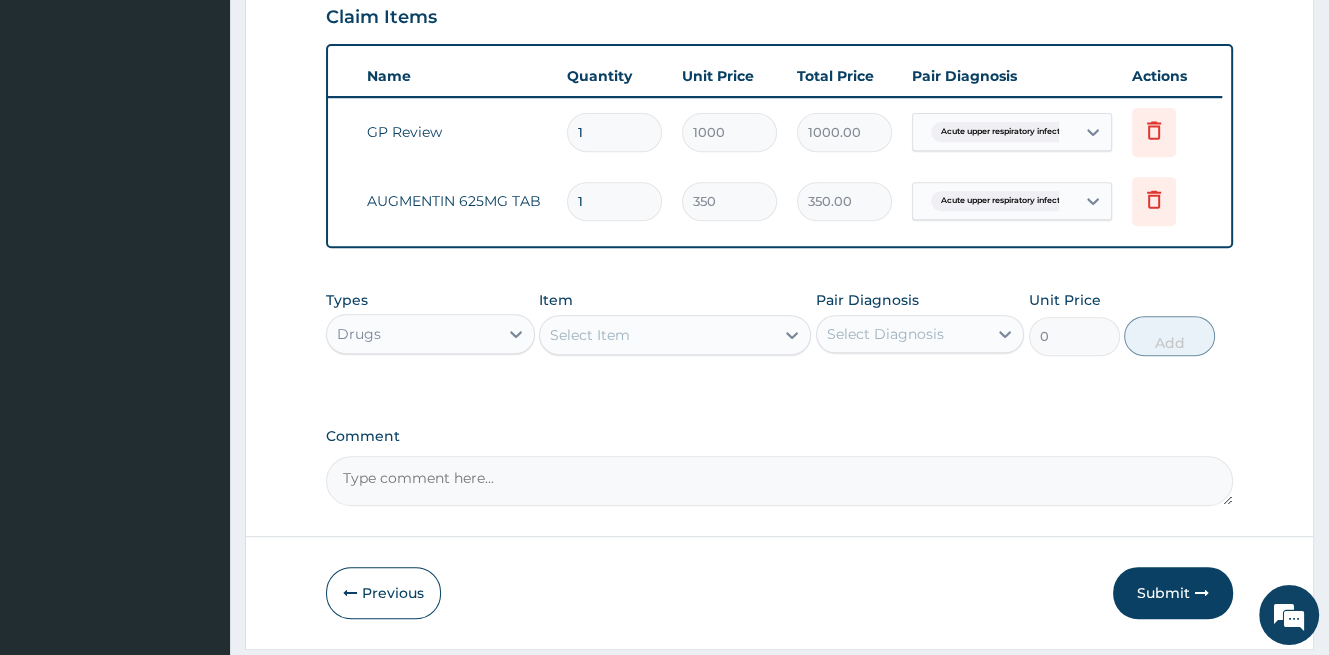type on "3500.00" 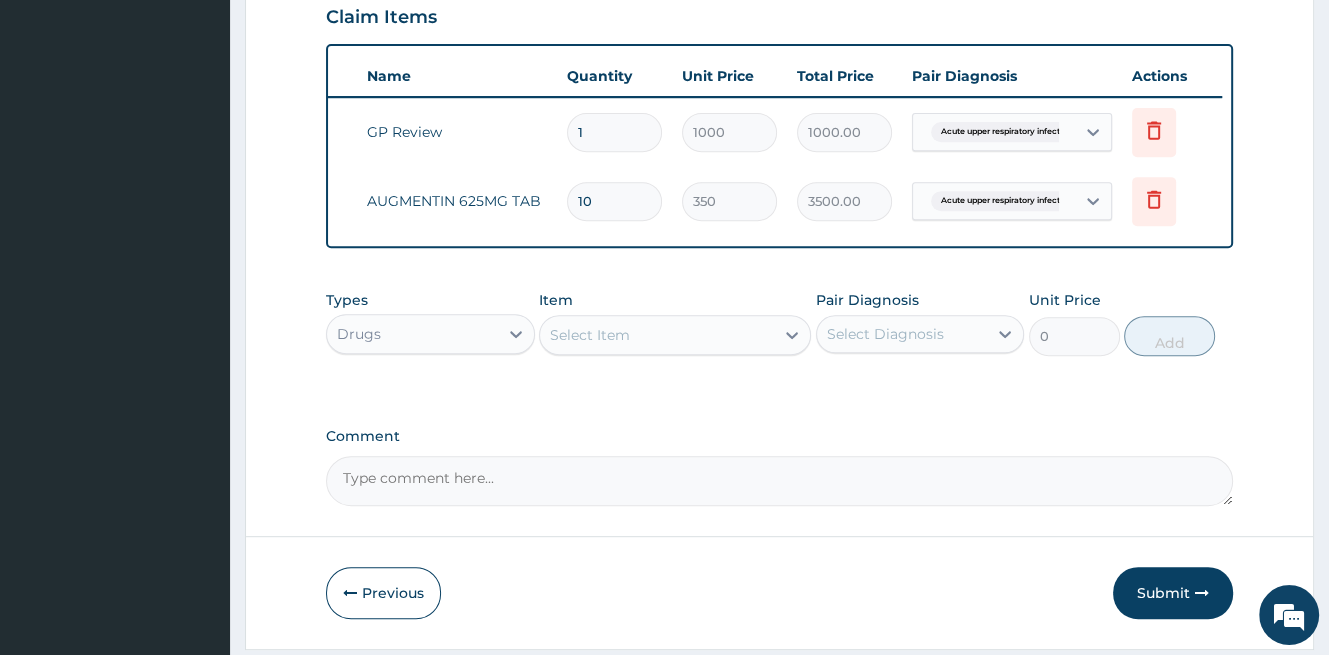 type on "10" 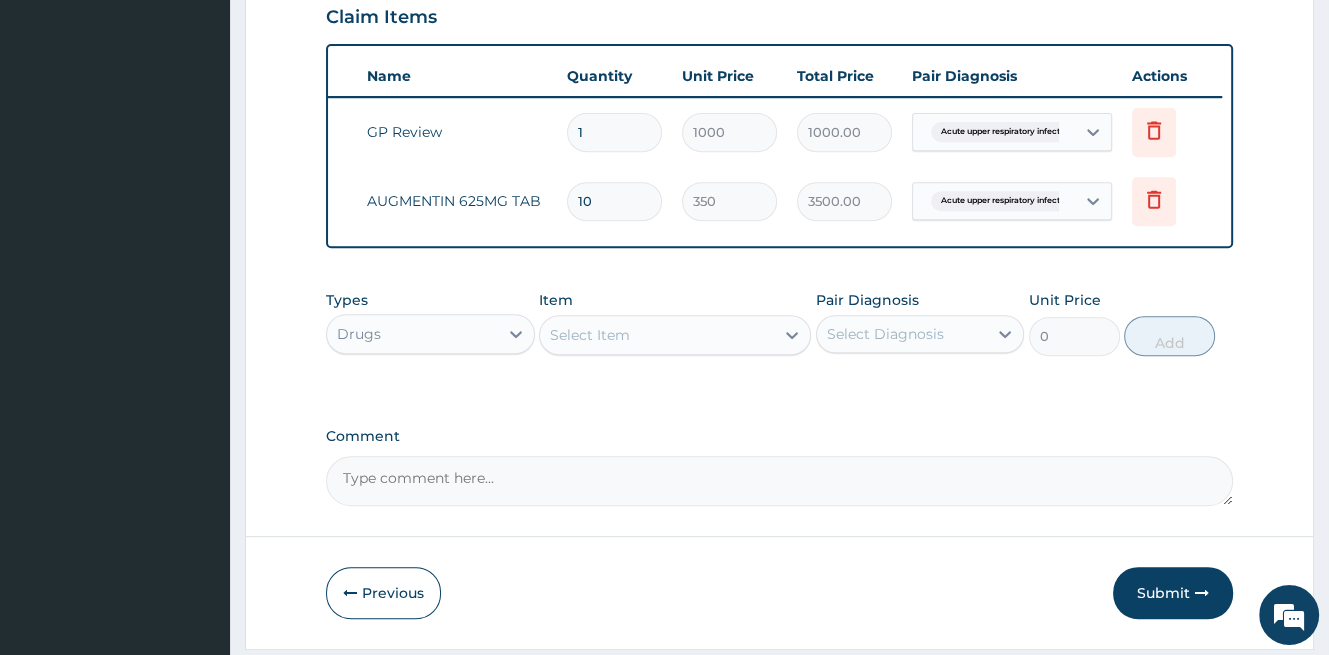 click on "Select Item" at bounding box center [657, 335] 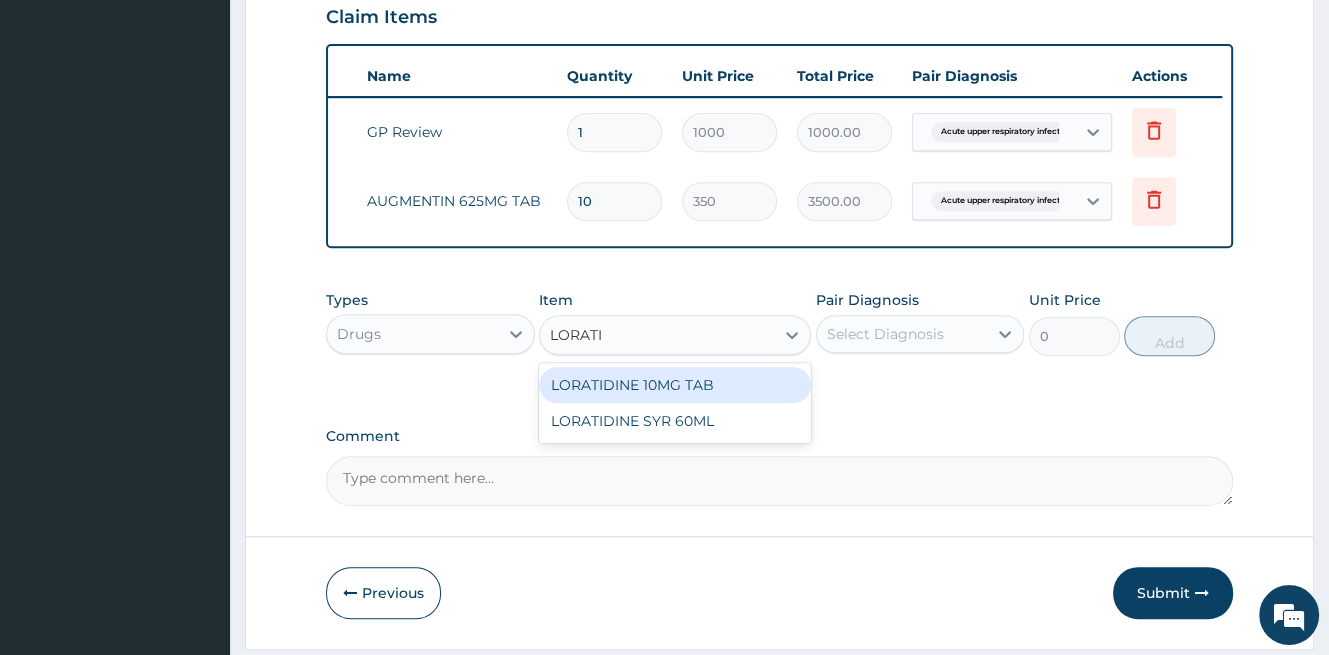 type on "LORATID" 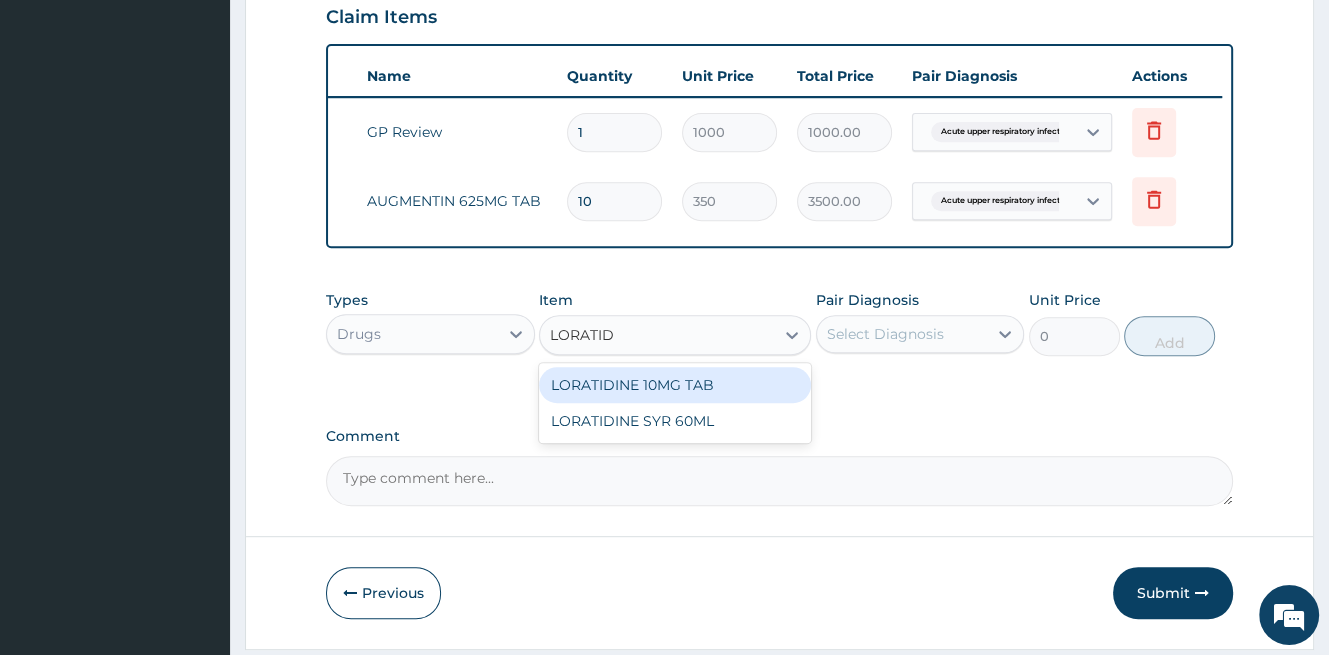 click on "LORATIDINE 10MG TAB" at bounding box center [675, 385] 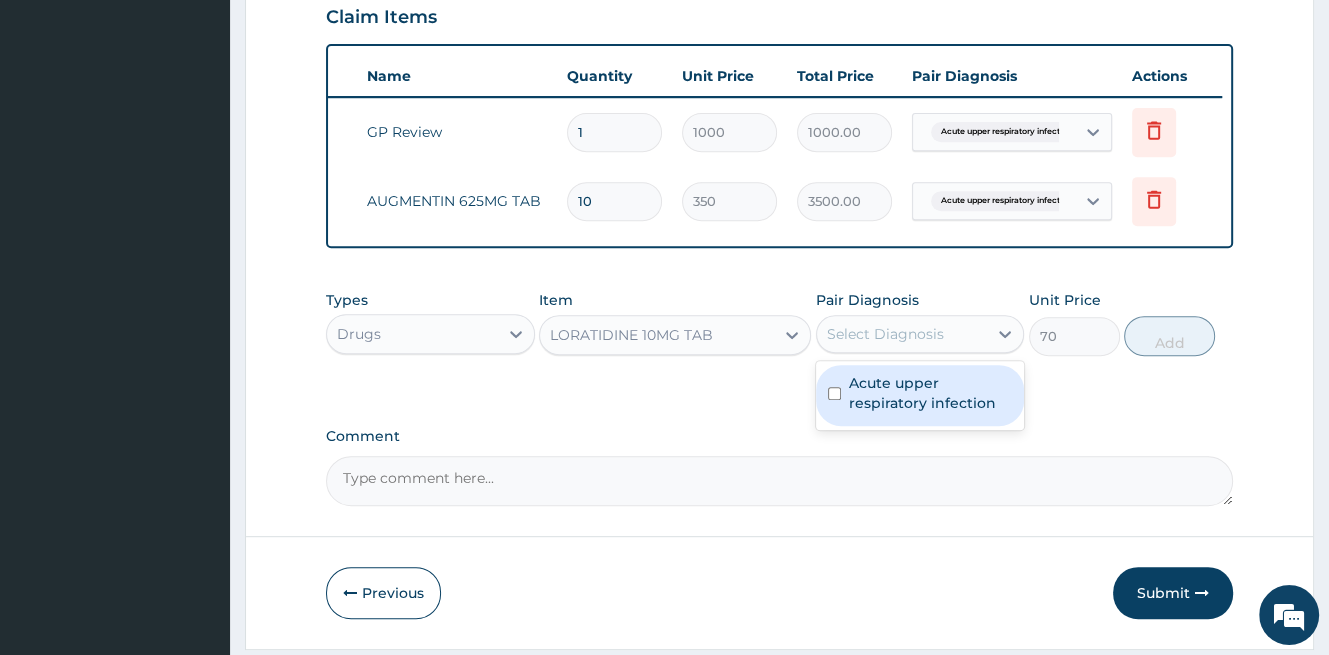 drag, startPoint x: 900, startPoint y: 348, endPoint x: 904, endPoint y: 373, distance: 25.317978 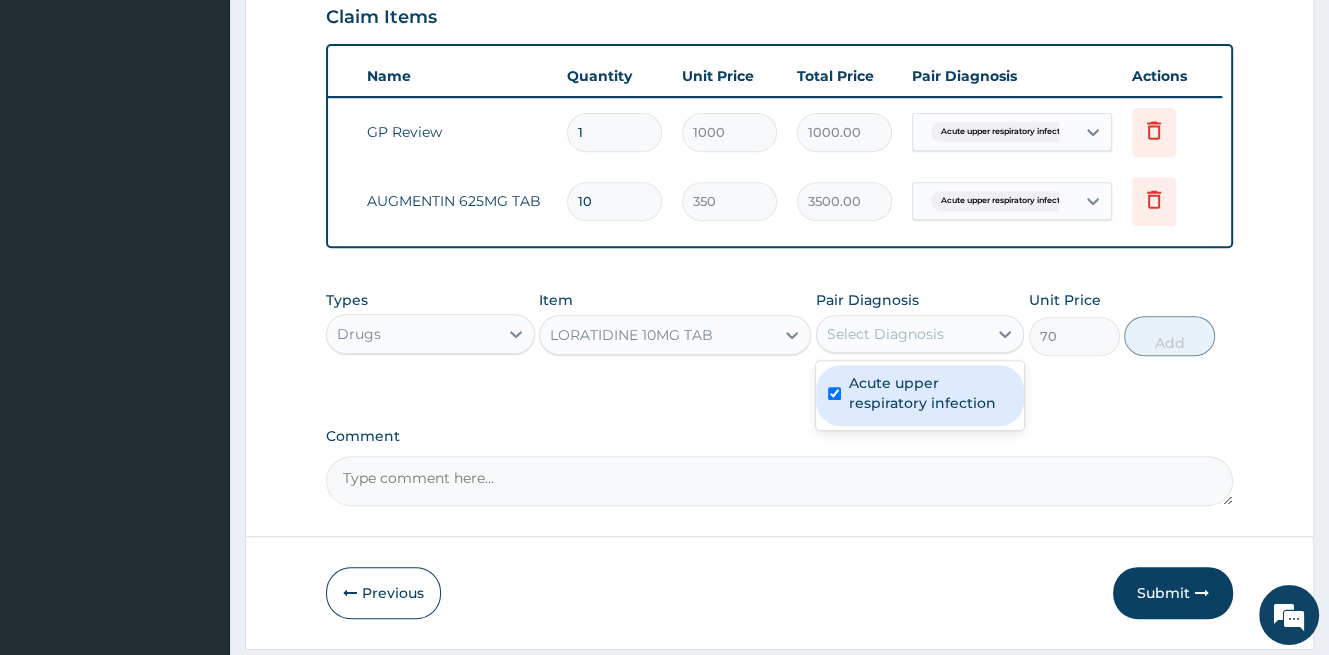checkbox on "true" 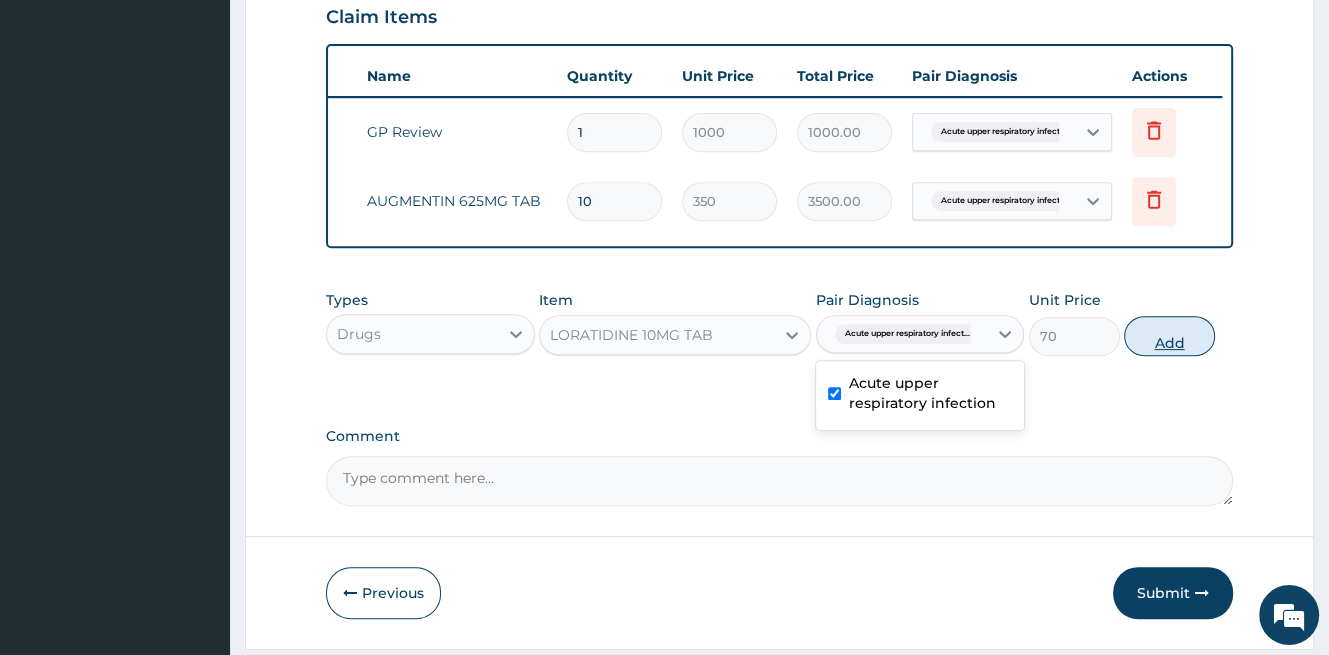 click on "Add" at bounding box center (1169, 336) 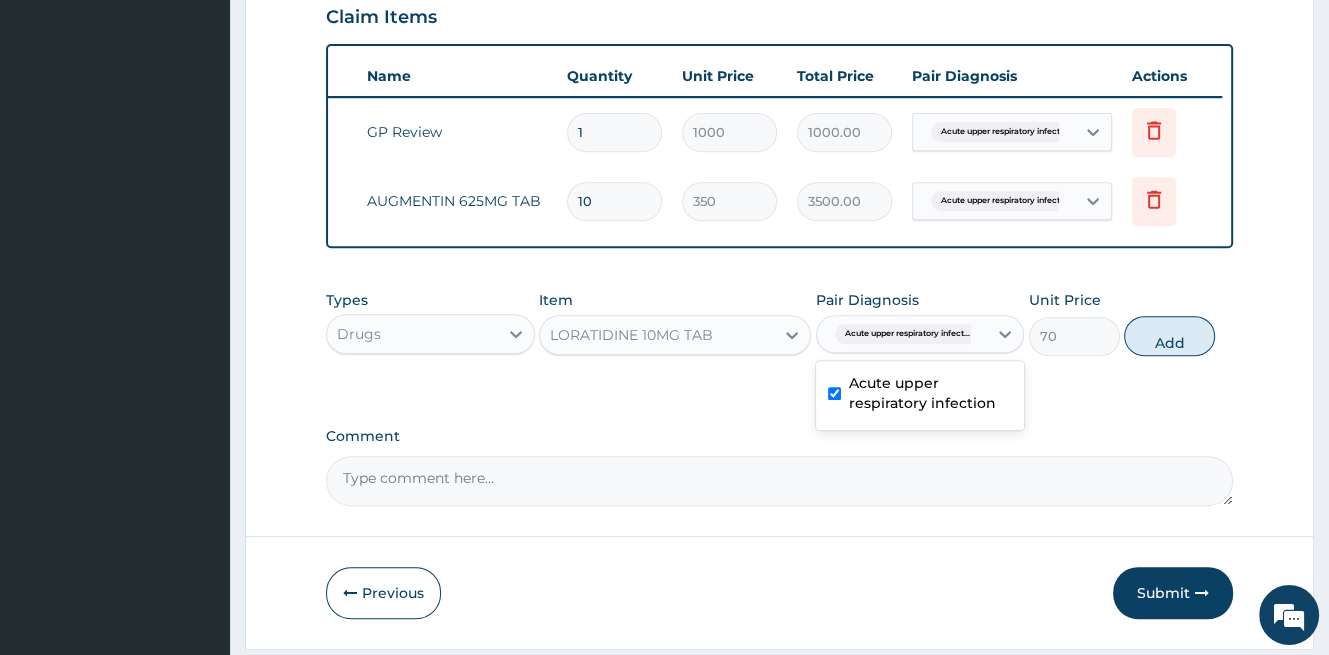 type on "0" 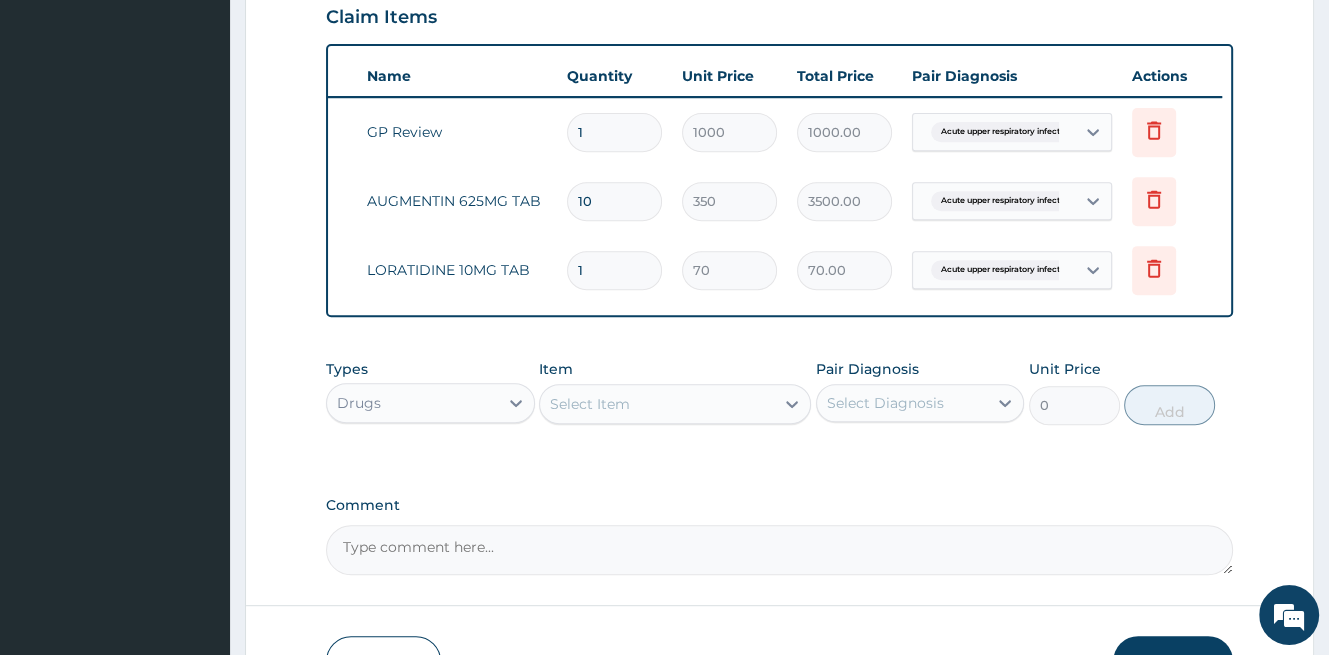 type 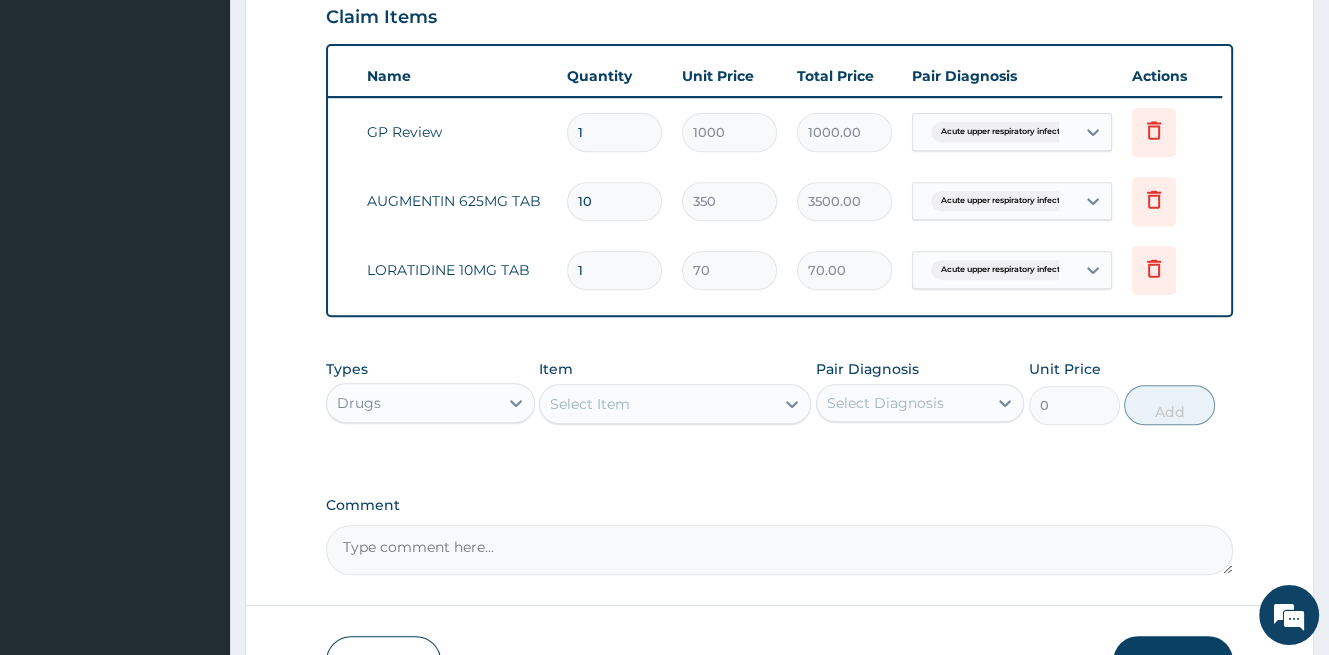 type on "0.00" 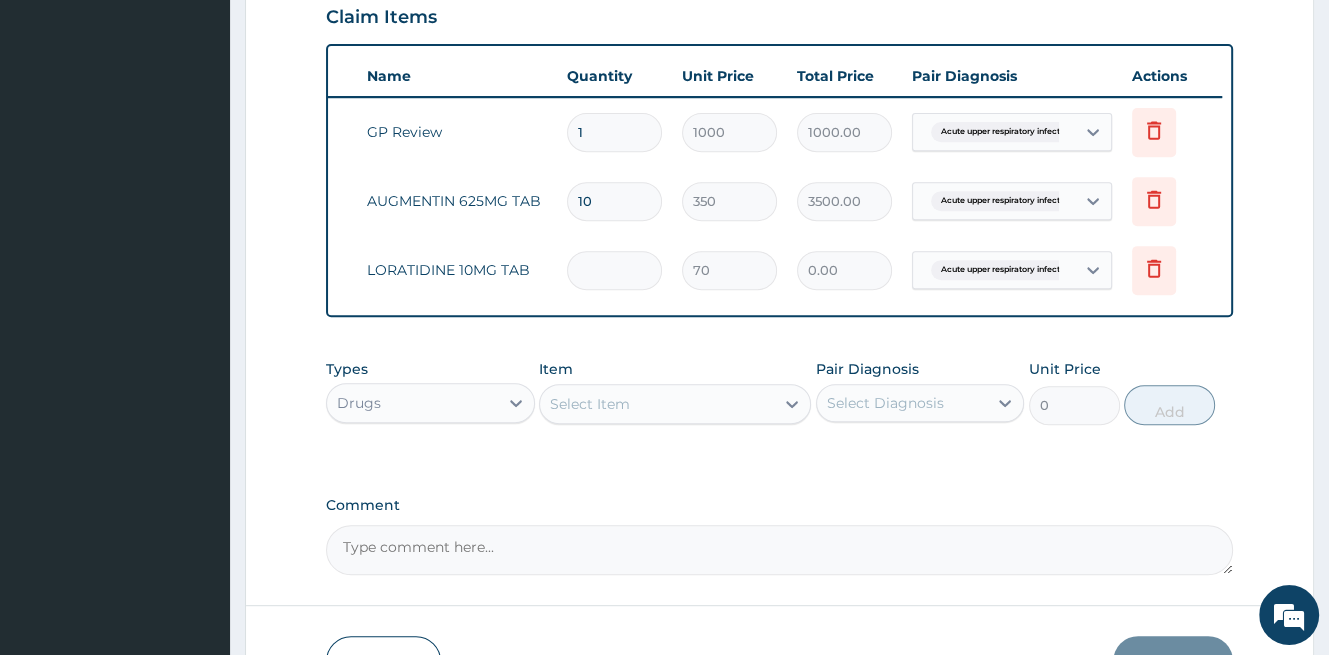 type on "5" 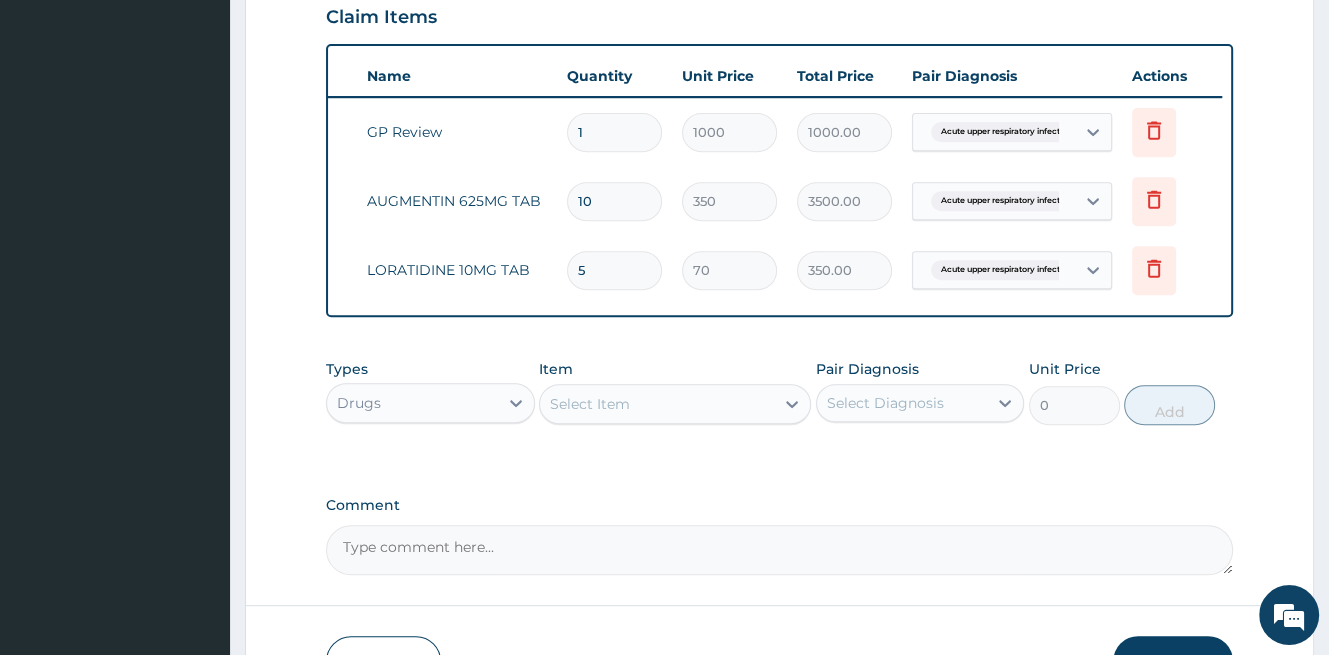 type on "5" 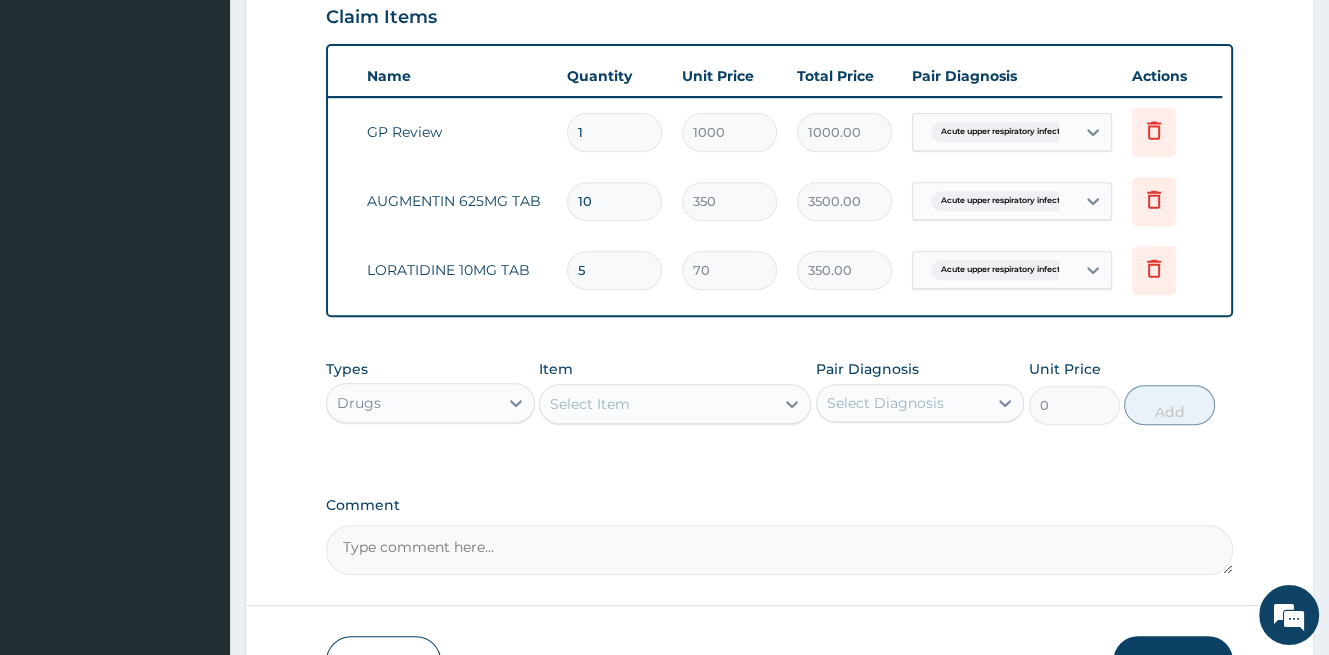 click on "Select Item" at bounding box center (590, 404) 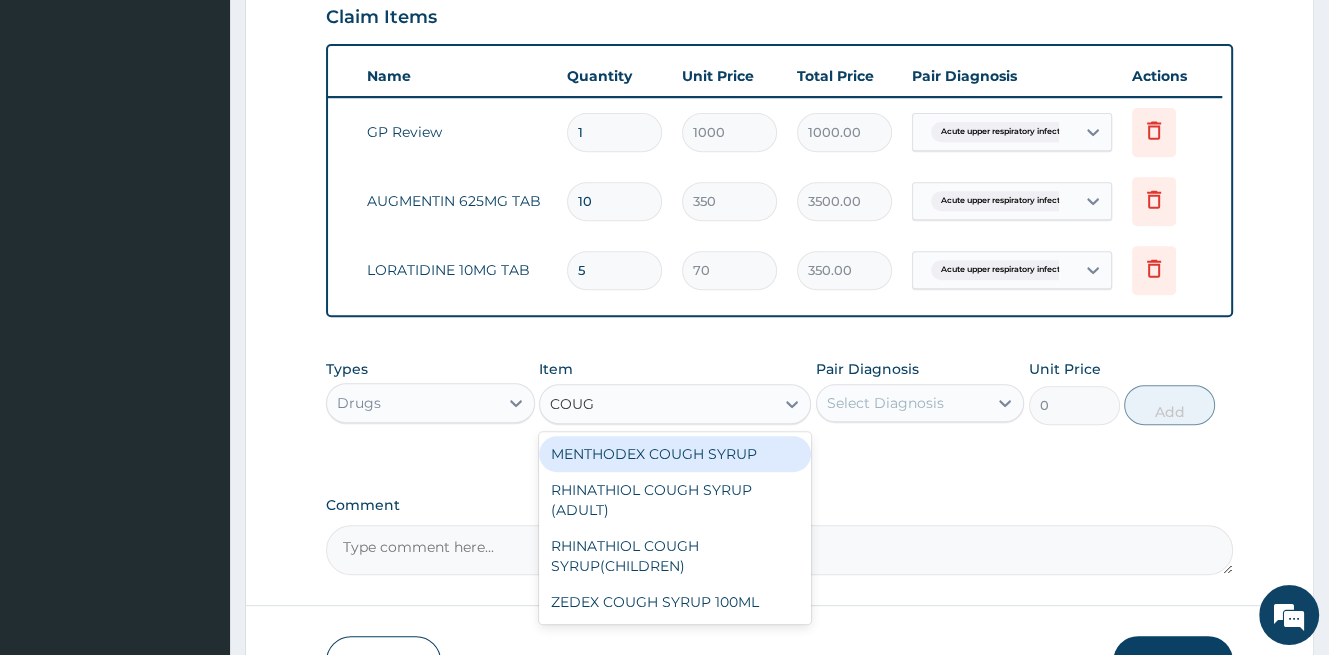 type on "COUGH" 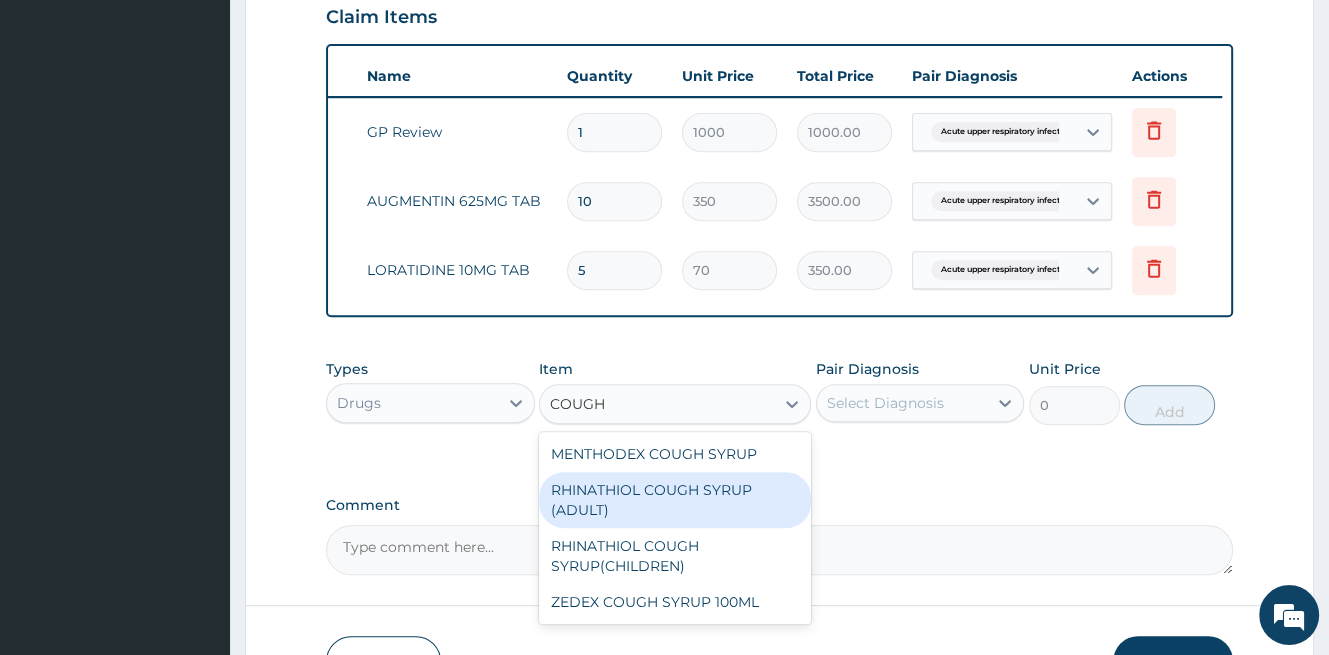 click on "RHINATHIOL COUGH SYRUP (ADULT)" at bounding box center [675, 500] 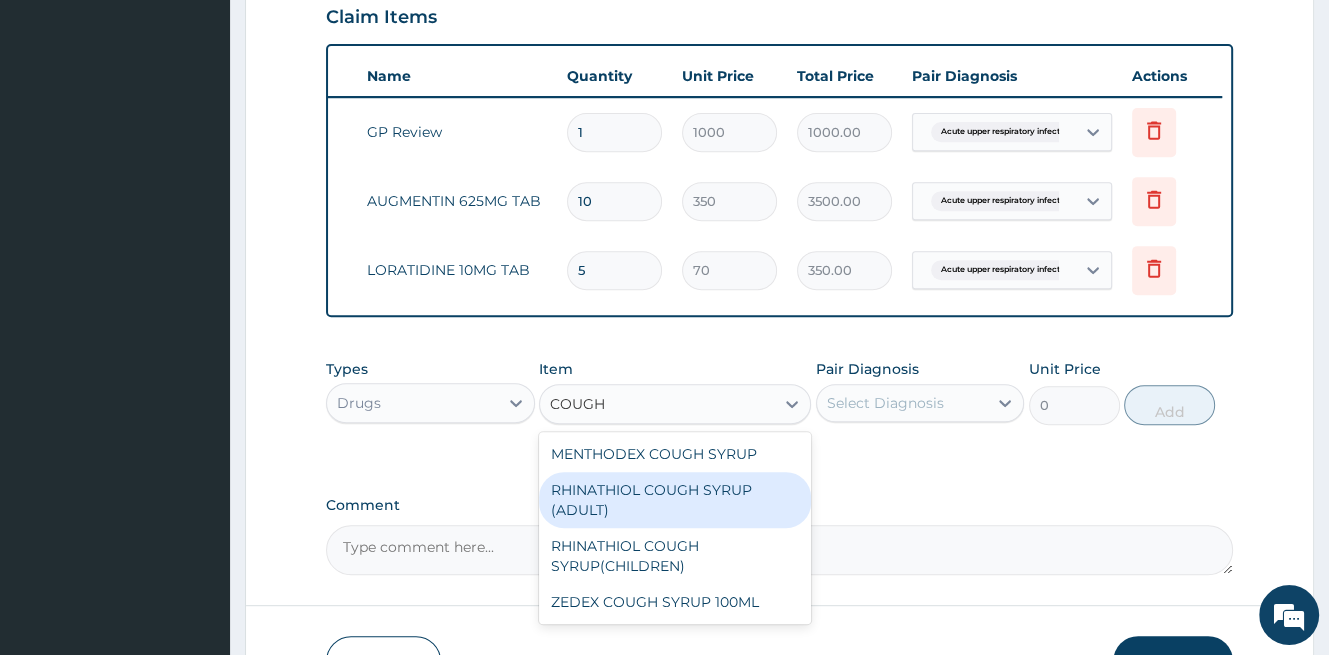 type 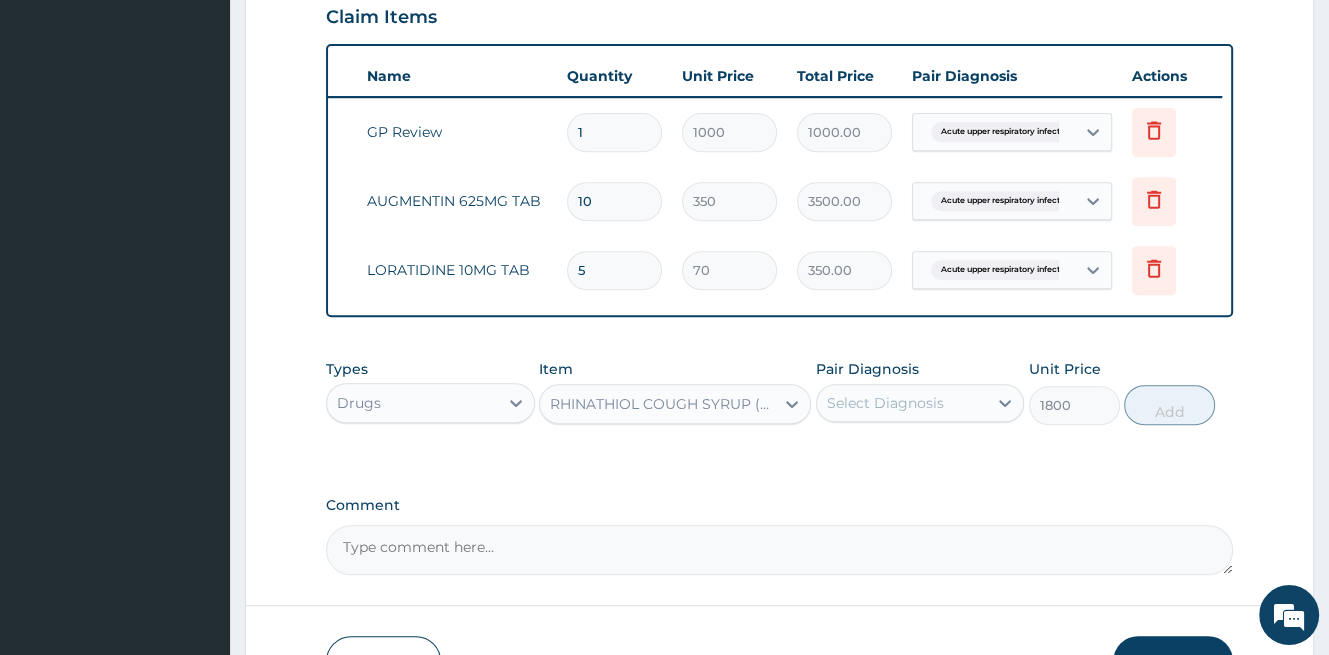 click on "Select Diagnosis" at bounding box center (885, 403) 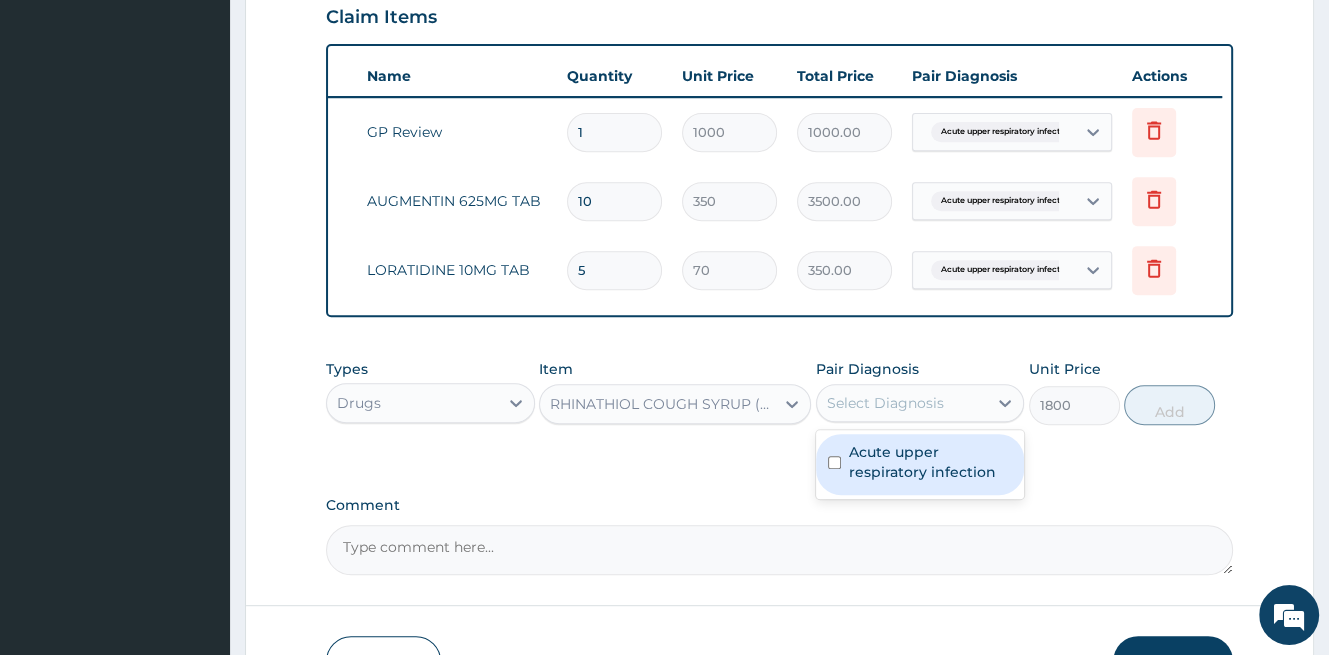 click on "Acute upper respiratory infection" at bounding box center (931, 462) 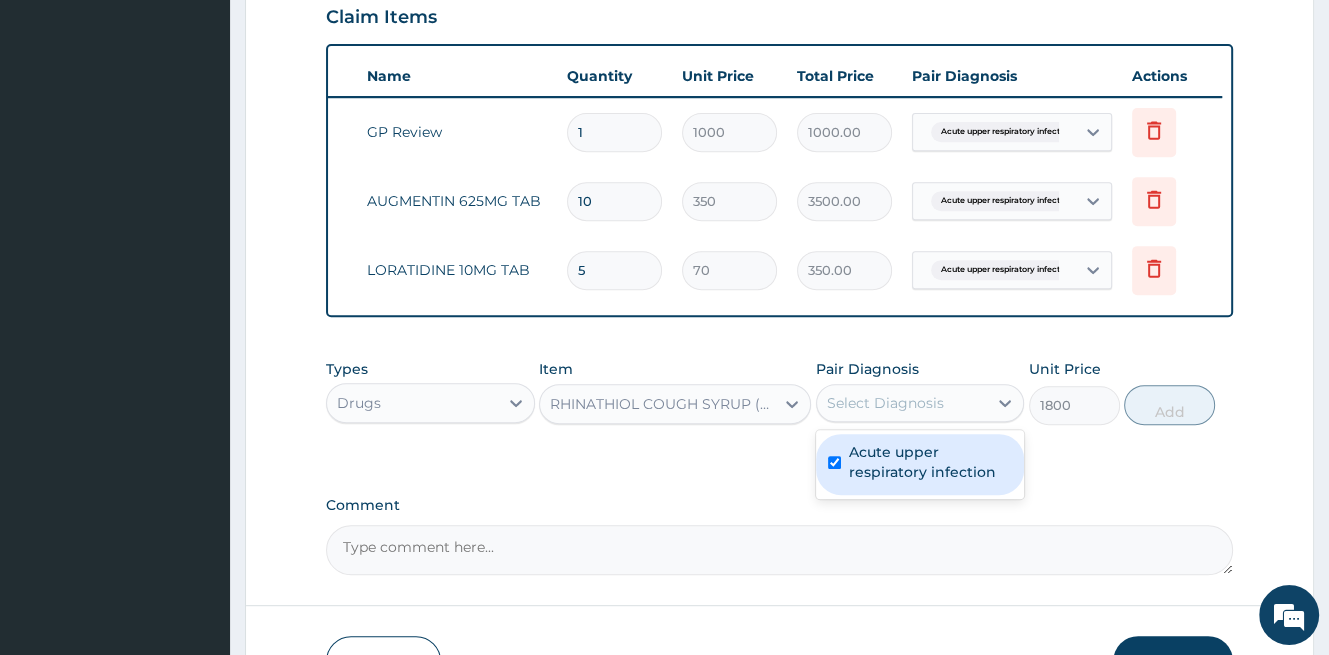 checkbox on "true" 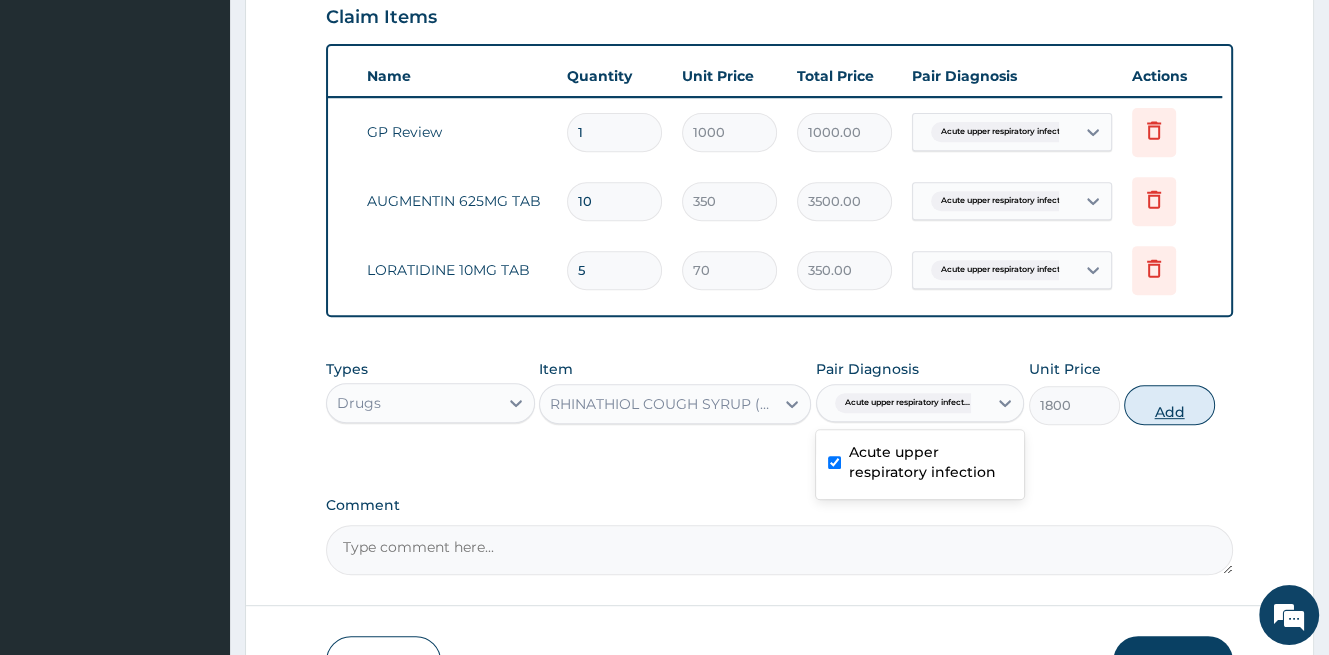 click on "Add" at bounding box center (1169, 405) 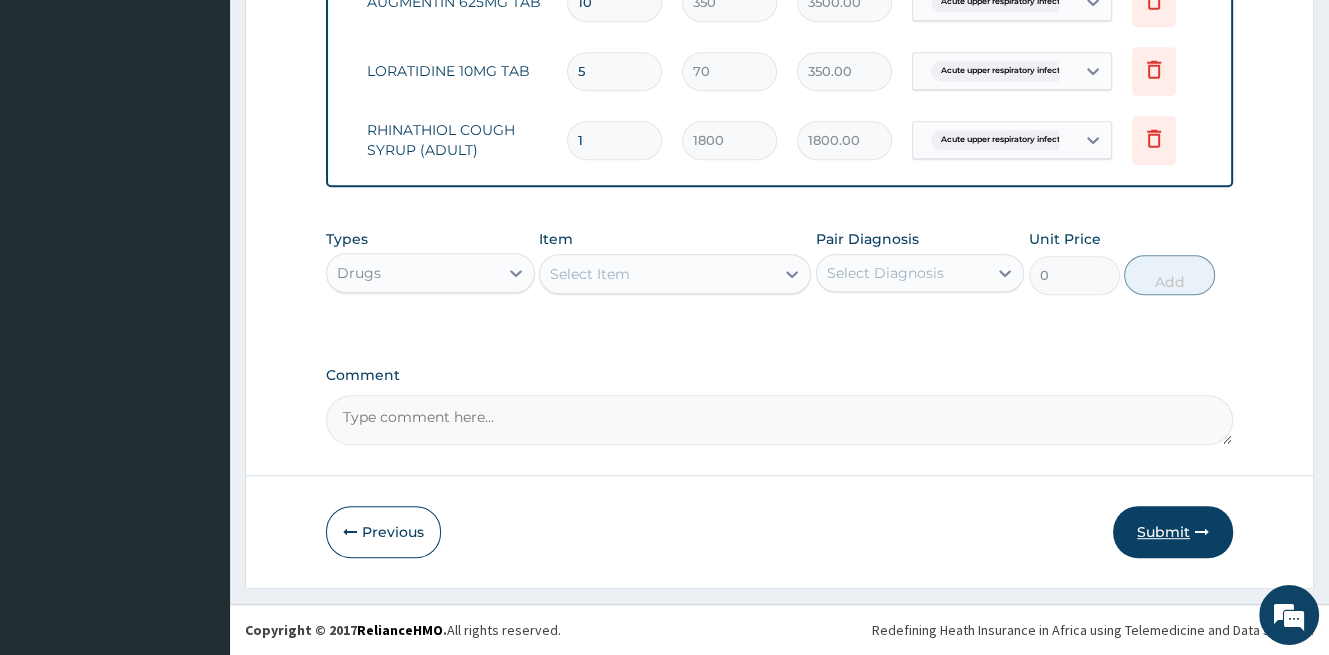 click on "Submit" at bounding box center [1173, 532] 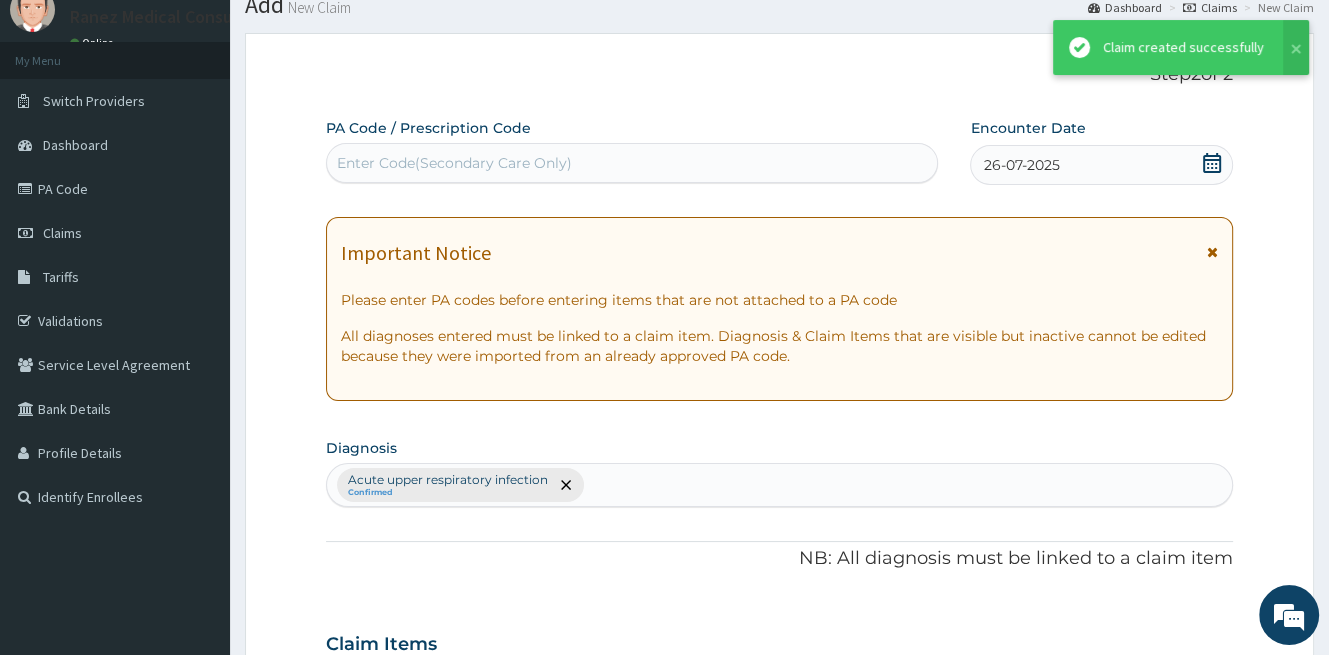 scroll, scrollTop: 910, scrollLeft: 0, axis: vertical 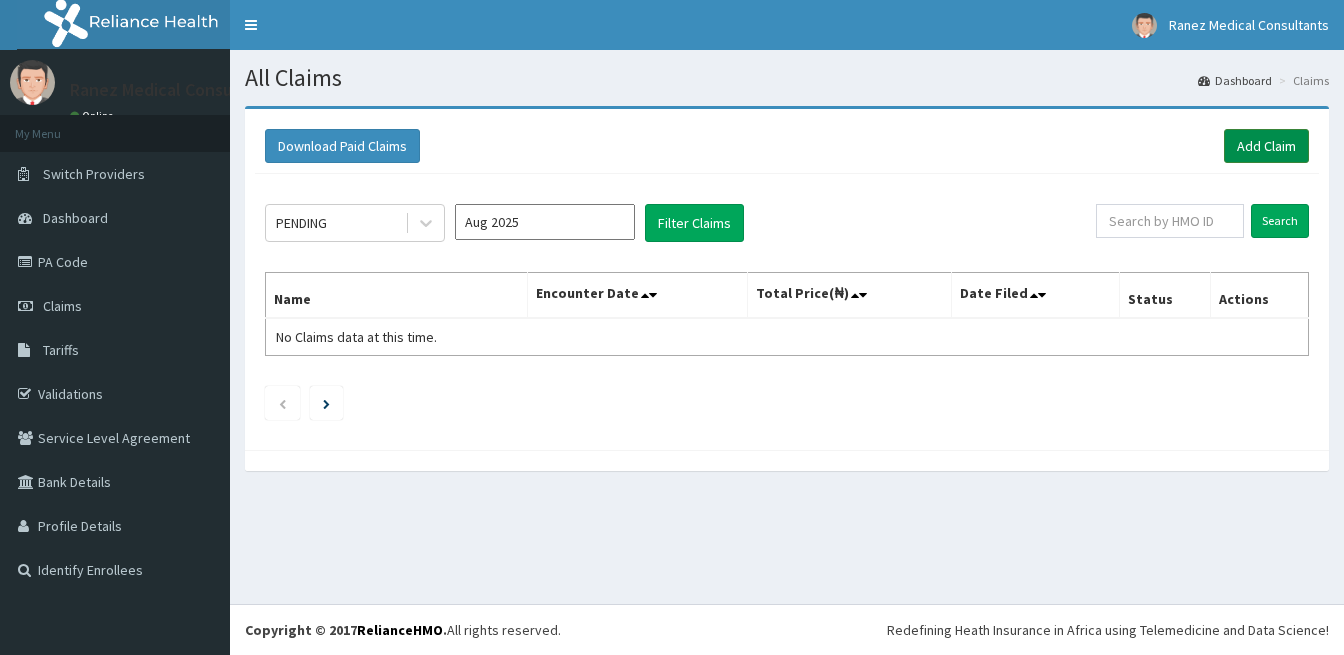 click on "Add Claim" at bounding box center (1266, 146) 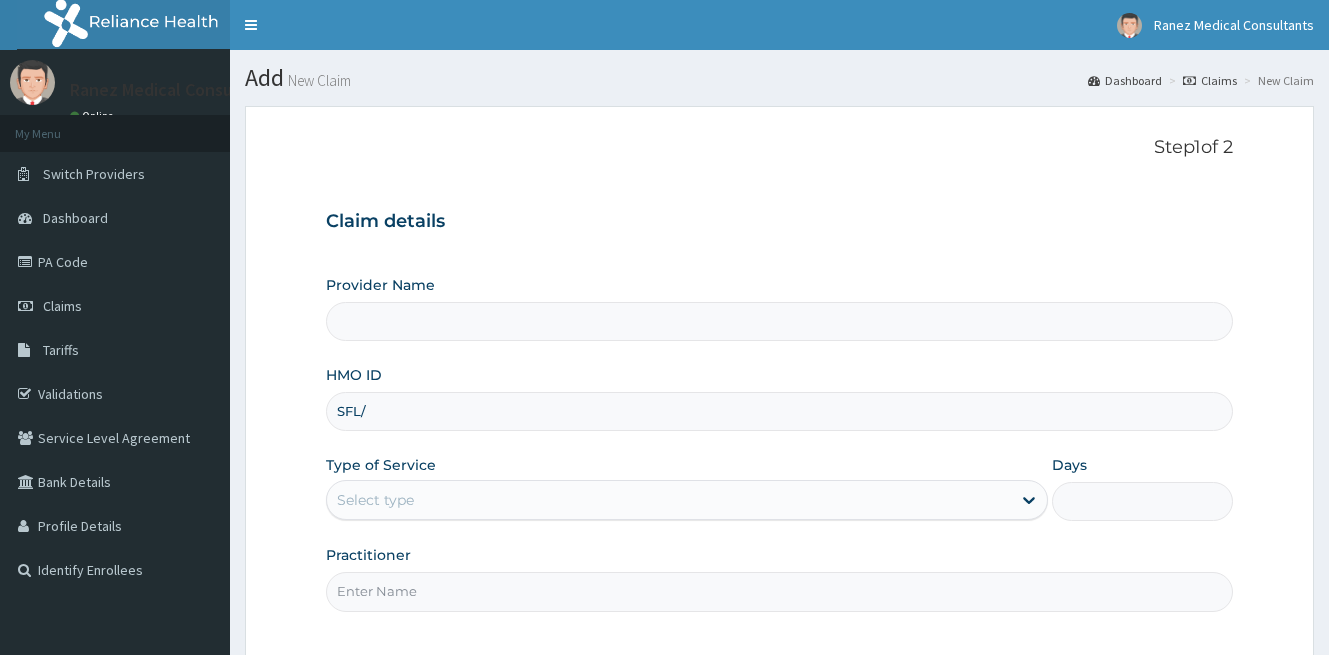 scroll, scrollTop: 0, scrollLeft: 0, axis: both 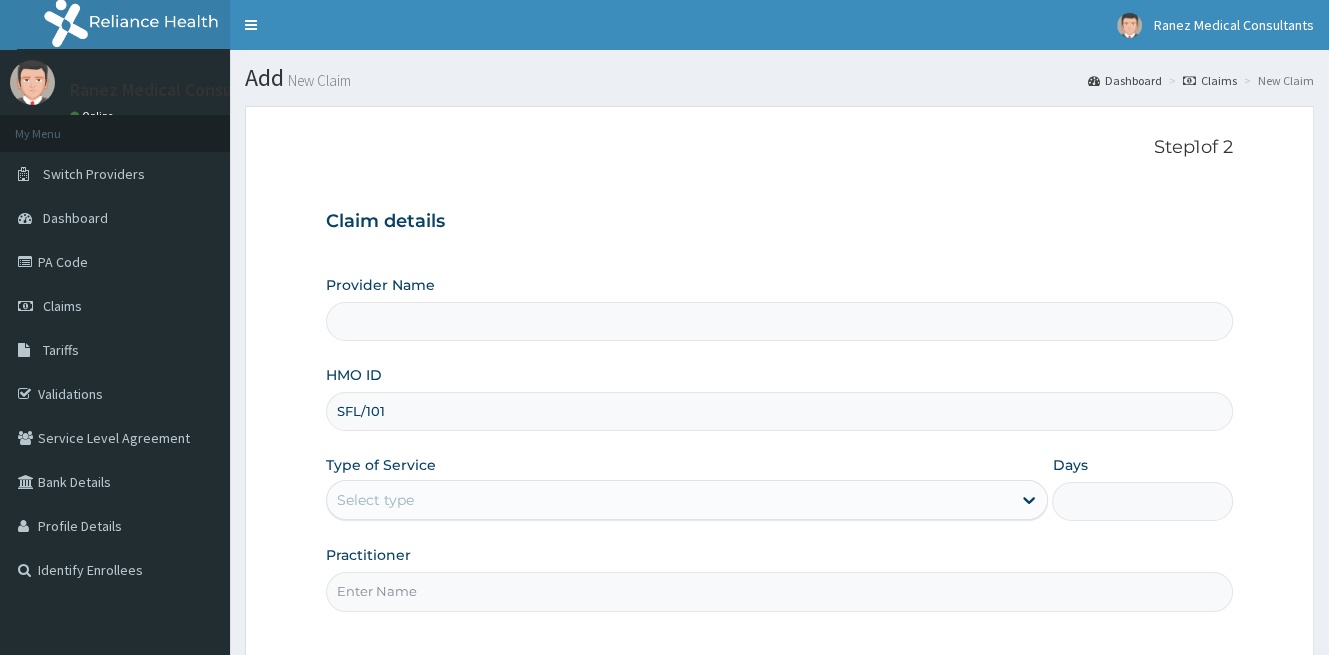 type on "SFL/1010" 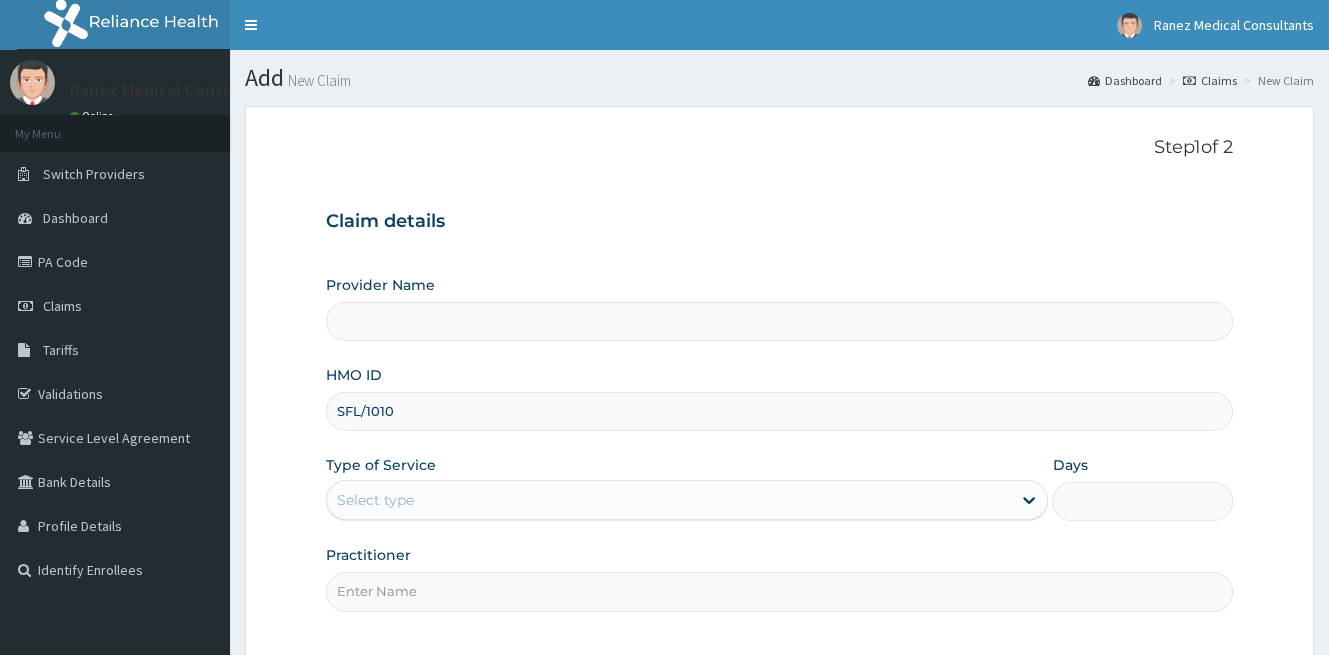 type on "Ranez Medical Consultants" 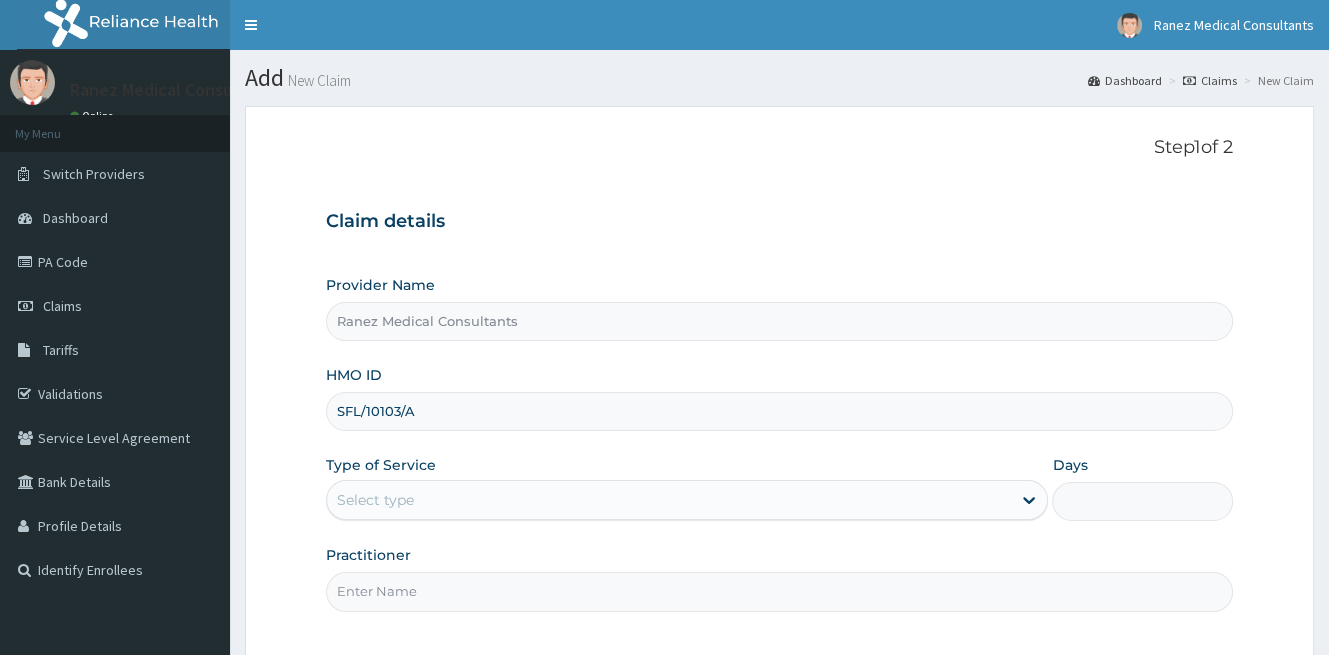 type on "SFL/10103/A" 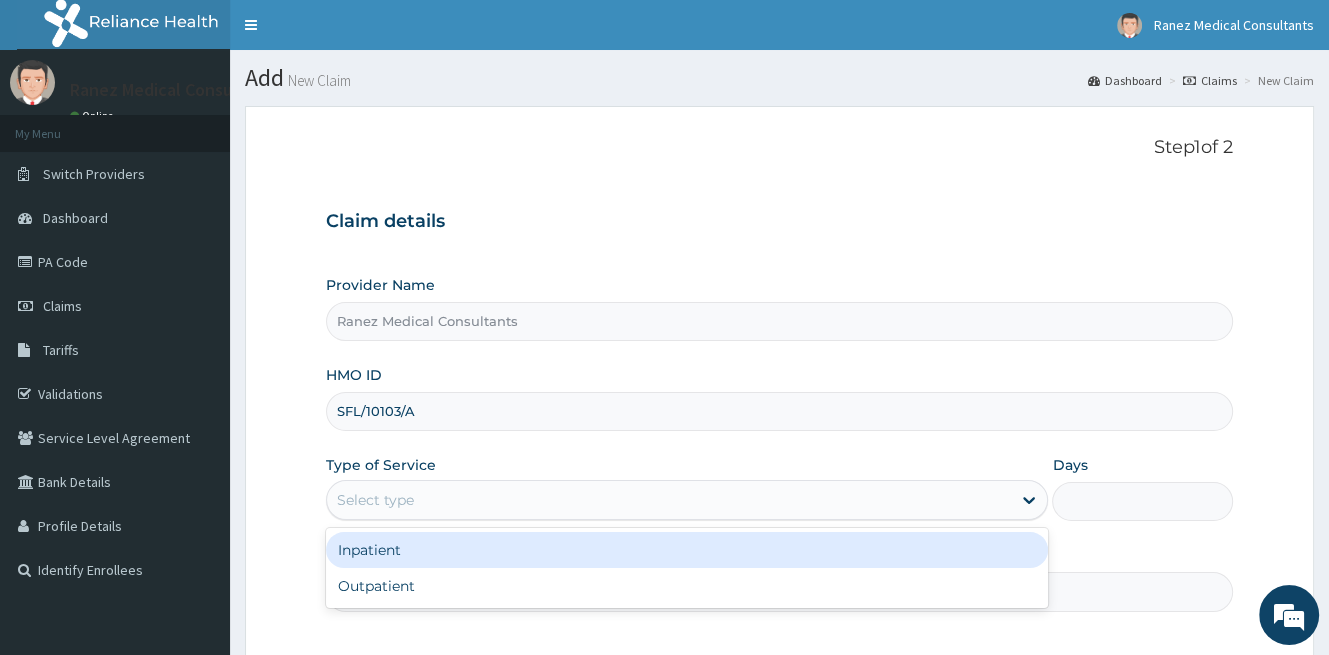 click on "Select type" at bounding box center [669, 500] 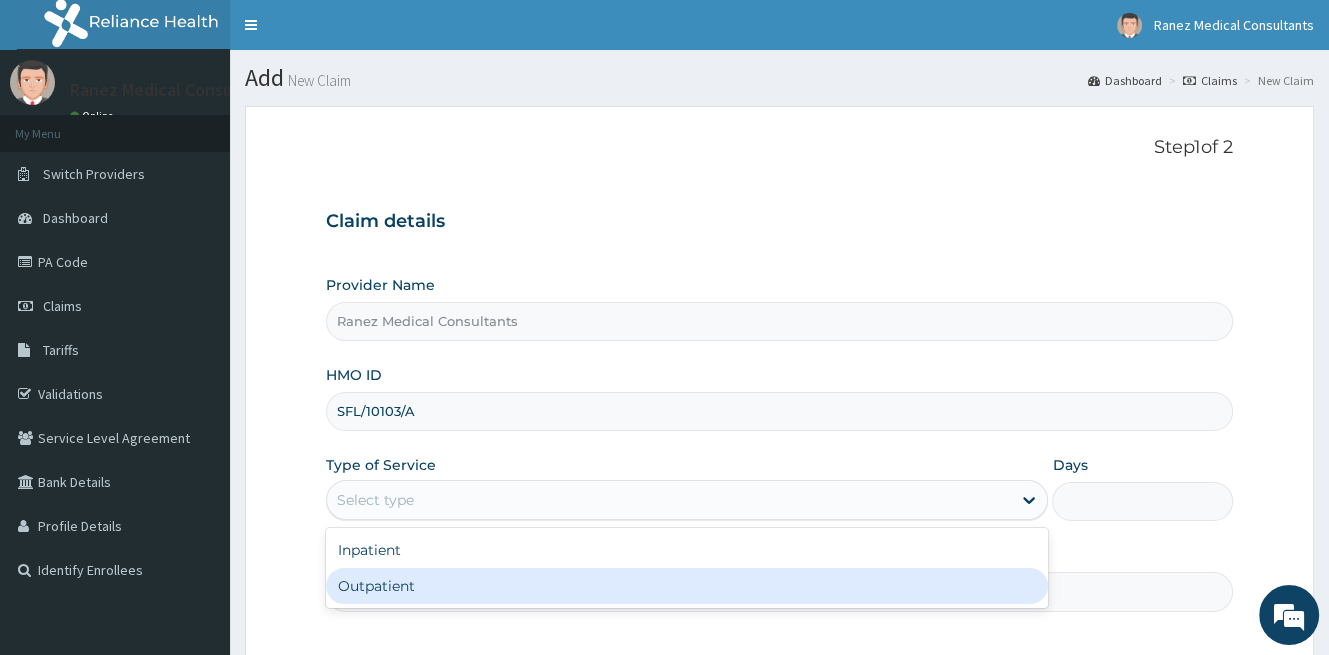click on "Outpatient" at bounding box center (687, 586) 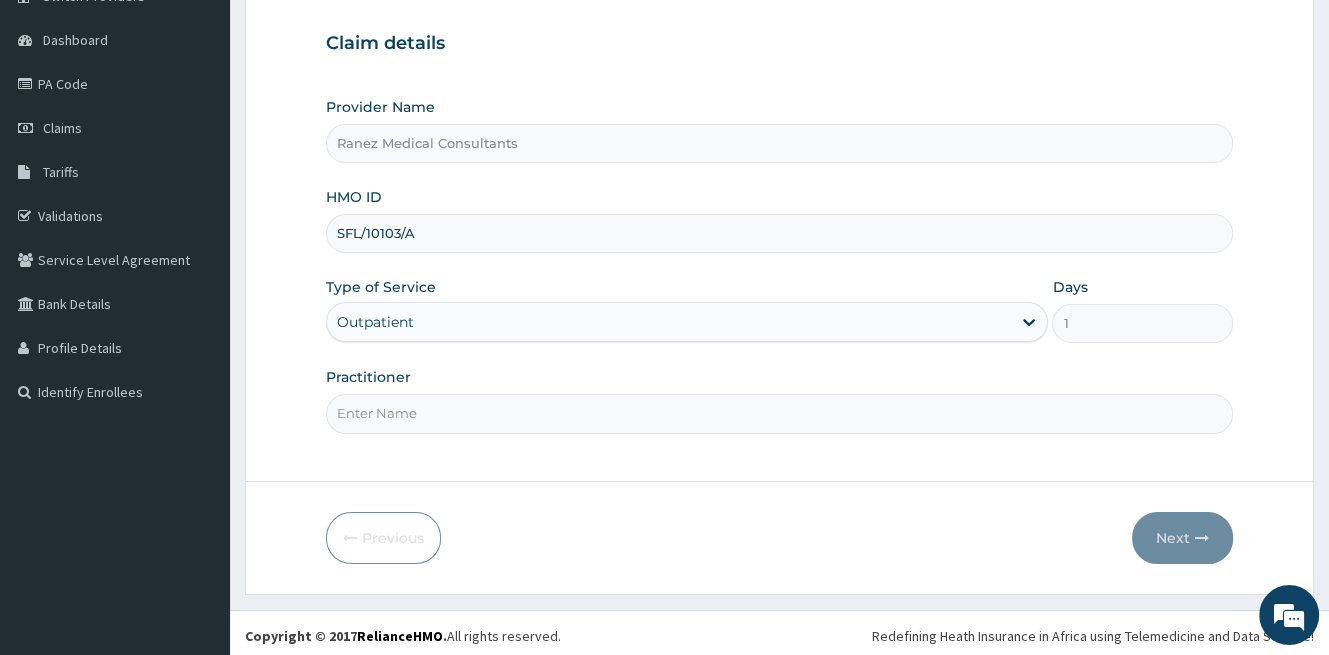 scroll, scrollTop: 183, scrollLeft: 0, axis: vertical 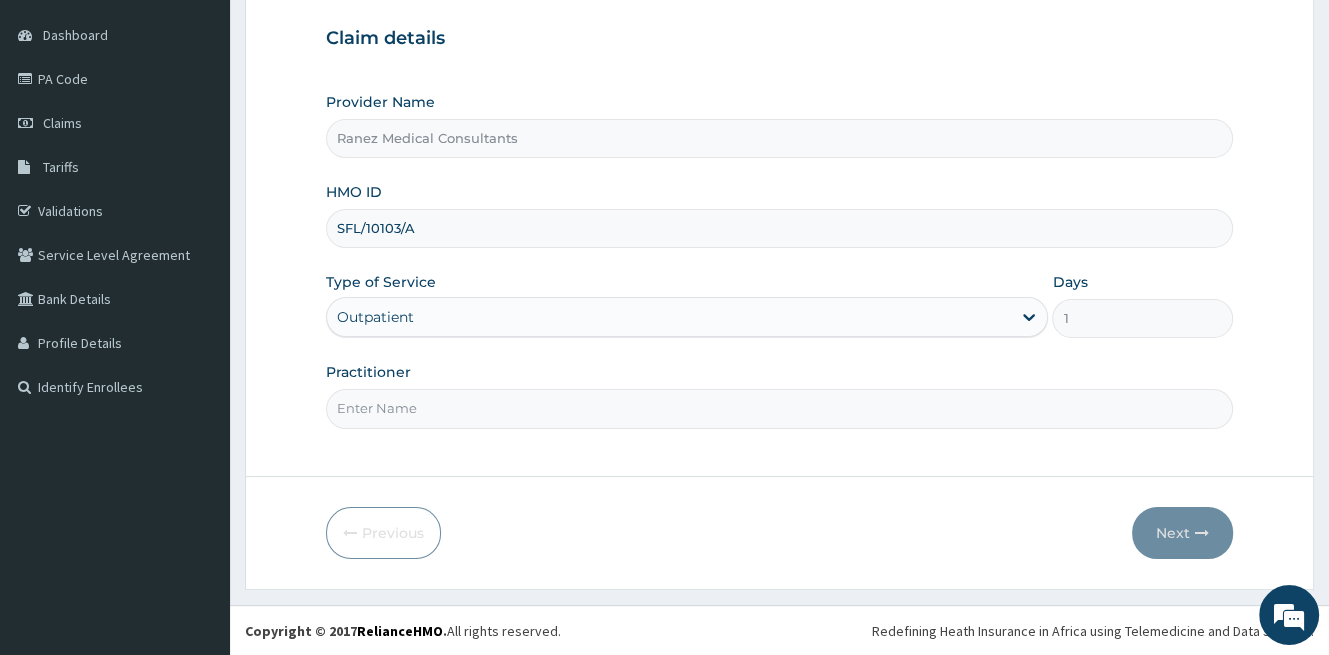 click on "Practitioner" at bounding box center [779, 408] 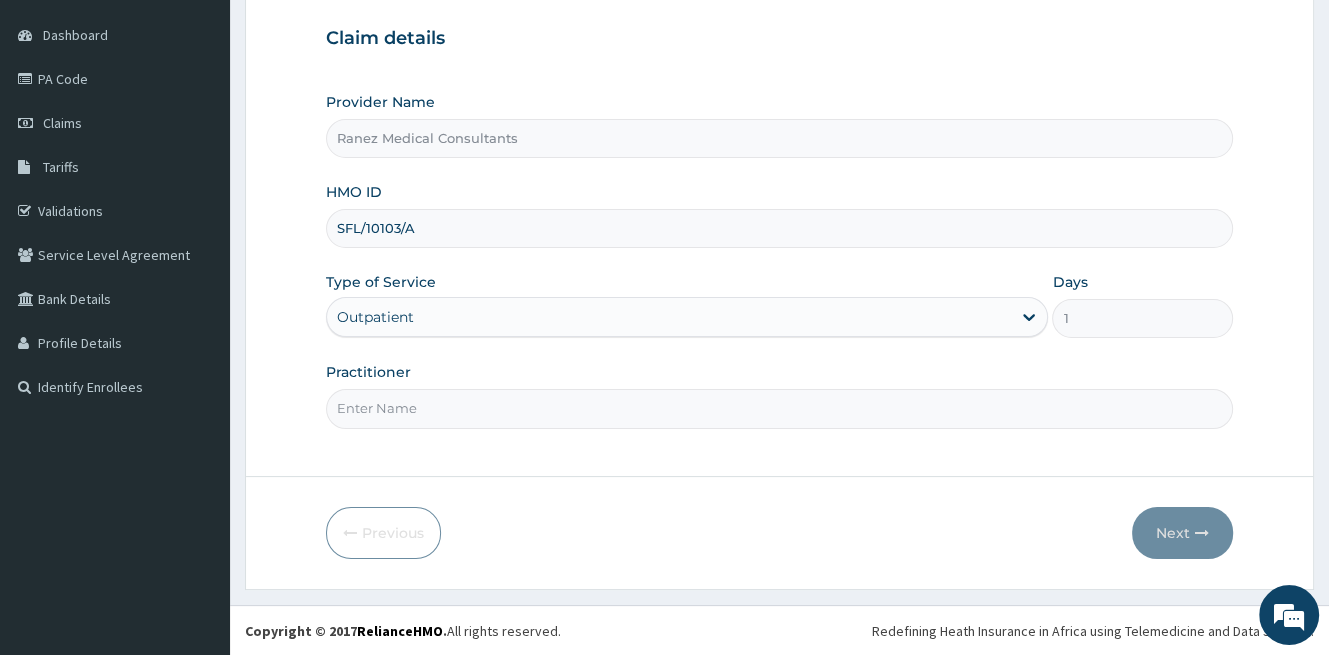 type on "DR [NAME]" 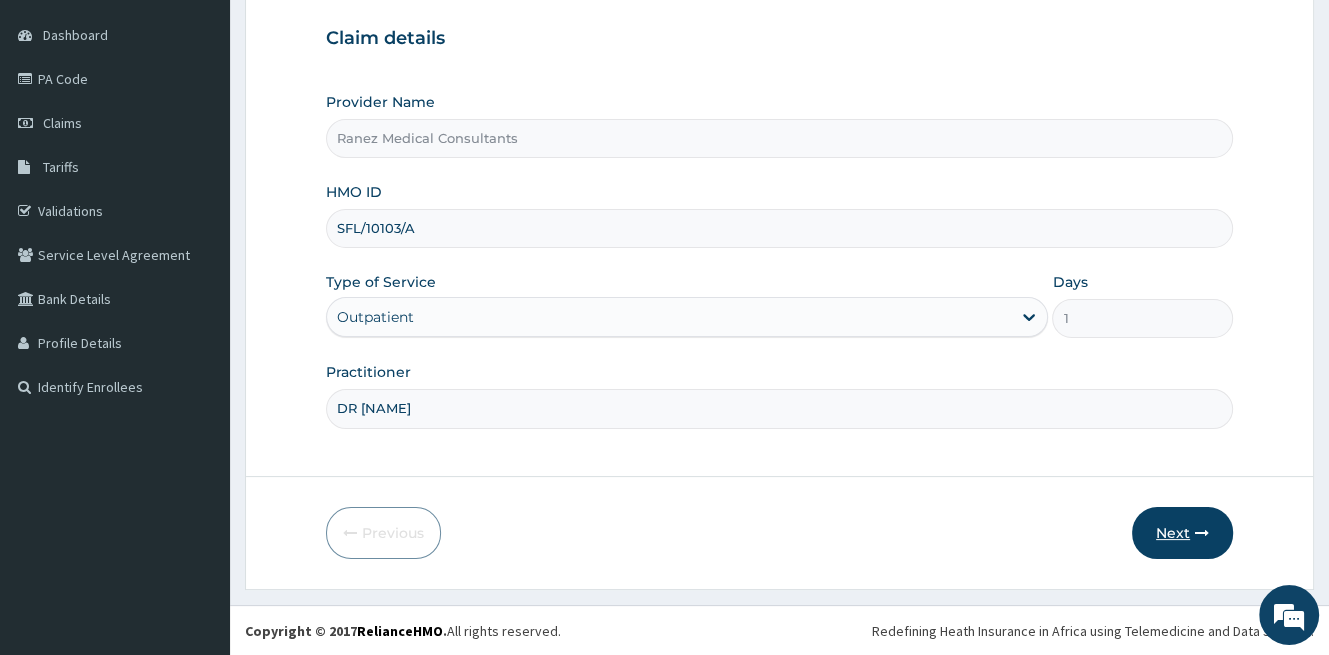 click on "Next" at bounding box center [1182, 533] 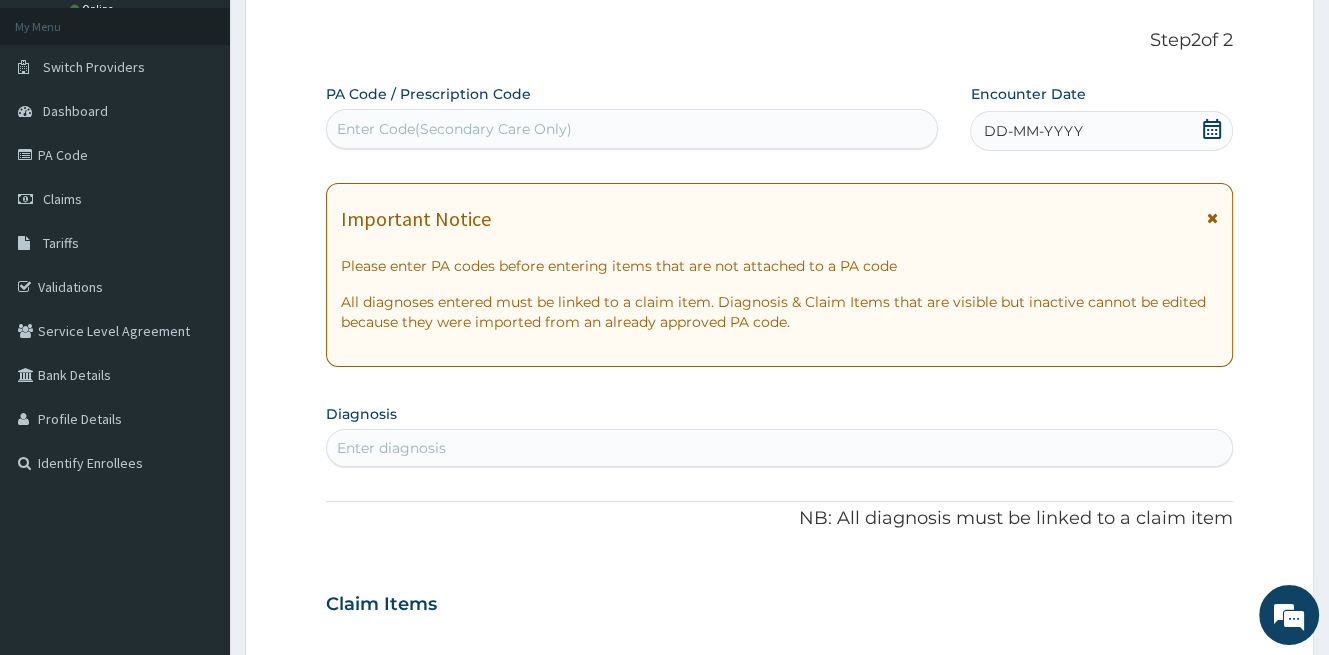 scroll, scrollTop: 0, scrollLeft: 0, axis: both 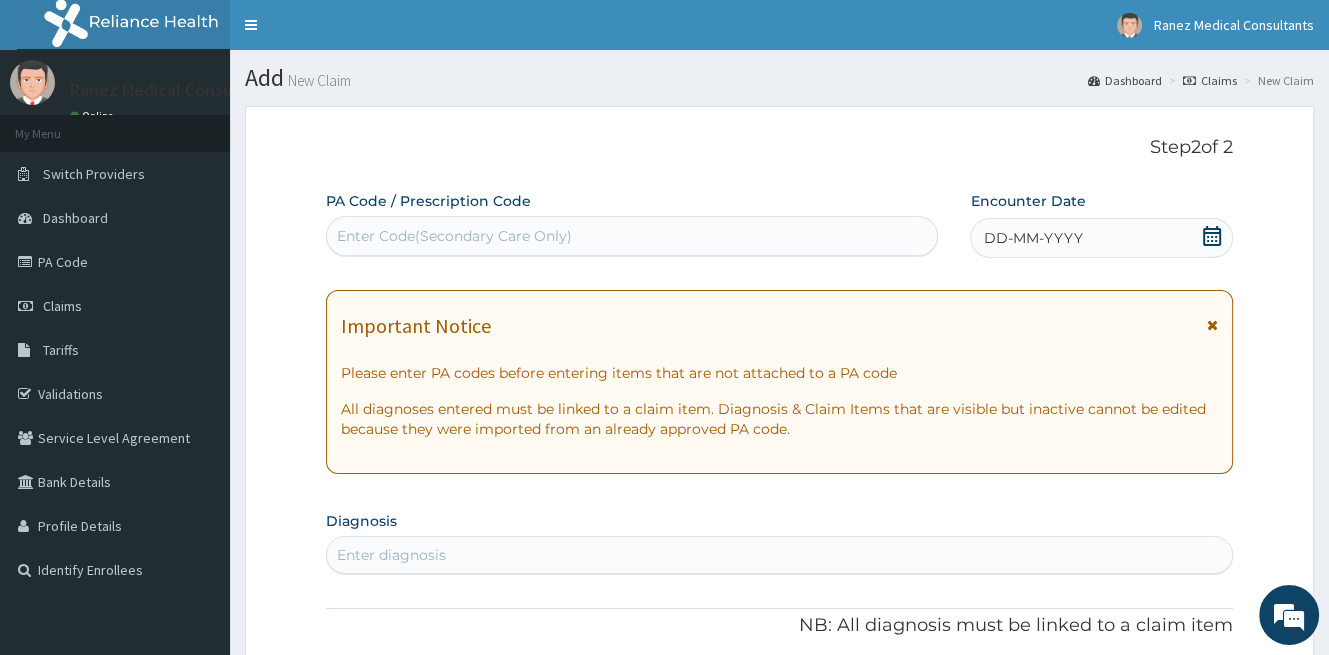 click 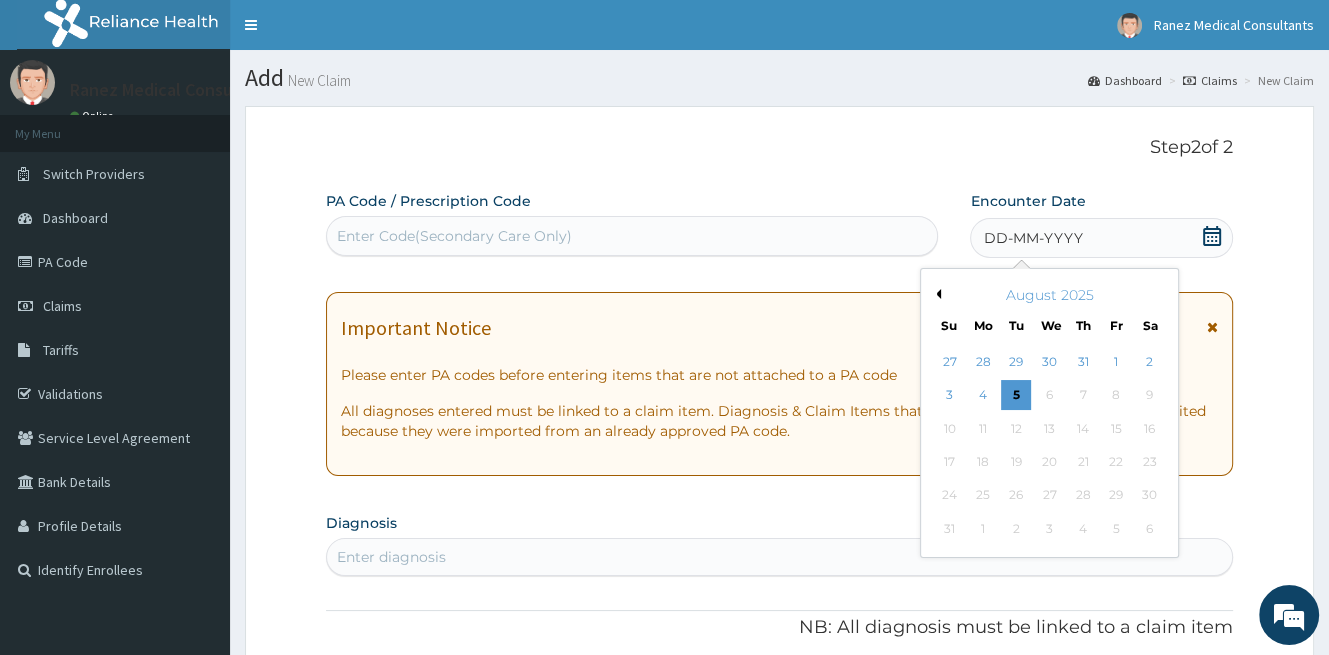 click on "August 2025" at bounding box center (1049, 295) 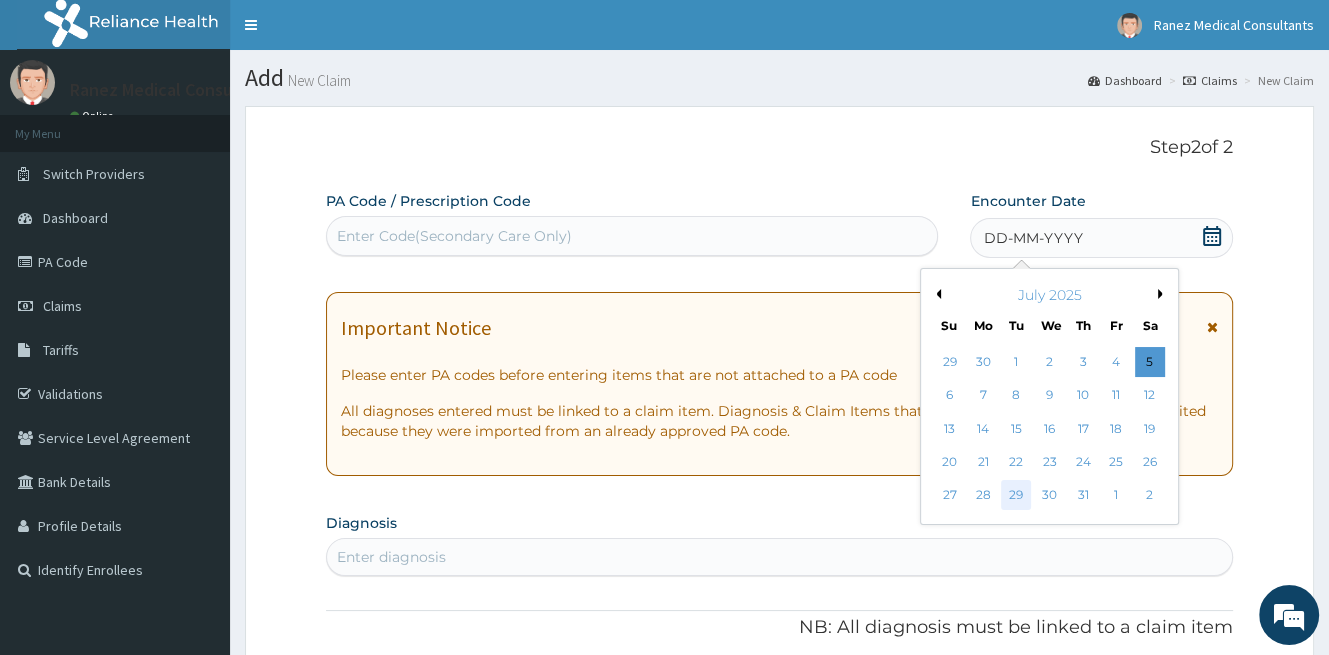 scroll, scrollTop: 0, scrollLeft: 0, axis: both 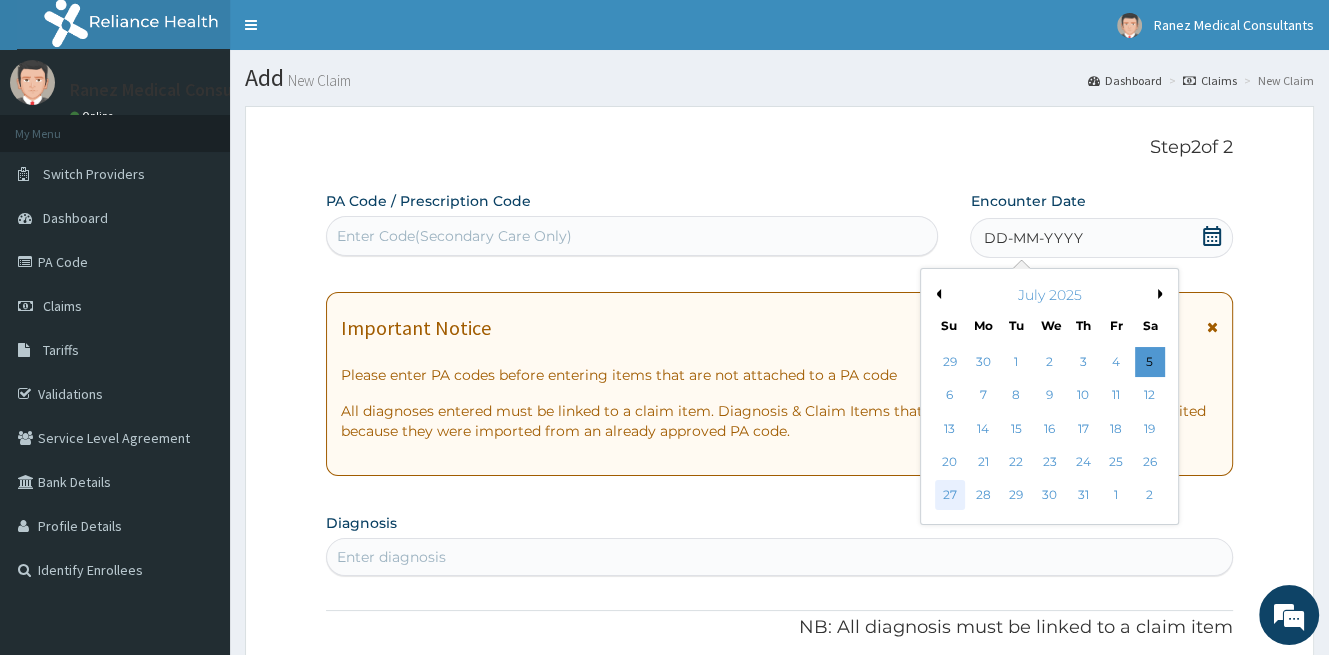 click on "27" at bounding box center (950, 496) 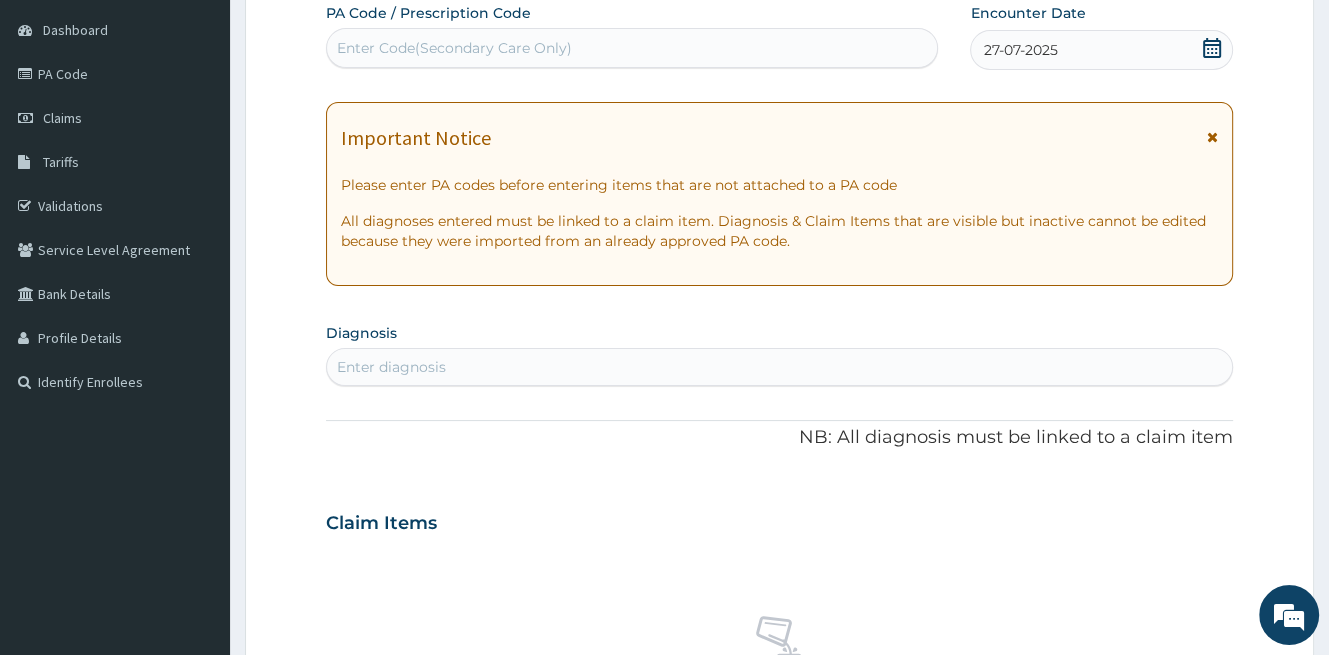 scroll, scrollTop: 200, scrollLeft: 0, axis: vertical 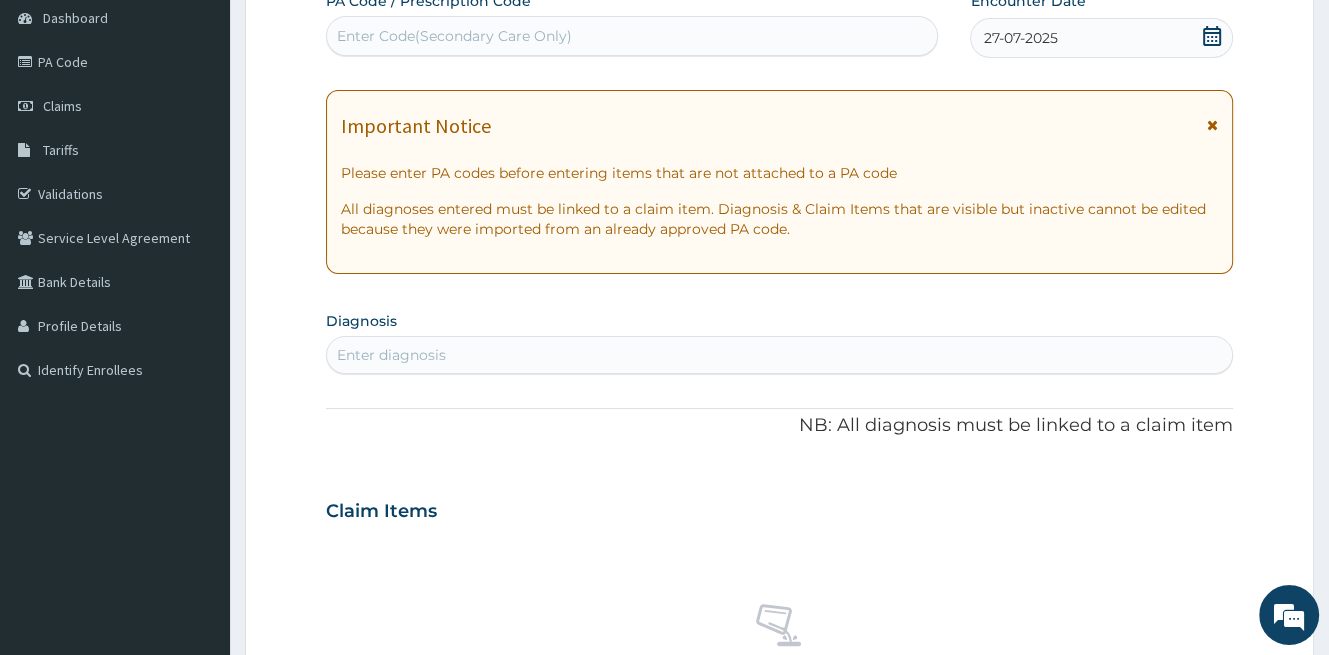 click on "Enter diagnosis" at bounding box center [779, 355] 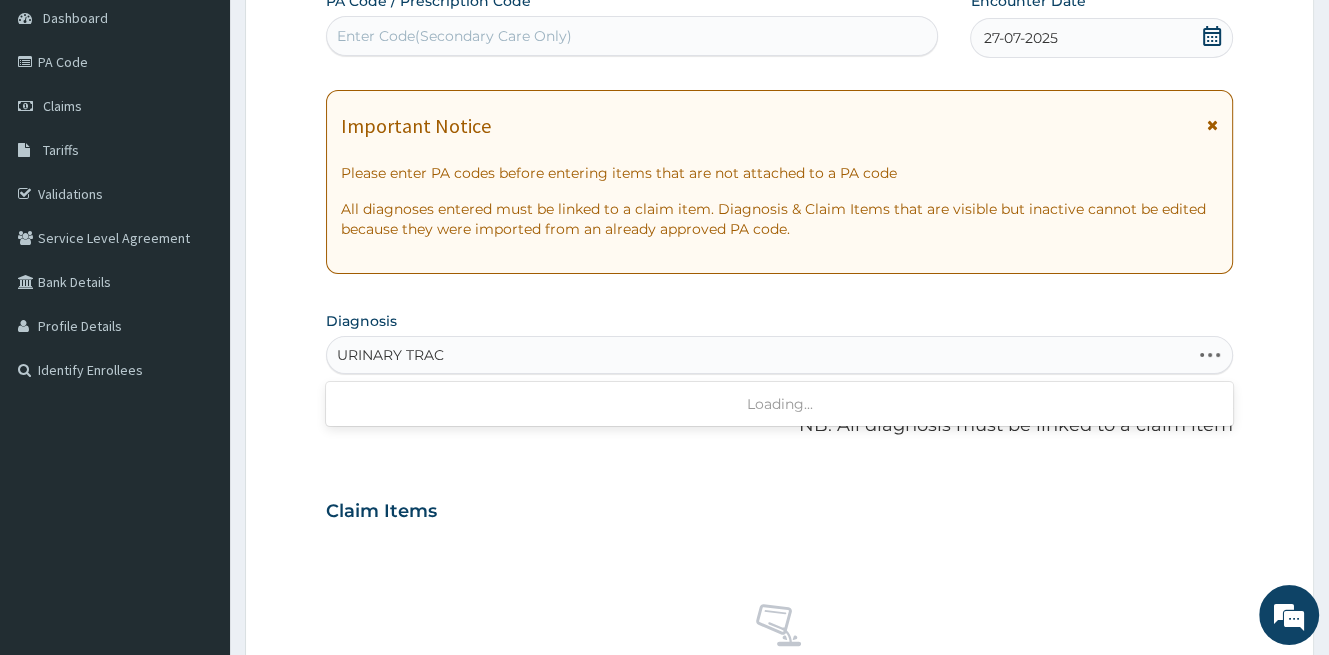type on "URINARY TRACT" 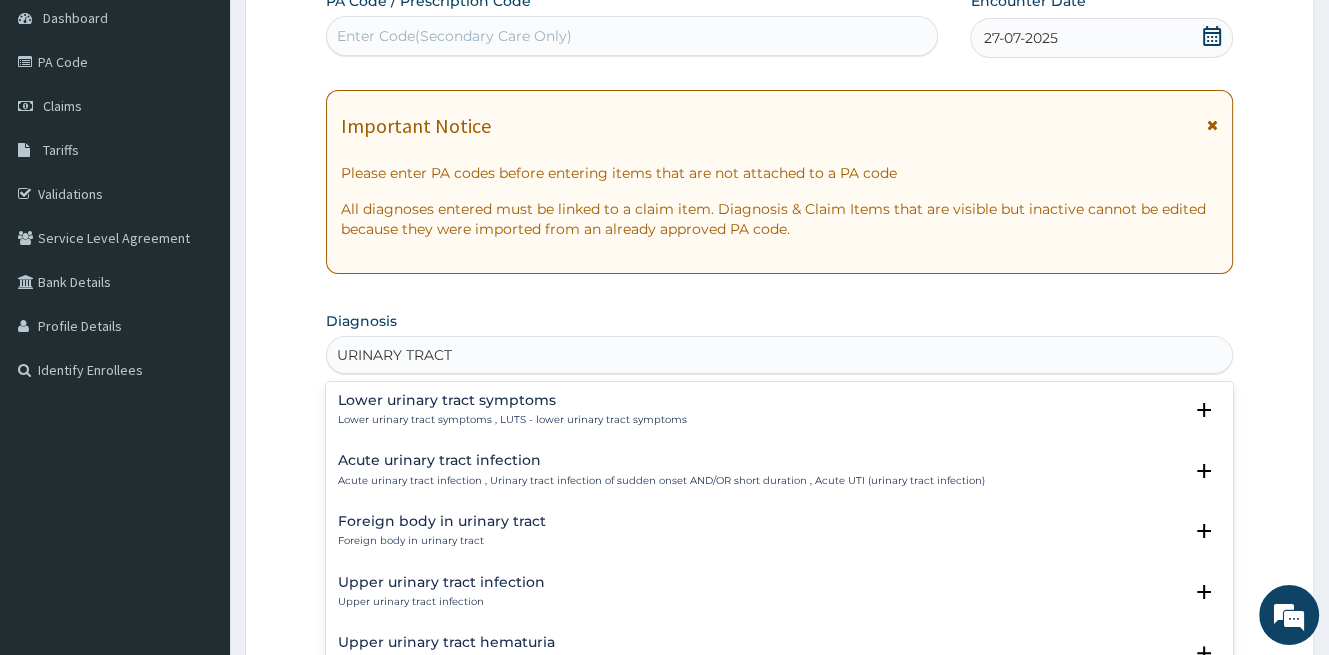 scroll, scrollTop: 700, scrollLeft: 0, axis: vertical 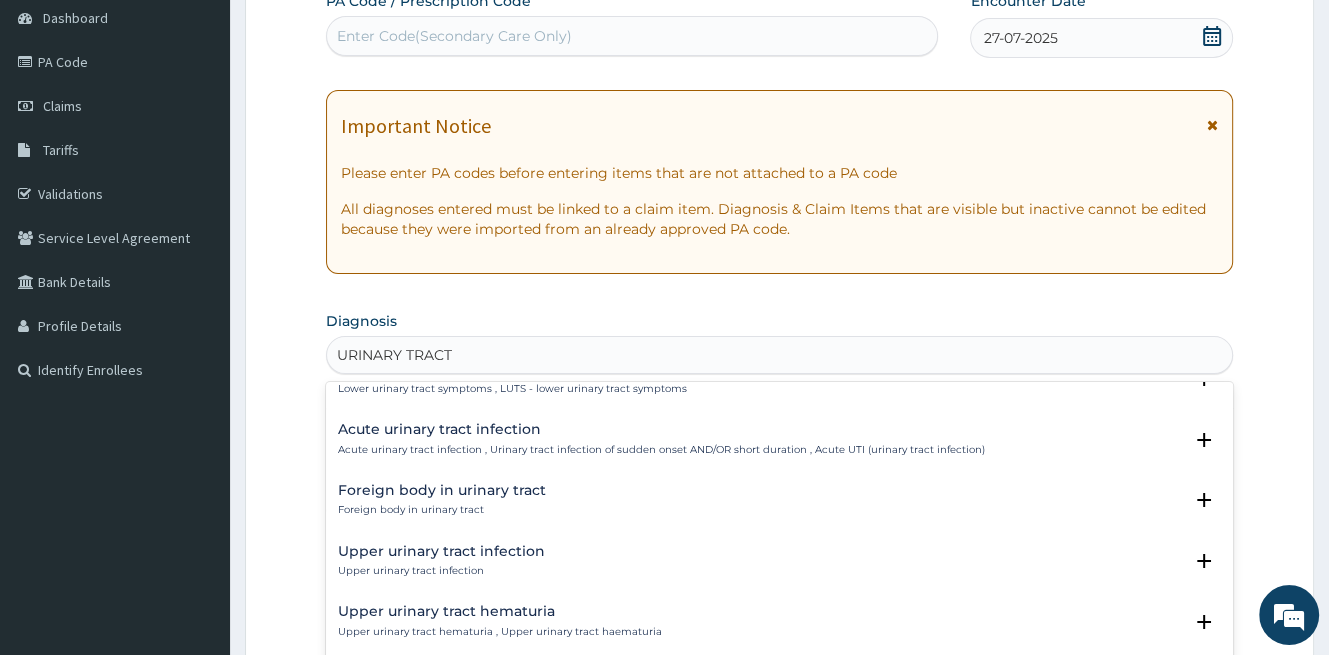 click on "Acute urinary tract infection" at bounding box center [661, 429] 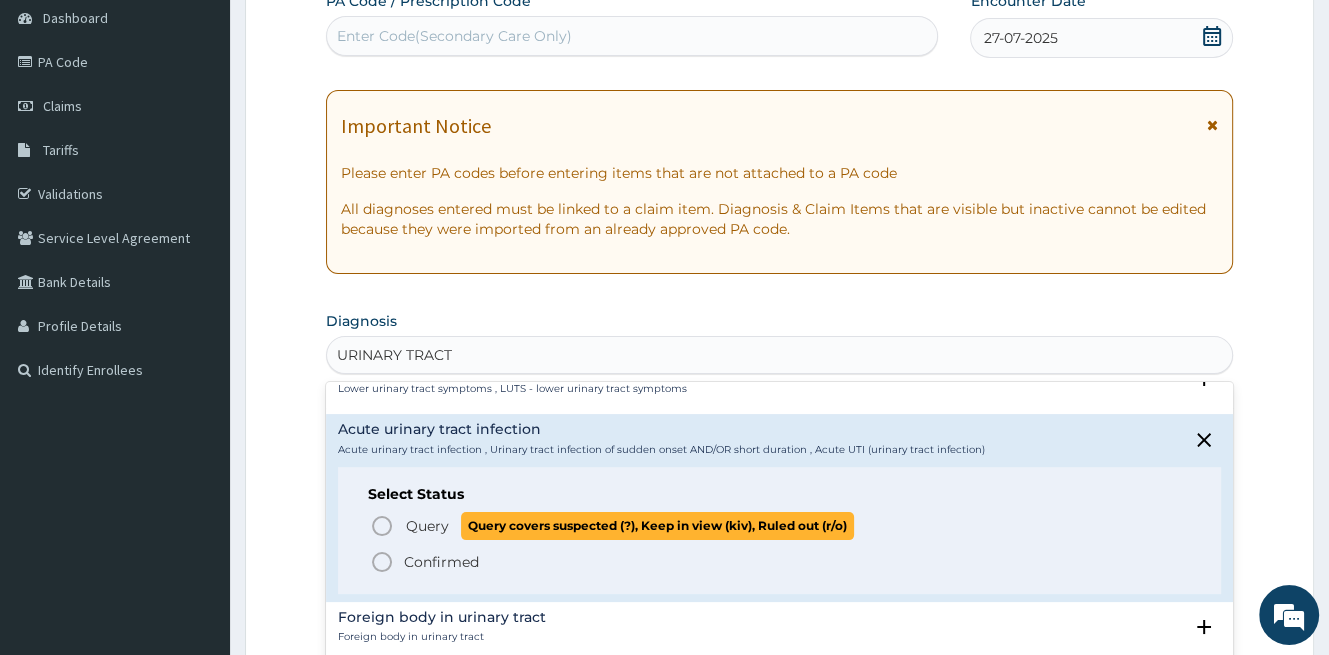 click on "Query" at bounding box center [427, 526] 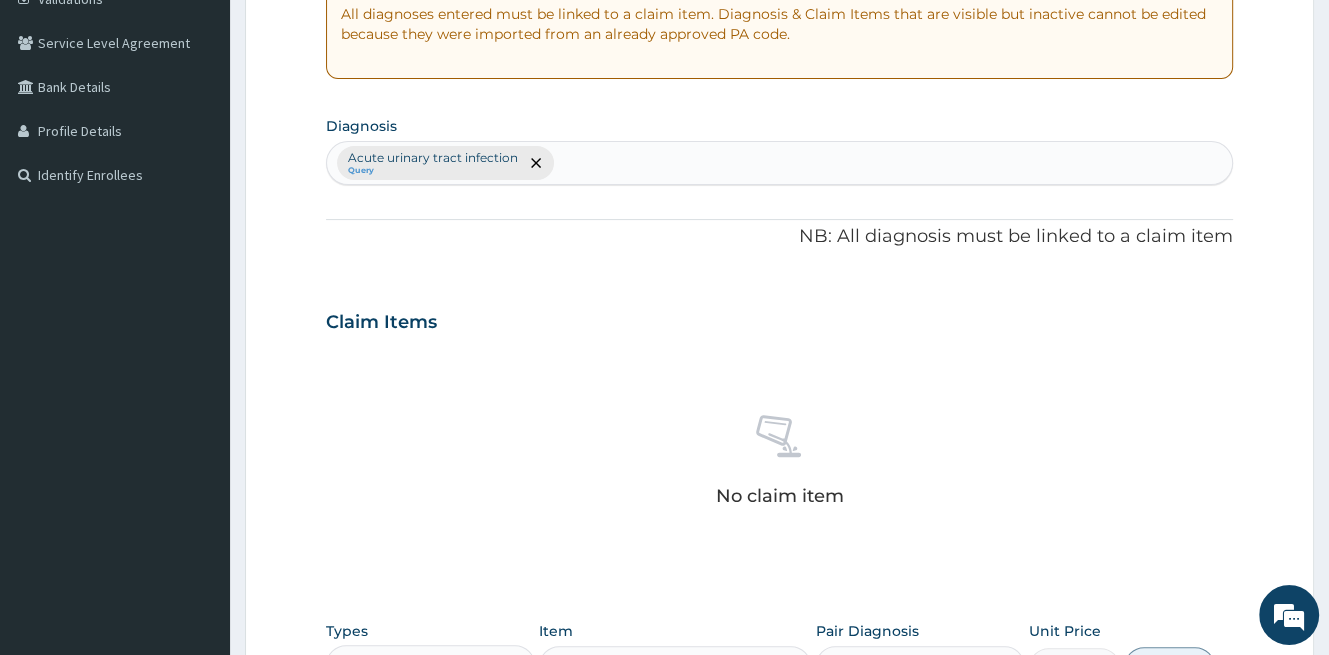 scroll, scrollTop: 600, scrollLeft: 0, axis: vertical 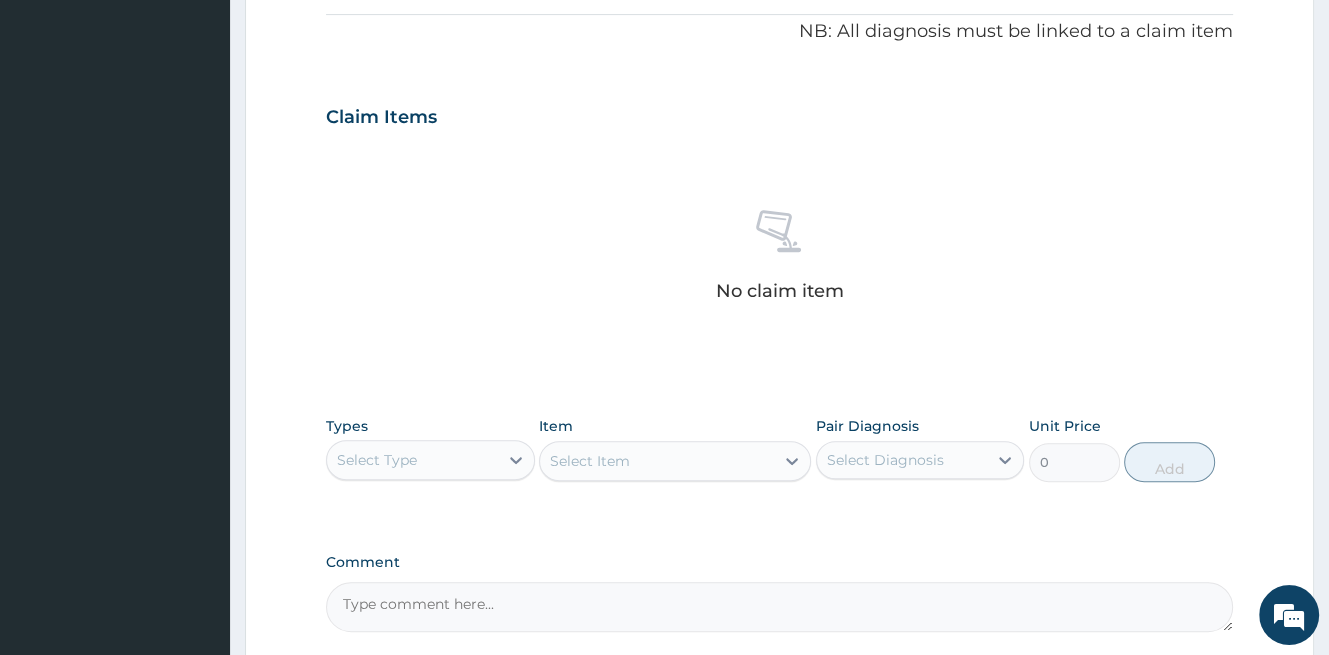 click on "Select Type" at bounding box center (412, 460) 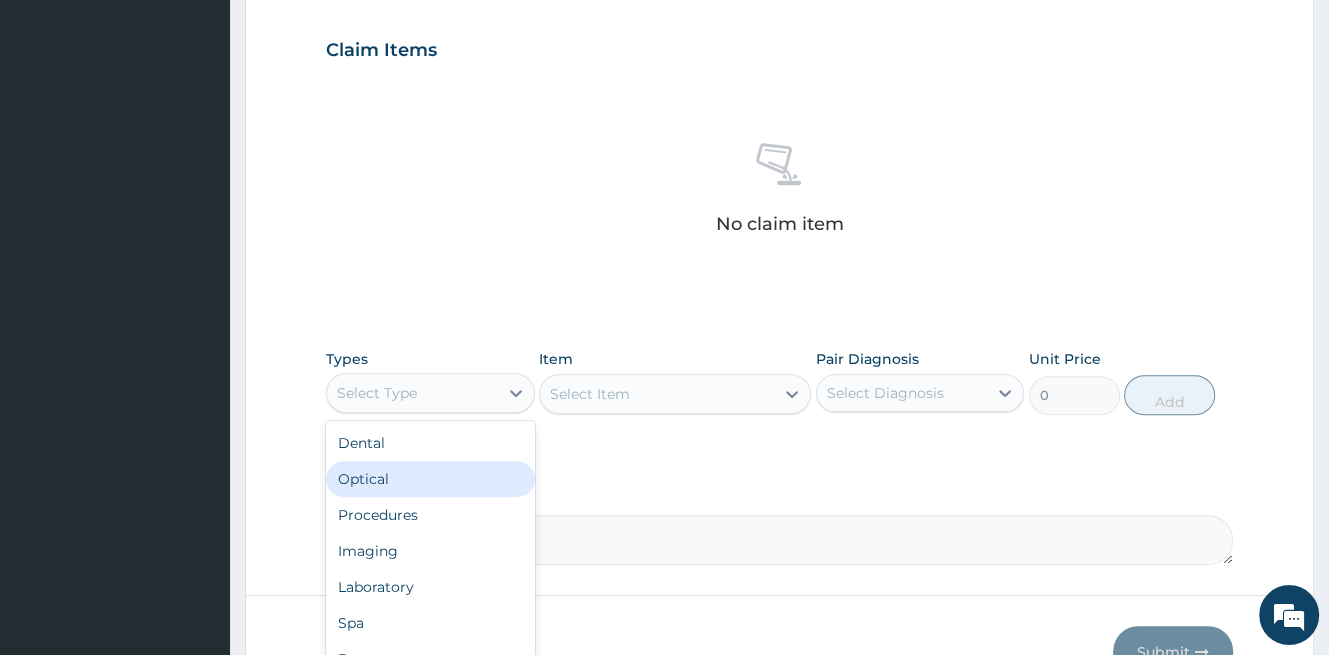 scroll, scrollTop: 784, scrollLeft: 0, axis: vertical 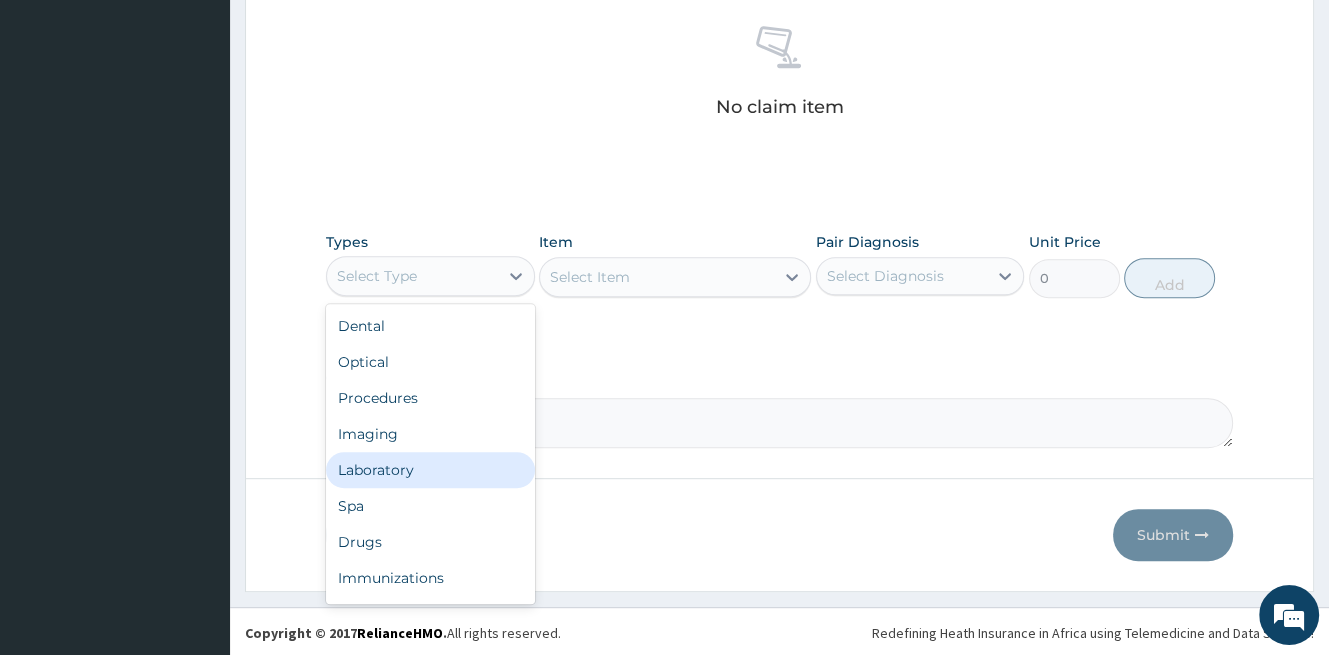 click on "Laboratory" at bounding box center [430, 470] 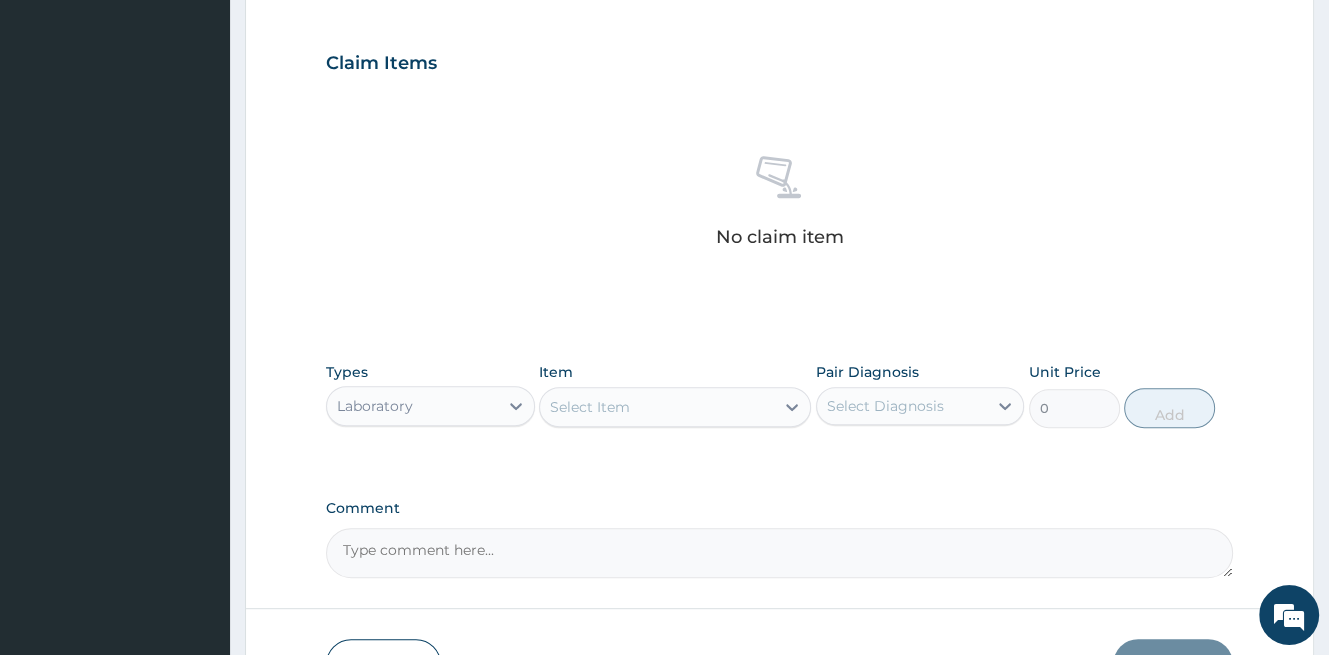 scroll, scrollTop: 784, scrollLeft: 0, axis: vertical 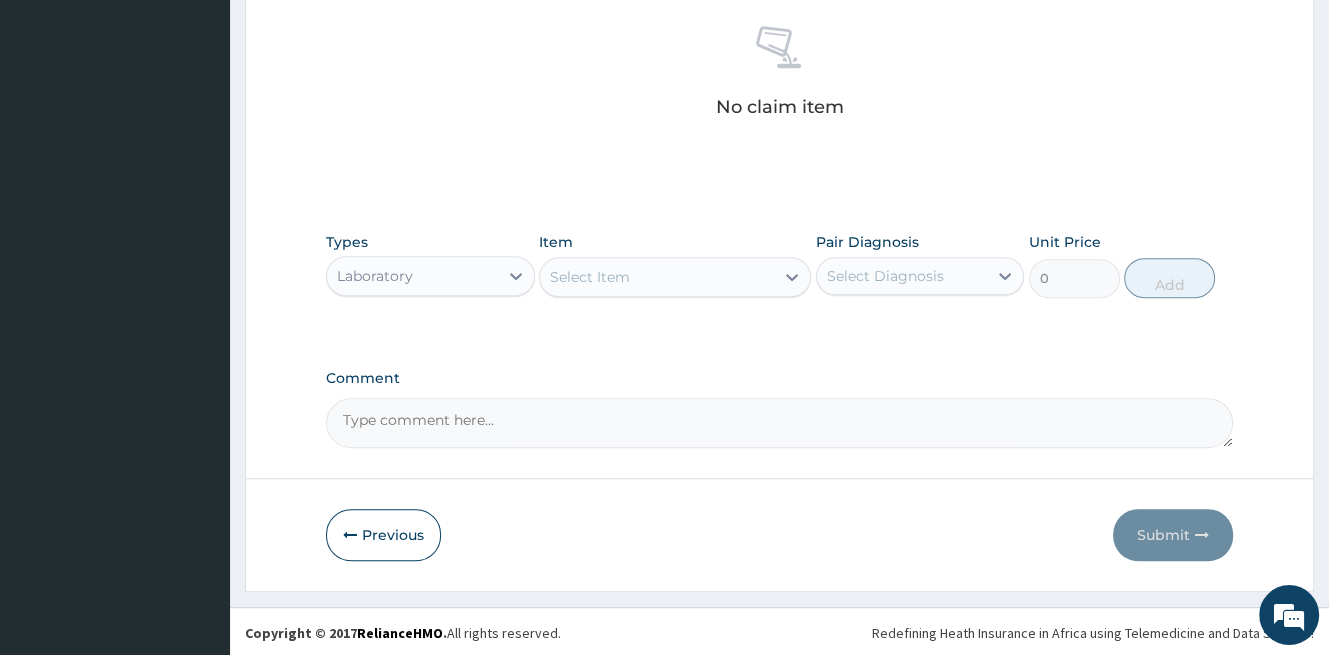 click on "Select Item" at bounding box center (657, 277) 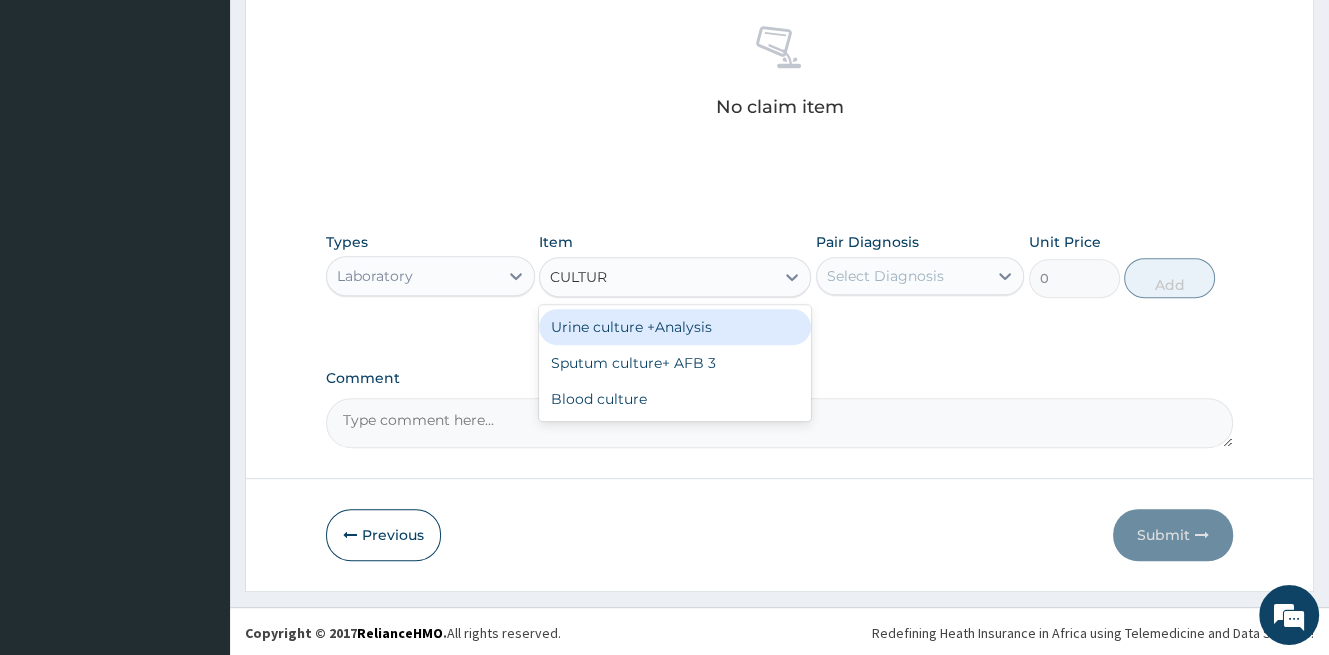 type on "CULTURE" 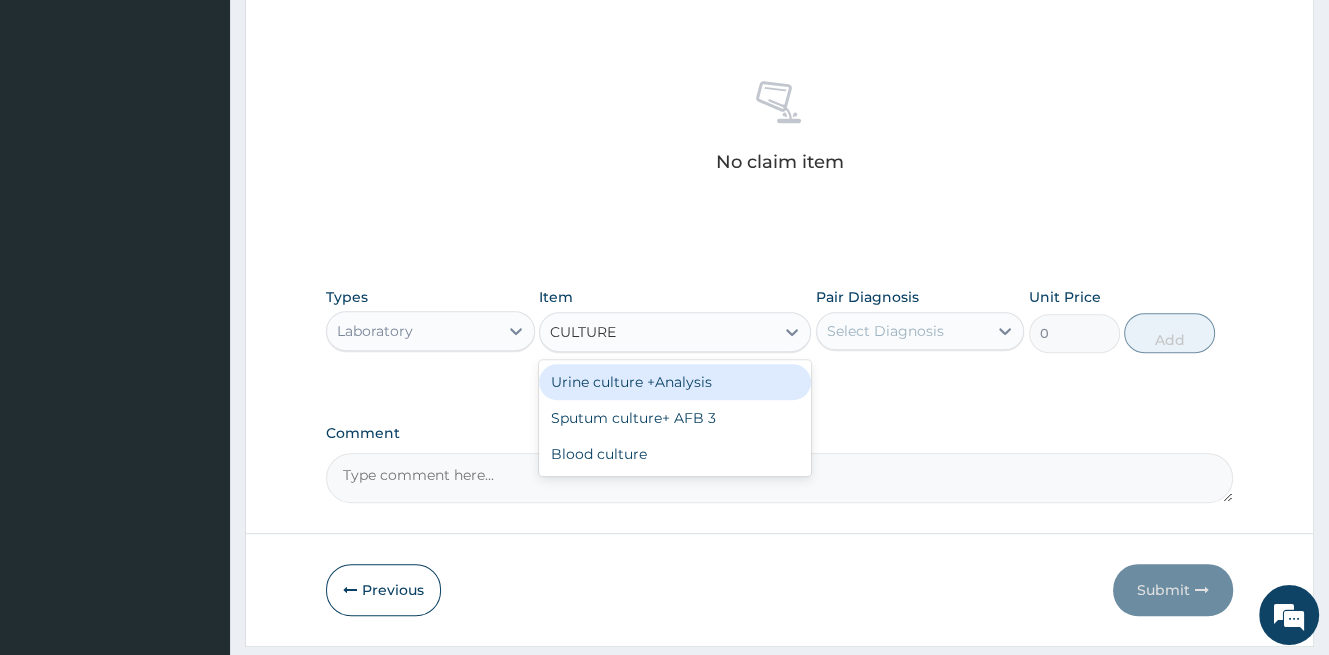 scroll, scrollTop: 684, scrollLeft: 0, axis: vertical 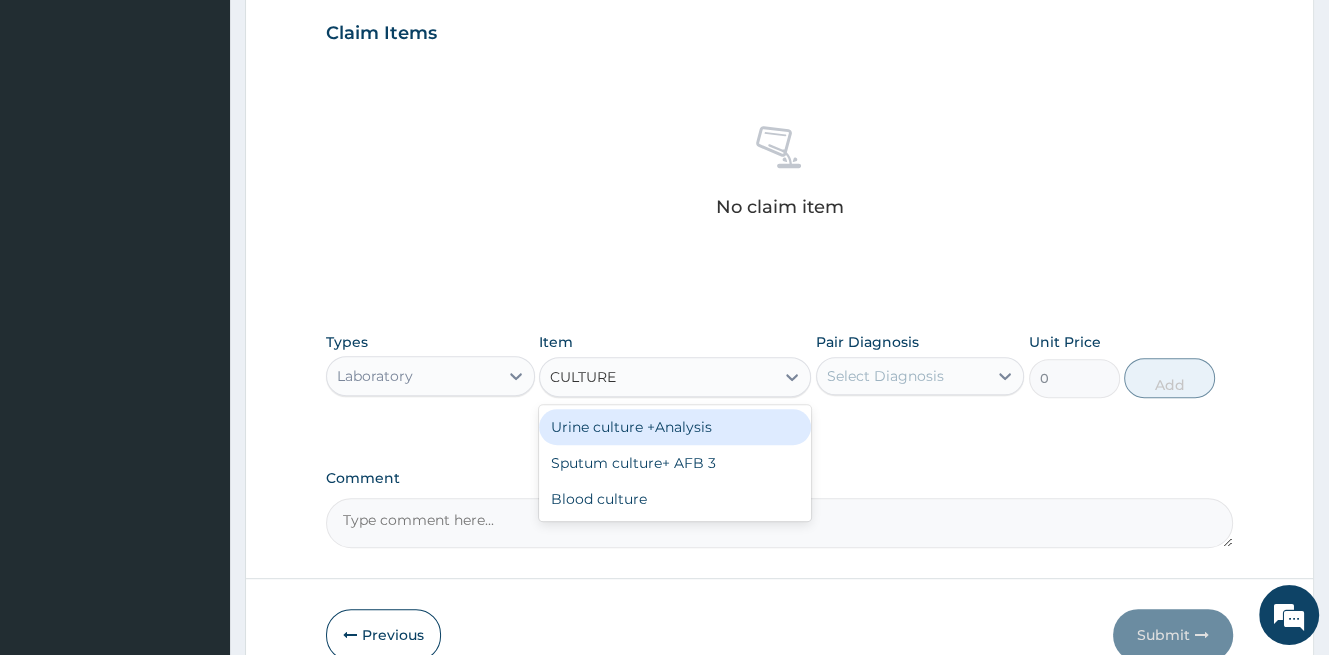 type 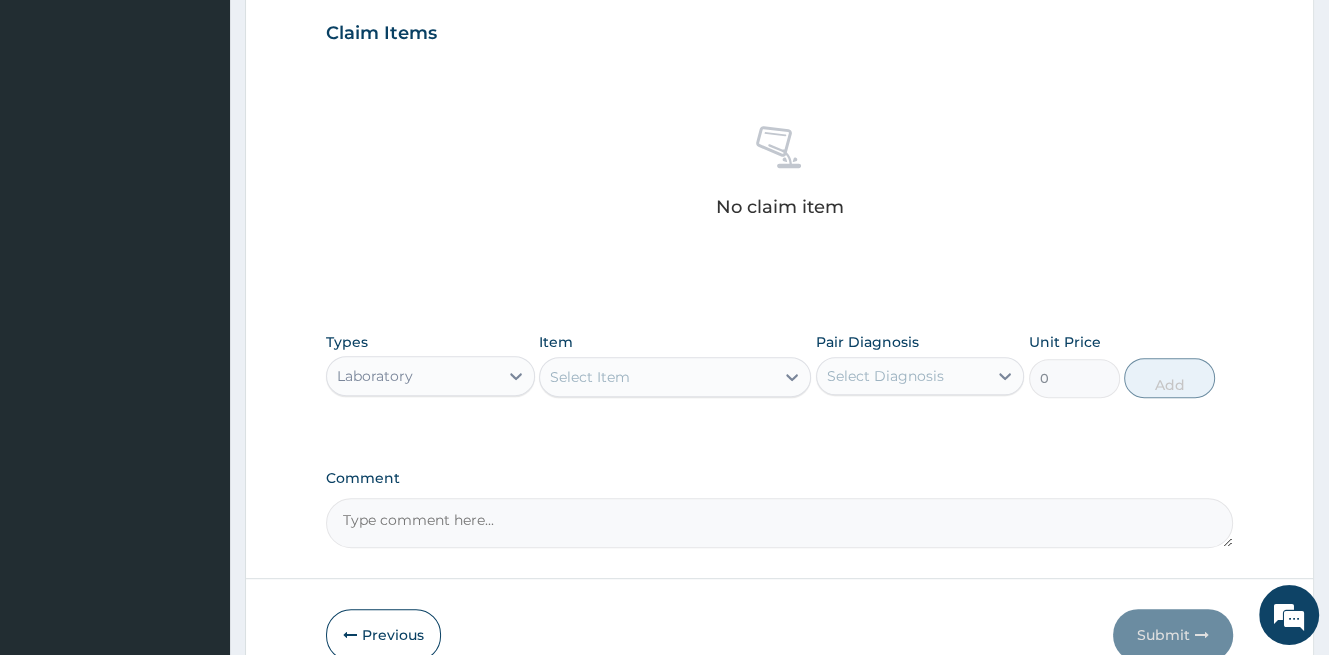 click on "Select Item" at bounding box center (657, 377) 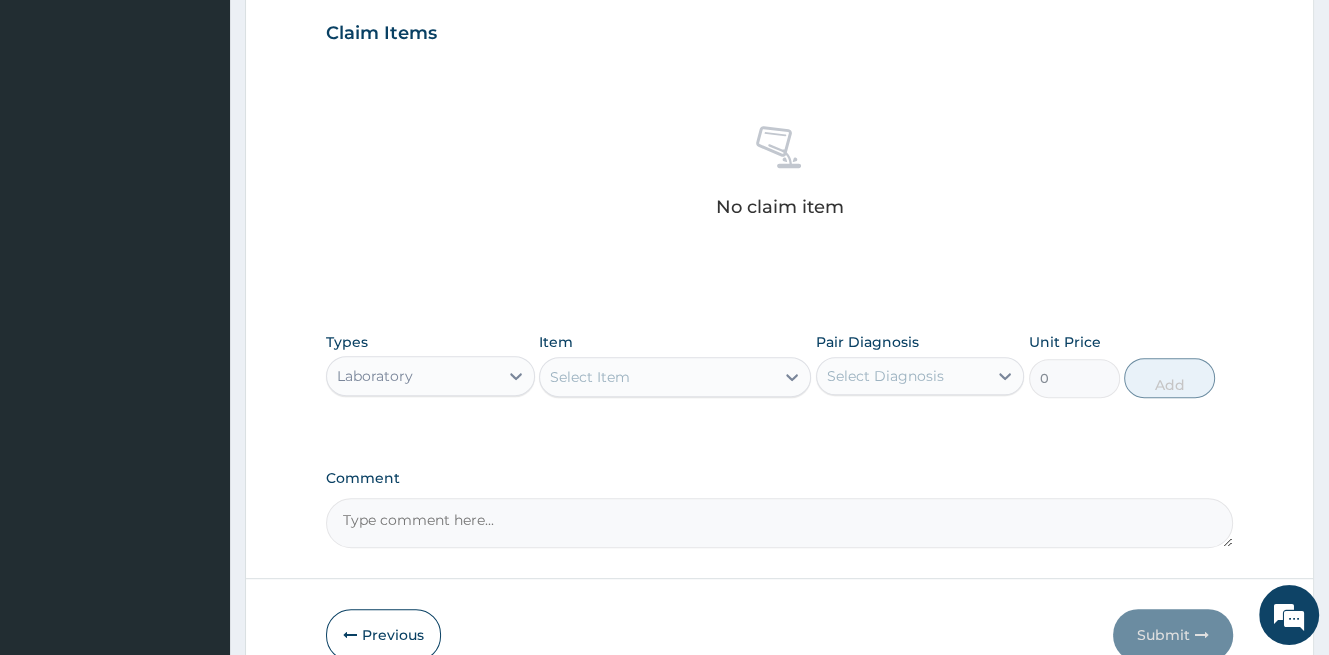 click on "Select Item" at bounding box center [657, 377] 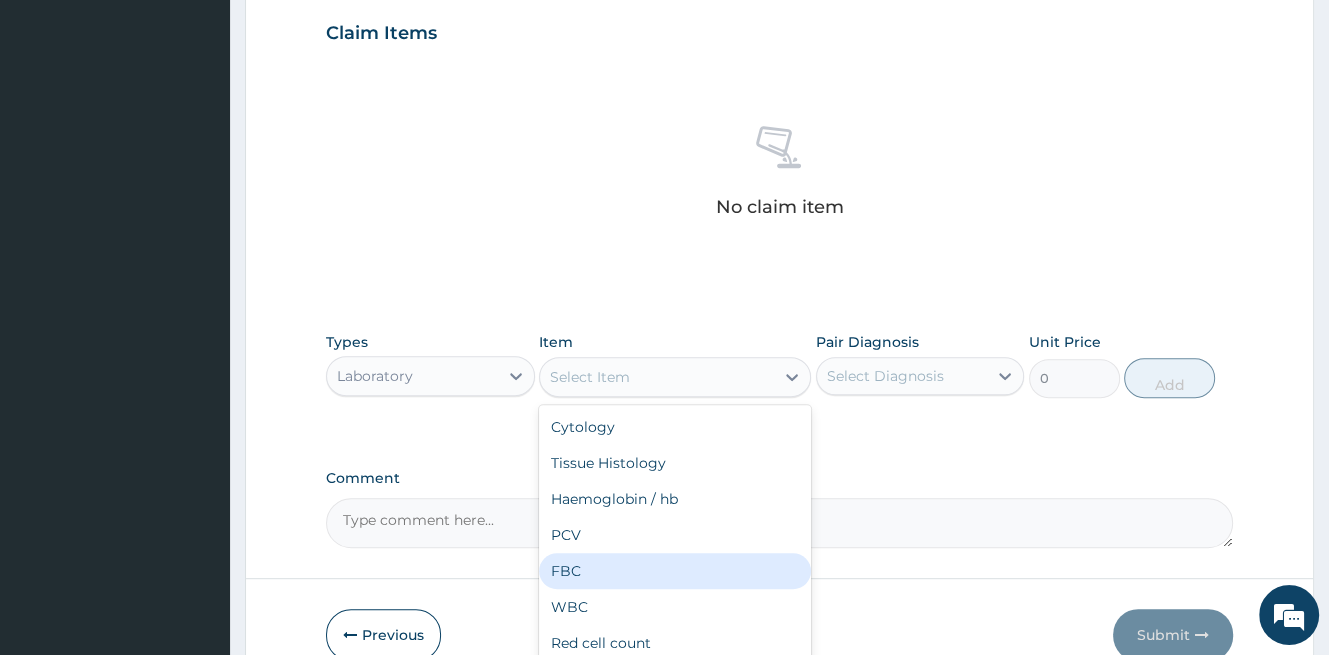 click on "FBC" at bounding box center (675, 571) 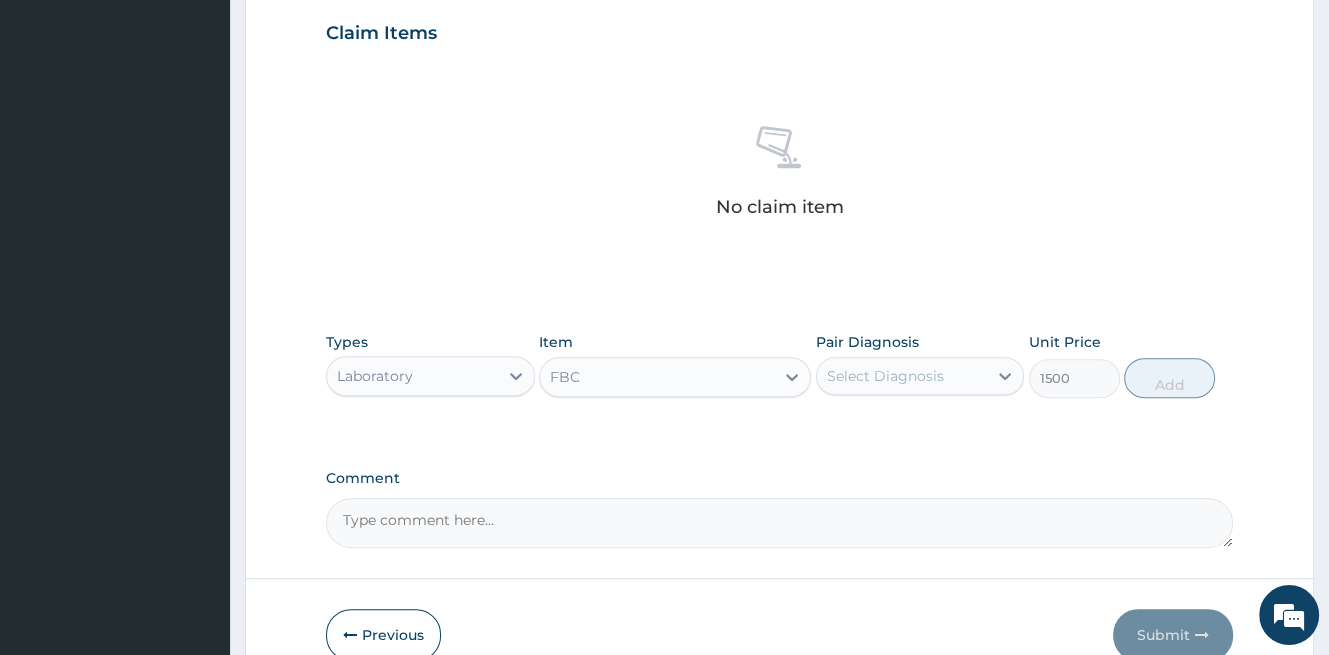 click on "Select Diagnosis" at bounding box center (902, 376) 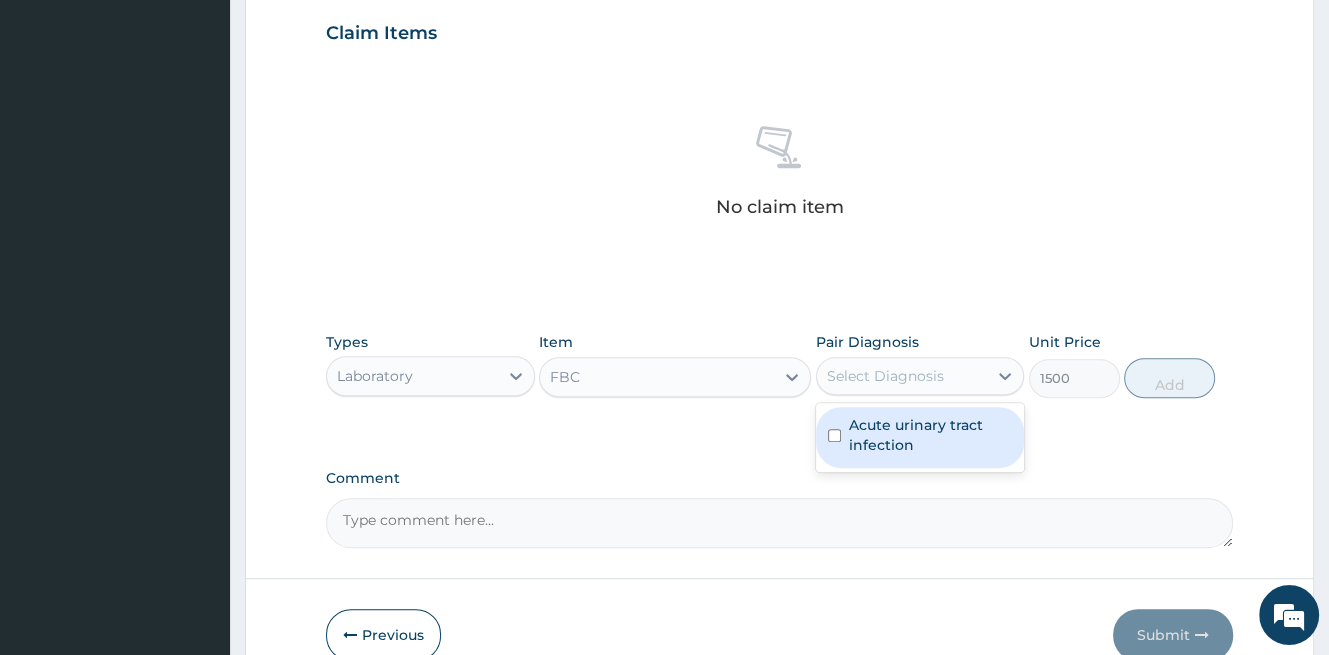 click on "Acute urinary tract infection" at bounding box center [931, 435] 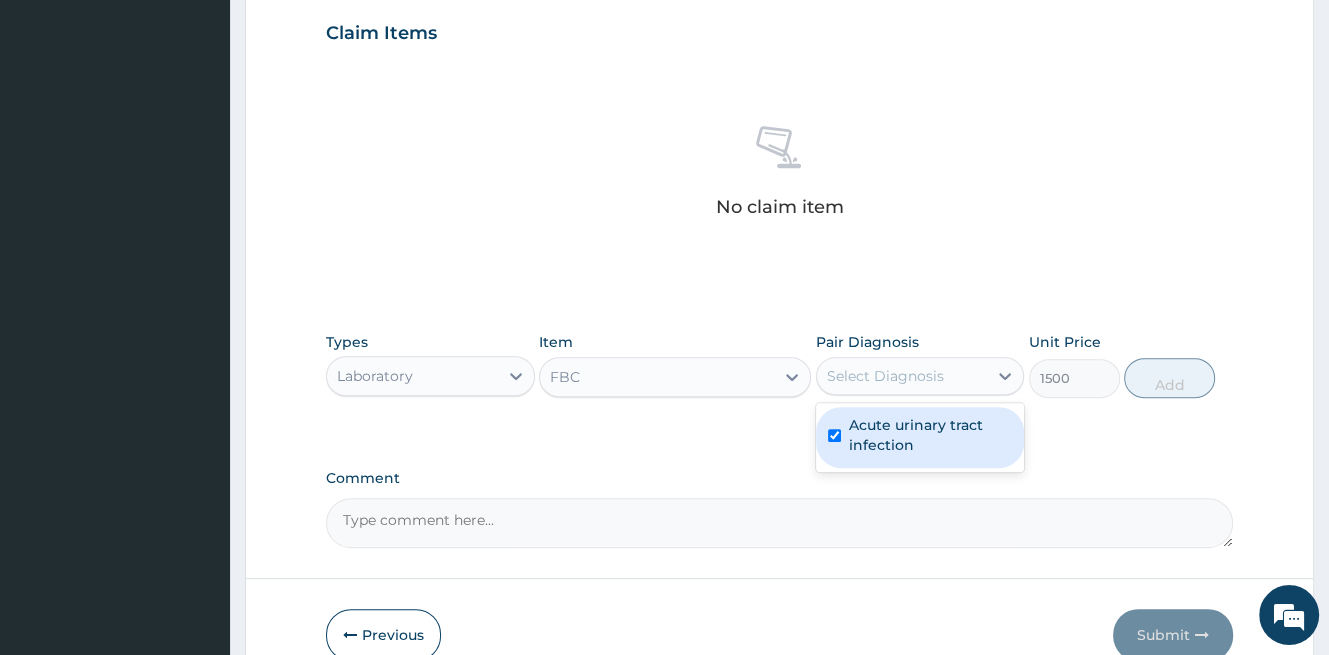 checkbox on "true" 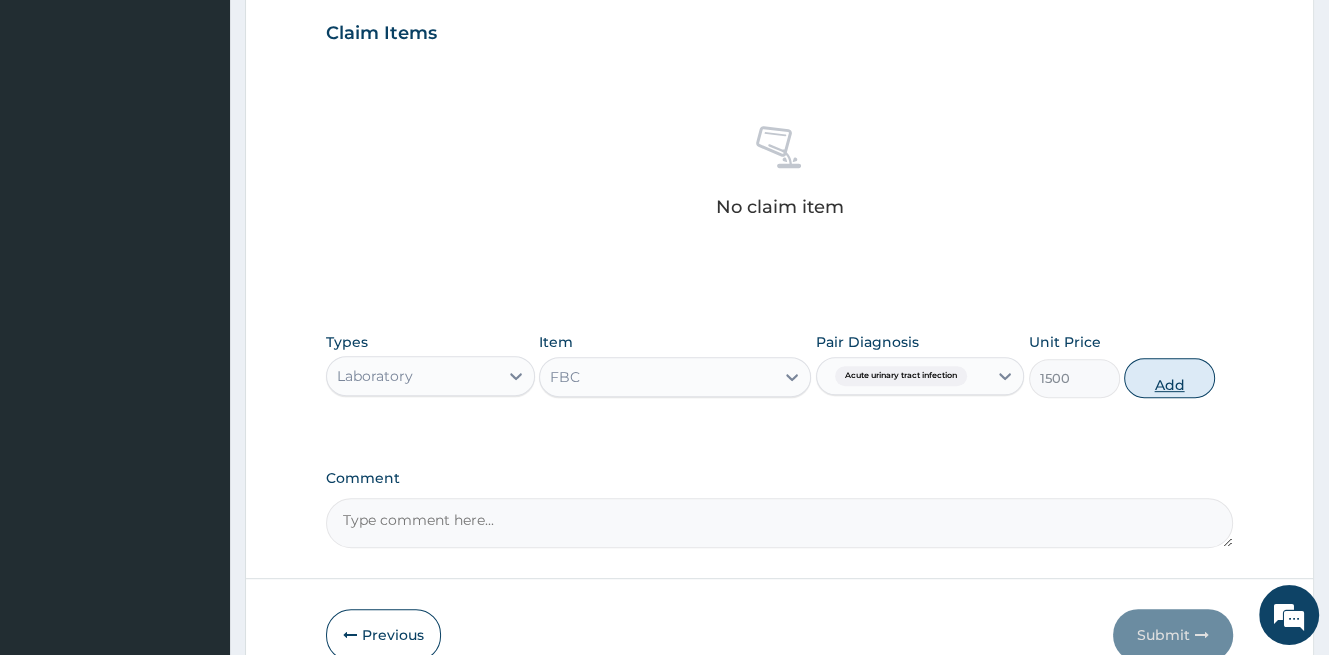 click on "Add" at bounding box center [1169, 378] 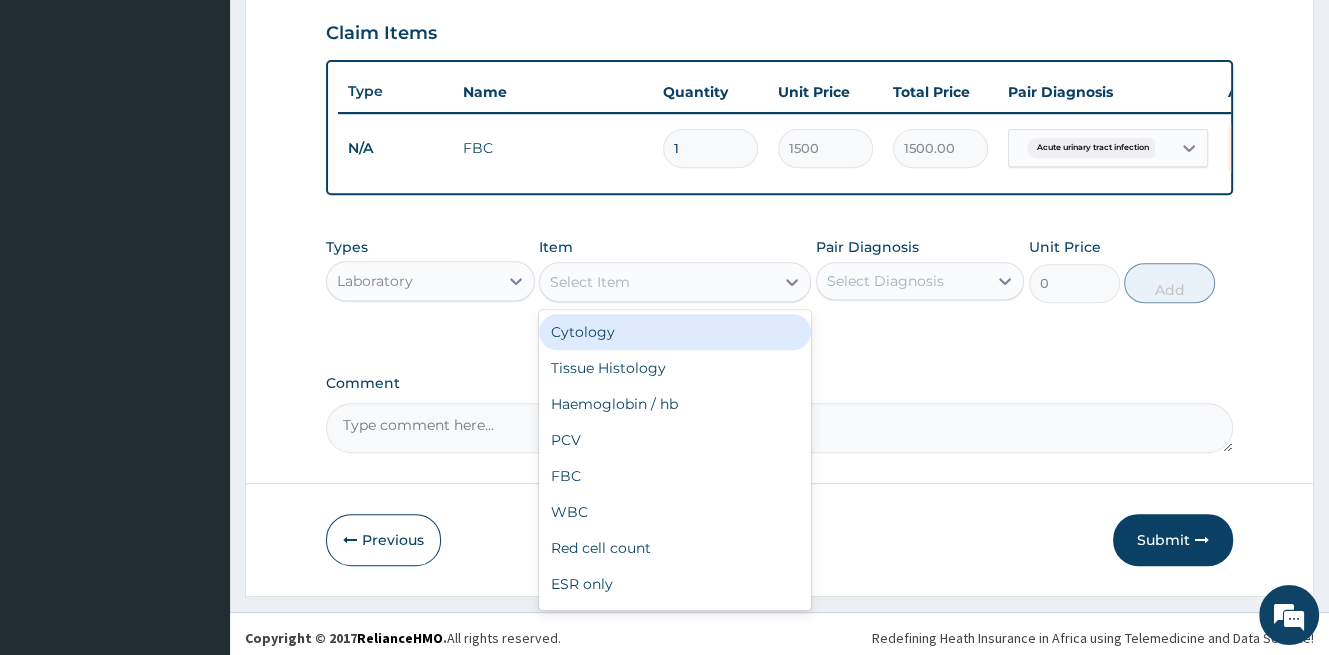 click on "Select Item" at bounding box center [590, 282] 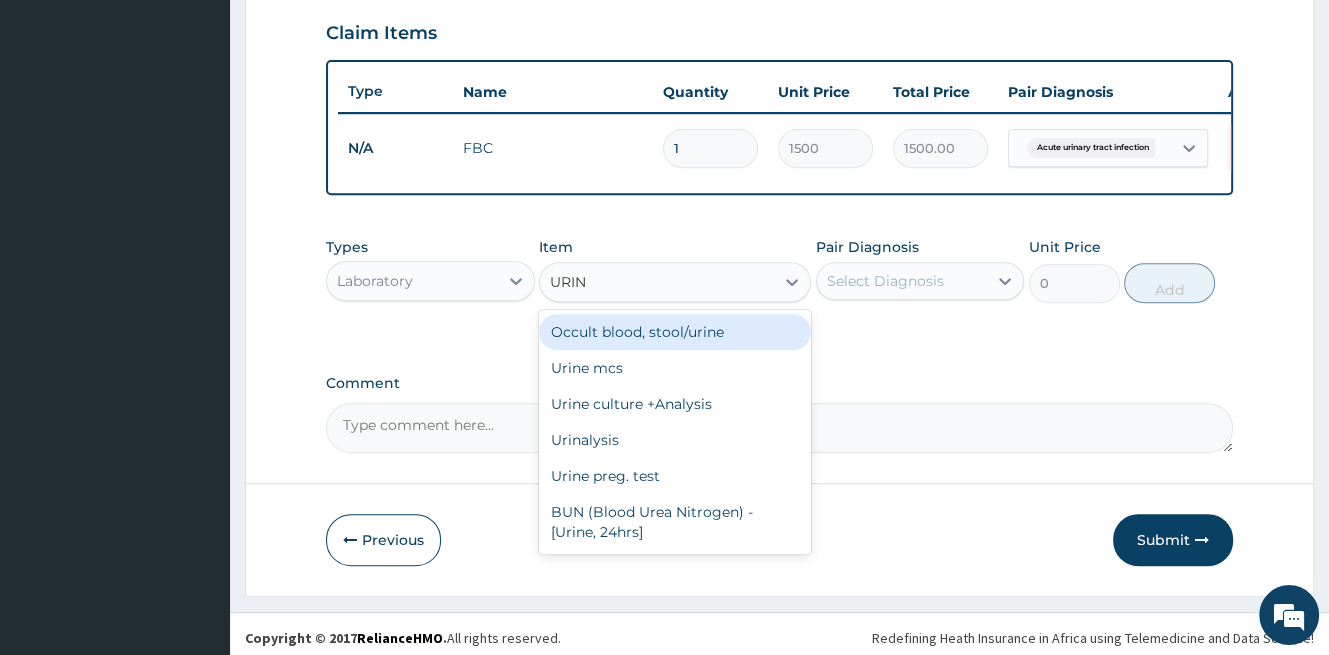 type on "URINE" 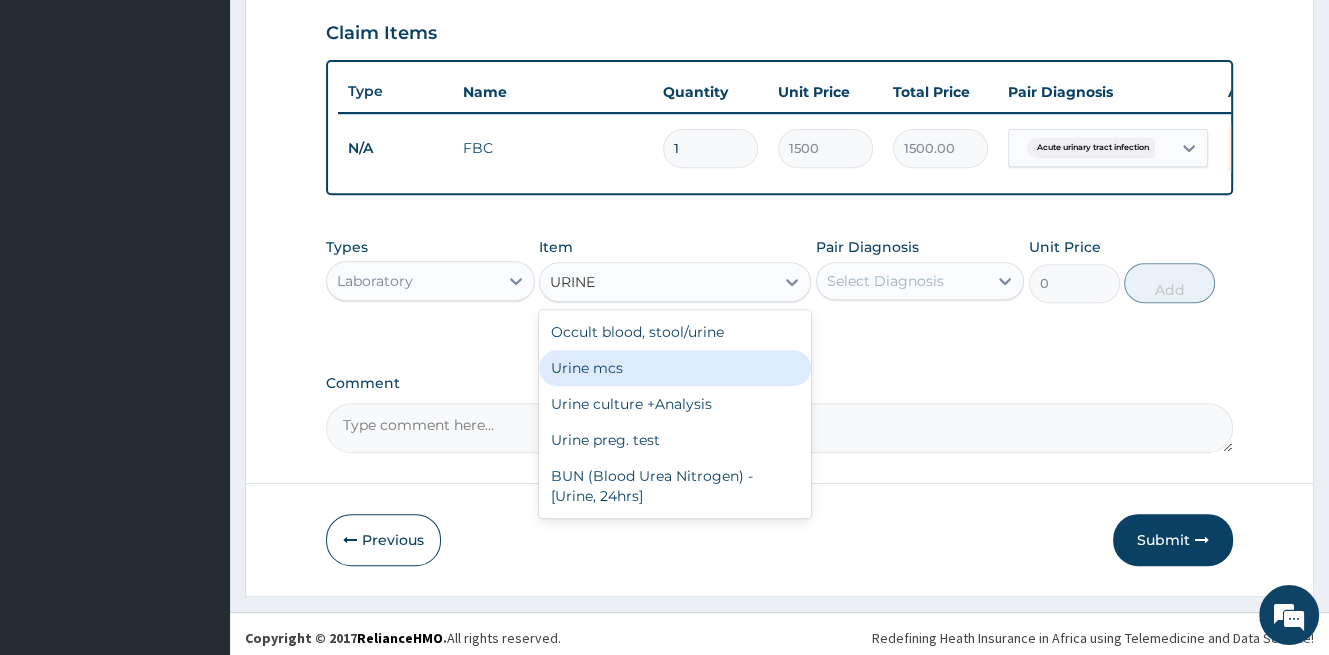 click on "Urine mcs" at bounding box center (675, 368) 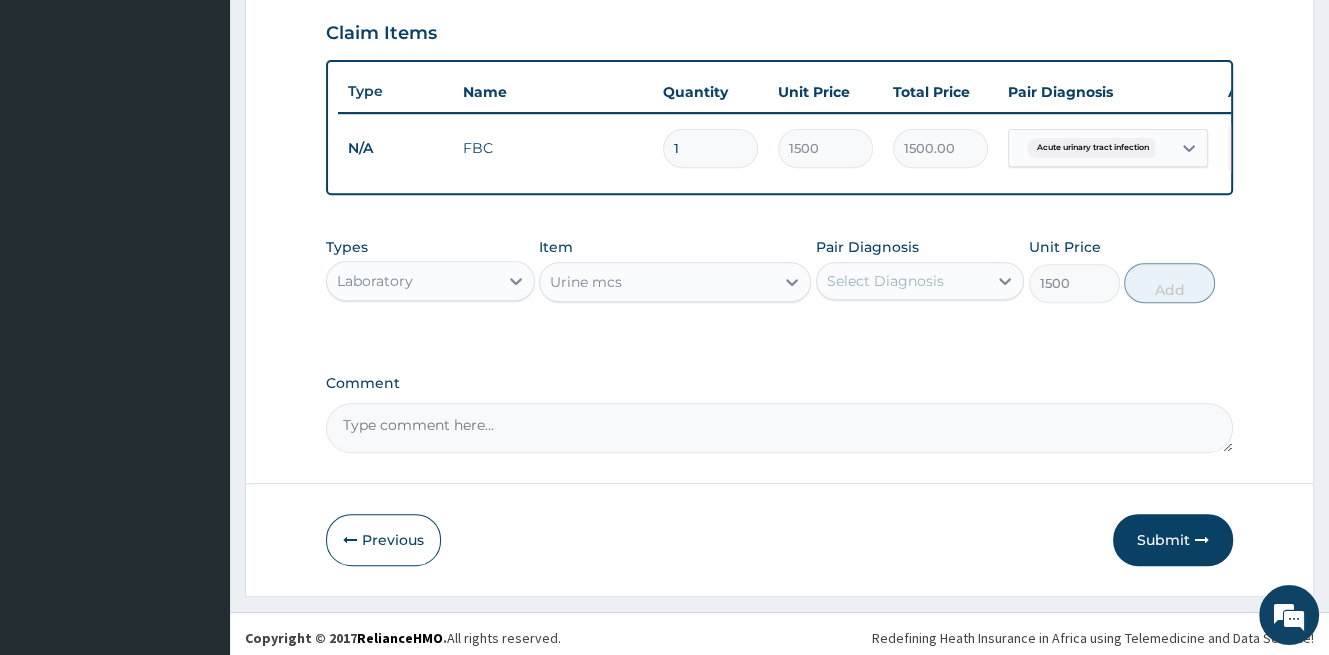 click on "Select Diagnosis" at bounding box center (885, 281) 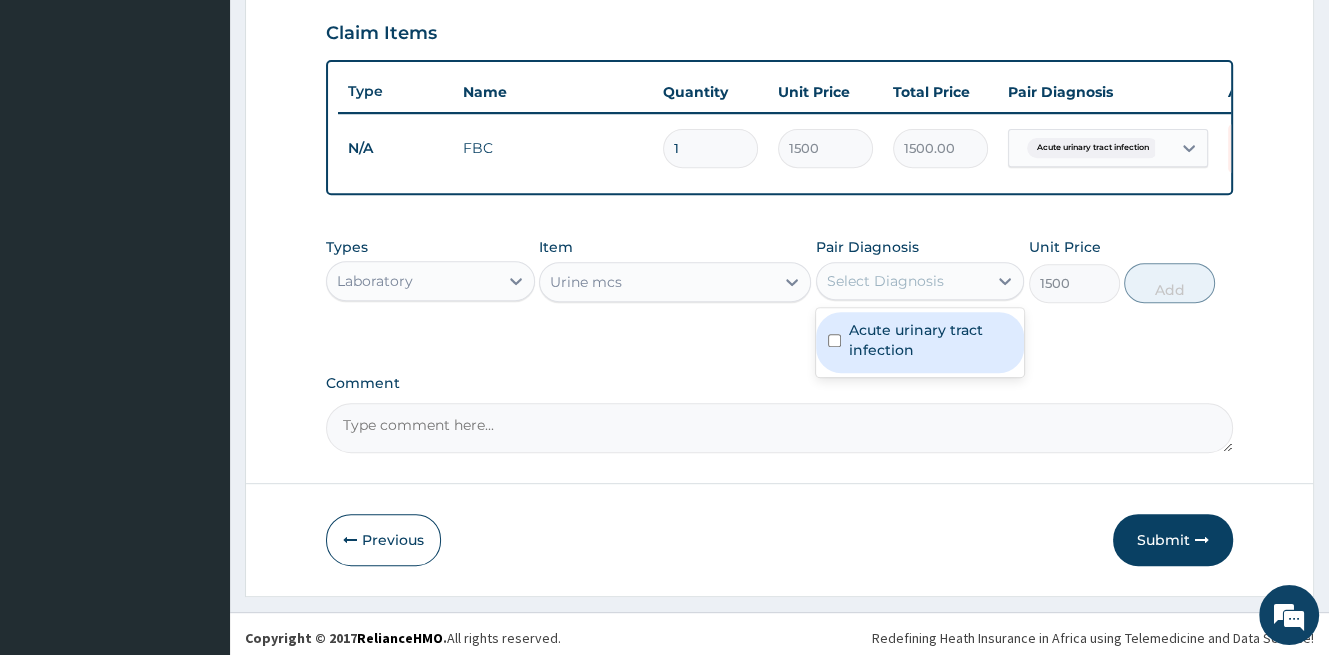 click on "Acute urinary tract infection" at bounding box center (931, 340) 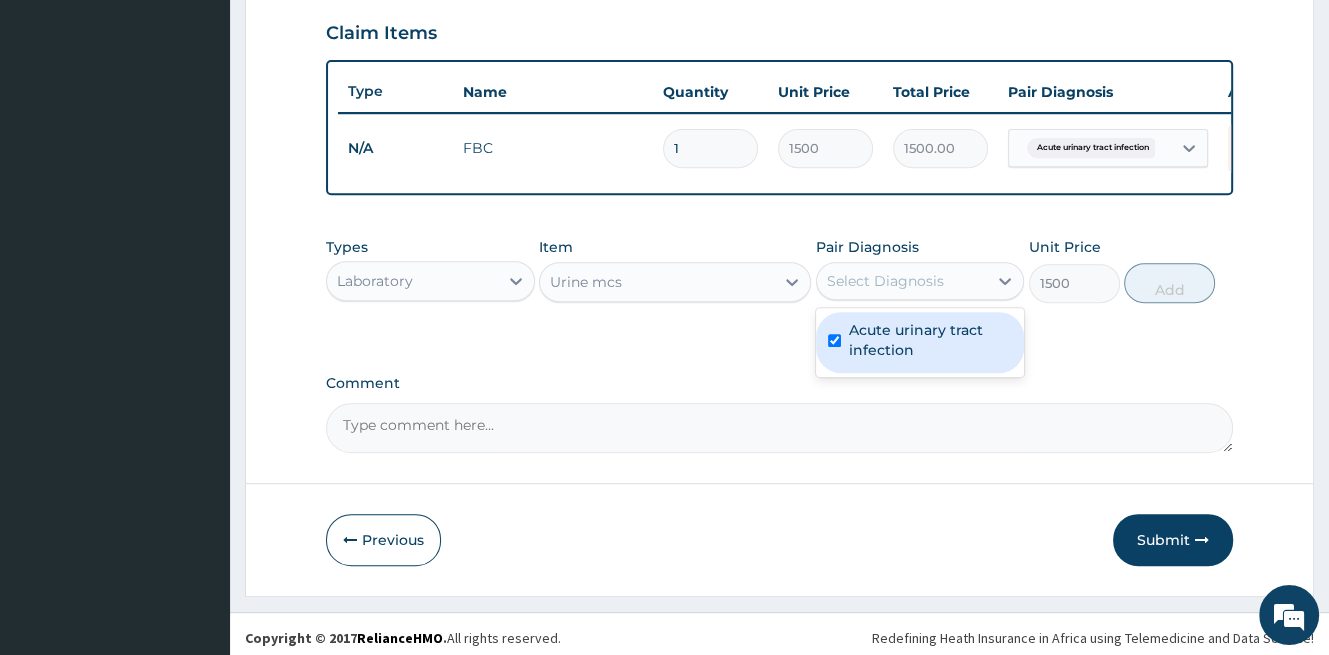 checkbox on "true" 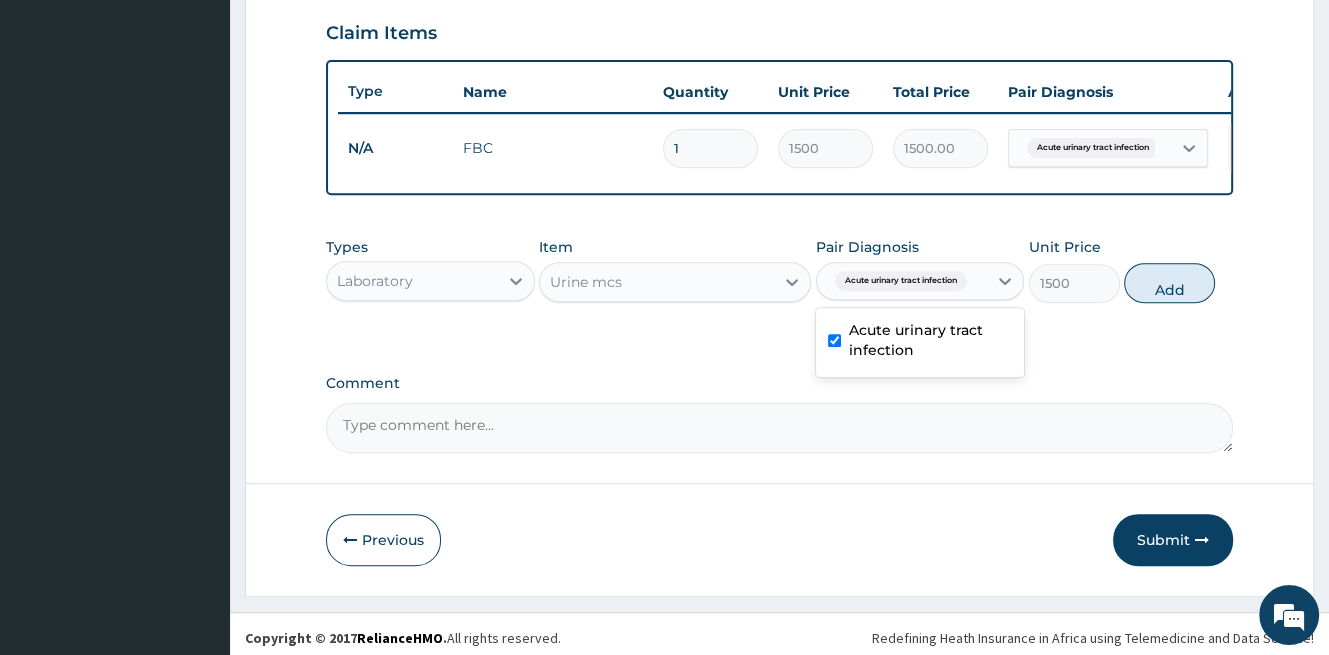 click on "Add" at bounding box center [1169, 283] 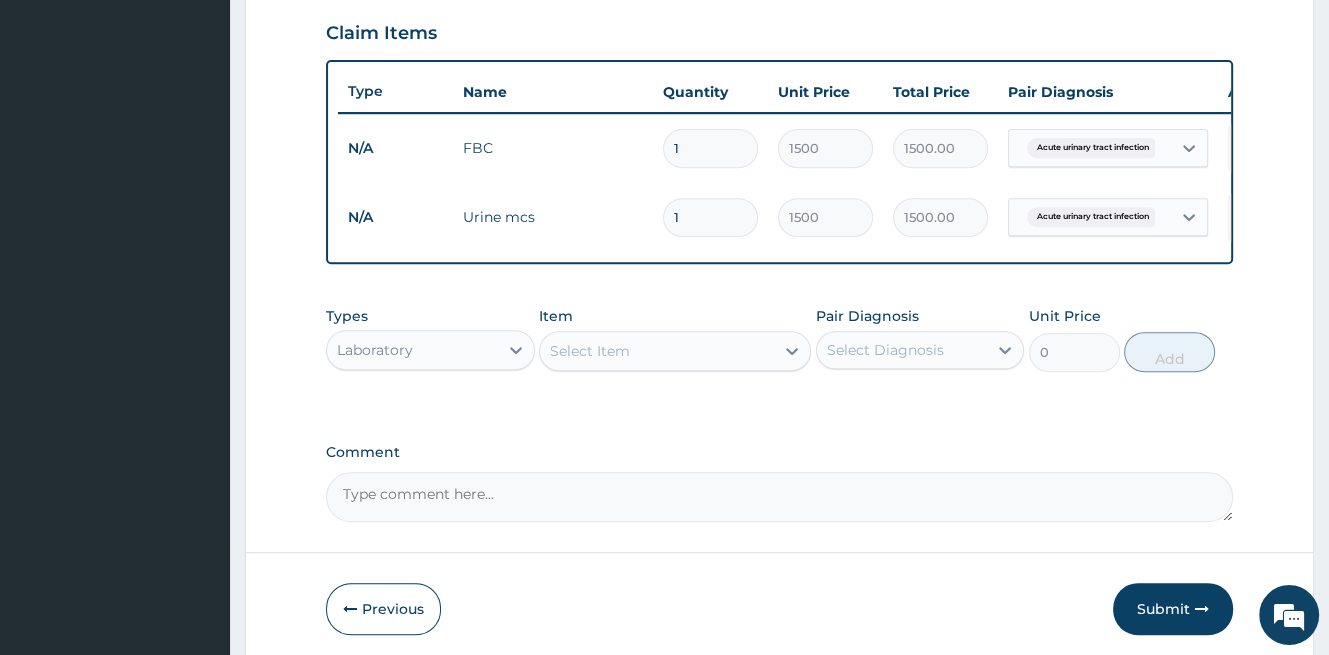 click on "Select Item" at bounding box center (657, 351) 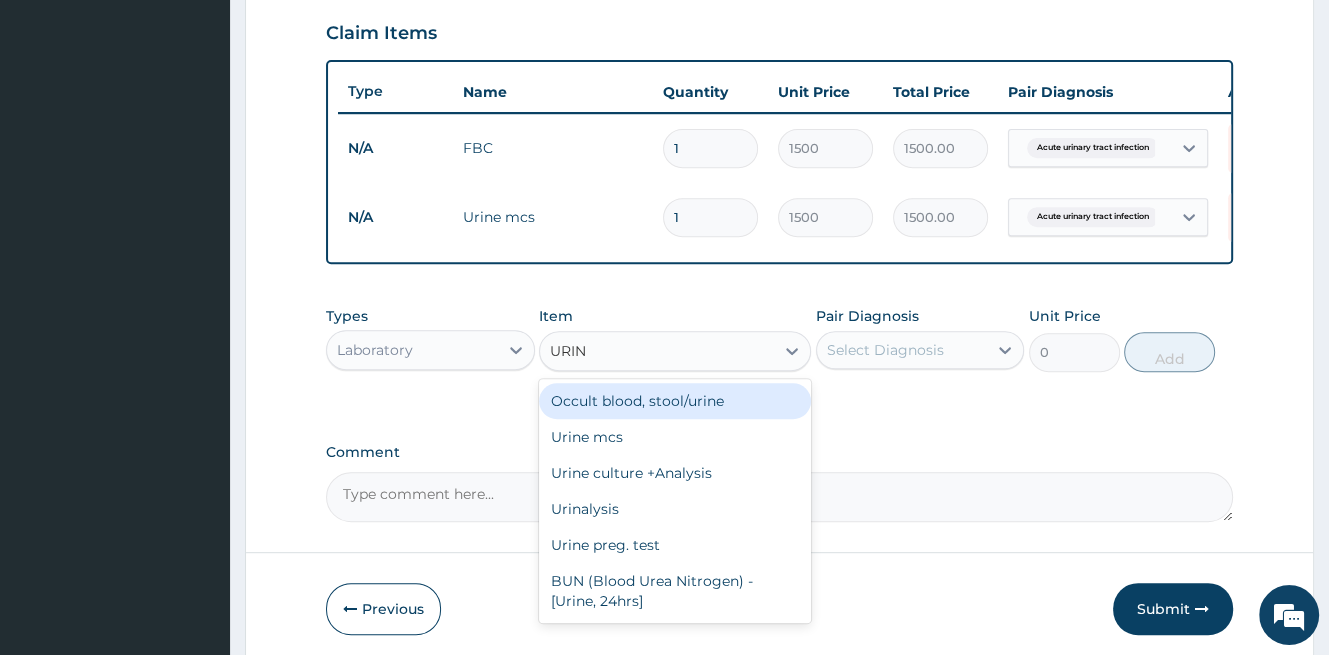 type on "URINA" 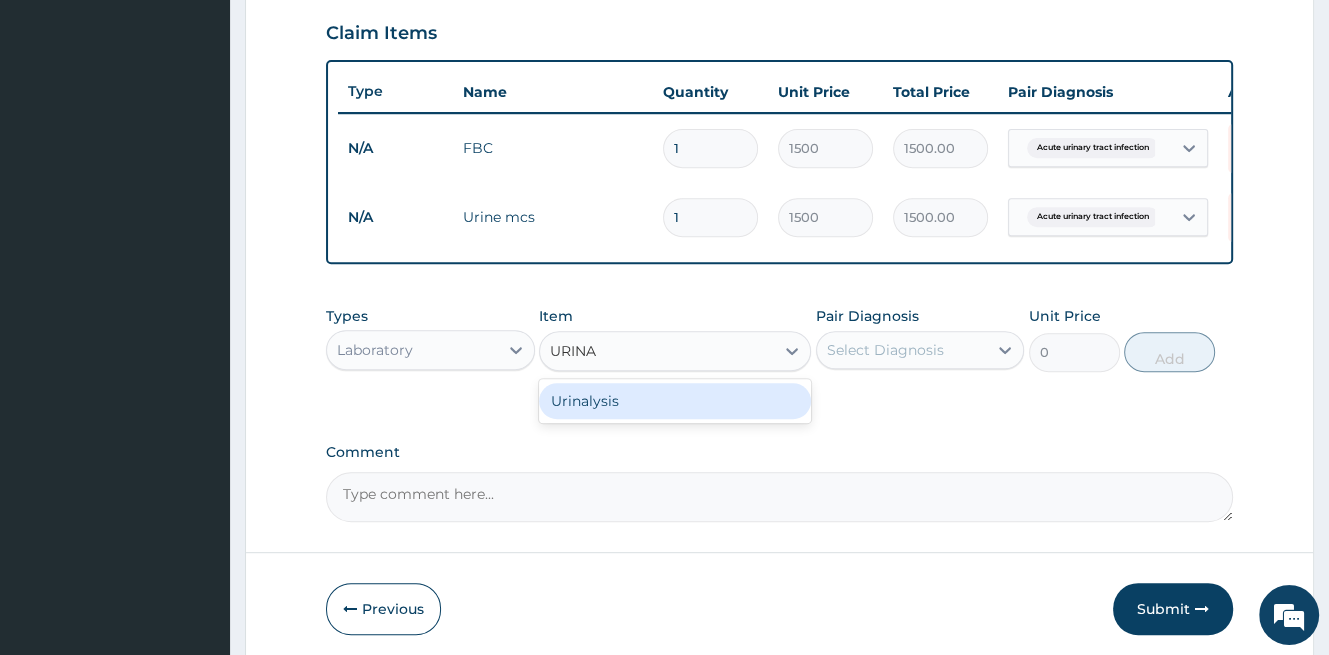 click on "Urinalysis" at bounding box center (675, 401) 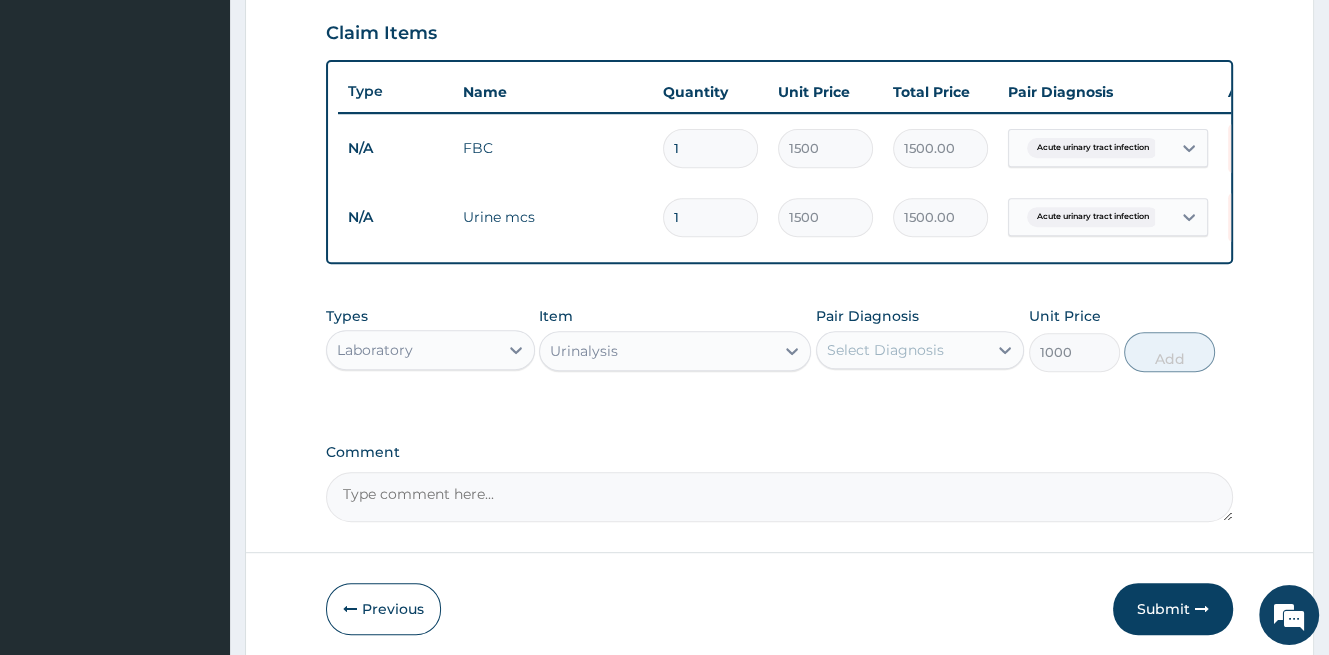 click on "Select Diagnosis" at bounding box center [885, 350] 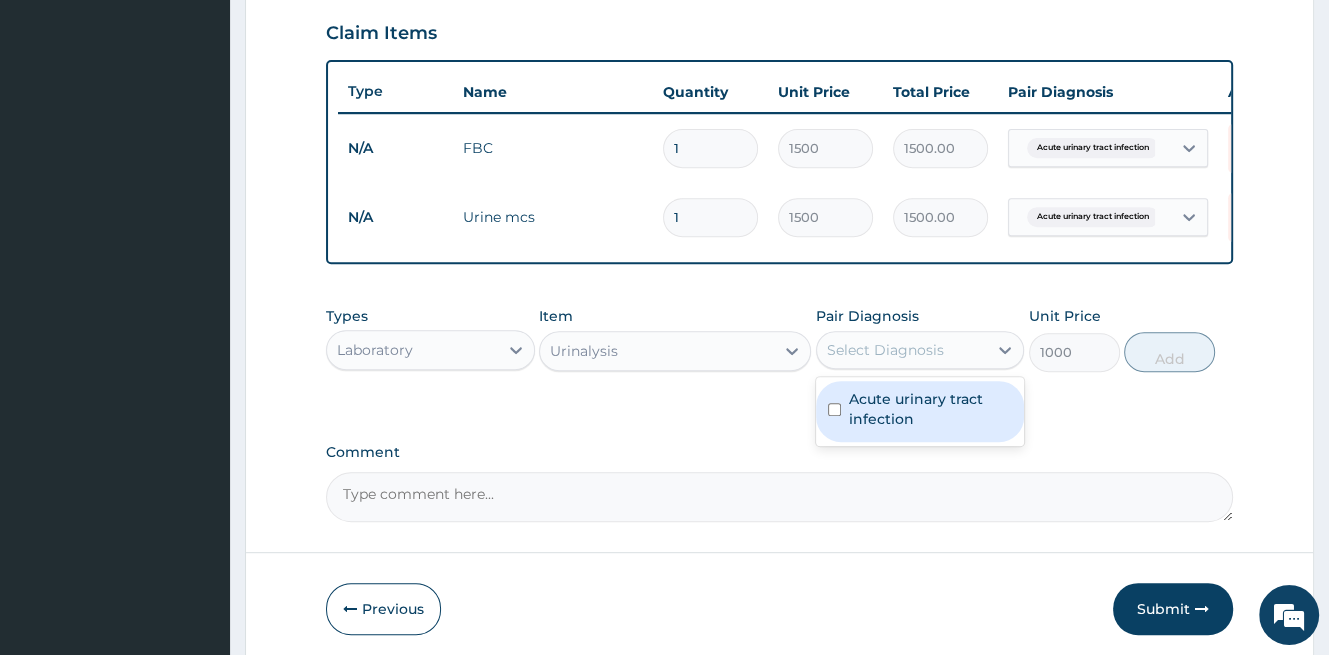 click on "Acute urinary tract infection" at bounding box center [931, 409] 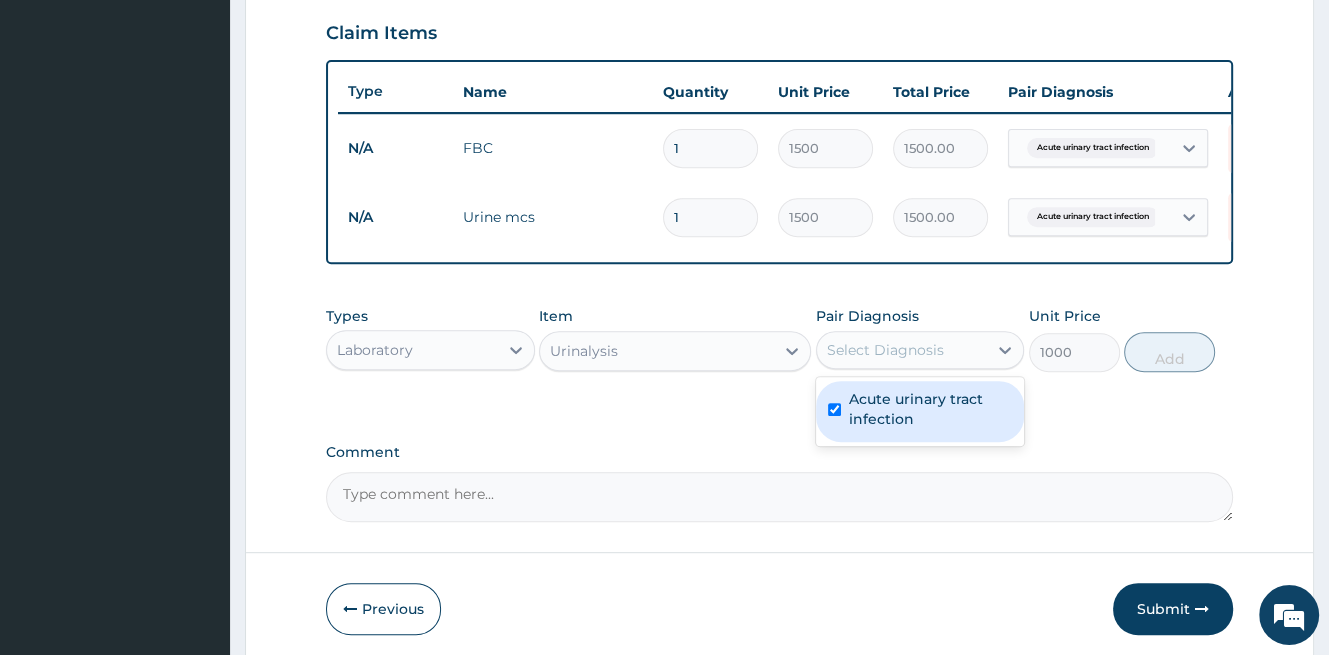 checkbox on "true" 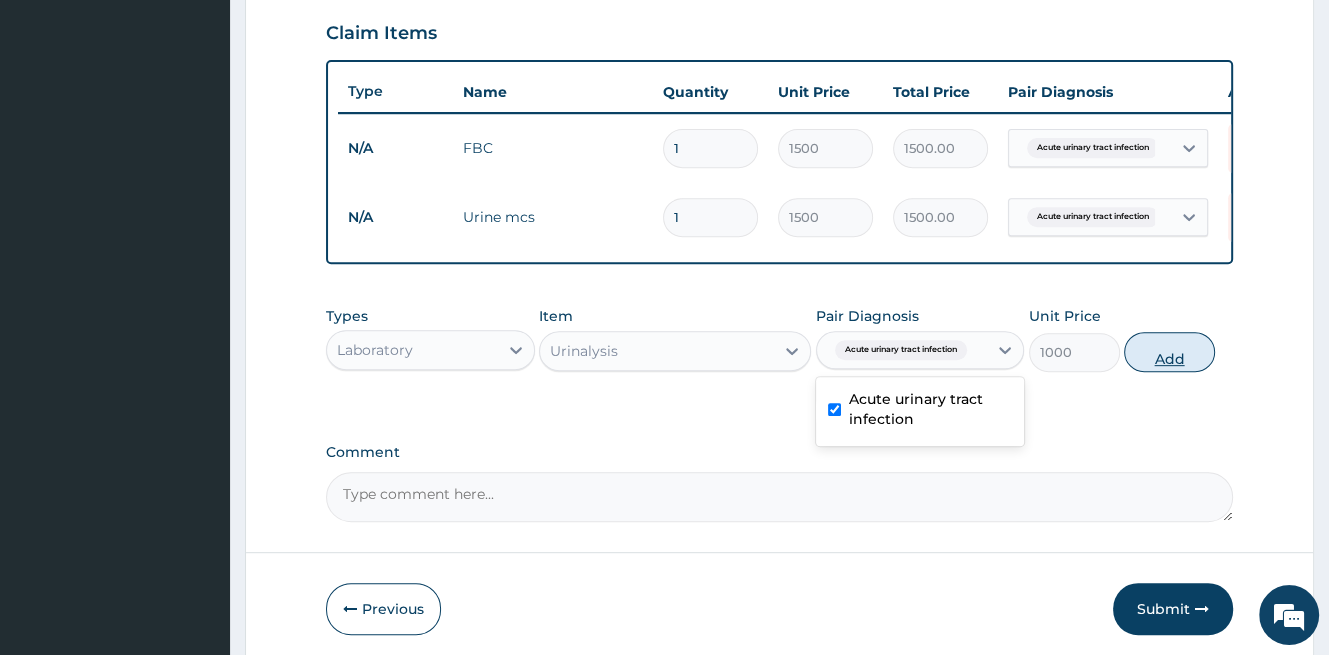 click on "Add" at bounding box center [1169, 352] 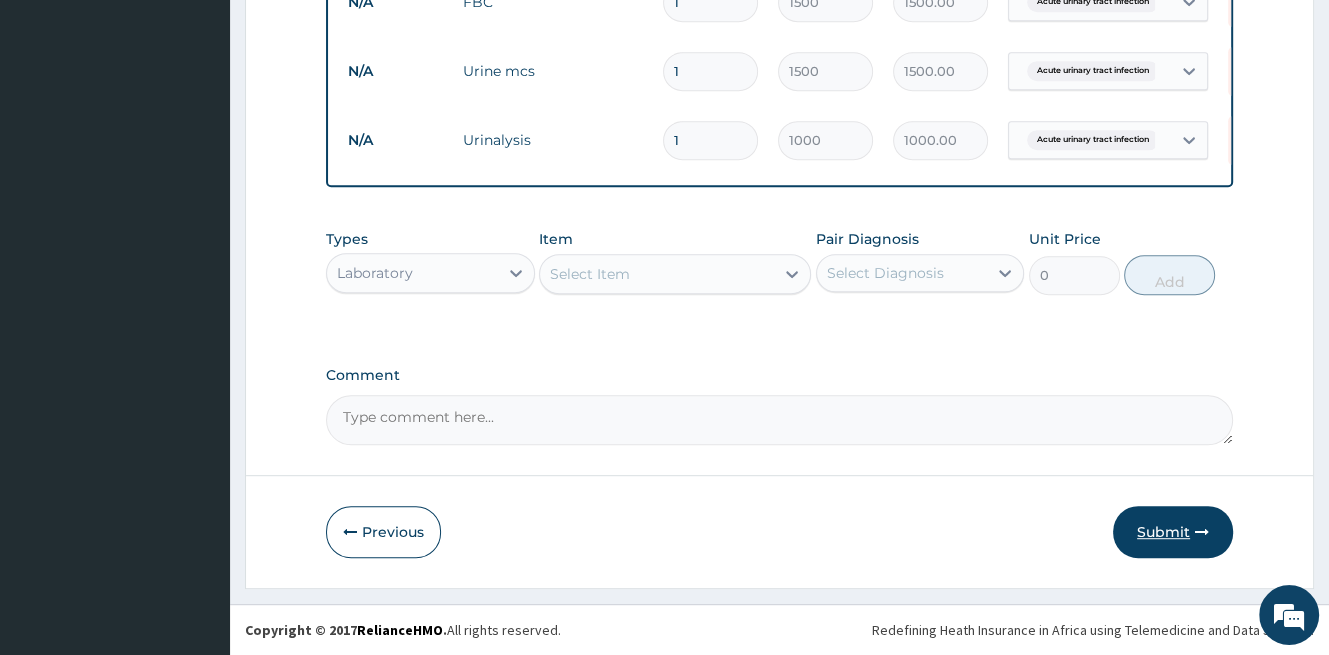 click on "Submit" at bounding box center (1173, 532) 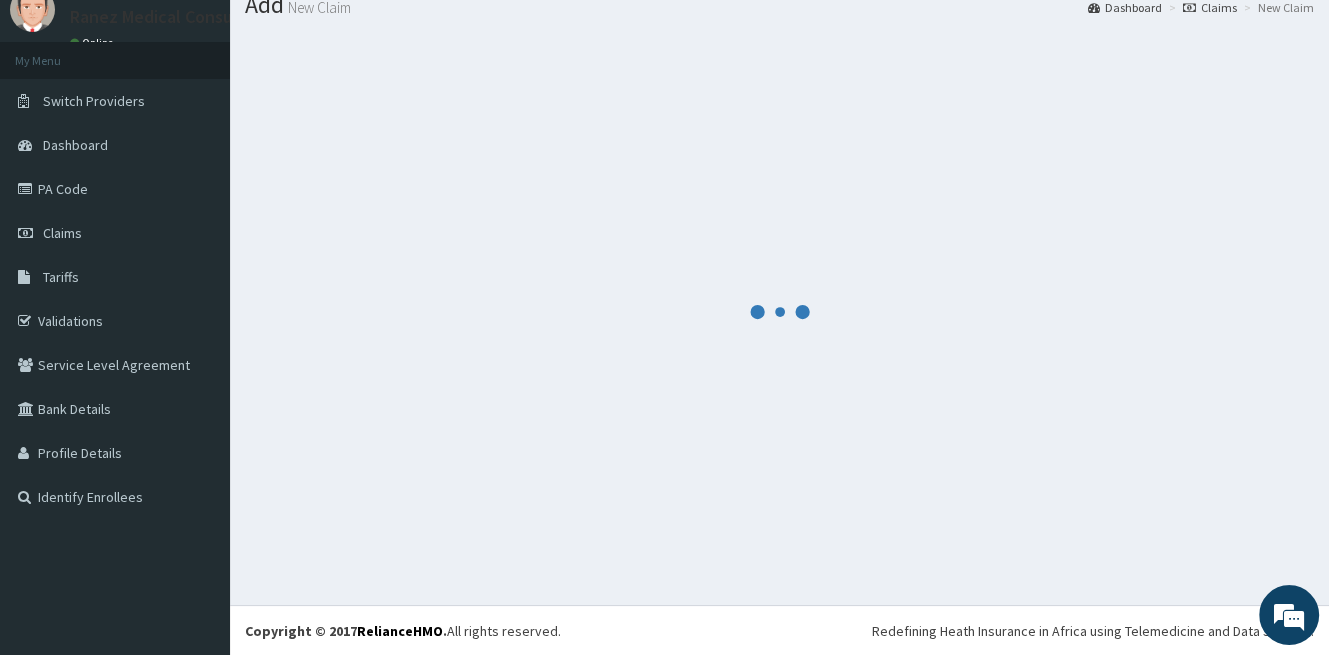 scroll, scrollTop: 841, scrollLeft: 0, axis: vertical 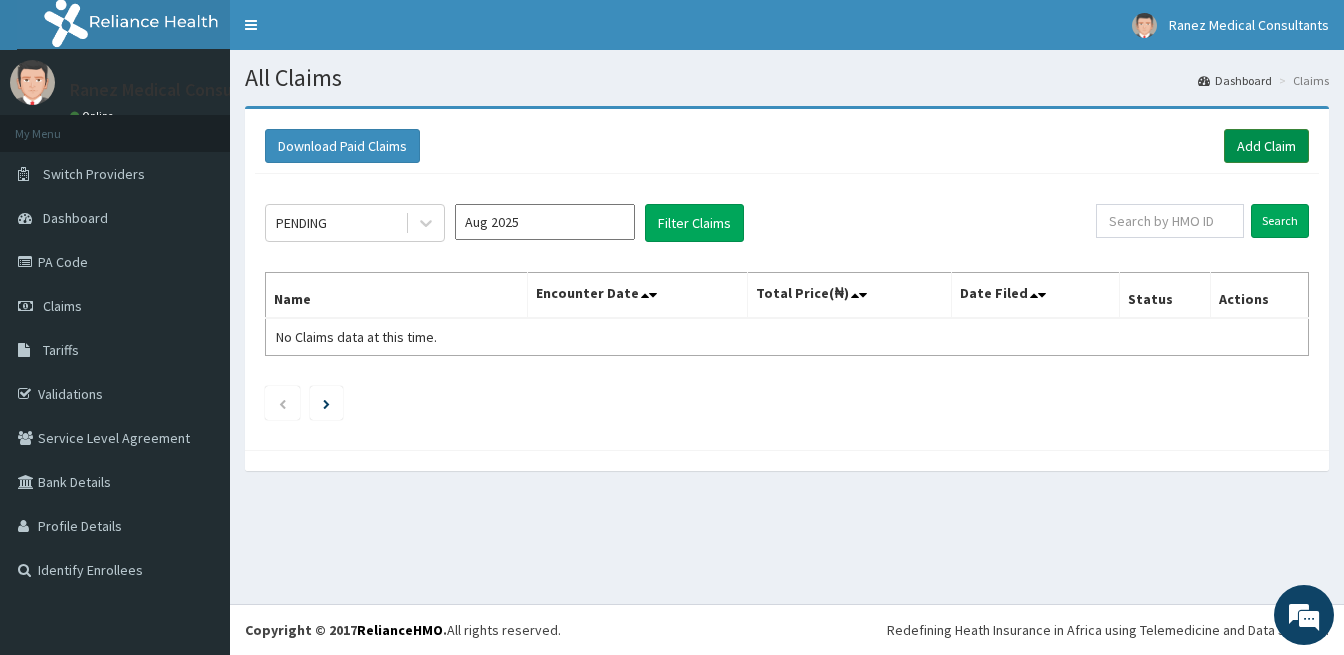 click on "Add Claim" at bounding box center (1266, 146) 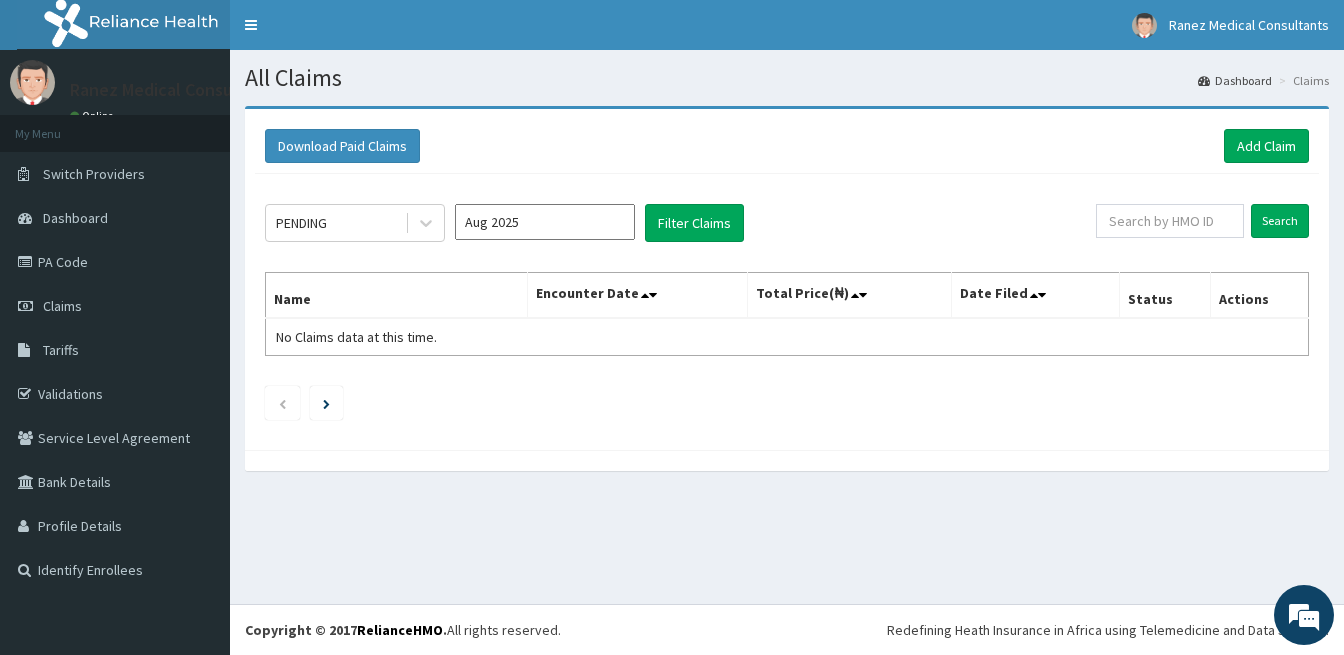 scroll, scrollTop: 0, scrollLeft: 0, axis: both 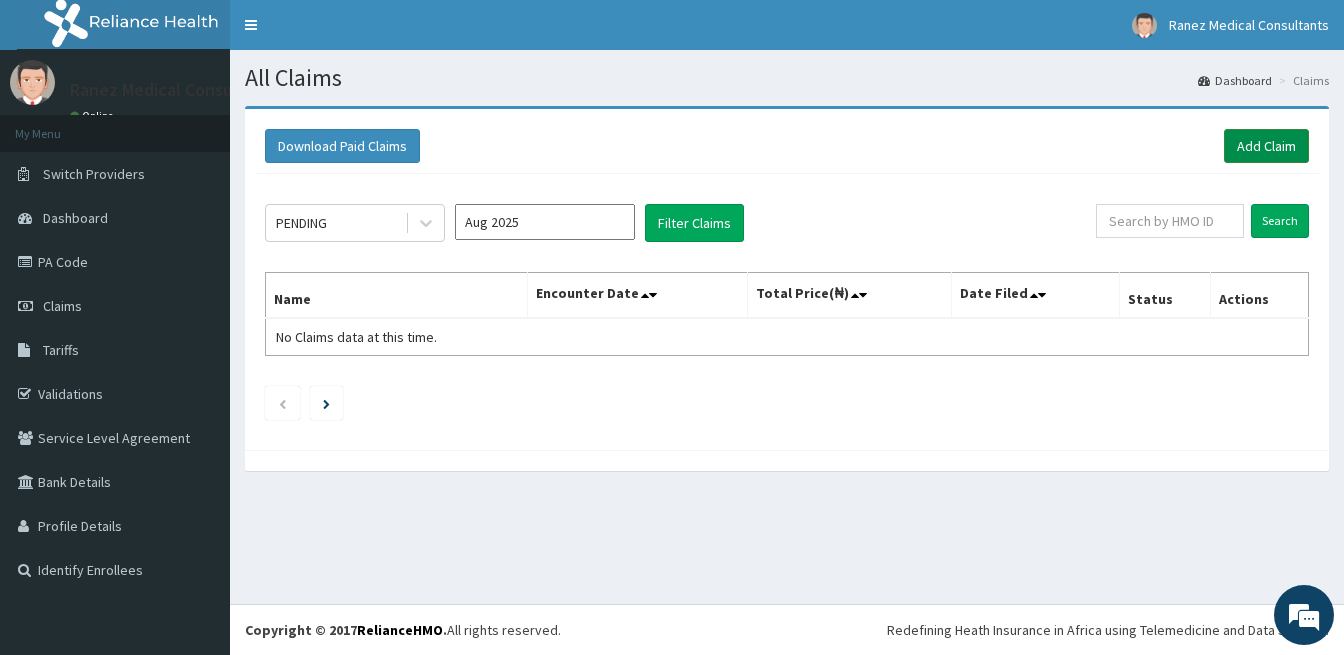 click on "Add Claim" at bounding box center (1266, 146) 